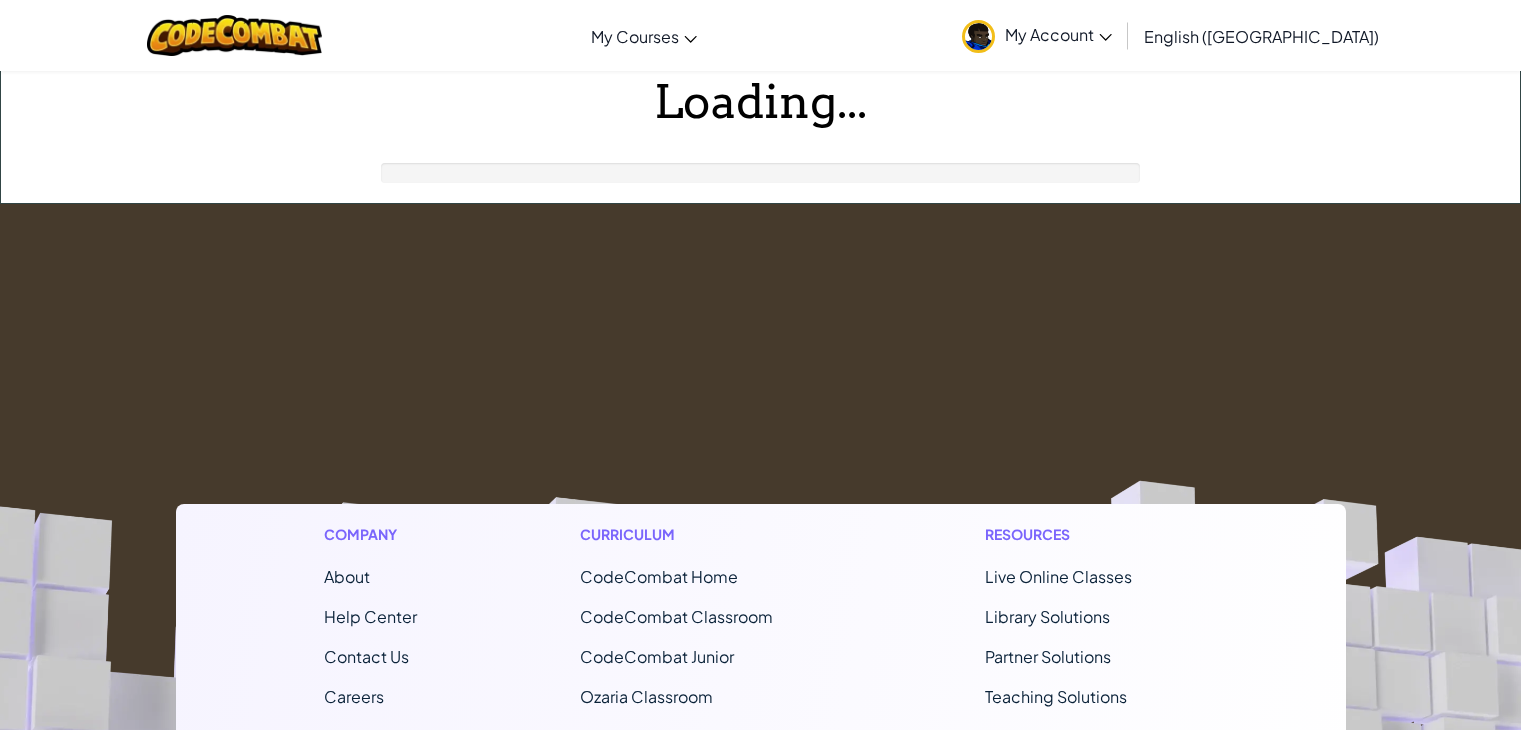 scroll, scrollTop: 0, scrollLeft: 0, axis: both 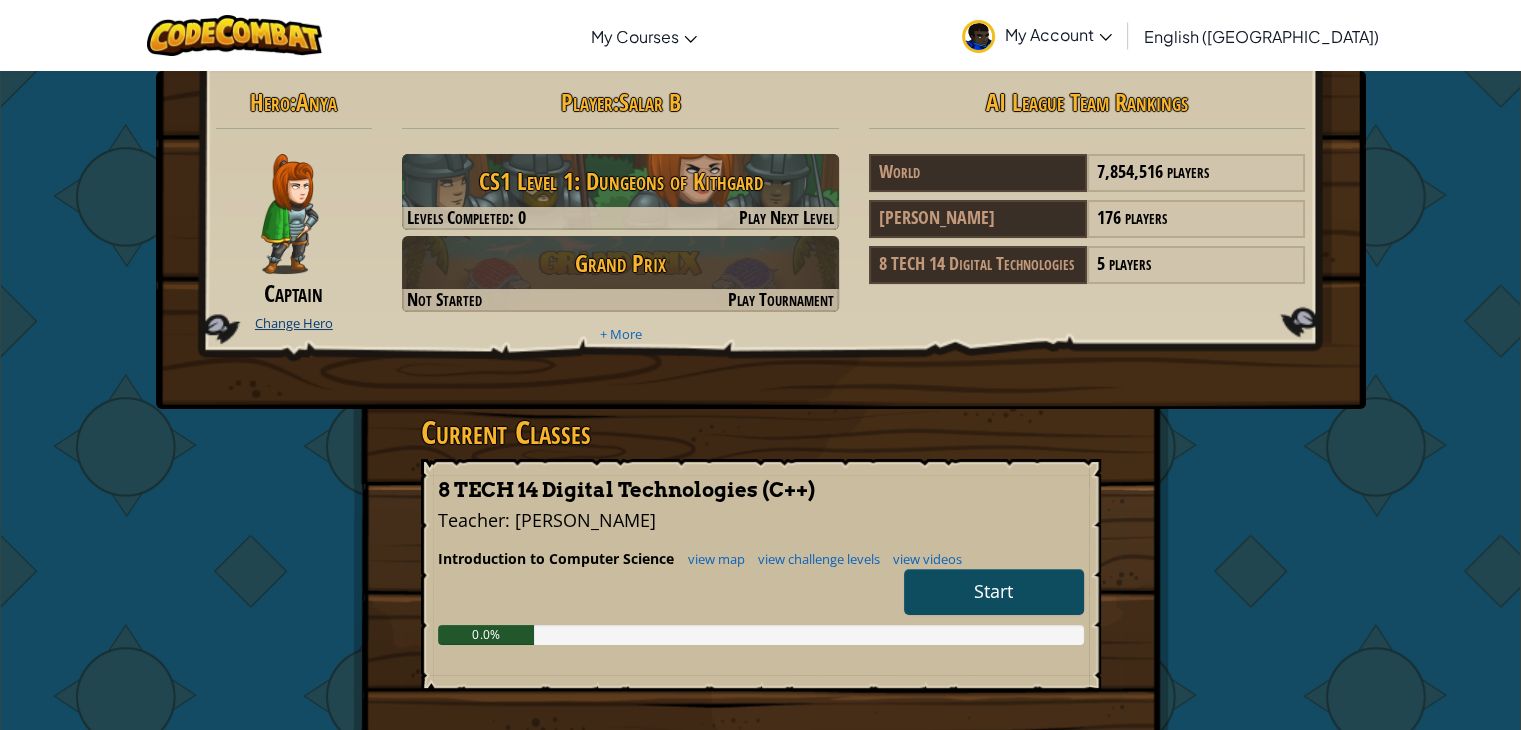 click on "Change Hero" at bounding box center (294, 323) 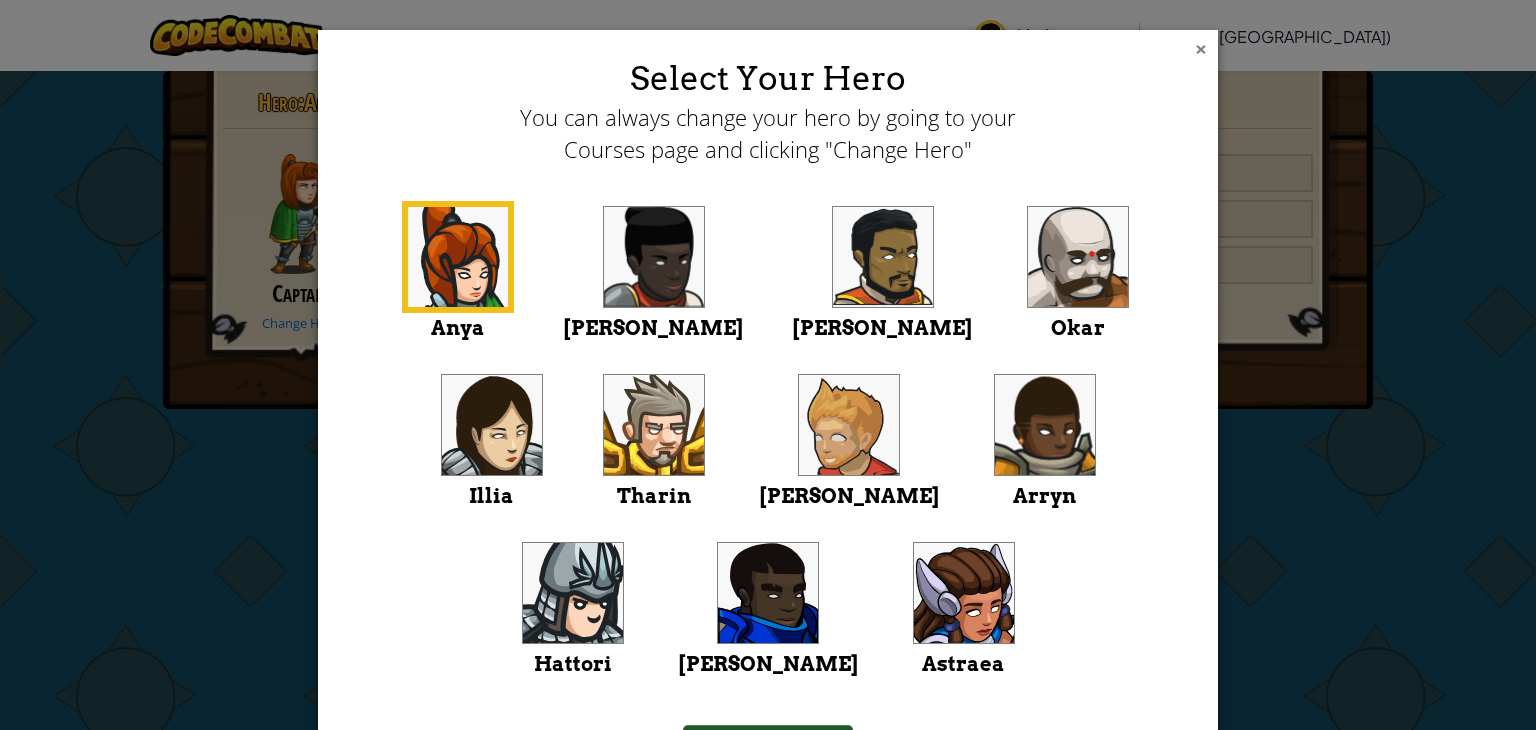 click on "×" at bounding box center [1201, 49] 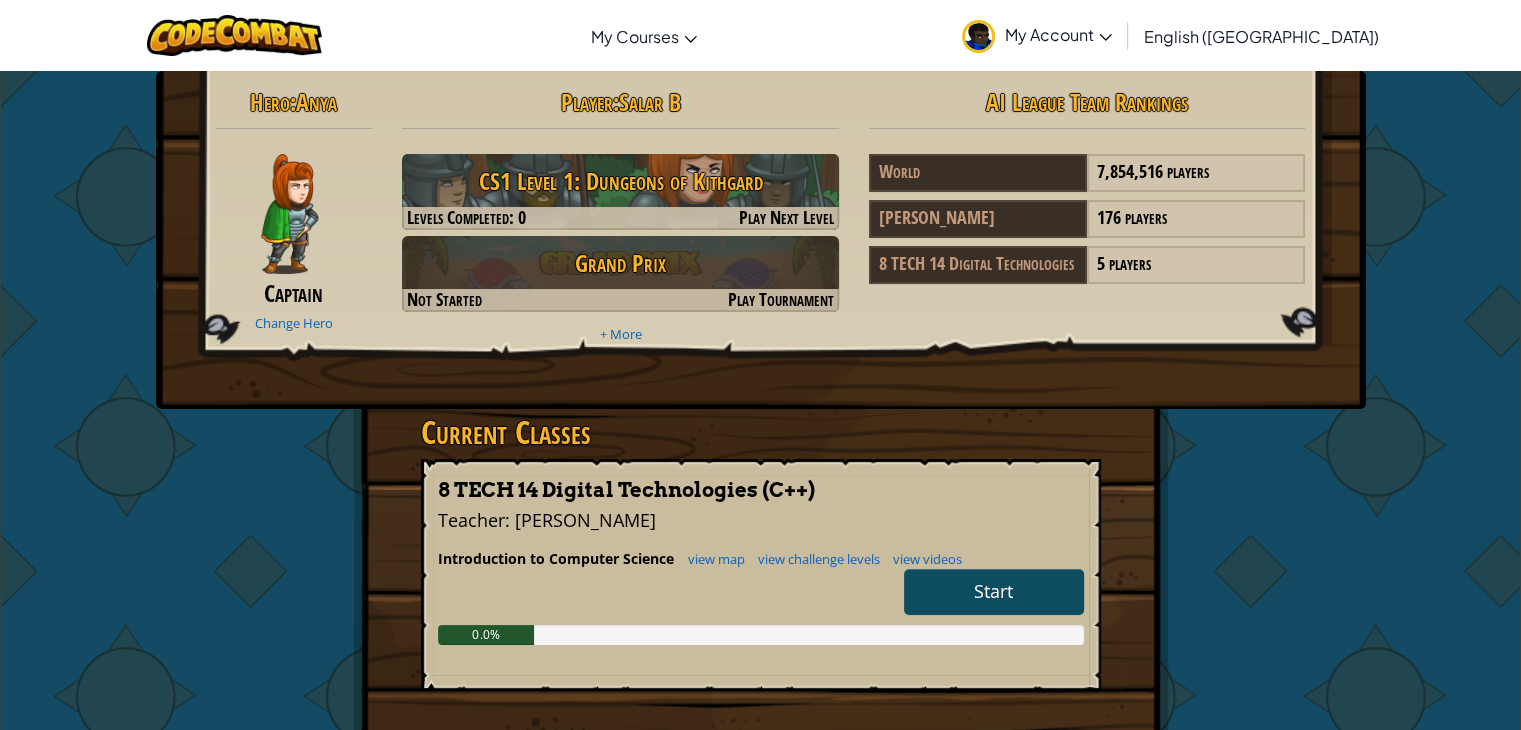 click at bounding box center [978, 36] 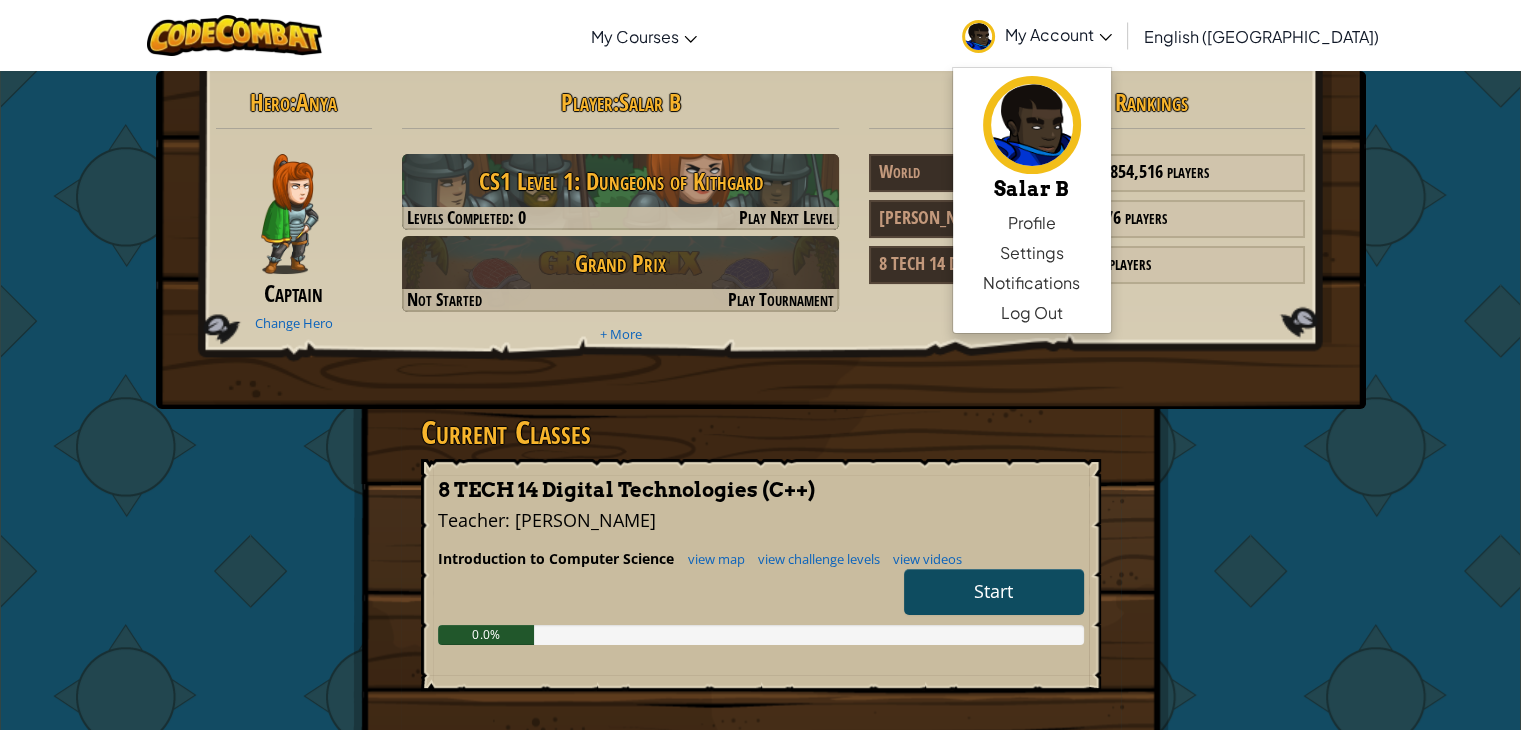 click on "Hero :  Anya Captain Change Hero Player :  Salar B CS1 Level 1: Dungeons of Kithgard Levels Completed: 0 Play Next Level Grand Prix Not Started Play Tournament + More AI League Team Rankings World 7,854,516   players [PERSON_NAME] 176   players 8 TECH 14 Digital Technologies 5   players Current Classes 8 TECH 14 Digital Technologies (C++) Teacher : [PERSON_NAME] Introduction to Computer Science view map   view challenge levels   view videos Start 0.0% Join a Class Join" at bounding box center [761, 539] 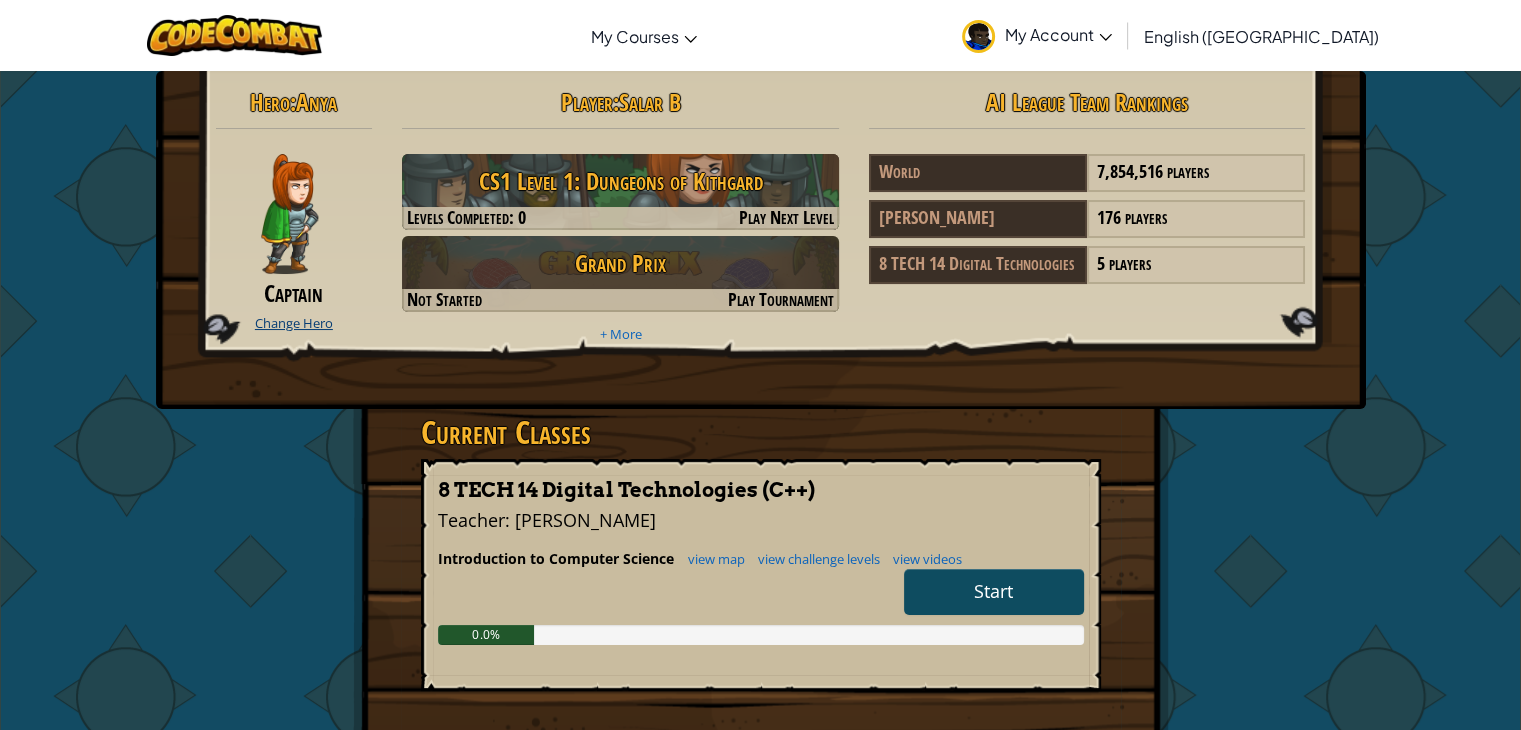 click on "Change Hero" at bounding box center [294, 323] 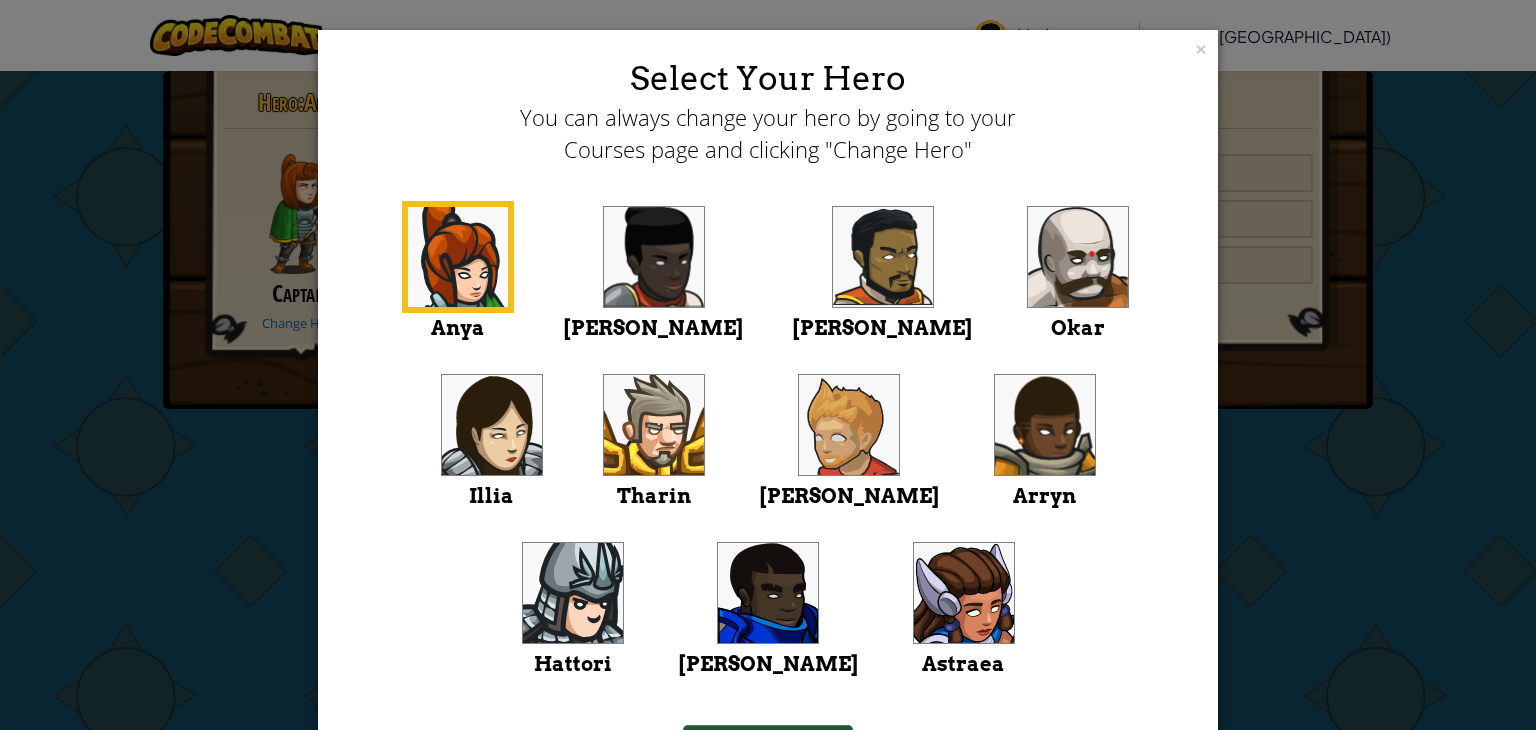 click at bounding box center (849, 425) 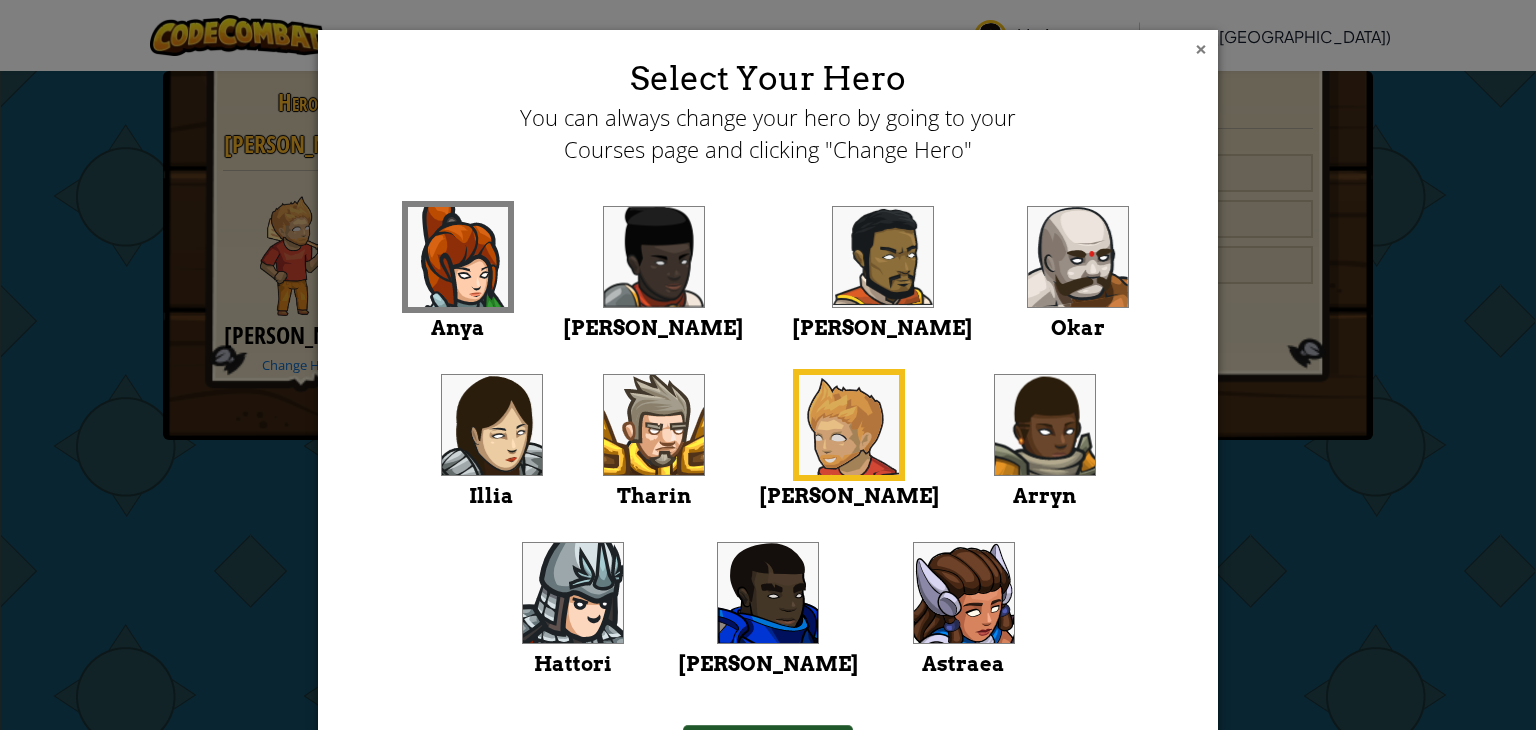 click on "×" at bounding box center (1201, 49) 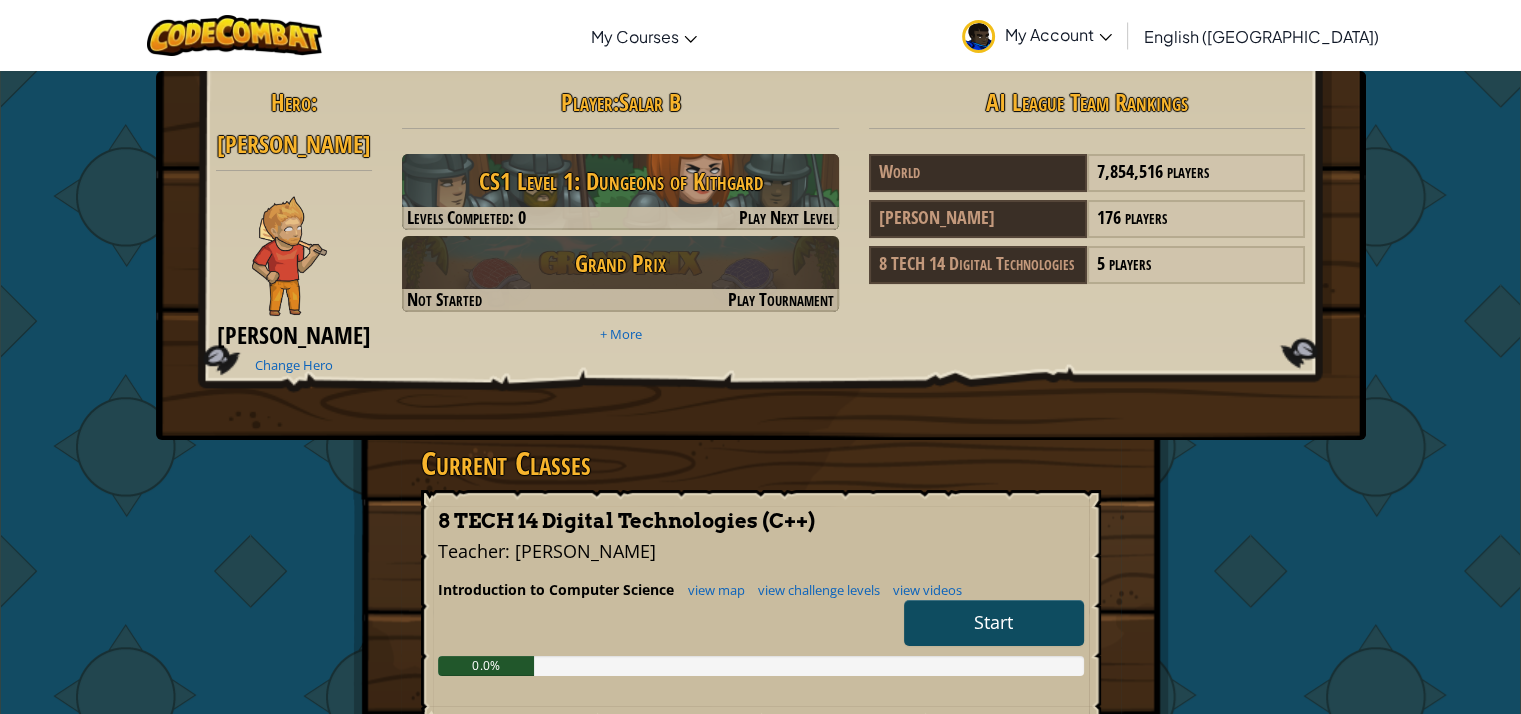 click on "Change Hero" at bounding box center (294, 364) 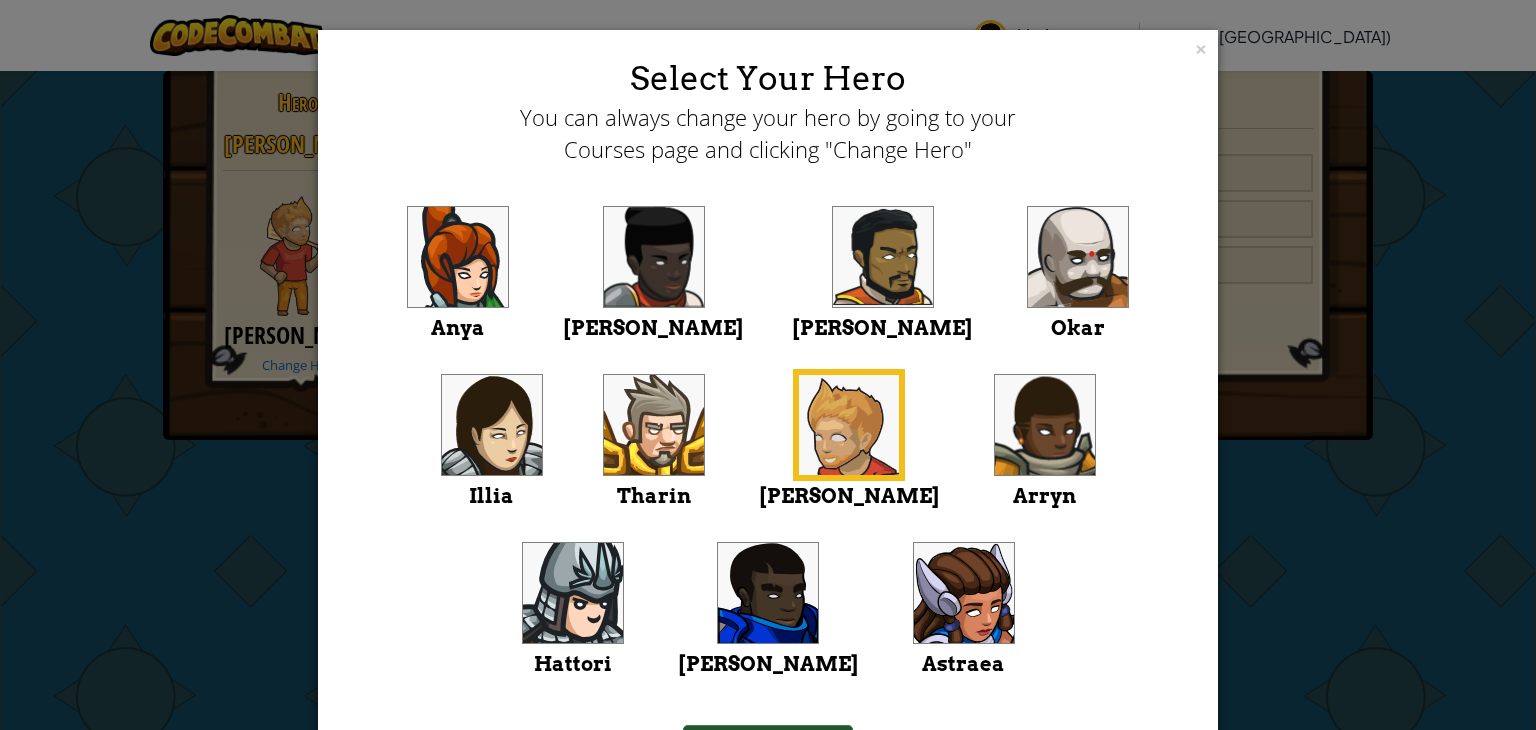 click at bounding box center (768, 593) 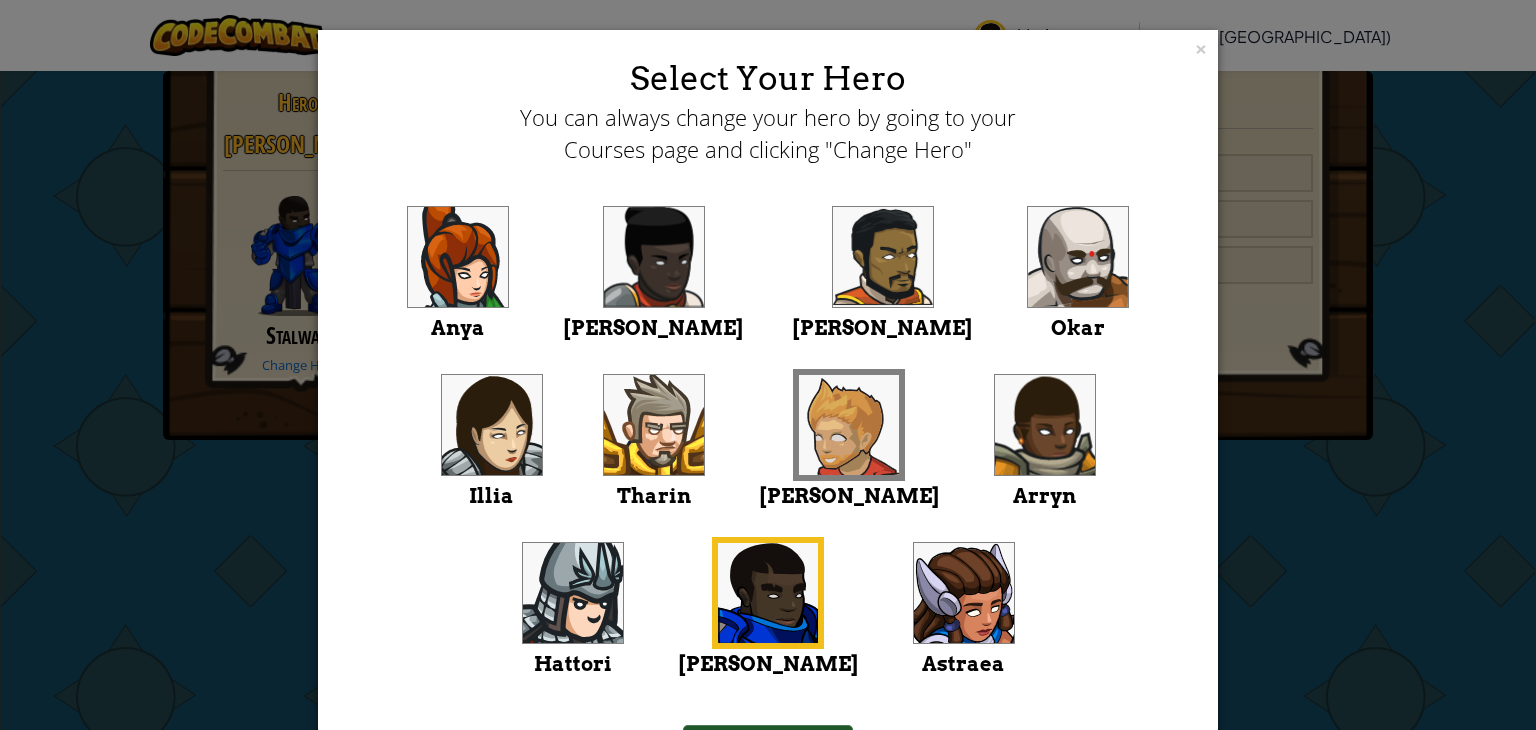click at bounding box center (768, 593) 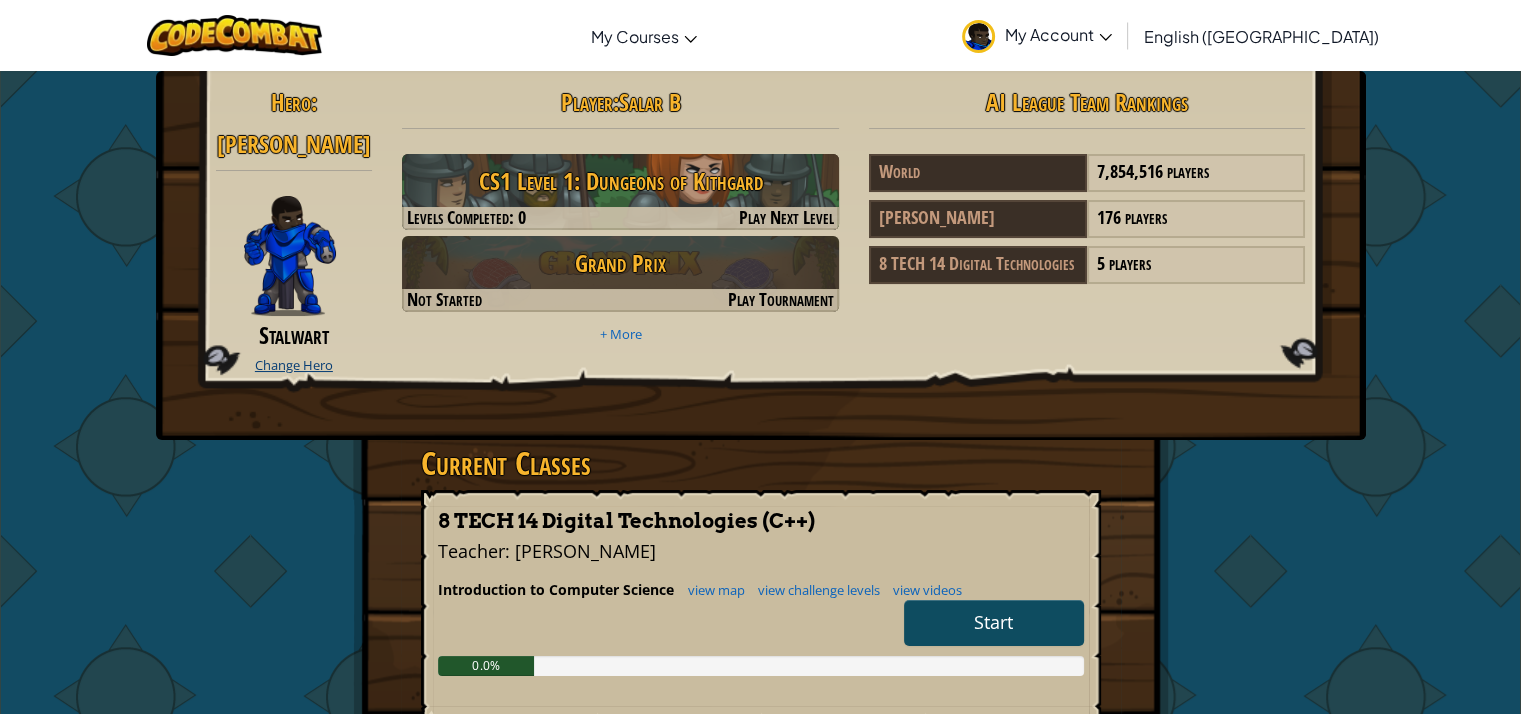 click on "Change Hero" at bounding box center (294, 365) 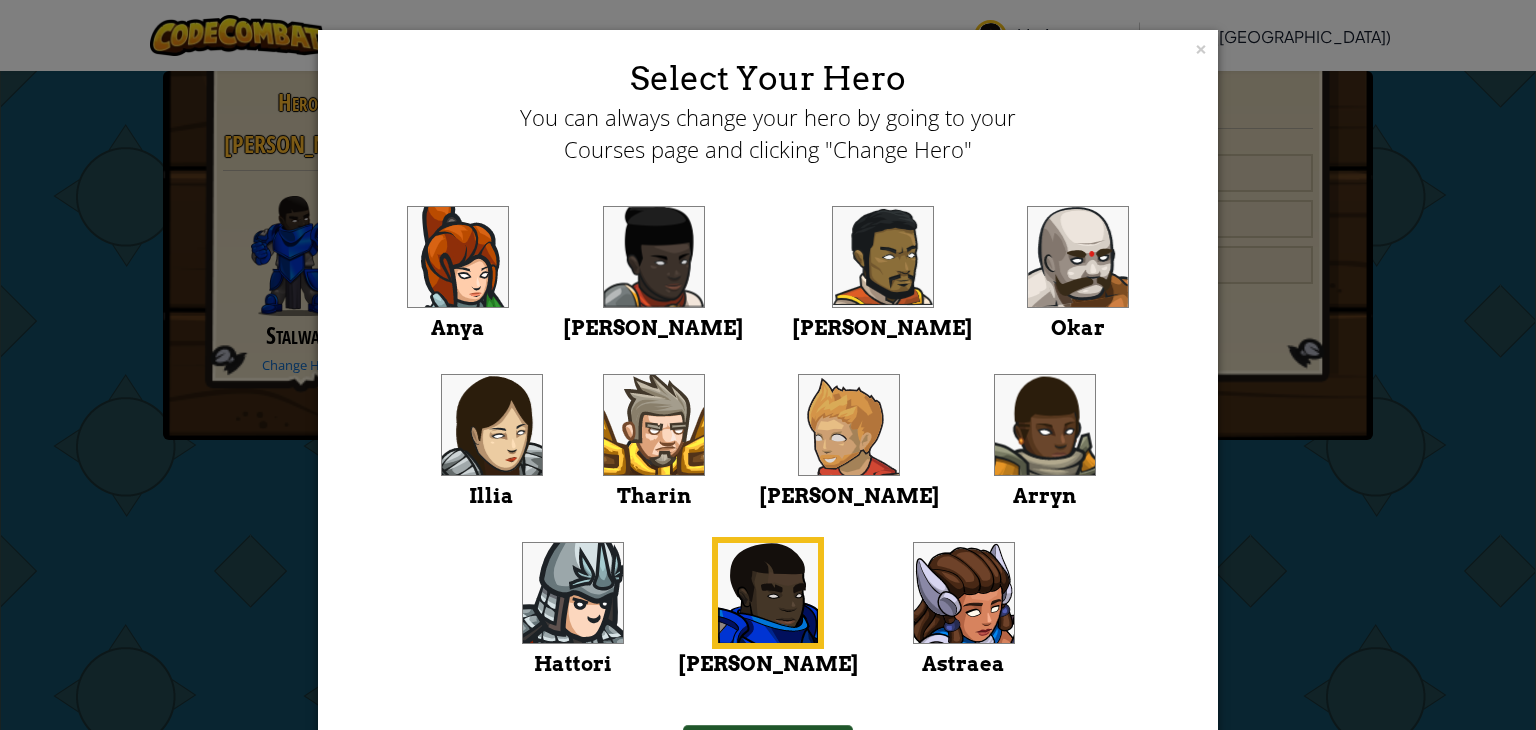 click at bounding box center [573, 593] 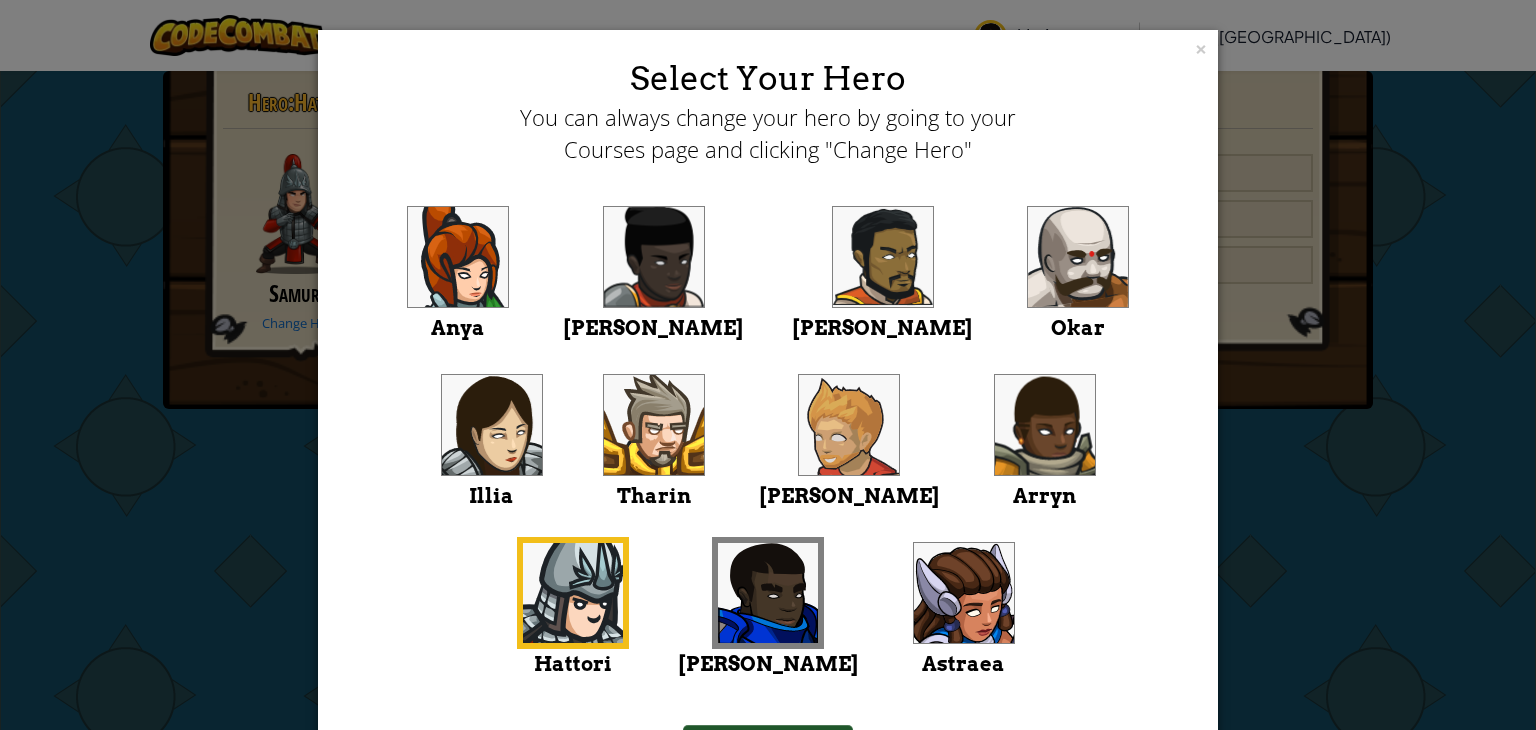 click on "[PERSON_NAME]" at bounding box center (849, 496) 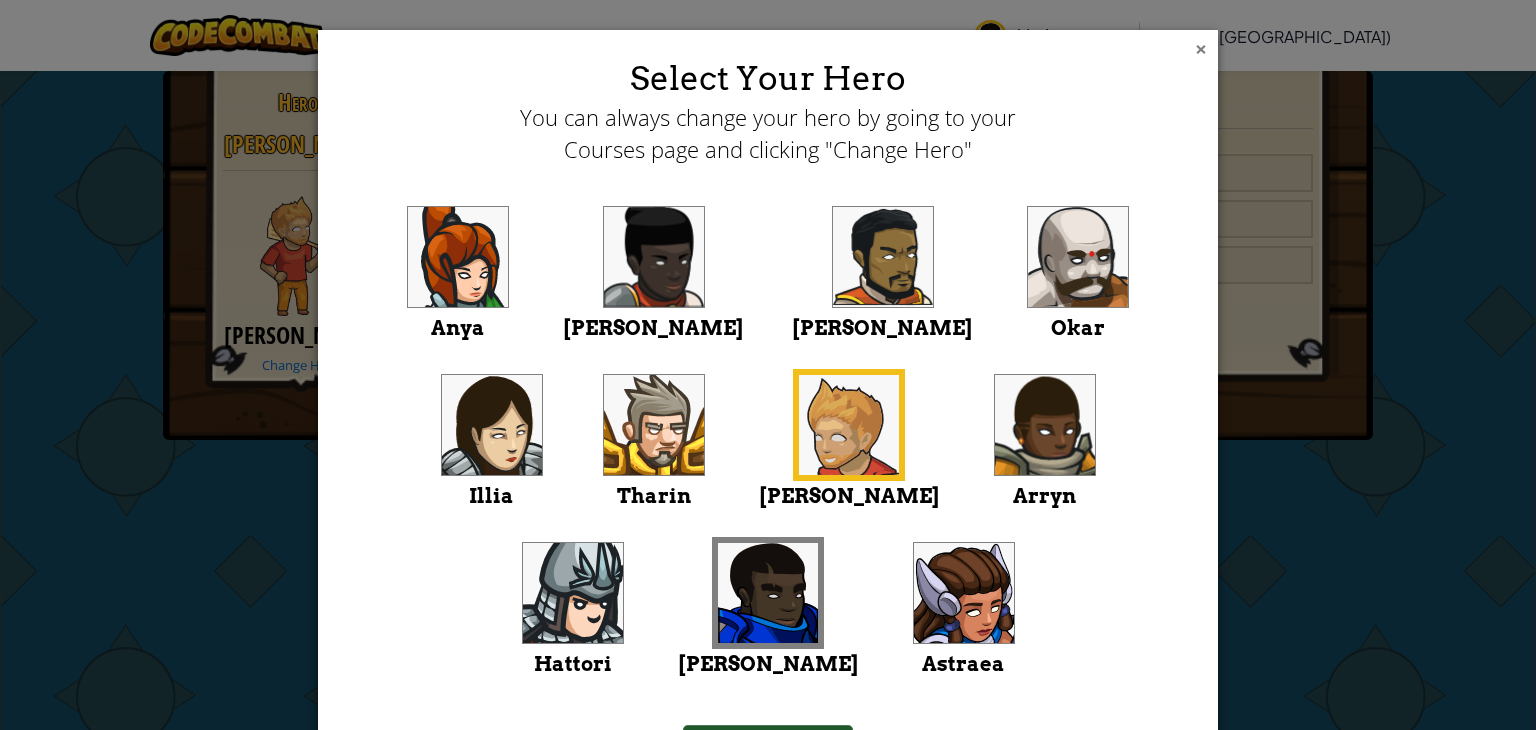 click on "×" at bounding box center [1201, 49] 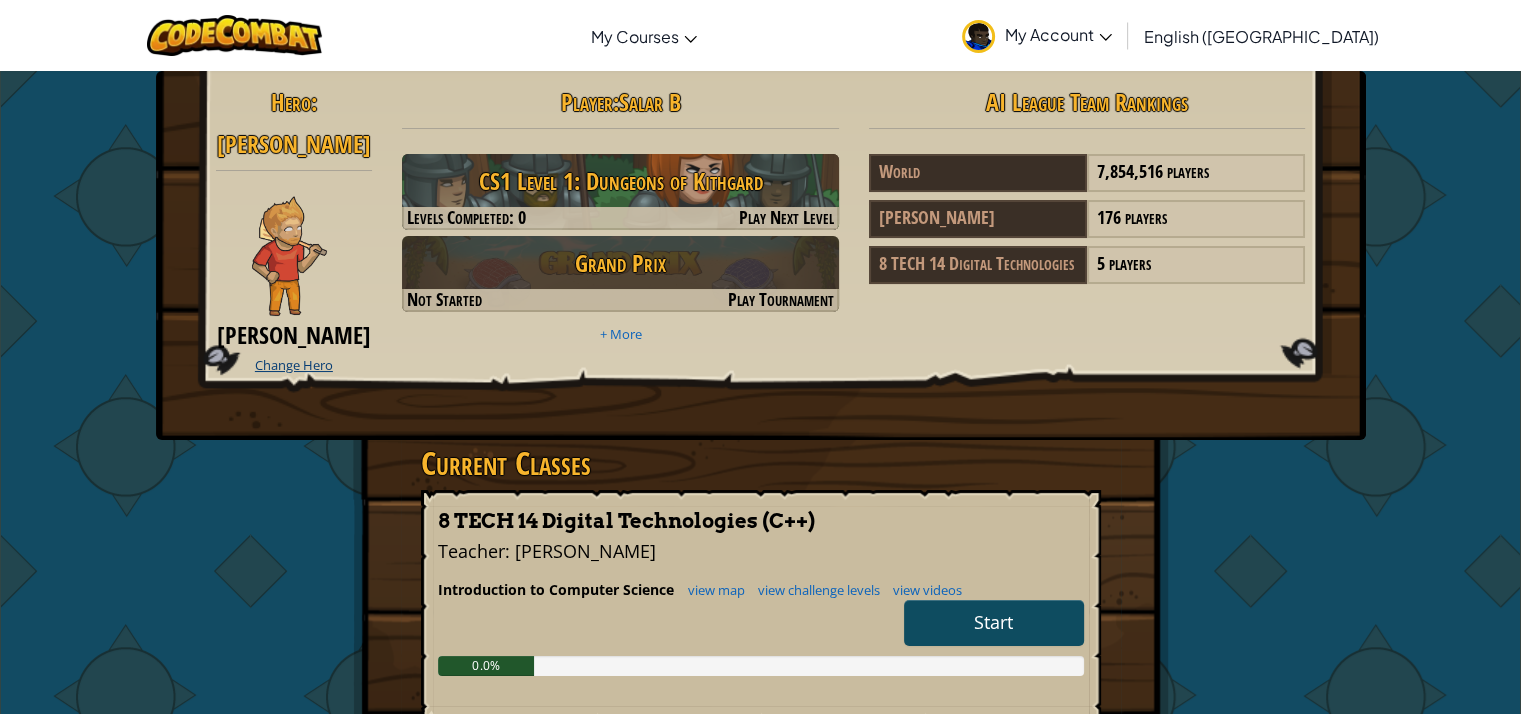click on "Change Hero" at bounding box center [294, 365] 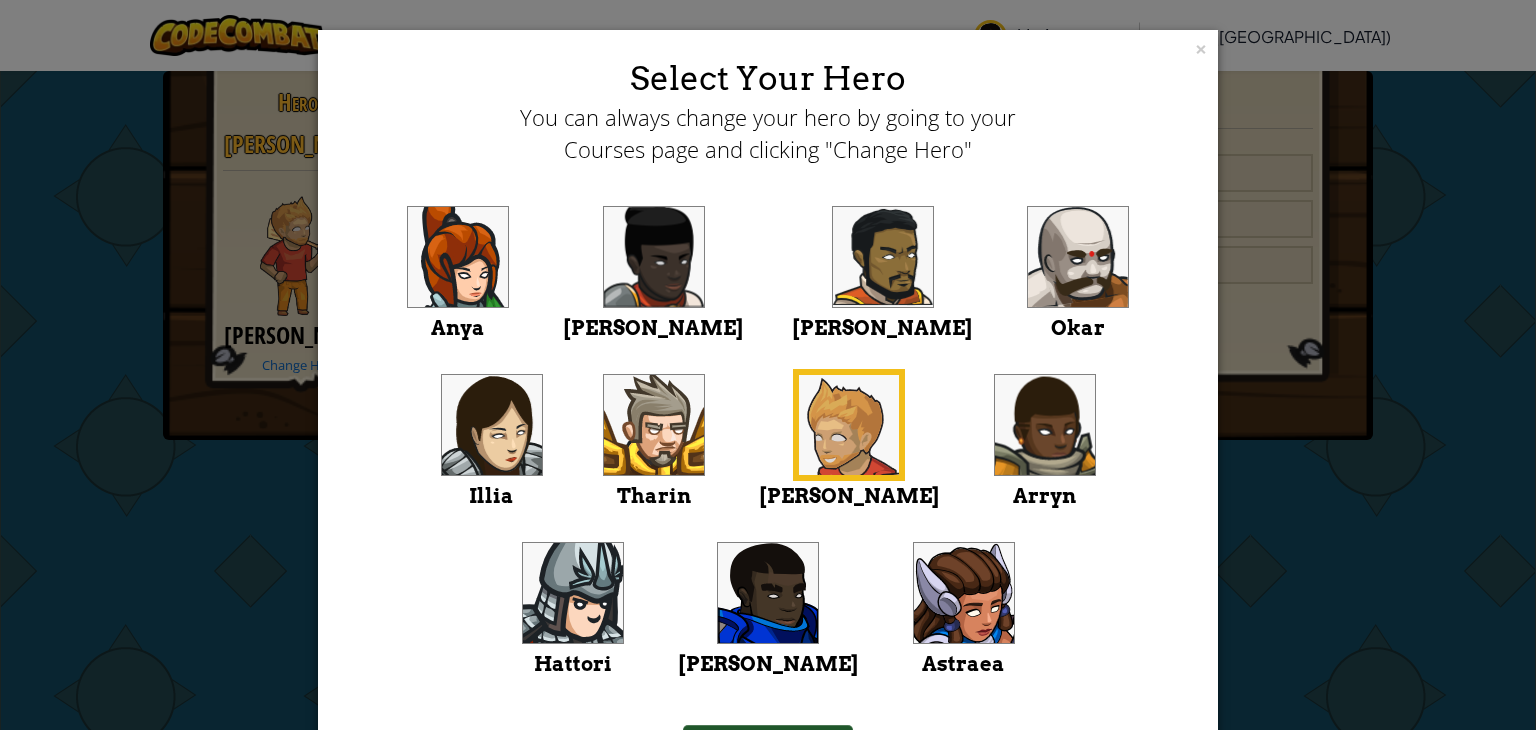 click at bounding box center [768, 593] 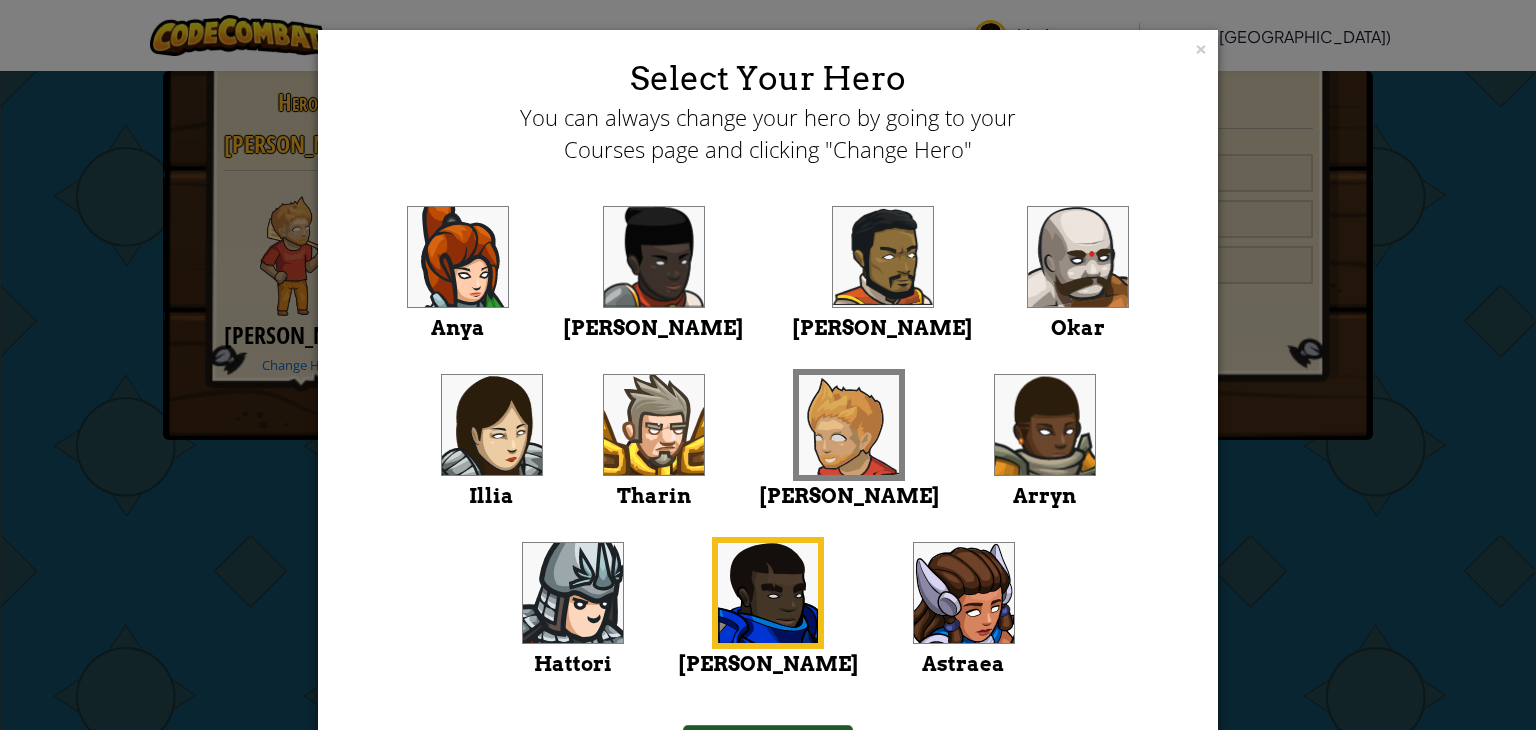 click at bounding box center [768, 593] 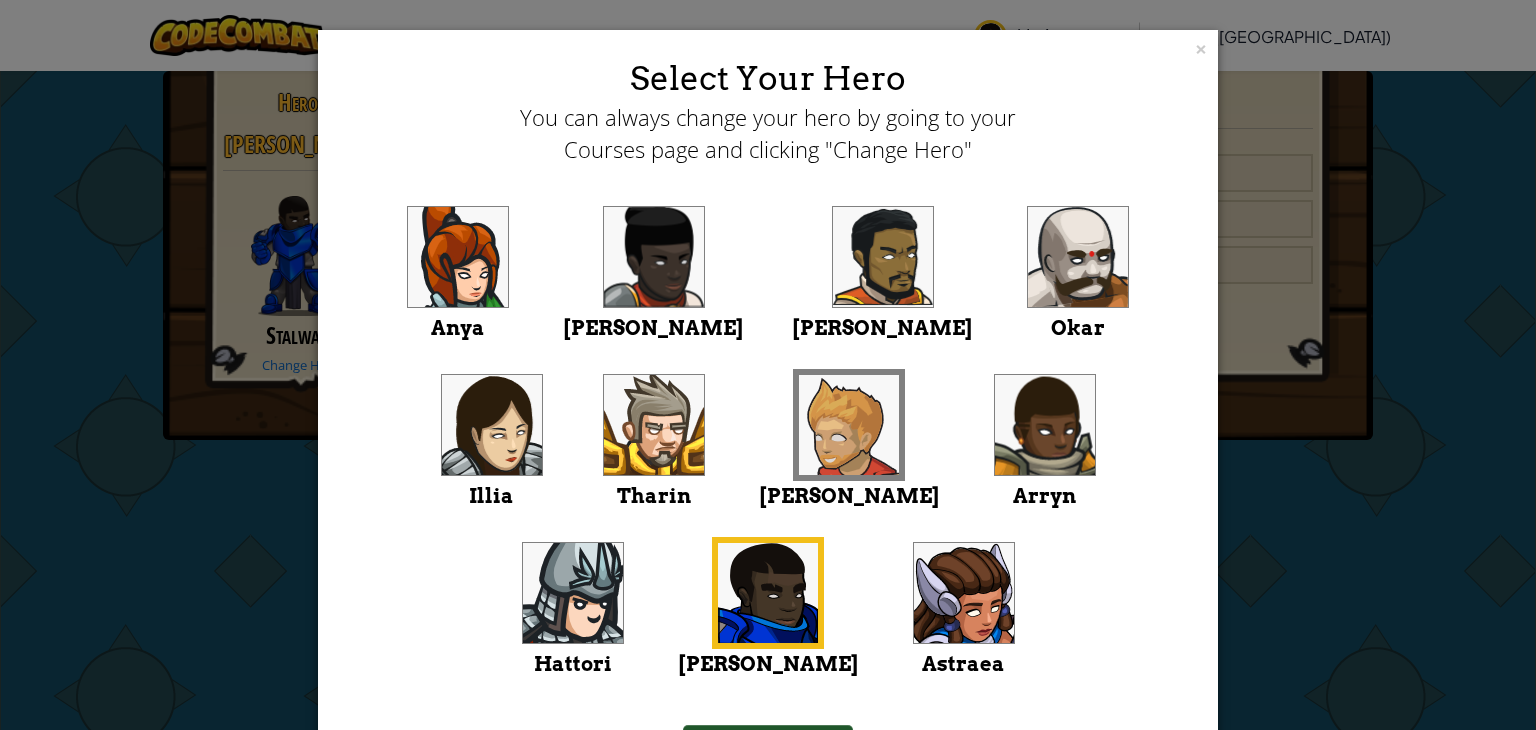 click at bounding box center (849, 425) 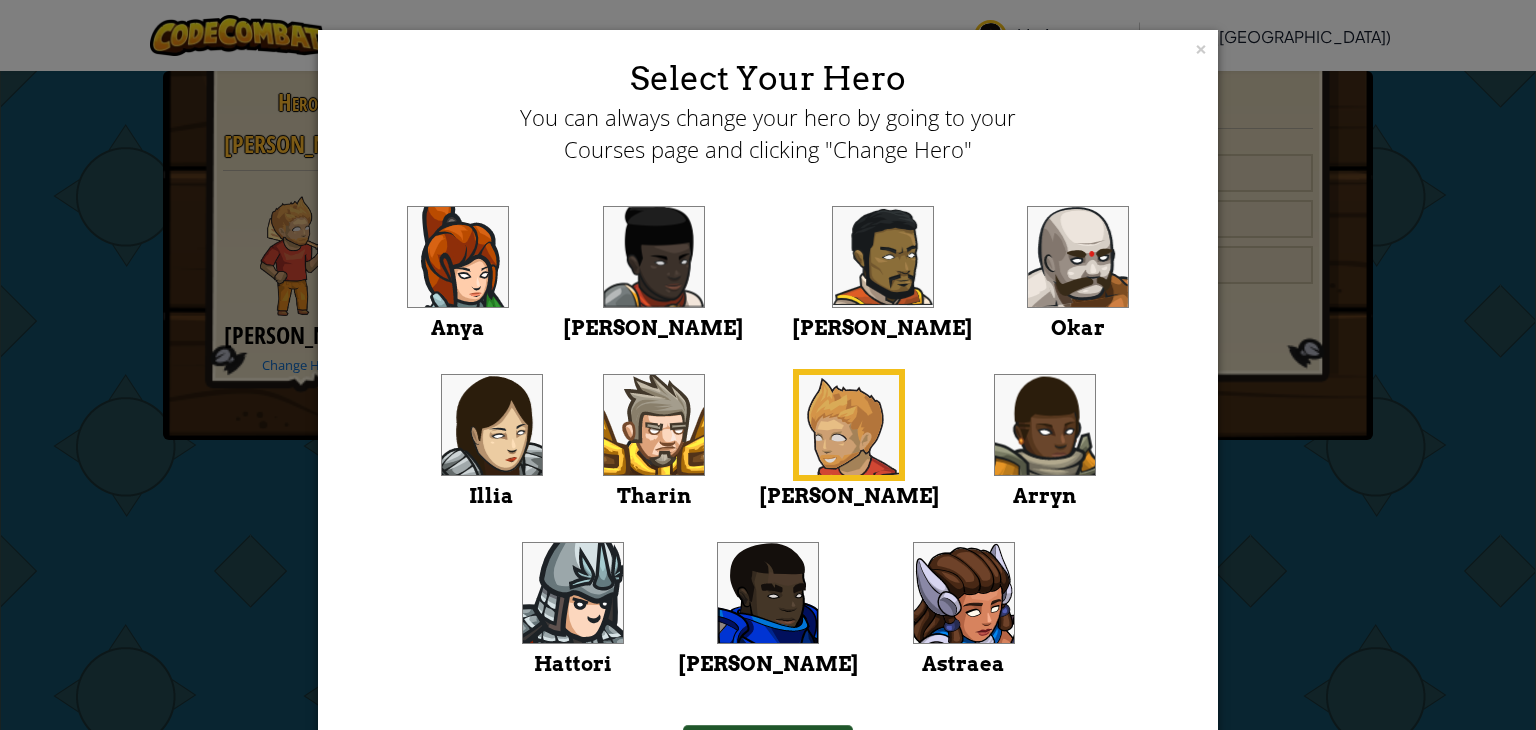 click at bounding box center [768, 593] 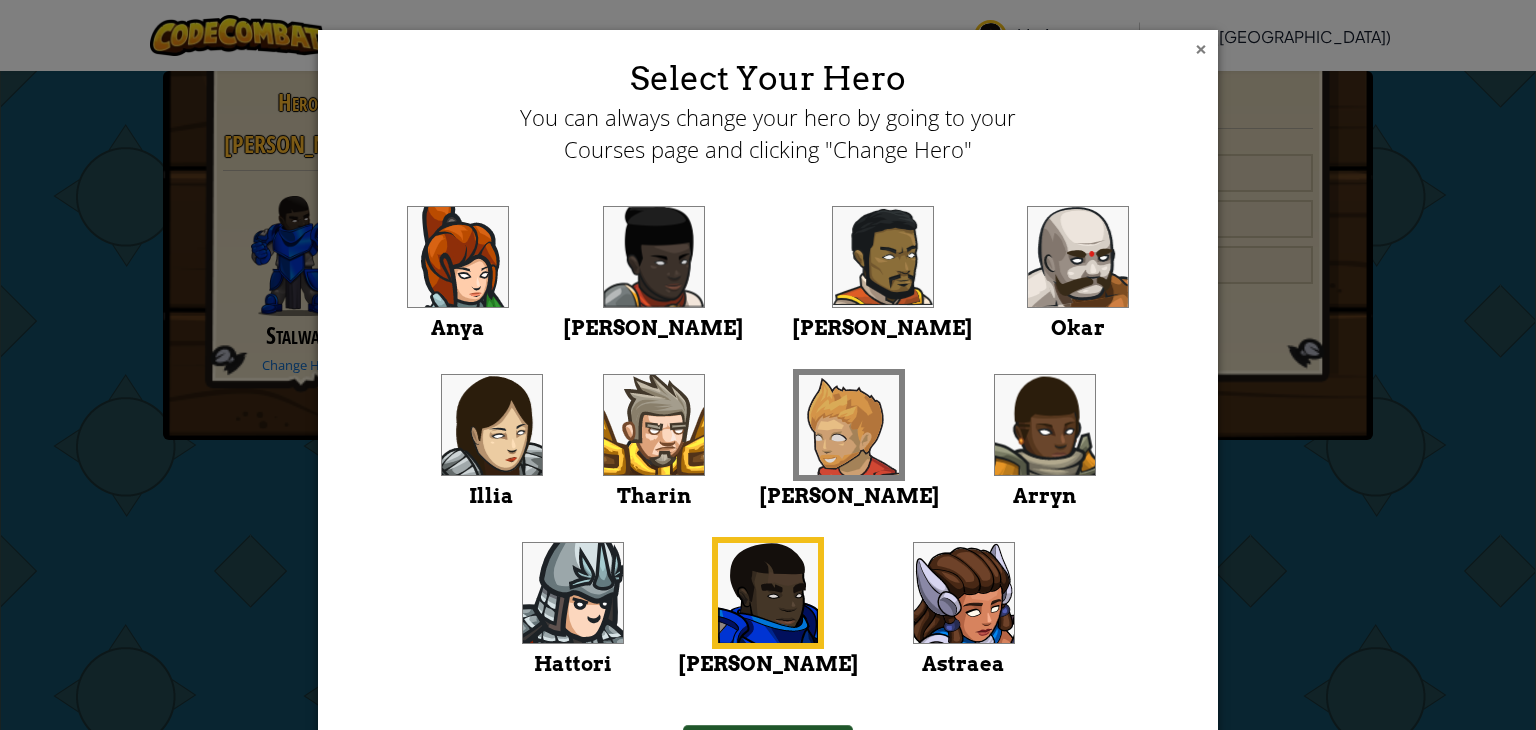 click on "×" at bounding box center (1201, 49) 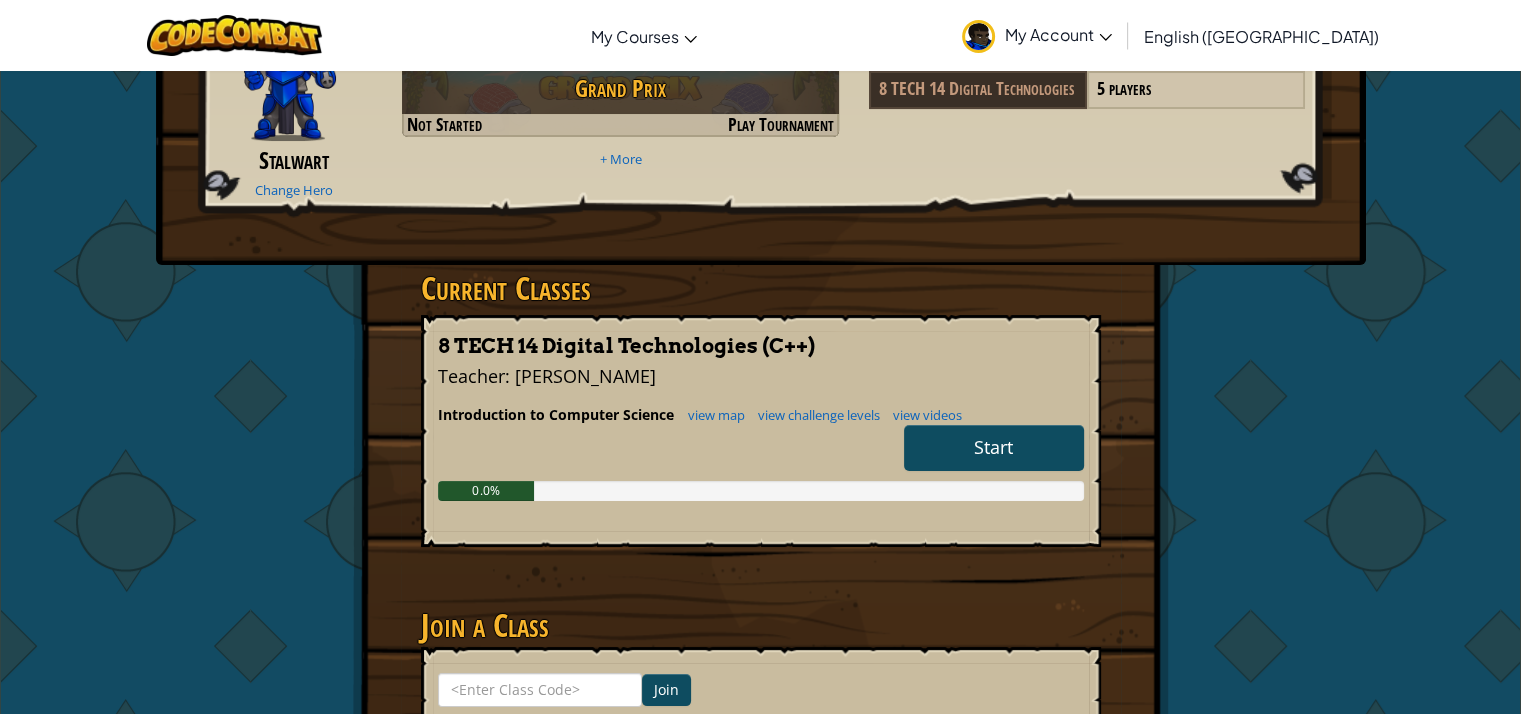 scroll, scrollTop: 176, scrollLeft: 0, axis: vertical 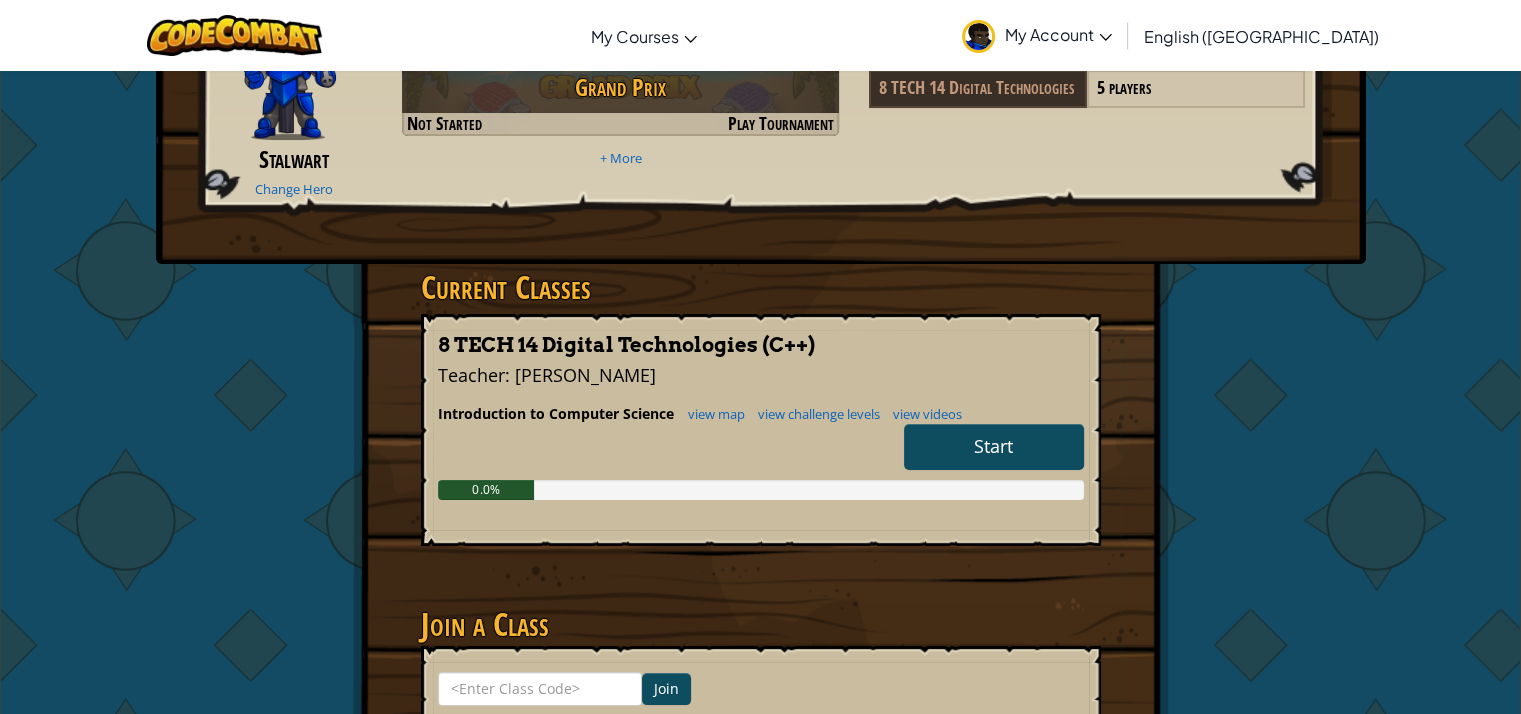 click on "Introduction to Computer Science view map   view challenge levels   view videos" at bounding box center [761, 414] 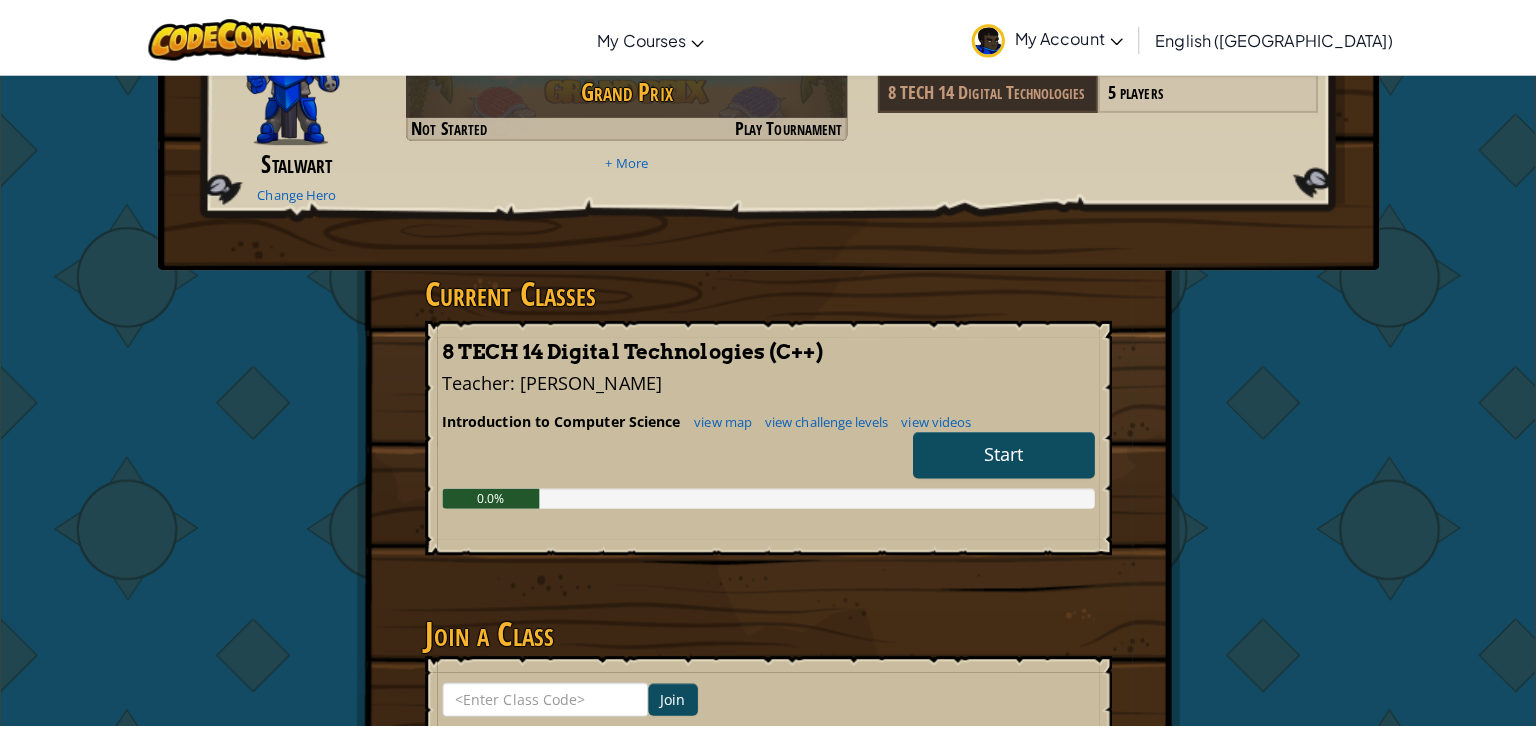 scroll, scrollTop: 0, scrollLeft: 0, axis: both 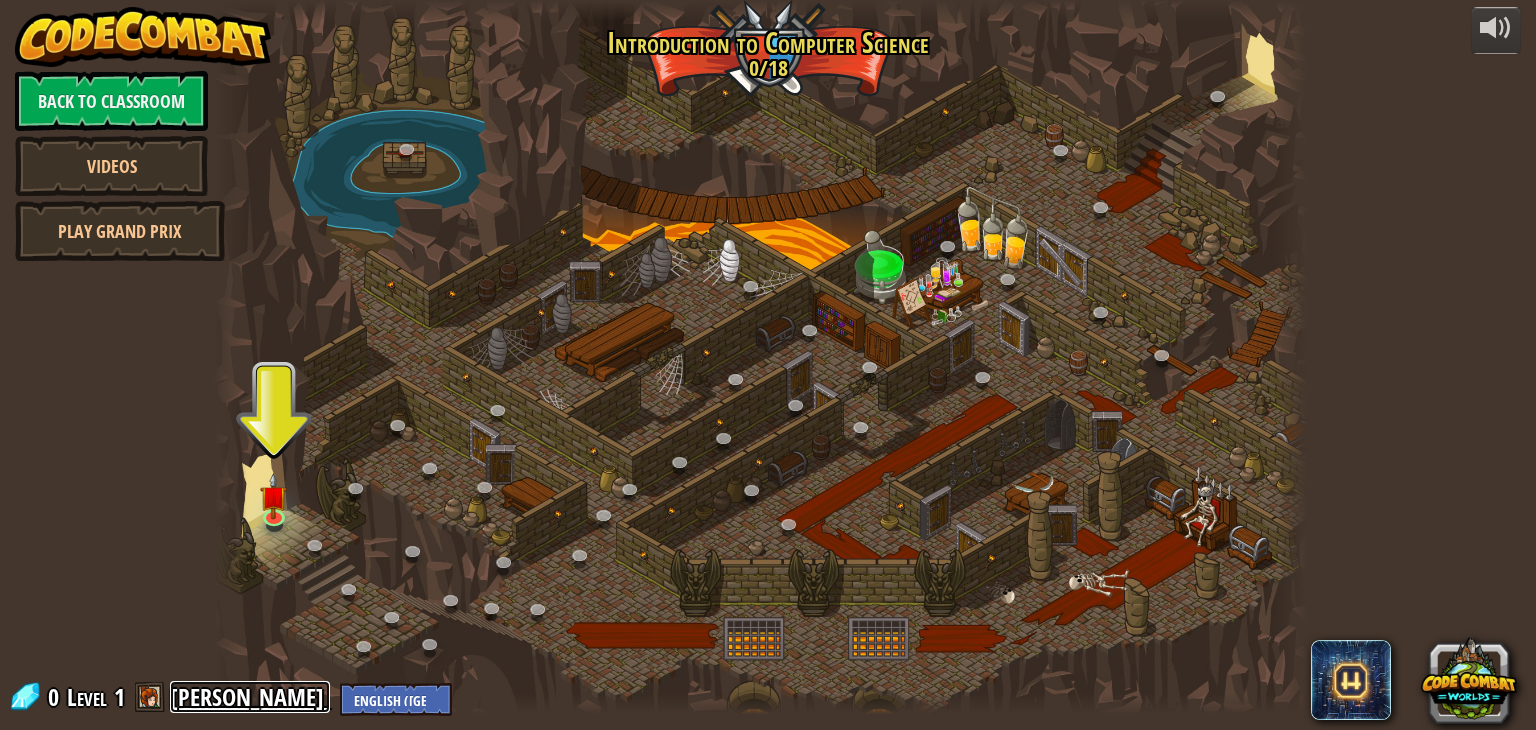 click on "[PERSON_NAME]" at bounding box center [250, 697] 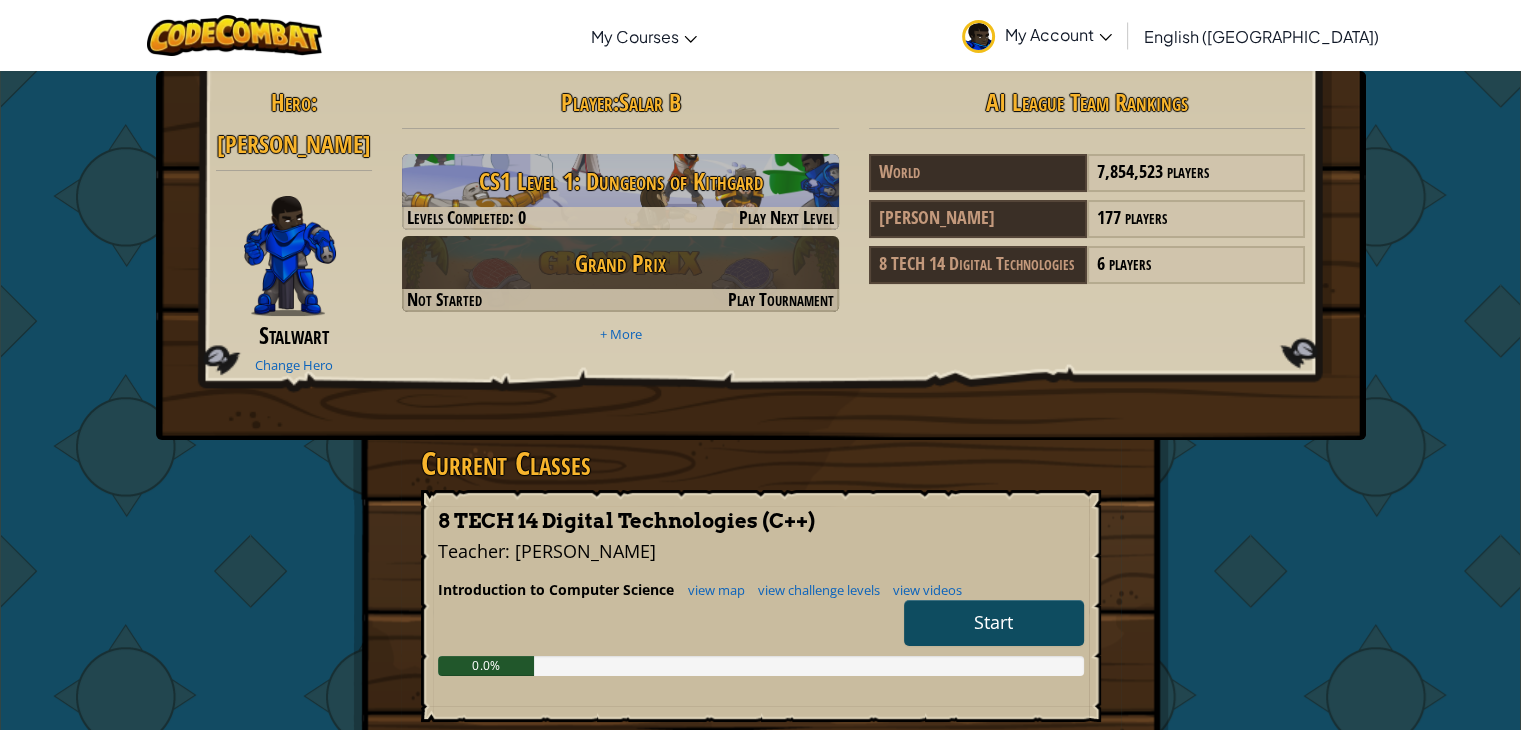 click on "Start" at bounding box center [994, 623] 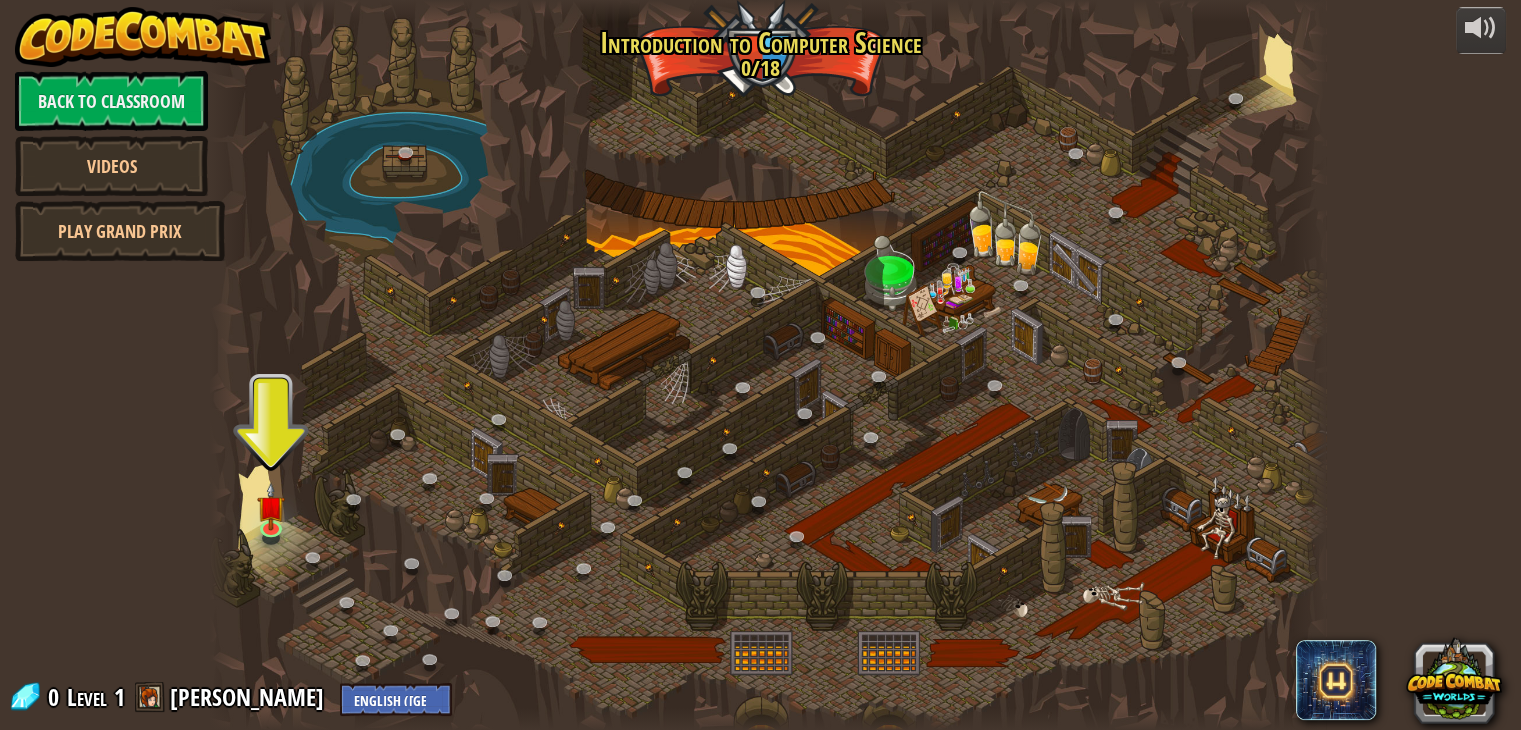 drag, startPoint x: 1309, startPoint y: 665, endPoint x: 654, endPoint y: 348, distance: 727.6771 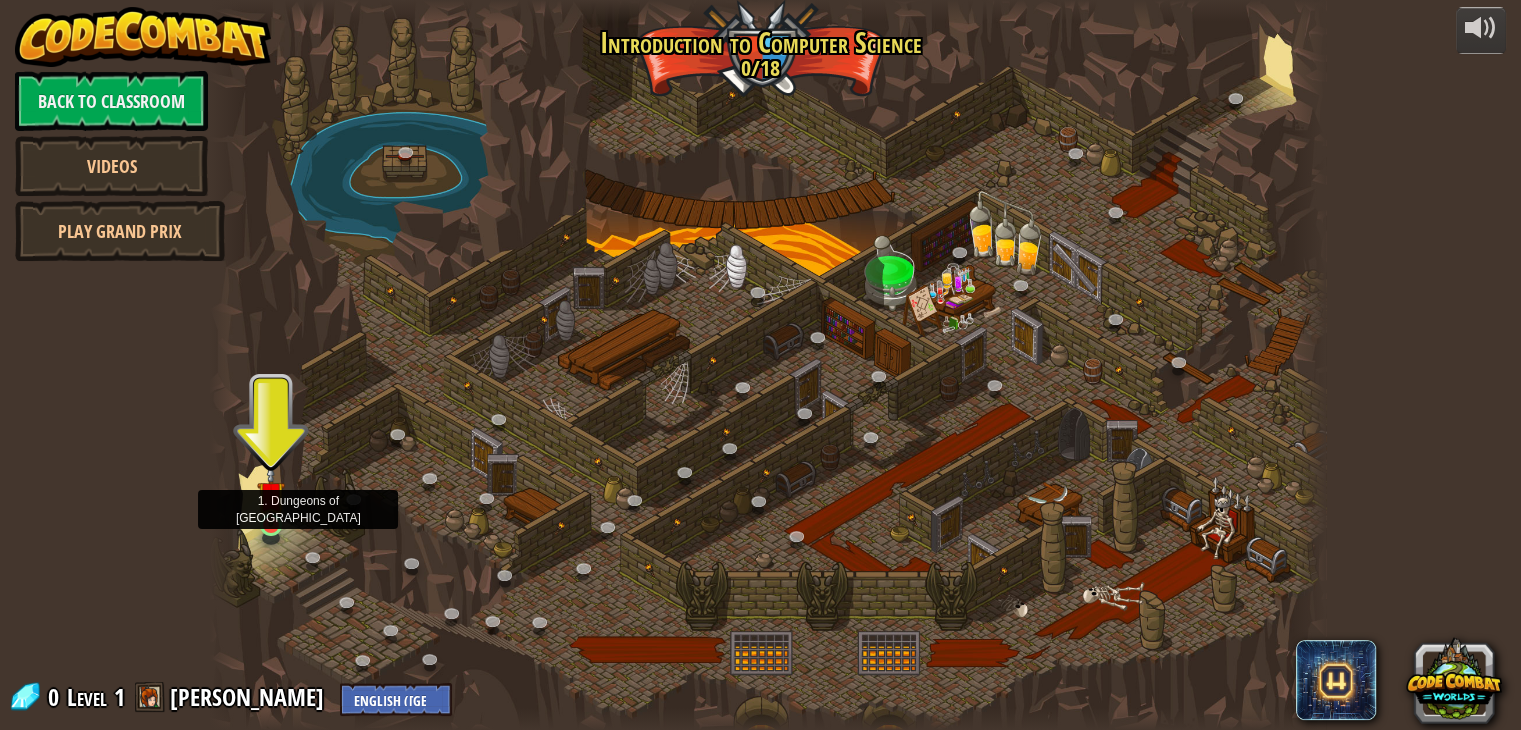 click at bounding box center [271, 495] 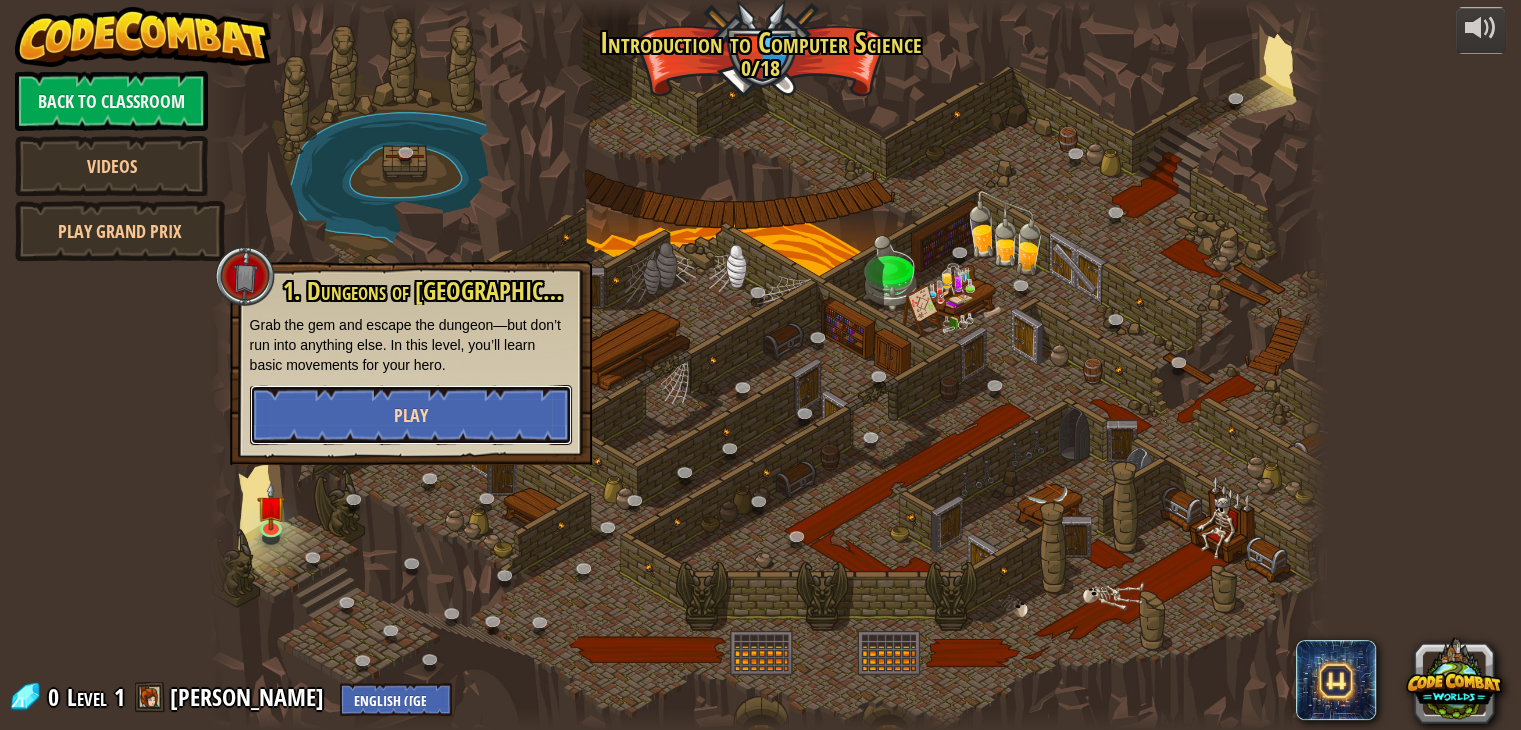 click on "Play" at bounding box center [411, 415] 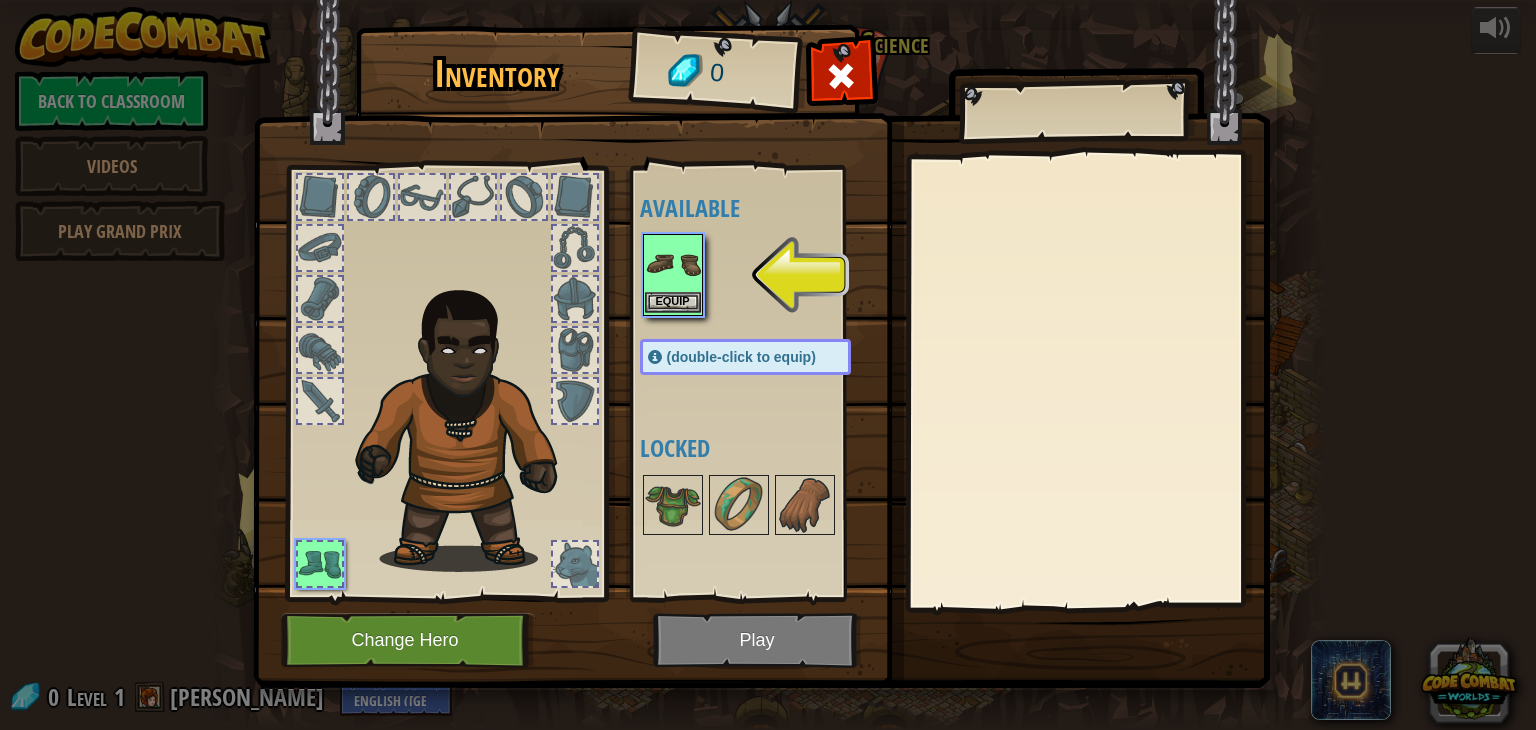 click at bounding box center (673, 264) 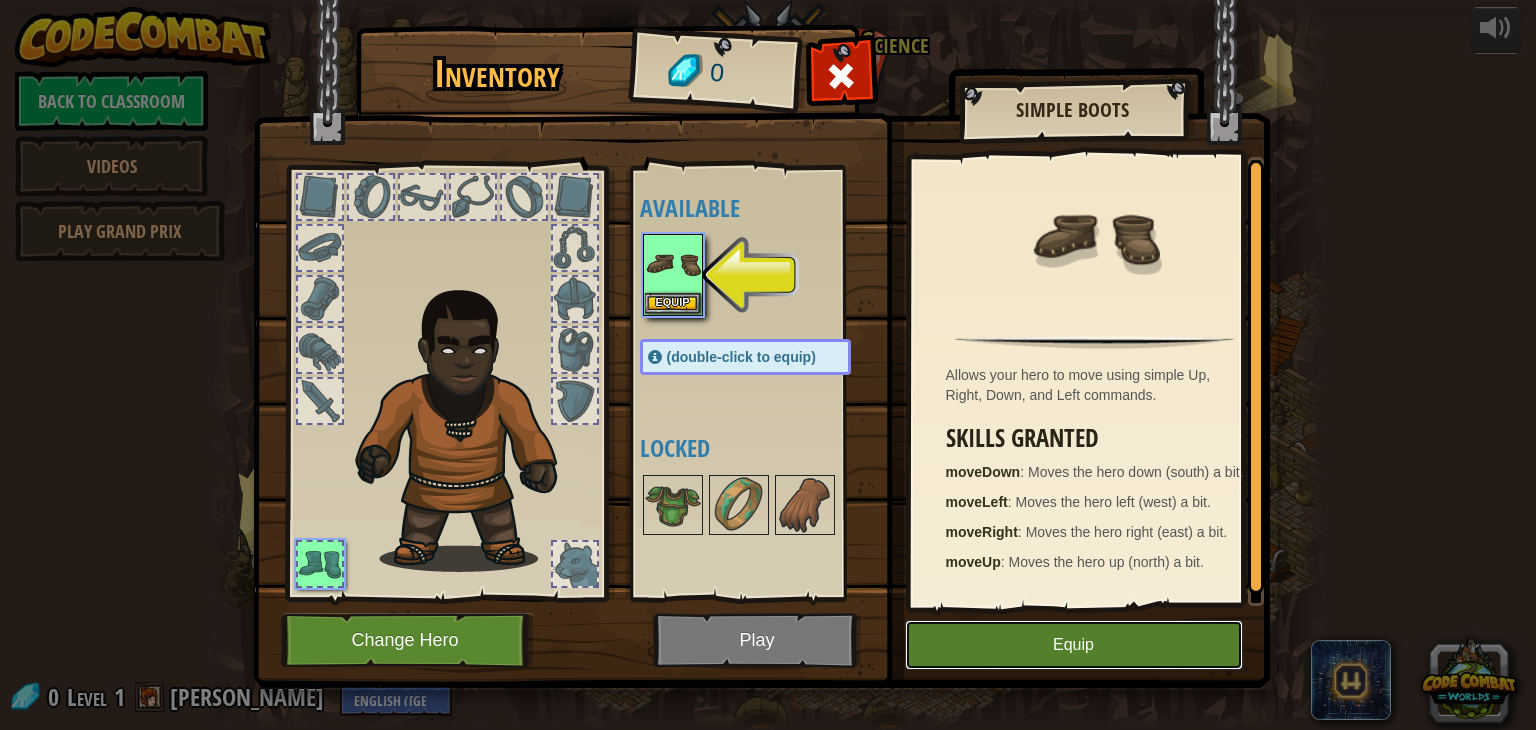 click on "Equip" at bounding box center (1074, 645) 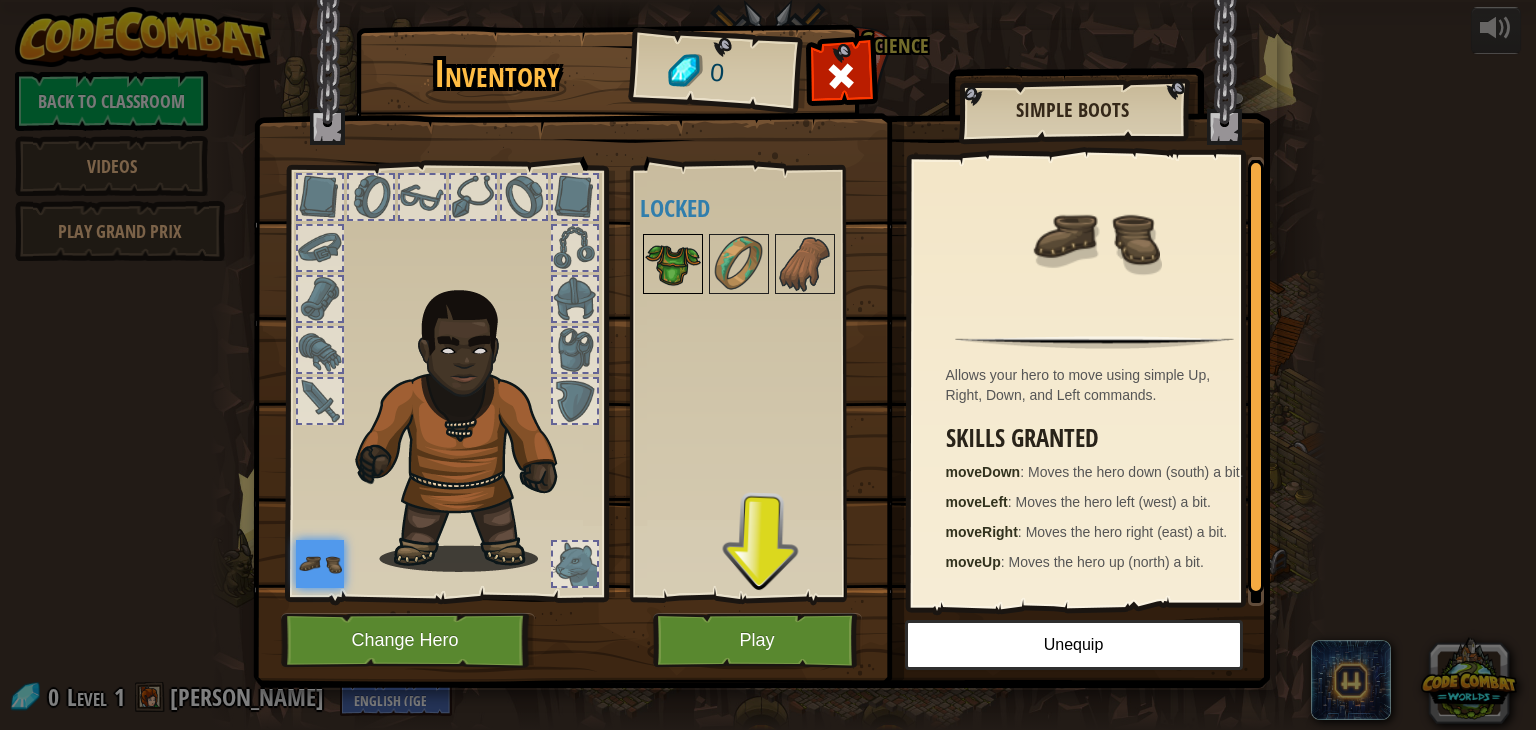 click at bounding box center (673, 264) 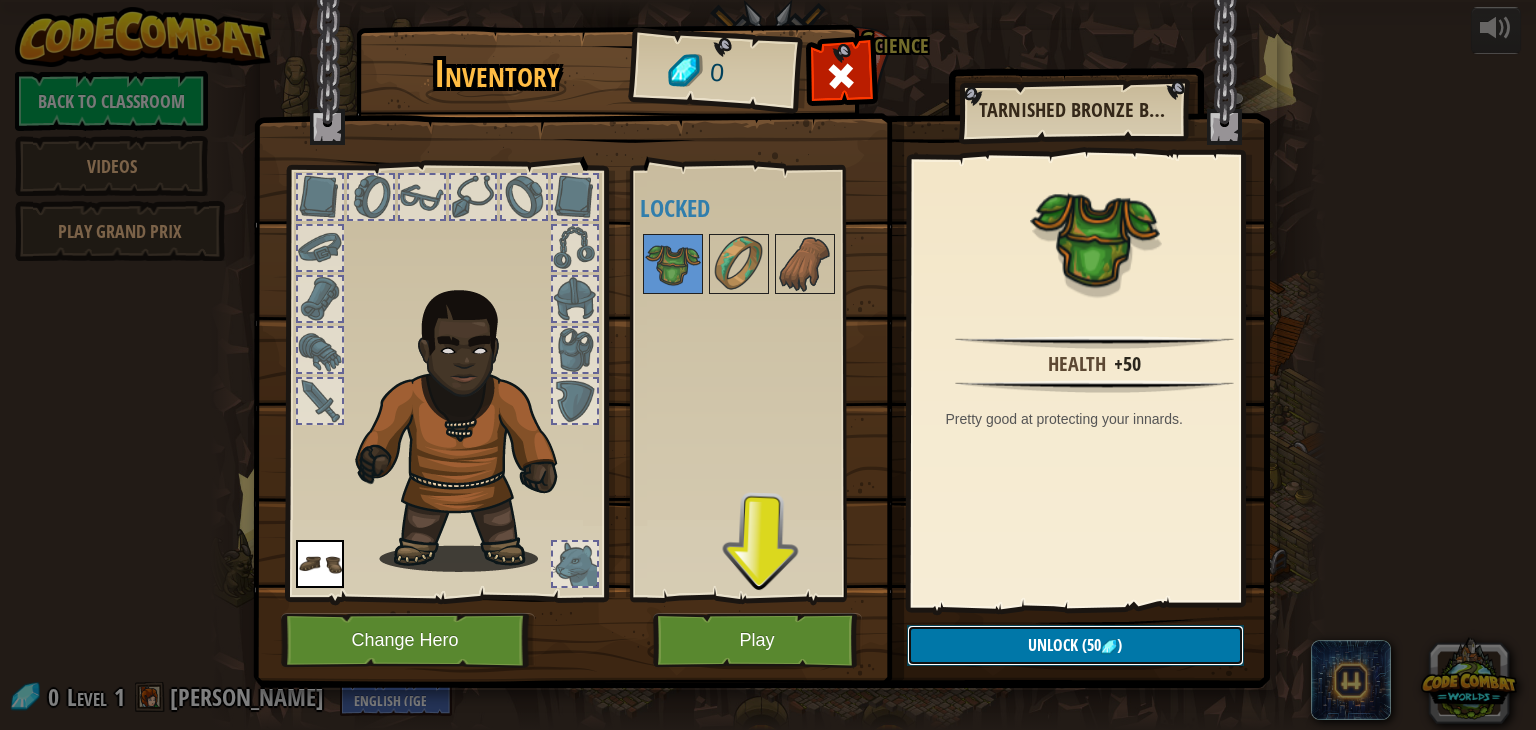 click on "Unlock (50 )" at bounding box center [1075, 645] 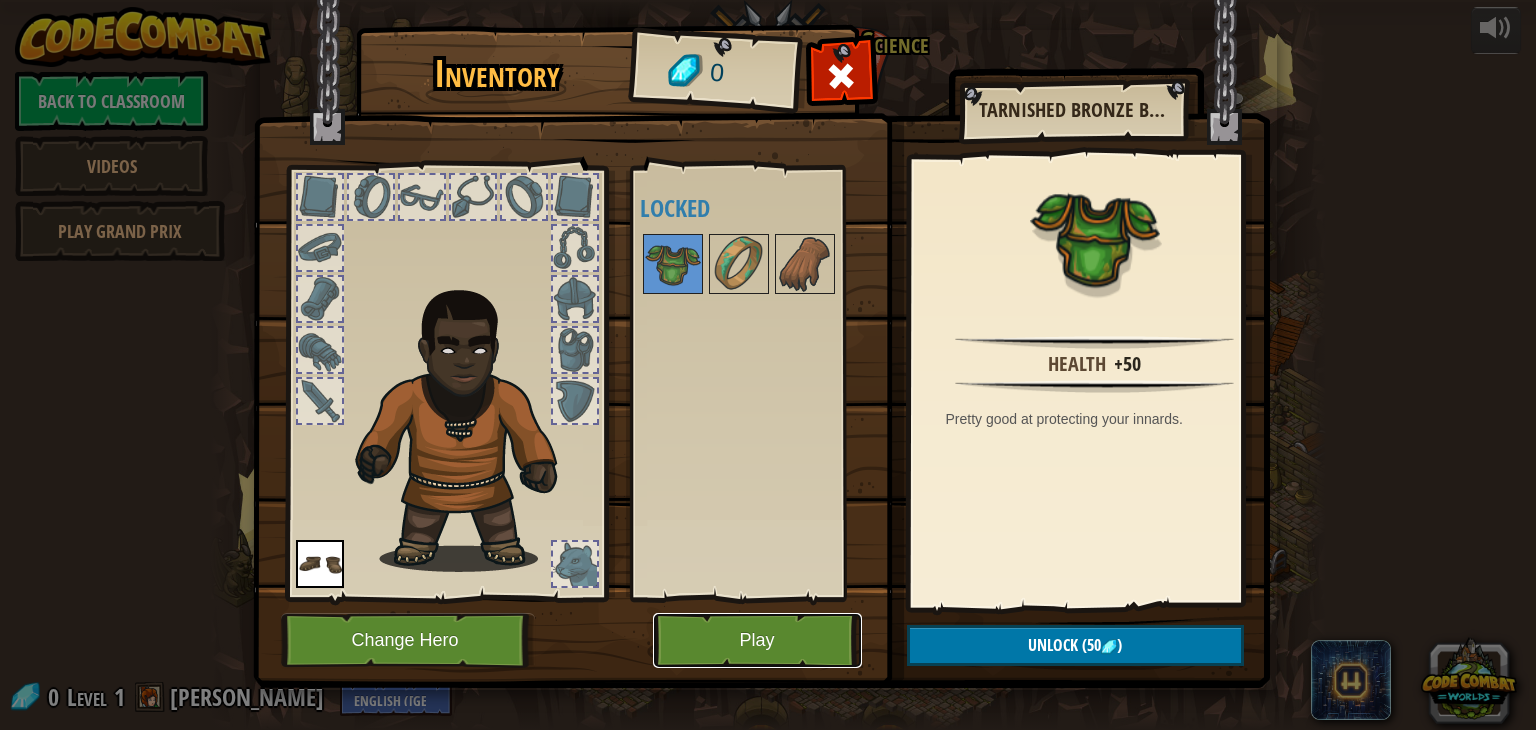drag, startPoint x: 724, startPoint y: 640, endPoint x: 680, endPoint y: 746, distance: 114.76933 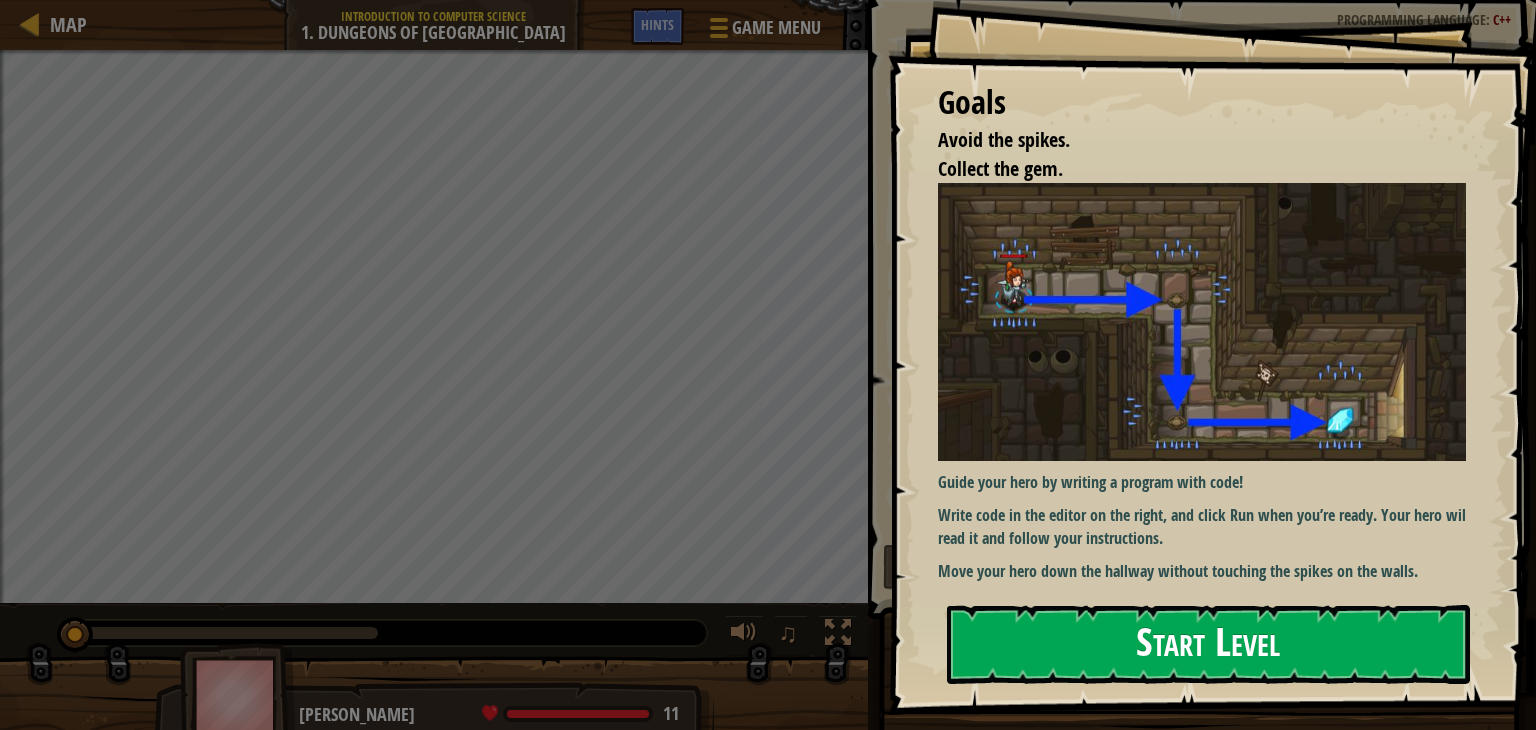 click on "Start Level" at bounding box center [1208, 644] 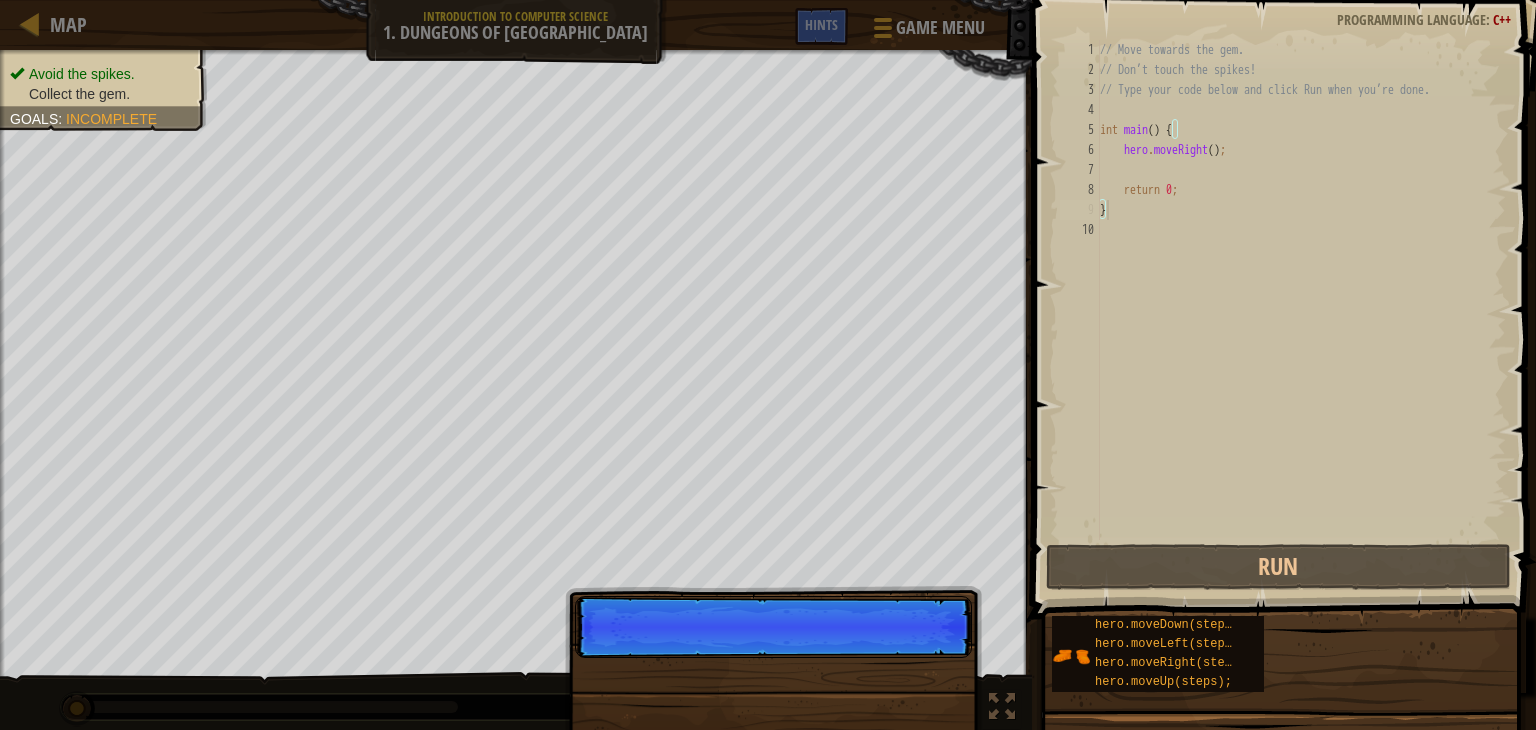 scroll, scrollTop: 9, scrollLeft: 0, axis: vertical 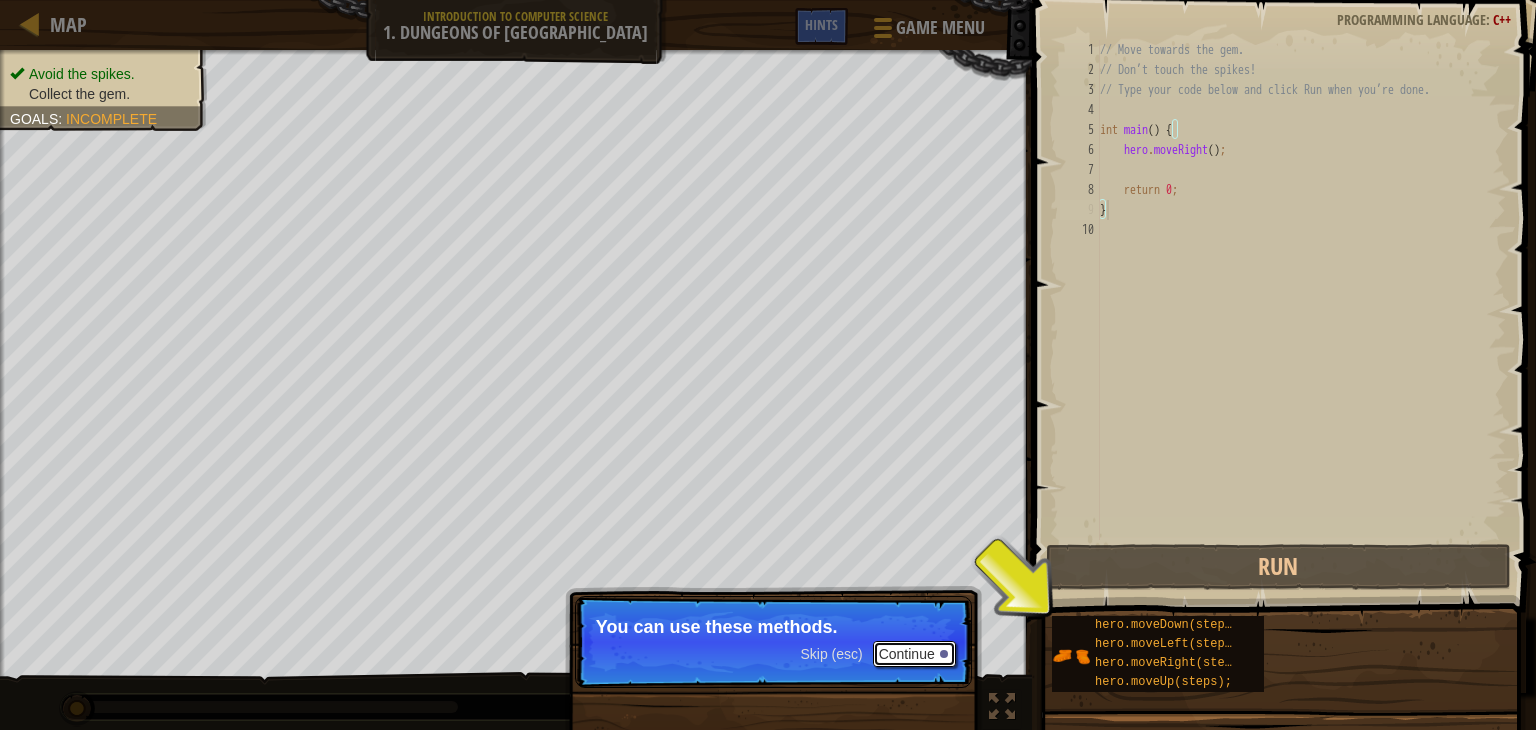 click on "Continue" at bounding box center [914, 654] 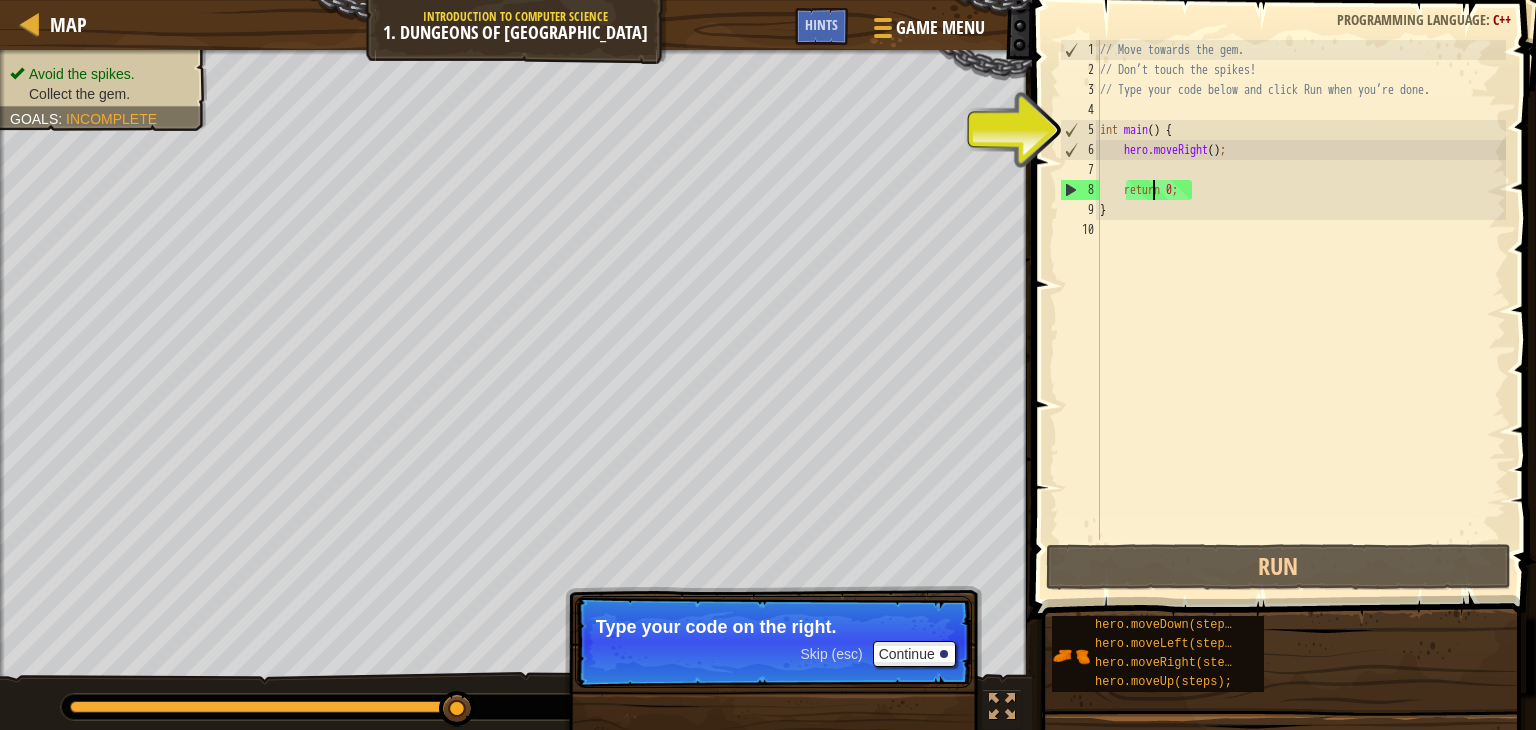 click on "// Move towards the gem. // Don’t touch the spikes! // Type your code below and click Run when you’re done. int   main ( )   {      hero . moveRight ( ) ;           return   0 ; }" at bounding box center (1301, 310) 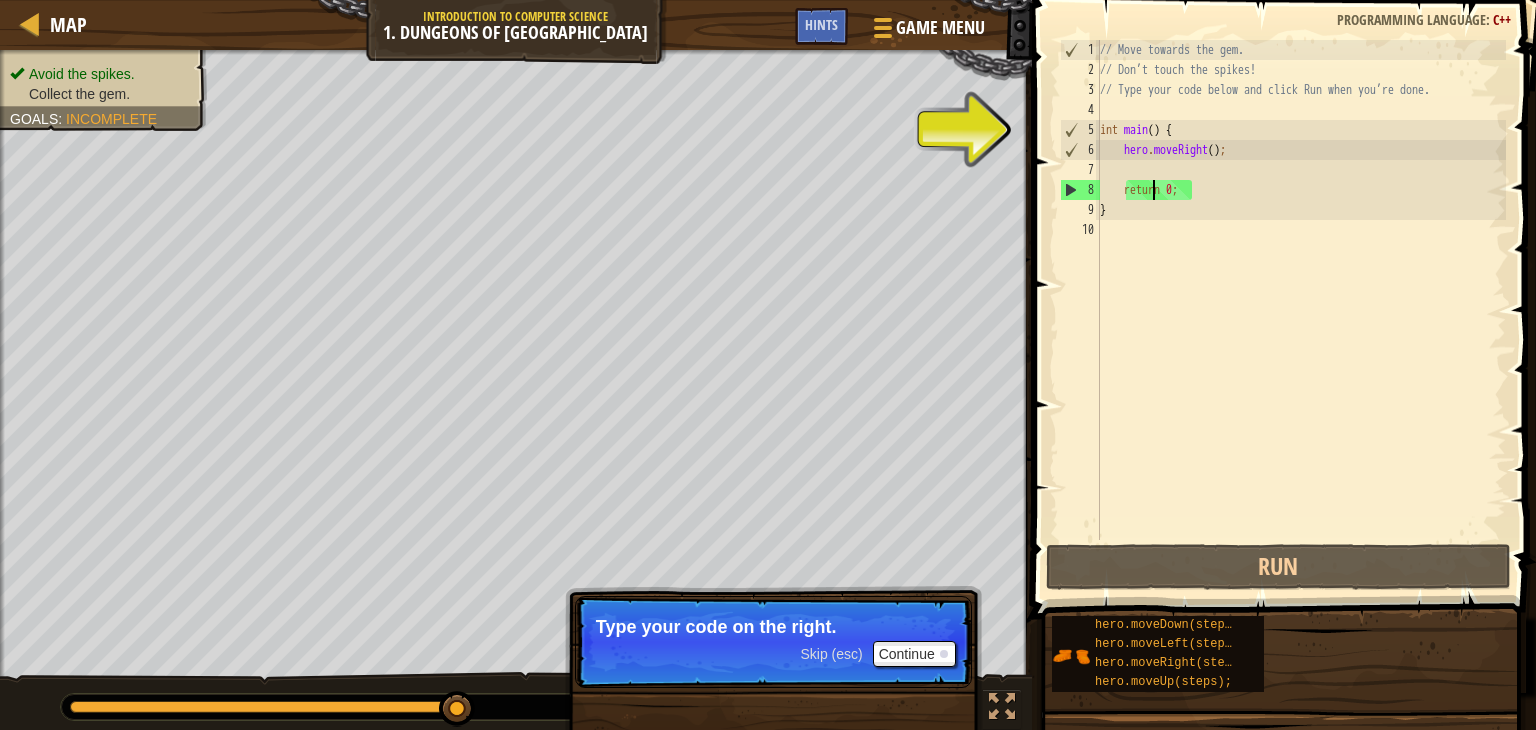 click on "// Move towards the gem. // Don’t touch the spikes! // Type your code below and click Run when you’re done. int   main ( )   {      hero . moveRight ( ) ;           return   0 ; }" at bounding box center [1301, 310] 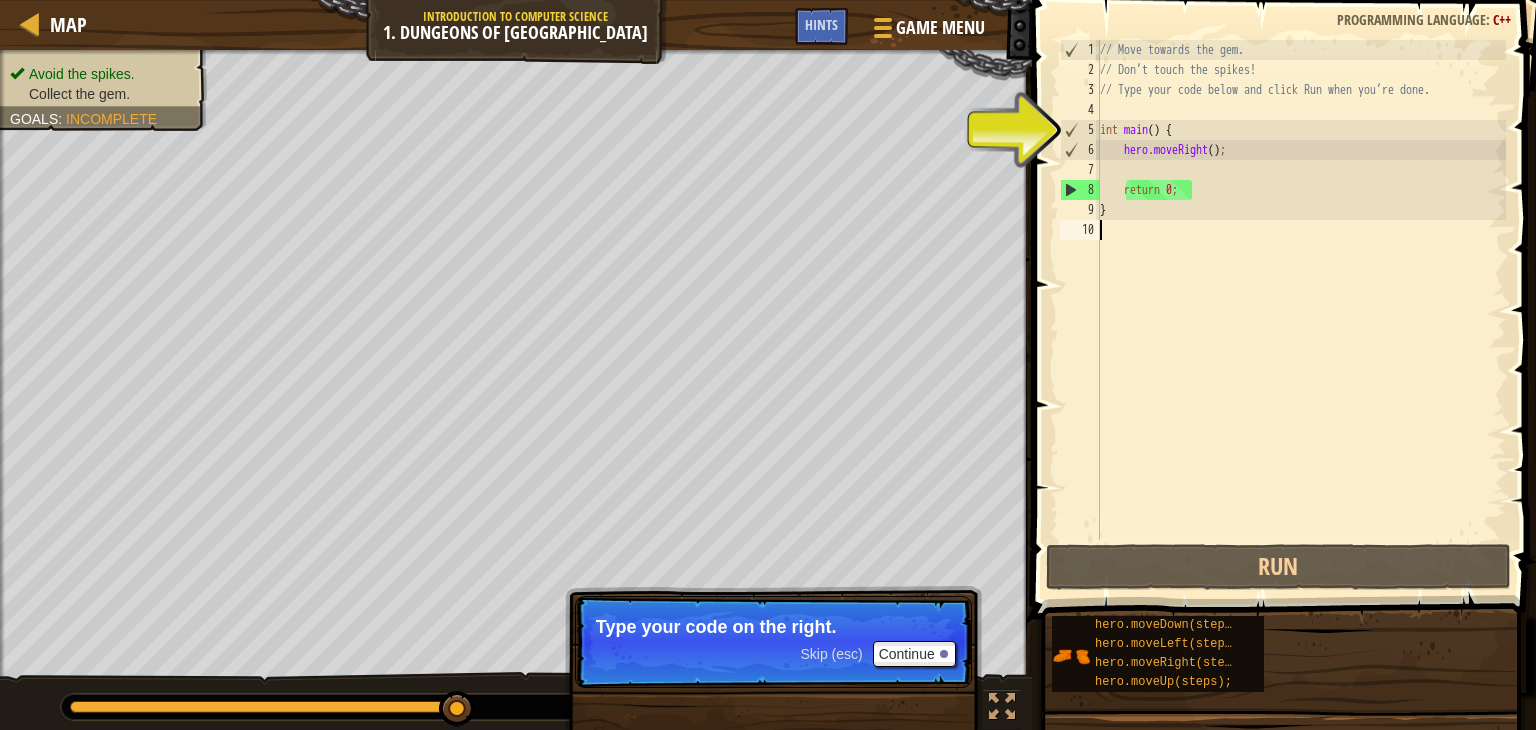 click on "// Move towards the gem. // Don’t touch the spikes! // Type your code below and click Run when you’re done. int   main ( )   {      hero . moveRight ( ) ;           return   0 ; }" at bounding box center (1301, 310) 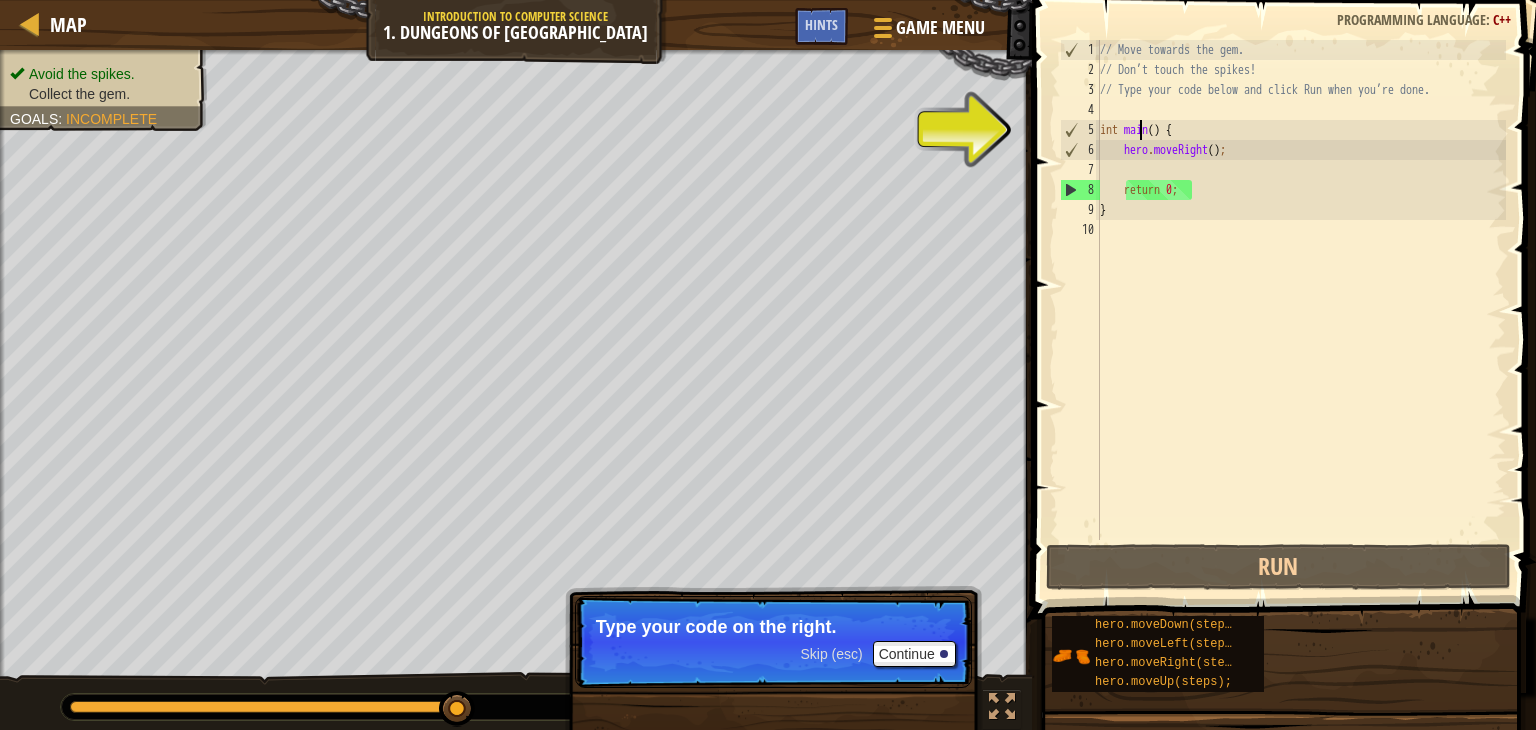 click on "// Move towards the gem. // Don’t touch the spikes! // Type your code below and click Run when you’re done. int   main ( )   {      hero . moveRight ( ) ;           return   0 ; }" at bounding box center (1301, 310) 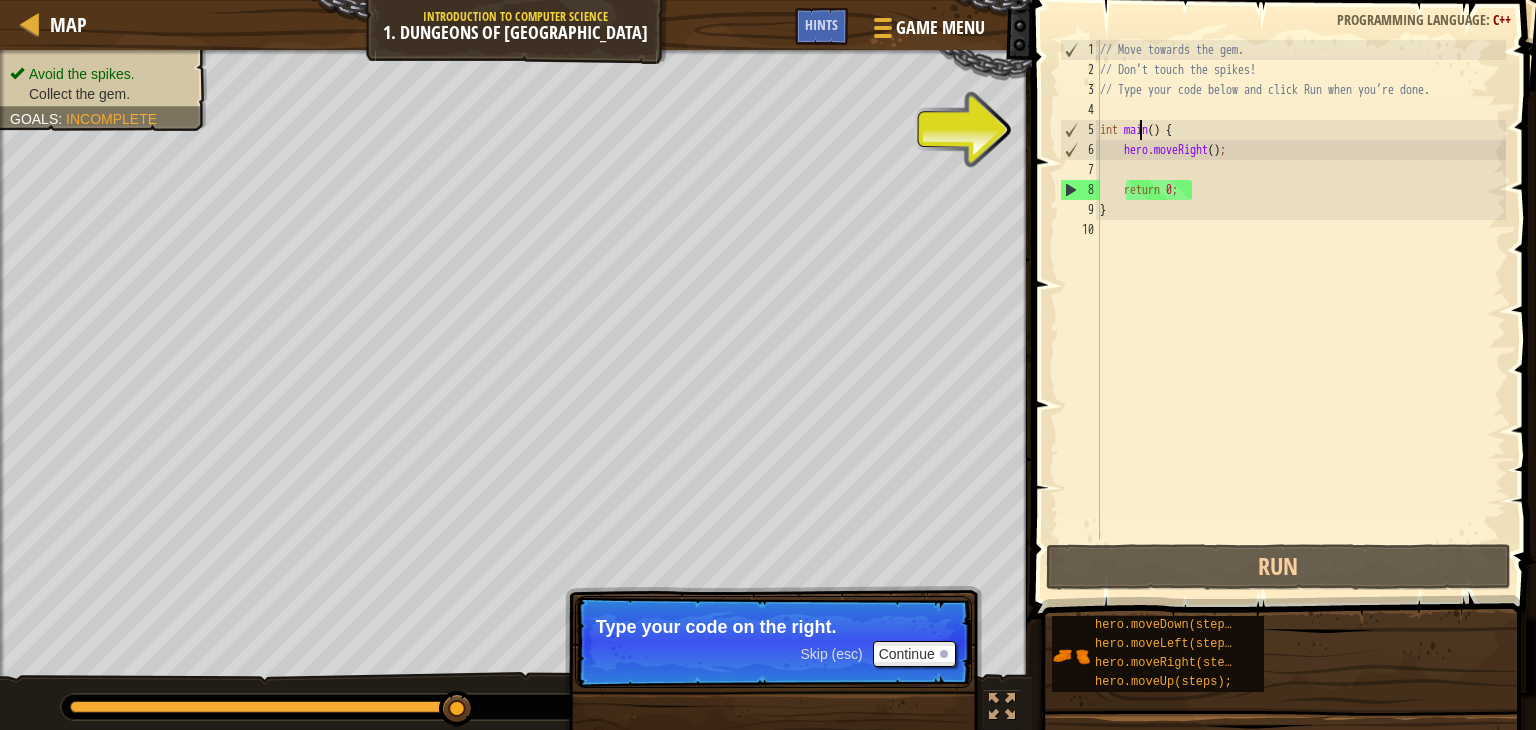 click on "// Move towards the gem. // Don’t touch the spikes! // Type your code below and click Run when you’re done. int   main ( )   {      hero . moveRight ( ) ;           return   0 ; }" at bounding box center (1301, 310) 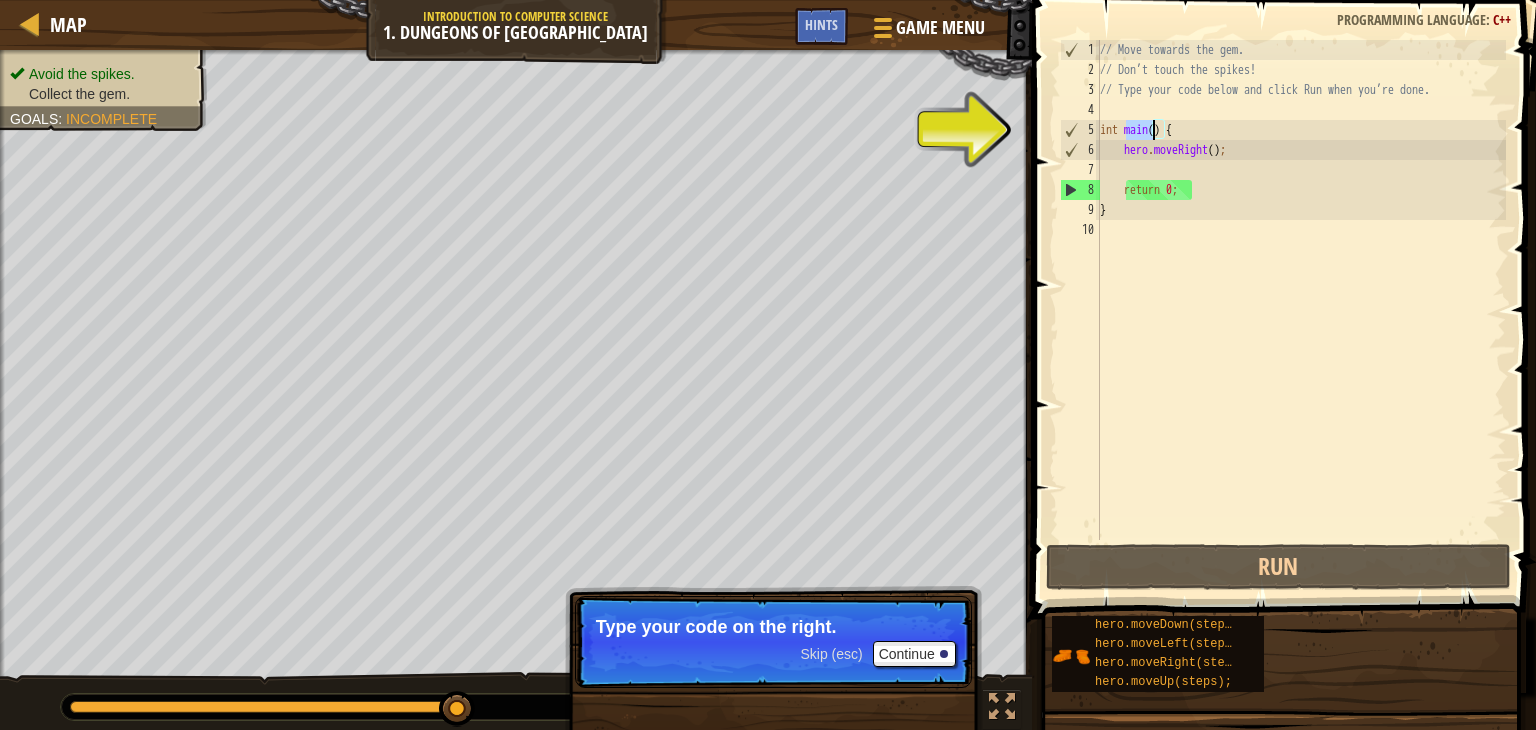 click on "// Move towards the gem. // Don’t touch the spikes! // Type your code below and click Run when you’re done. int   main ( )   {      hero . moveRight ( ) ;           return   0 ; }" at bounding box center [1301, 310] 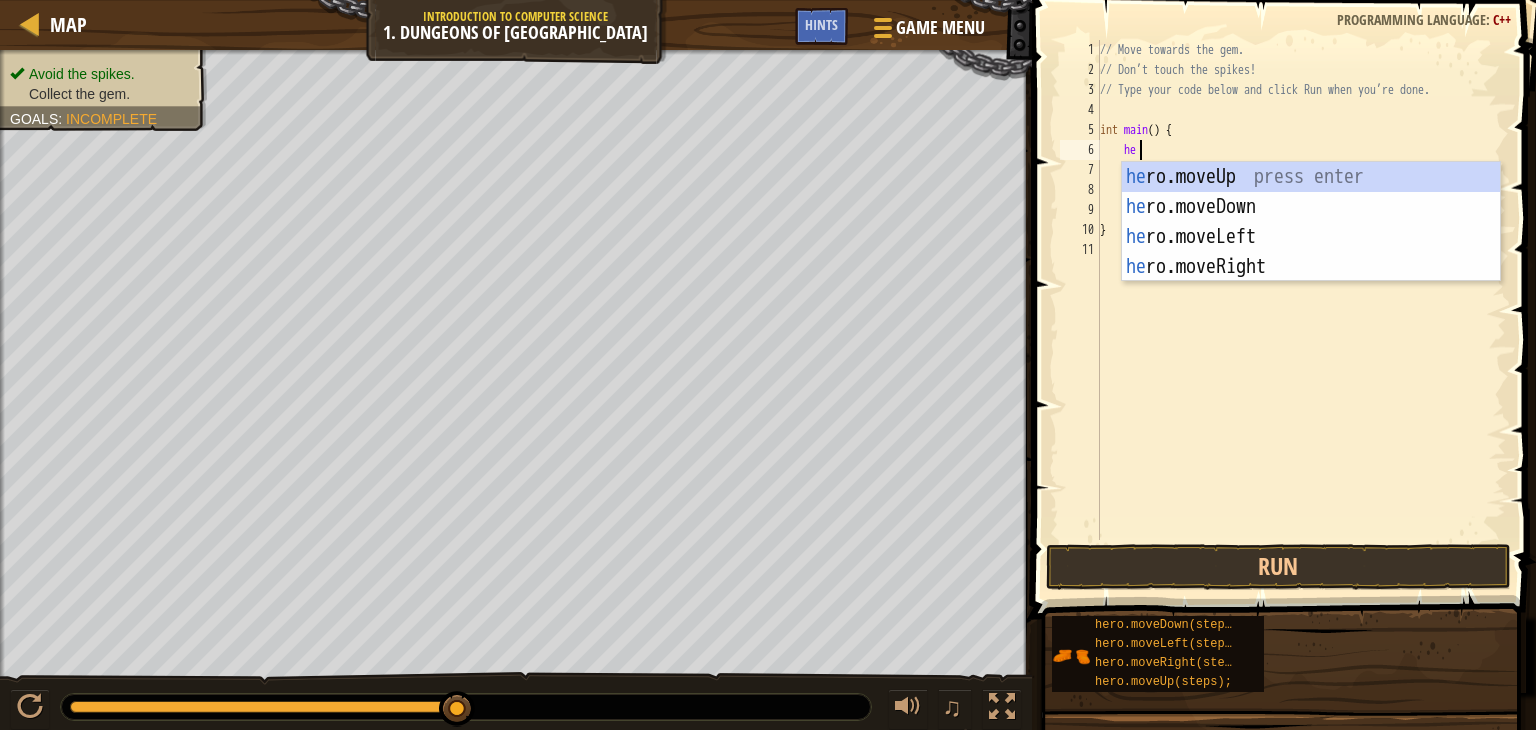 type on "hero" 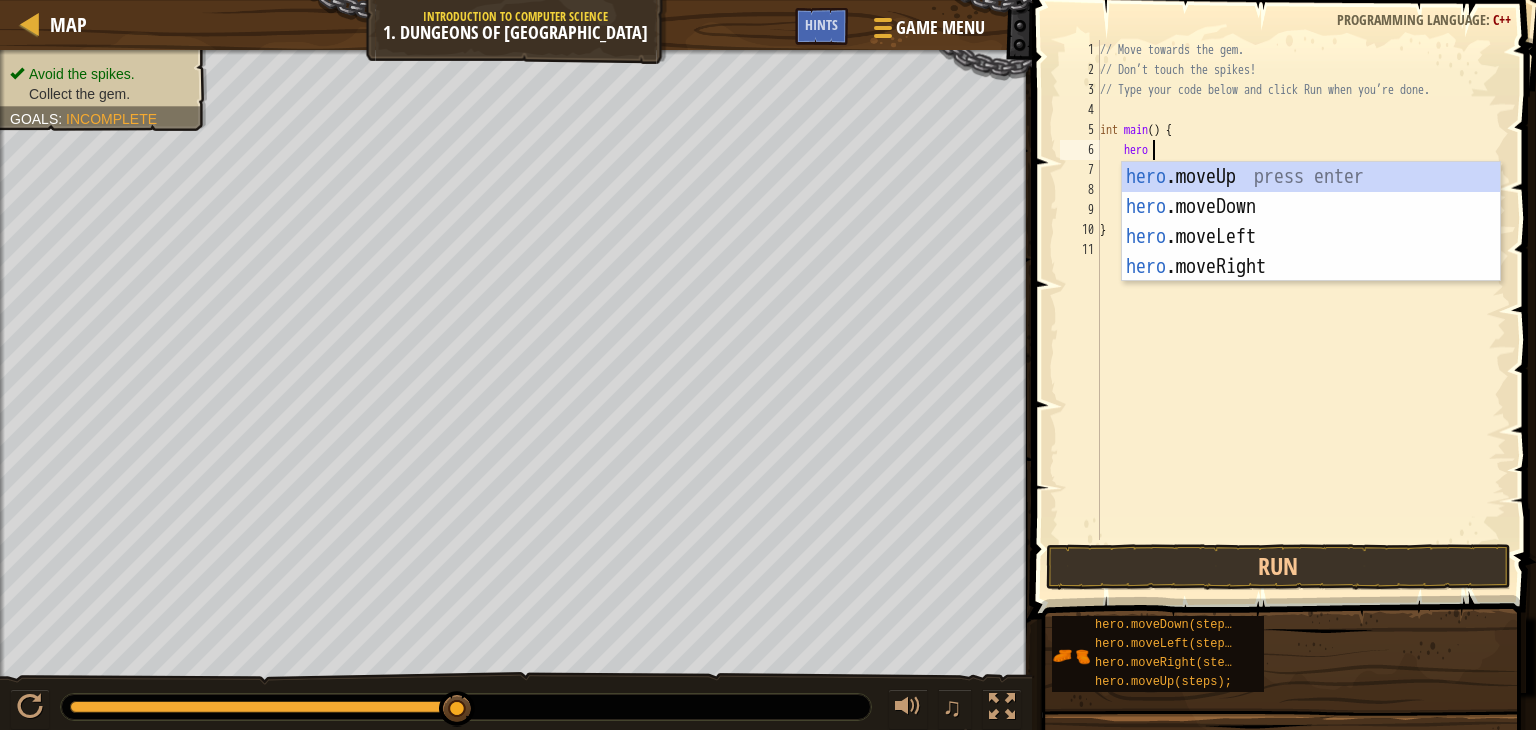scroll, scrollTop: 9, scrollLeft: 3, axis: both 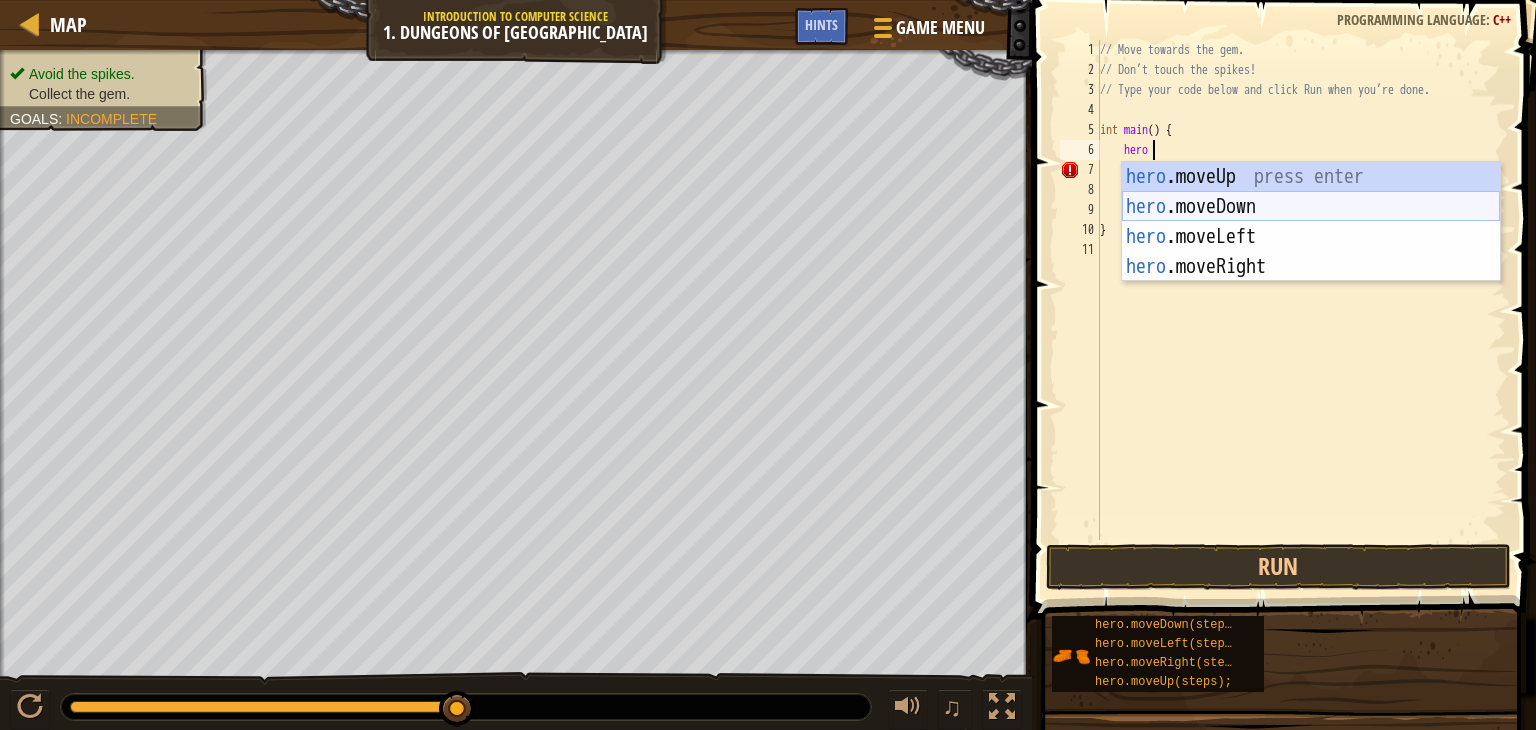 click on "hero .moveUp press enter hero .moveDown press enter hero .moveLeft press enter hero .moveRight press enter" at bounding box center [1311, 252] 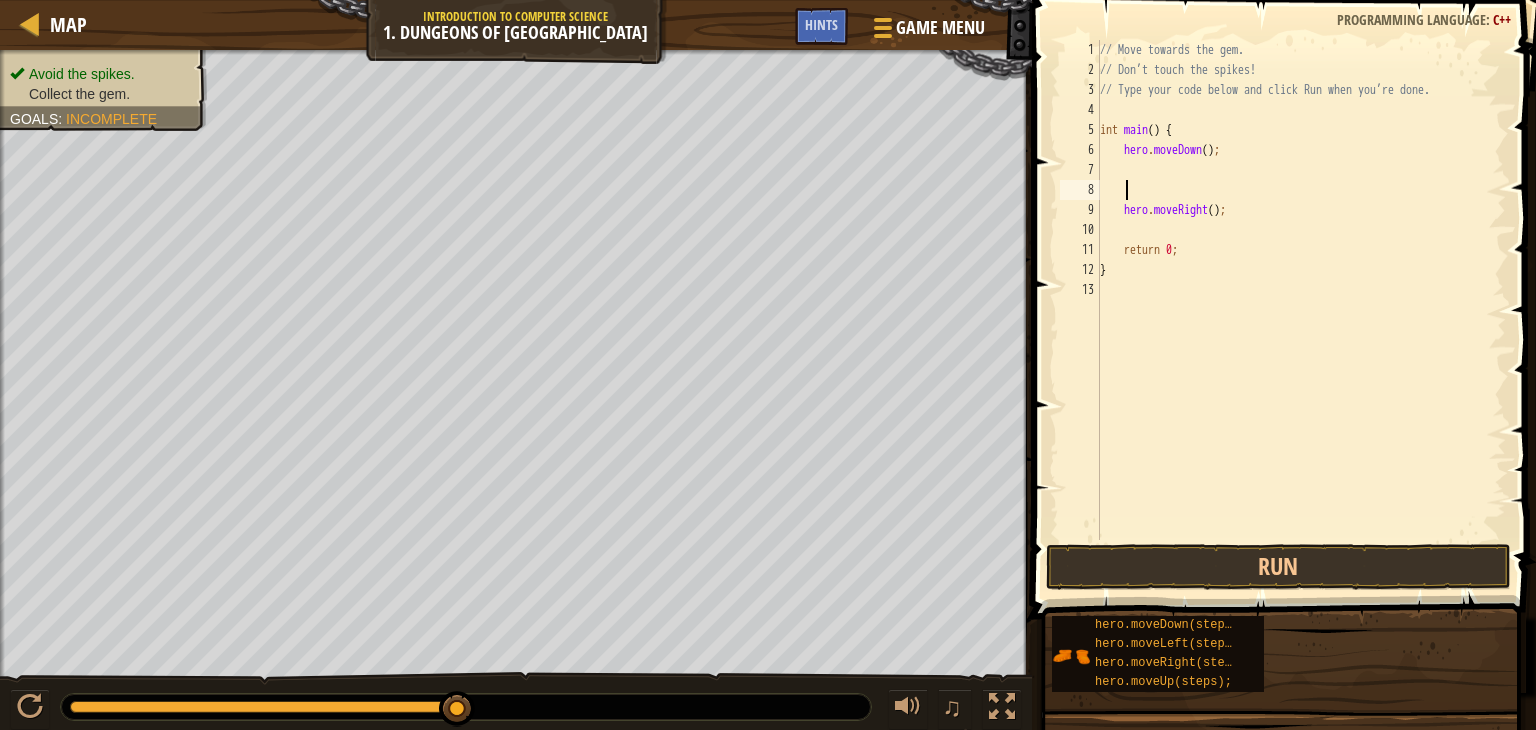 scroll, scrollTop: 9, scrollLeft: 0, axis: vertical 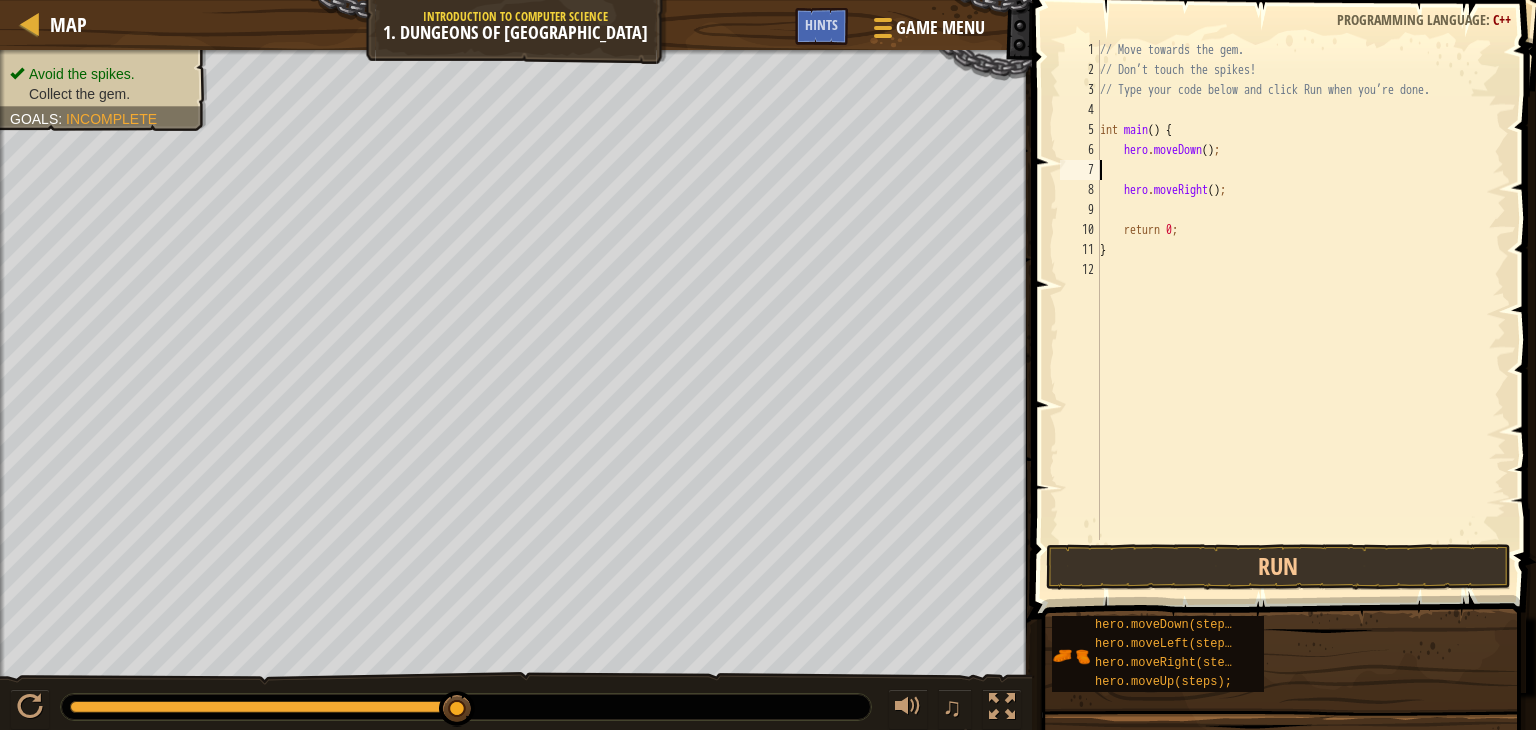 click on "// Move towards the gem. // Don’t touch the spikes! // Type your code below and click Run when you’re done. int   main ( )   {      hero . moveDown ( ) ;      hero . moveRight ( ) ;           return   0 ; }" at bounding box center (1301, 310) 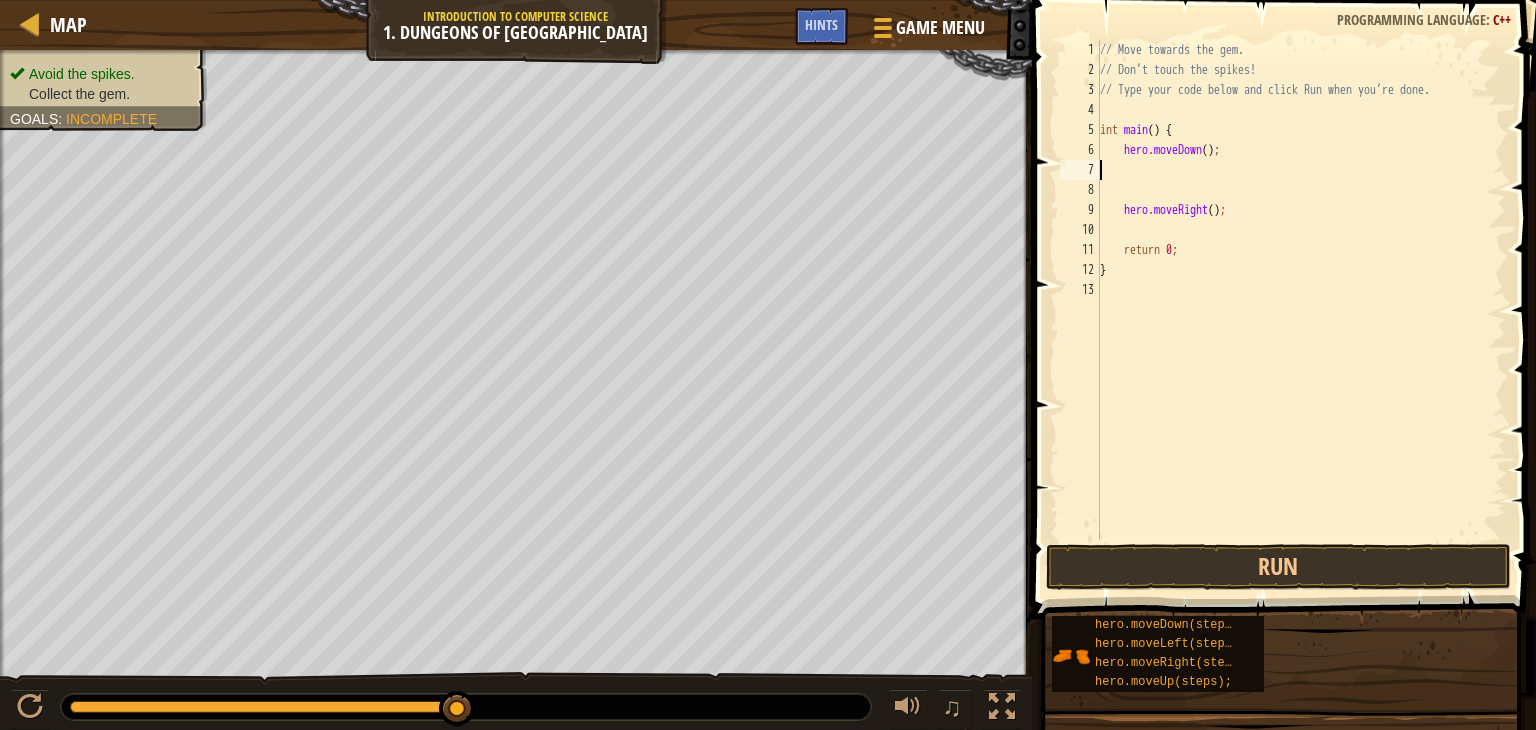 type on "hero.moveDown();" 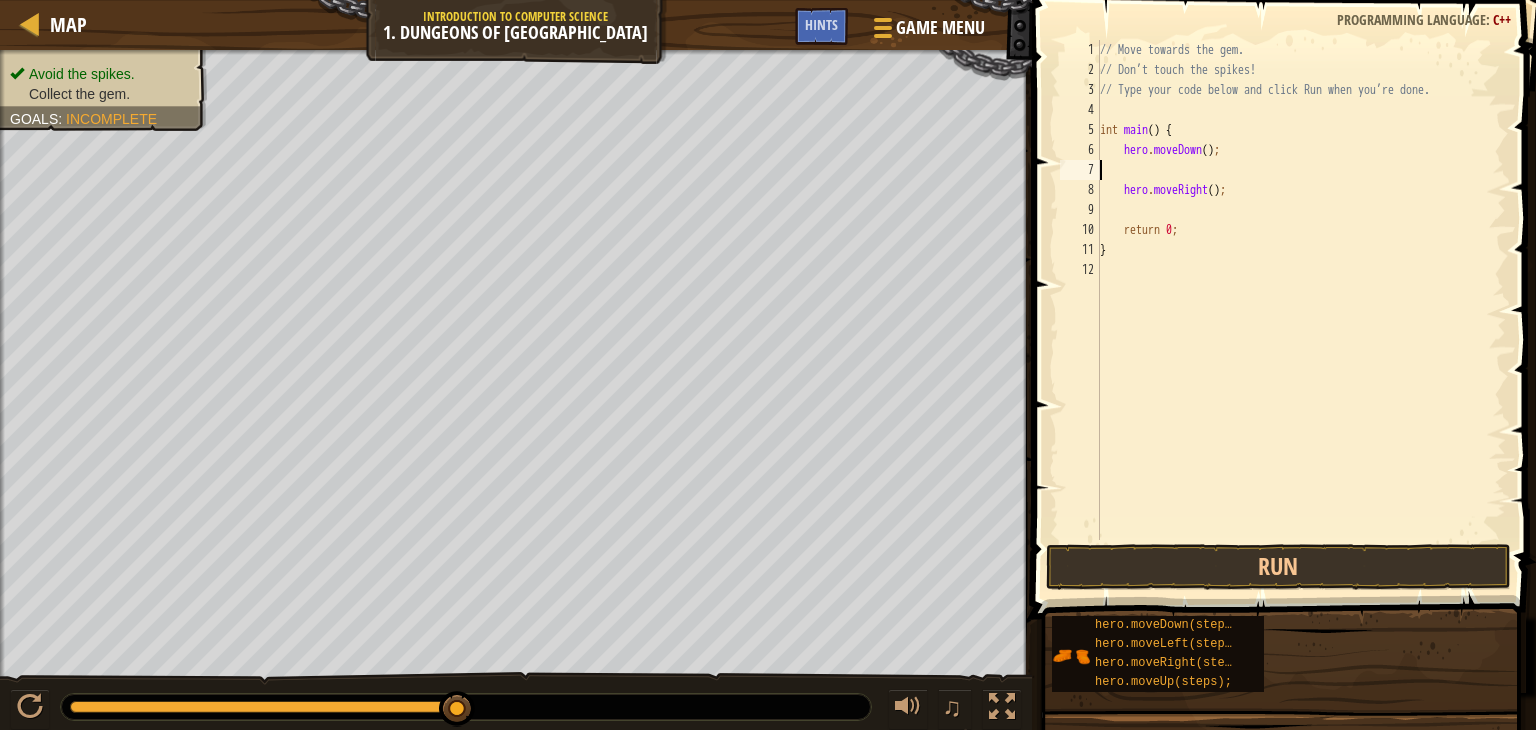 click on "// Move towards the gem. // Don’t touch the spikes! // Type your code below and click Run when you’re done. int   main ( )   {      hero . moveDown ( ) ;      hero . moveRight ( ) ;           return   0 ; }" at bounding box center [1301, 310] 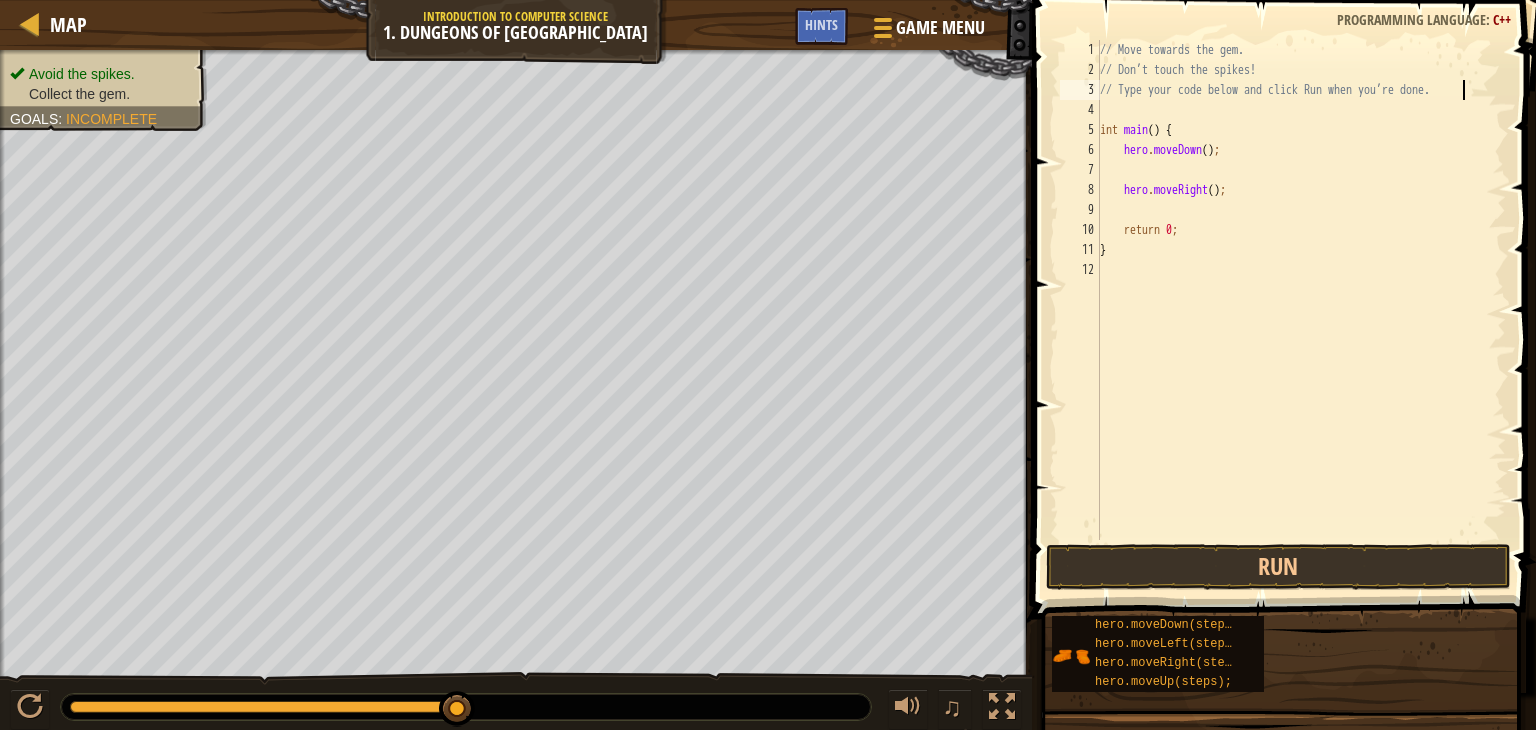 drag, startPoint x: 1469, startPoint y: 89, endPoint x: 1064, endPoint y: 36, distance: 408.4532 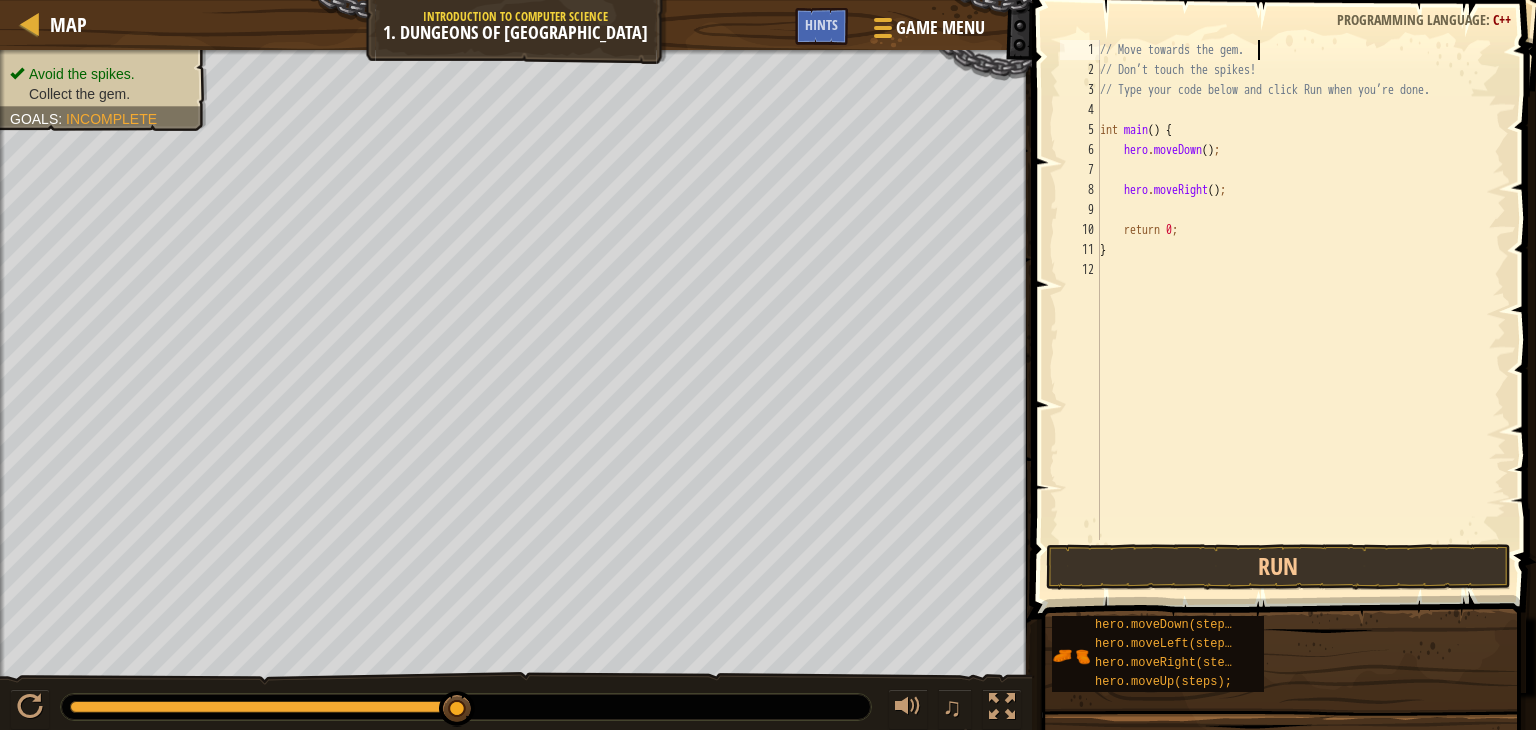 click on "// Move towards the gem. // Don’t touch the spikes! // Type your code below and click Run when you’re done. int   main ( )   {      hero . moveDown ( ) ;      hero . moveRight ( ) ;           return   0 ; }" at bounding box center (1301, 310) 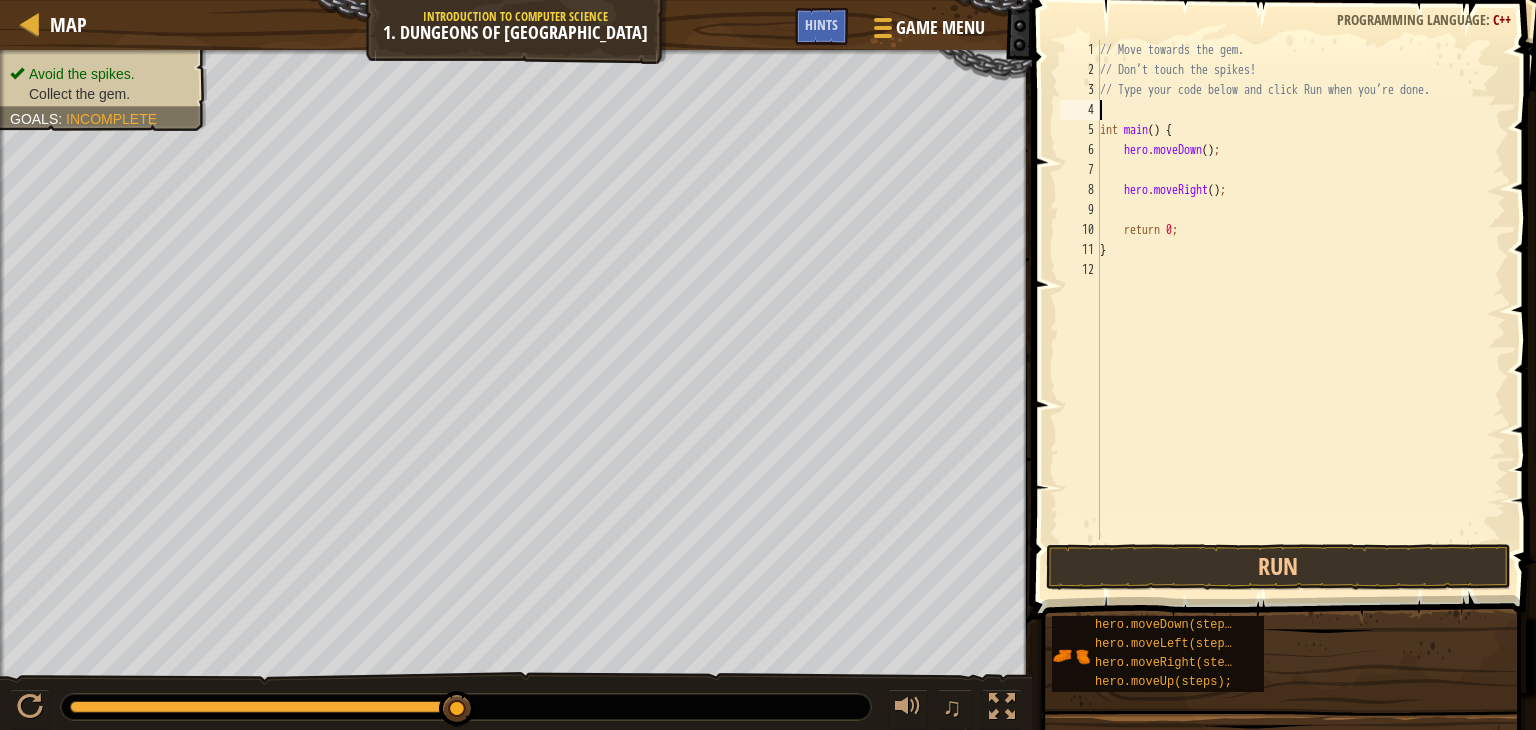 click on "// Move towards the gem. // Don’t touch the spikes! // Type your code below and click Run when you’re done. int   main ( )   {      hero . moveDown ( ) ;      hero . moveRight ( ) ;           return   0 ; }" at bounding box center [1301, 310] 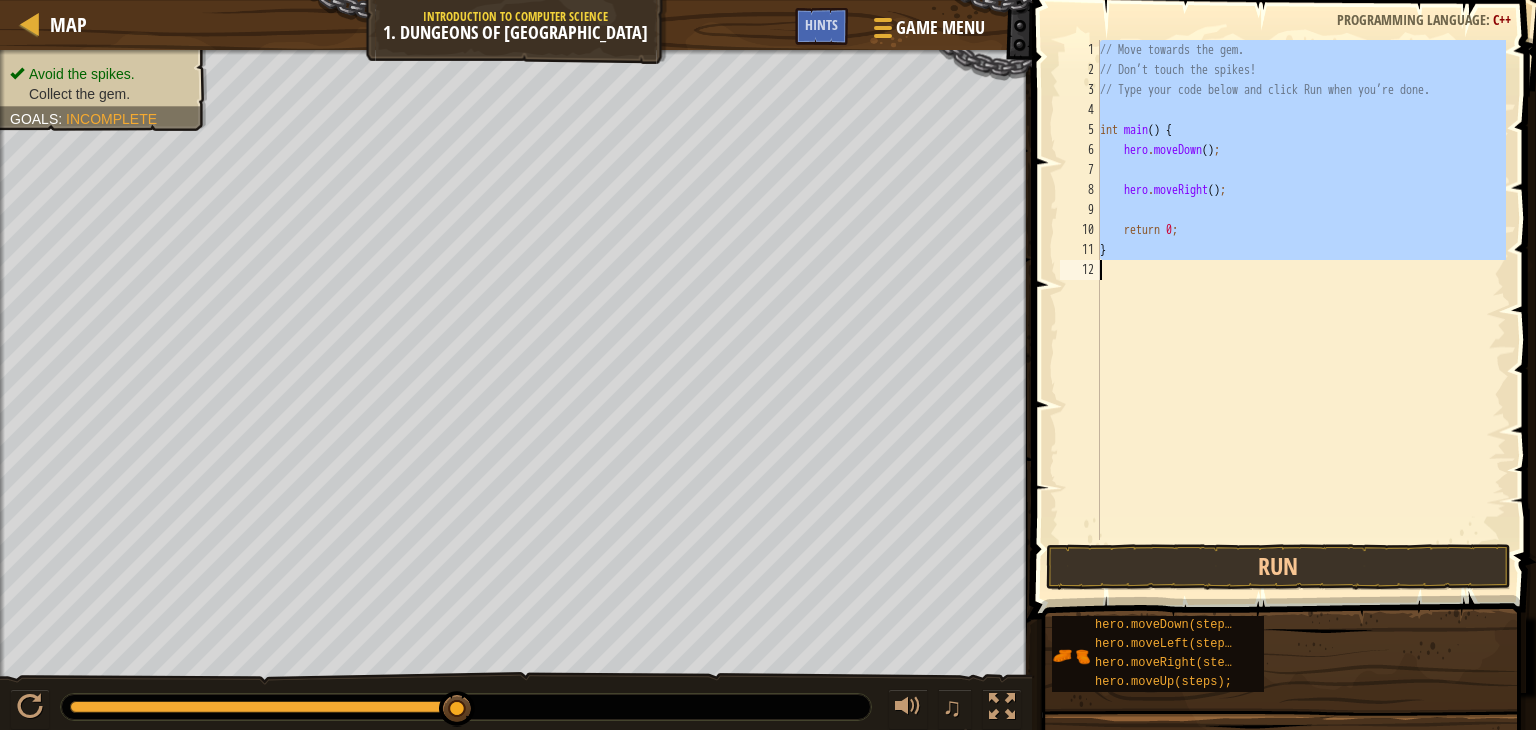 click on "// Move towards the gem. // Don’t touch the spikes! // Type your code below and click Run when you’re done. int   main ( )   {      hero . moveDown ( ) ;      hero . moveRight ( ) ;           return   0 ; }" at bounding box center (1301, 310) 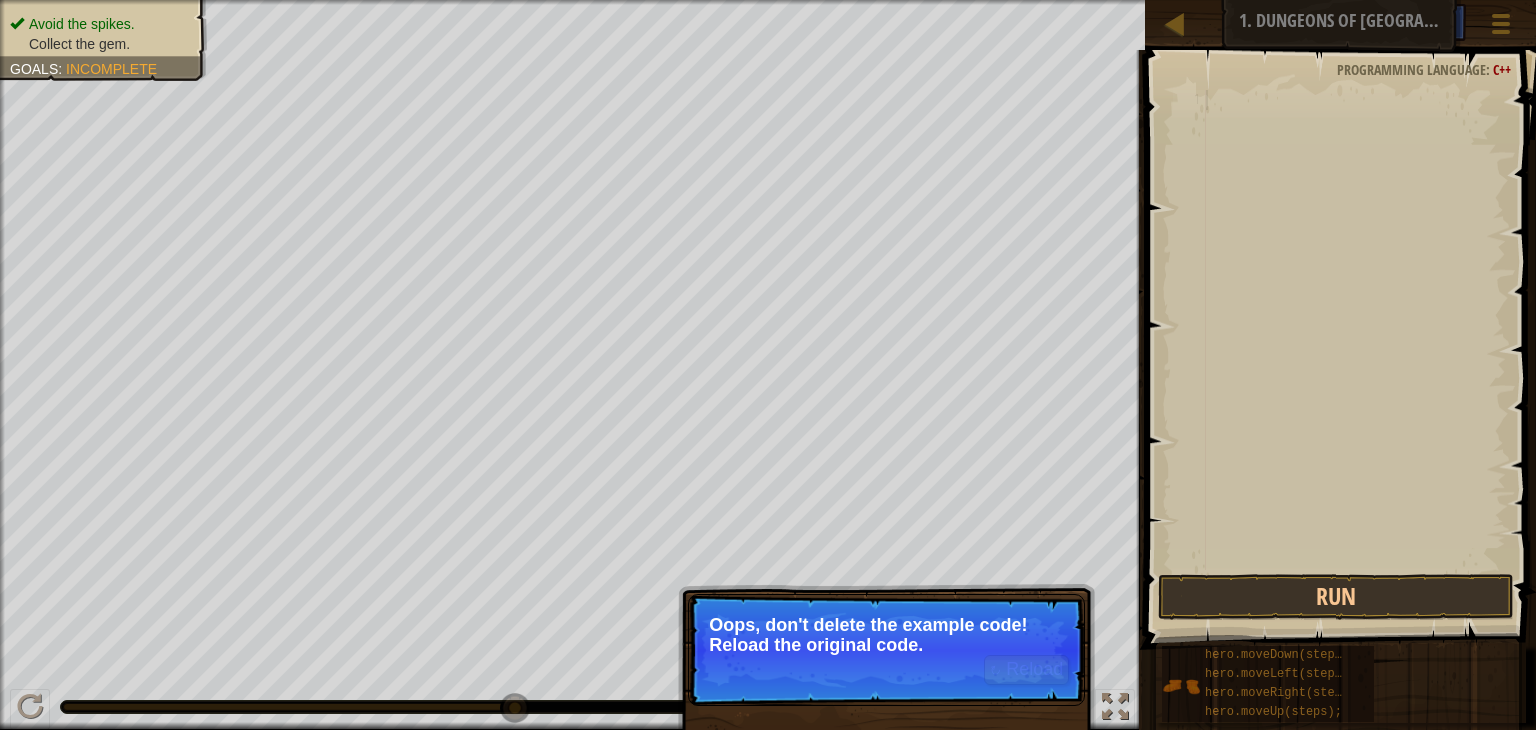 click on "↻ Reload Oops, don't delete the example code! Reload the original code." at bounding box center [886, 650] 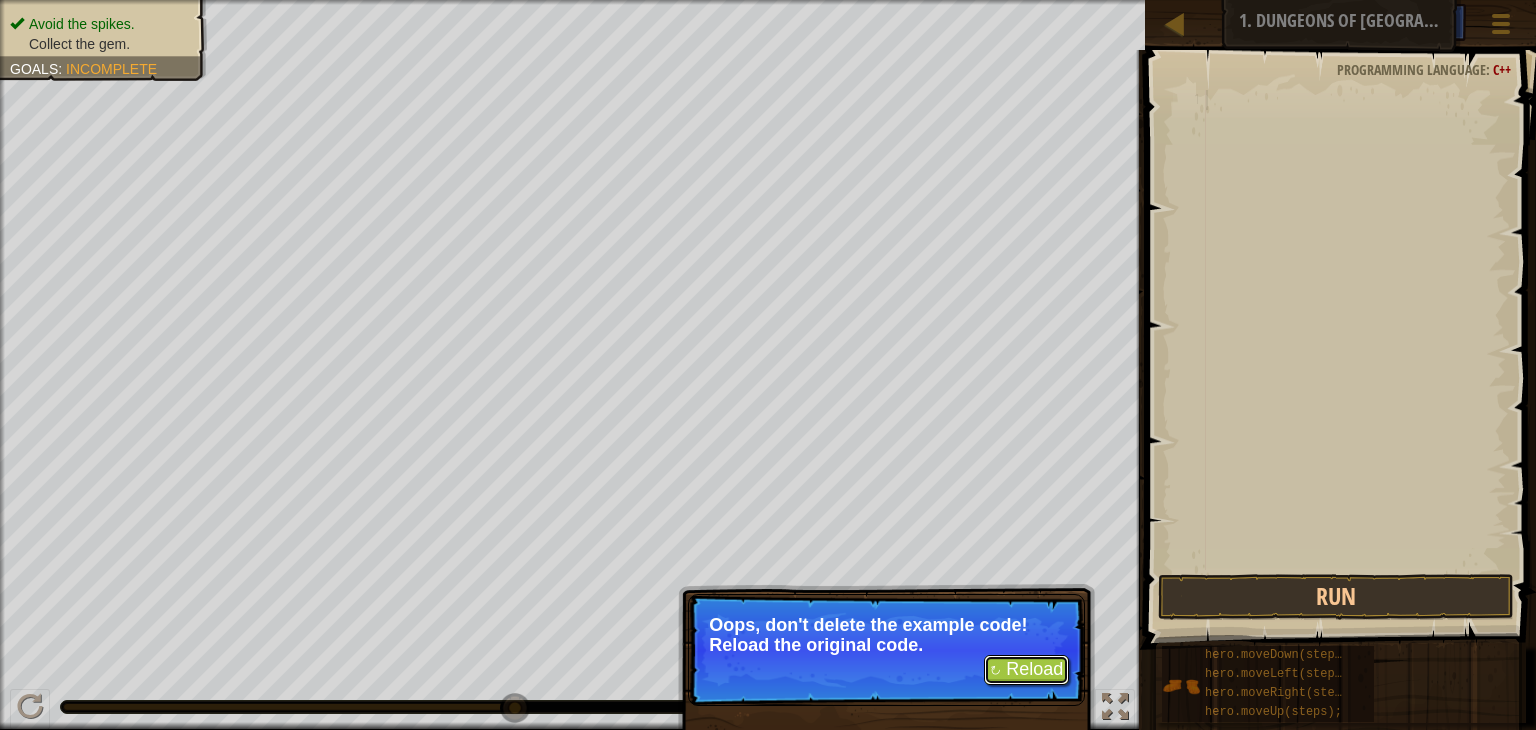 click on "↻ Reload" at bounding box center [1026, 670] 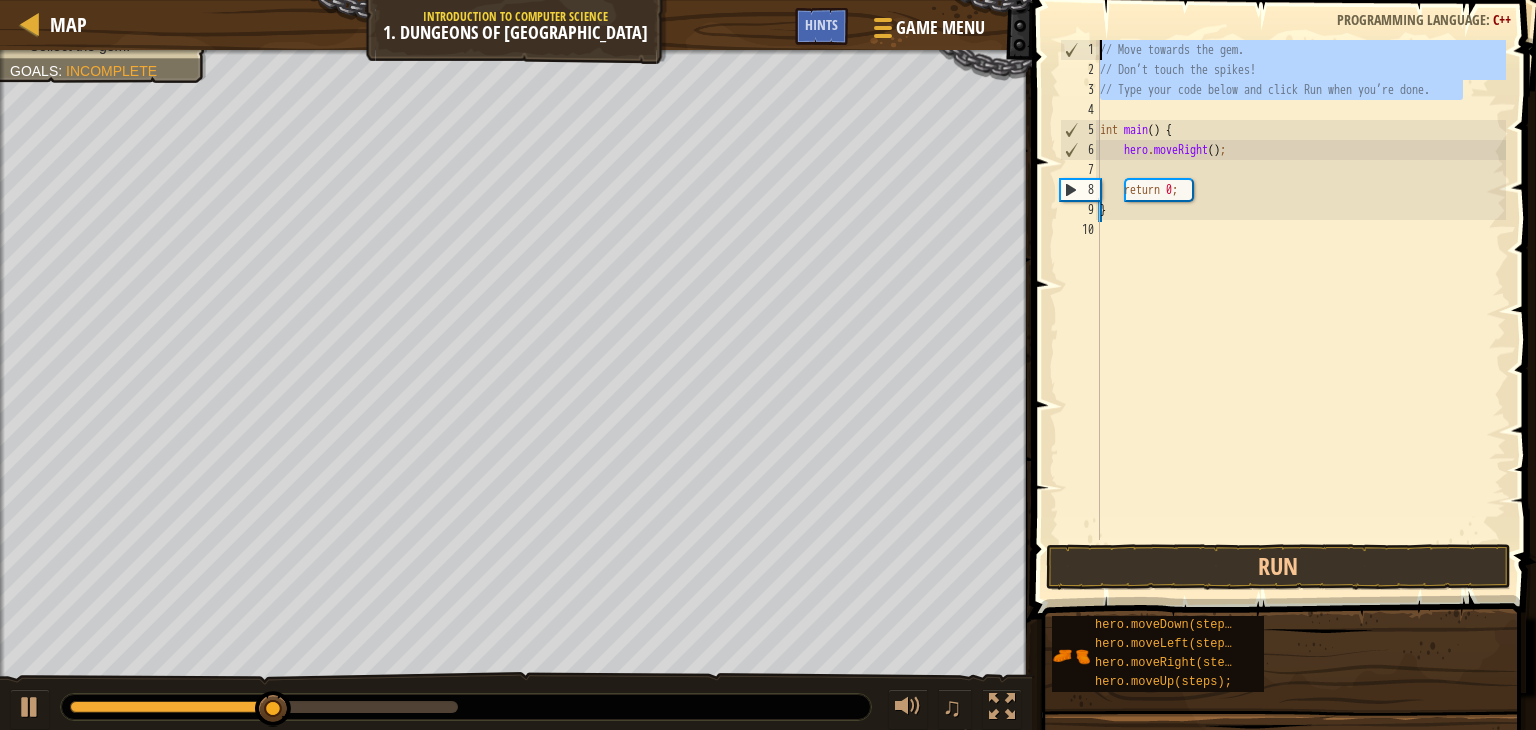 drag, startPoint x: 1464, startPoint y: 87, endPoint x: 1001, endPoint y: 21, distance: 467.68045 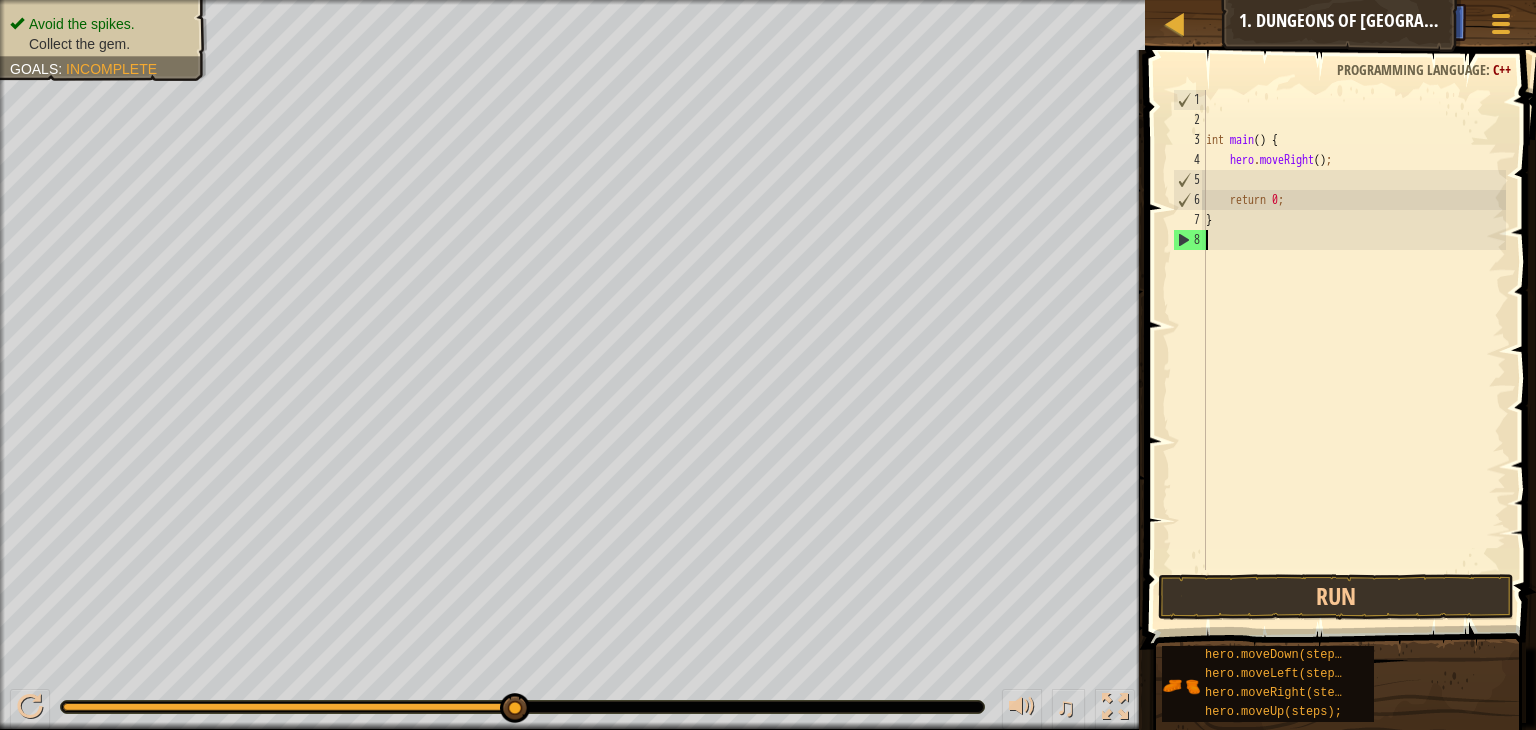 click on "int   main ( )   {      hero . moveRight ( ) ;           return   0 ; }" at bounding box center (1354, 350) 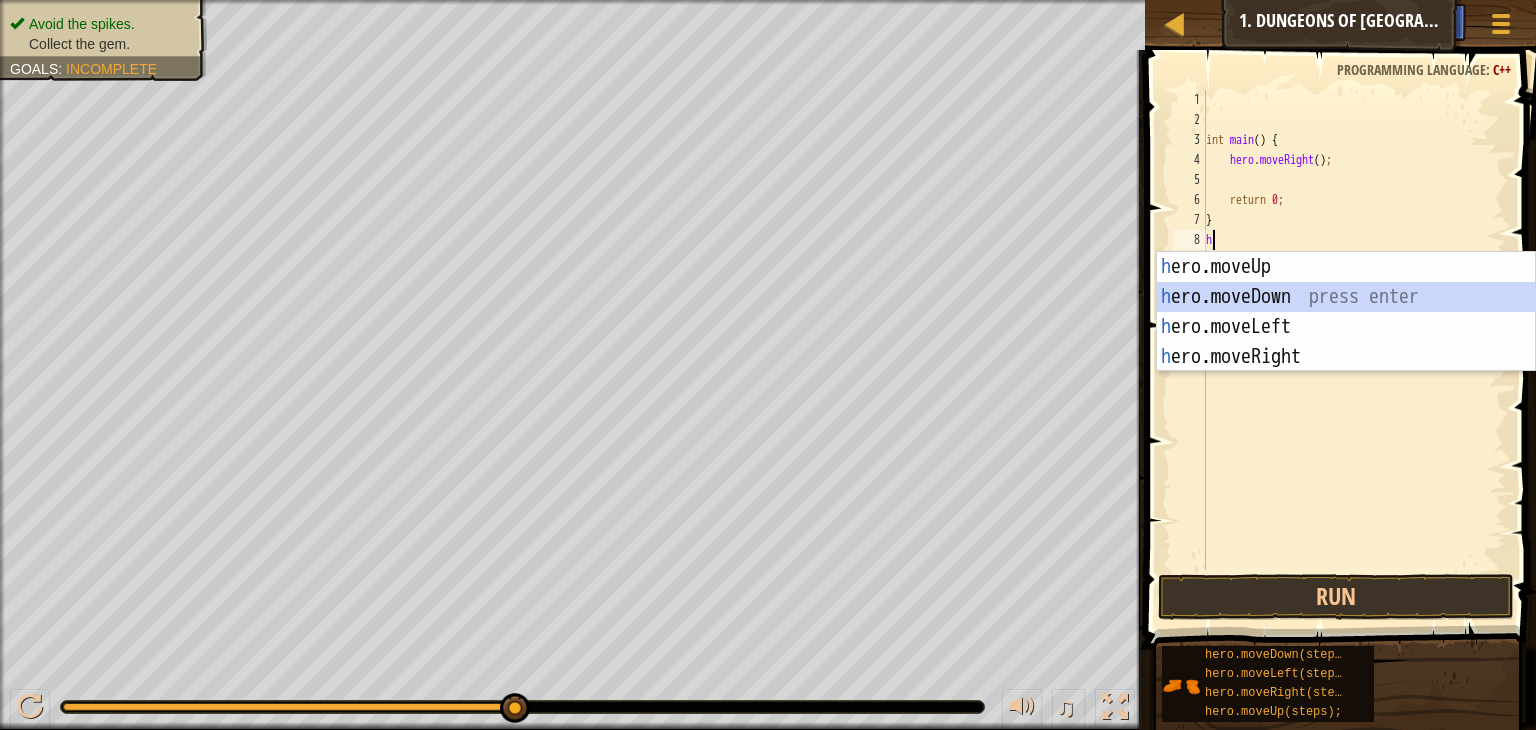click on "h ero.moveUp press enter h ero.moveDown press enter h ero.moveLeft press enter h ero.moveRight press enter" at bounding box center (1346, 342) 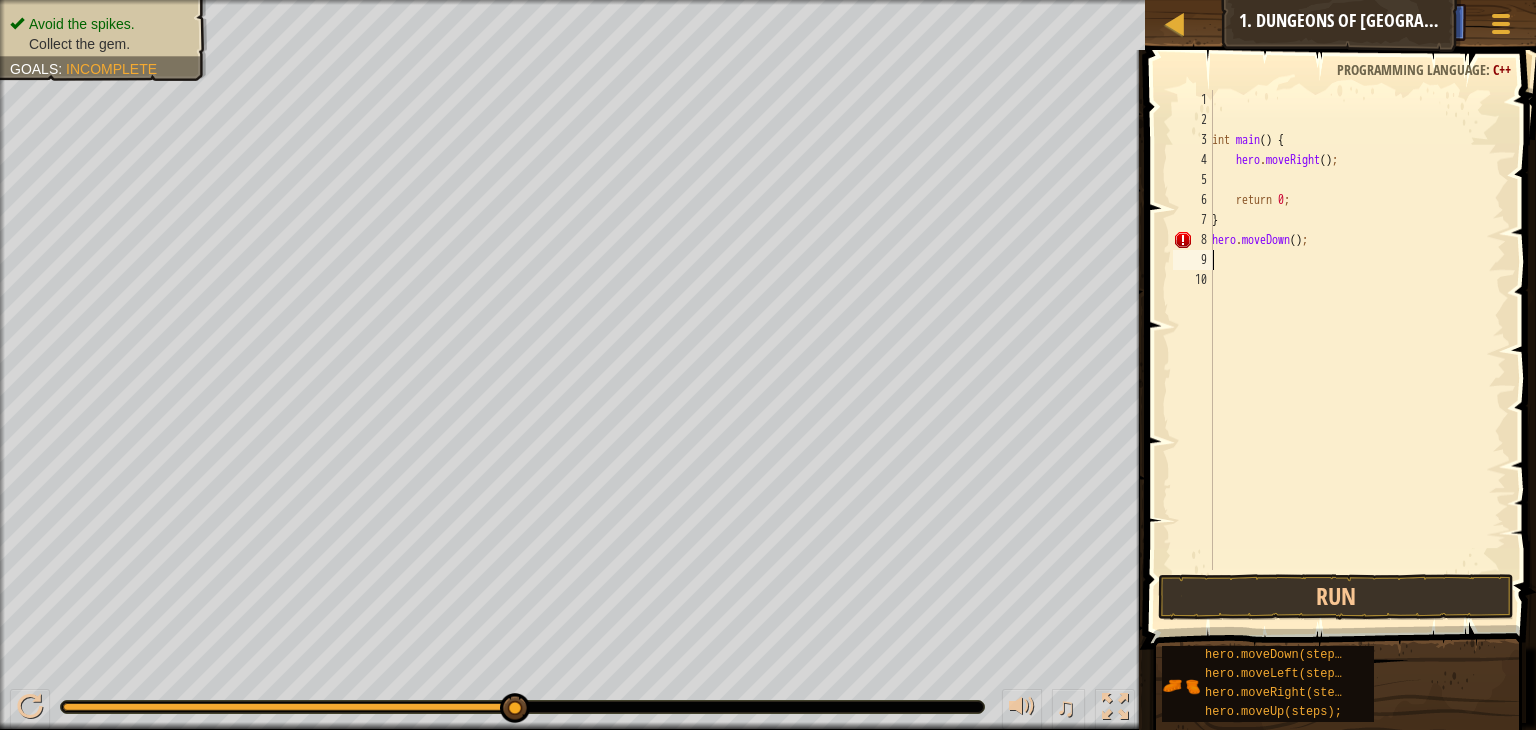 click on "int   main ( )   {      hero . moveRight ( ) ;           return   0 ; } hero . moveDown ( ) ;" at bounding box center [1357, 350] 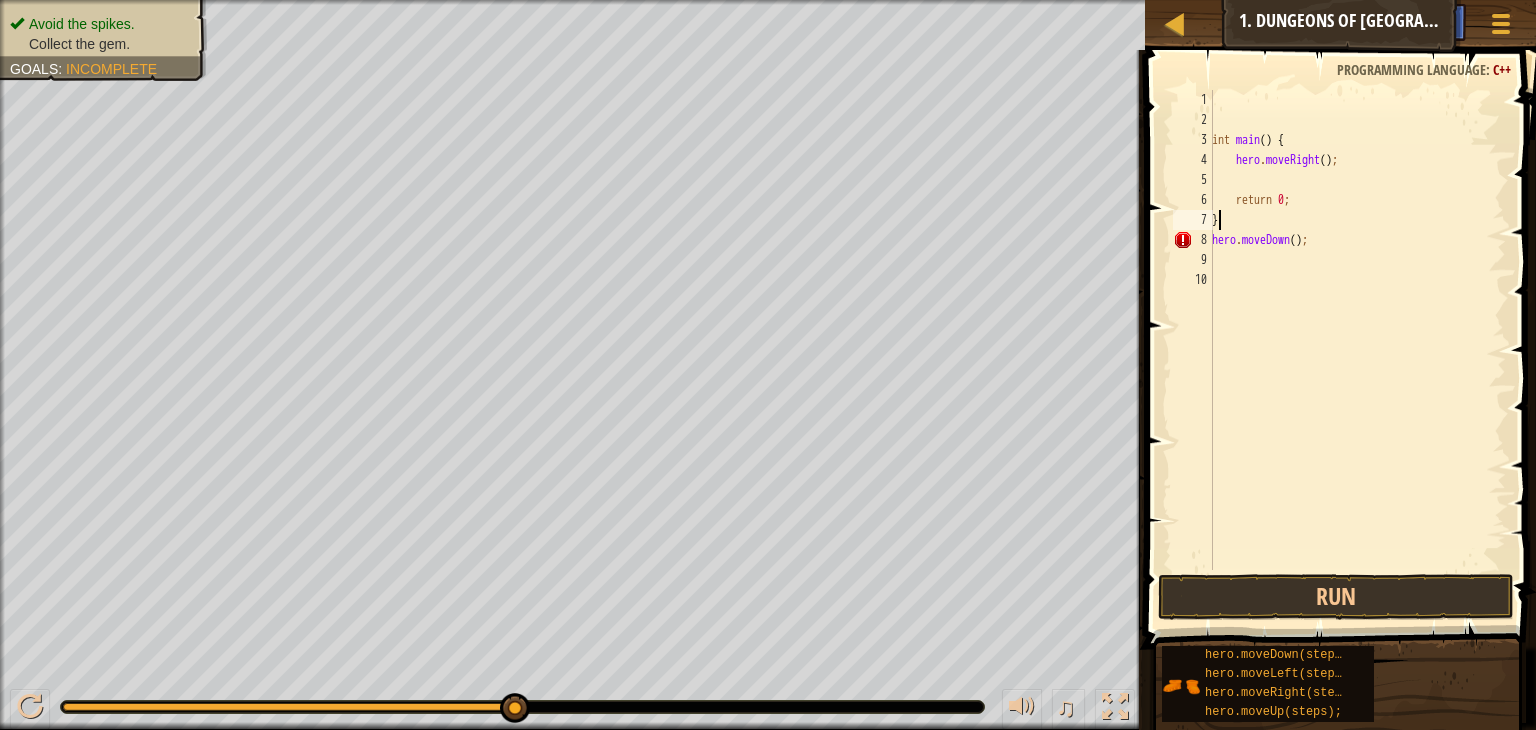 click on "int   main ( )   {      hero . moveRight ( ) ;           return   0 ; } hero . moveDown ( ) ;" at bounding box center [1357, 350] 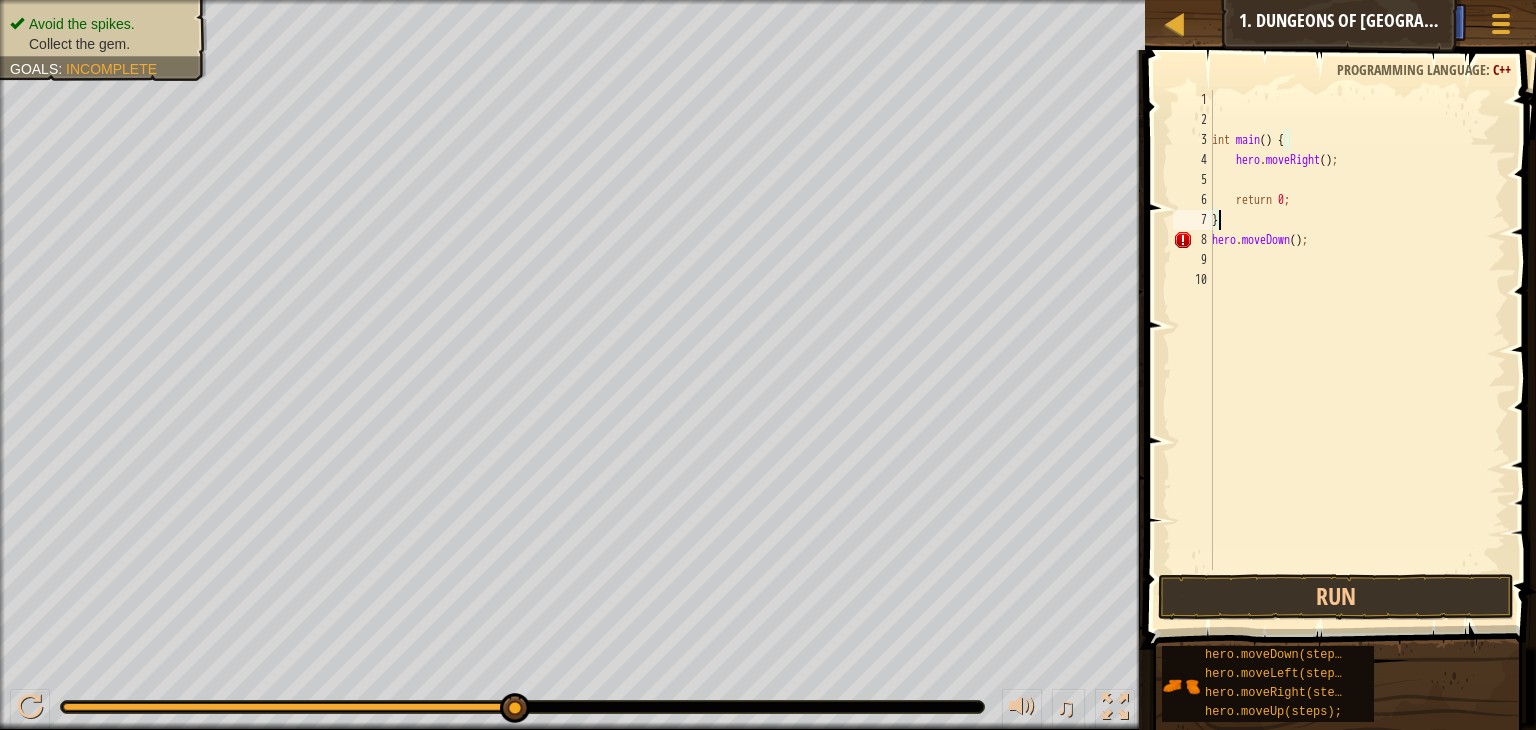 click on "int   main ( )   {      hero . moveRight ( ) ;           return   0 ; } hero . moveDown ( ) ;" at bounding box center (1357, 350) 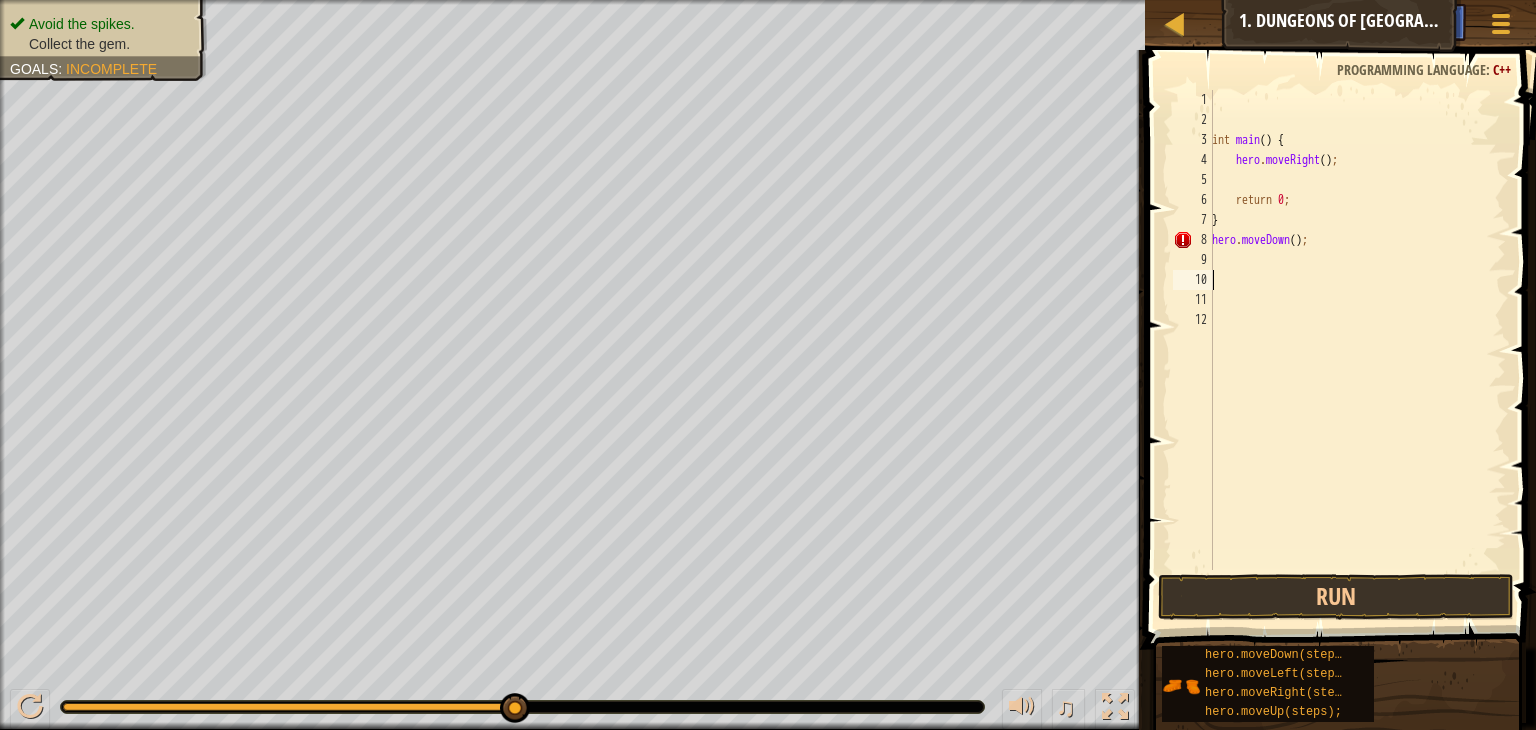 click on "int   main ( )   {      hero . moveRight ( ) ;           return   0 ; } hero . moveDown ( ) ;" at bounding box center (1357, 350) 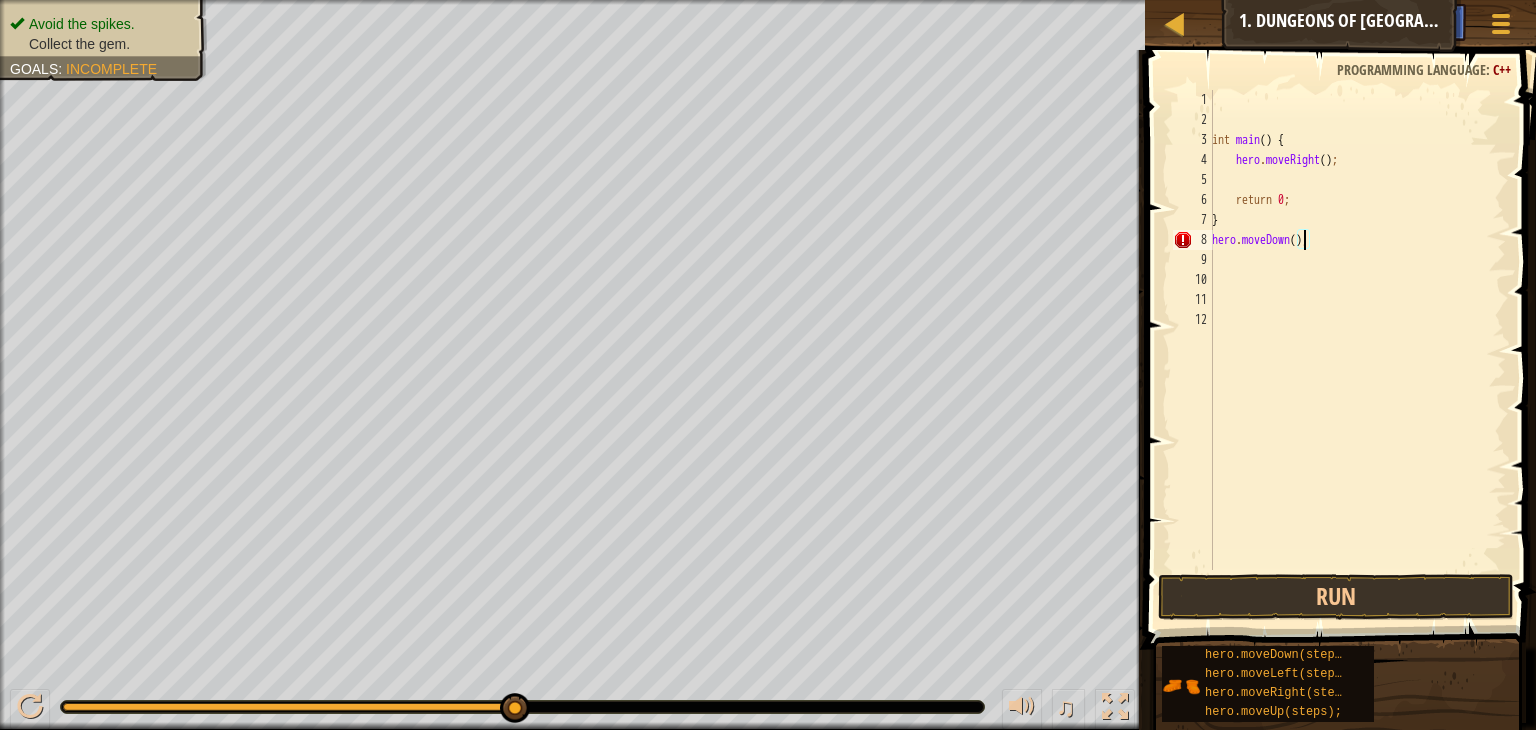 type on "hero.moveDown(1);" 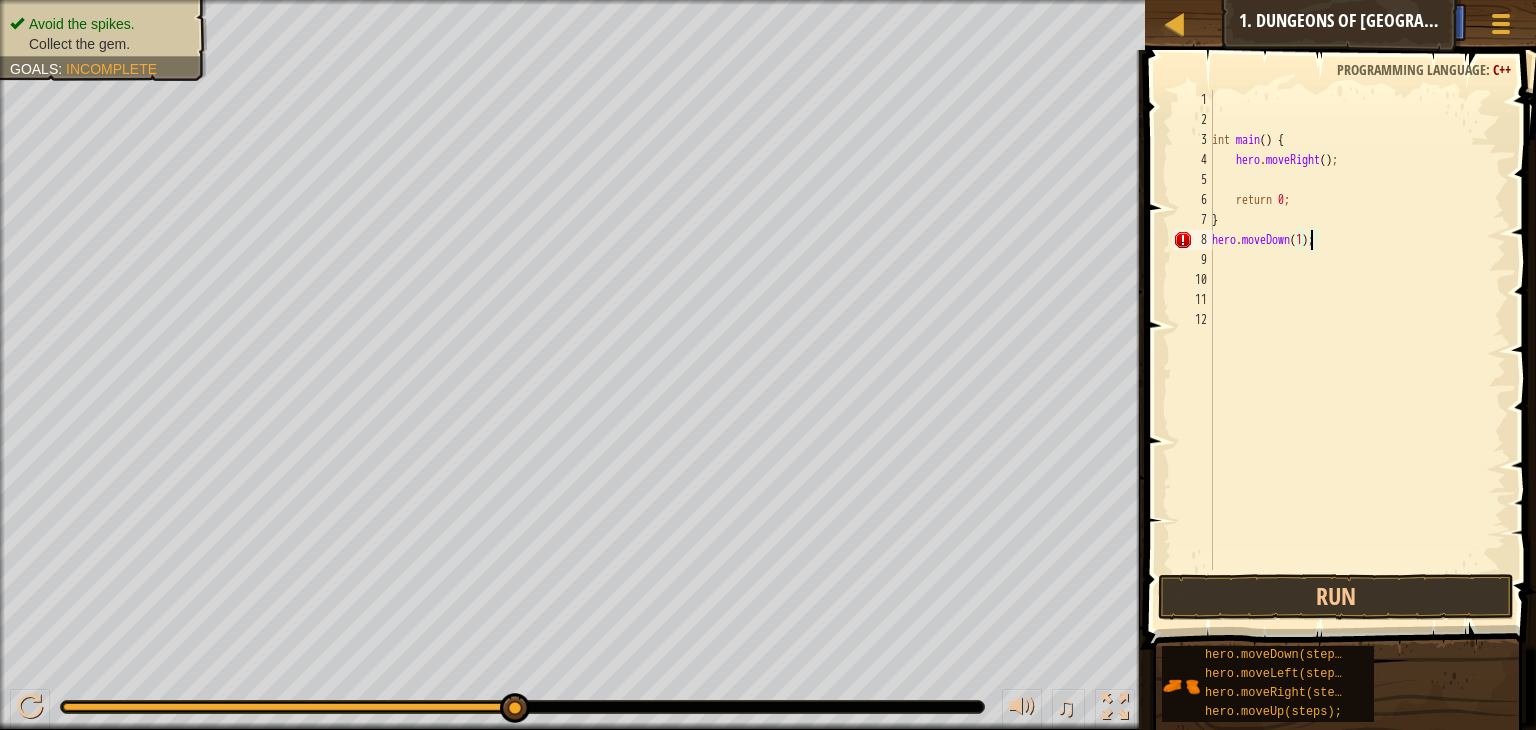 scroll, scrollTop: 9, scrollLeft: 0, axis: vertical 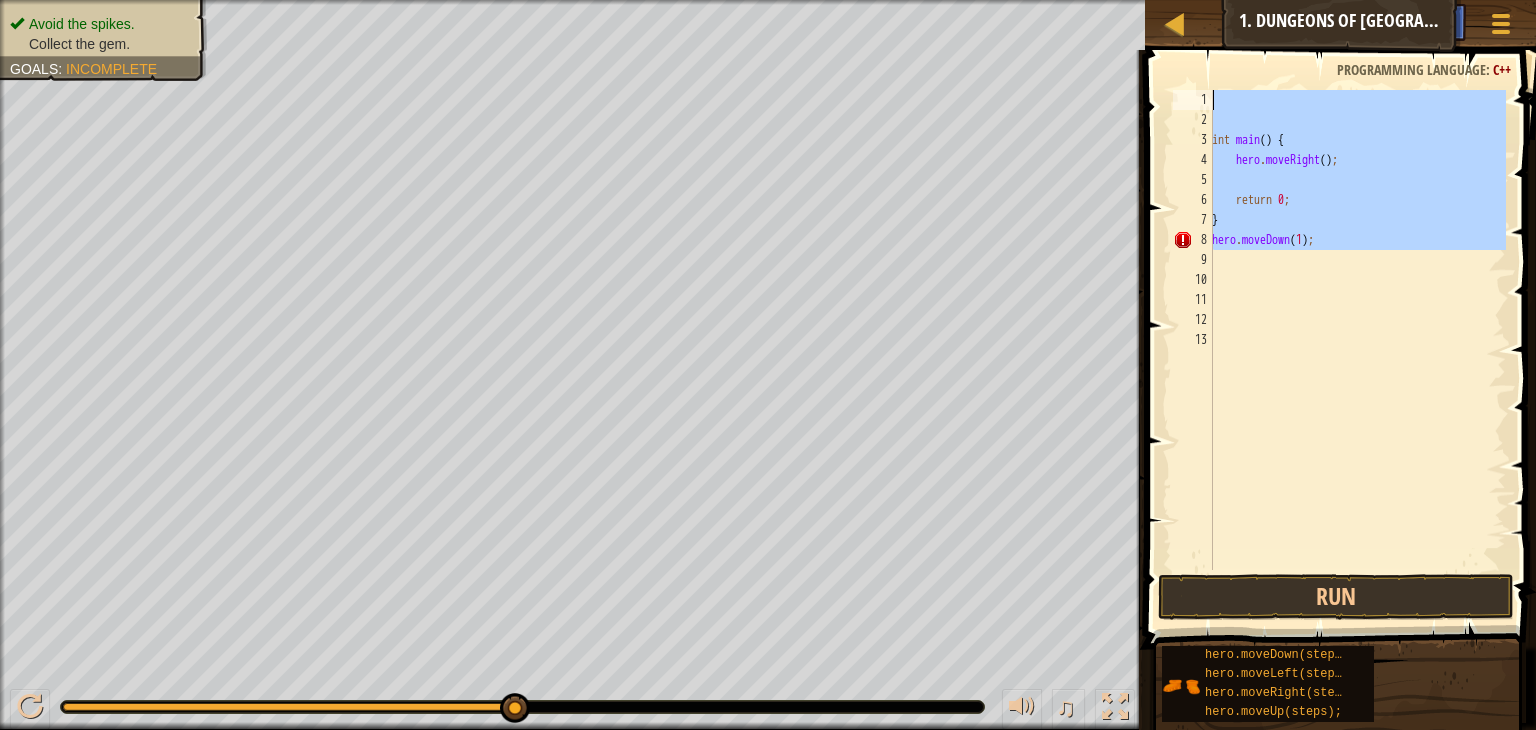 drag, startPoint x: 1361, startPoint y: 261, endPoint x: 1208, endPoint y: 97, distance: 224.28777 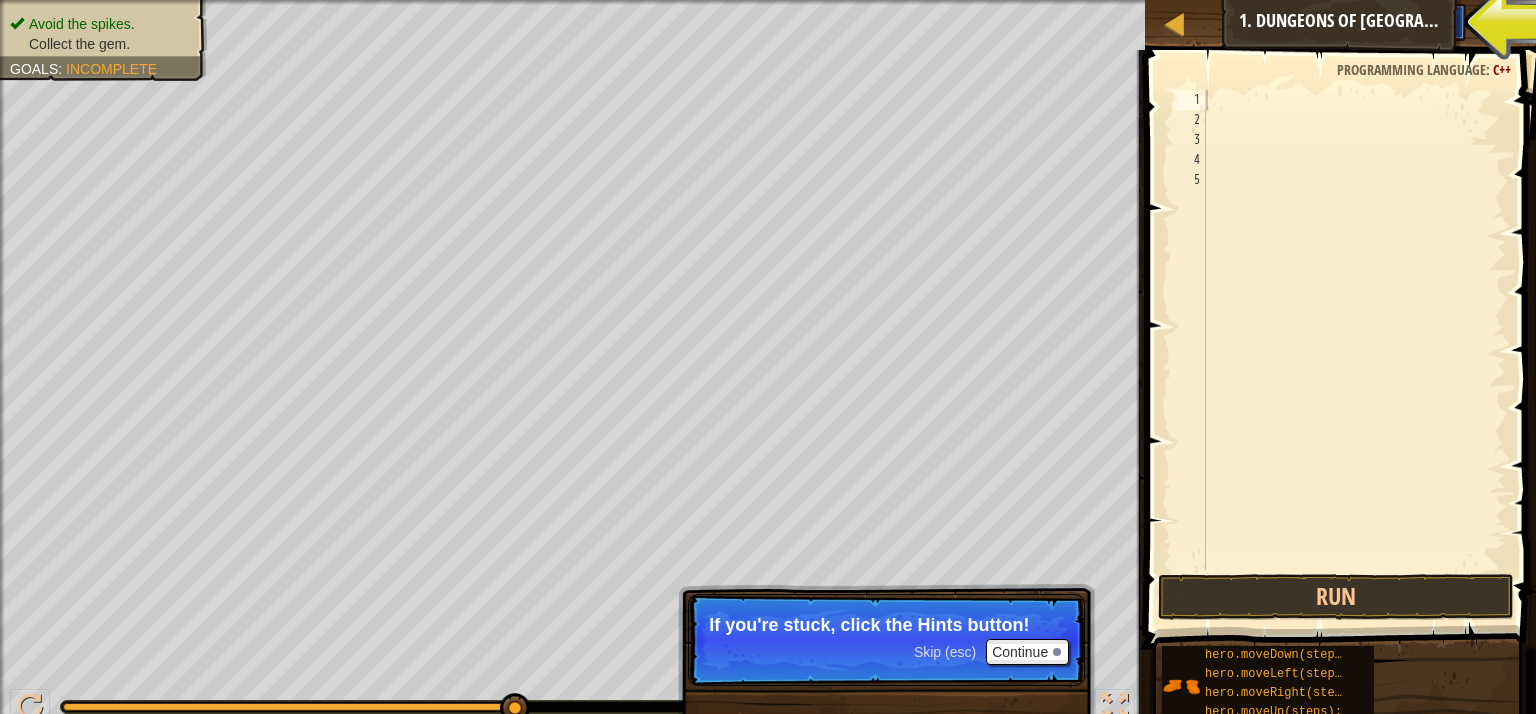 click on "Hints" at bounding box center (1439, 20) 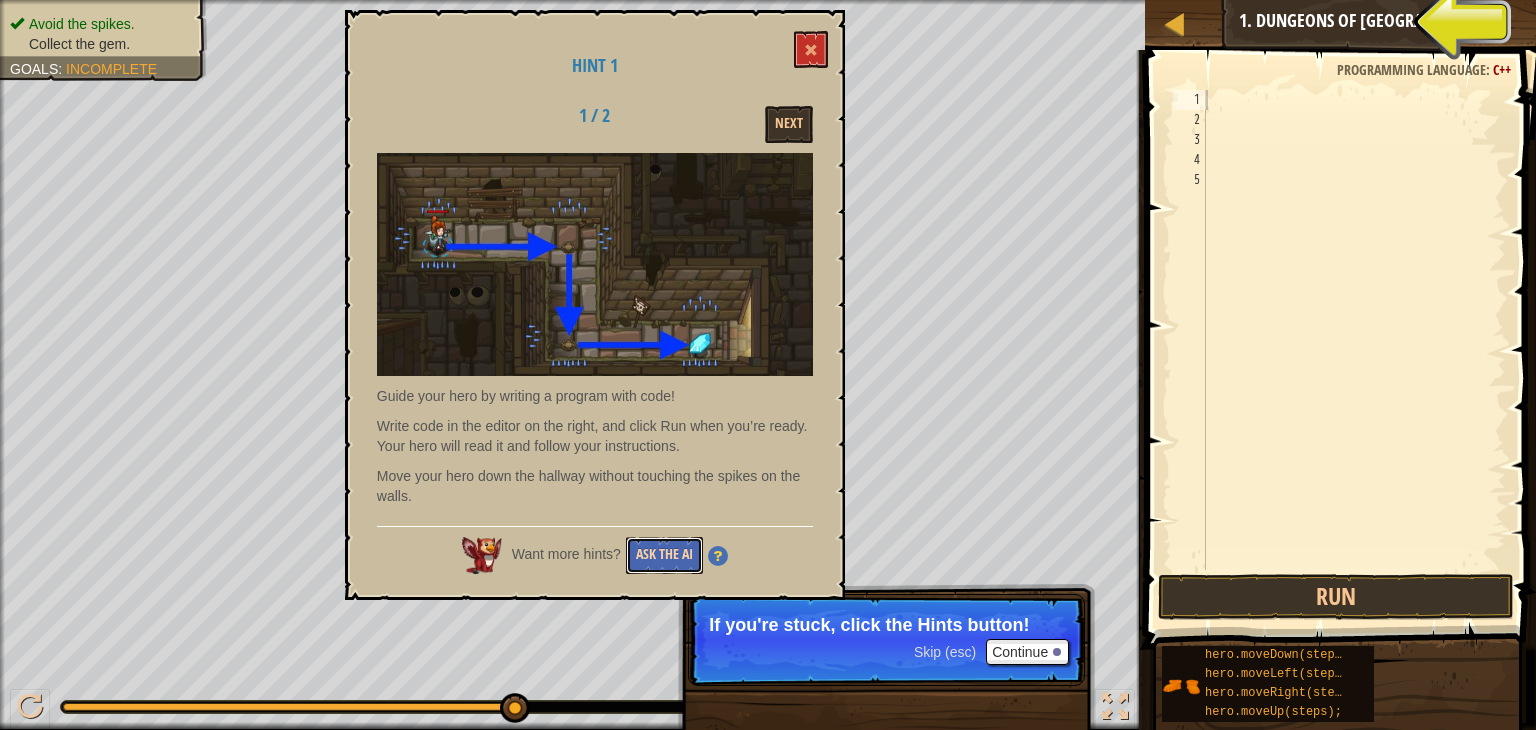 click on "Ask the AI" at bounding box center (664, 555) 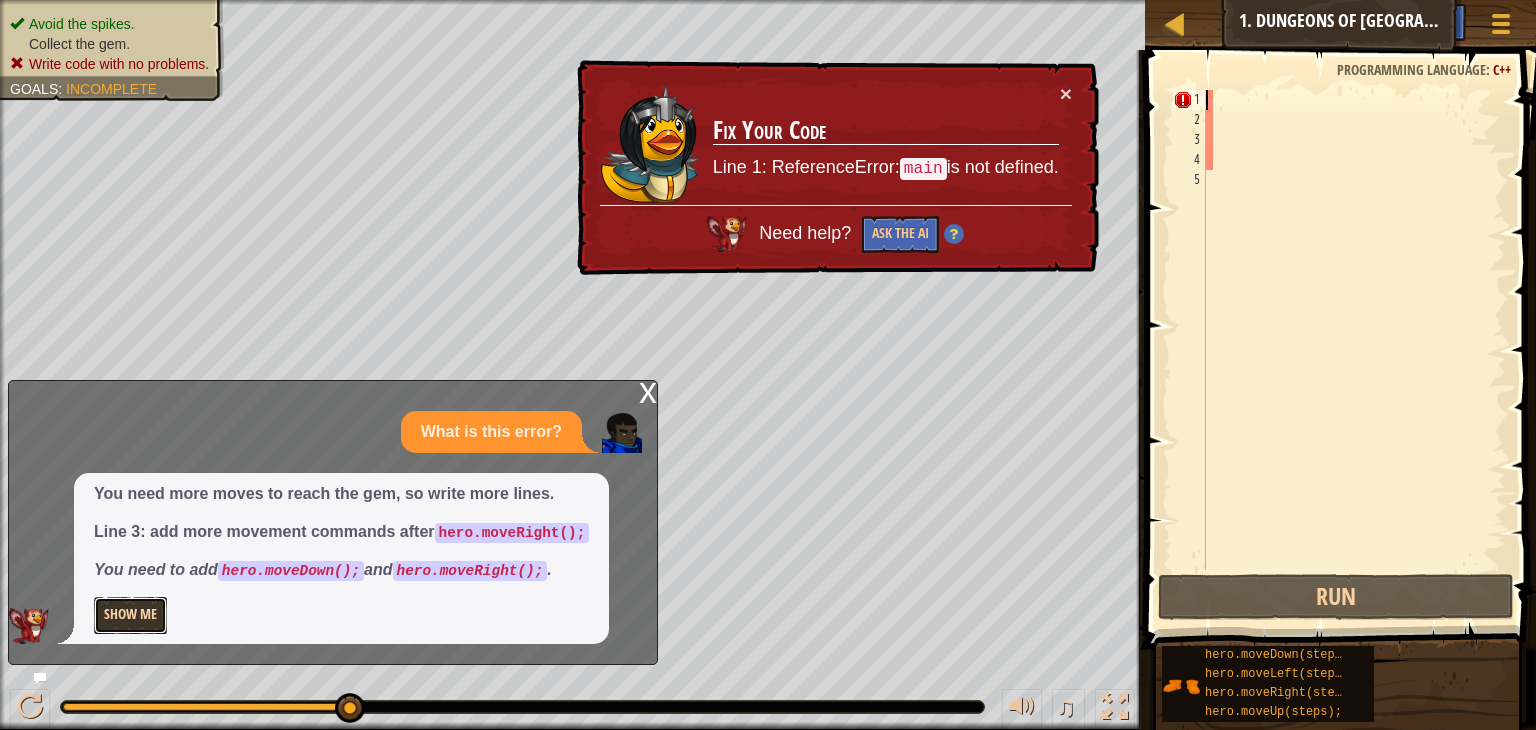 click on "Show Me" at bounding box center [130, 615] 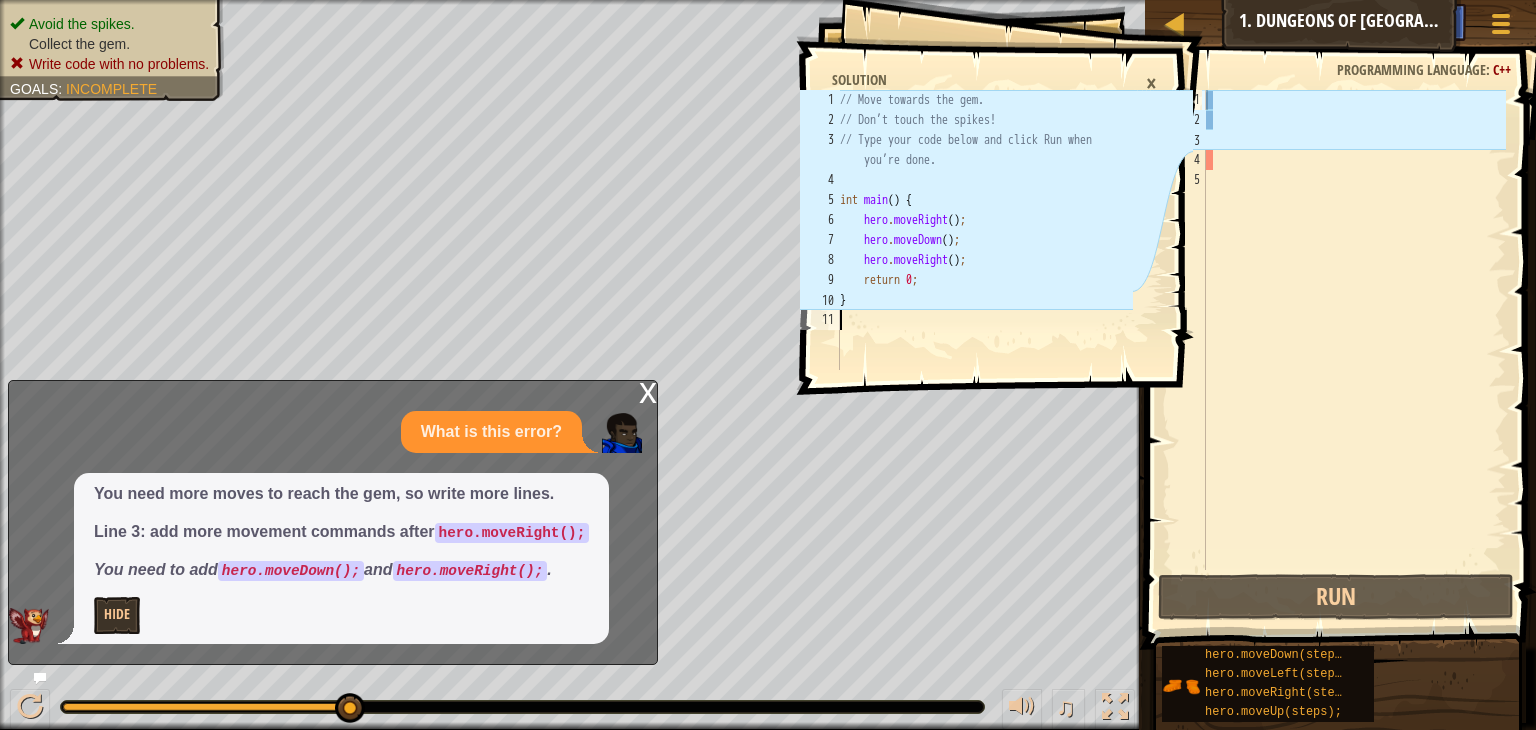 drag, startPoint x: 820, startPoint y: 97, endPoint x: 904, endPoint y: 250, distance: 174.54225 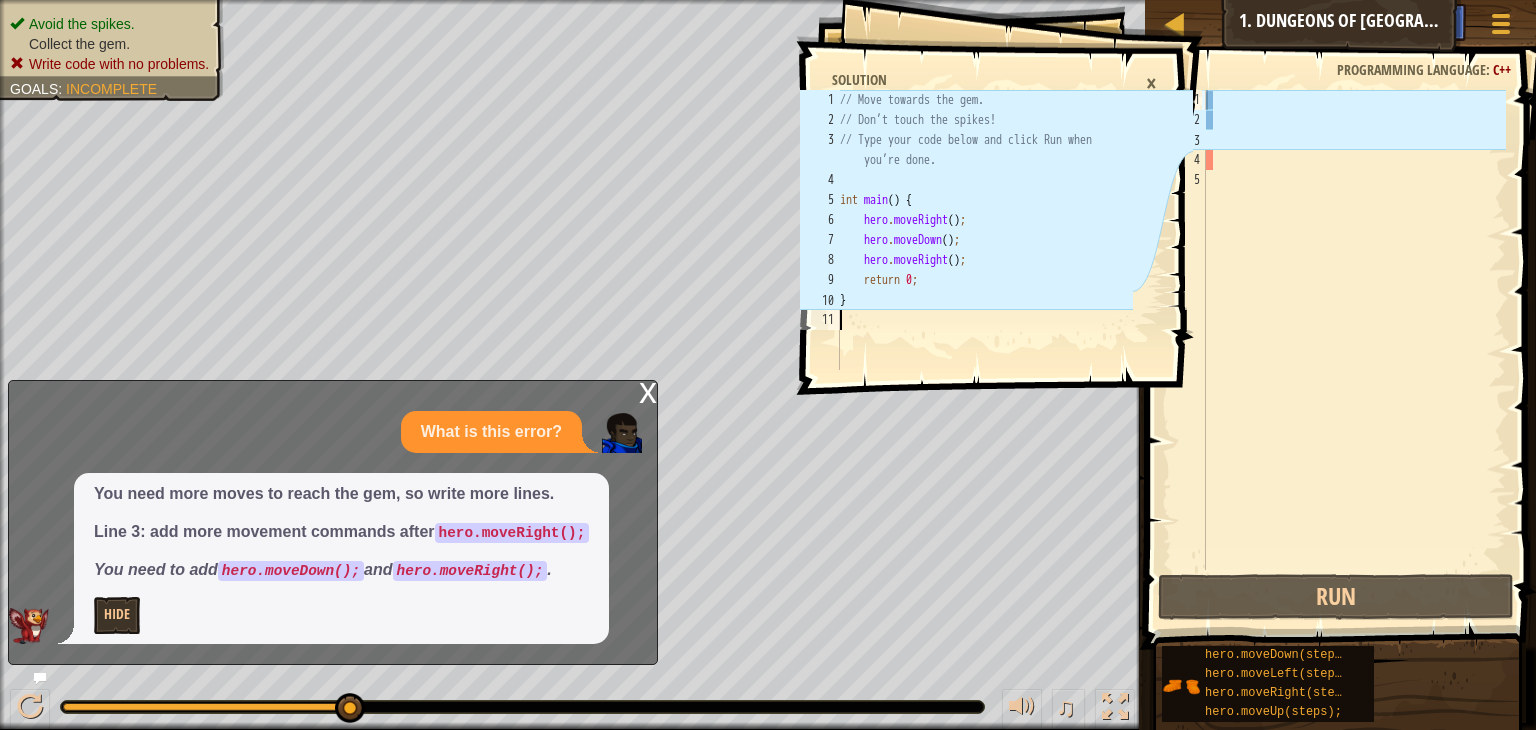 click on "1 2 3 4 5 6 7 8 9 10 11 // Move towards the gem. // Don’t touch the spikes! // Type your code below and click Run when       you’re done. int   main ( )   {      hero . moveRight ( ) ;      hero . moveDown ( ) ;      hero . moveRight ( ) ;      return   0 ; }     הההההההההההההההההההההההההההההההההההההההההההההההההההההההההההההההההההההההההההההההההההההההההההההההההההההההההההההההההההההההההההההההההההההההההההההההההההההההההההההההההההההההההההההההההההההההההההההההההההההההההההההההההההההההההההההההההההההההההההההההההההההההההההההההה" at bounding box center [964, 230] 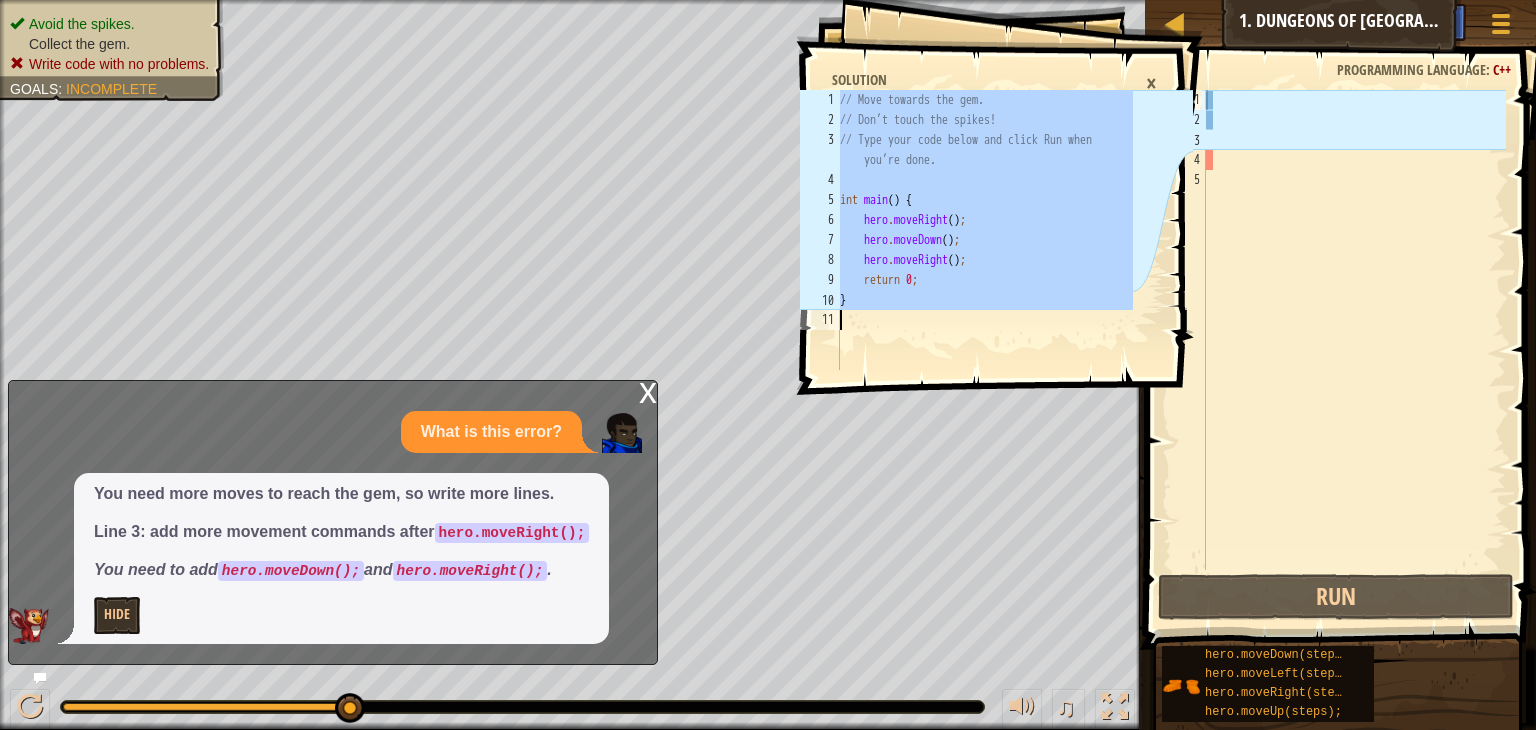 drag, startPoint x: 828, startPoint y: 98, endPoint x: 1002, endPoint y: 308, distance: 272.71964 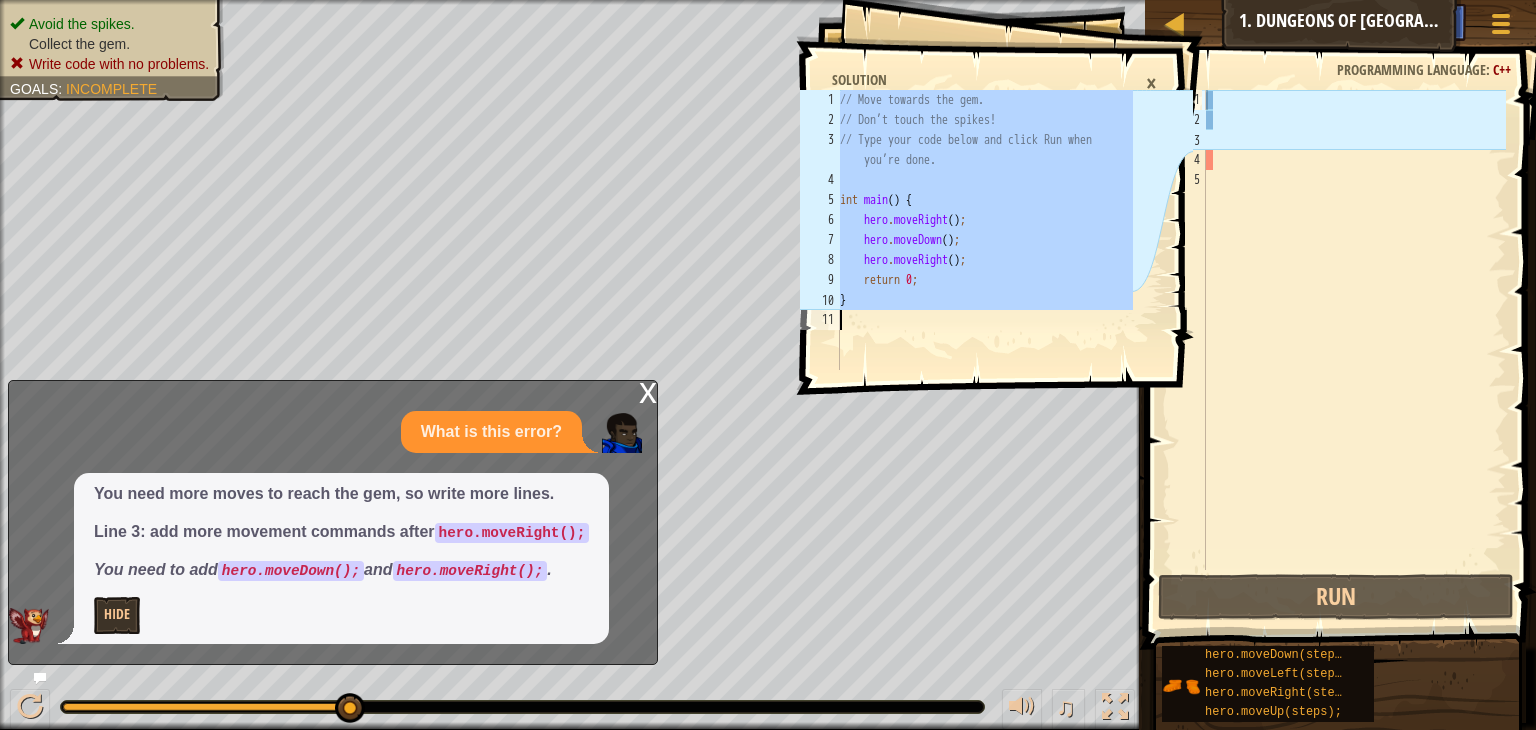 click on "1 2 3 4 5 6 7 8 9 10 11 // Move towards the gem. // Don’t touch the spikes! // Type your code below and click Run when       you’re done. int   main ( )   {      hero . moveRight ( ) ;      hero . moveDown ( ) ;      hero . moveRight ( ) ;      return   0 ; }     הההההההההההההההההההההההההההההההההההההההההההההההההההההההההההההההההההההההההההההההההההההההההההההההההההההההההההההההההההההההההההההההההההההההההההההההההההההההההההההההההההההההההההההההההההההההההההההההההההההההההההההההההההההההההההההההההההההההההההההההההההההההההההההההה" at bounding box center (964, 230) 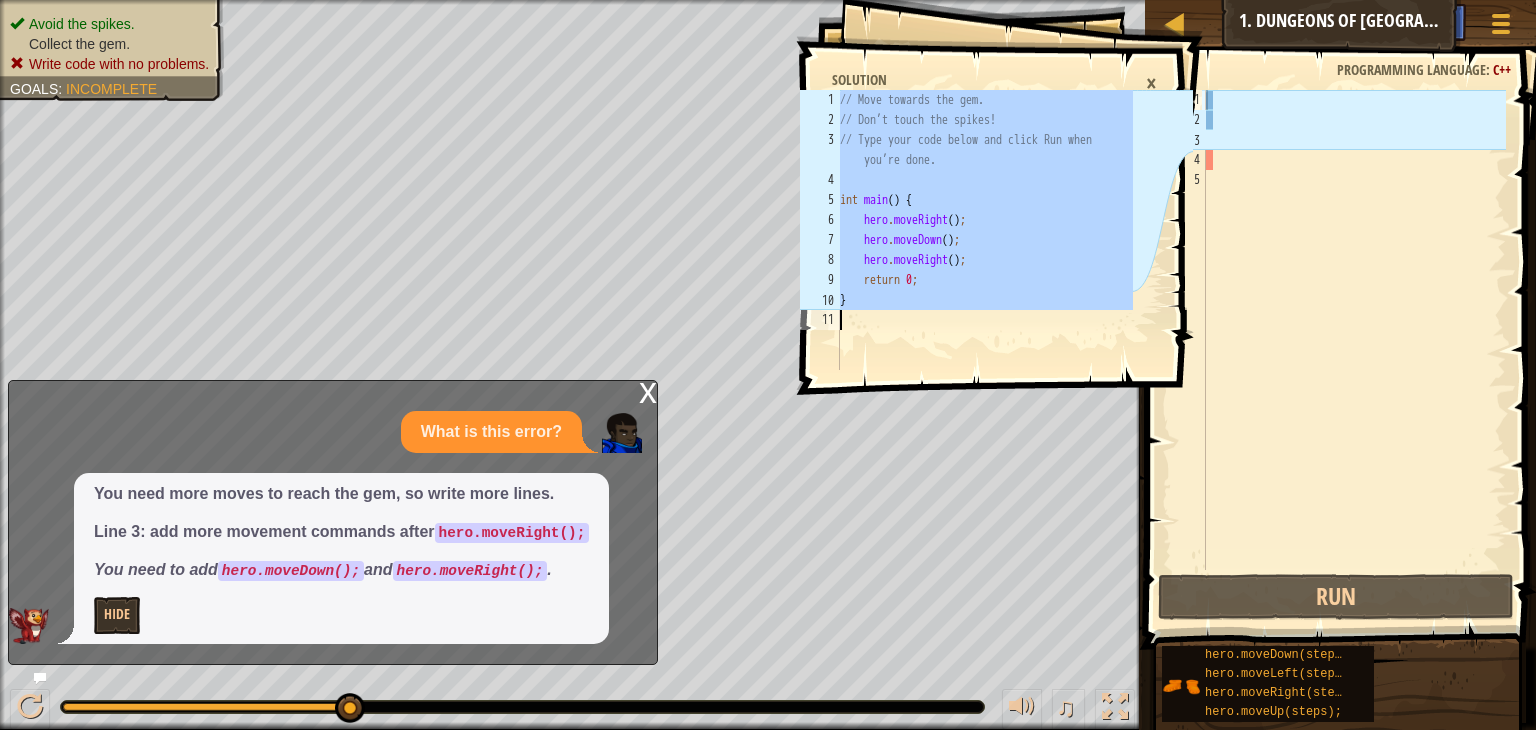 type on "}" 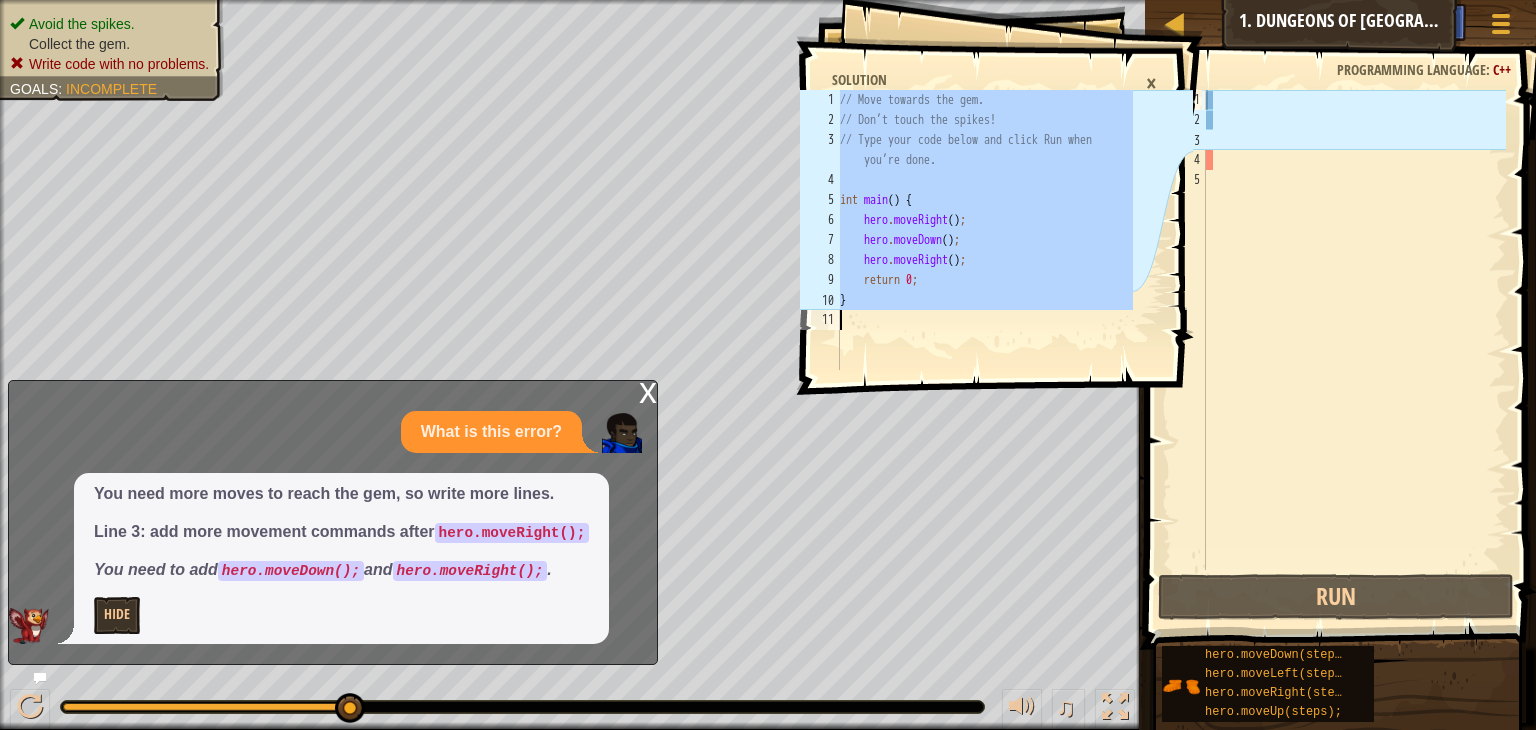click on "×" at bounding box center (1151, 83) 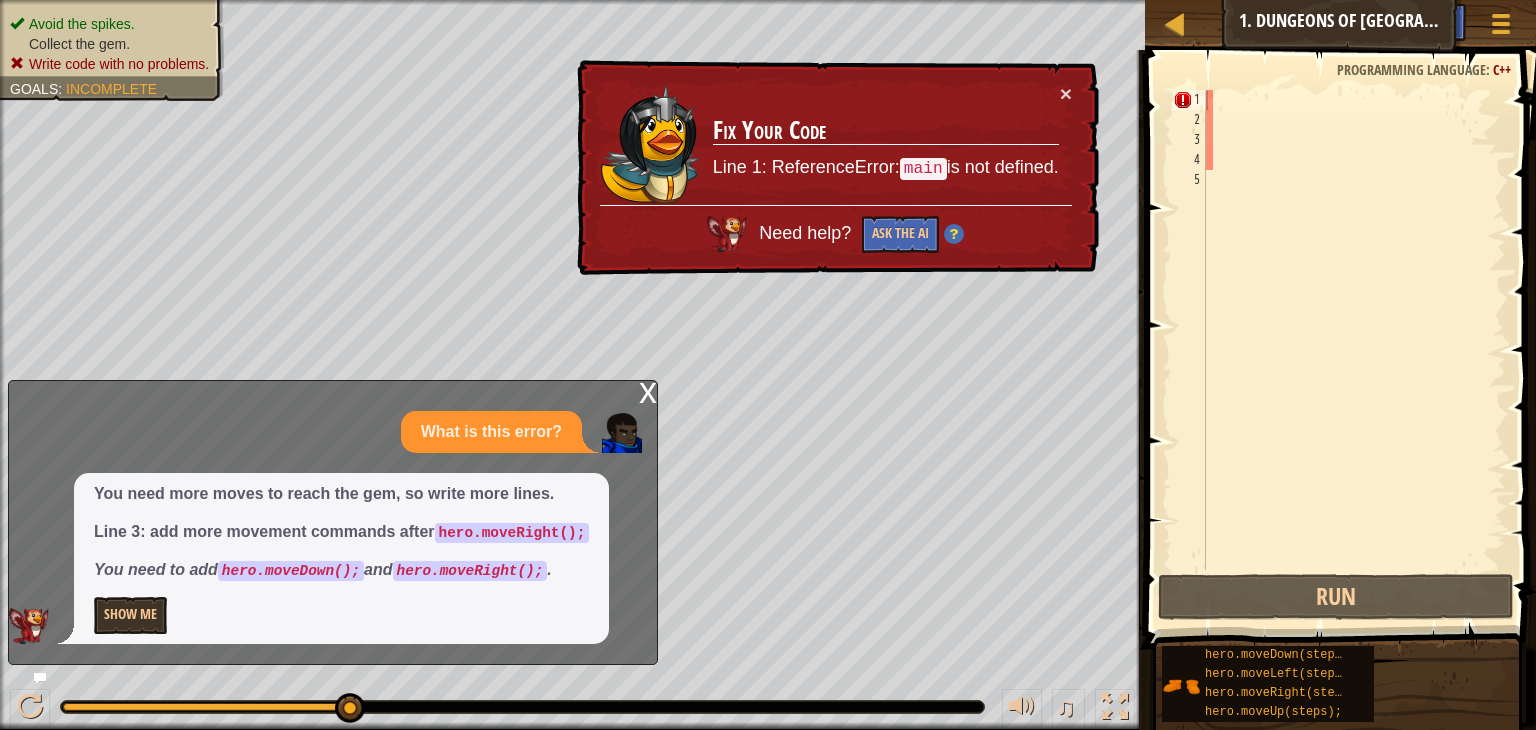 click at bounding box center [1354, 350] 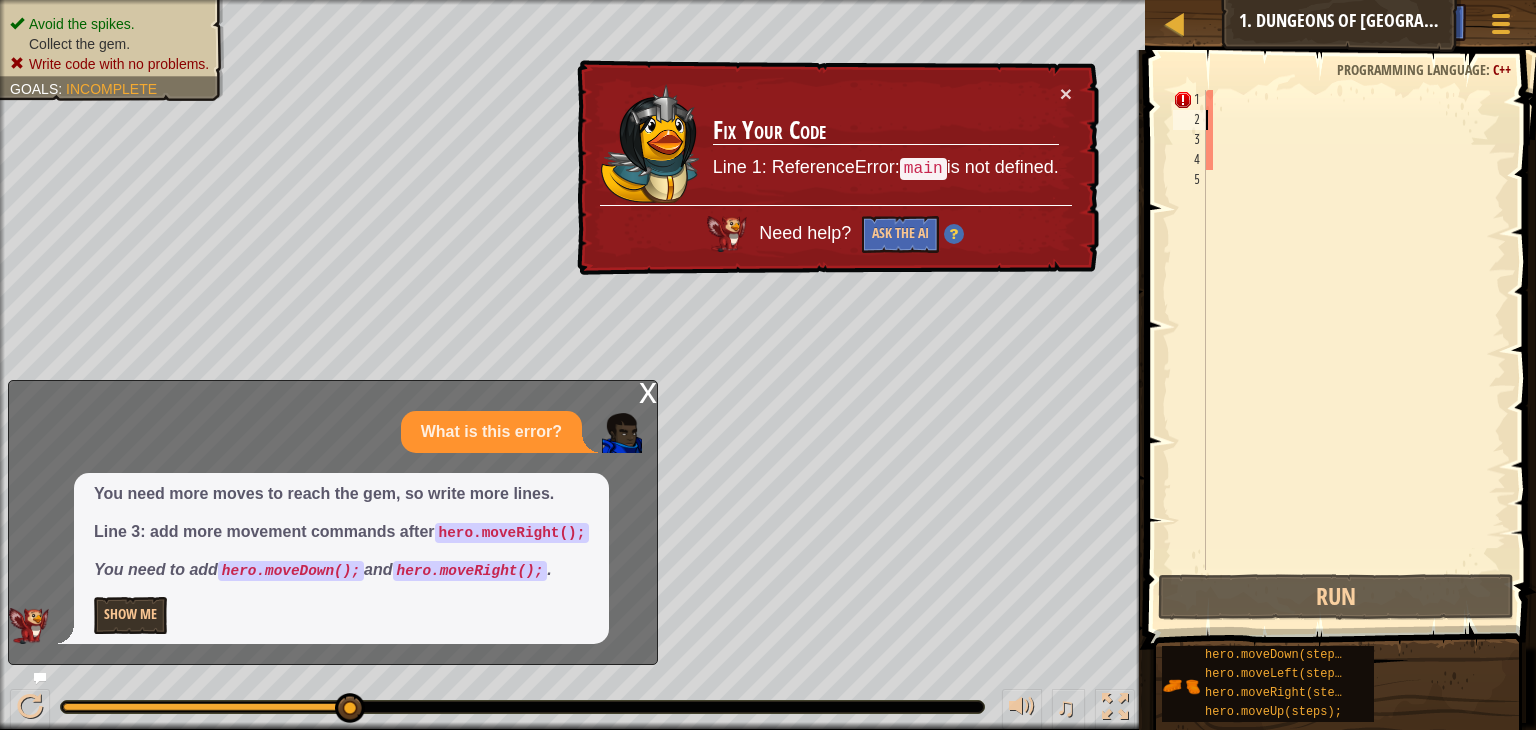 click at bounding box center (1354, 350) 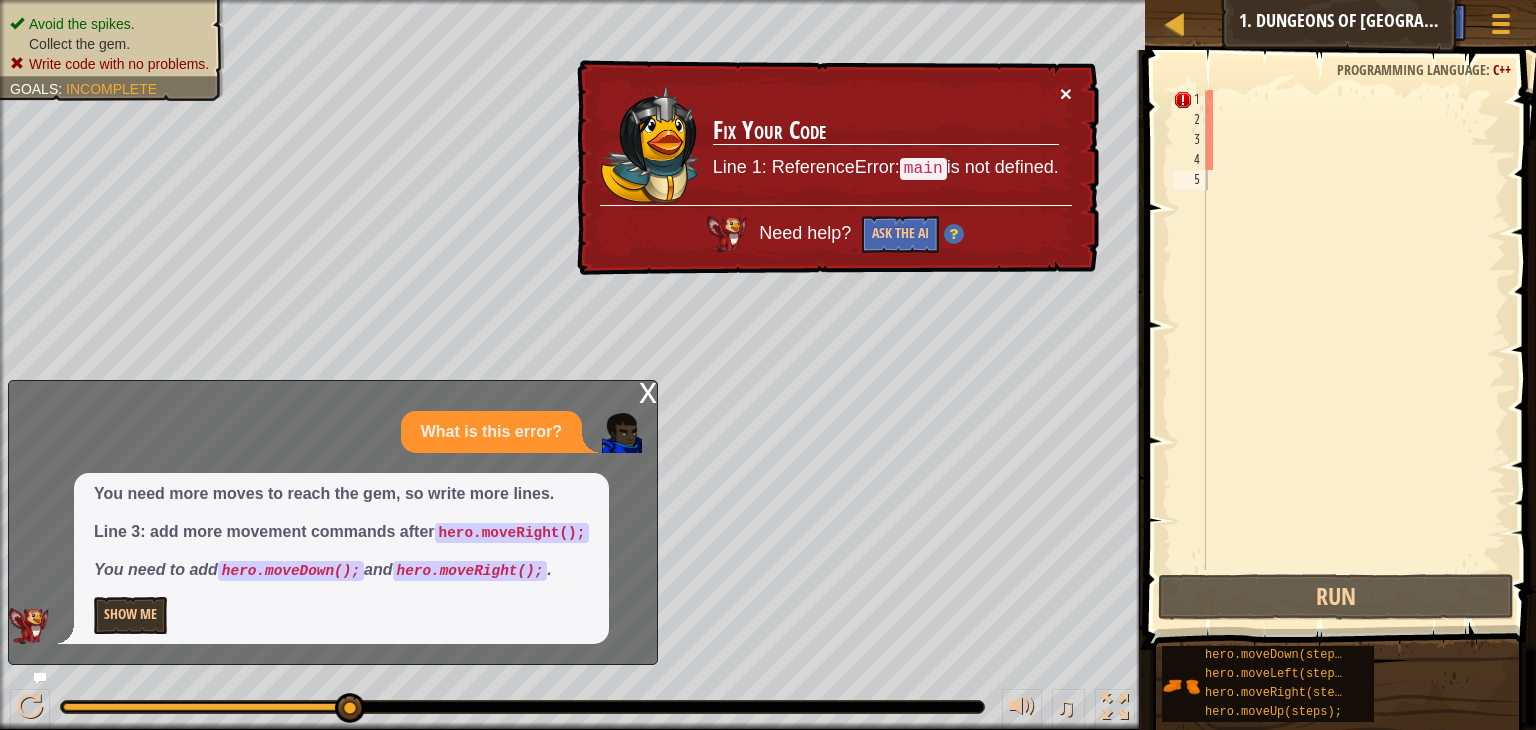 click on "×" at bounding box center [1066, 93] 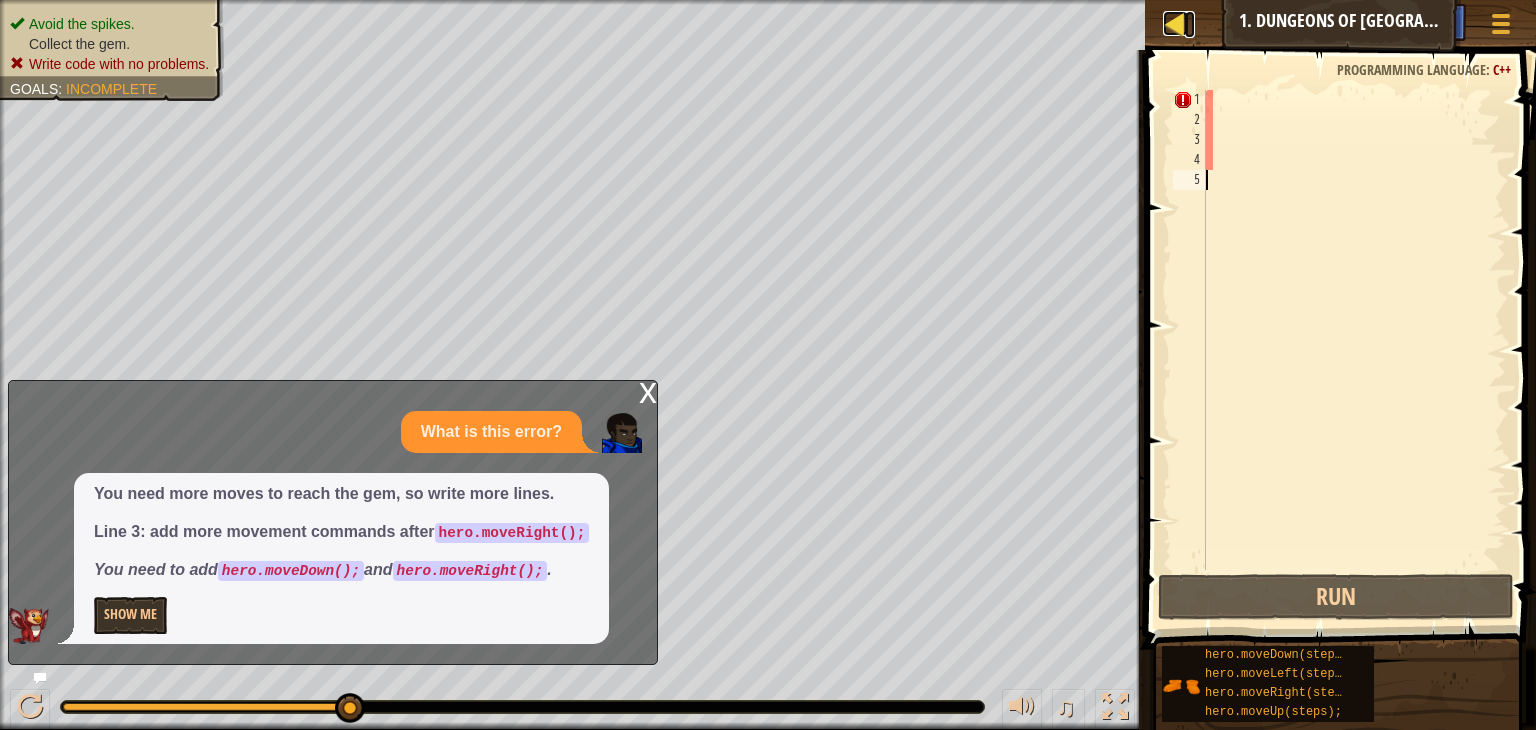 click at bounding box center (1175, 23) 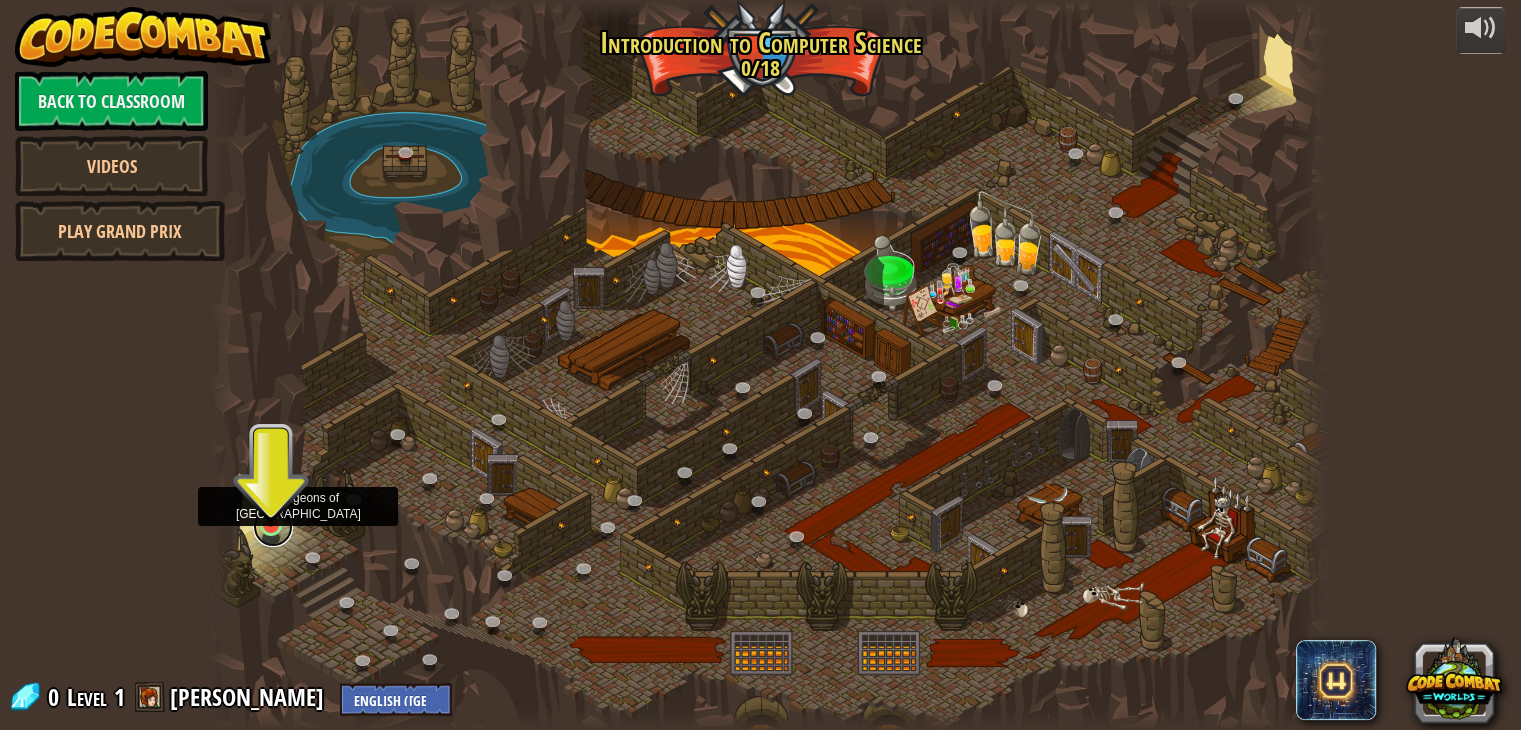 click at bounding box center [273, 527] 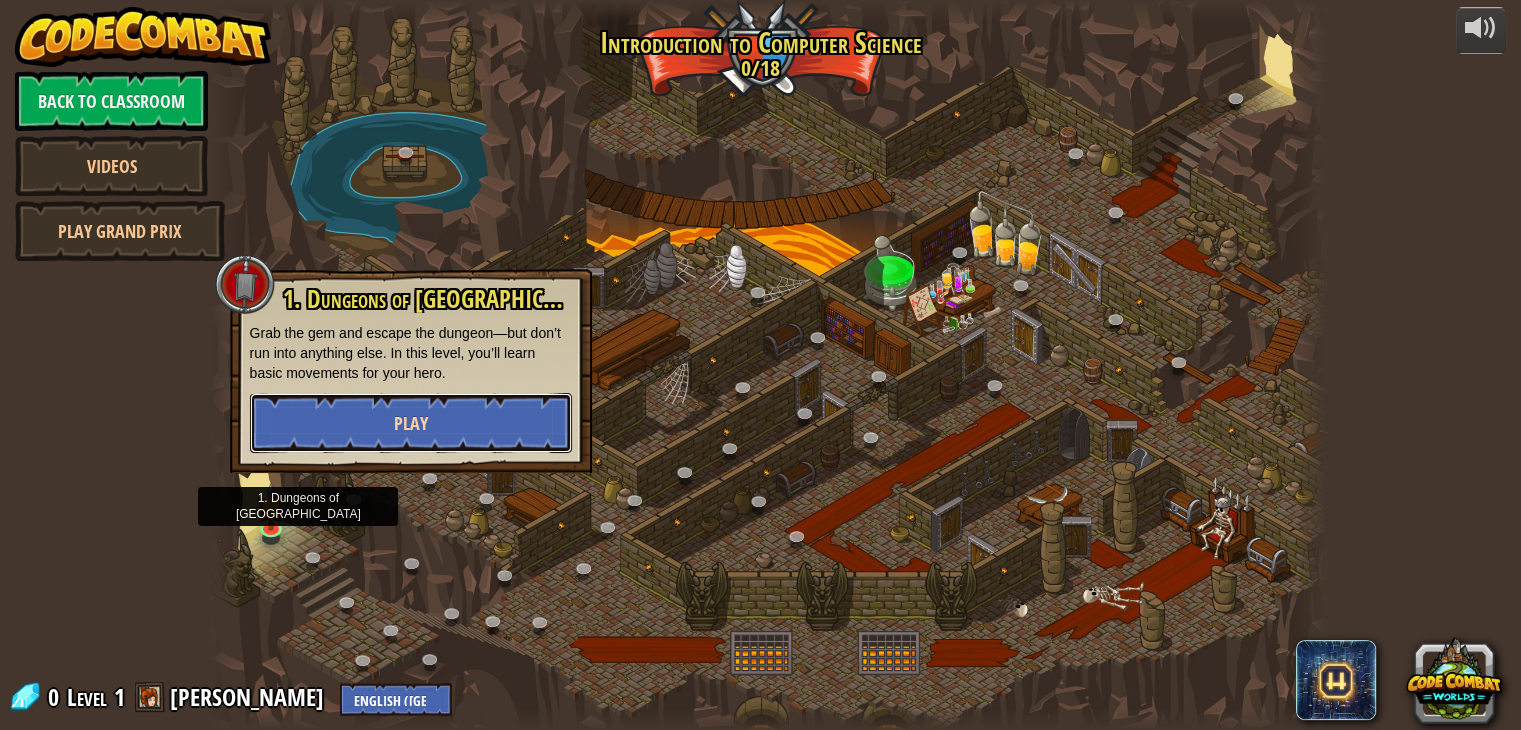click on "Play" at bounding box center (411, 423) 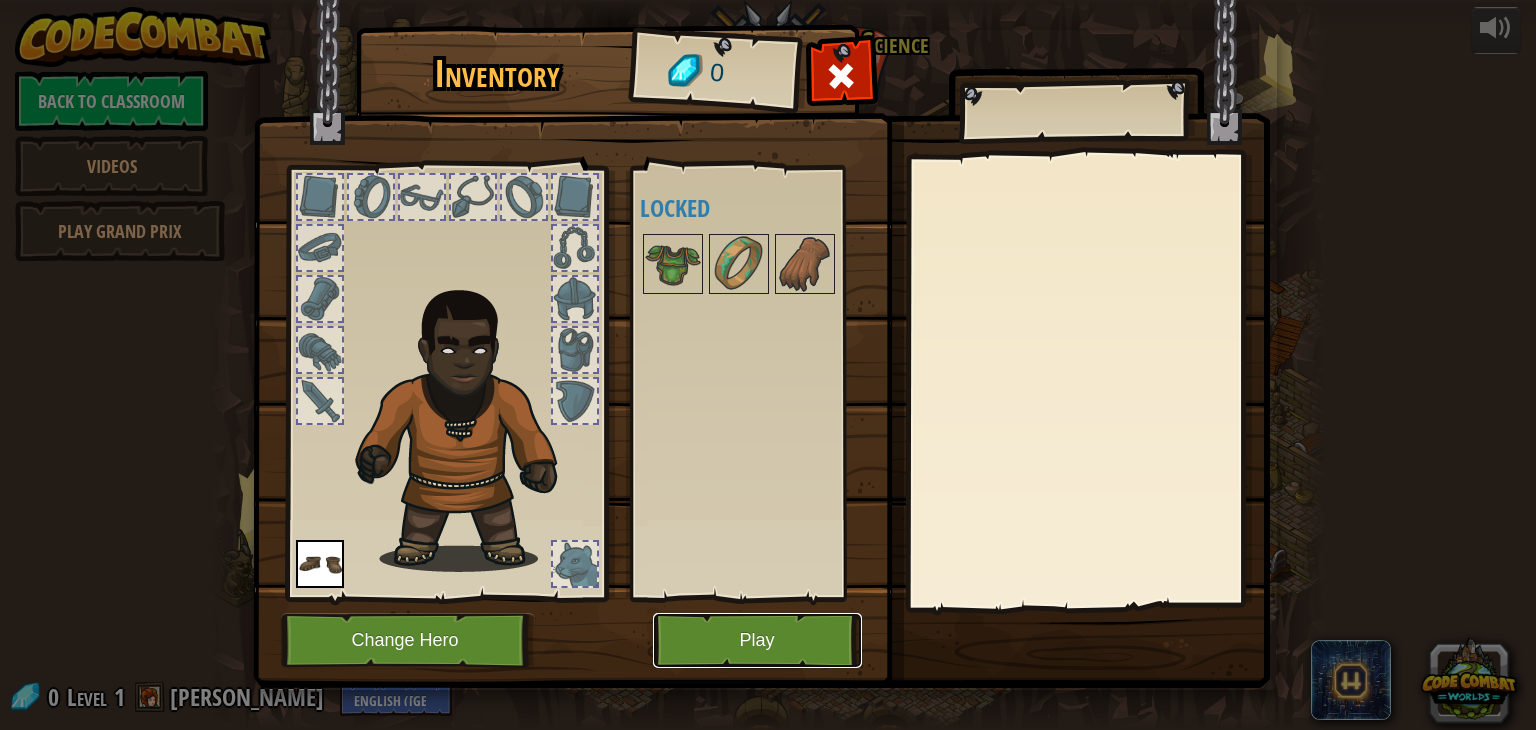 drag, startPoint x: 823, startPoint y: 617, endPoint x: 811, endPoint y: 615, distance: 12.165525 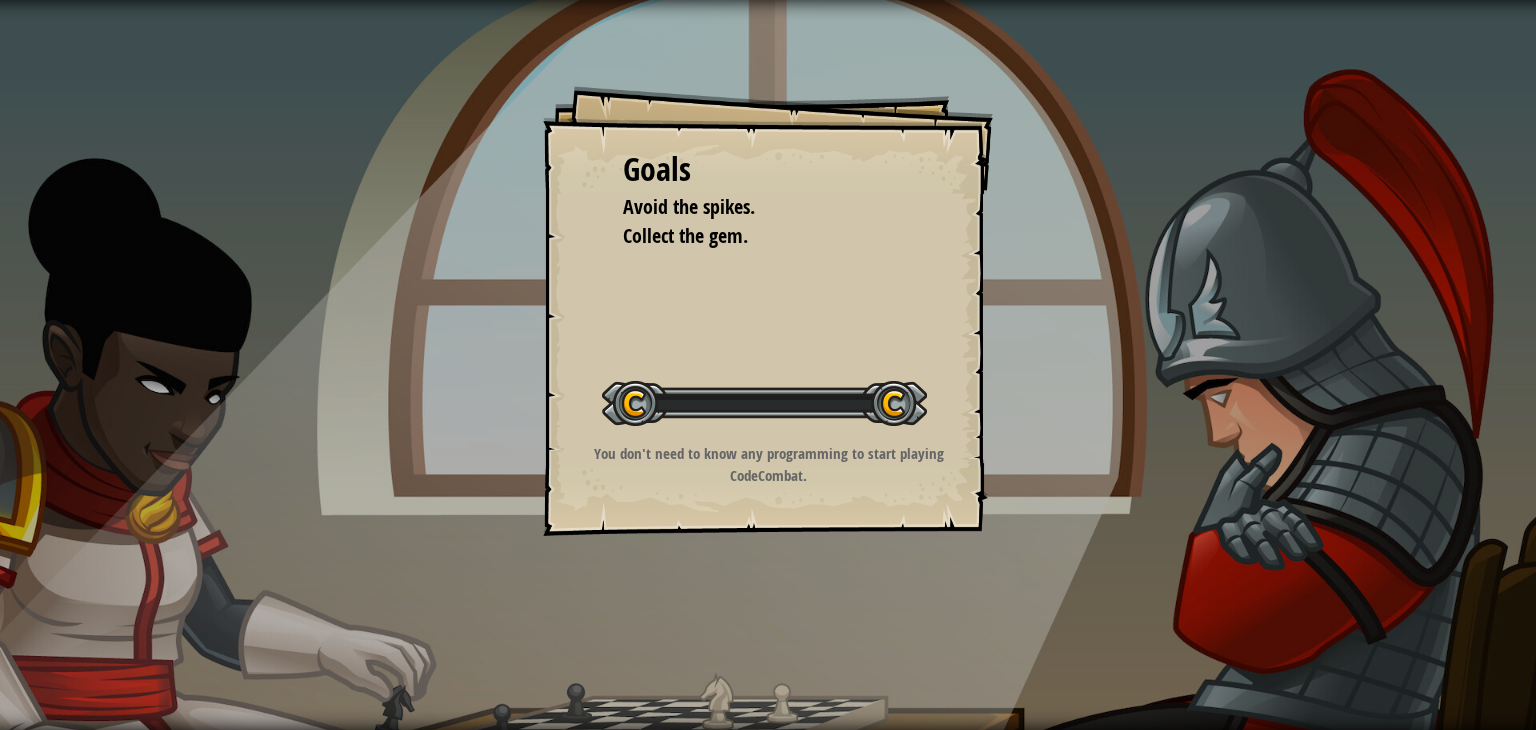 click on "Goals Avoid the spikes. Collect the gem. Start Level Error loading from server. Try refreshing the page. You'll need a subscription to play this level. Subscribe You'll need to join a course to play this level. Back to my courses Ask your teacher to assign a license to you so you can continue to play CodeCombat! Back to my courses This level is locked. Back to my courses You don't need to know any programming to start playing CodeCombat." at bounding box center [768, 365] 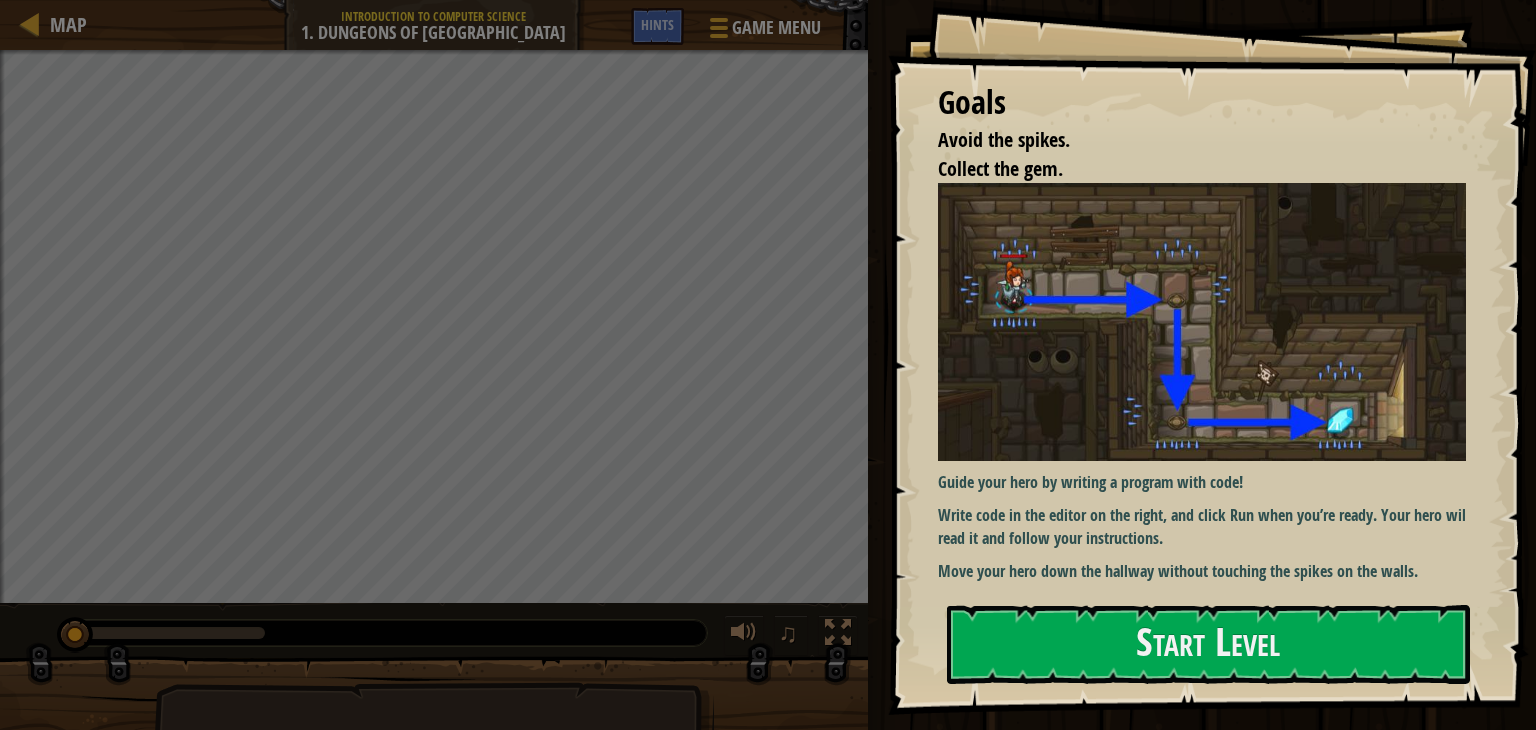 click on "Guide your hero by writing a program with code!
Write code in the editor on the right, and click Run when you’re ready. Your hero will read it and follow your instructions.
Move your hero down the hallway without touching the spikes on the walls." at bounding box center [1209, 384] 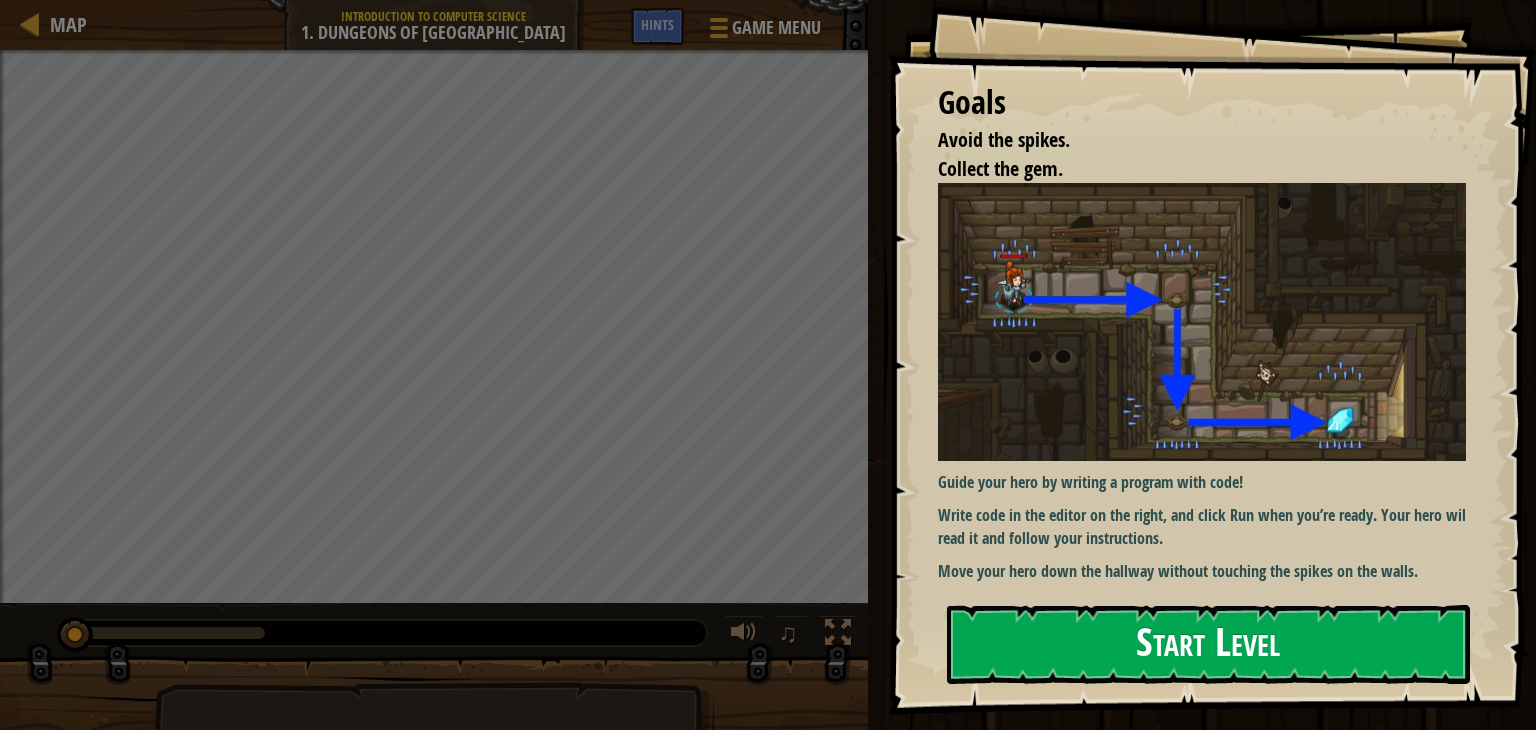click on "Start Level" at bounding box center (1208, 644) 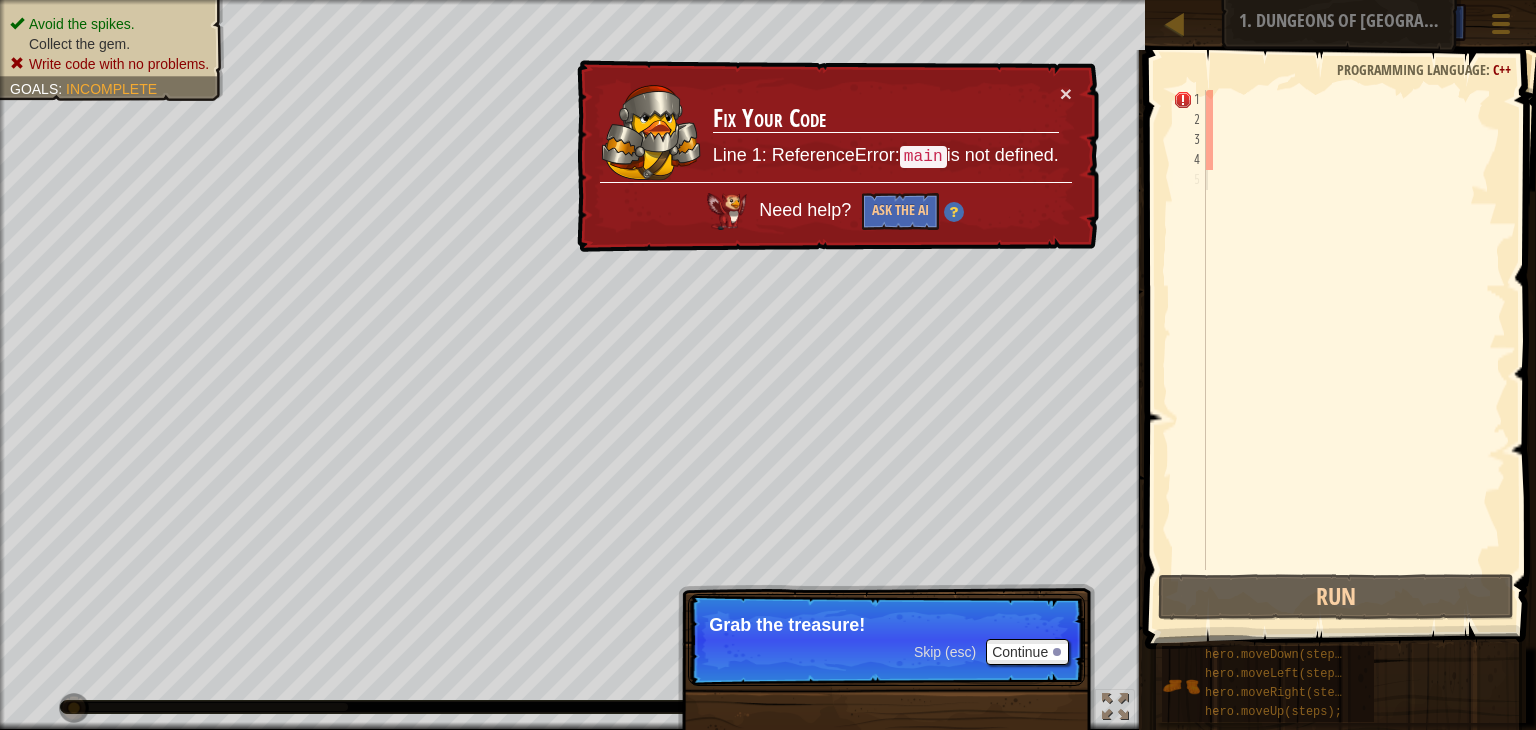click on "Skip (esc) Continue  Grab the treasure!" at bounding box center [886, 640] 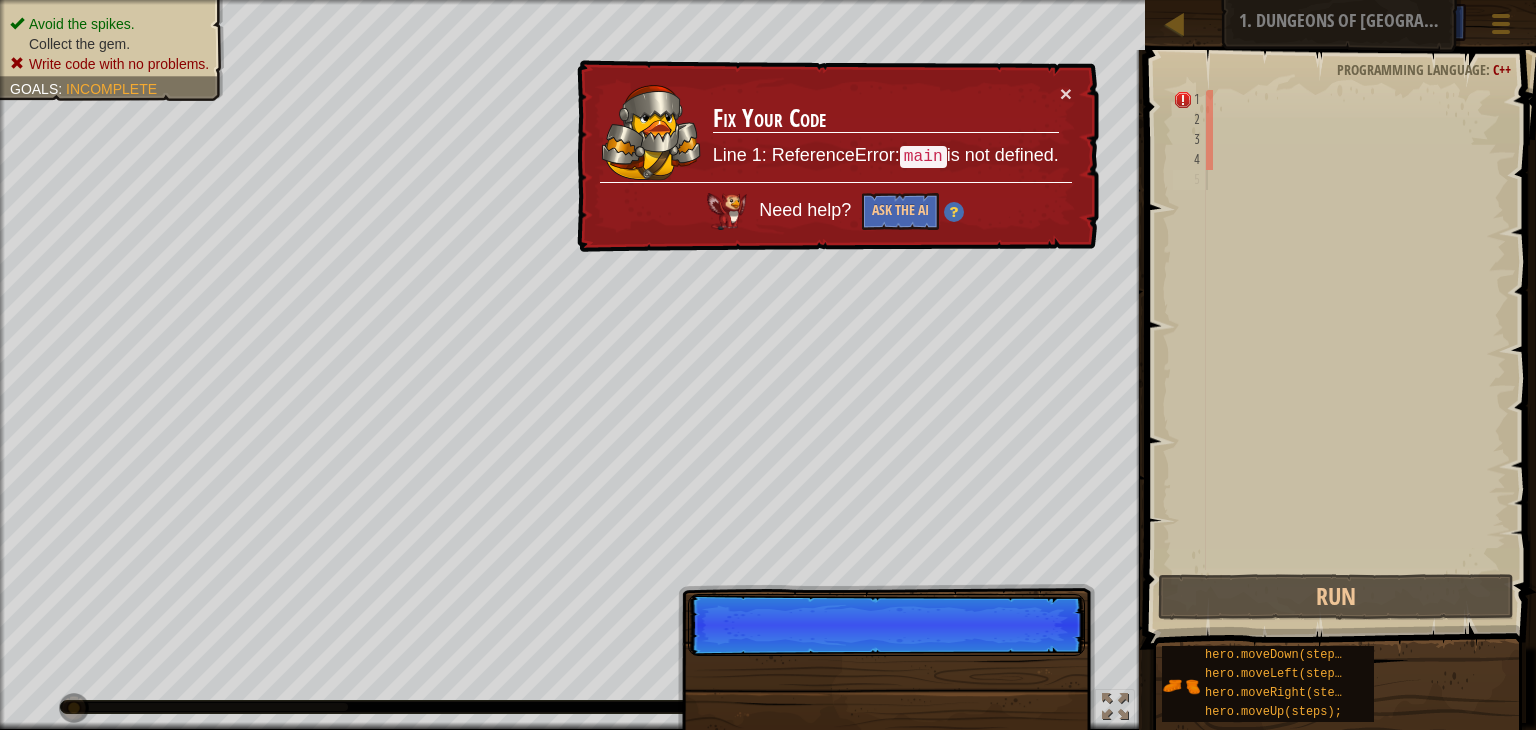 scroll, scrollTop: 9, scrollLeft: 0, axis: vertical 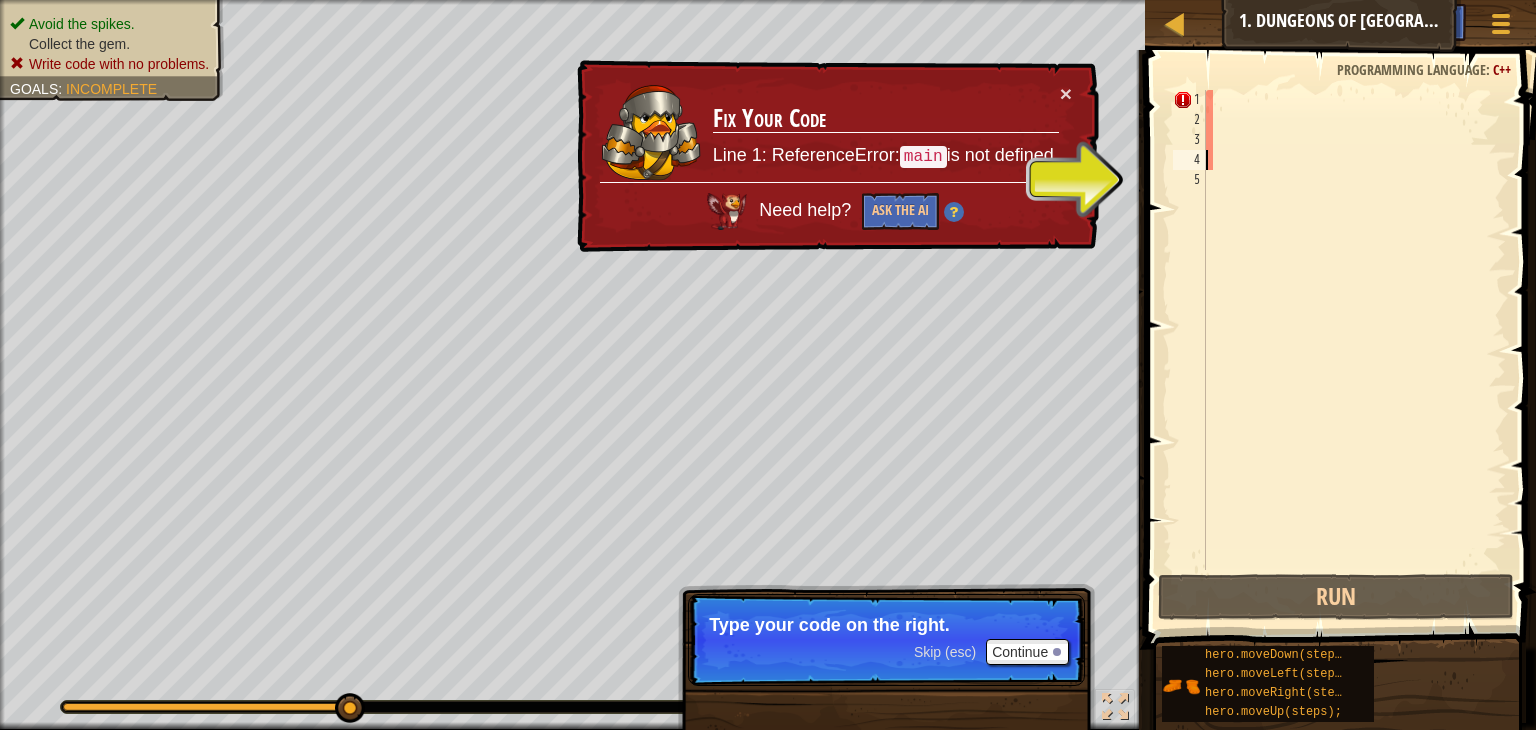 click at bounding box center (1354, 350) 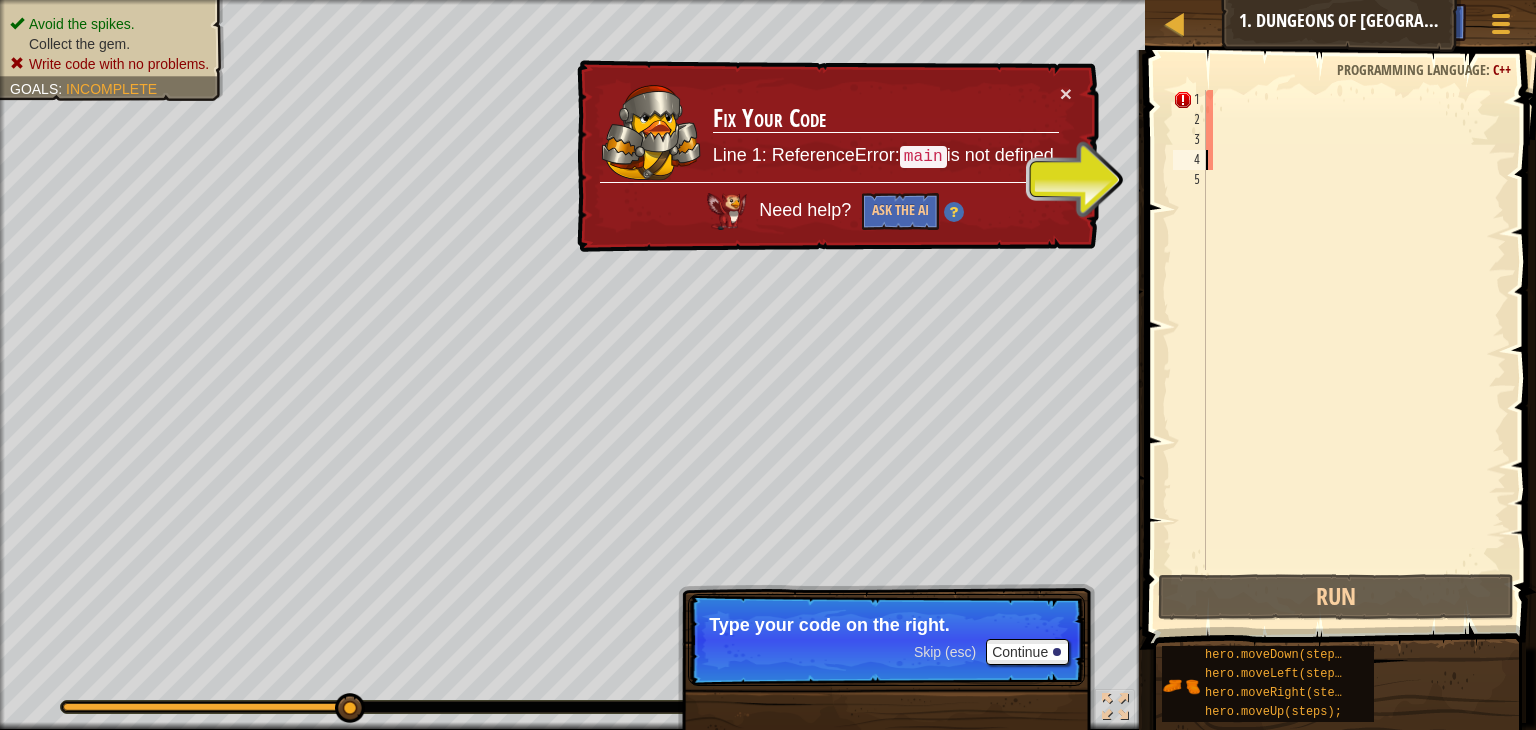 click at bounding box center [1354, 350] 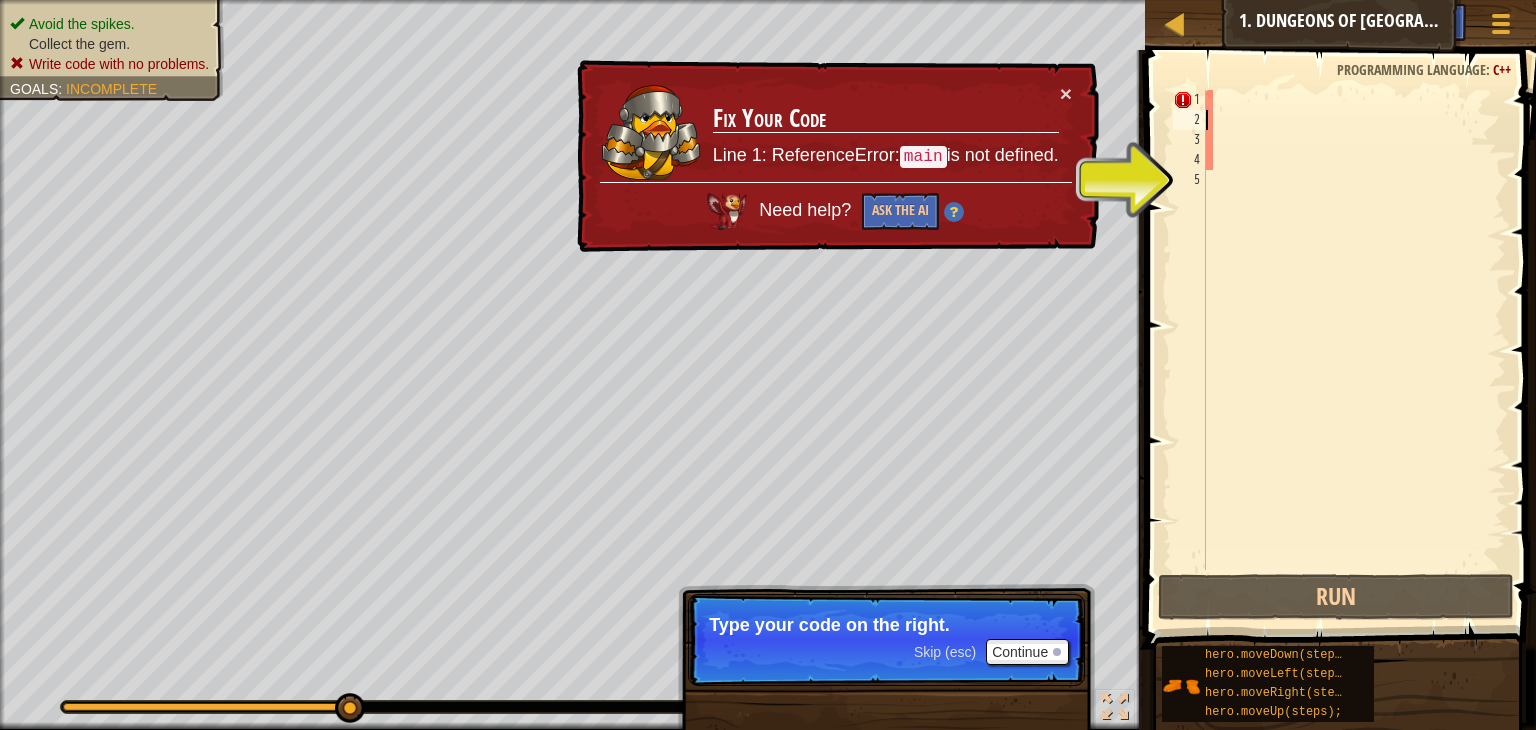click at bounding box center [1354, 350] 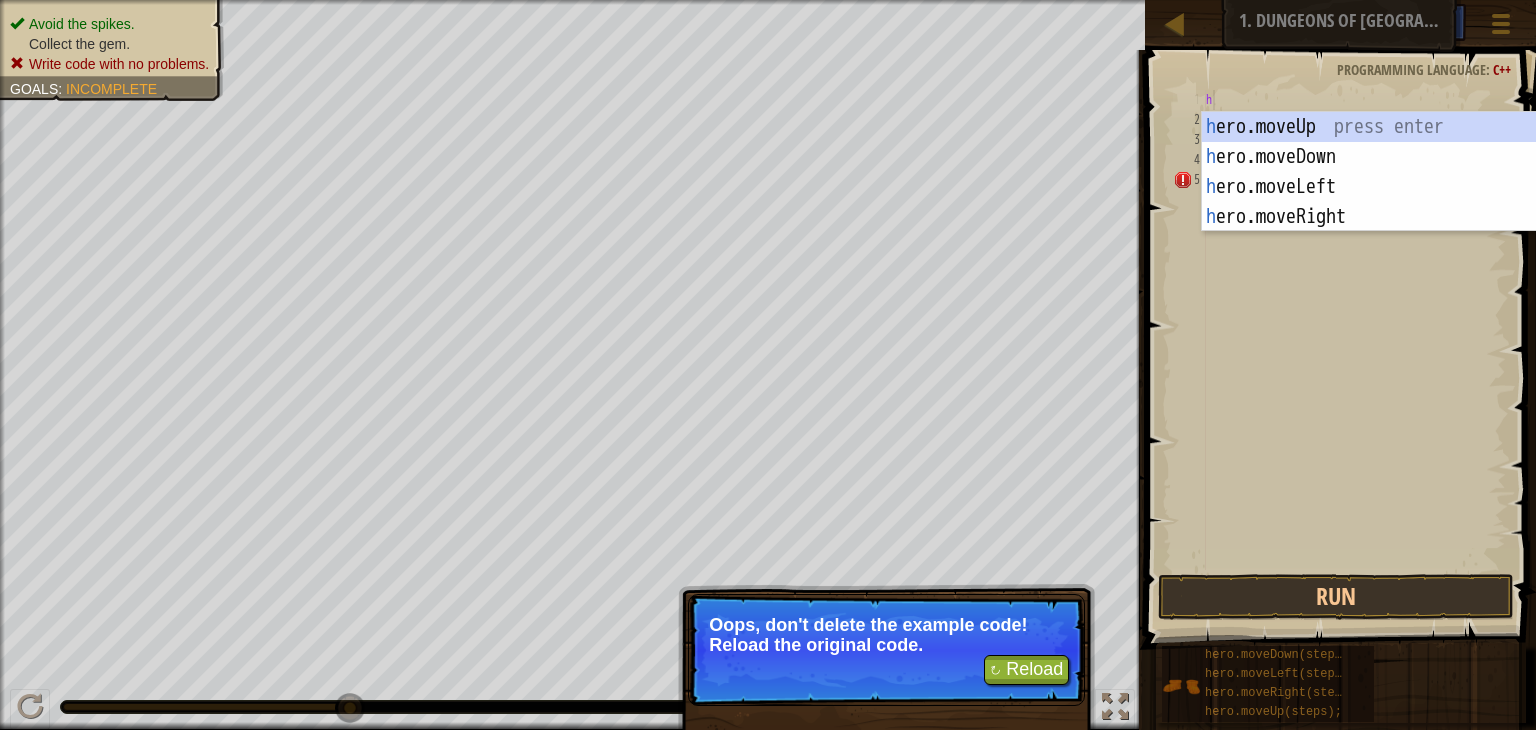 type on "h" 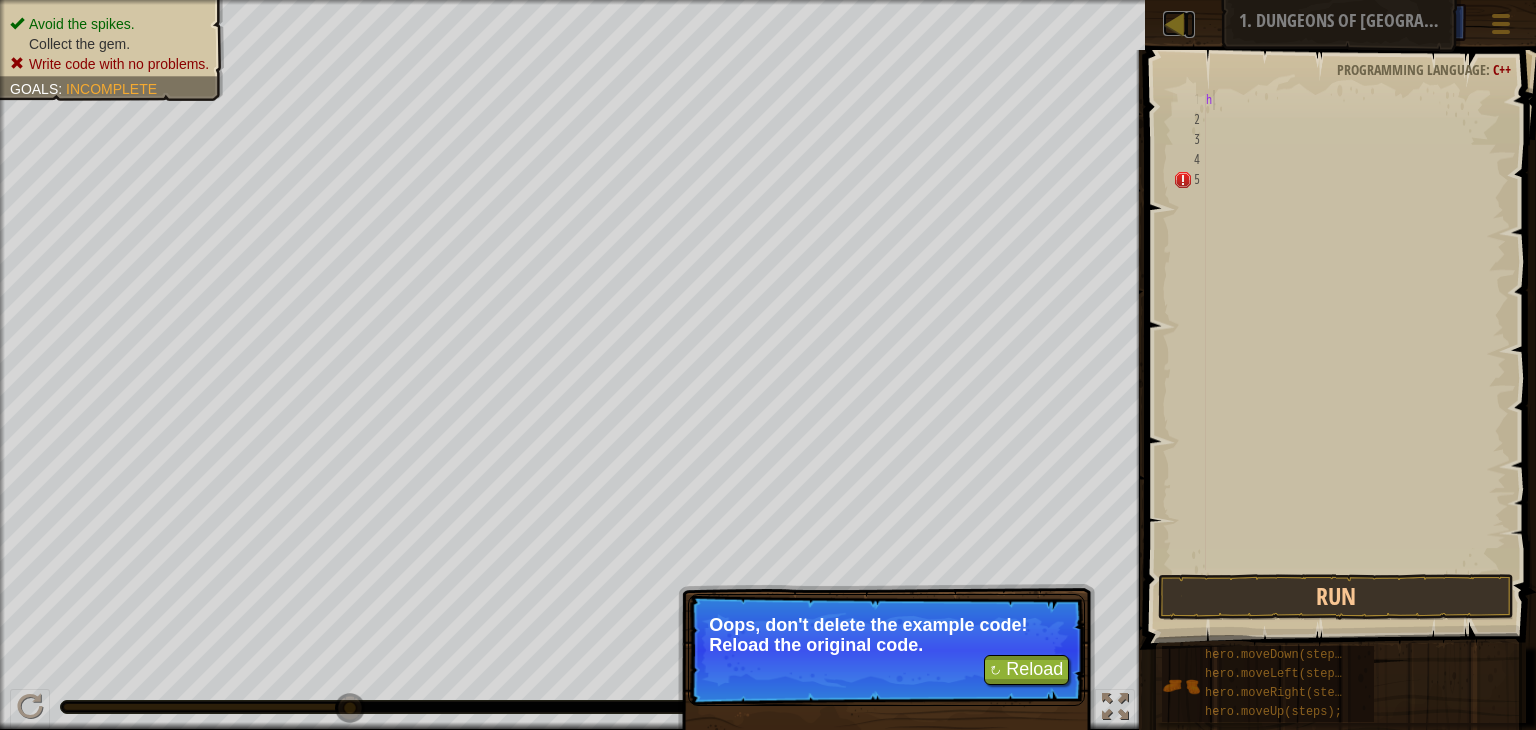 click at bounding box center [1175, 23] 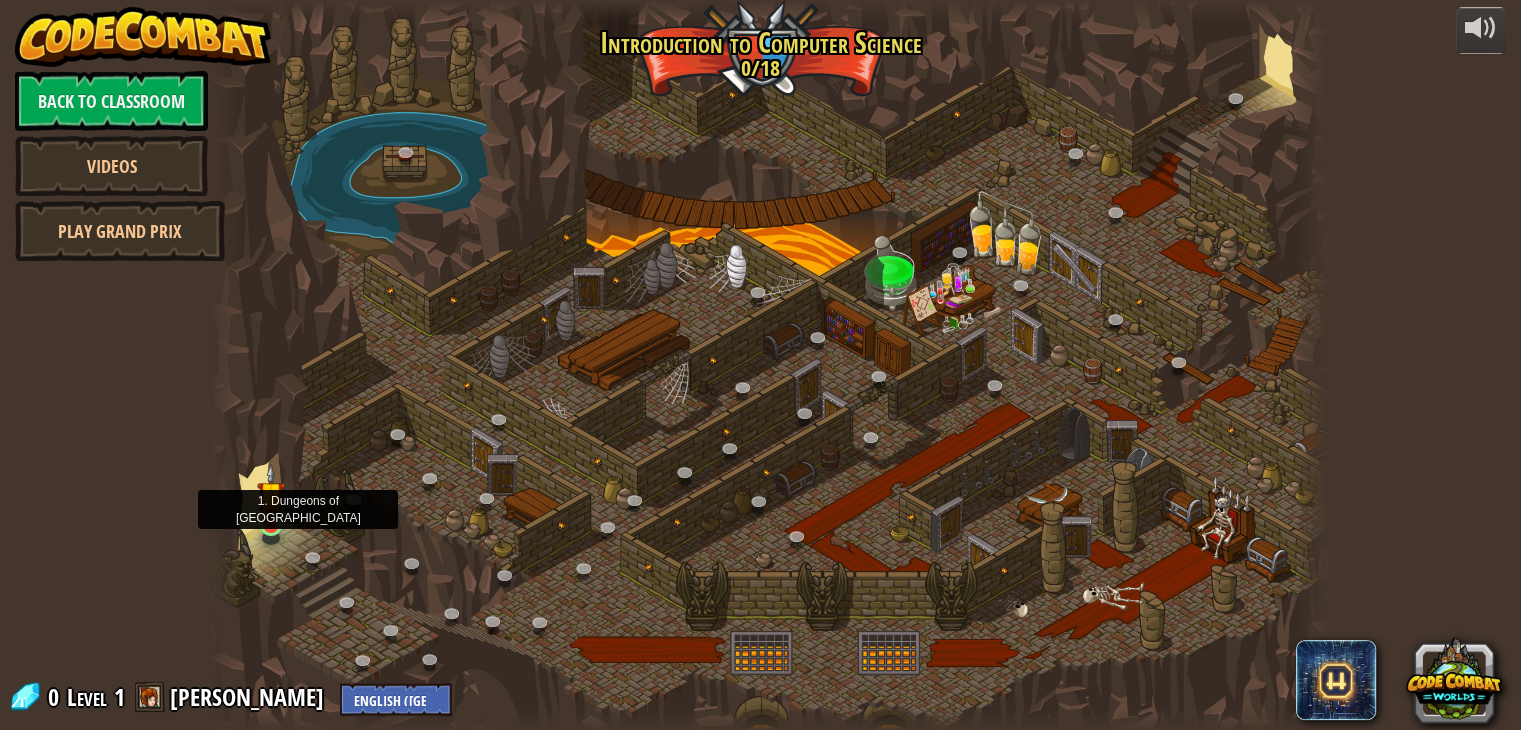 click at bounding box center [271, 495] 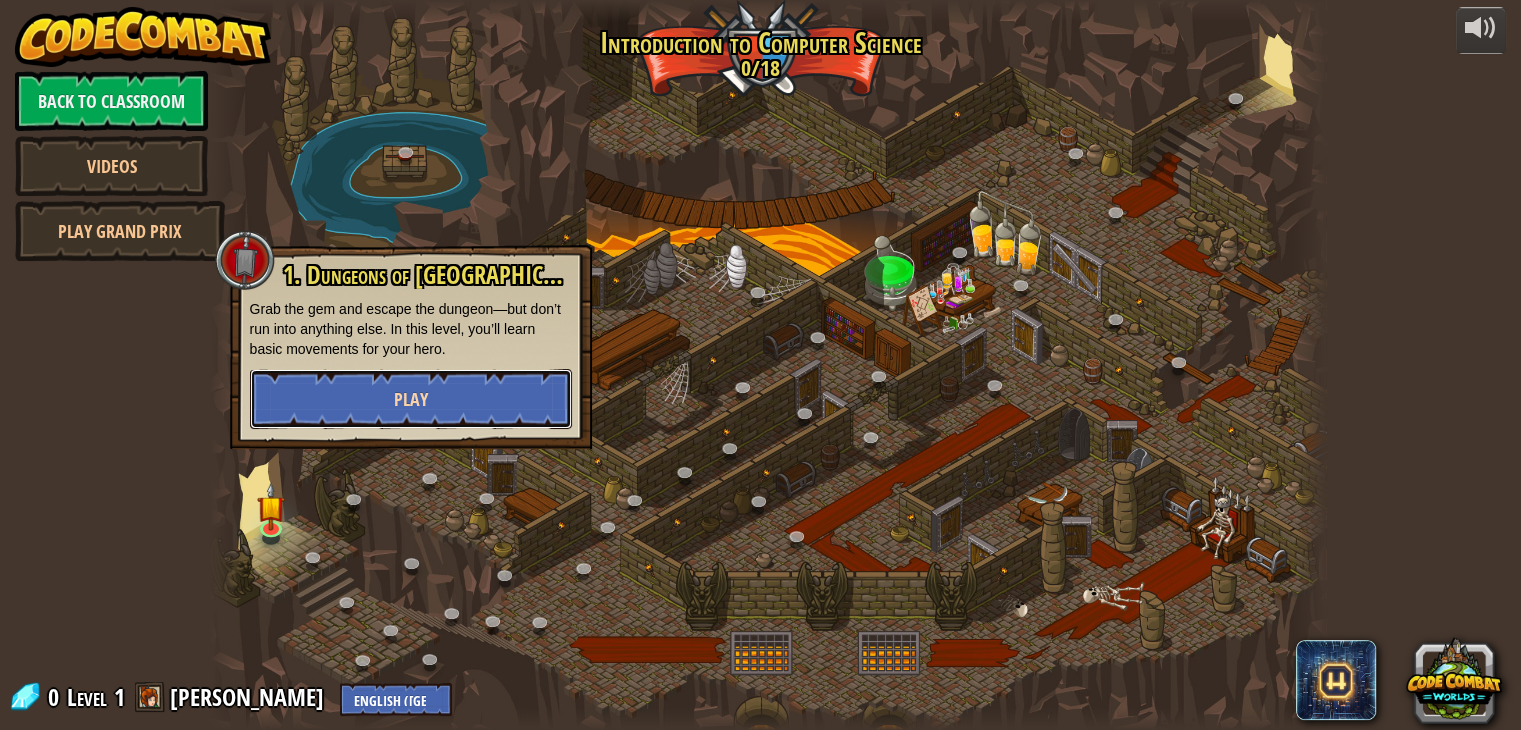 click on "Play" at bounding box center (411, 399) 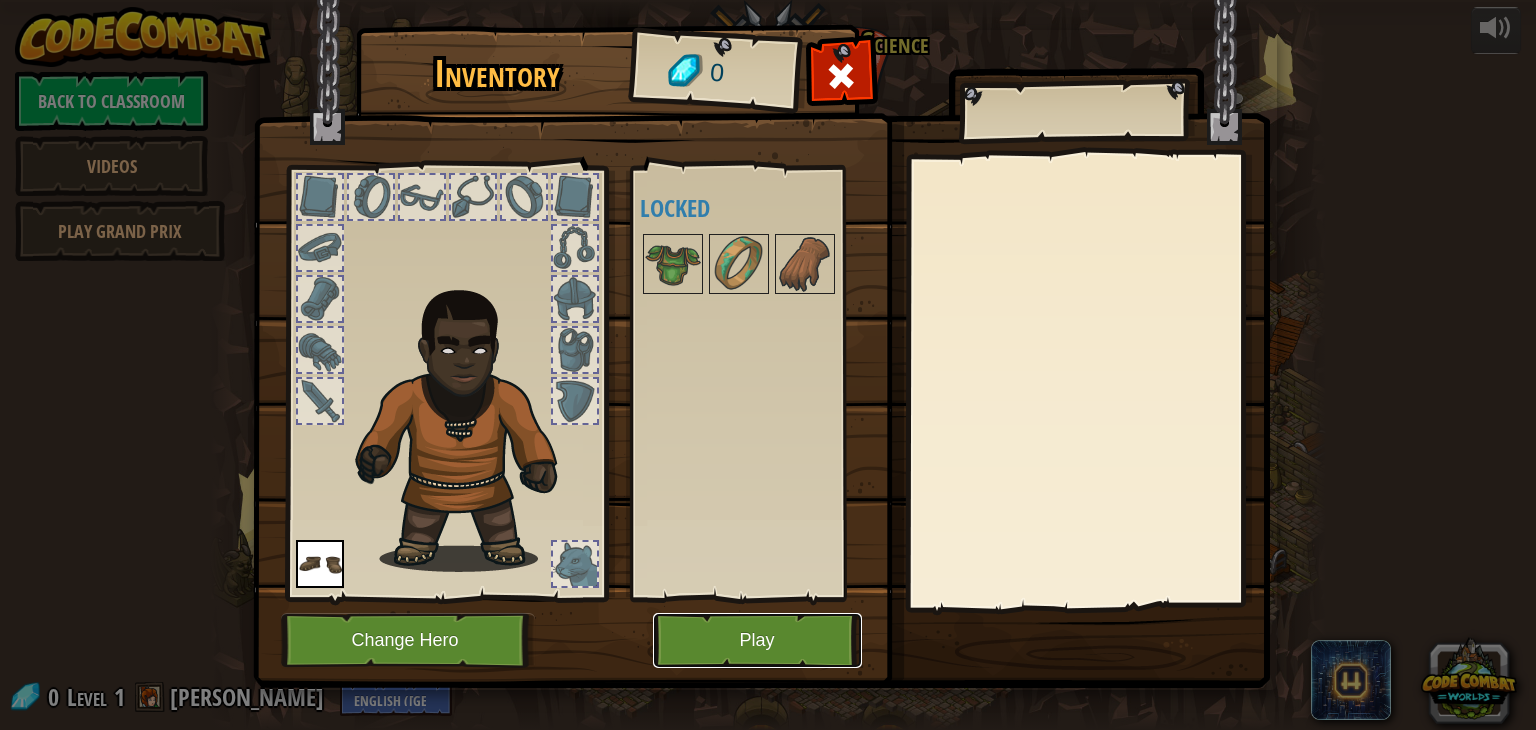 click on "Play" at bounding box center [757, 640] 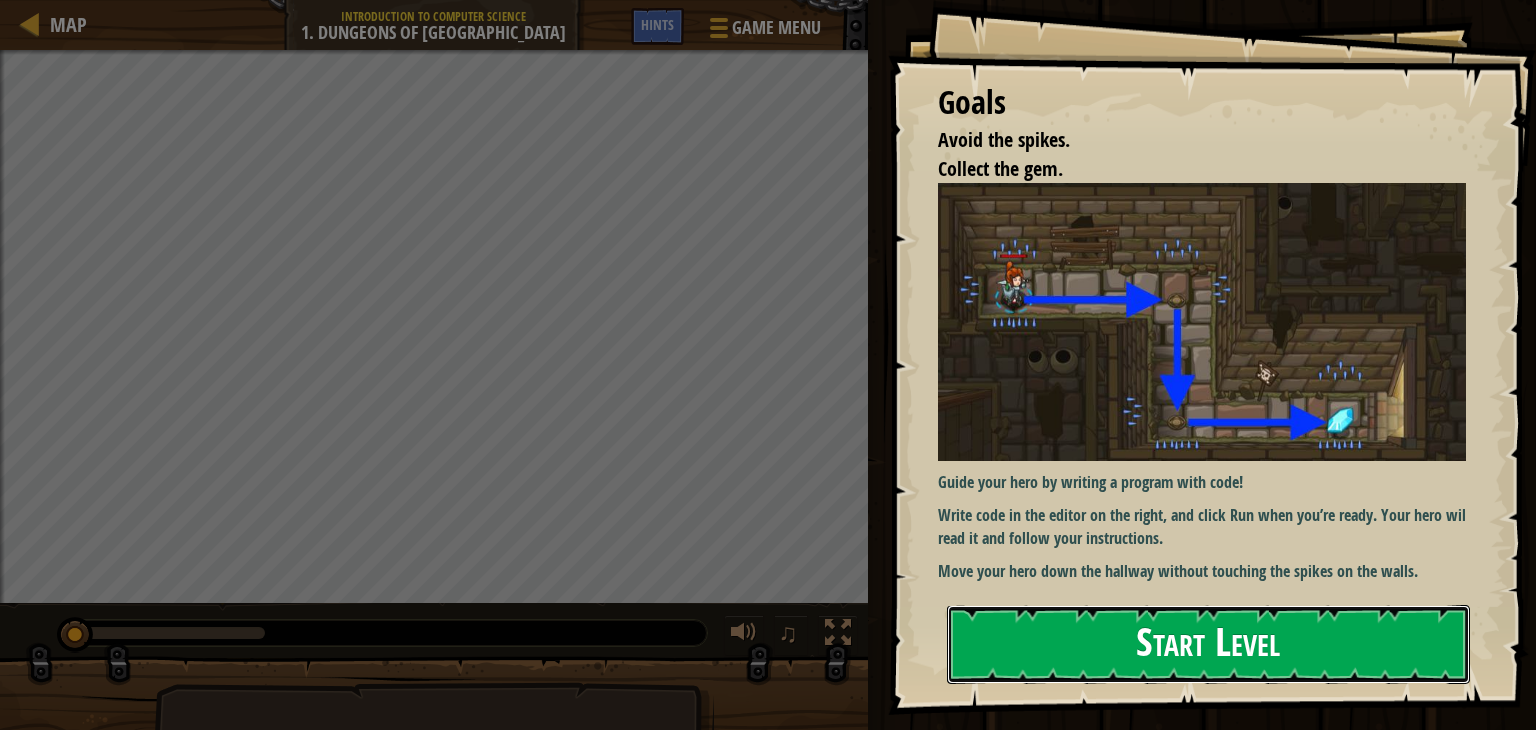 click on "Start Level" at bounding box center [1208, 644] 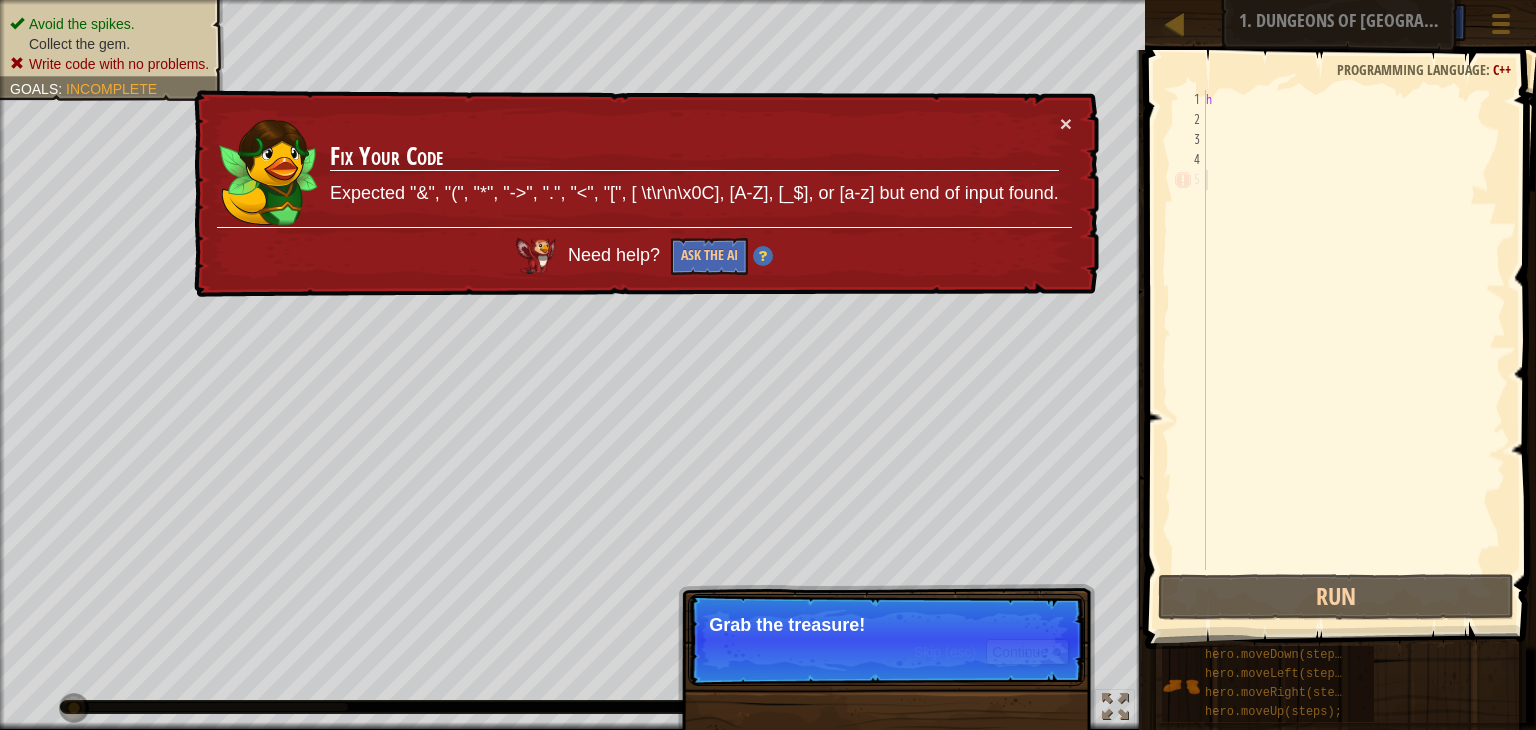 click on "1 2 3 4 5 h     הההההההההההההההההההההההההההההההההההההההההההההההההההההההההההההההההההההההההההההההההההההההההההההההההההההההההההההההההההההההההההההההההההההההההההההההההההההההההההההההההההההההההההההההההההההההההההההההההההההההההההההההההההההההההההההההההההההההההההההההההההההההההההההההה XXXXXXXXXXXXXXXXXXXXXXXXXXXXXXXXXXXXXXXXXXXXXXXXXXXXXXXXXXXXXXXXXXXXXXXXXXXXXXXXXXXXXXXXXXXXXXXXXXXXXXXXXXXXXXXXXXXXXXXXXXXXXXXXXXXXXXXXXXXXXXXXXXXXXXXXXXXXXXXXXXXXXXXXXXXXXXXXXXXXXXXXXXXXXXXXXXXXXXXXXXXXXXXXXXXXXXXXXXXXXXXXXXXXXXXXXXXXXXXXXXXXXXXXXXXXXXXX Code Saved Programming language : C++ Run Submit Done Statement   /  Call   /" at bounding box center [1337, 389] 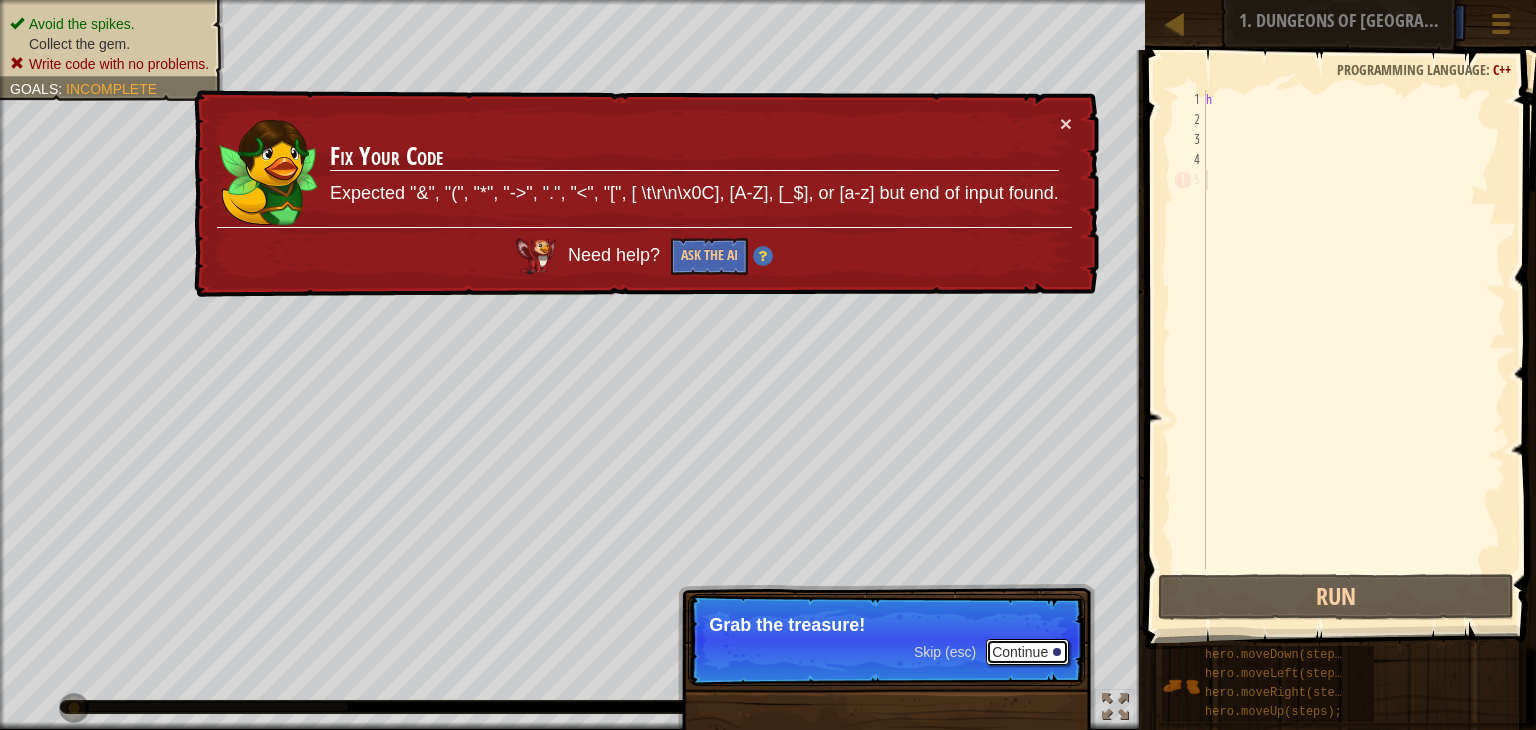 click on "Continue" at bounding box center (1027, 652) 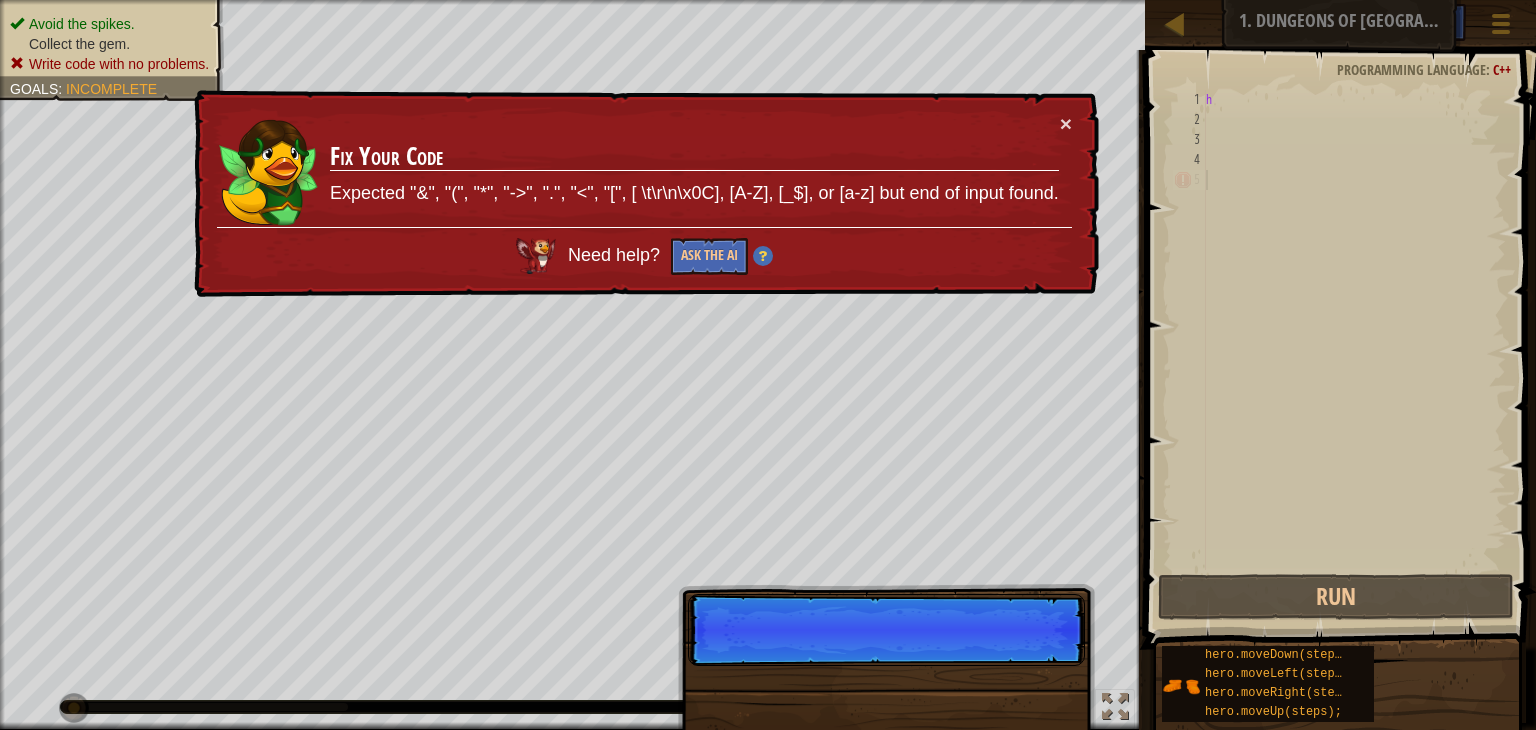 scroll, scrollTop: 9, scrollLeft: 0, axis: vertical 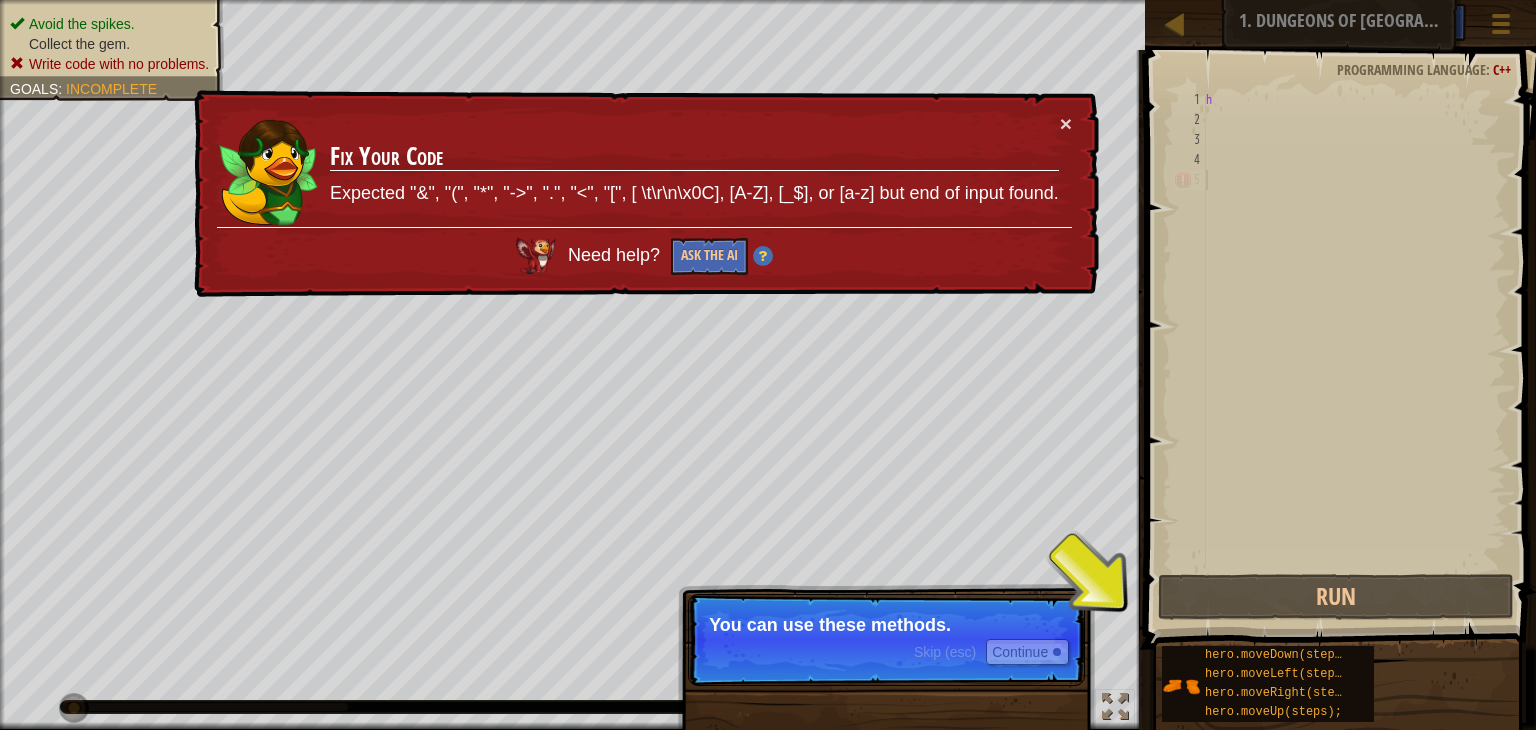 click on "3" at bounding box center [1189, 140] 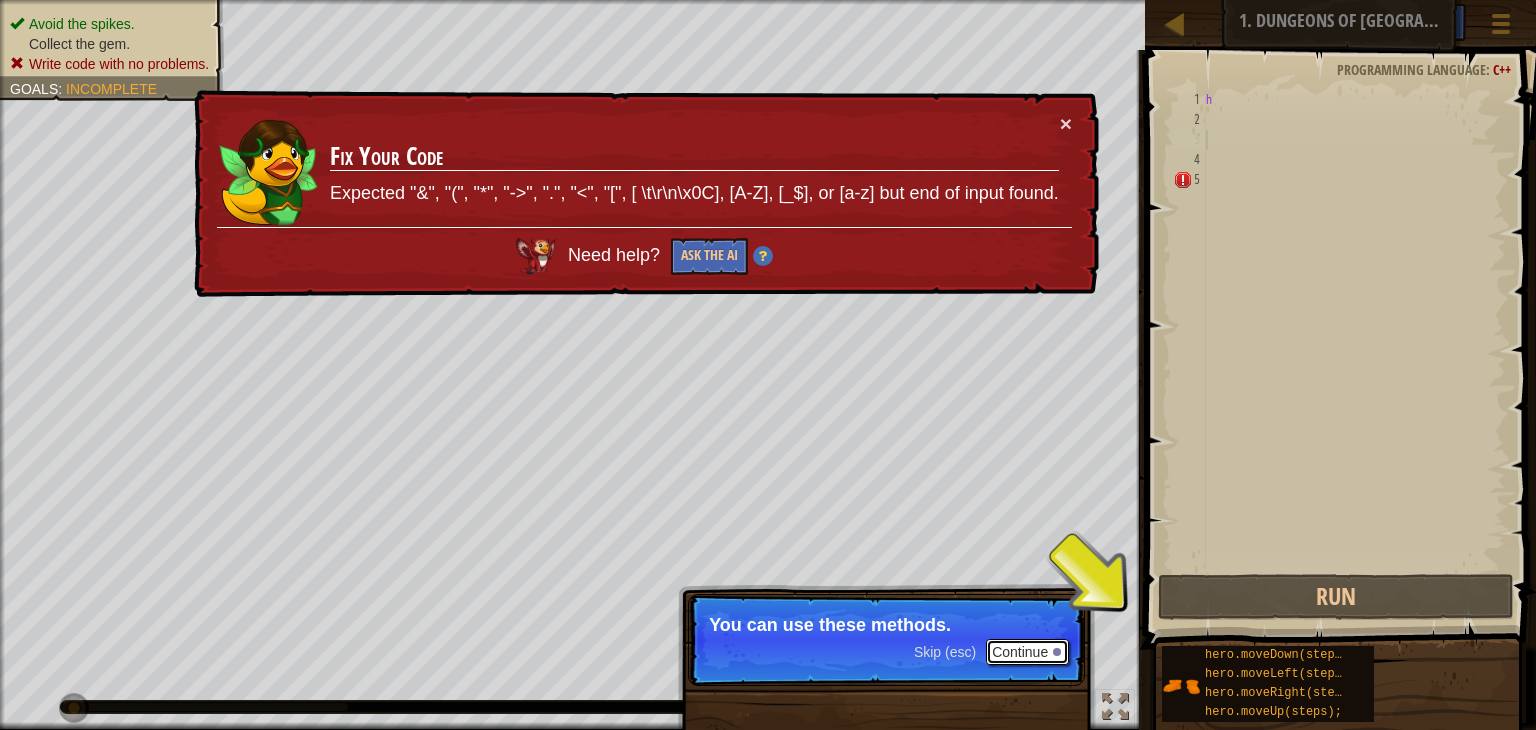 click on "Continue" at bounding box center [1027, 652] 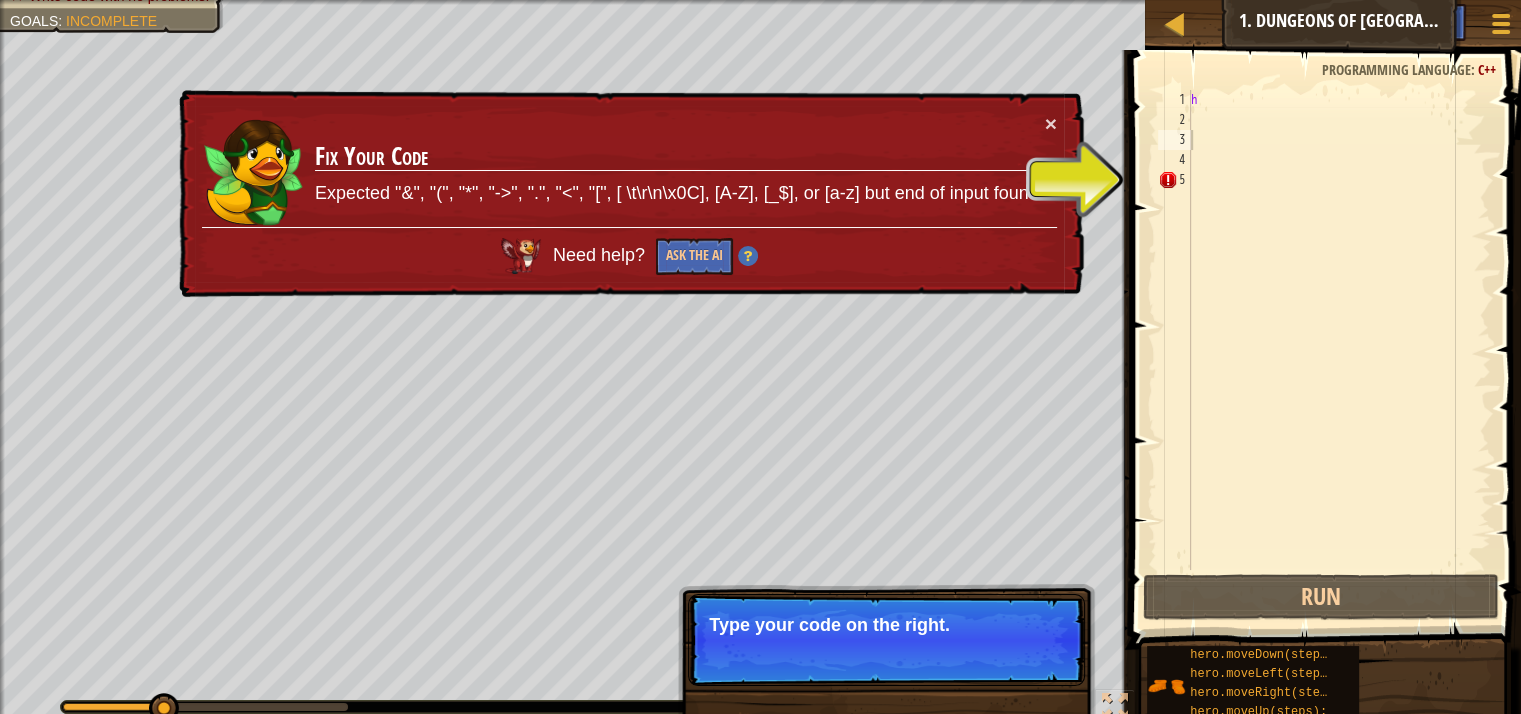 click at bounding box center [1327, 321] 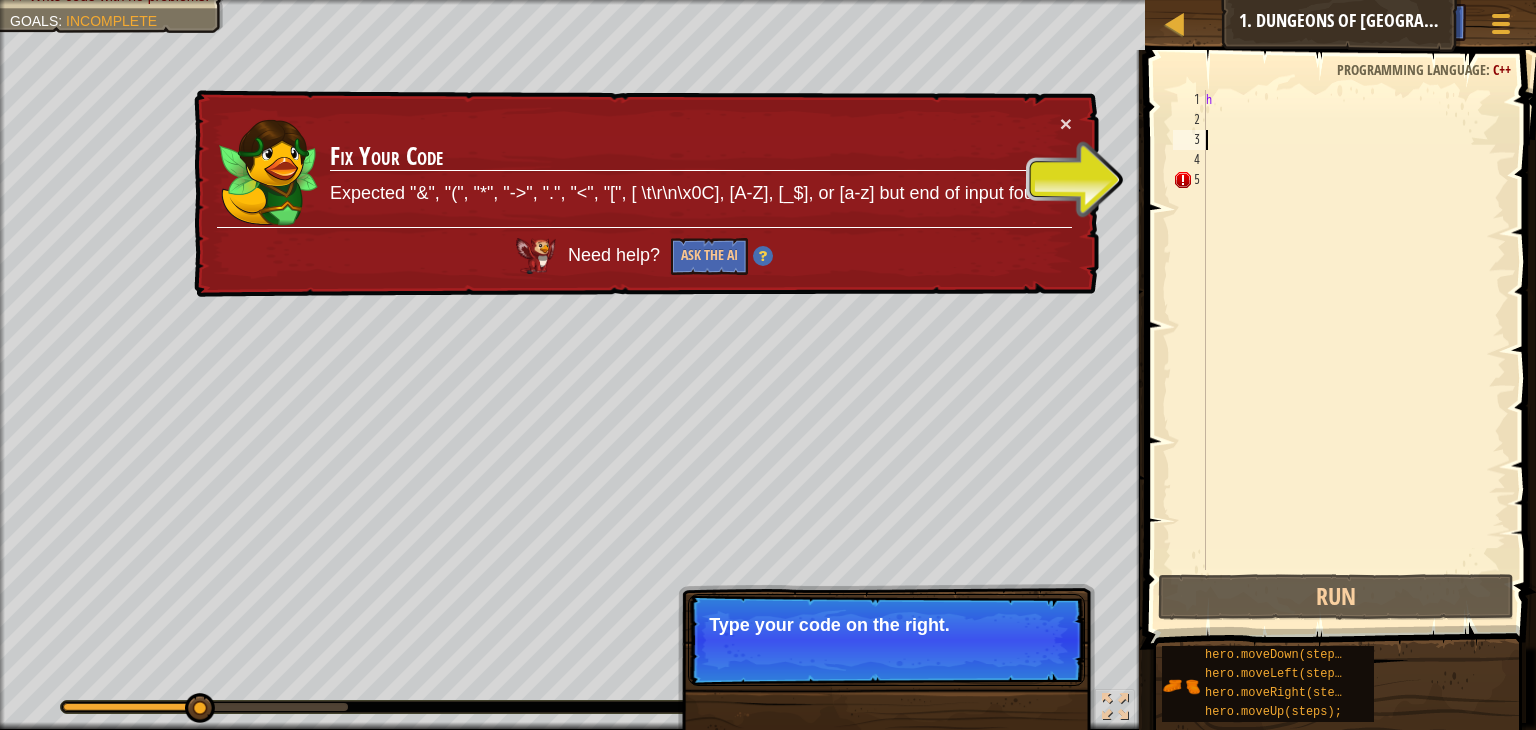 click on "h" at bounding box center (1354, 350) 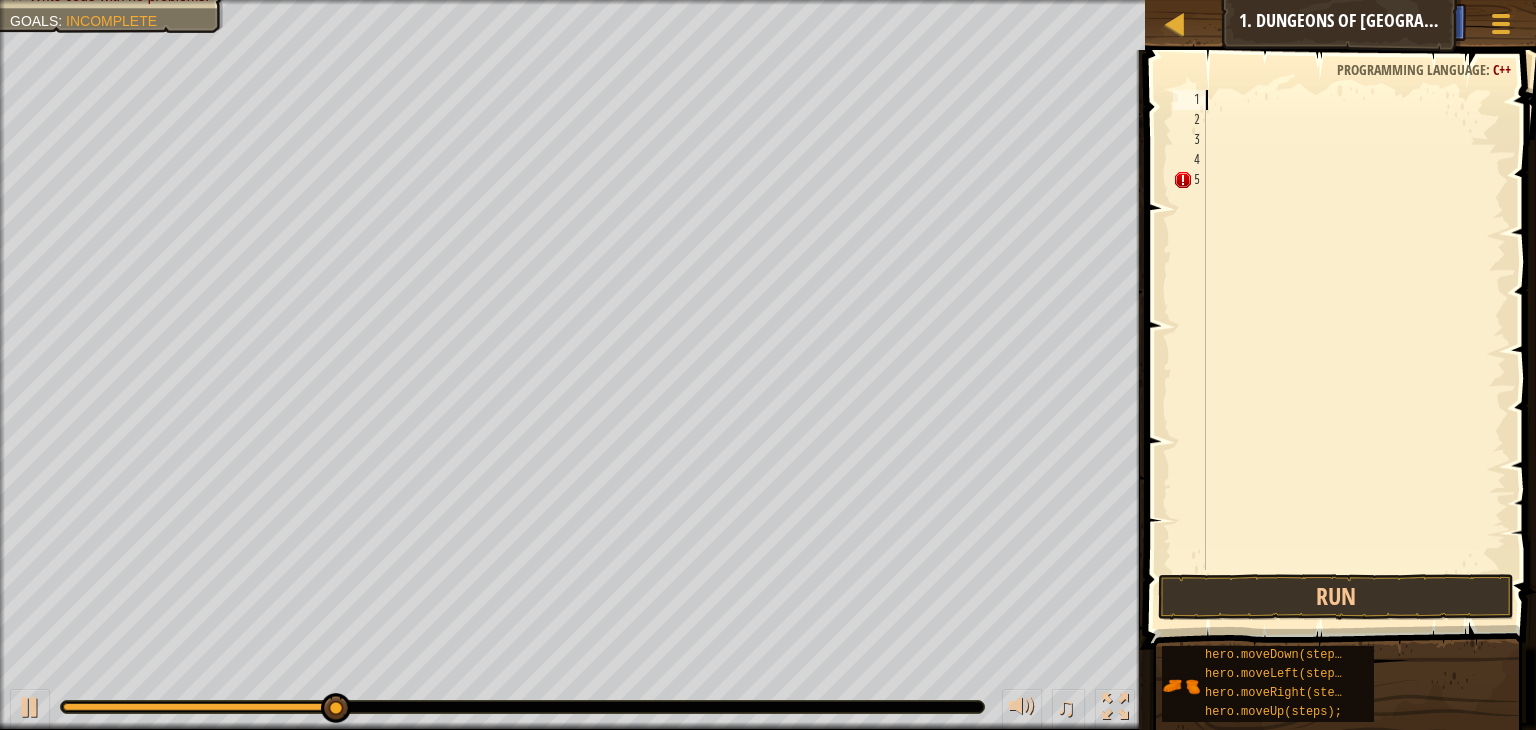 type on "h" 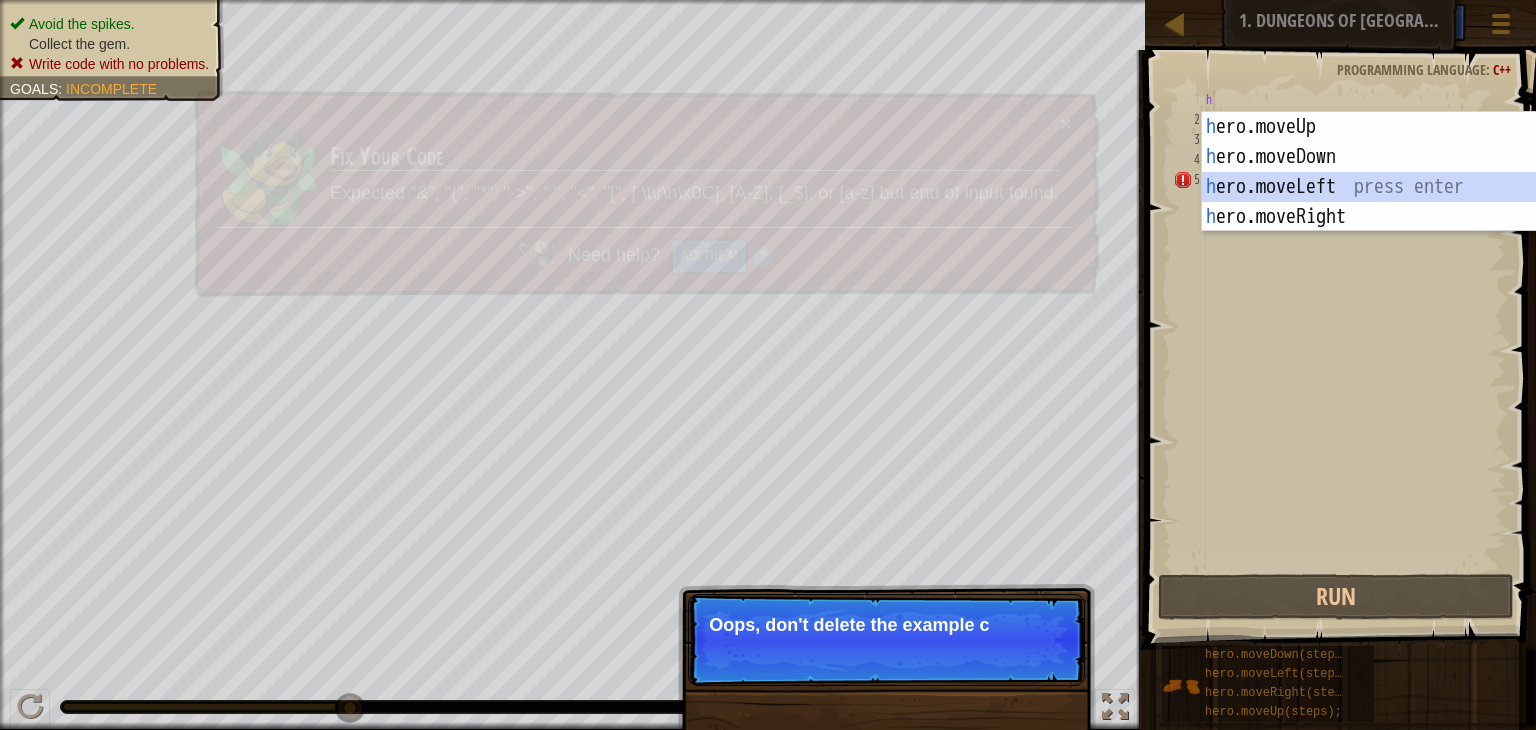 click on "h ero.moveUp press enter h ero.moveDown press enter h ero.moveLeft press enter h ero.moveRight press enter" at bounding box center (1391, 202) 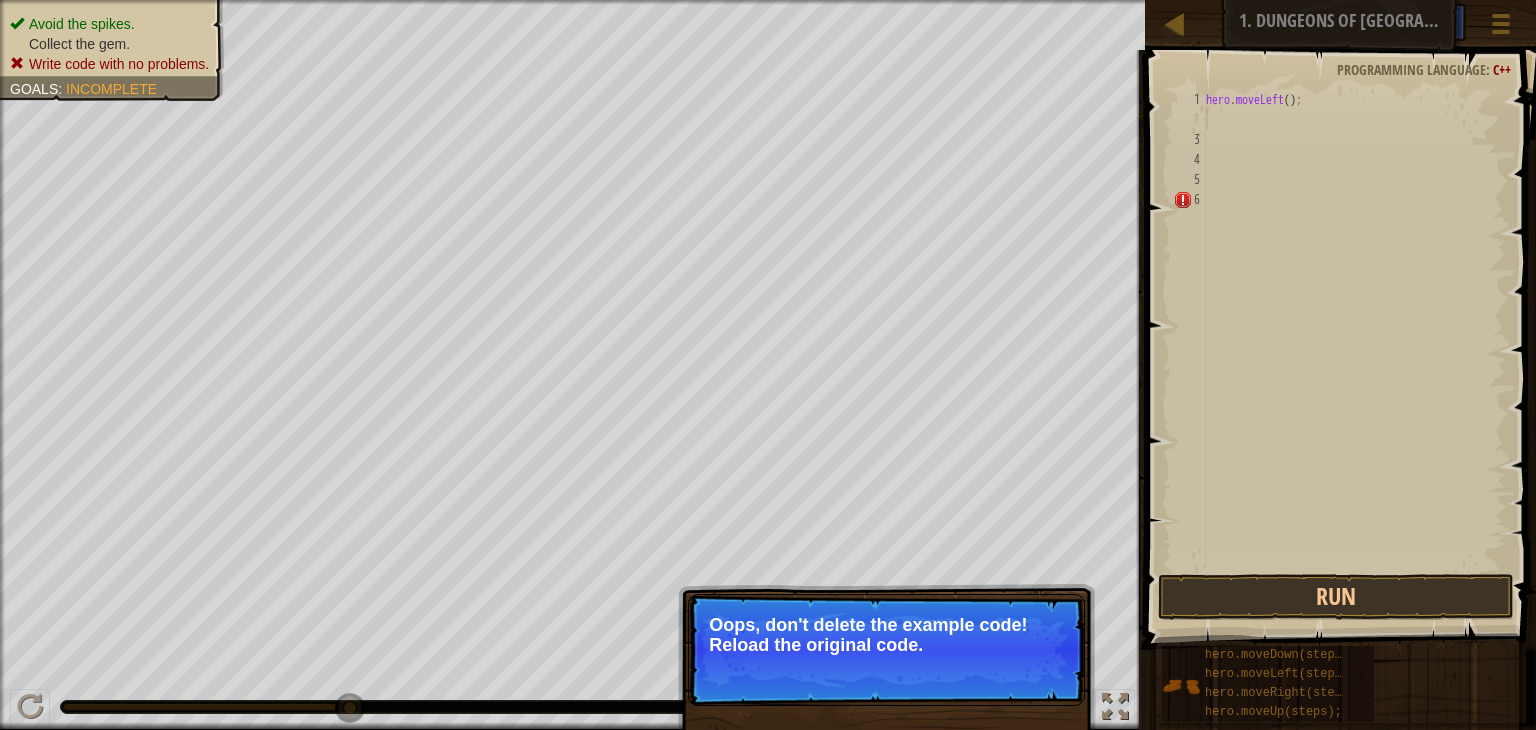 click on "hero . moveLeft ( ) ;" at bounding box center (1354, 350) 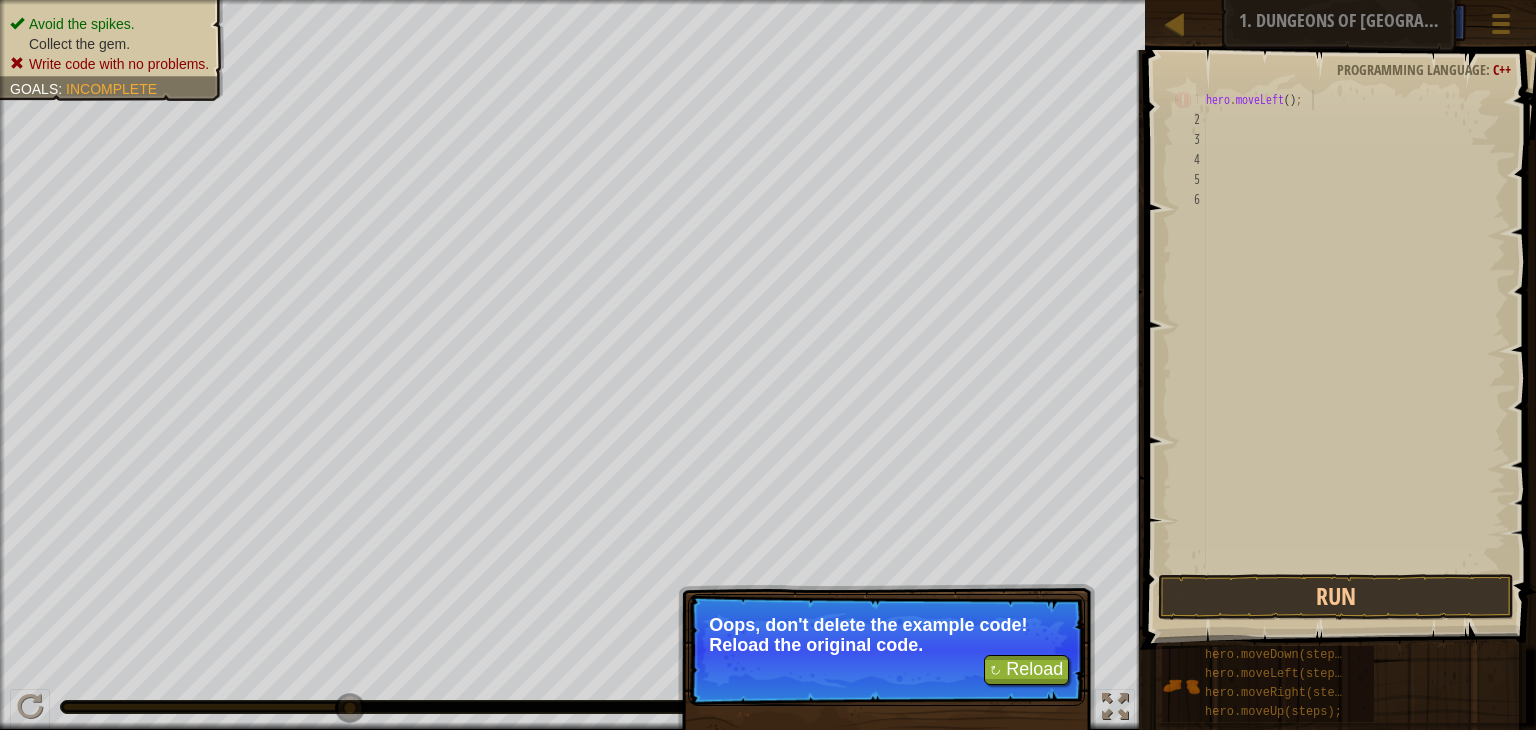 click on "hero . moveLeft ( ) ;" at bounding box center [1354, 350] 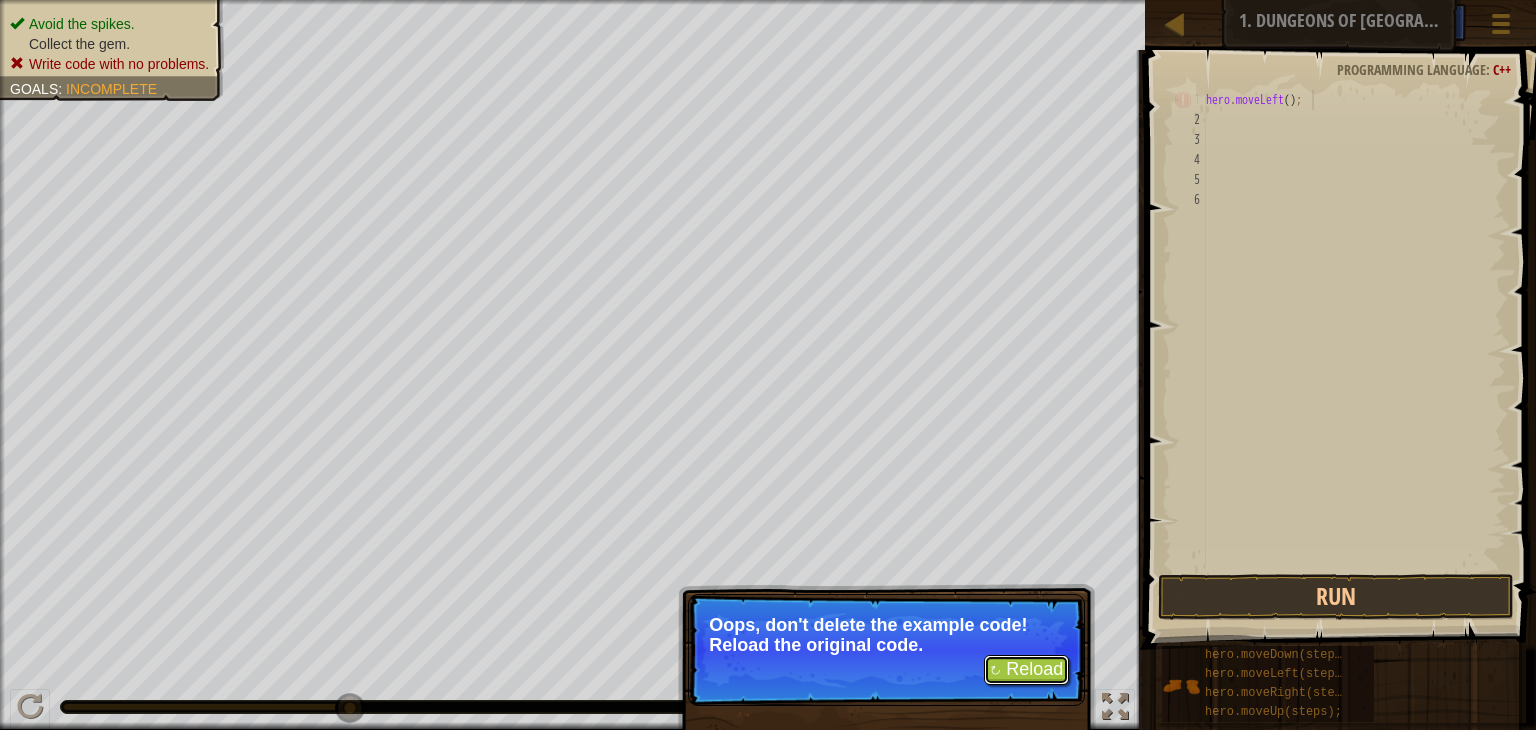 click on "↻ Reload" at bounding box center [1026, 670] 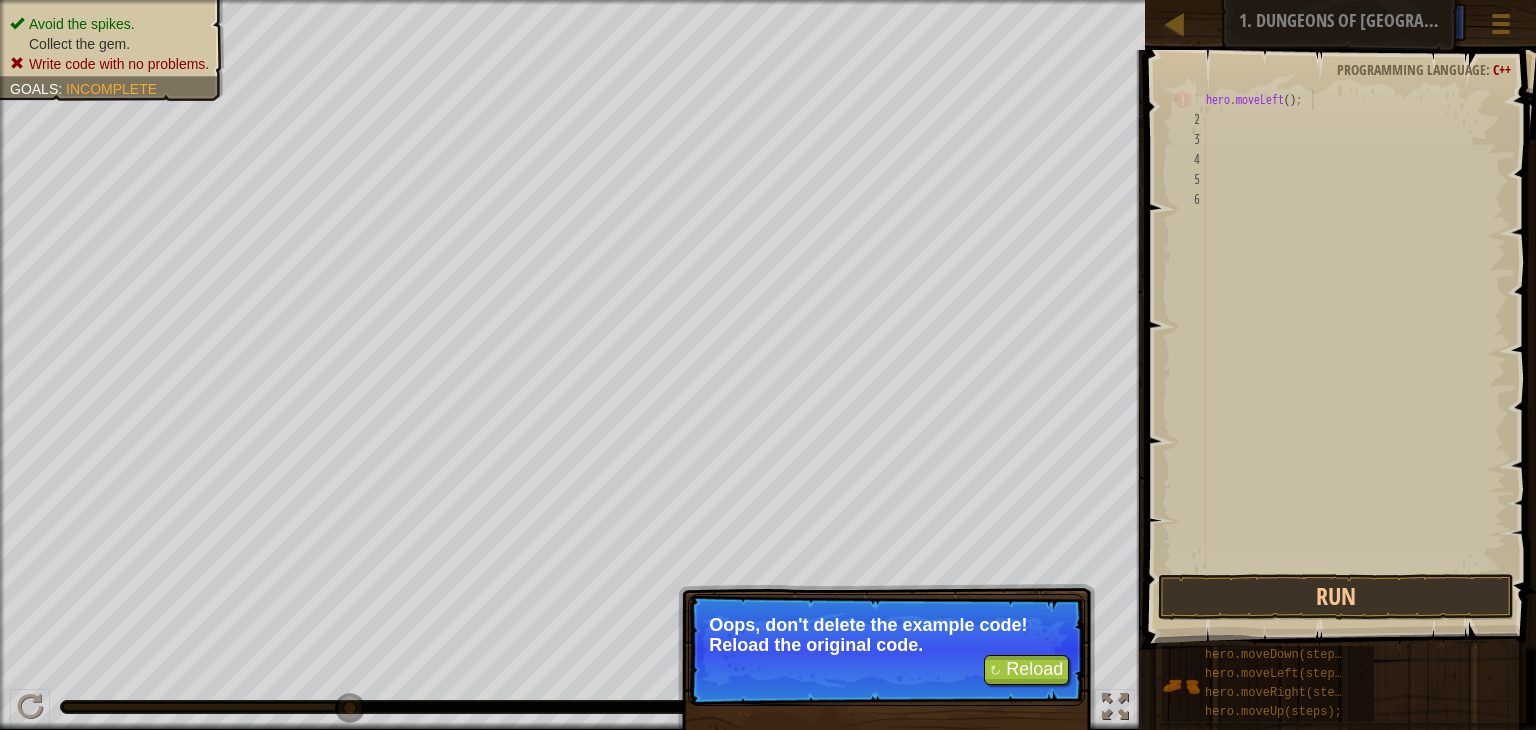 scroll, scrollTop: 9, scrollLeft: 0, axis: vertical 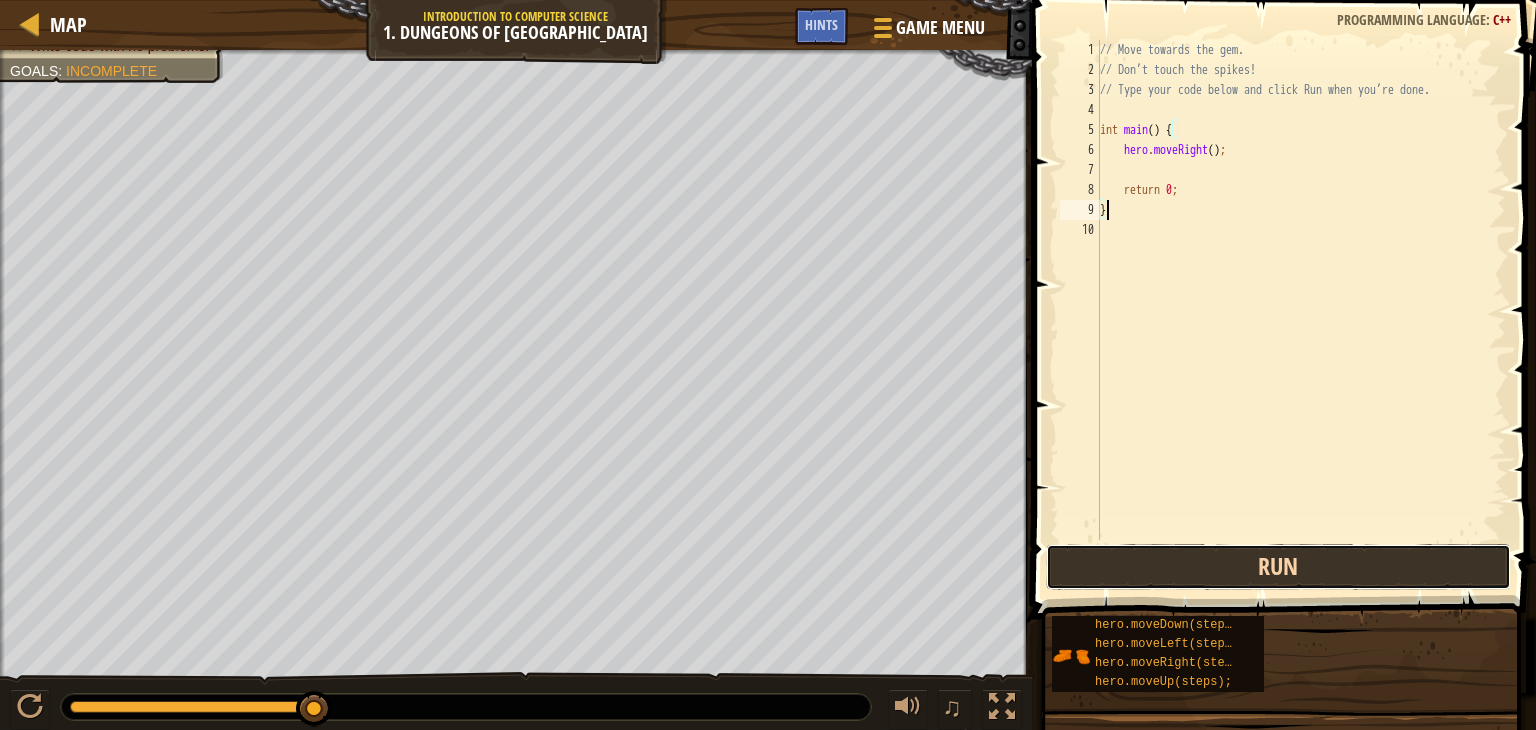 click on "Run" at bounding box center [1279, 567] 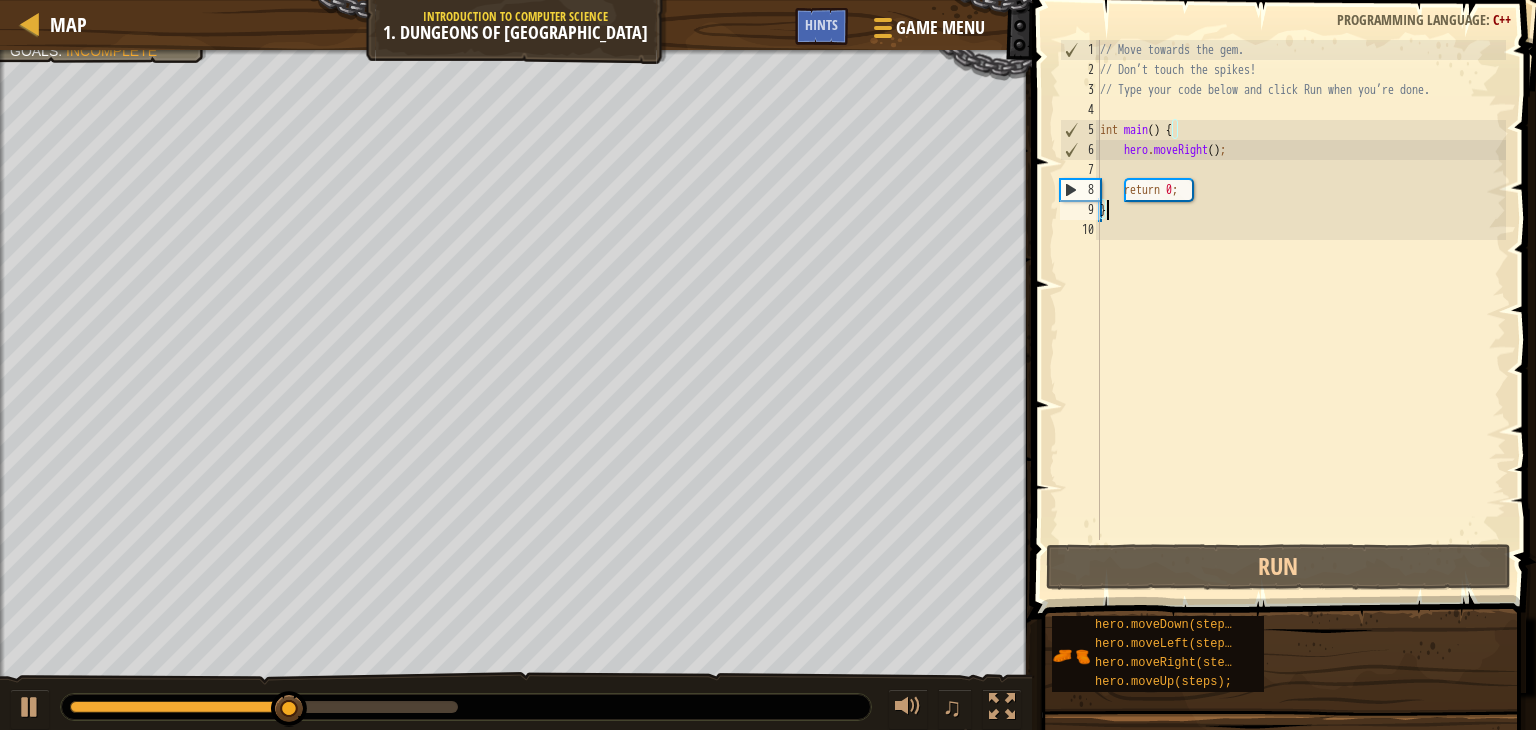 click on "// Move towards the gem. // Don’t touch the spikes! // Type your code below and click Run when you’re done. int   main ( )   {      hero . moveRight ( ) ;           return   0 ; }" at bounding box center (1301, 310) 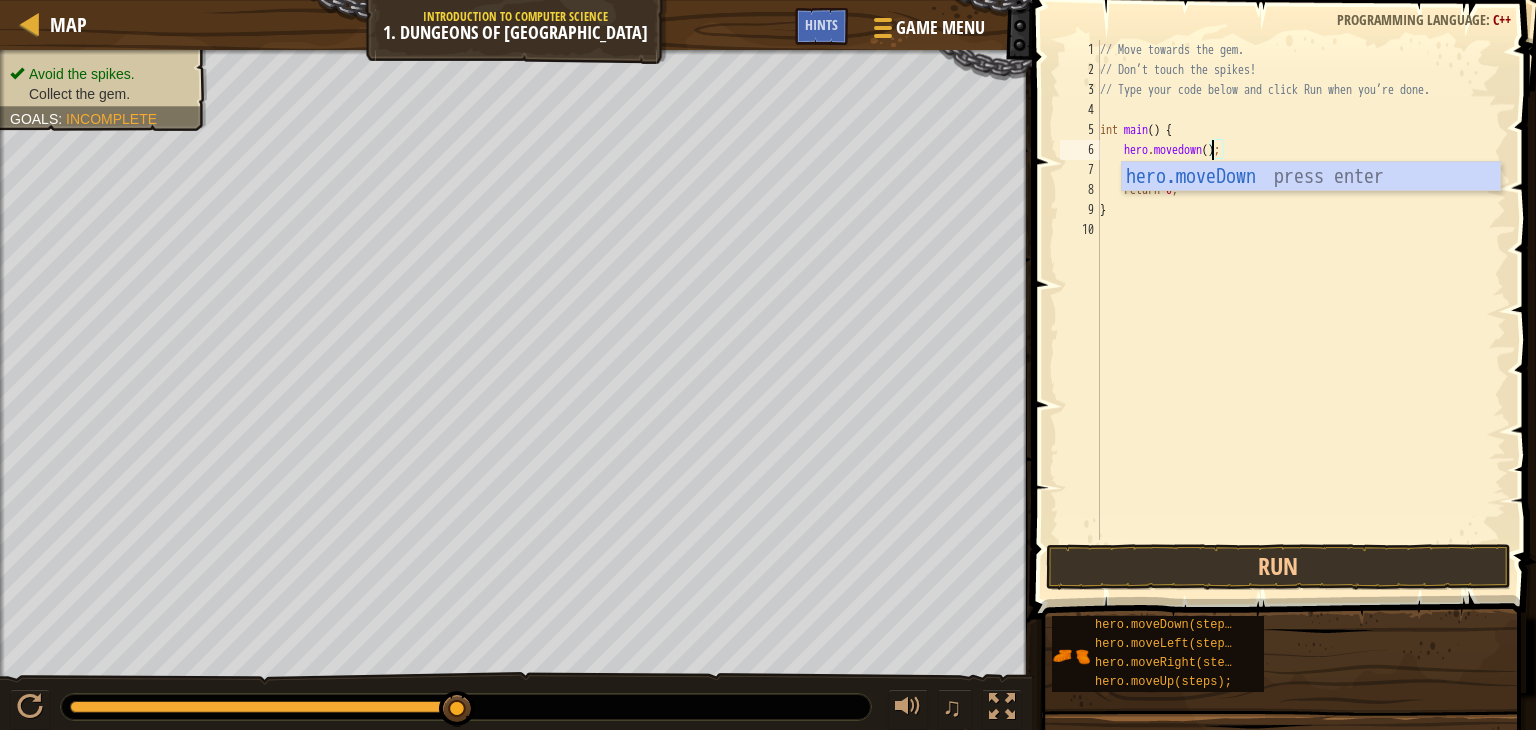 scroll, scrollTop: 9, scrollLeft: 8, axis: both 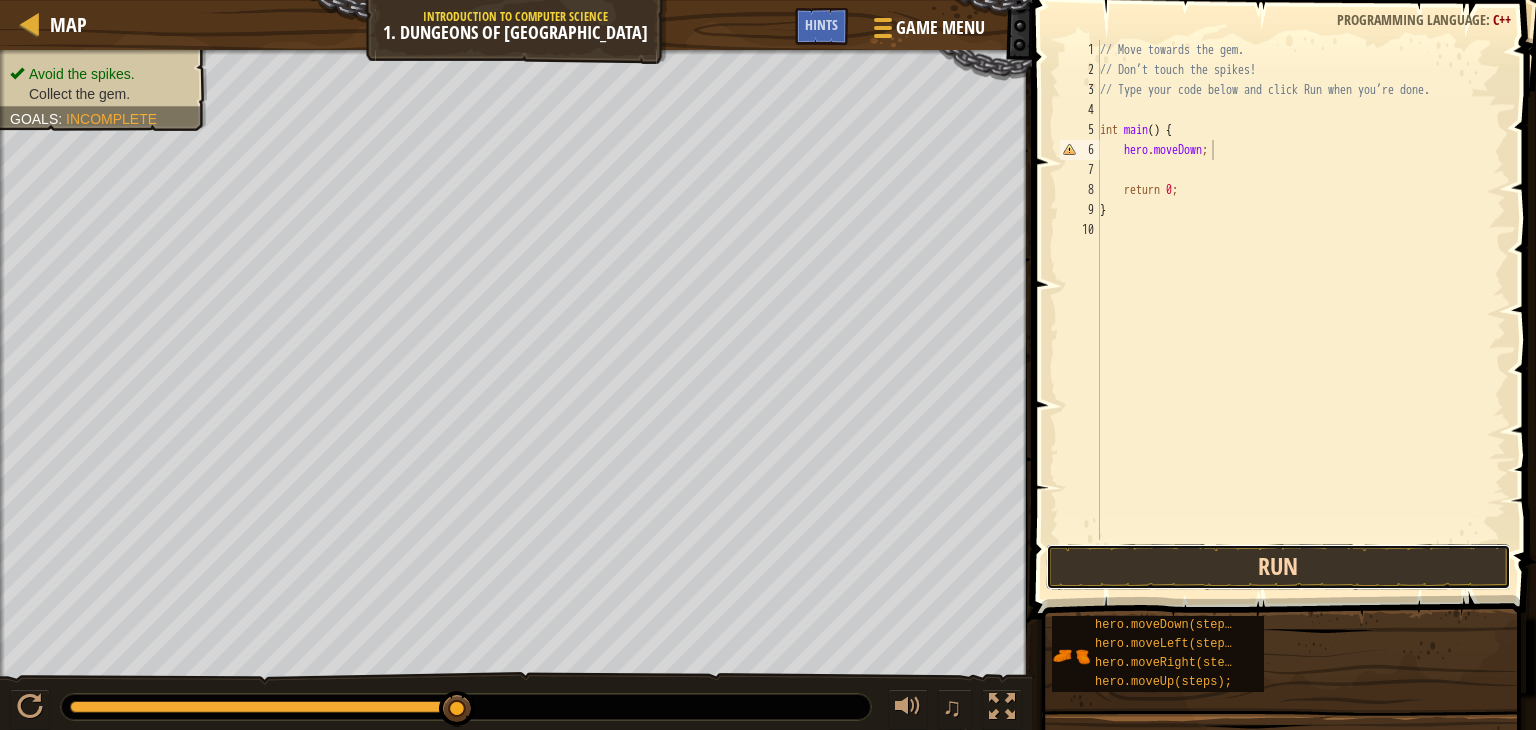 click on "Run" at bounding box center (1279, 567) 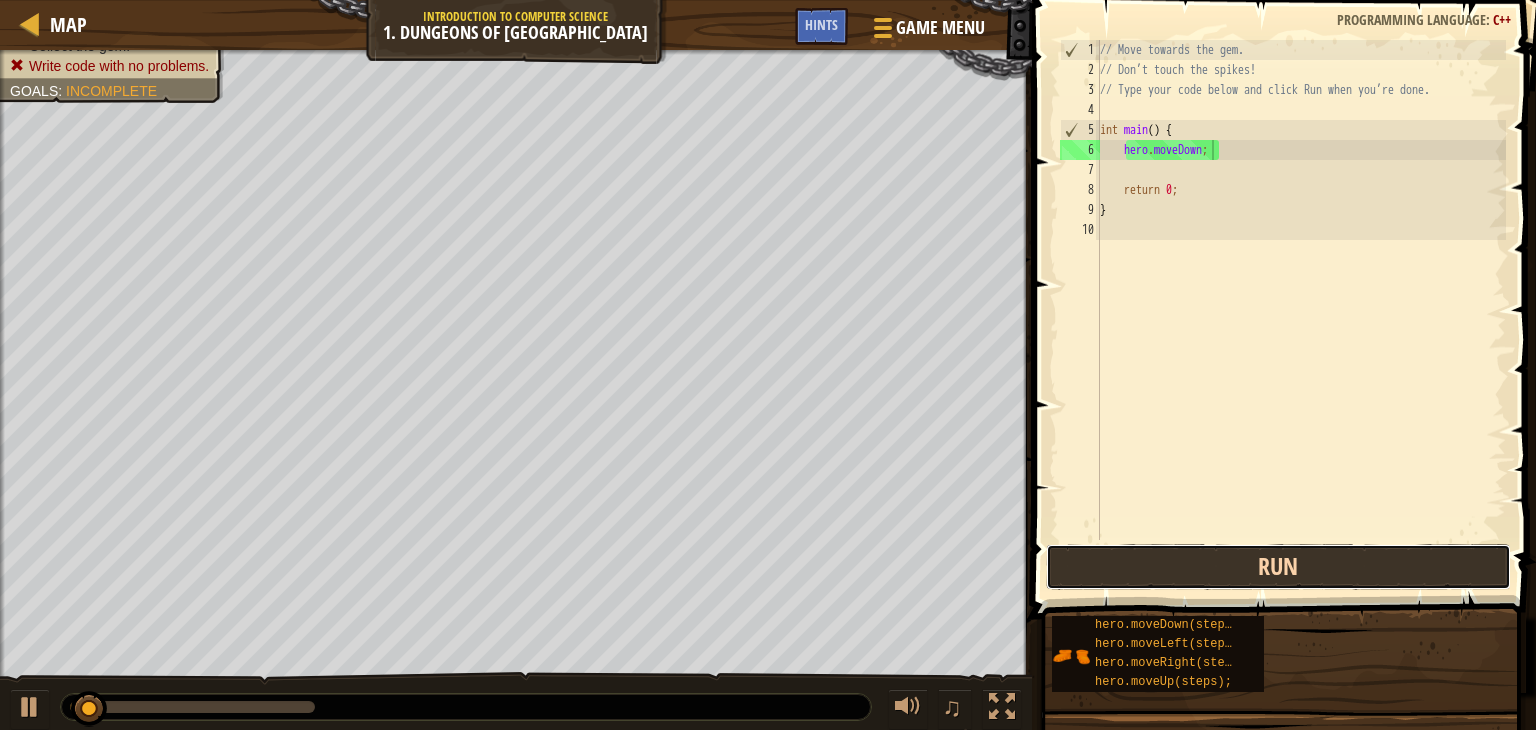 click on "Run" at bounding box center [1279, 567] 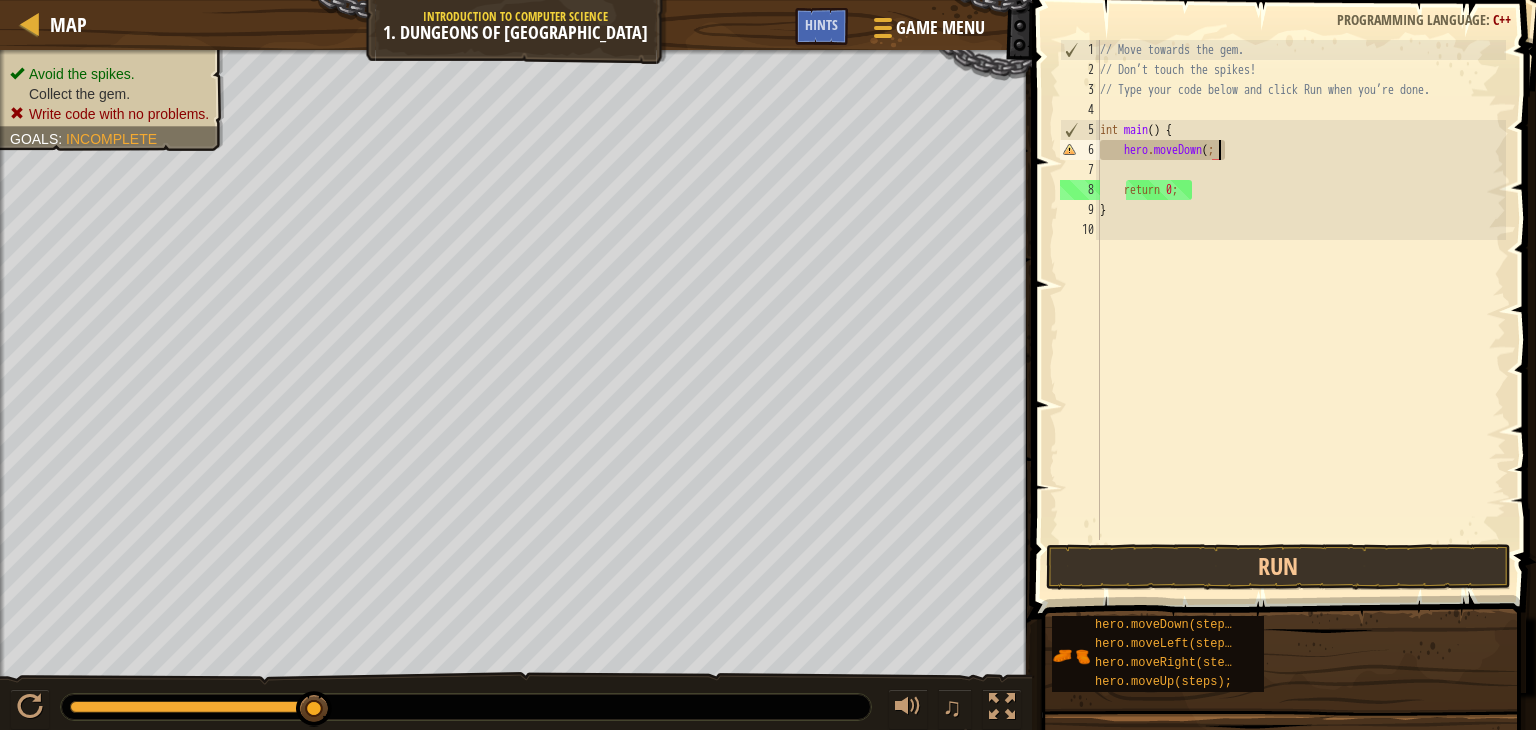 type on "hero.moveDown();" 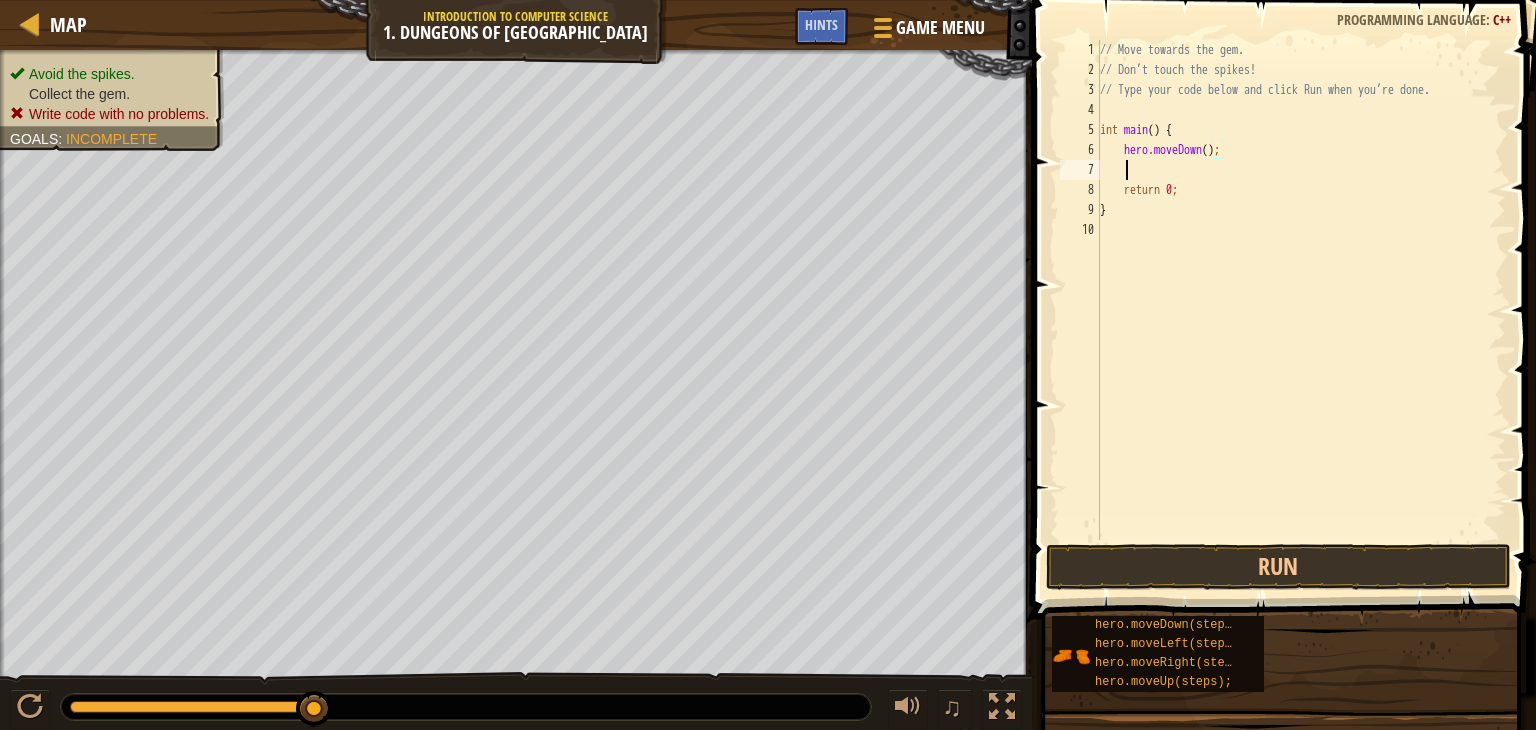 click on "// Move towards the gem. // Don’t touch the spikes! // Type your code below and click Run when you’re done. int   main ( )   {      hero . moveDown ( ) ;           return   0 ; }" at bounding box center [1301, 310] 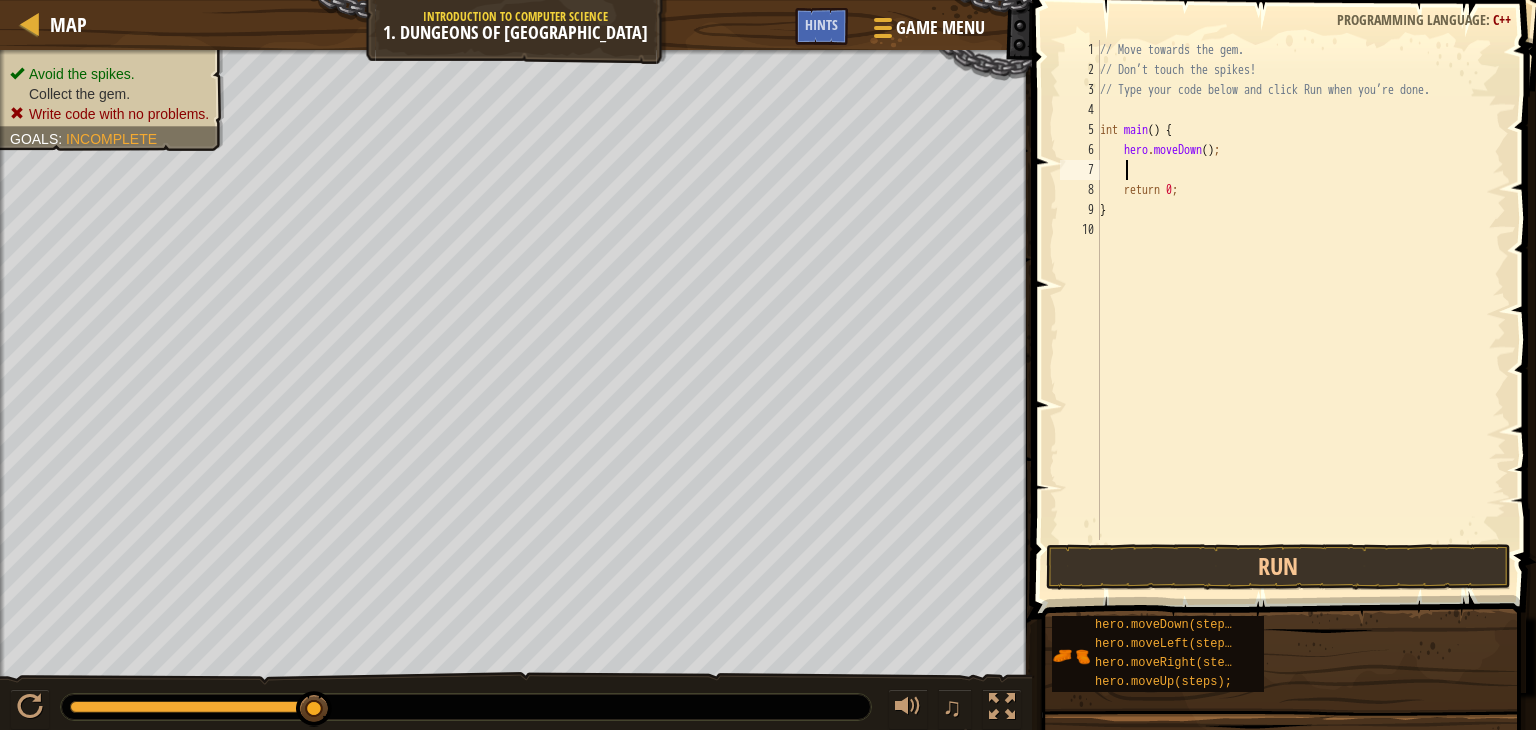 click on "// Move towards the gem. // Don’t touch the spikes! // Type your code below and click Run when you’re done. int   main ( )   {      hero . moveDown ( ) ;           return   0 ; }" at bounding box center (1301, 310) 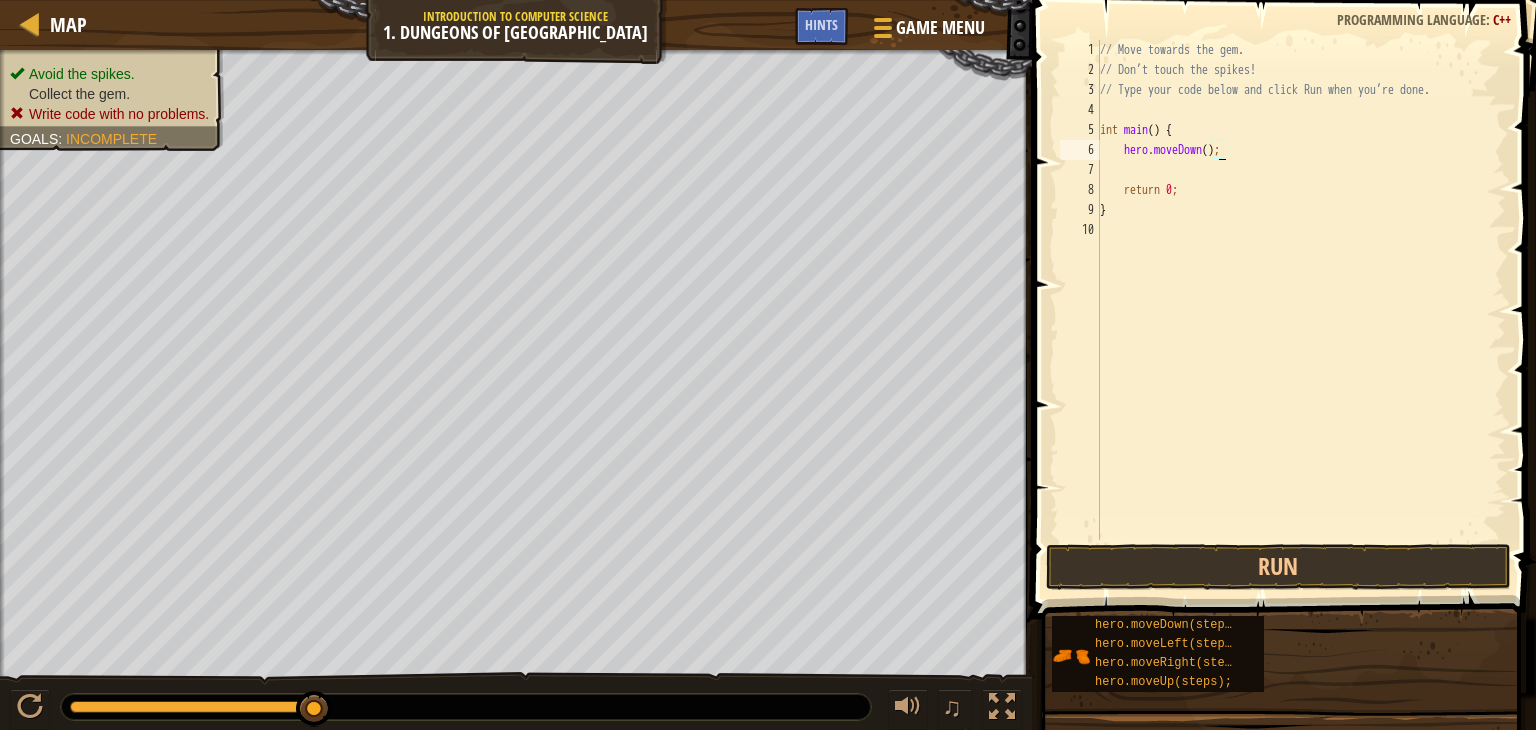 click on "// Move towards the gem. // Don’t touch the spikes! // Type your code below and click Run when you’re done. int   main ( )   {      hero . moveDown ( ) ;           return   0 ; }" at bounding box center (1301, 310) 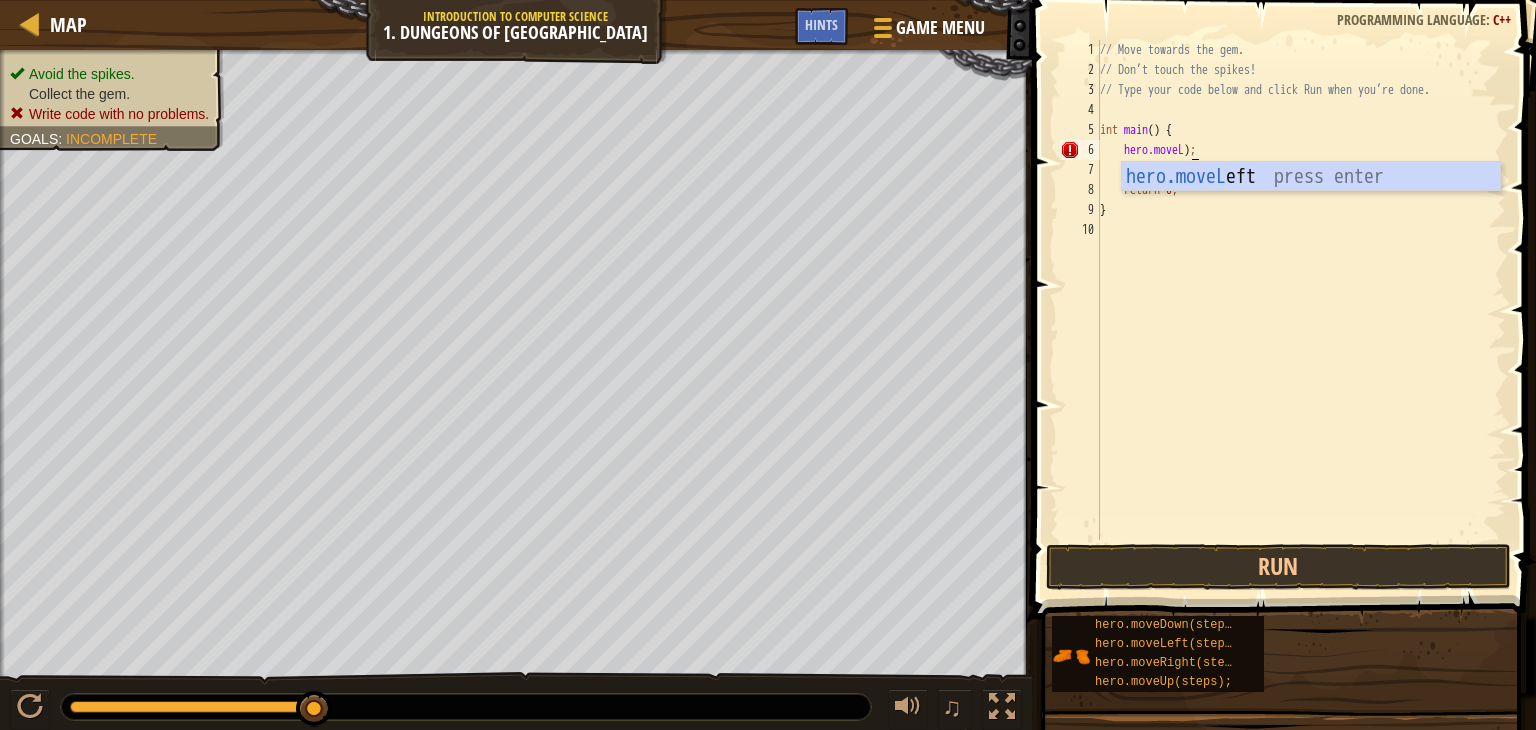 scroll, scrollTop: 9, scrollLeft: 7, axis: both 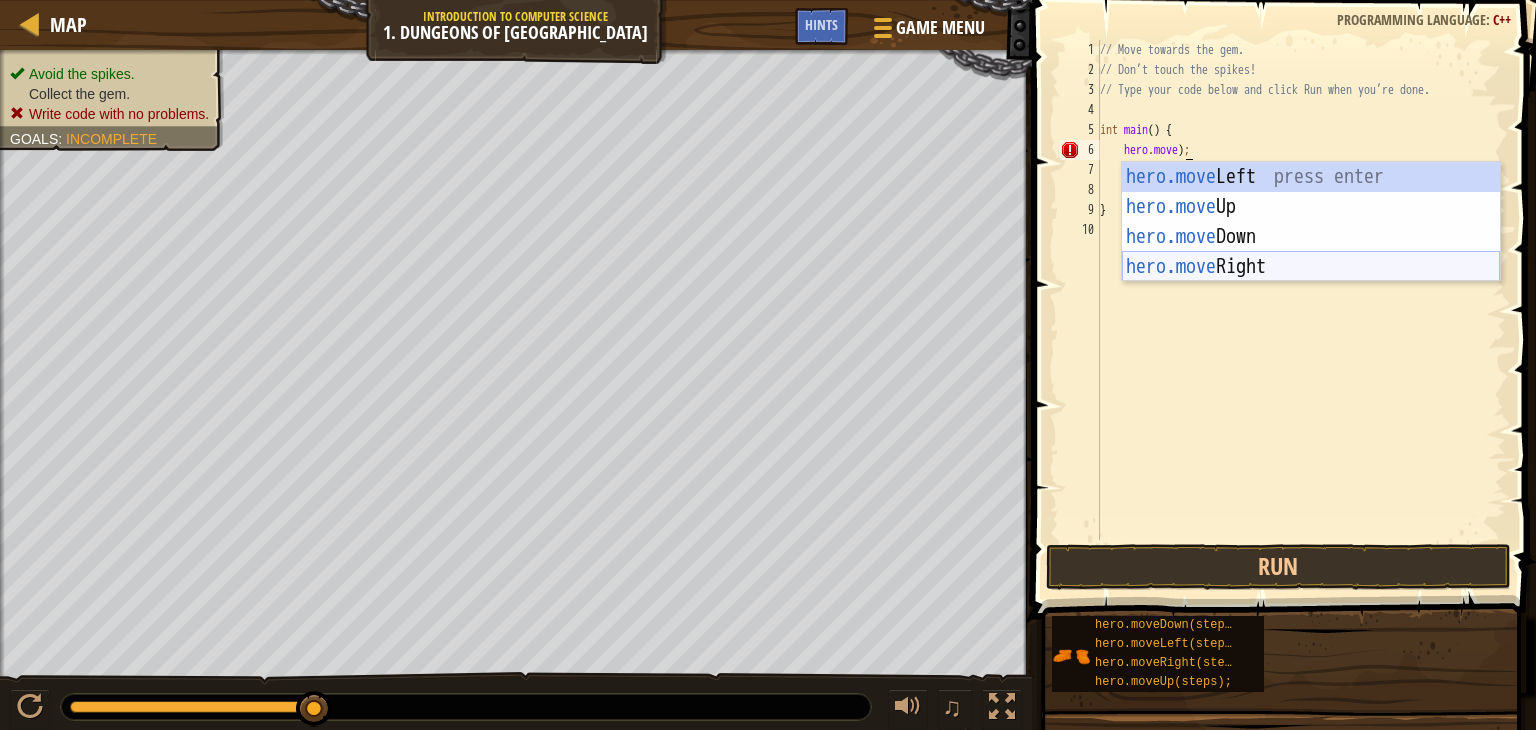 click on "hero.move Left press enter hero.move Up press enter hero.move Down press enter hero.move Right press enter" at bounding box center (1311, 252) 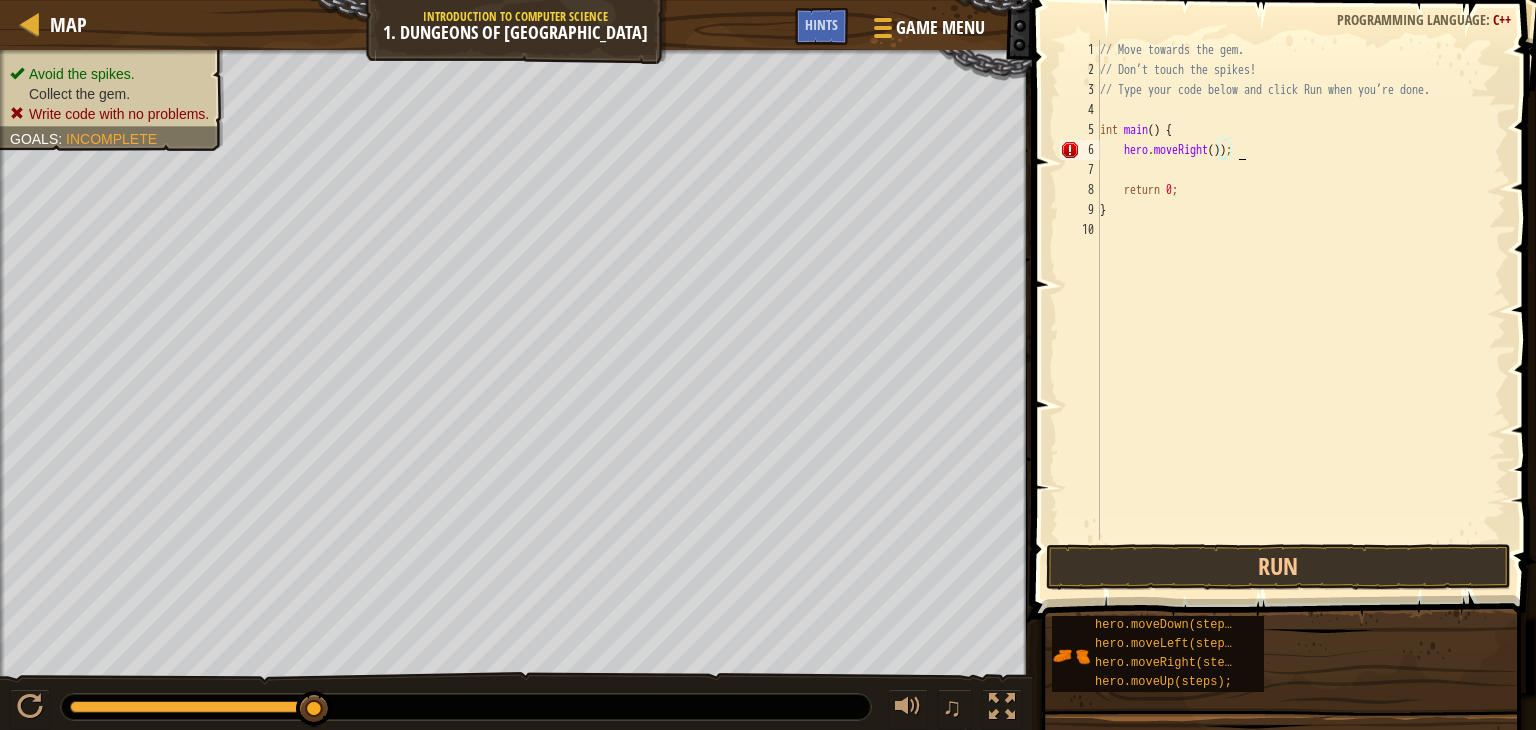 click on "// Move towards the gem. // Don’t touch the spikes! // Type your code below and click Run when you’re done. int   main ( )   {      hero . moveRight ( )) ;           return   0 ; }" at bounding box center (1301, 310) 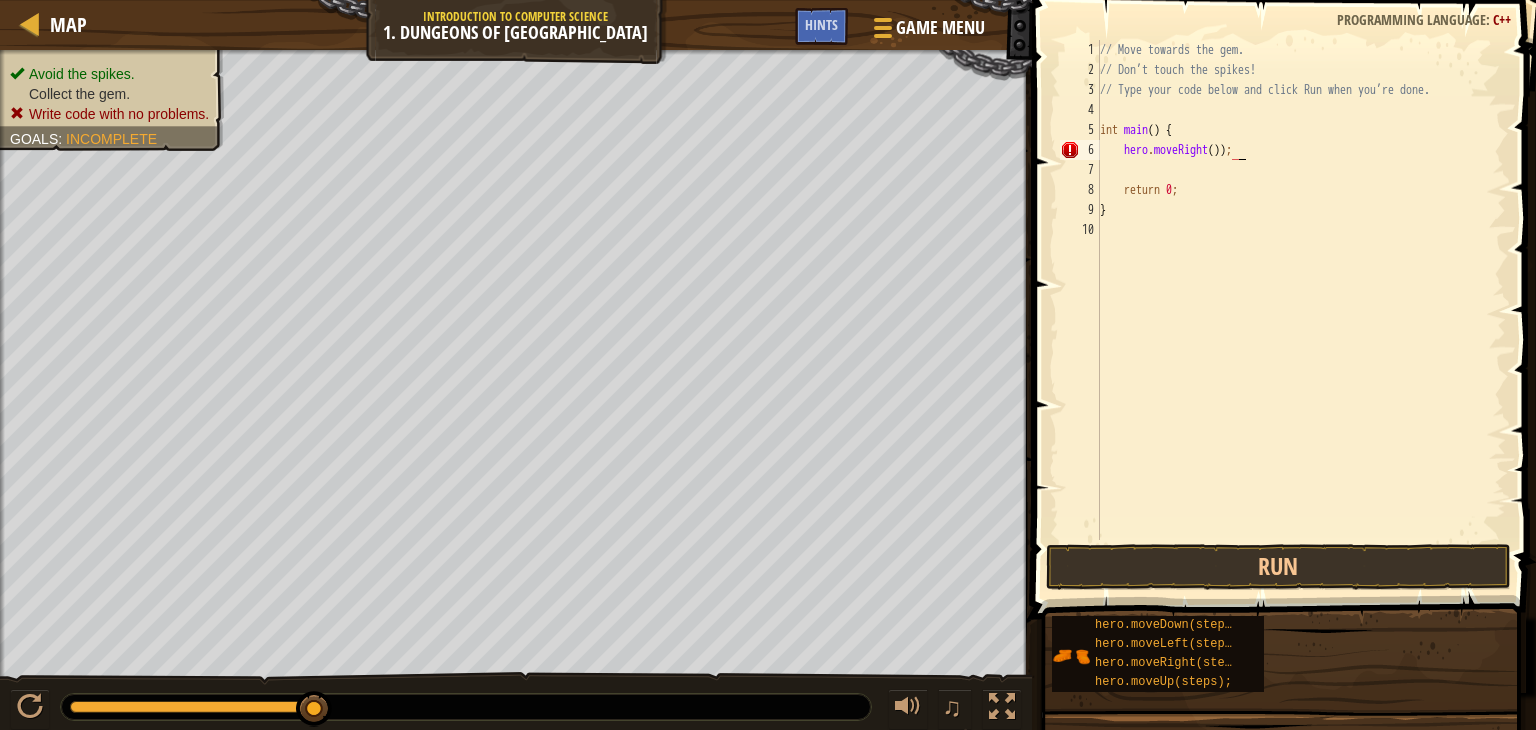 click on "// Move towards the gem. // Don’t touch the spikes! // Type your code below and click Run when you’re done. int   main ( )   {      hero . moveRight ( )) ;           return   0 ; }" at bounding box center [1301, 310] 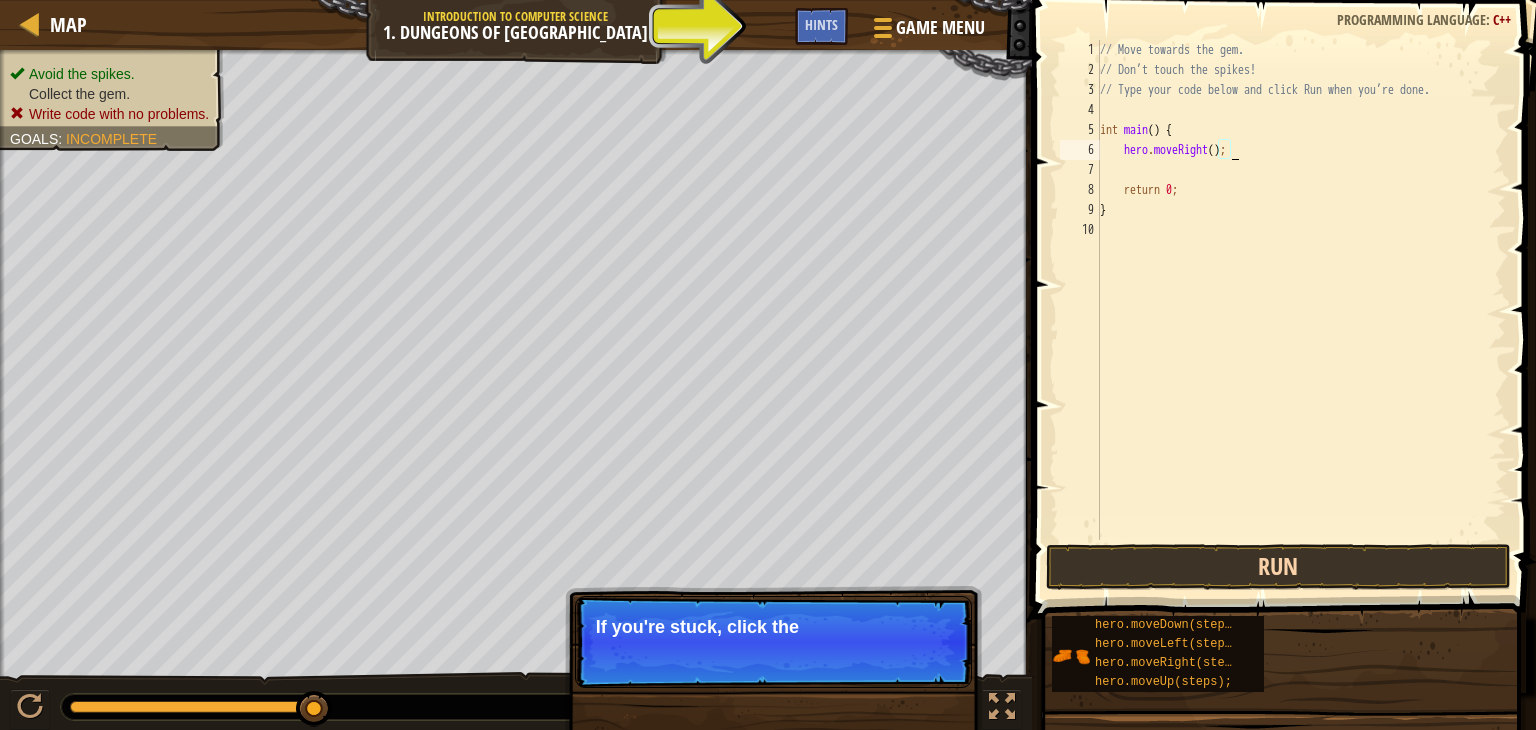 type on "hero.moveRight();" 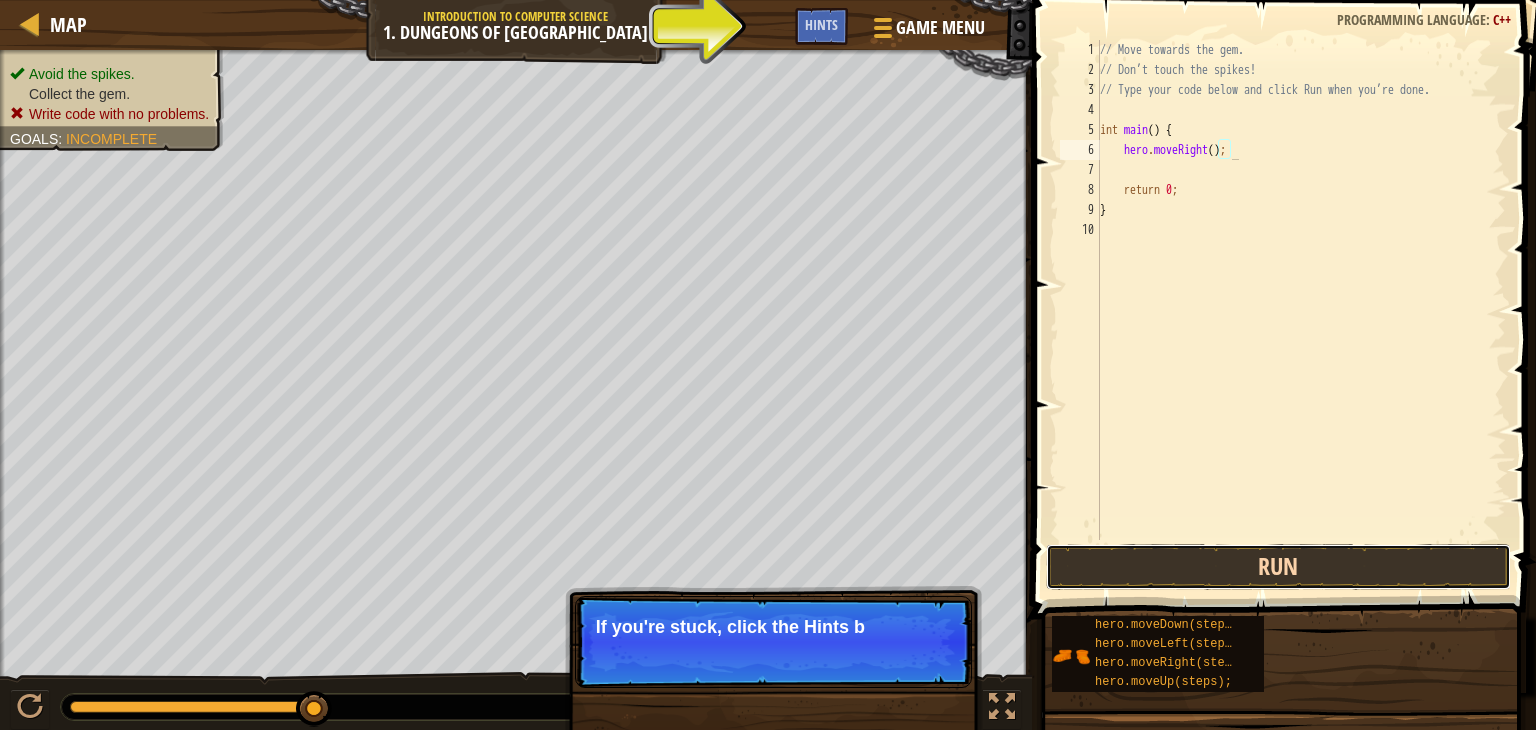 click on "Run" at bounding box center (1279, 567) 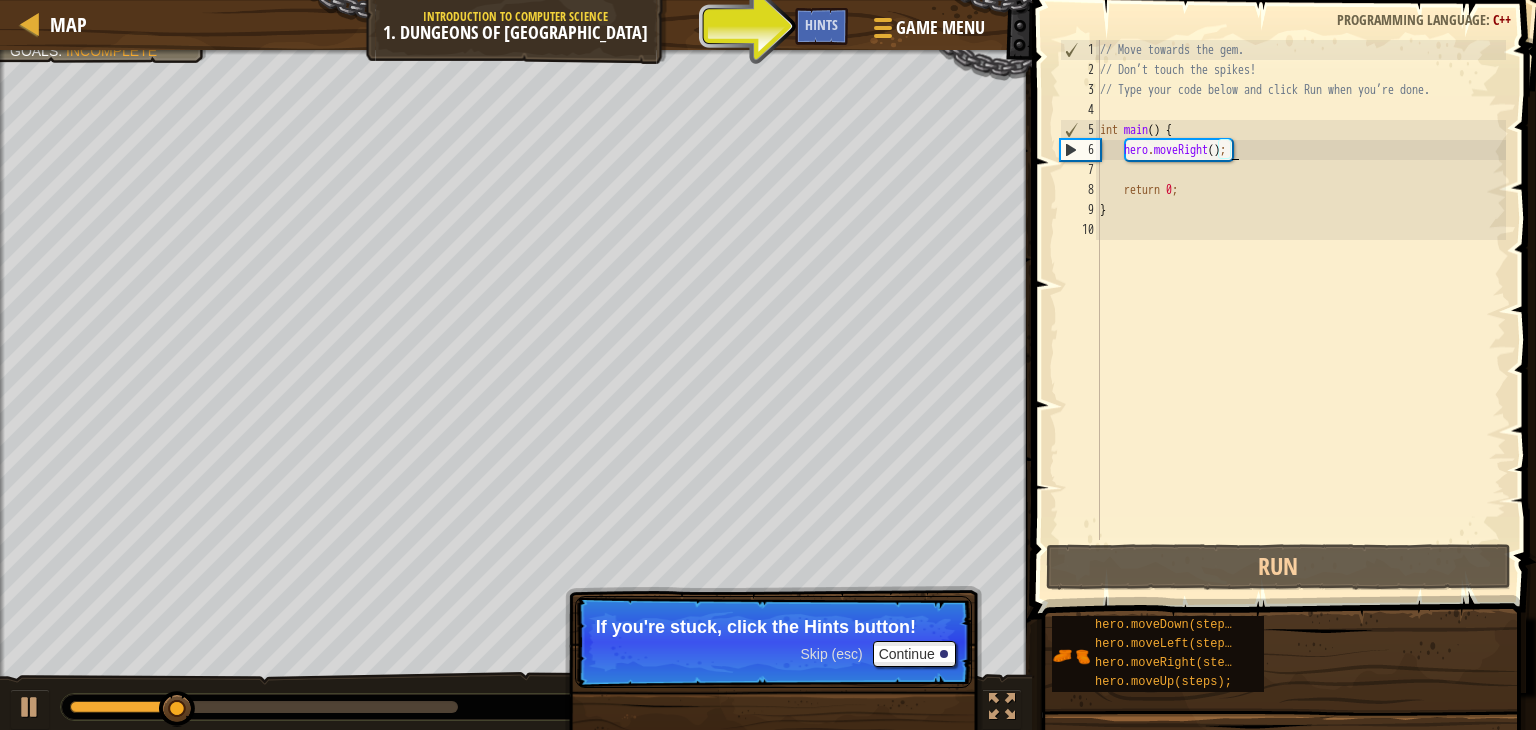 click on "// Move towards the gem. // Don’t touch the spikes! // Type your code below and click Run when you’re done. int   main ( )   {      hero . moveRight ( ) ;           return   0 ; }" at bounding box center [1301, 310] 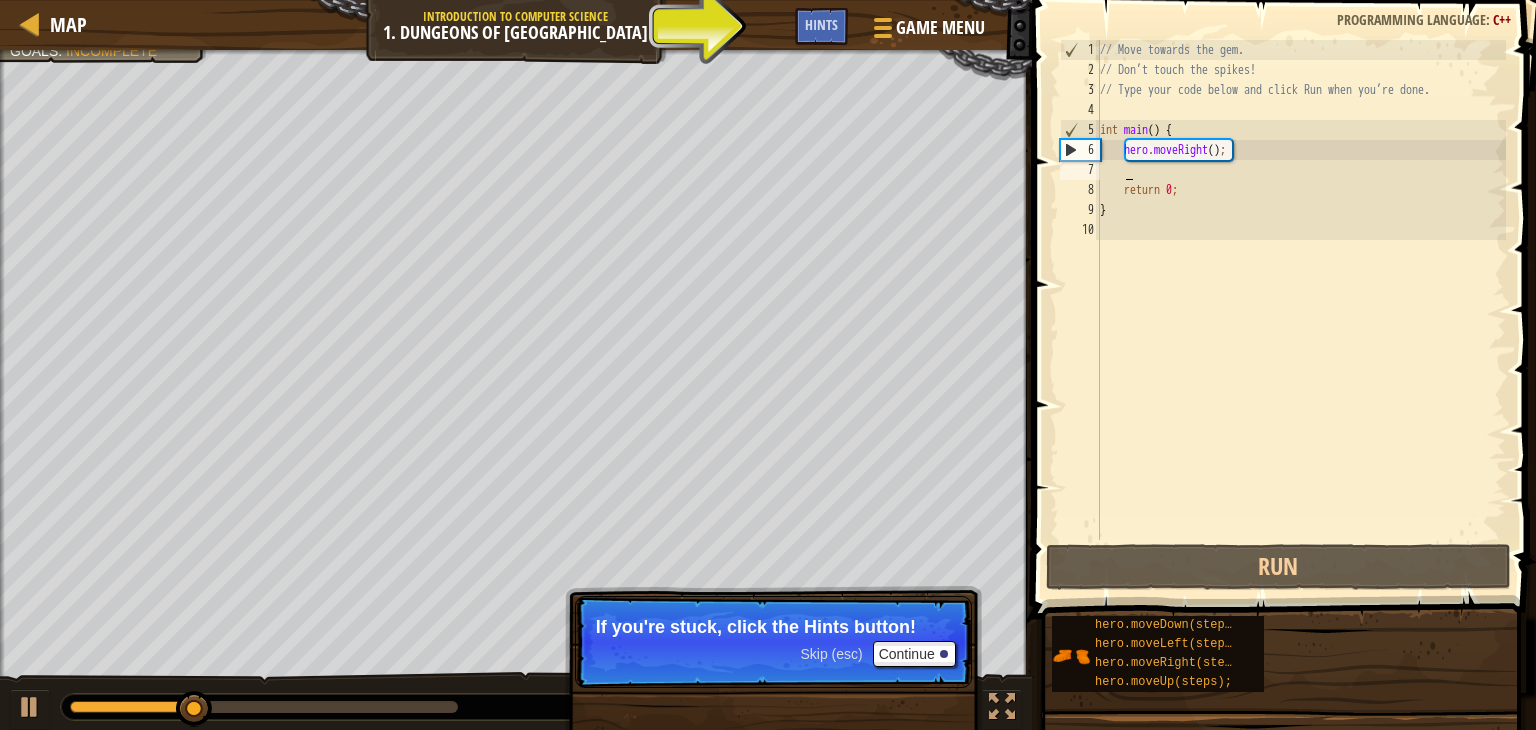 scroll, scrollTop: 9, scrollLeft: 0, axis: vertical 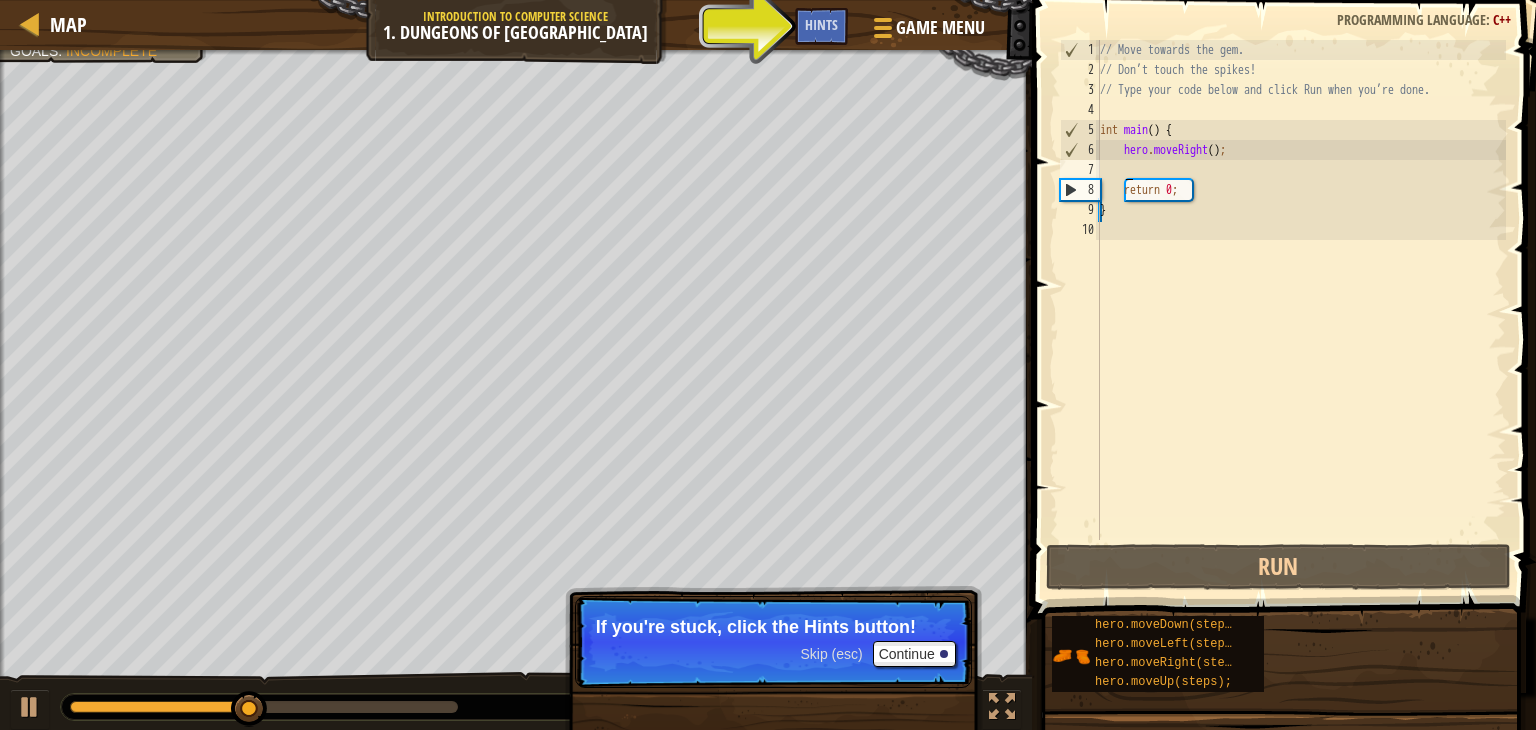 click on "// Move towards the gem. // Don’t touch the spikes! // Type your code below and click Run when you’re done. int   main ( )   {      hero . moveRight ( ) ;           return   0 ; }" at bounding box center (1301, 310) 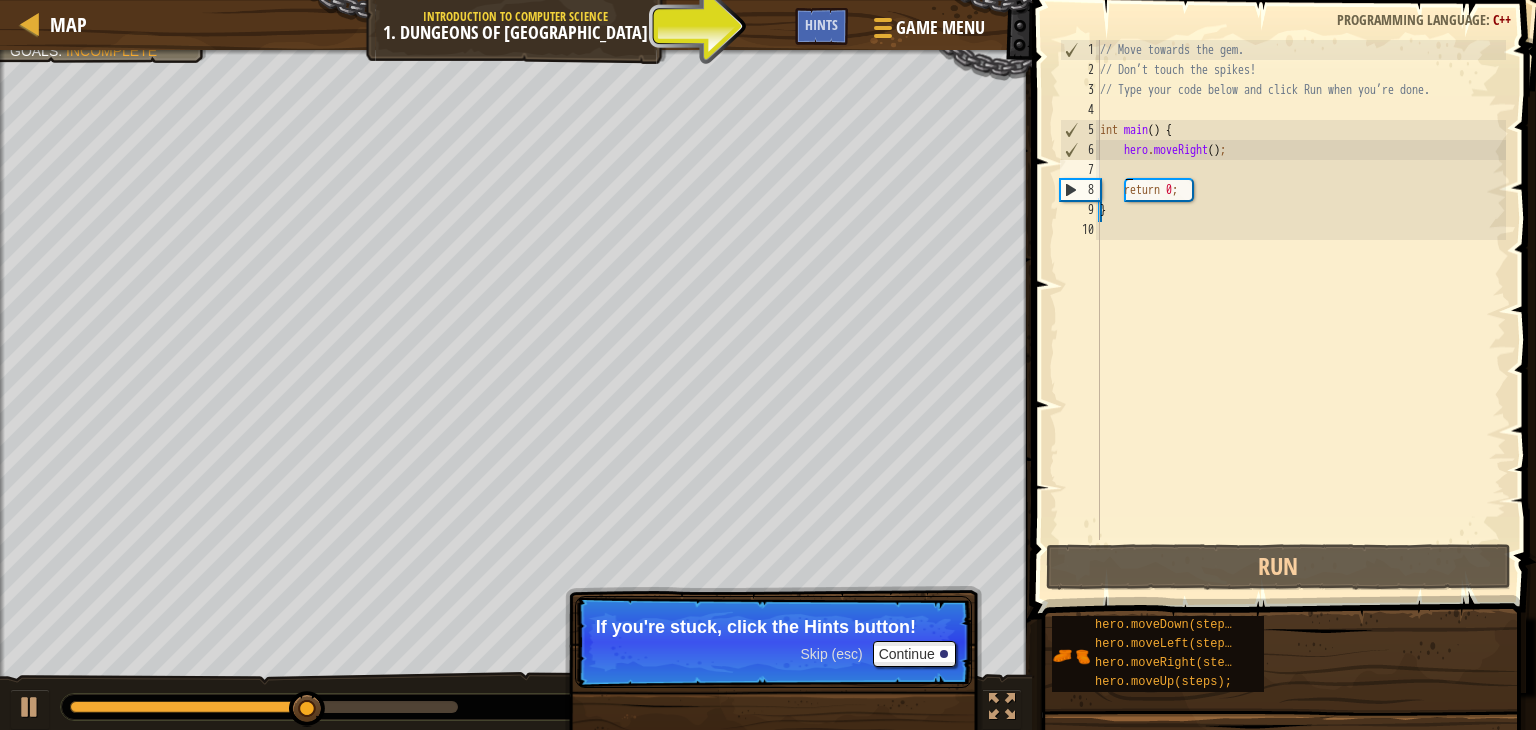 click on "// Move towards the gem. // Don’t touch the spikes! // Type your code below and click Run when you’re done. int   main ( )   {      hero . moveRight ( ) ;           return   0 ; }" at bounding box center [1301, 310] 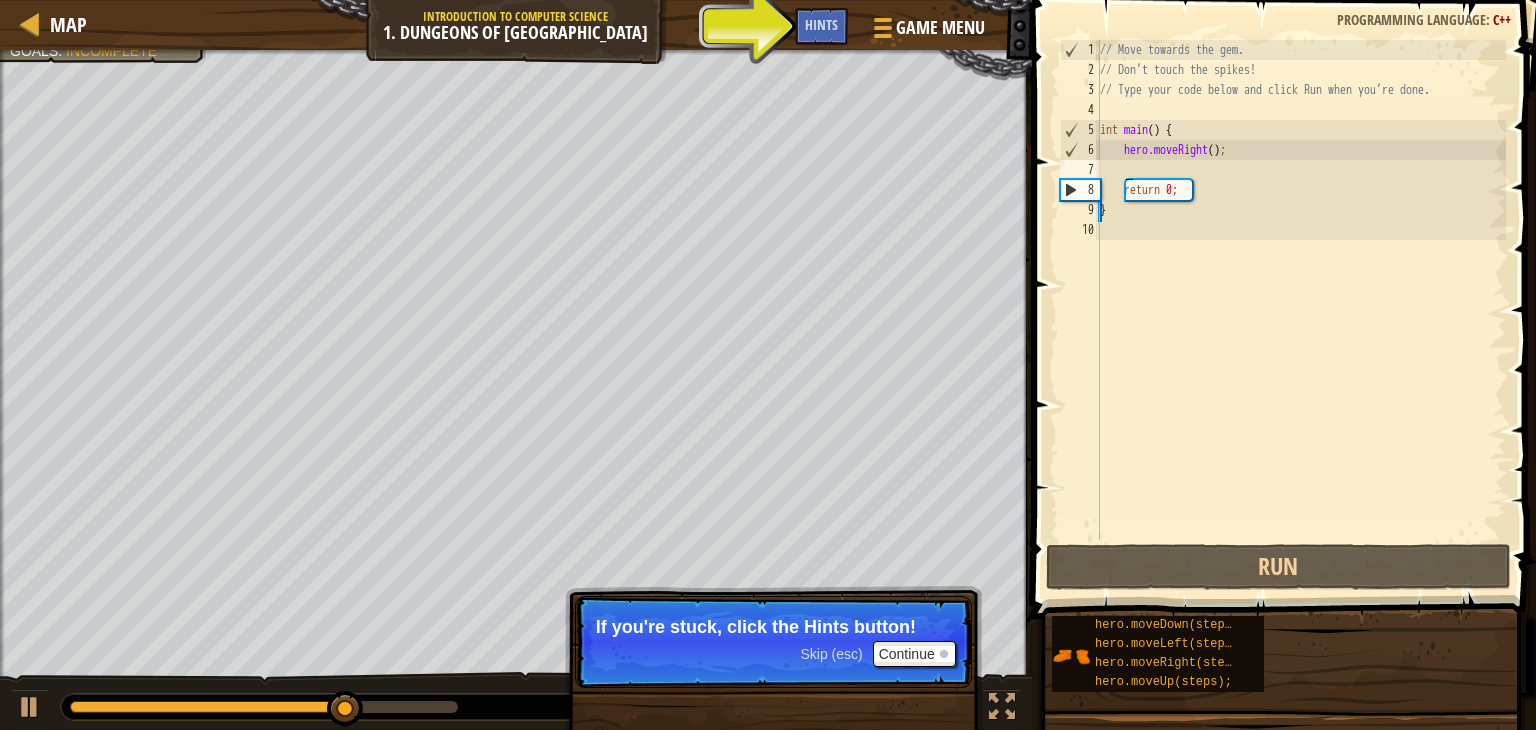 click on "// Move towards the gem. // Don’t touch the spikes! // Type your code below and click Run when you’re done. int   main ( )   {      hero . moveRight ( ) ;           return   0 ; }" at bounding box center (1301, 310) 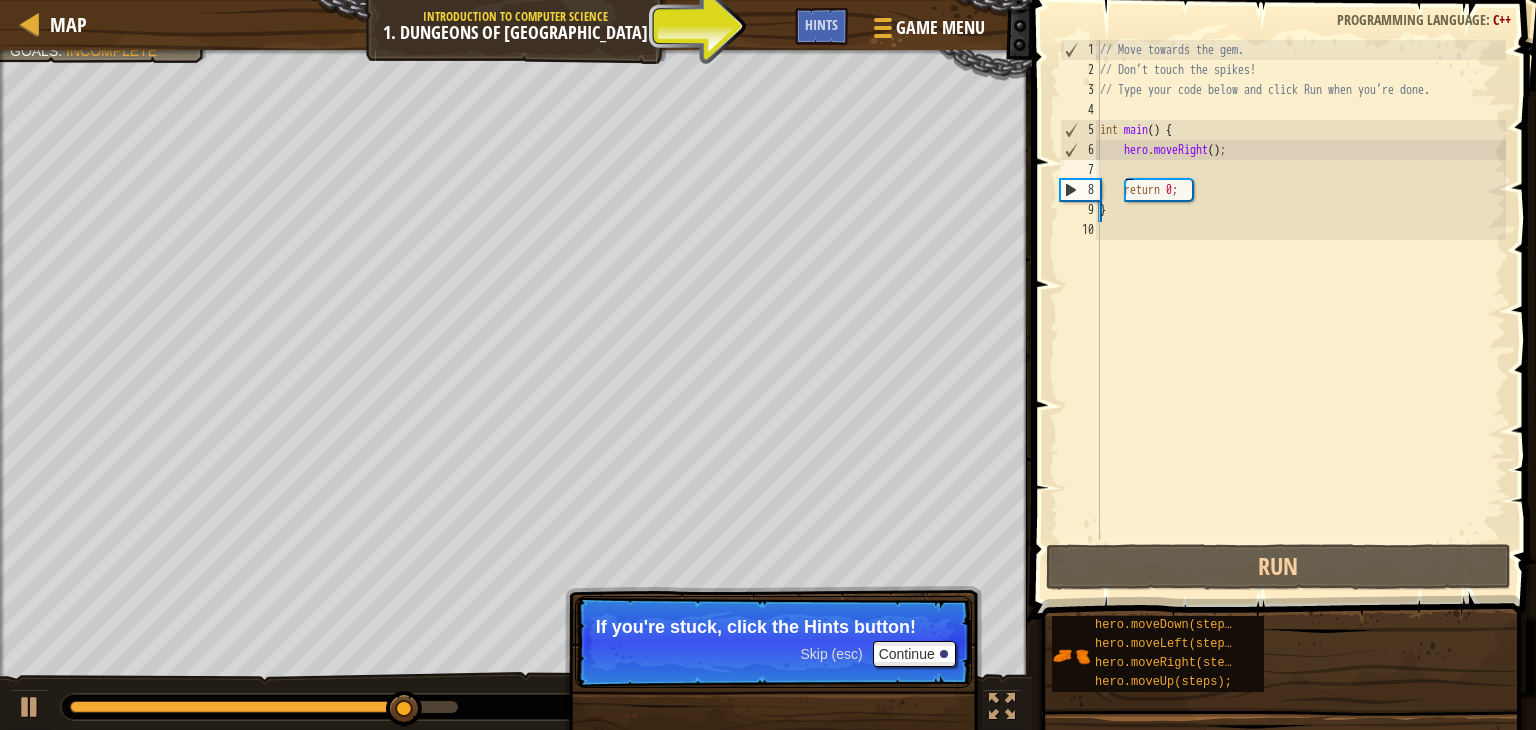 click on "7" at bounding box center (1080, 170) 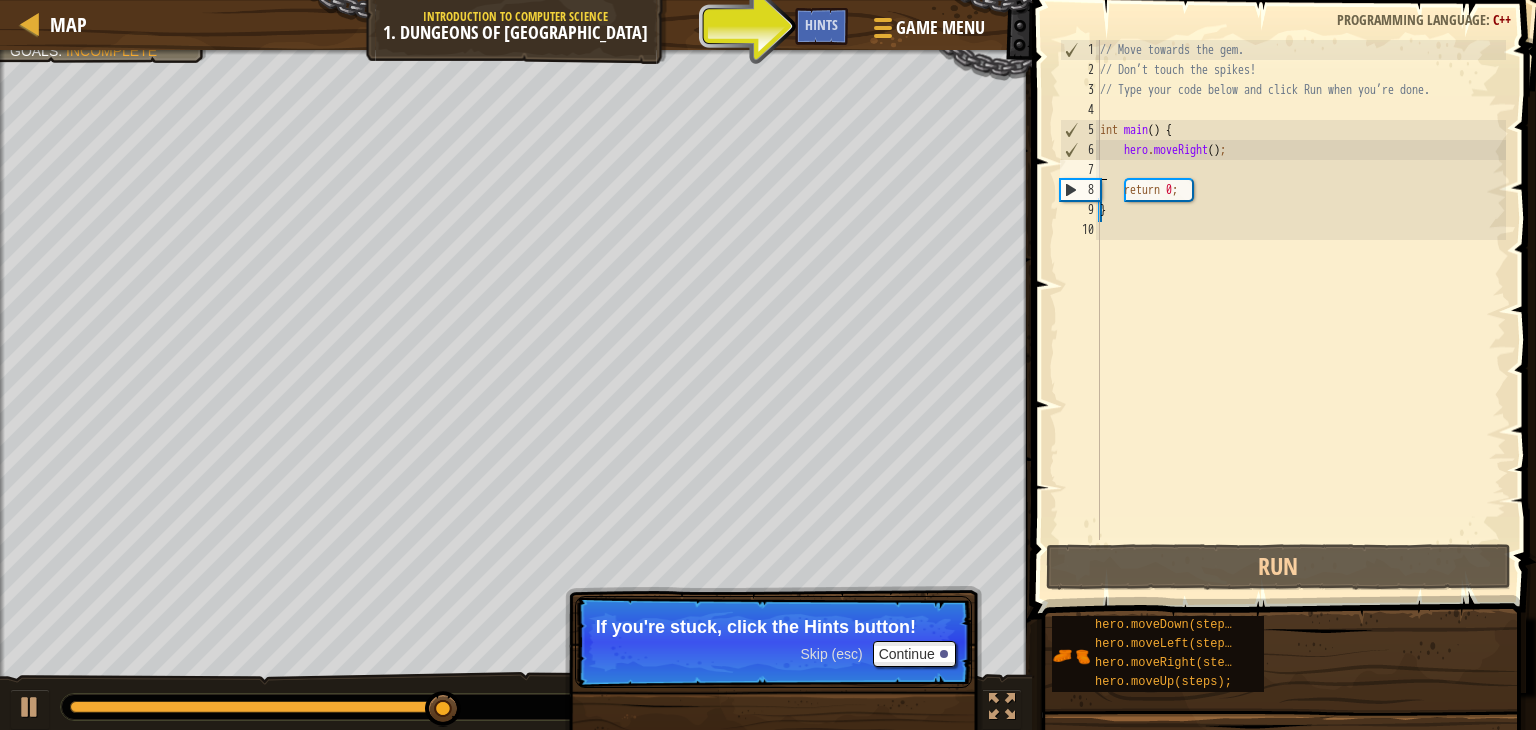 click on "7" at bounding box center [1080, 170] 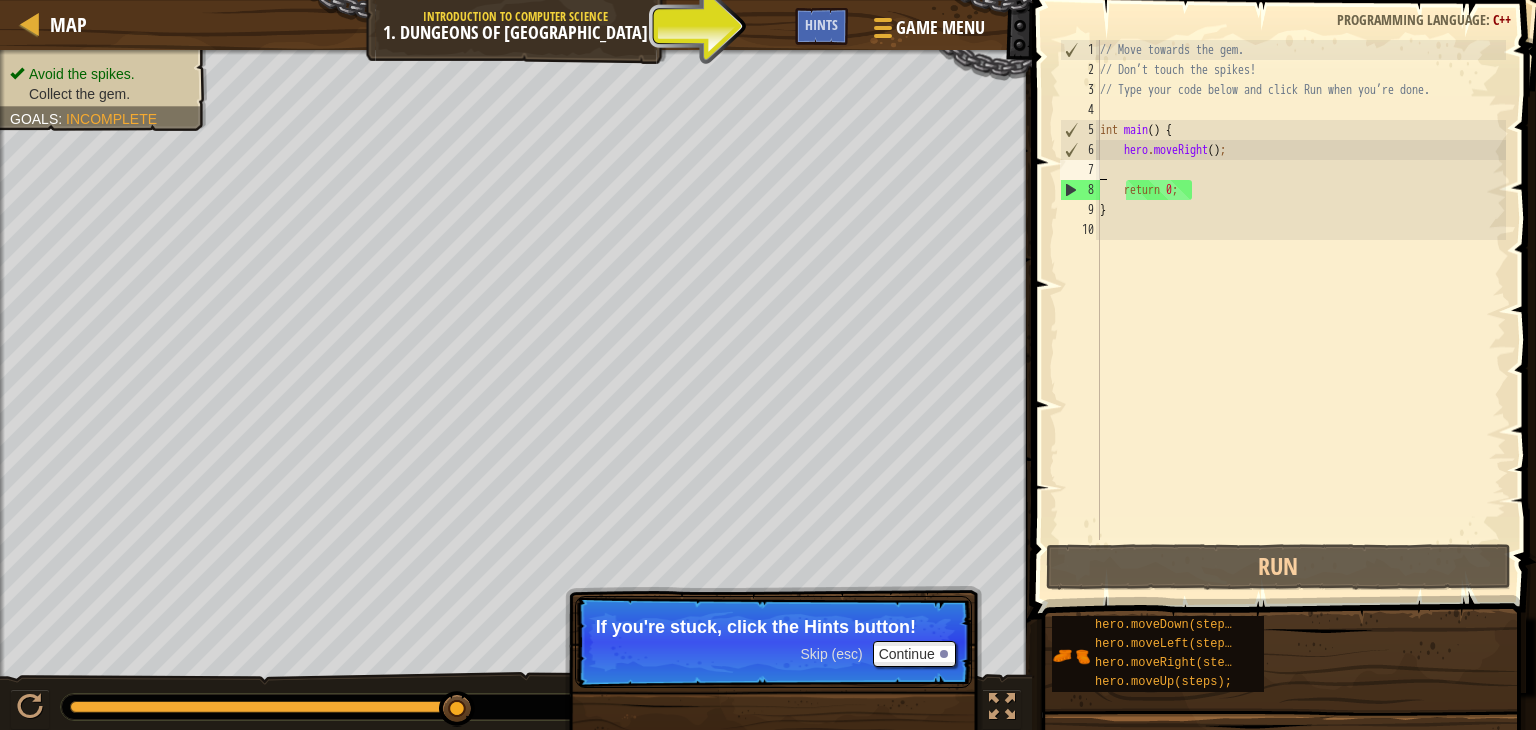 click on "// Move towards the gem. // Don’t touch the spikes! // Type your code below and click Run when you’re done. int   main ( )   {      hero . moveRight ( ) ;           return   0 ; }" at bounding box center (1301, 310) 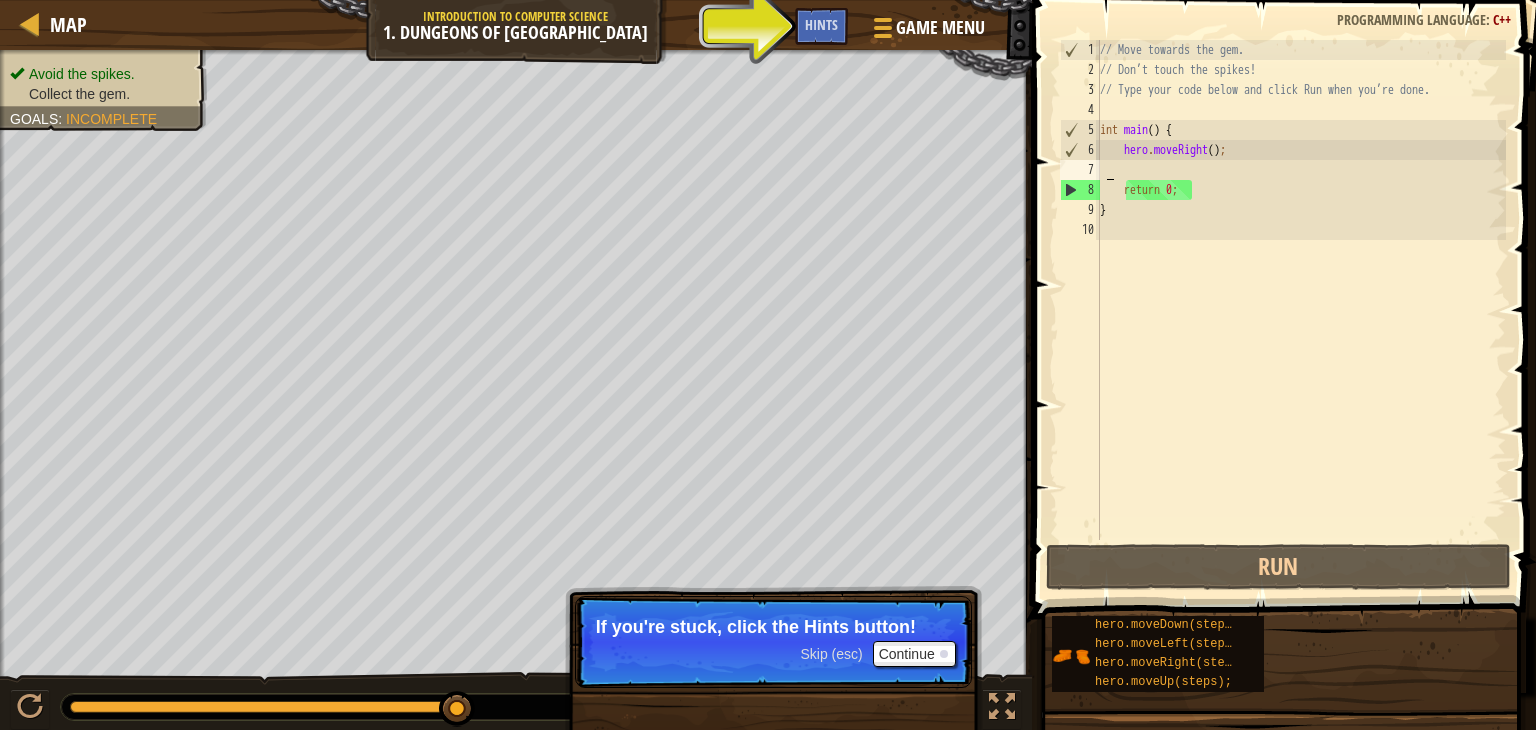 type on "h" 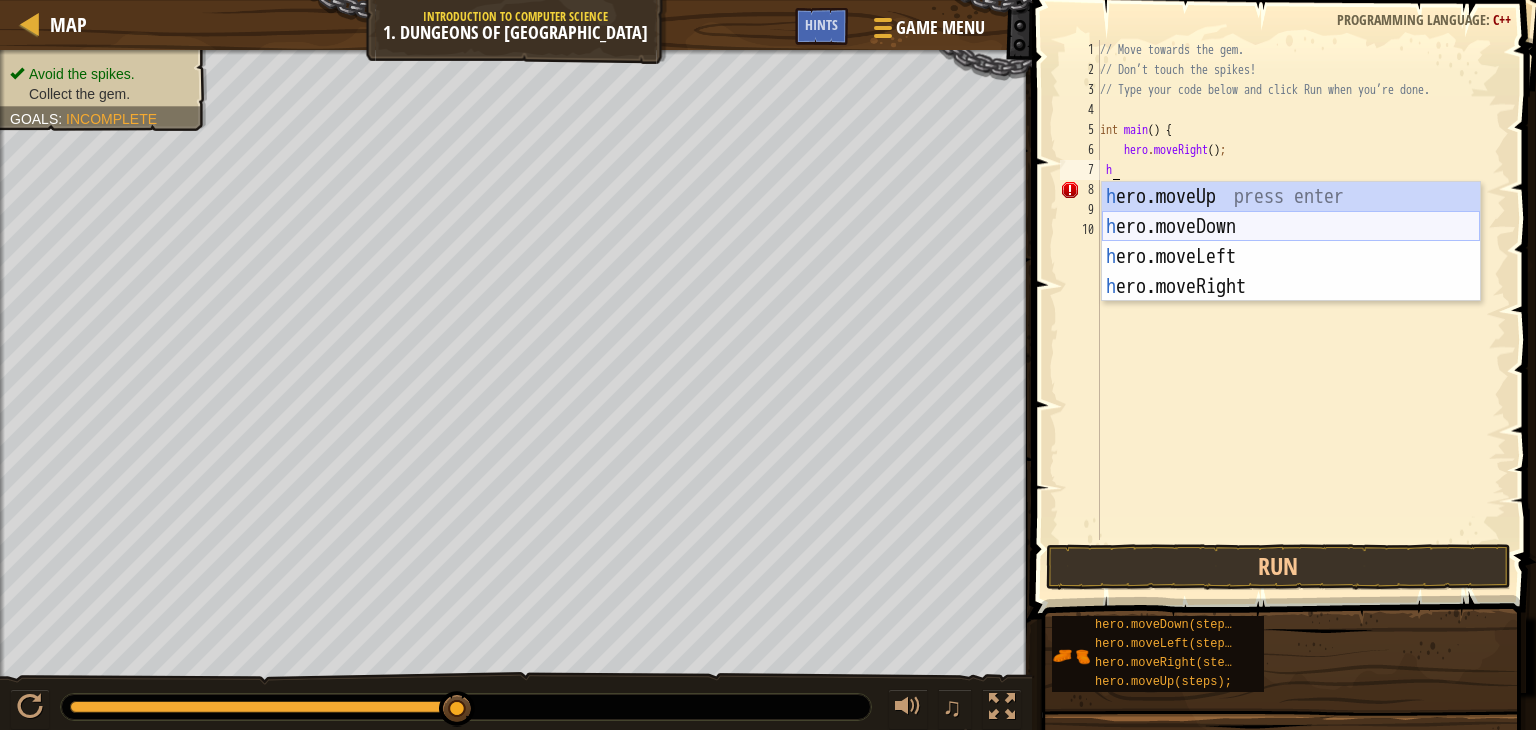 click on "h ero.moveUp press enter h ero.moveDown press enter h ero.moveLeft press enter h ero.moveRight press enter" at bounding box center [1291, 272] 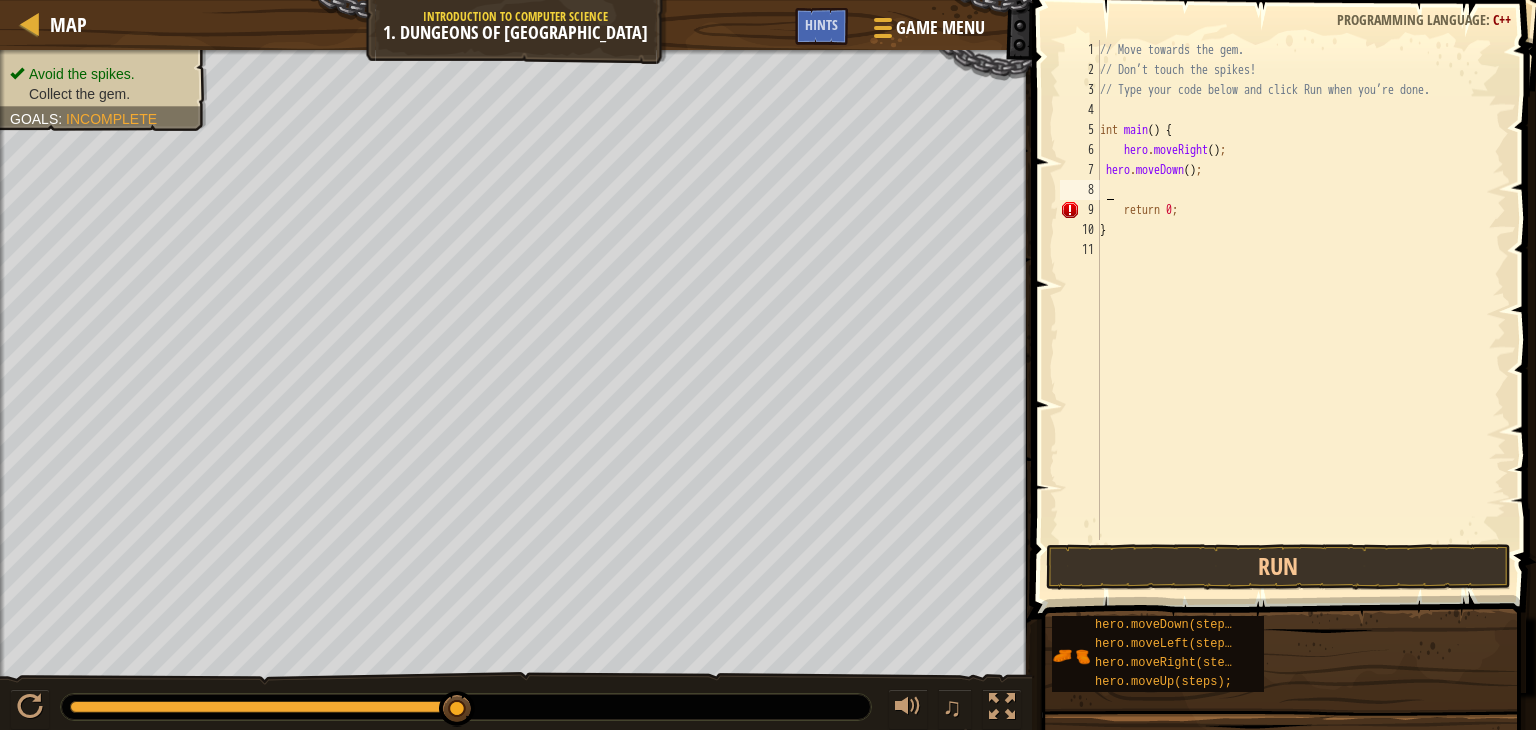 scroll, scrollTop: 9, scrollLeft: 0, axis: vertical 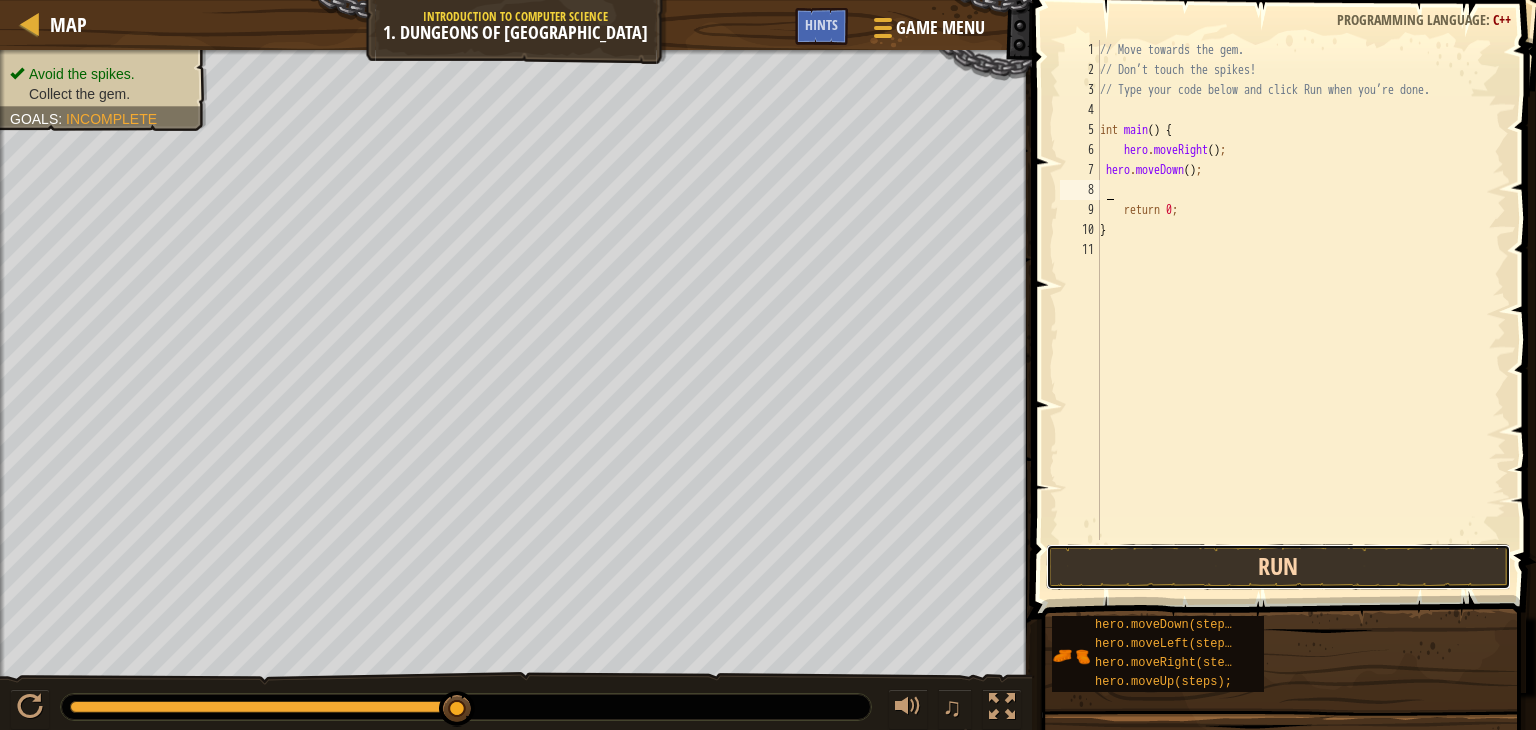 click on "Run" at bounding box center (1279, 567) 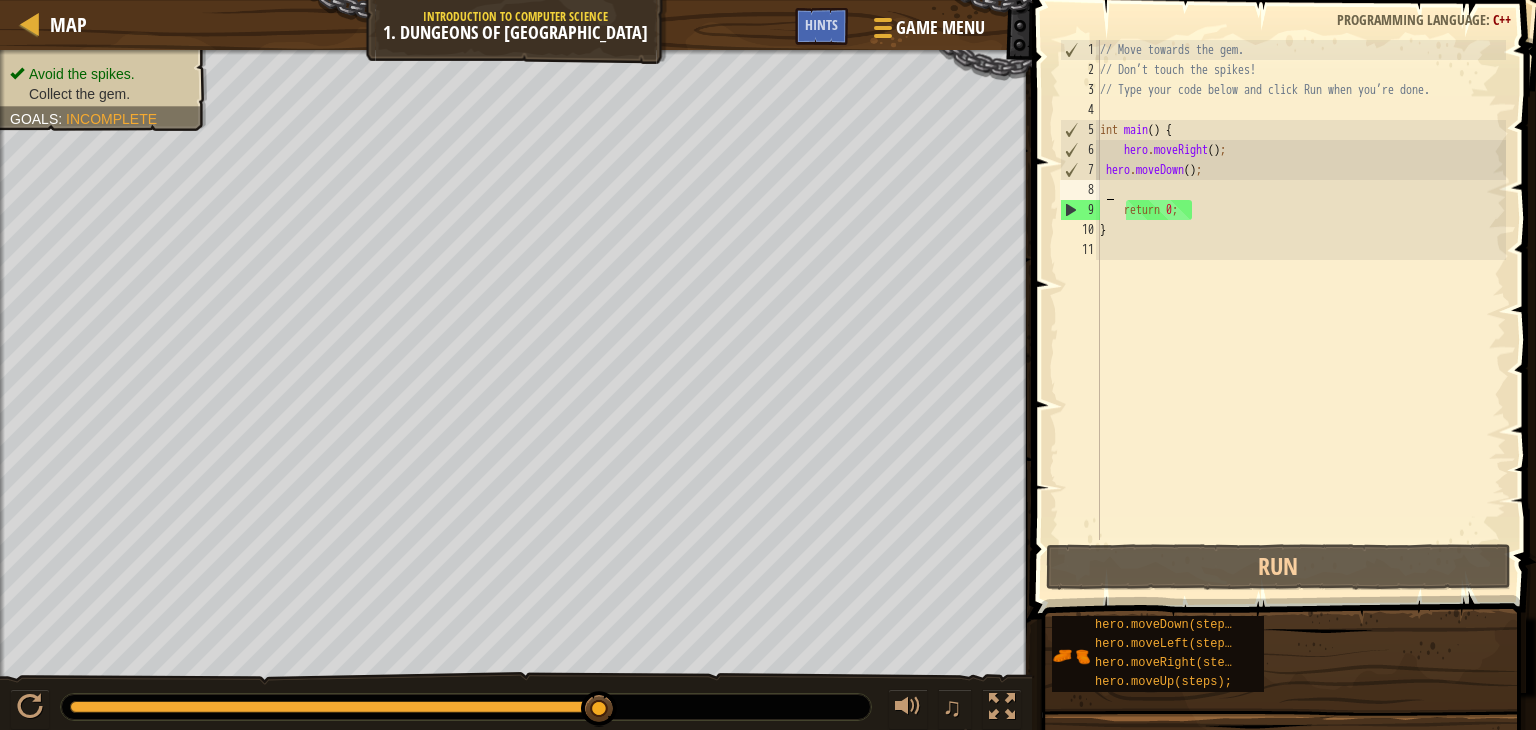 type on "h" 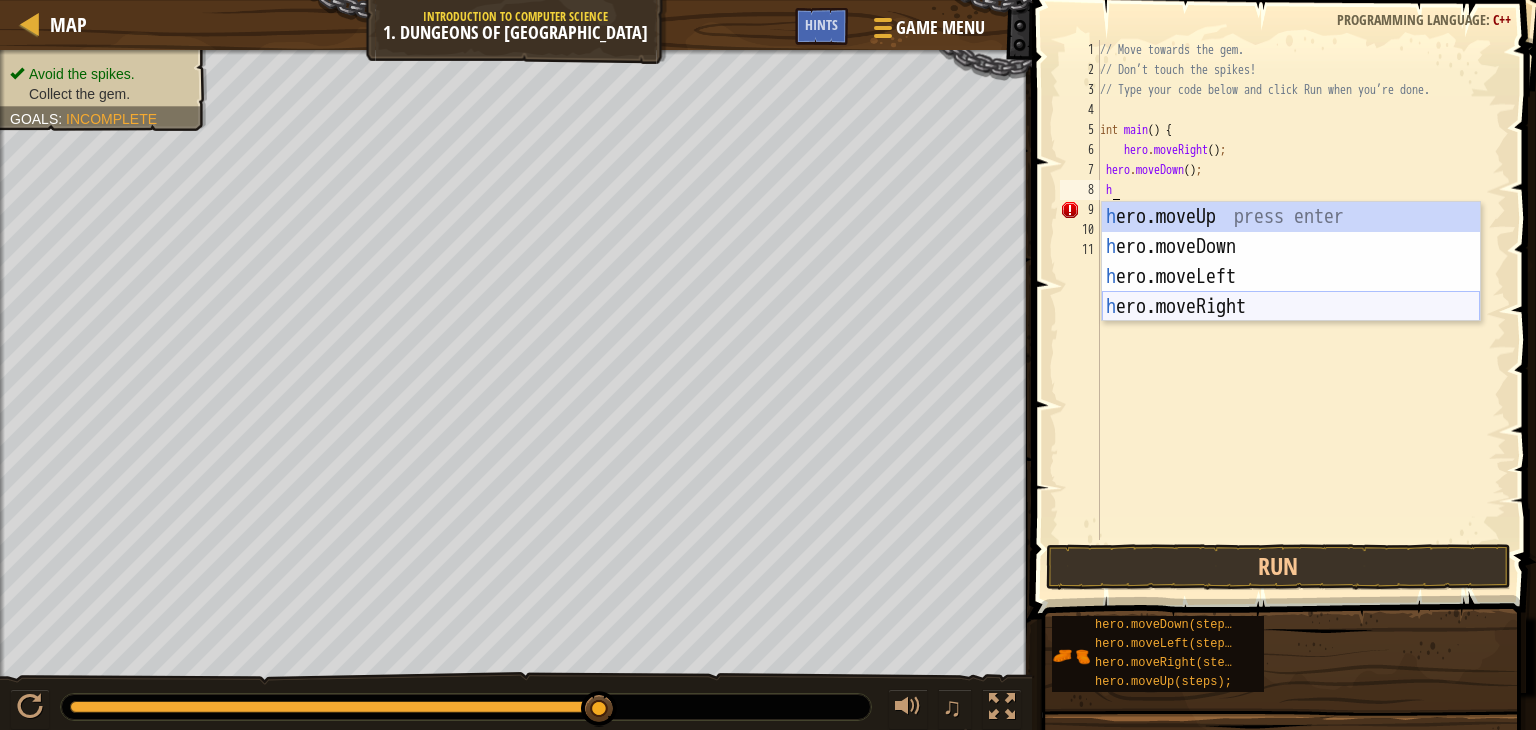click on "h ero.moveUp press enter h ero.moveDown press enter h ero.moveLeft press enter h ero.moveRight press enter" at bounding box center (1291, 292) 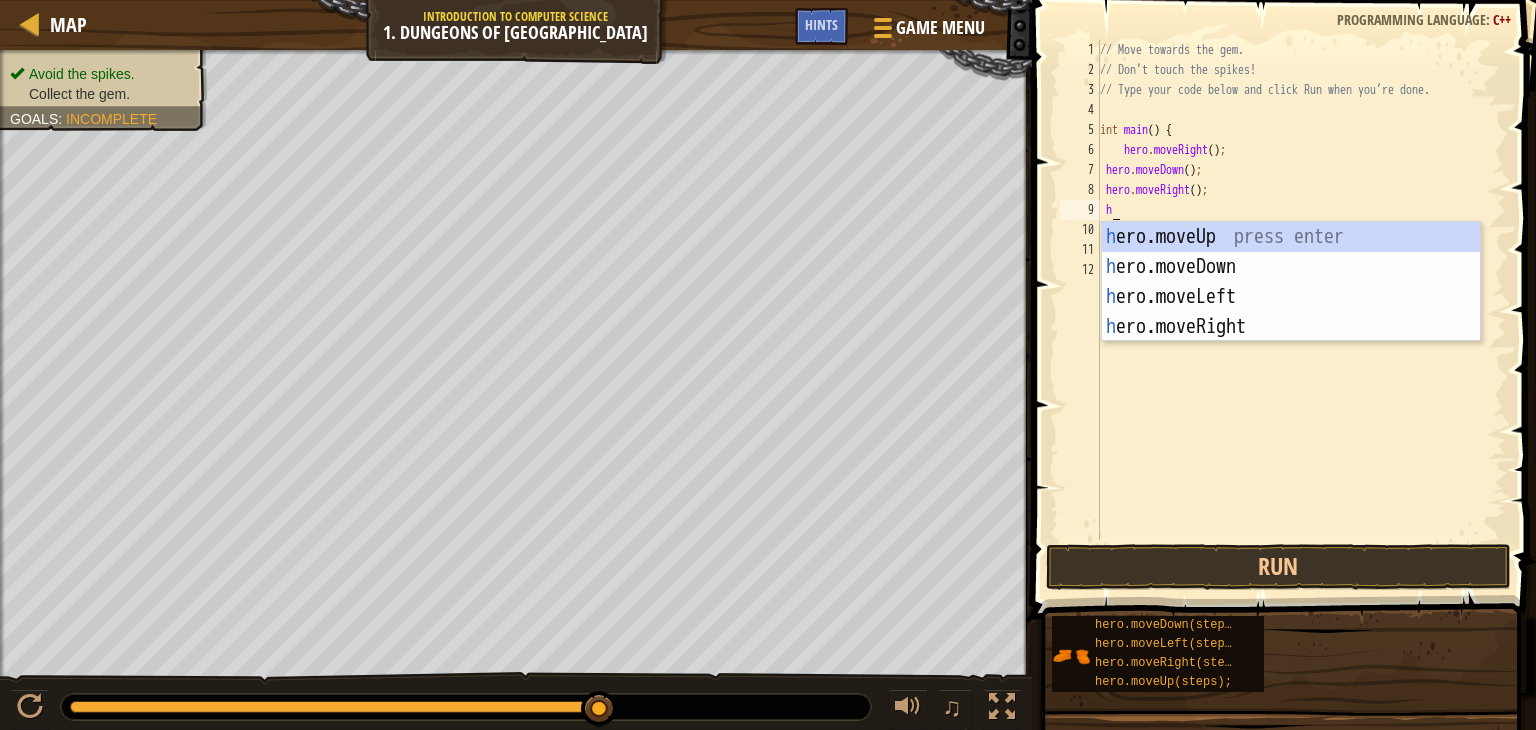 scroll, scrollTop: 9, scrollLeft: 0, axis: vertical 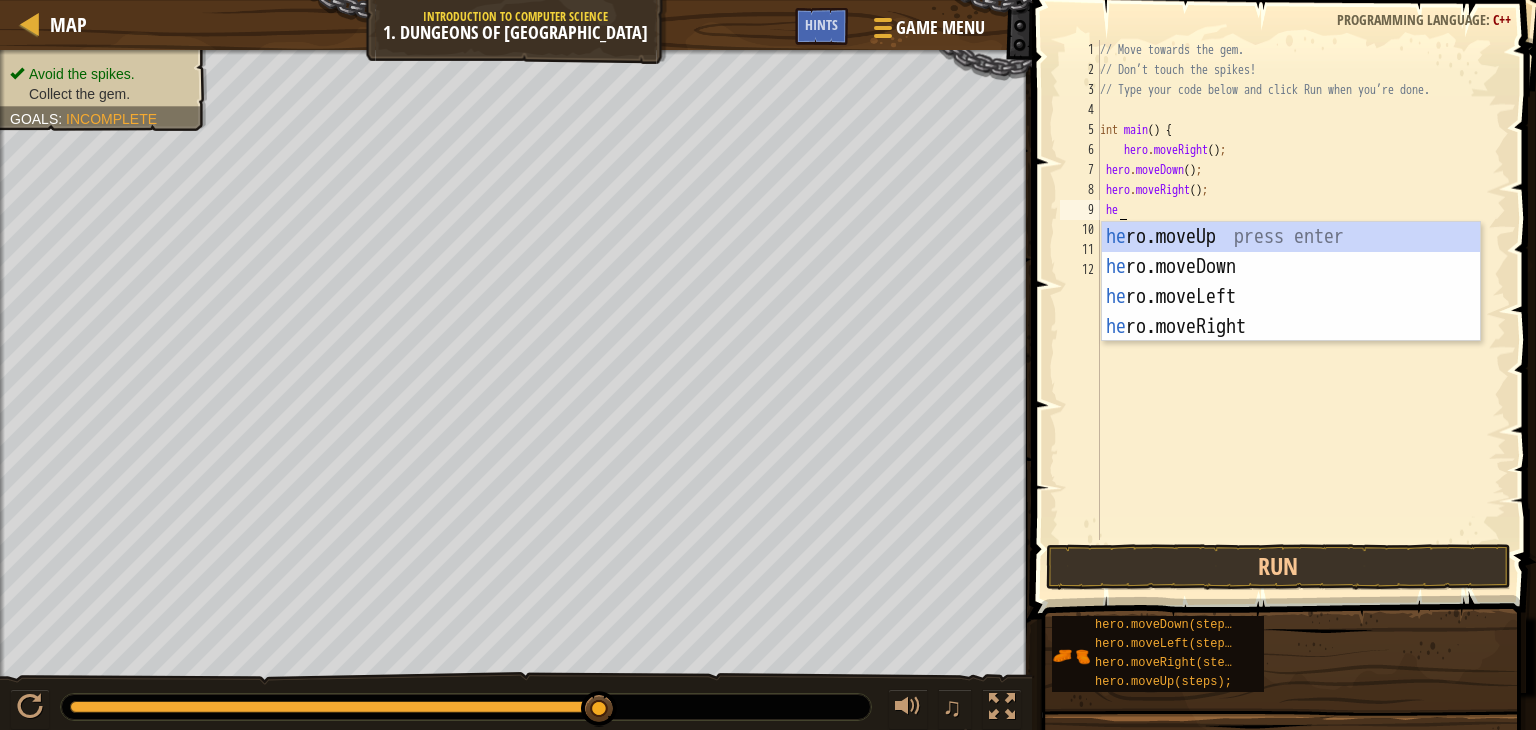type on "her" 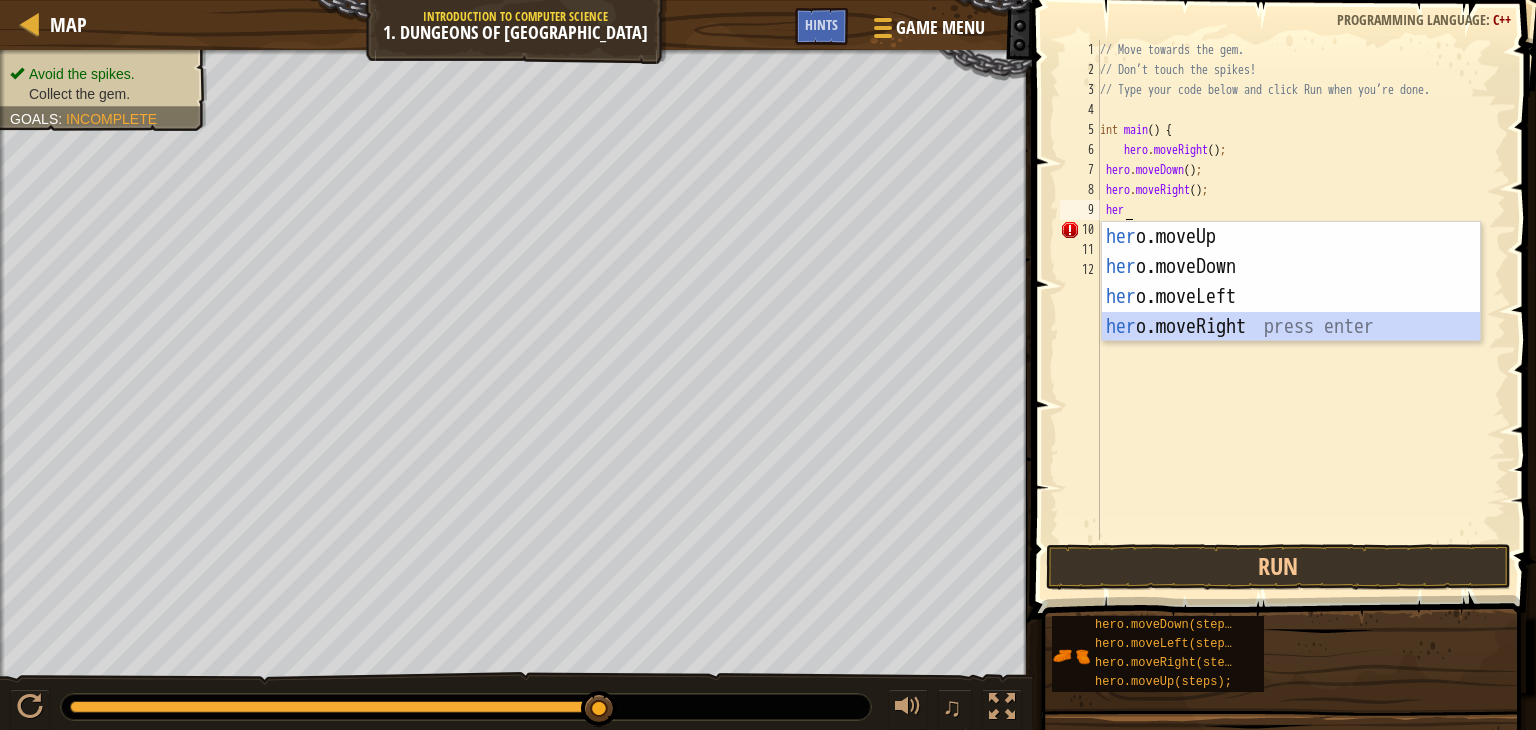 click on "her o.moveUp press enter her o.moveDown press enter her o.moveLeft press enter her o.moveRight press enter" at bounding box center (1291, 312) 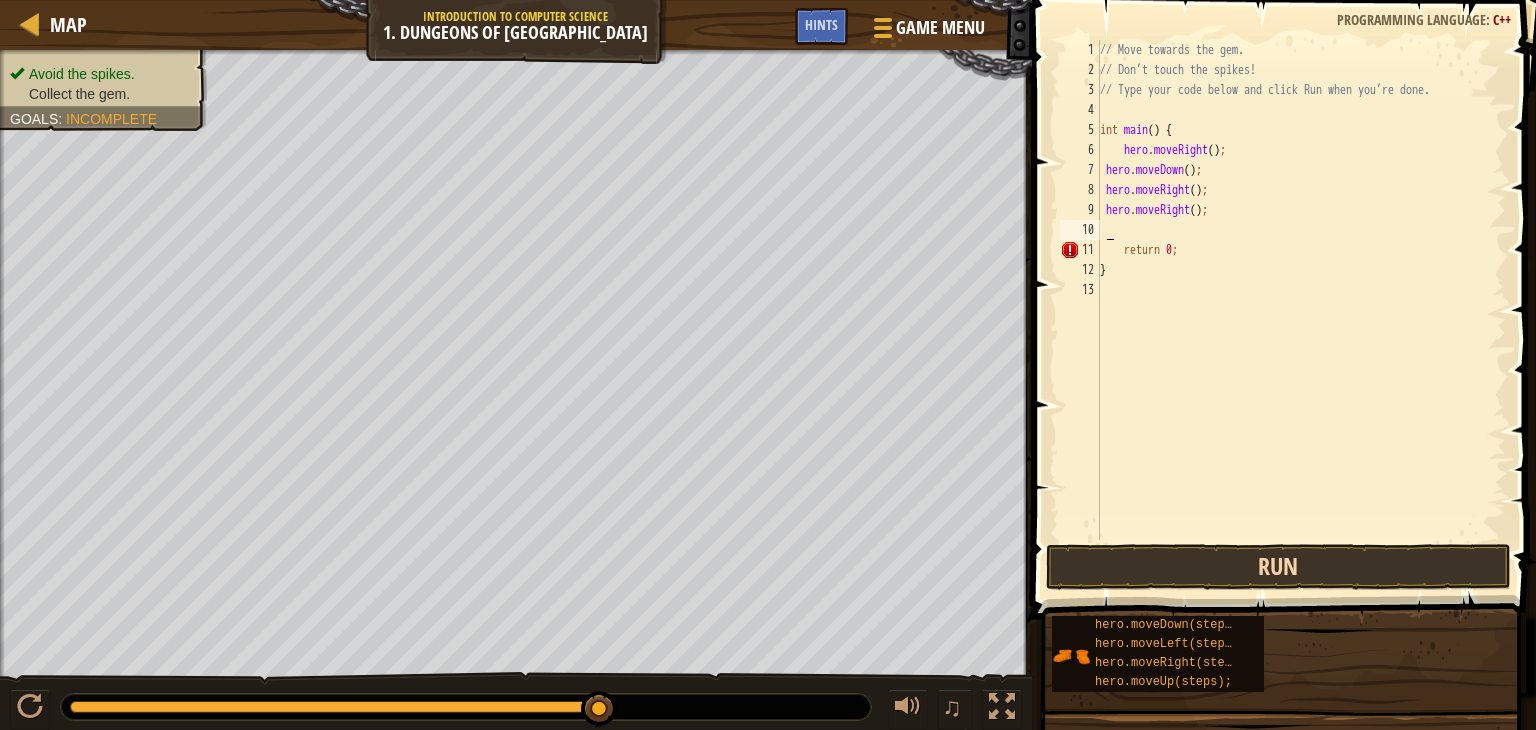 type 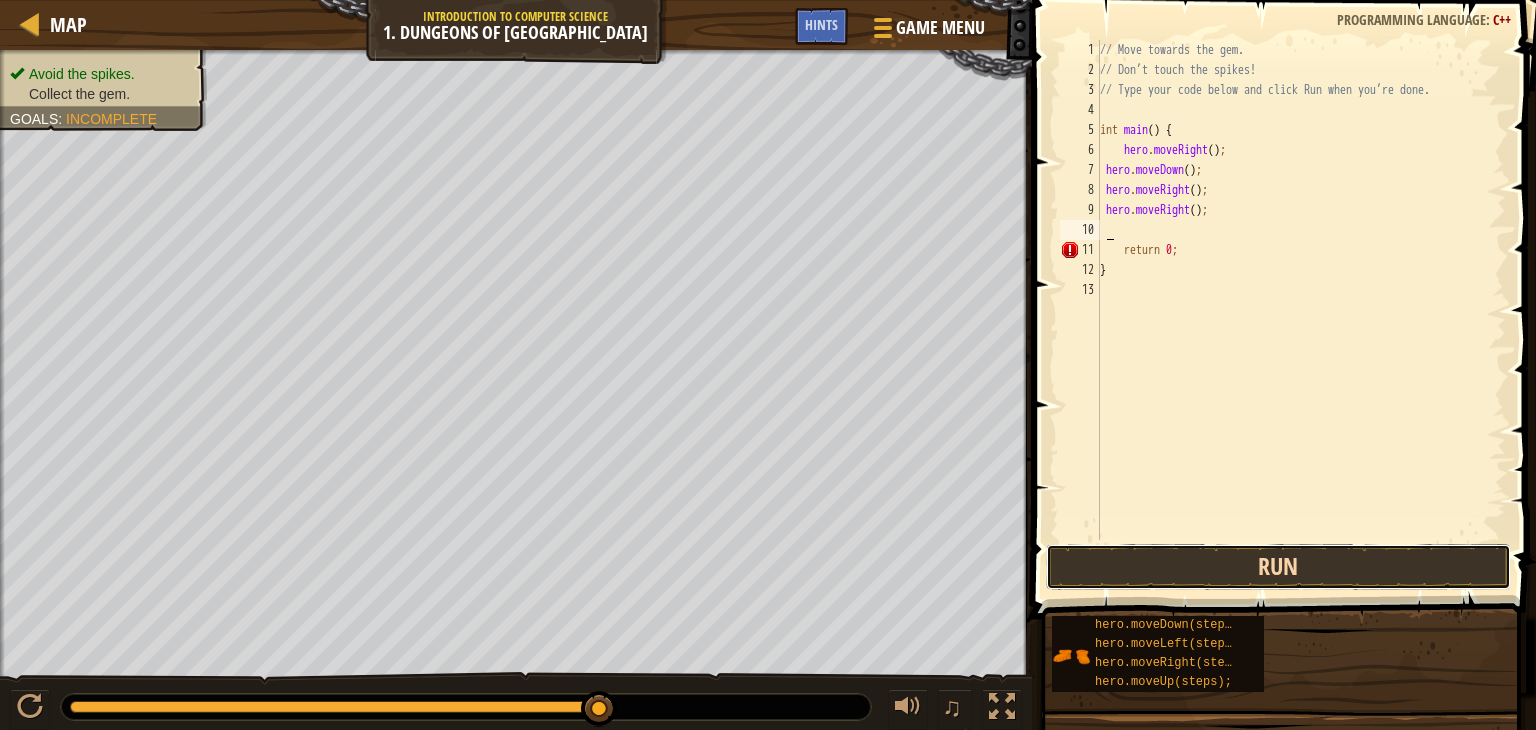 click on "Run" at bounding box center [1279, 567] 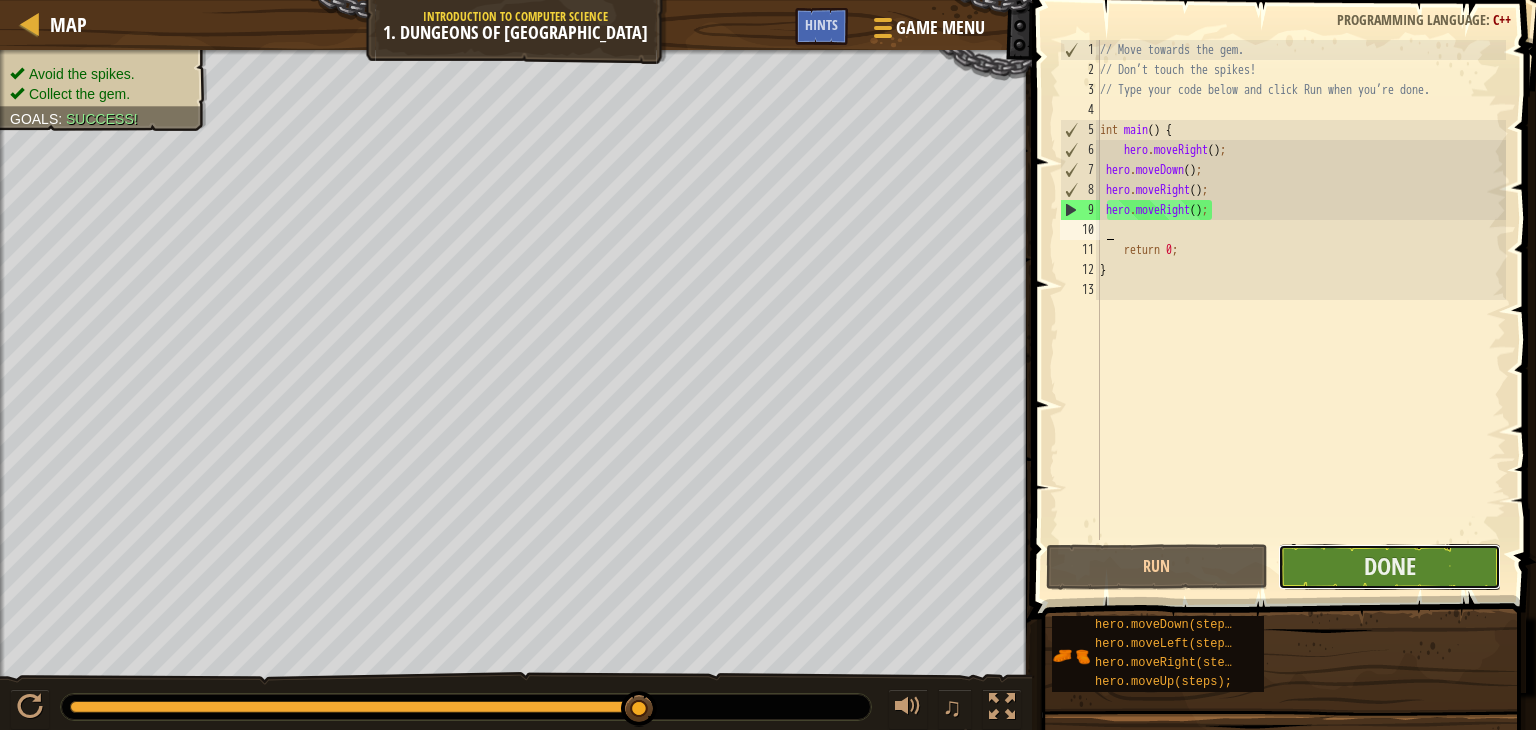 click on "Done" at bounding box center [1389, 567] 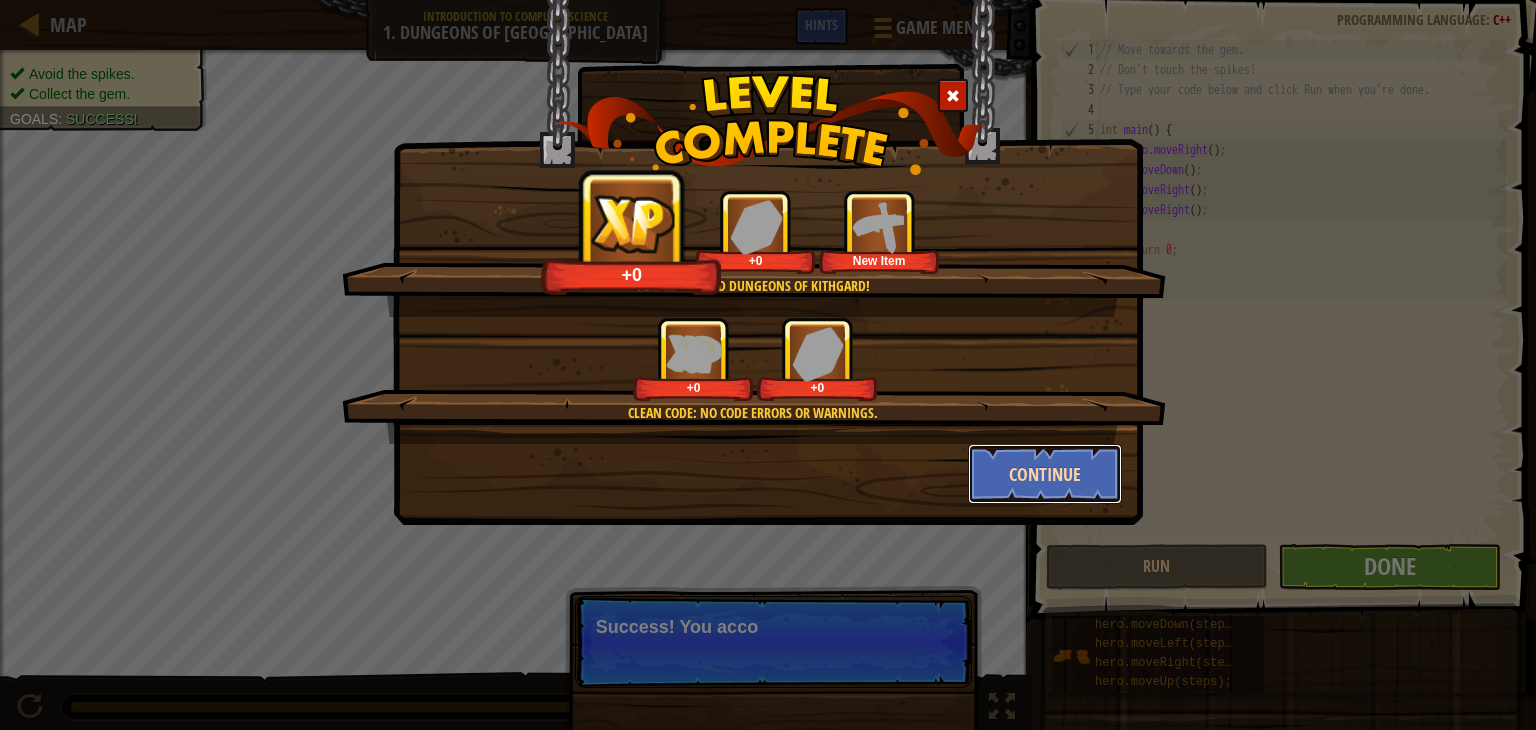 click on "Continue" at bounding box center (1045, 474) 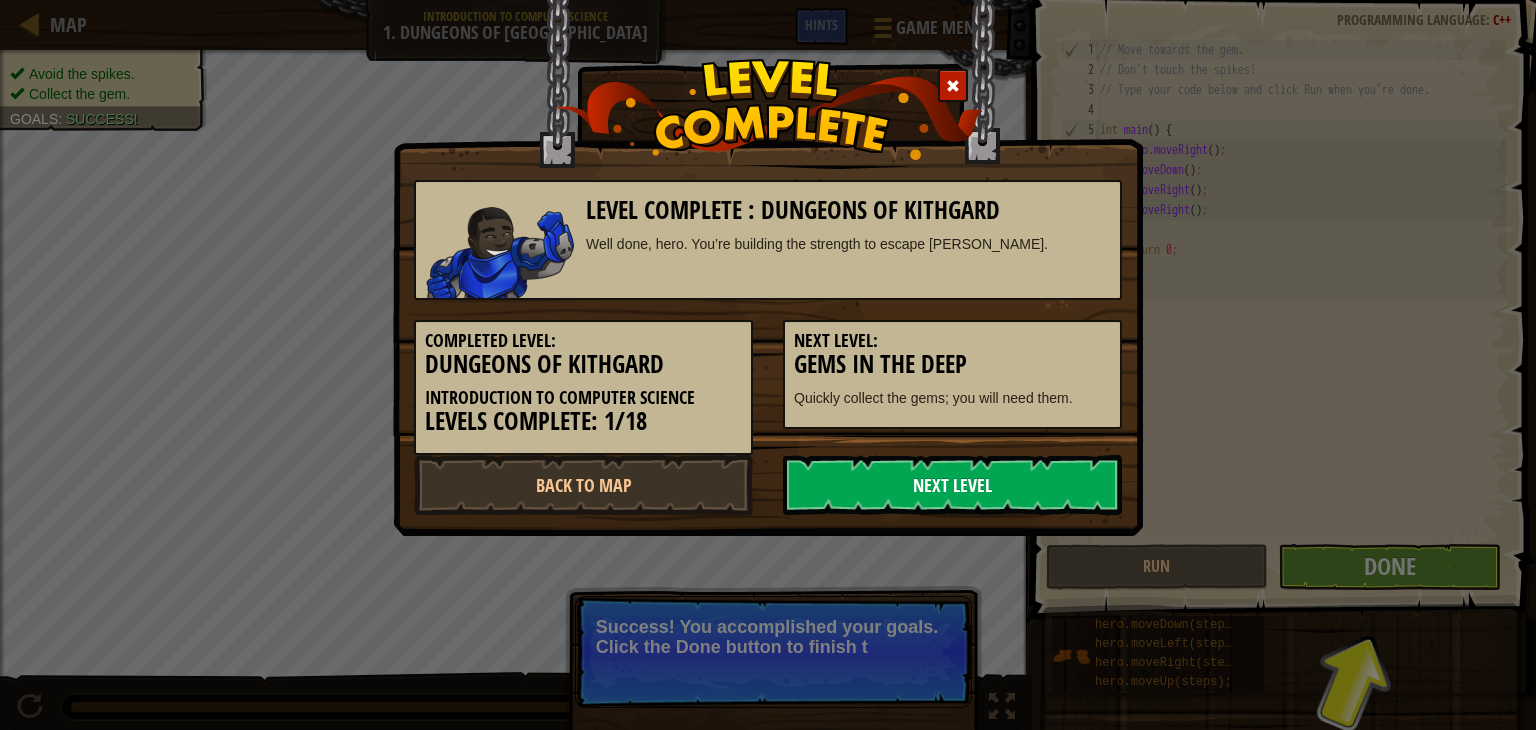 click on "Next Level" at bounding box center (952, 485) 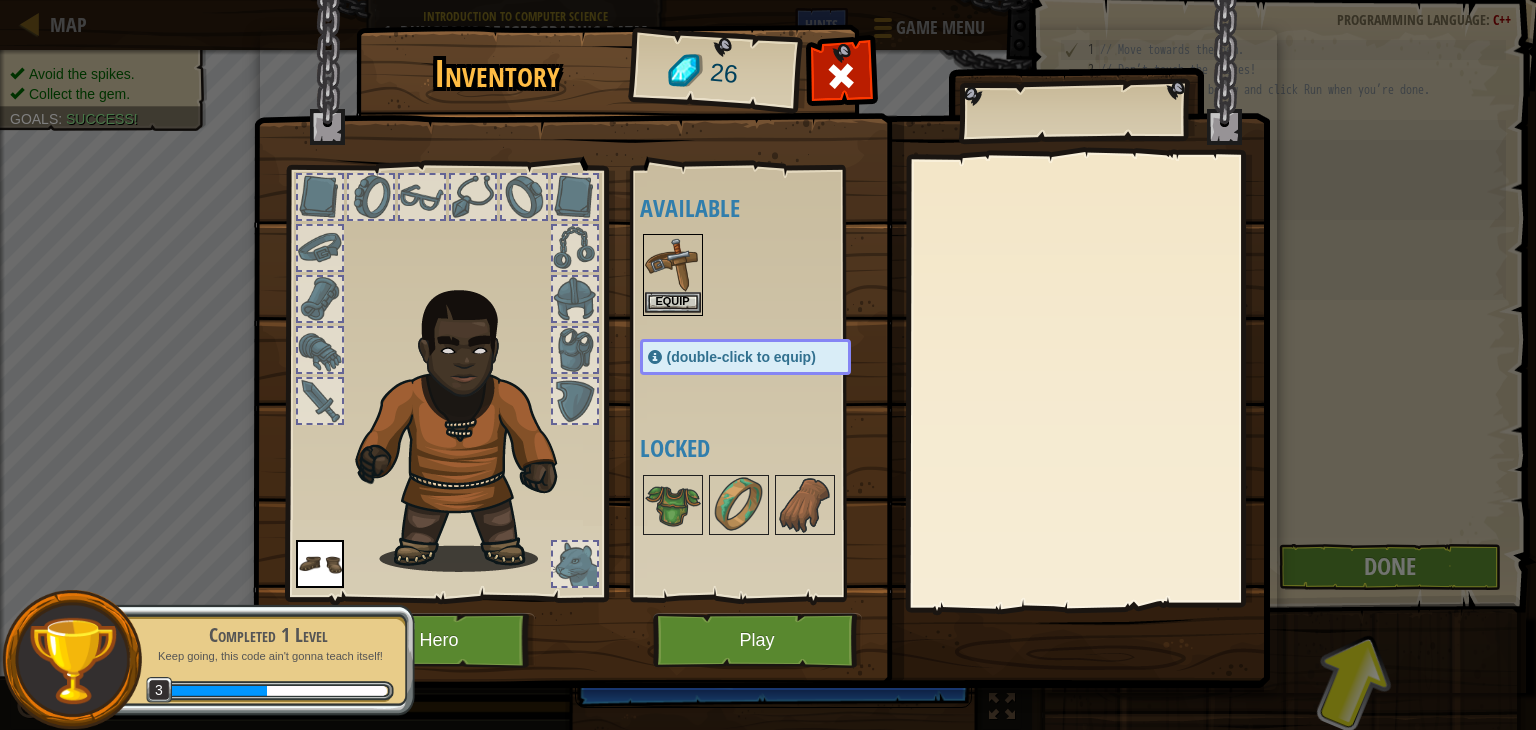 click at bounding box center [673, 264] 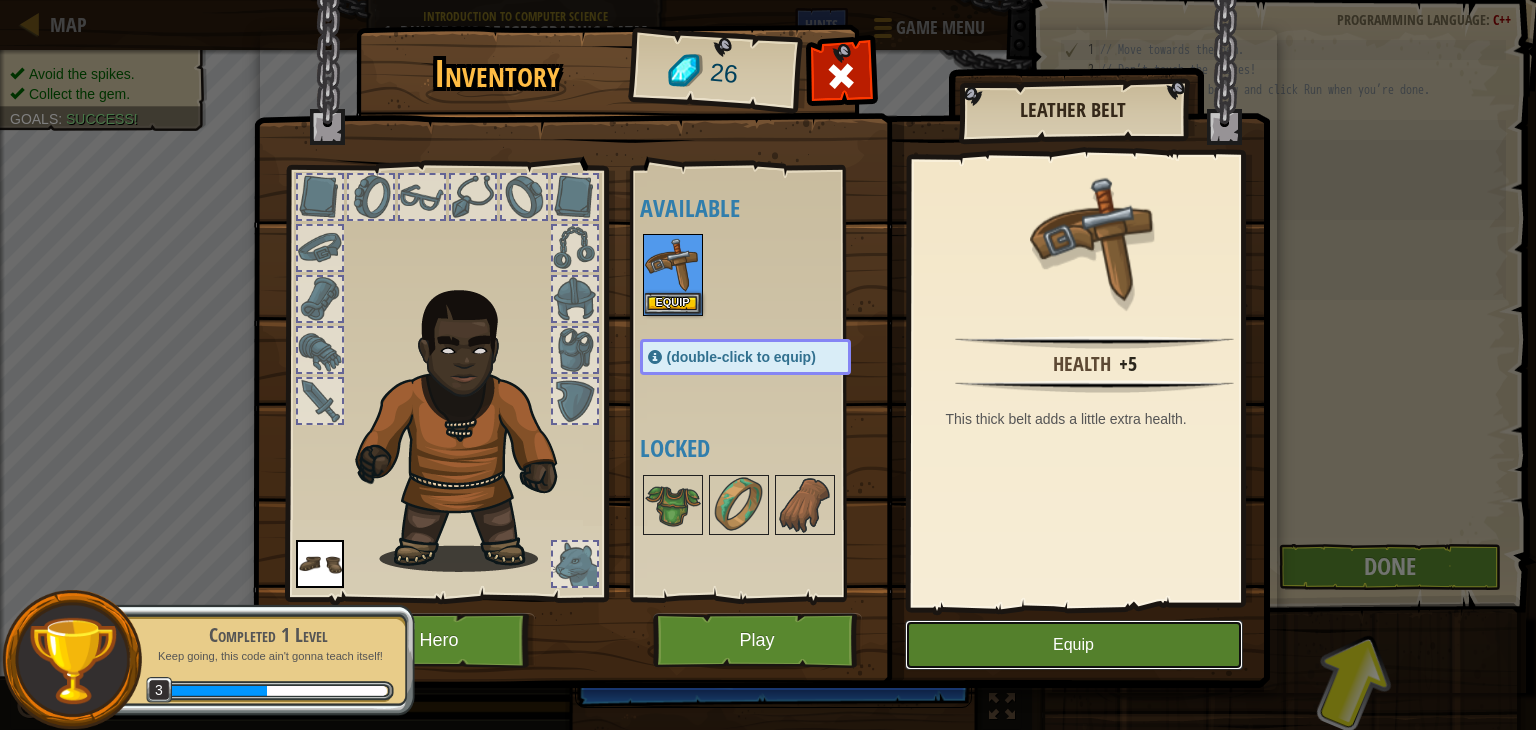 click on "Equip" at bounding box center (1074, 645) 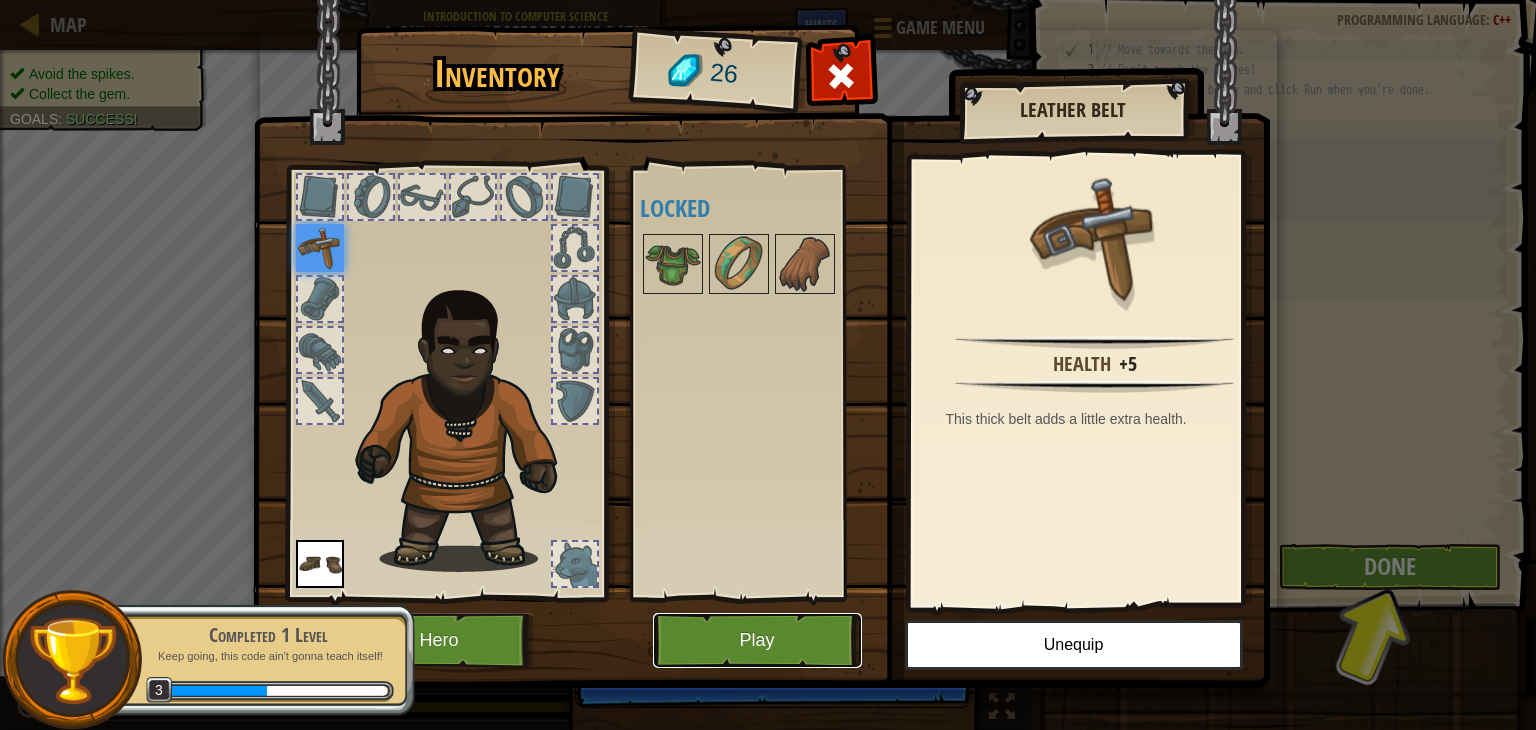 click on "Play" at bounding box center (757, 640) 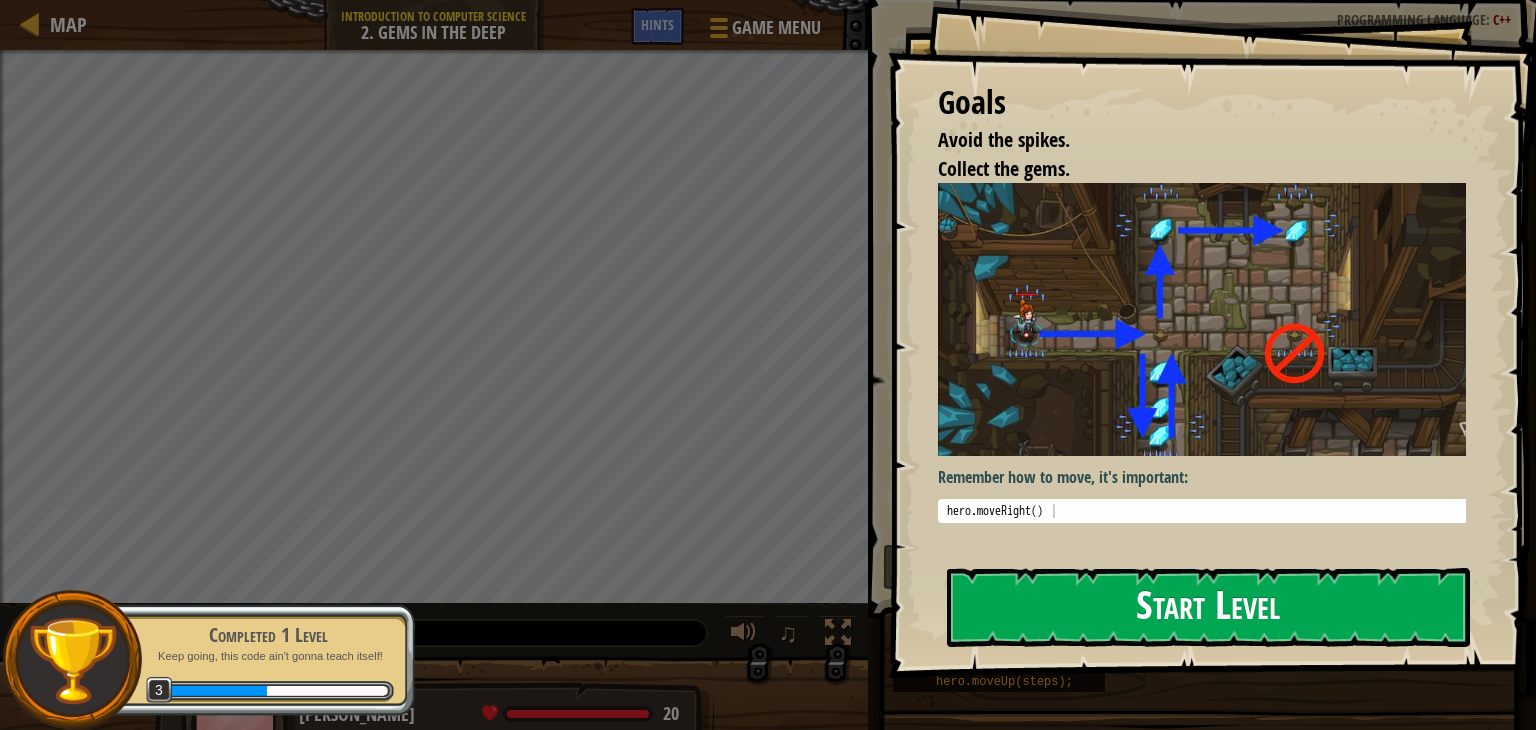 click on "Start Level" at bounding box center (1208, 607) 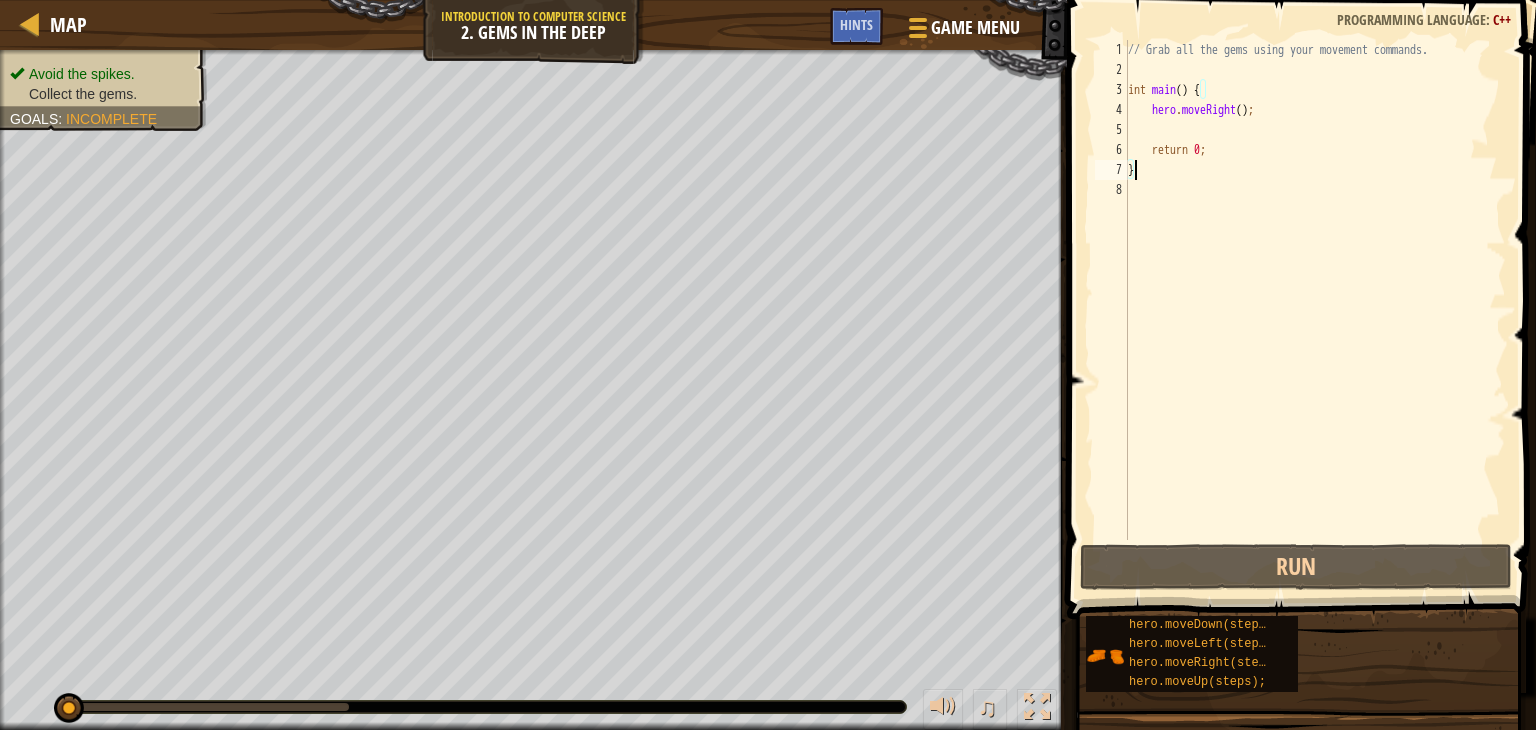 click on "// Grab all the gems using your movement commands. int   main ( )   {      hero . moveRight ( ) ;           return   0 ; }" at bounding box center (1315, 310) 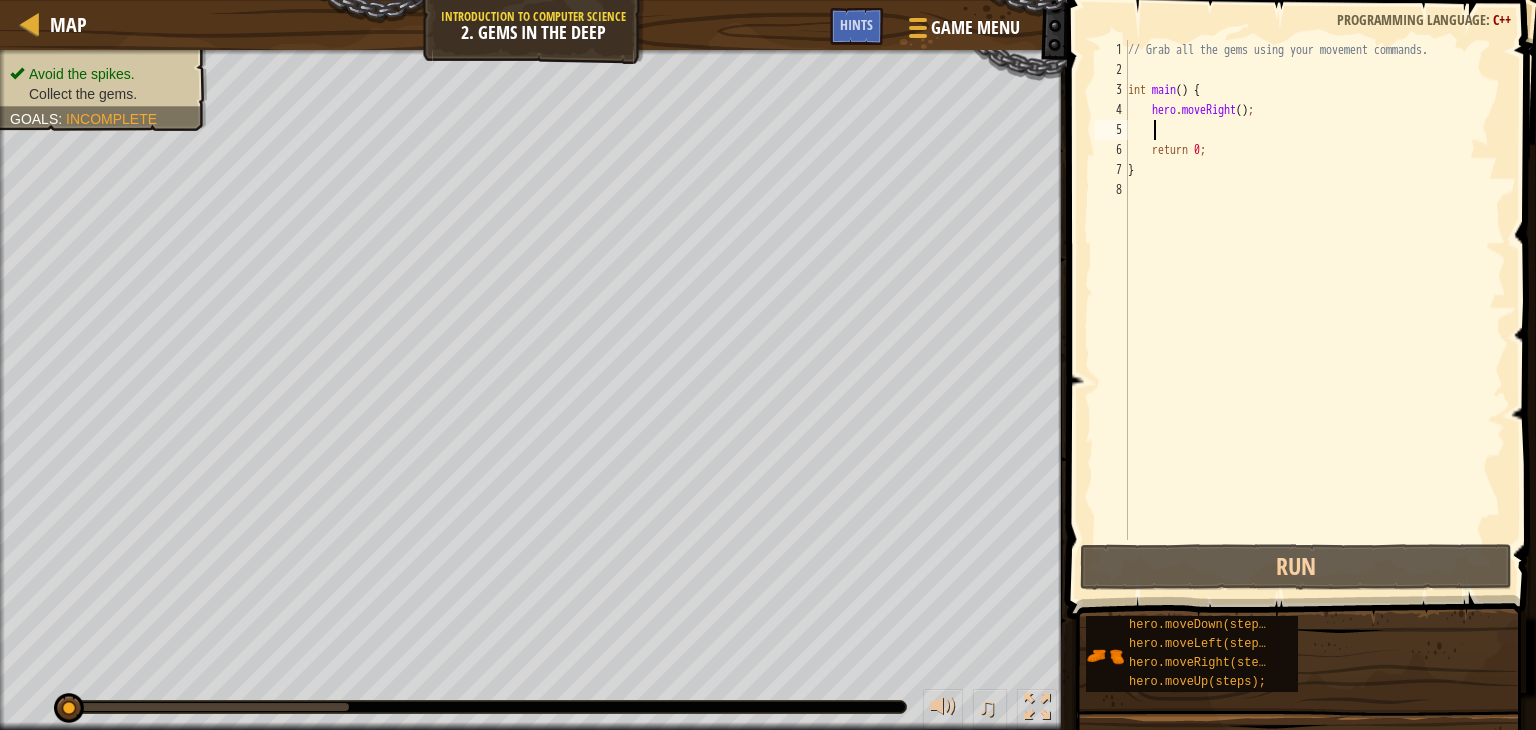 type on "h" 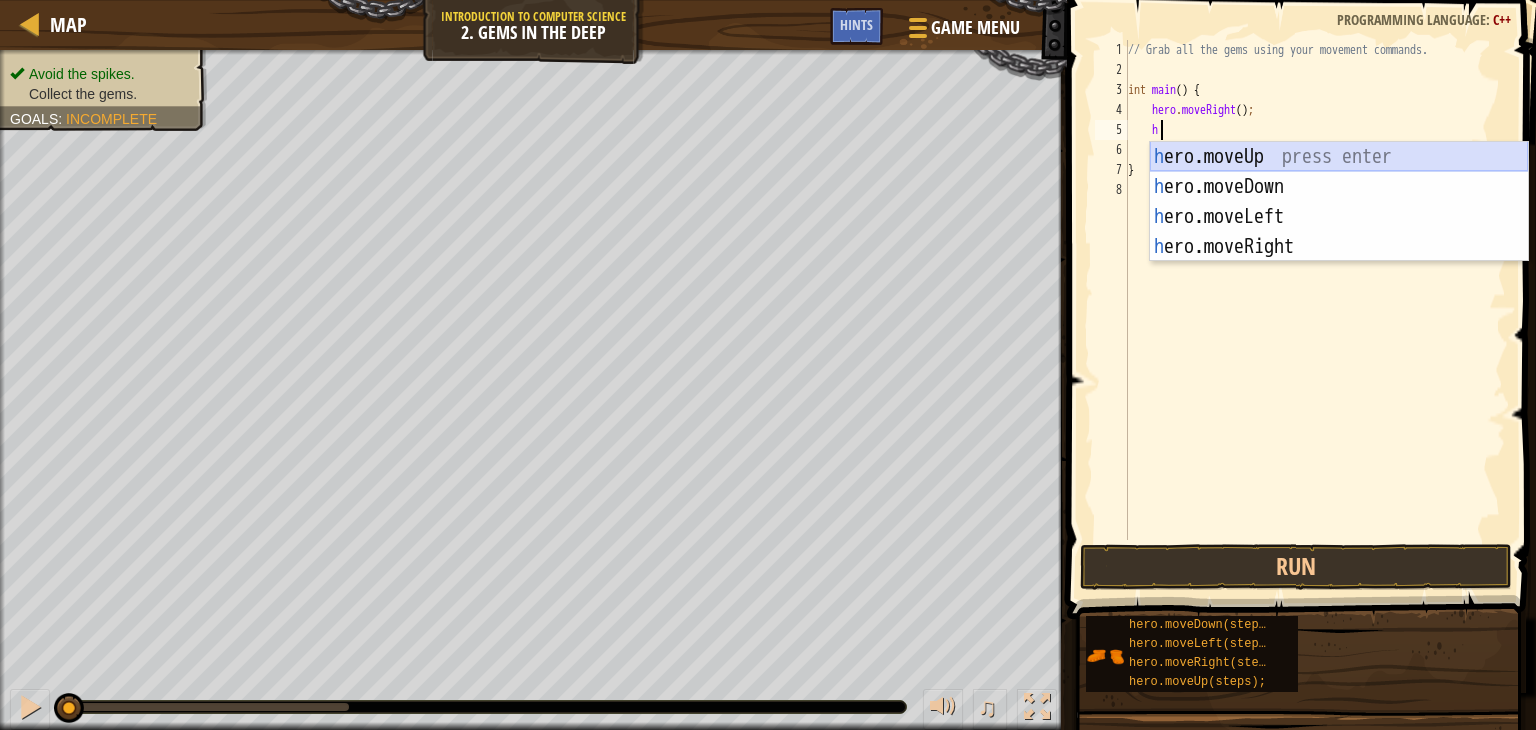 click on "h ero.moveUp press enter h ero.moveDown press enter h ero.moveLeft press enter h ero.moveRight press enter" at bounding box center [1339, 232] 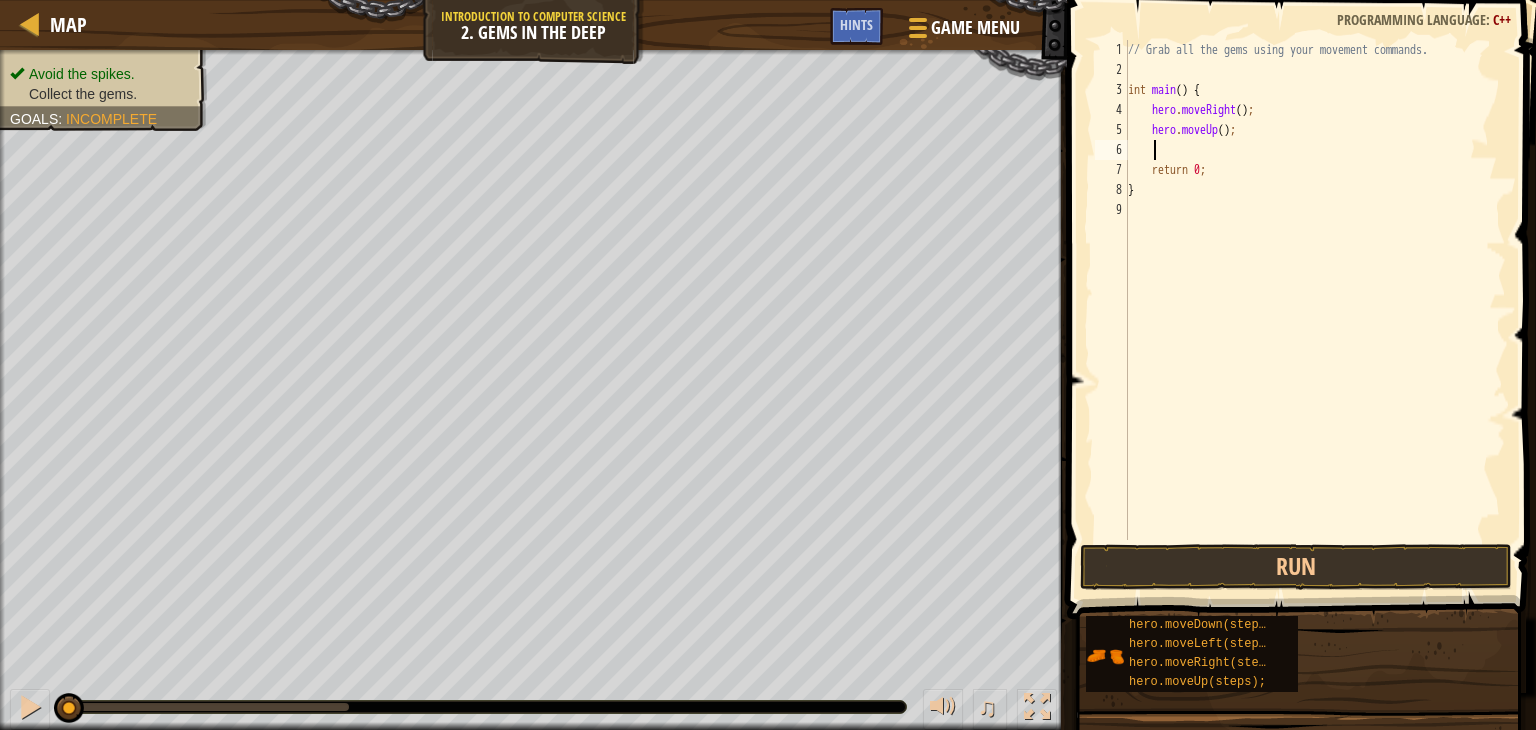 type on "h" 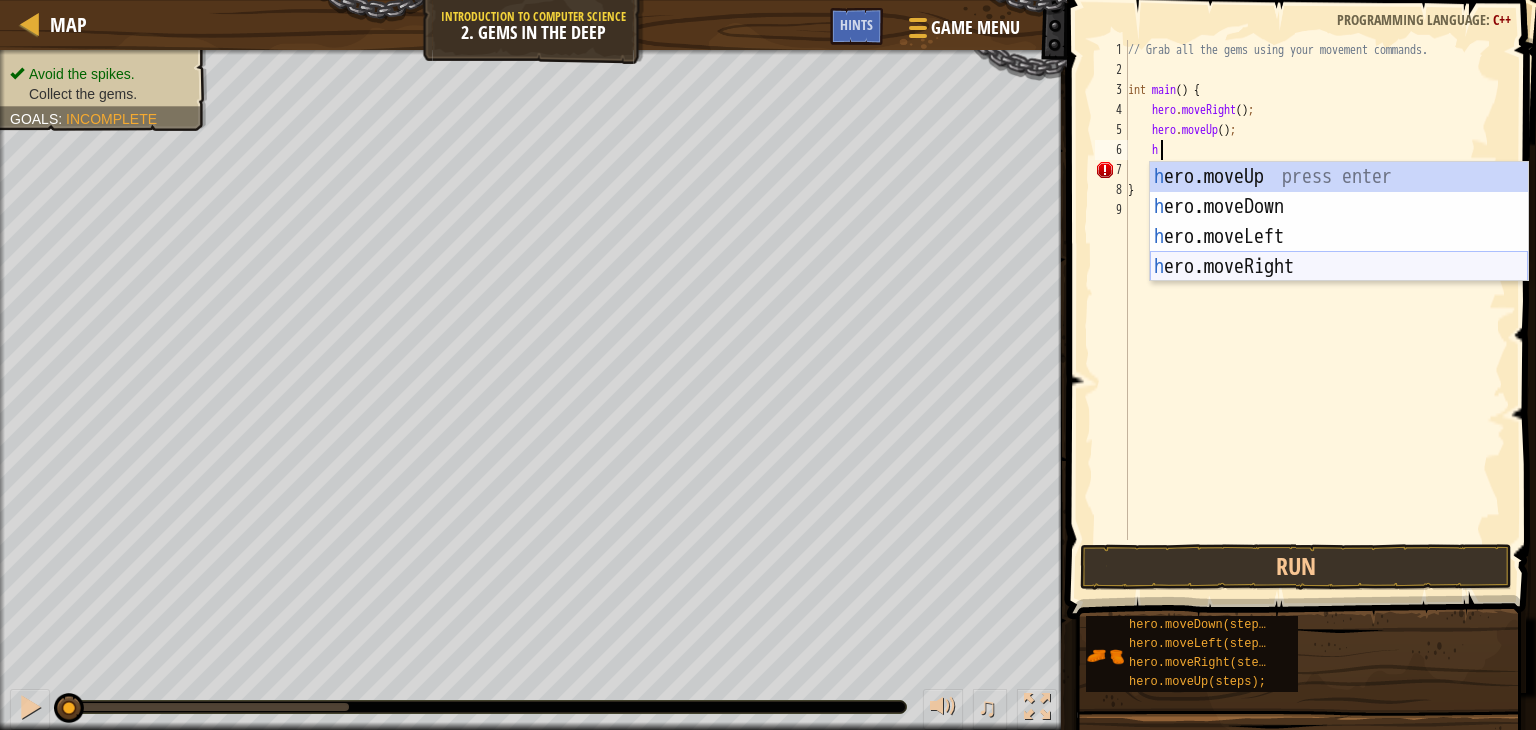 click on "h ero.moveUp press enter h ero.moveDown press enter h ero.moveLeft press enter h ero.moveRight press enter" at bounding box center (1339, 252) 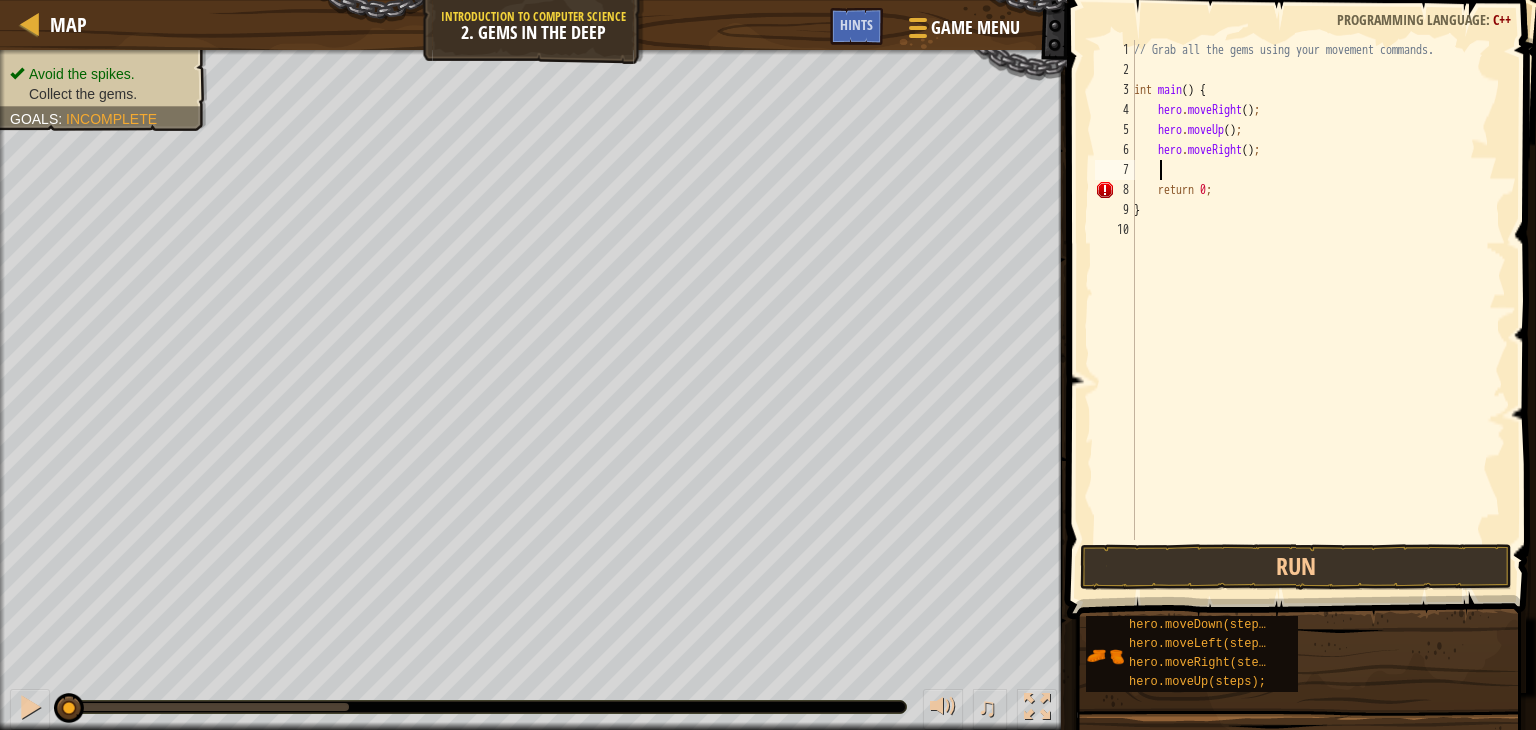 scroll, scrollTop: 9, scrollLeft: 0, axis: vertical 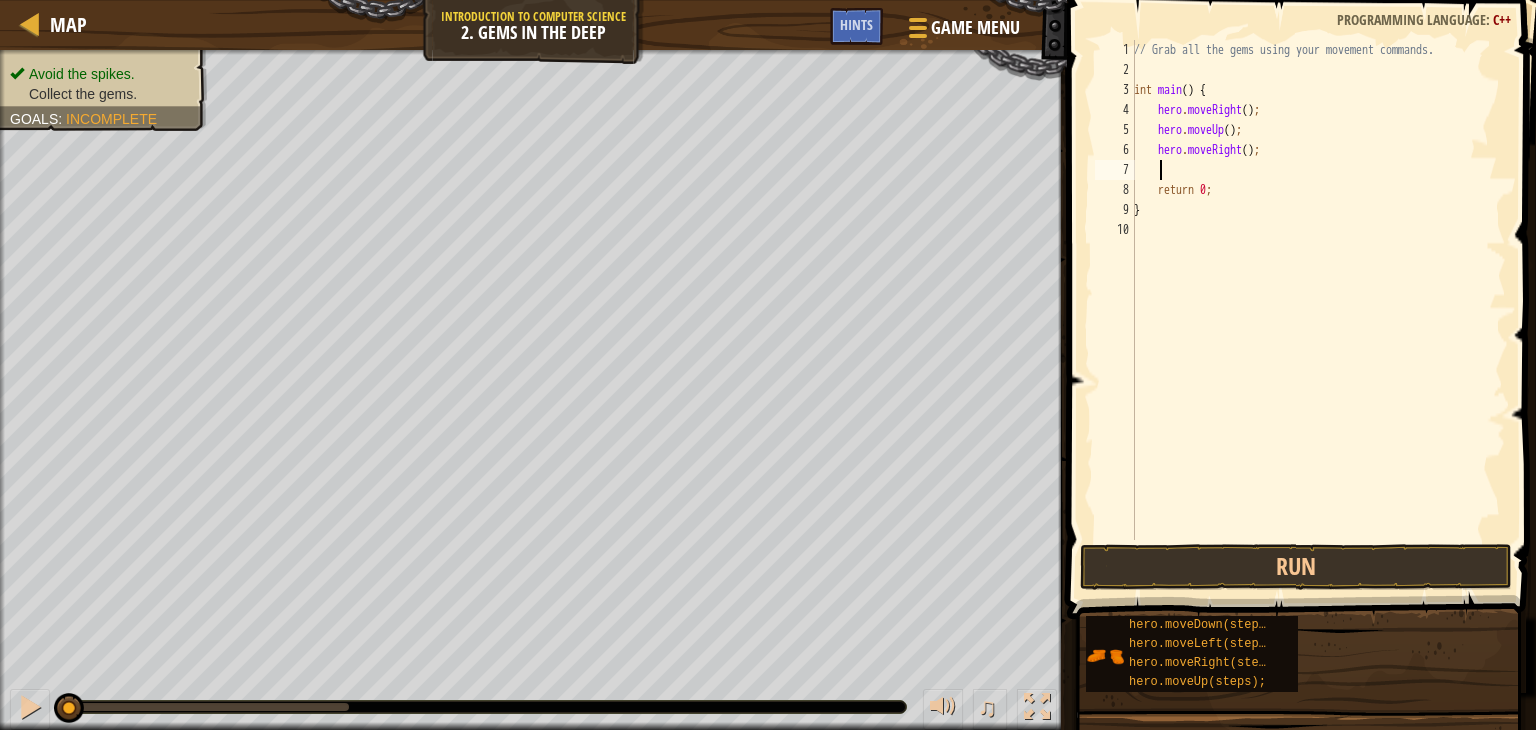 type on "h" 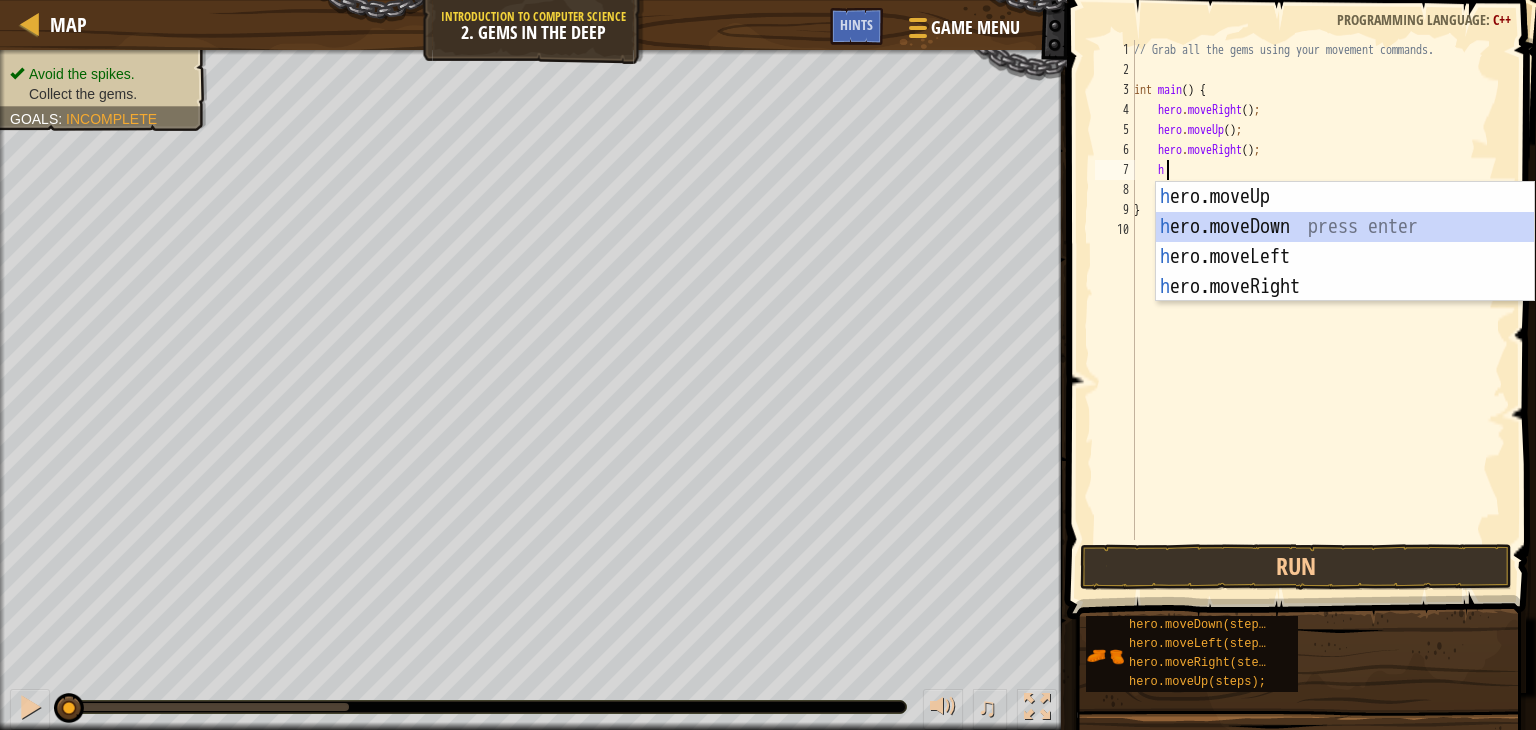 click on "h ero.moveUp press enter h ero.moveDown press enter h ero.moveLeft press enter h ero.moveRight press enter" at bounding box center [1345, 272] 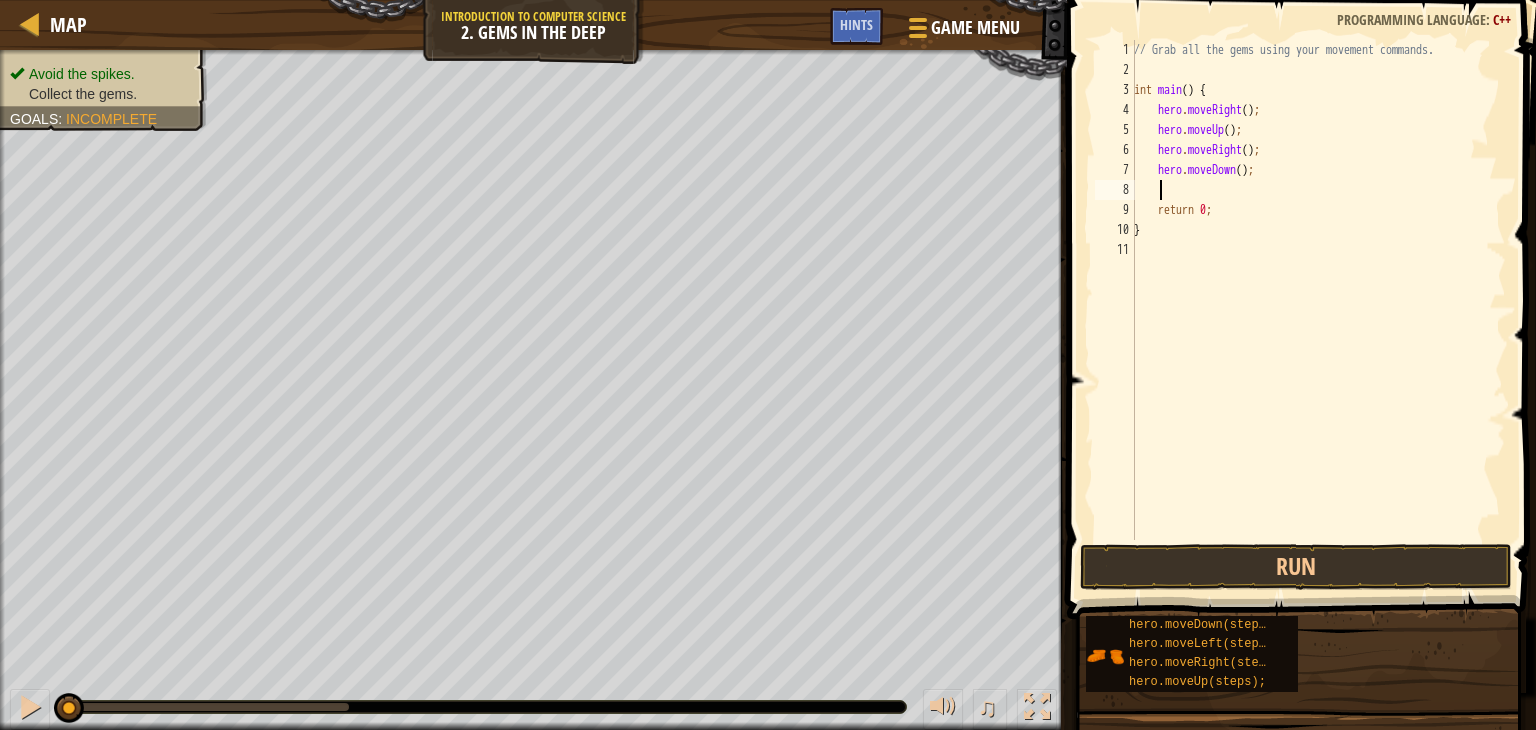 type on "h" 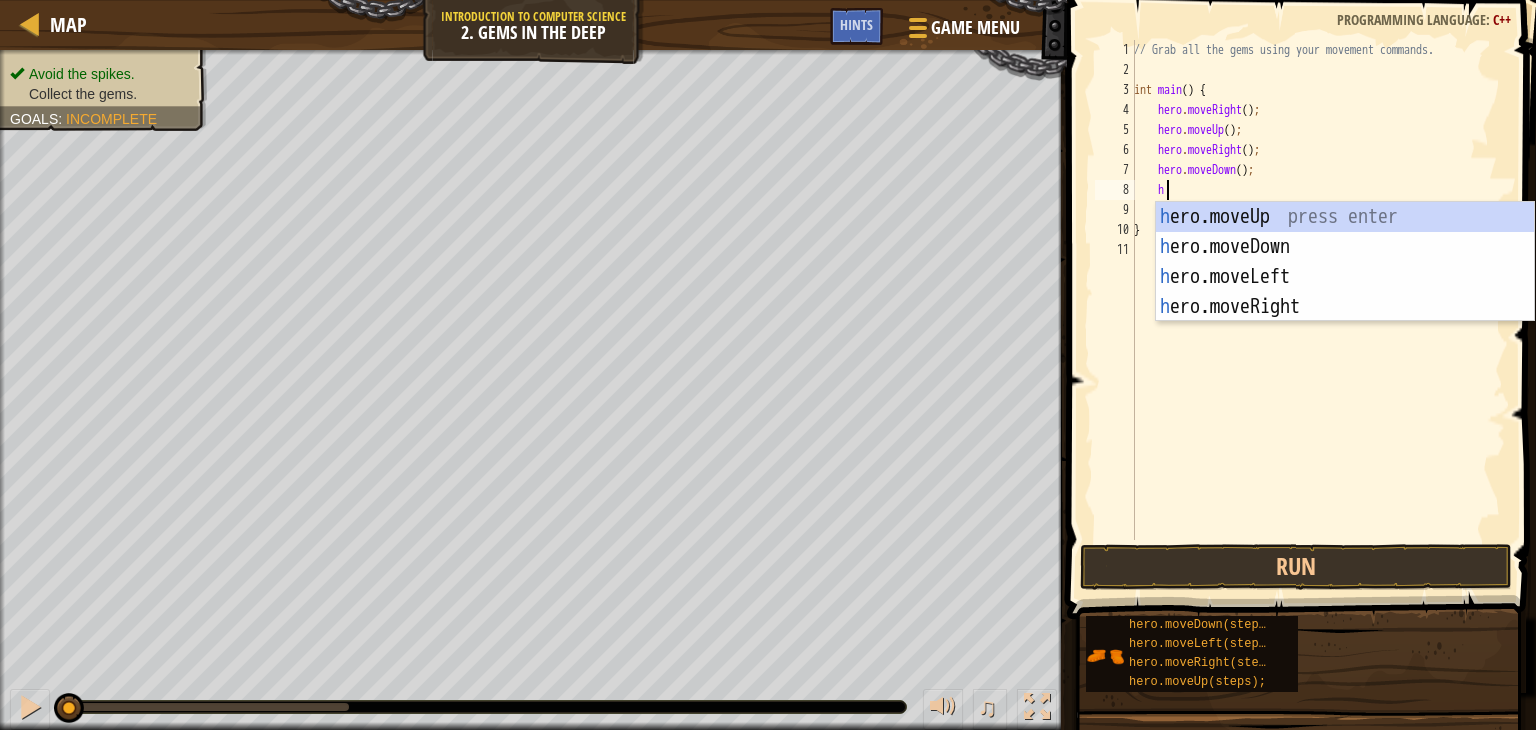 scroll, scrollTop: 9, scrollLeft: 1, axis: both 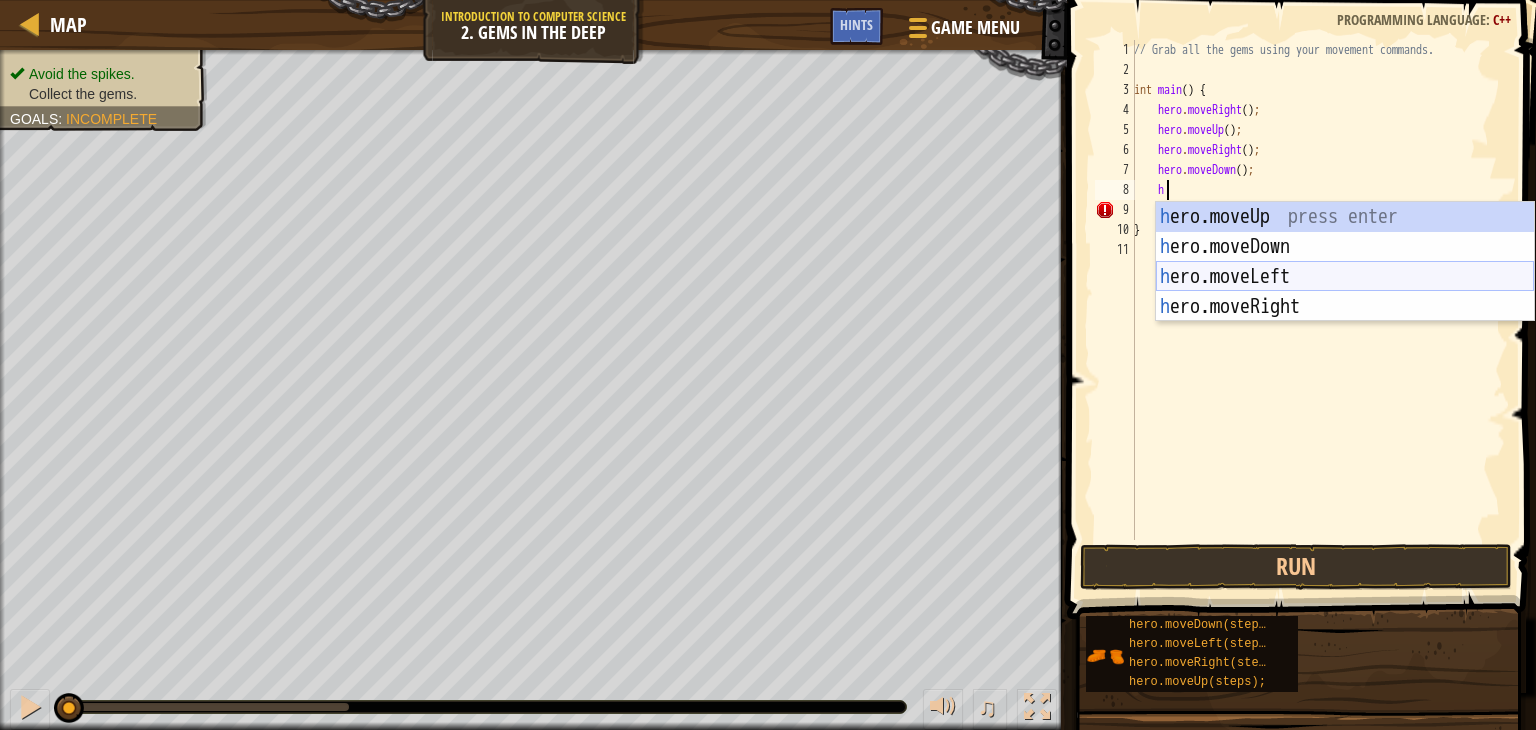 click on "h ero.moveUp press enter h ero.moveDown press enter h ero.moveLeft press enter h ero.moveRight press enter" at bounding box center [1345, 292] 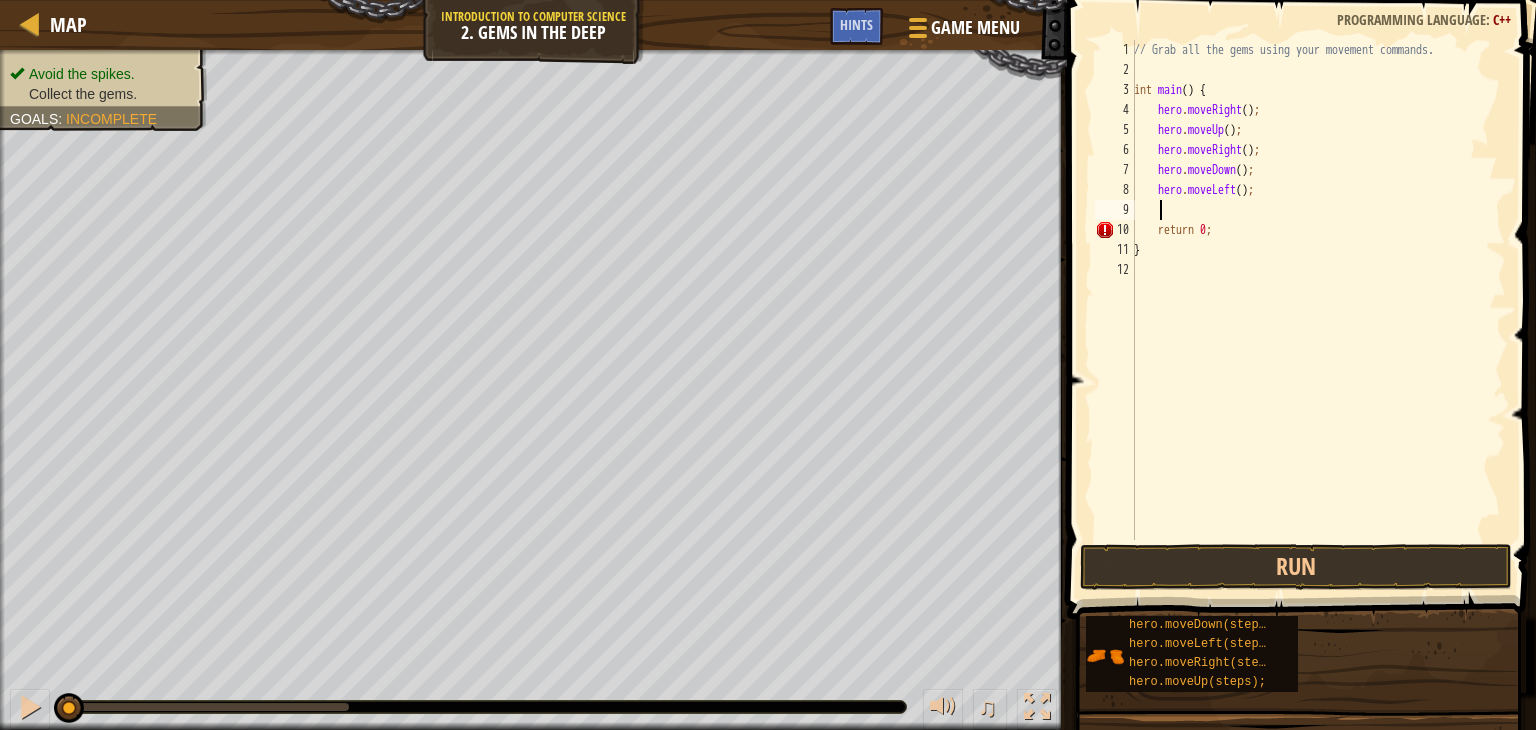 scroll, scrollTop: 9, scrollLeft: 0, axis: vertical 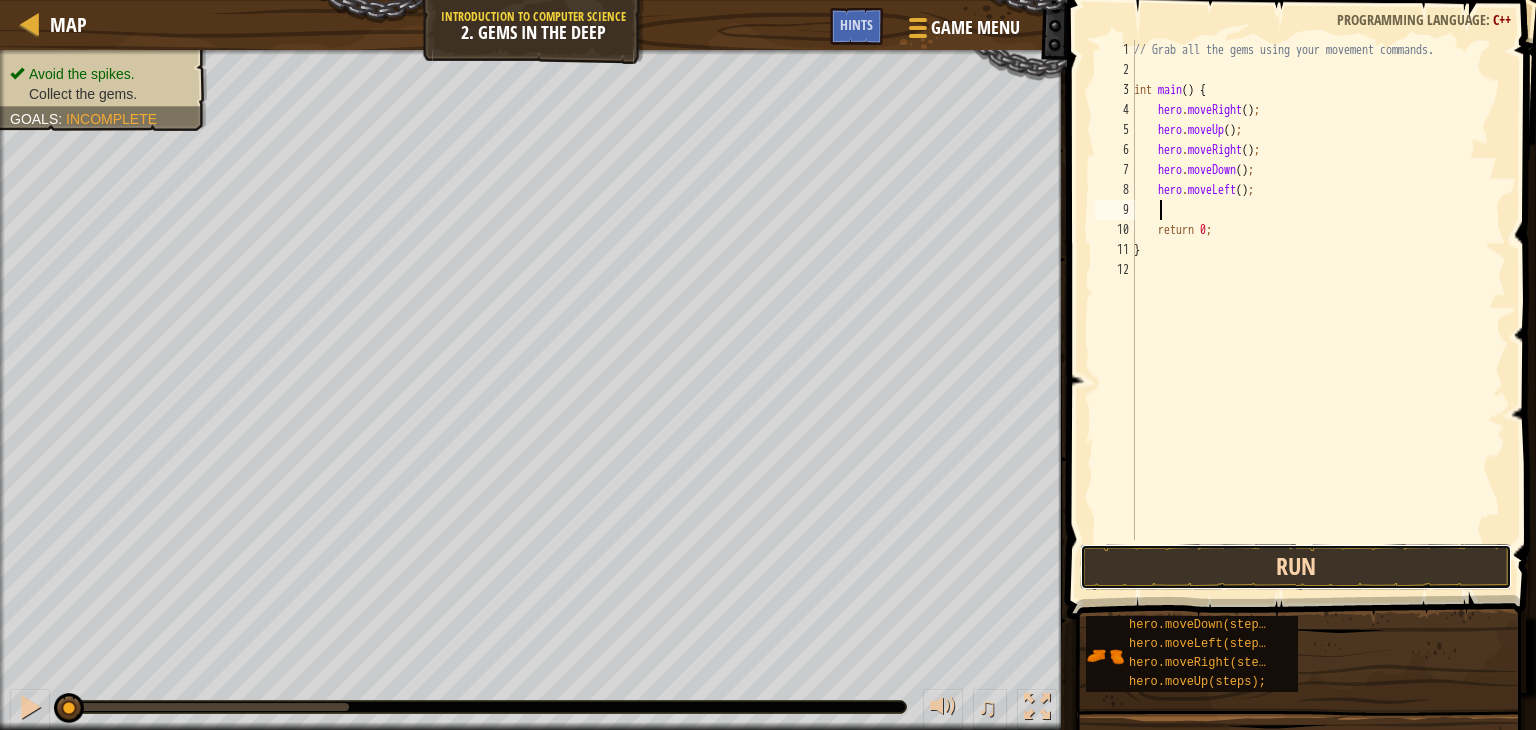 click on "Run" at bounding box center (1296, 567) 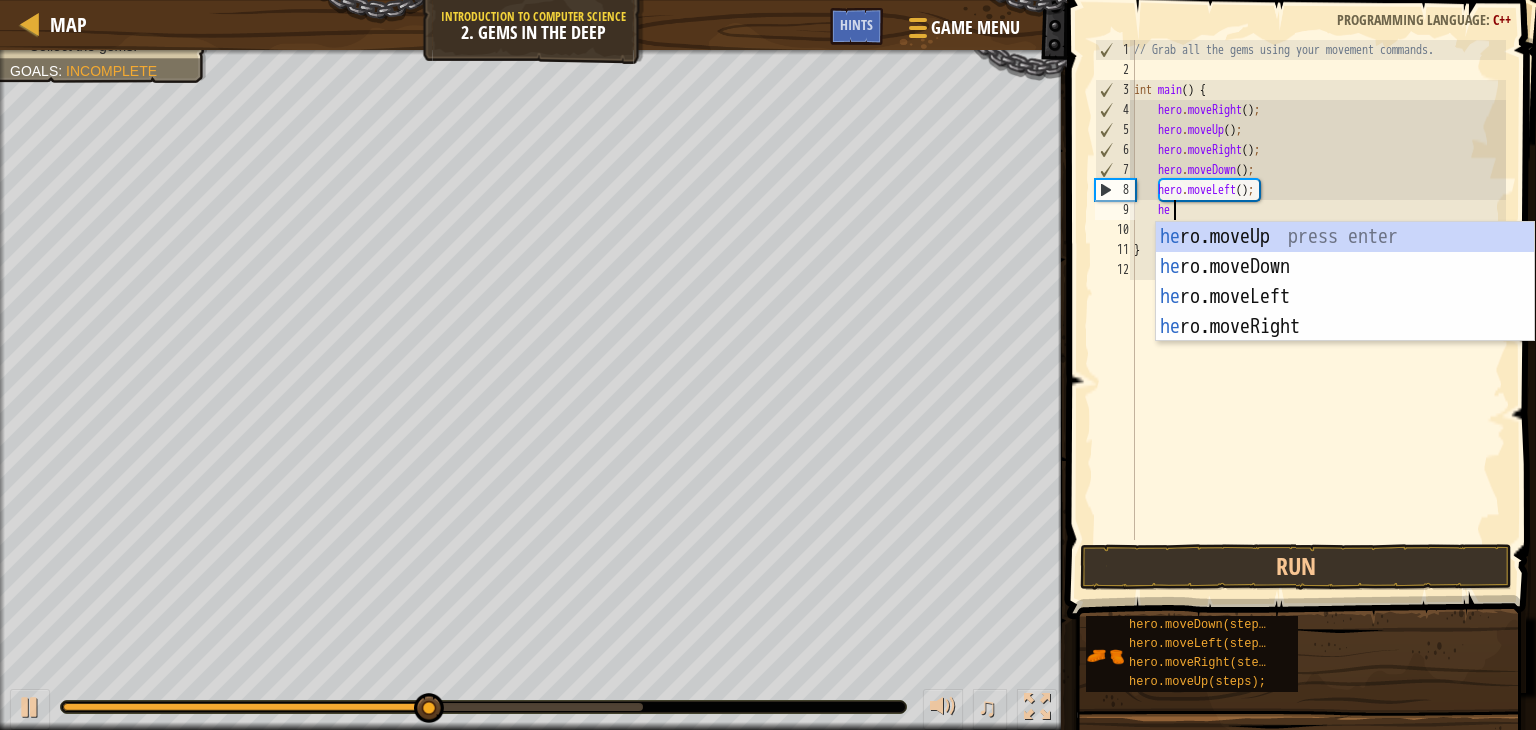 type on "hero" 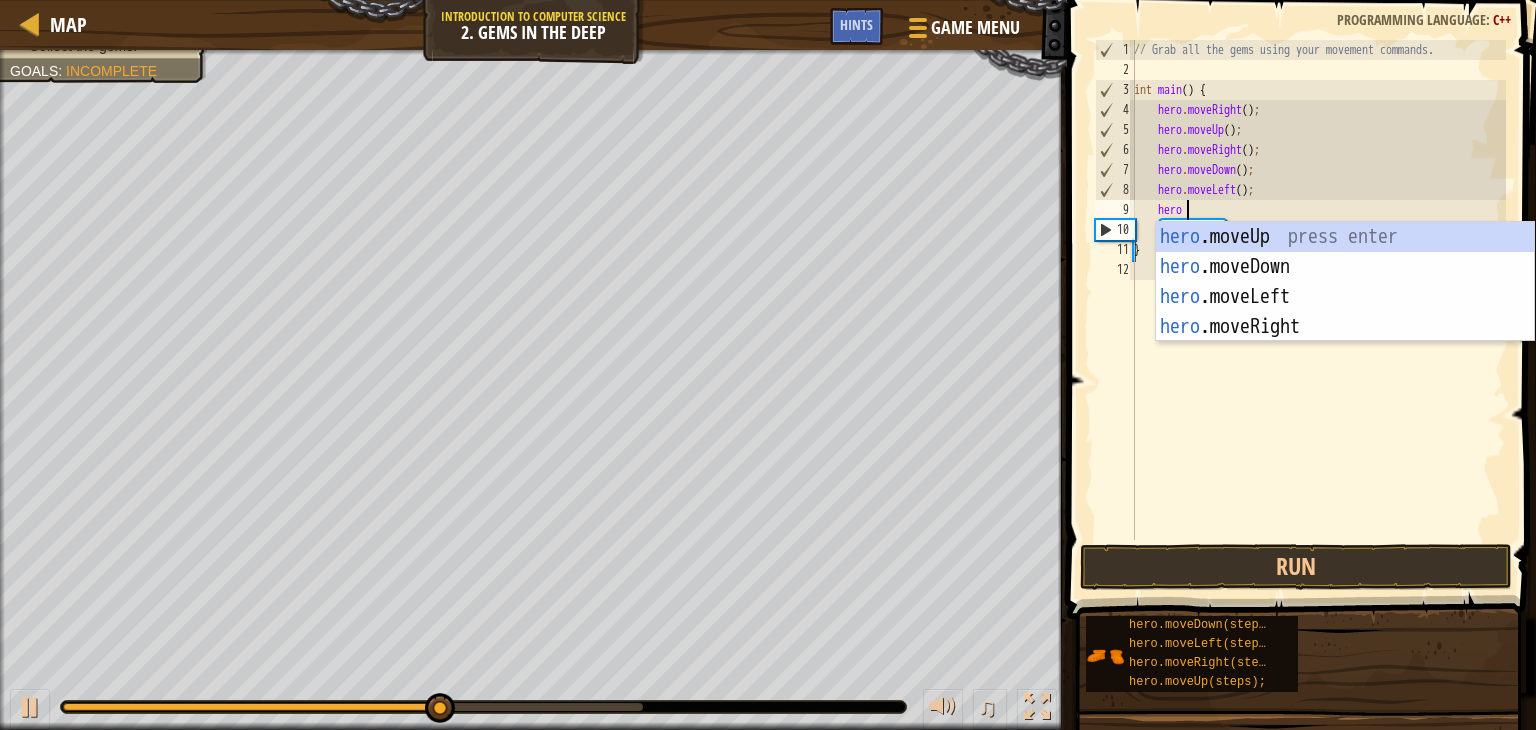 scroll, scrollTop: 9, scrollLeft: 3, axis: both 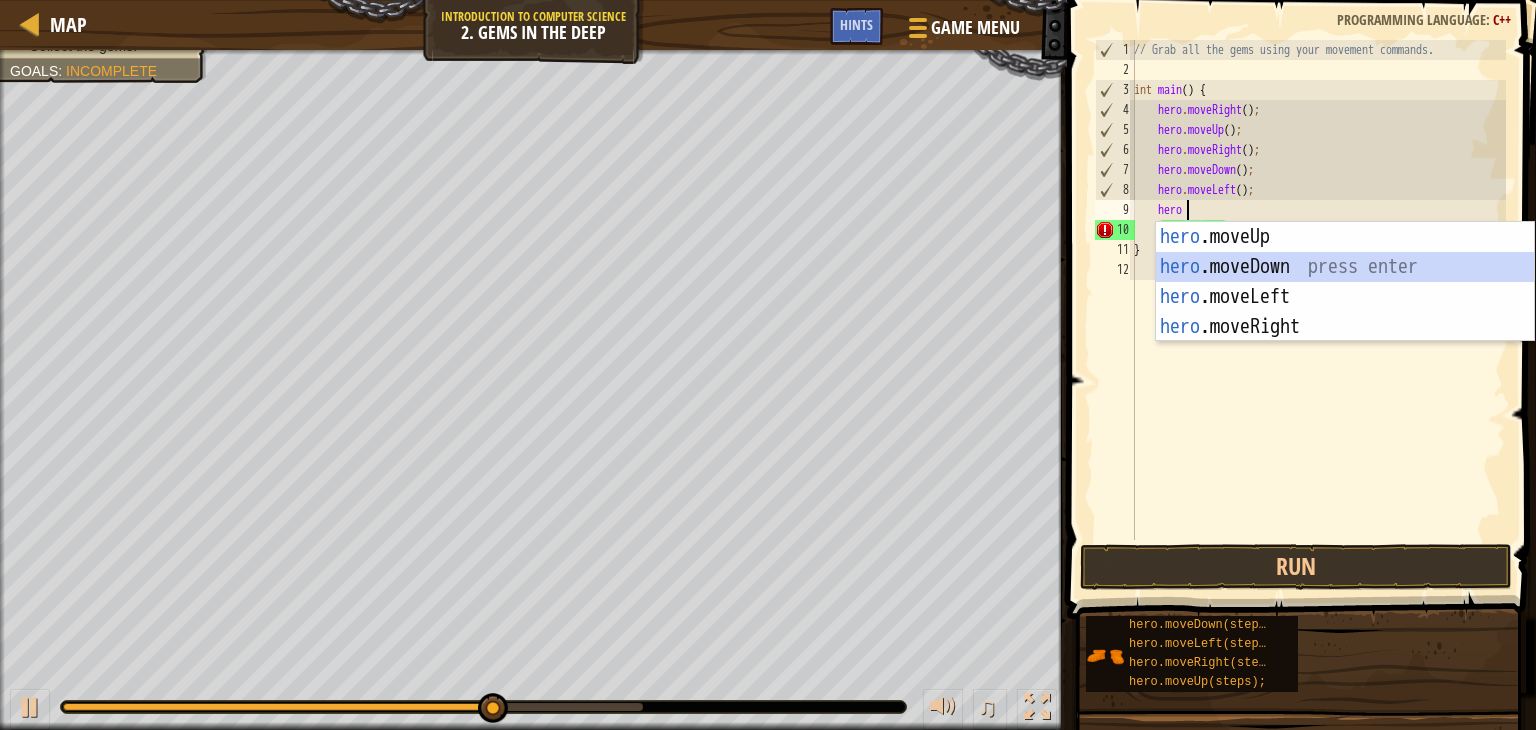 click on "hero .moveUp press enter hero .moveDown press enter hero .moveLeft press enter hero .moveRight press enter" at bounding box center [1345, 312] 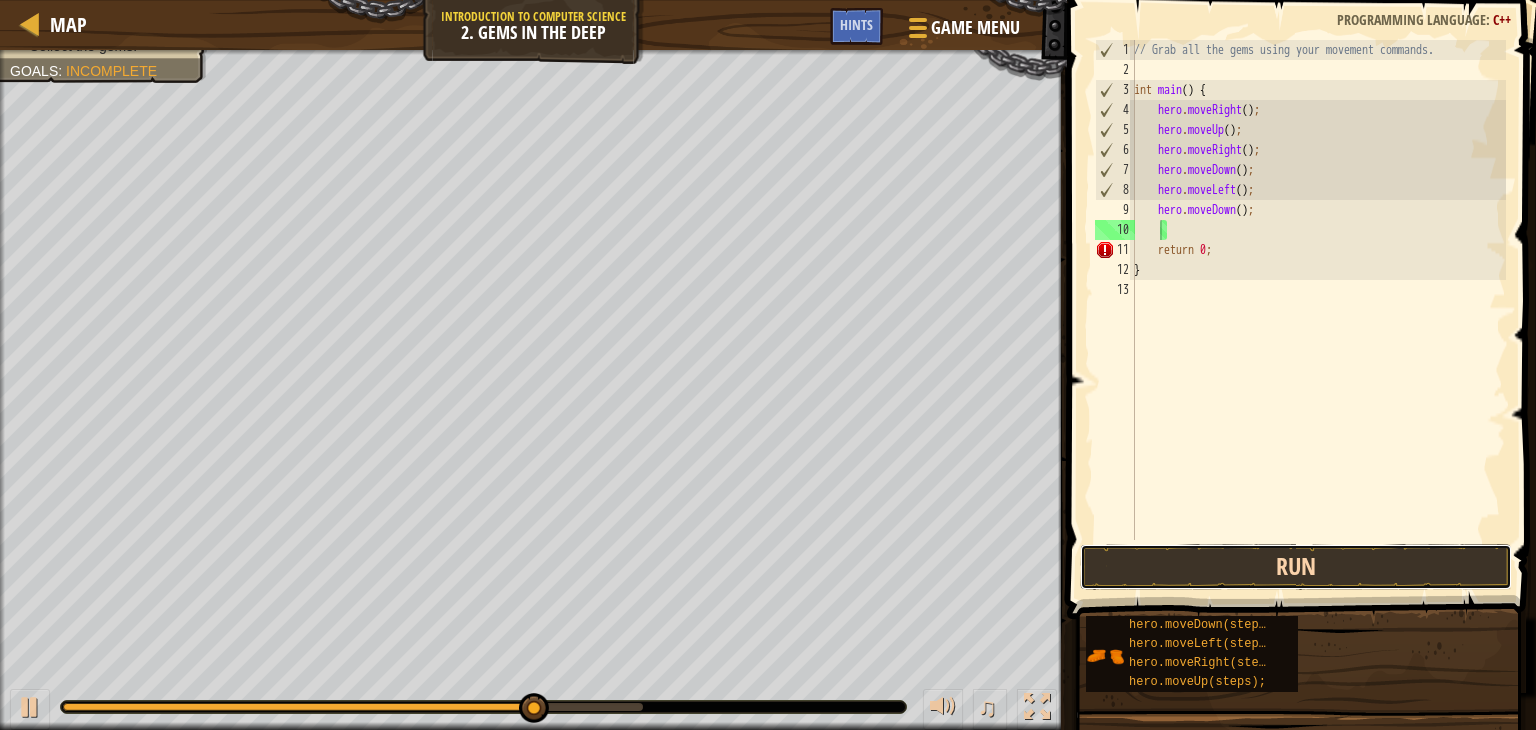 click on "Run" at bounding box center (1296, 567) 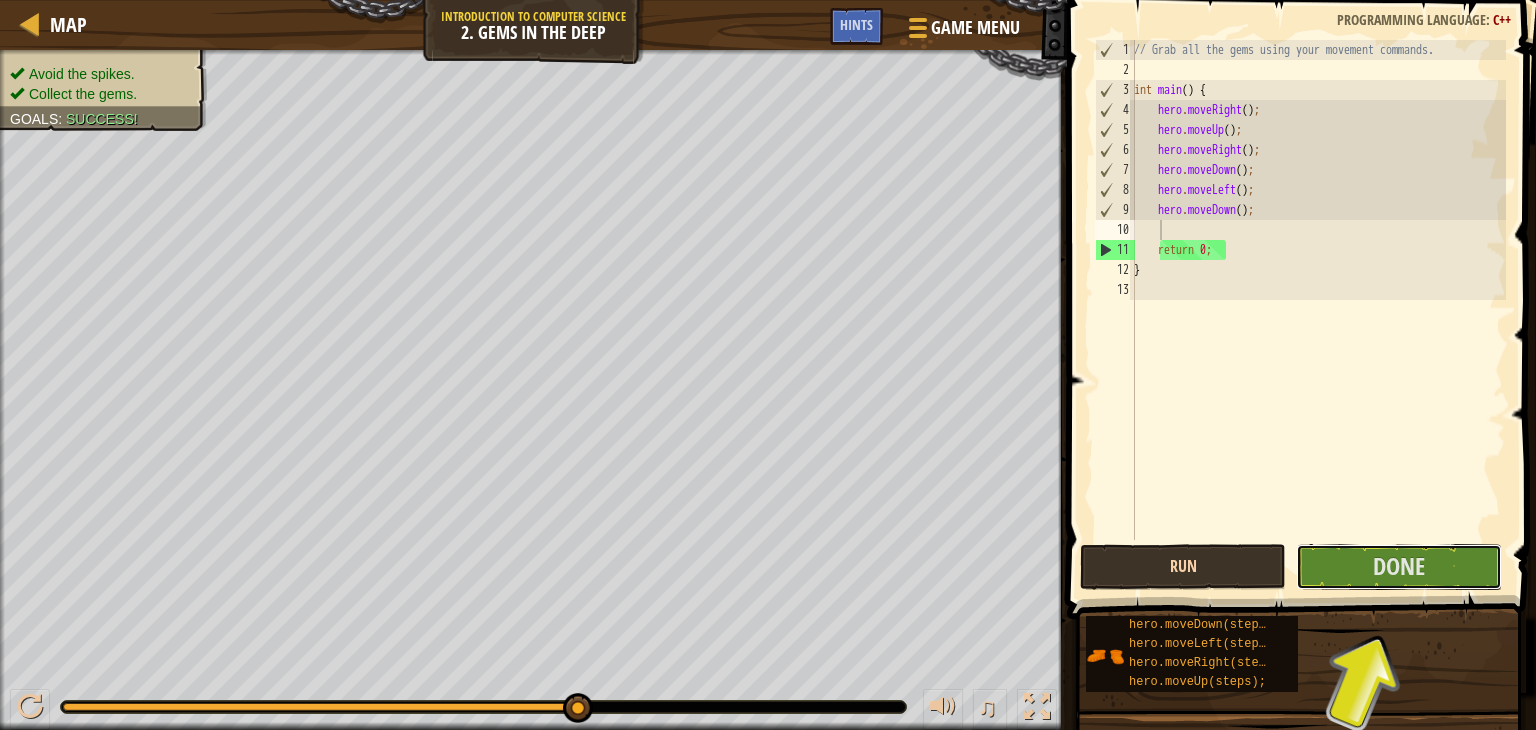 click on "Done" at bounding box center [1399, 567] 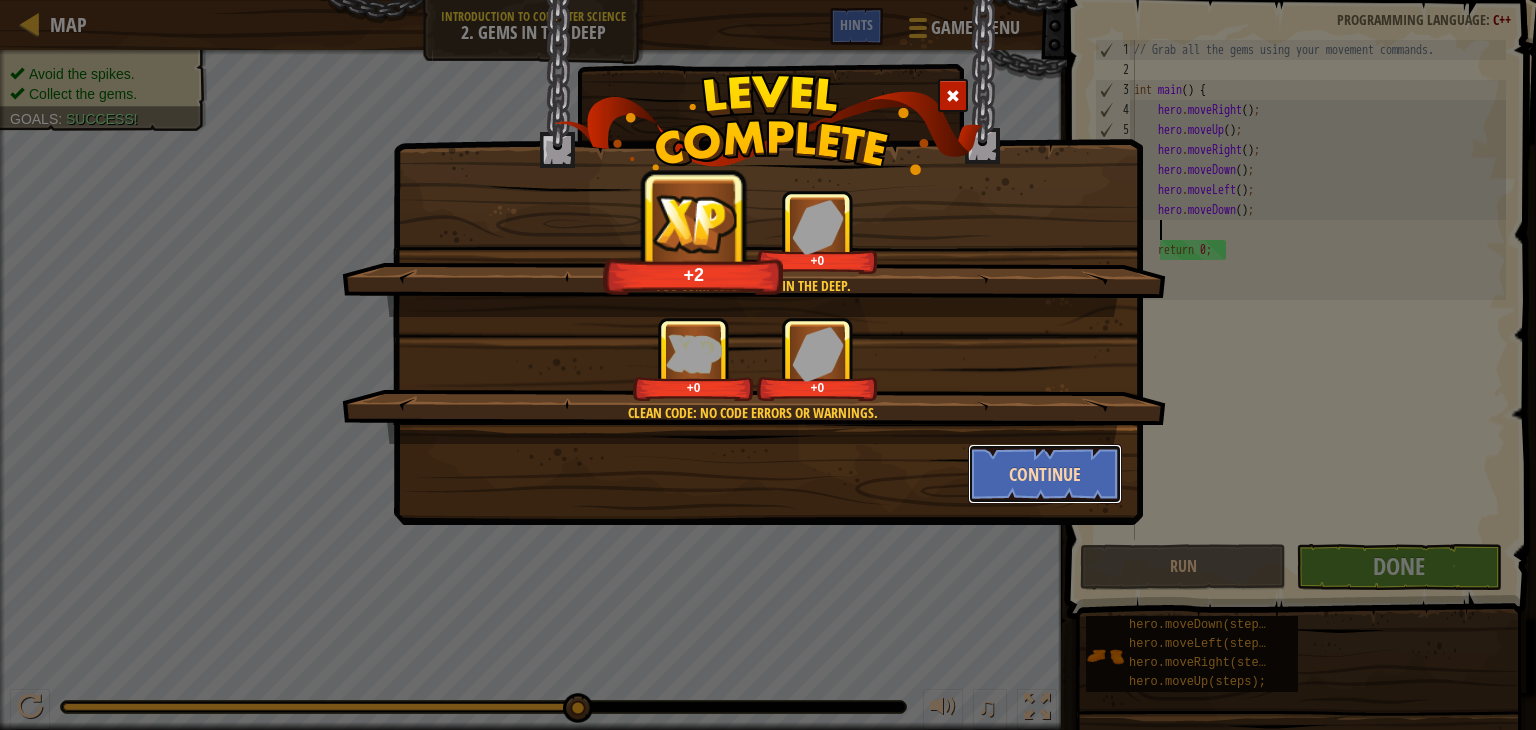 click on "Continue" at bounding box center (1045, 474) 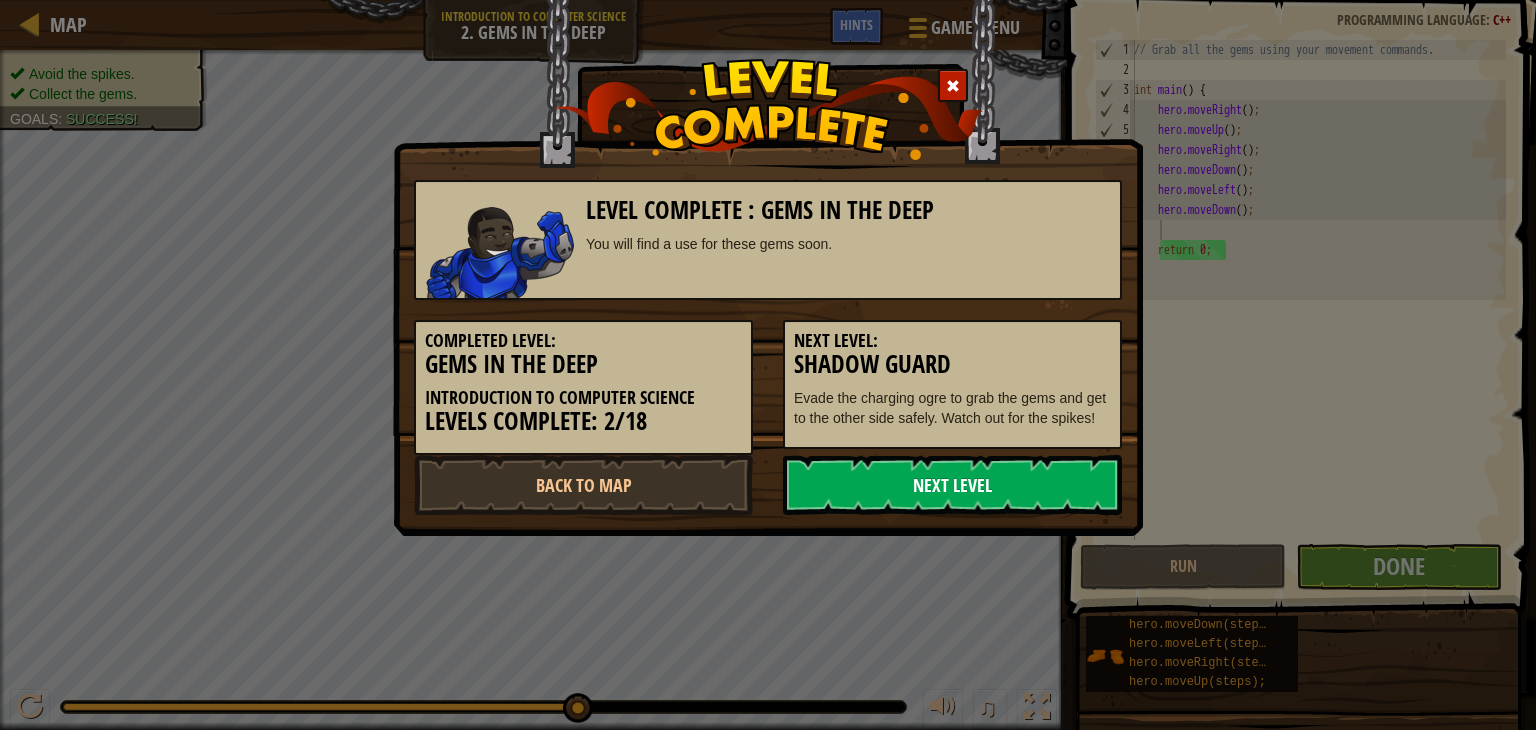 click on "Next Level" at bounding box center (952, 485) 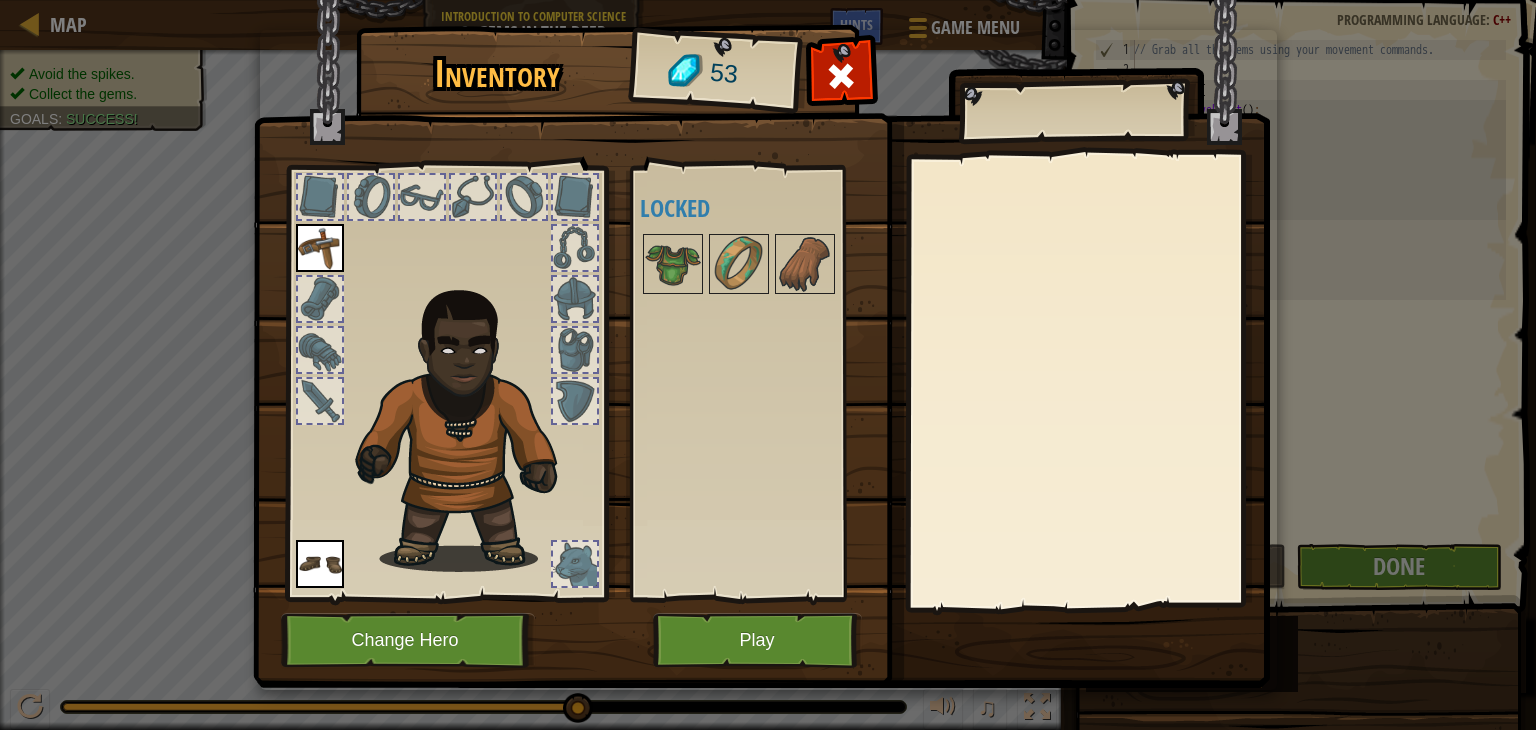 click at bounding box center [469, 425] 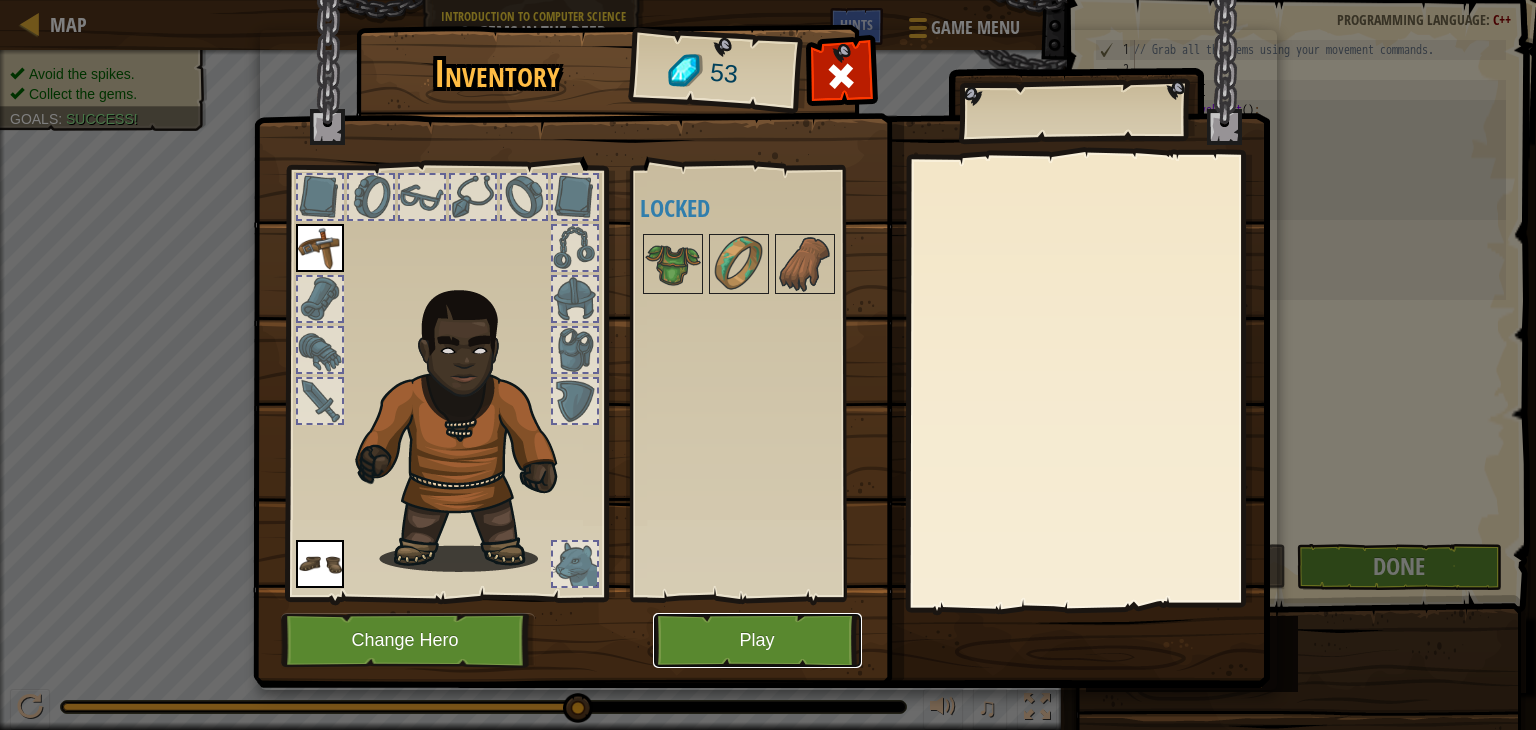 click on "Play" at bounding box center [757, 640] 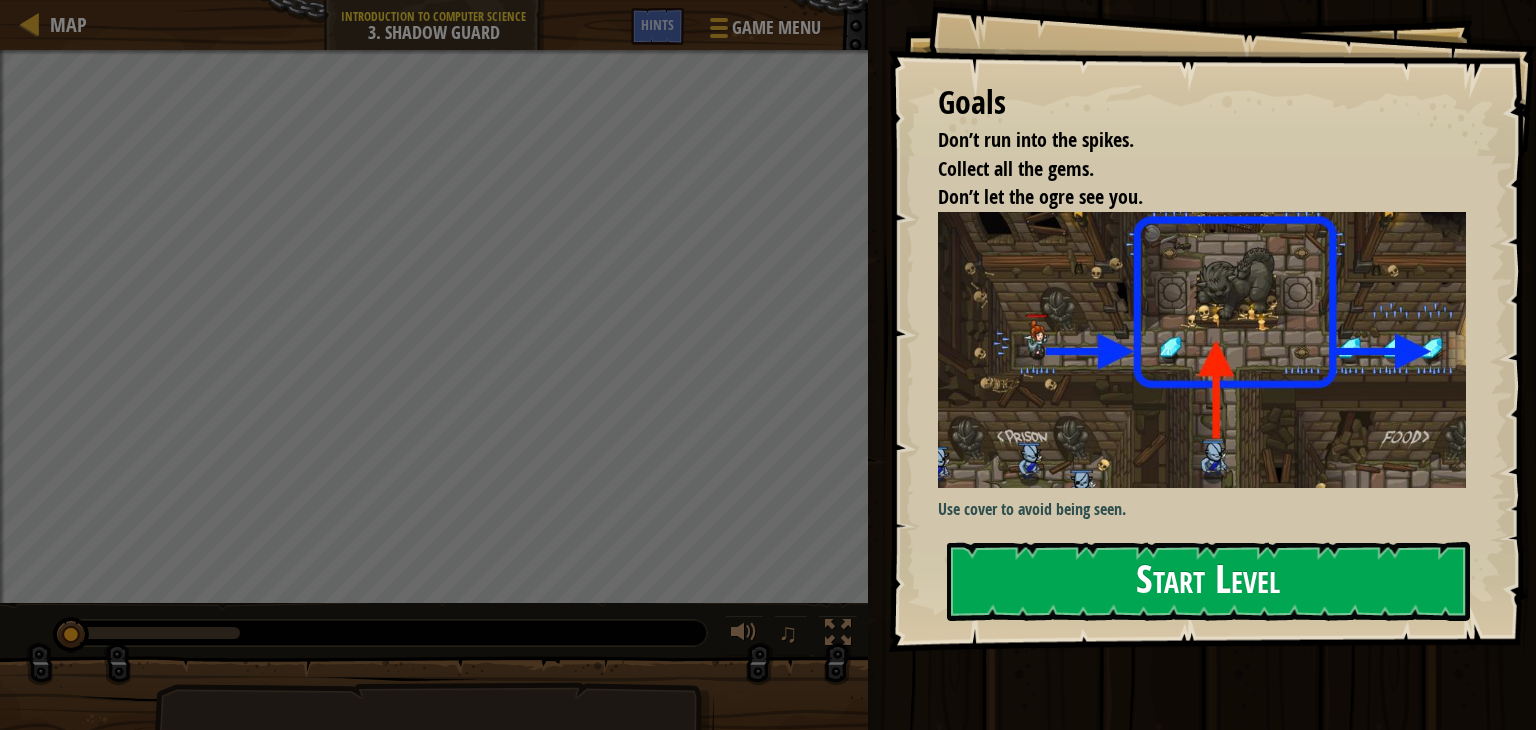 click at bounding box center [1209, 350] 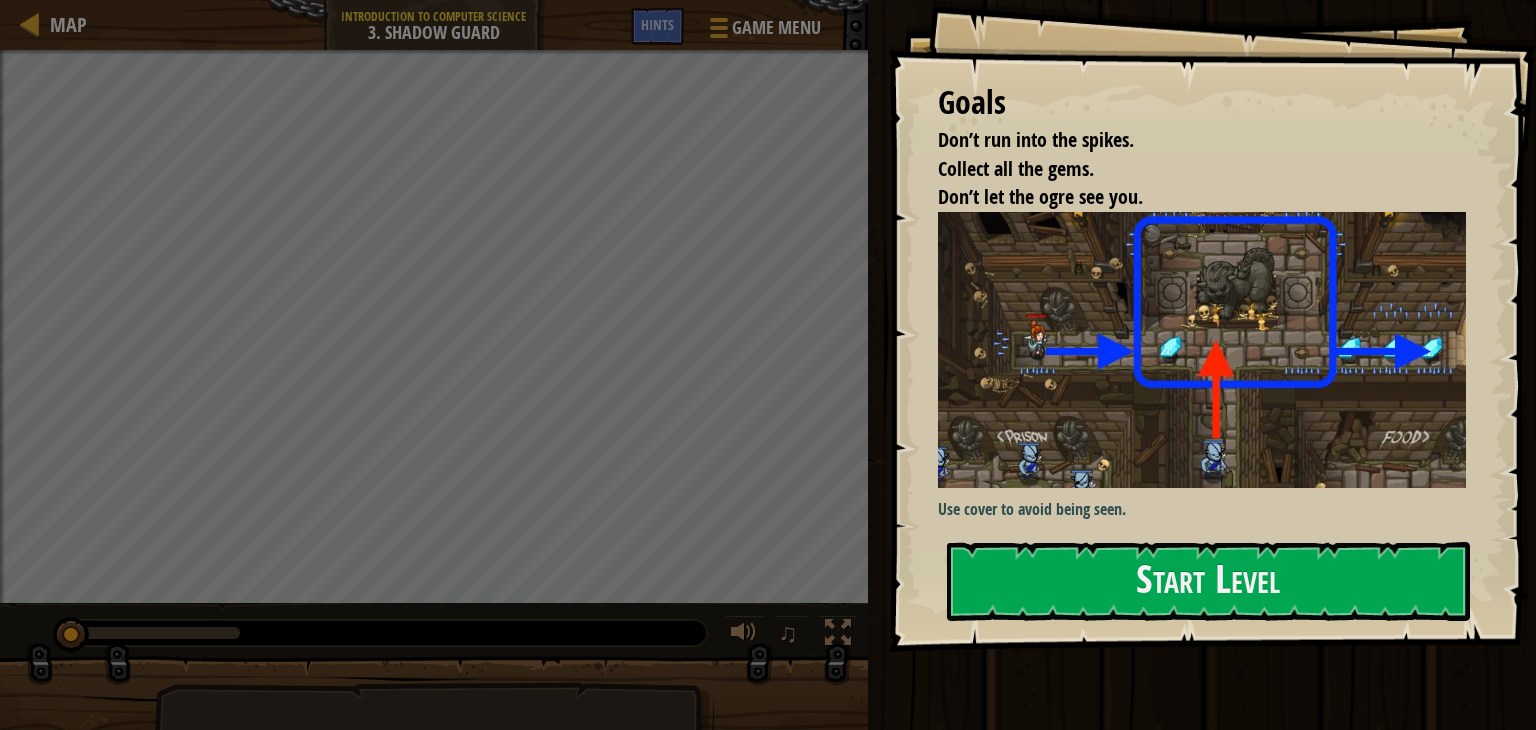 click on "Use cover to avoid being seen." at bounding box center (1209, 367) 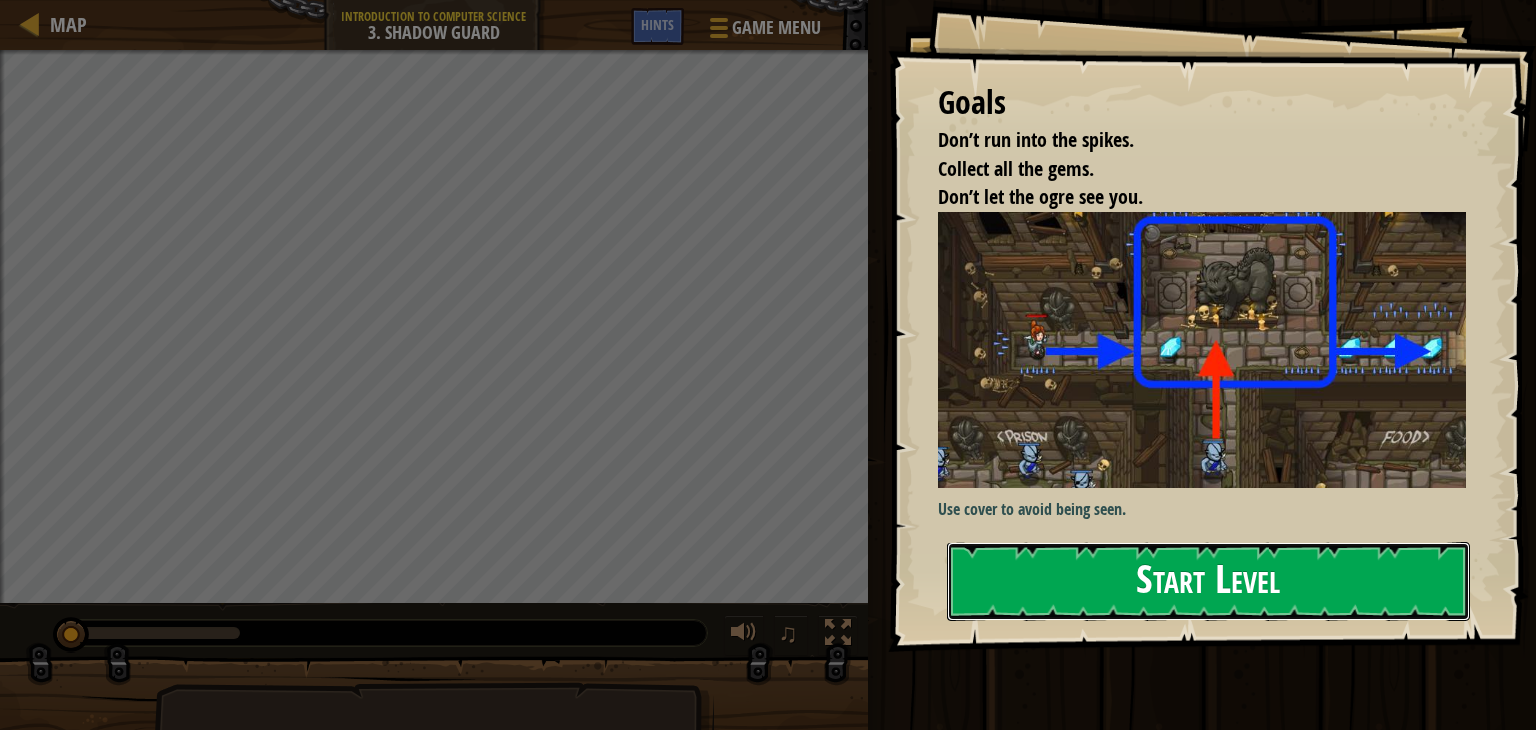 click on "Start Level" at bounding box center [1208, 581] 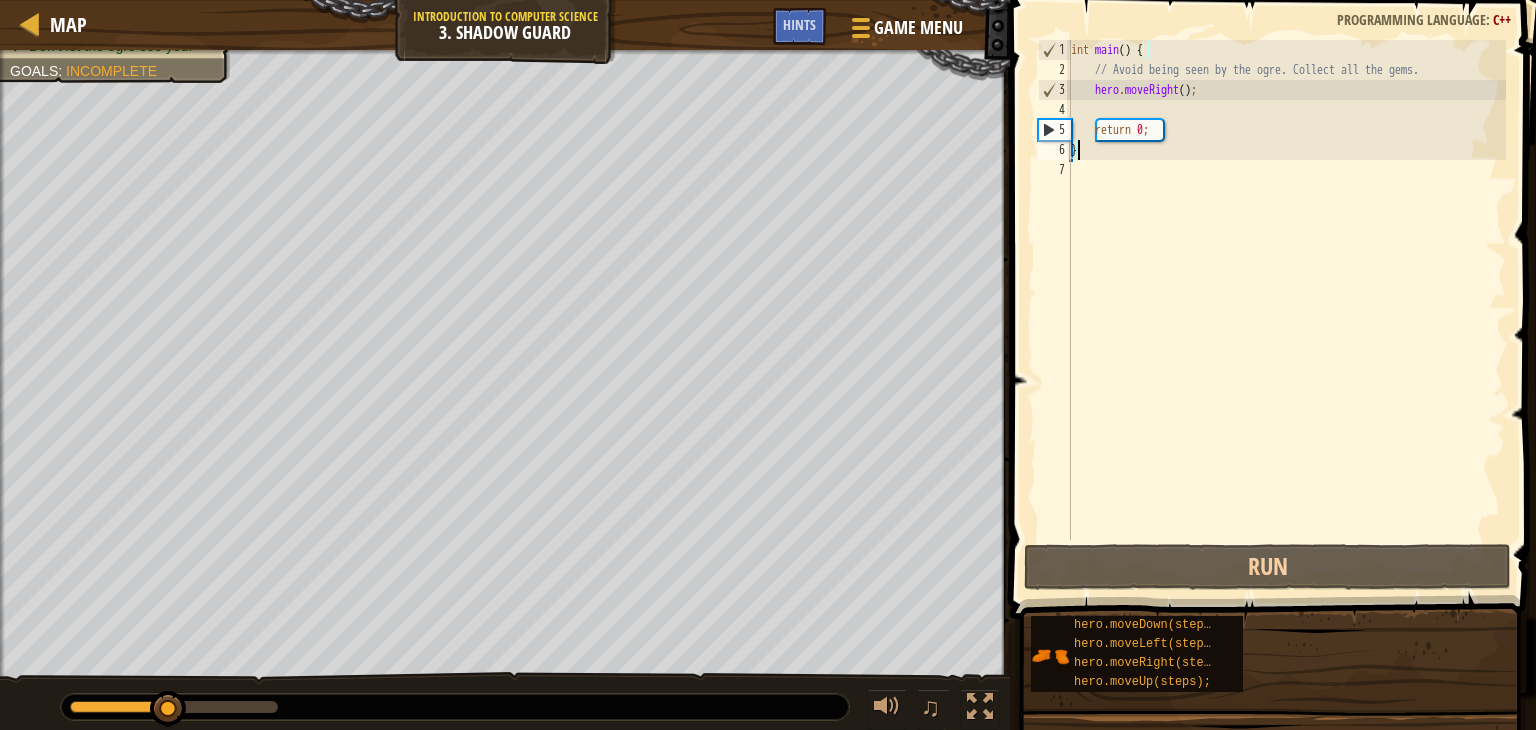 click on "int   main ( )   {      // Avoid being seen by the ogre. Collect all the gems.      hero . moveRight ( ) ;           return   0 ; }" at bounding box center [1286, 310] 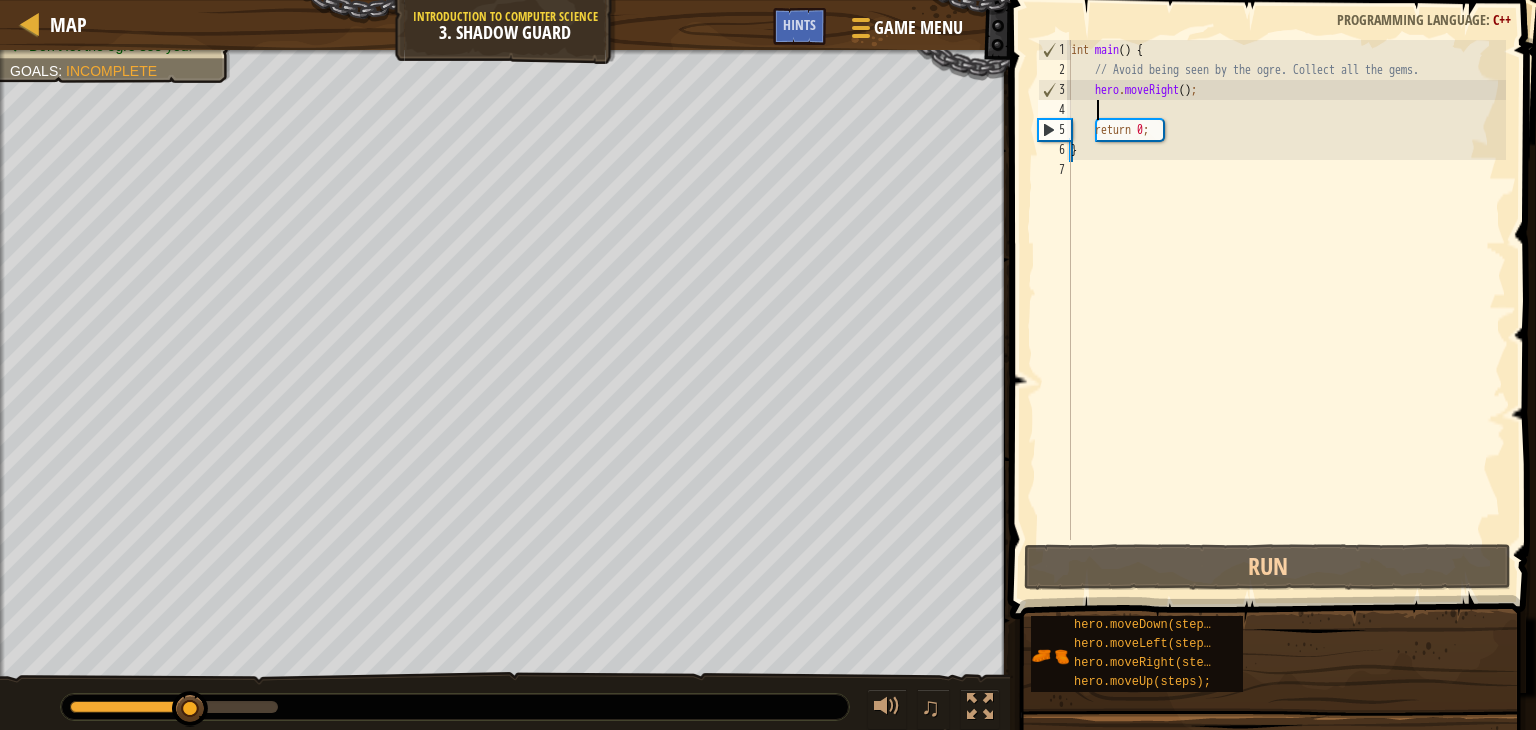 type on "h" 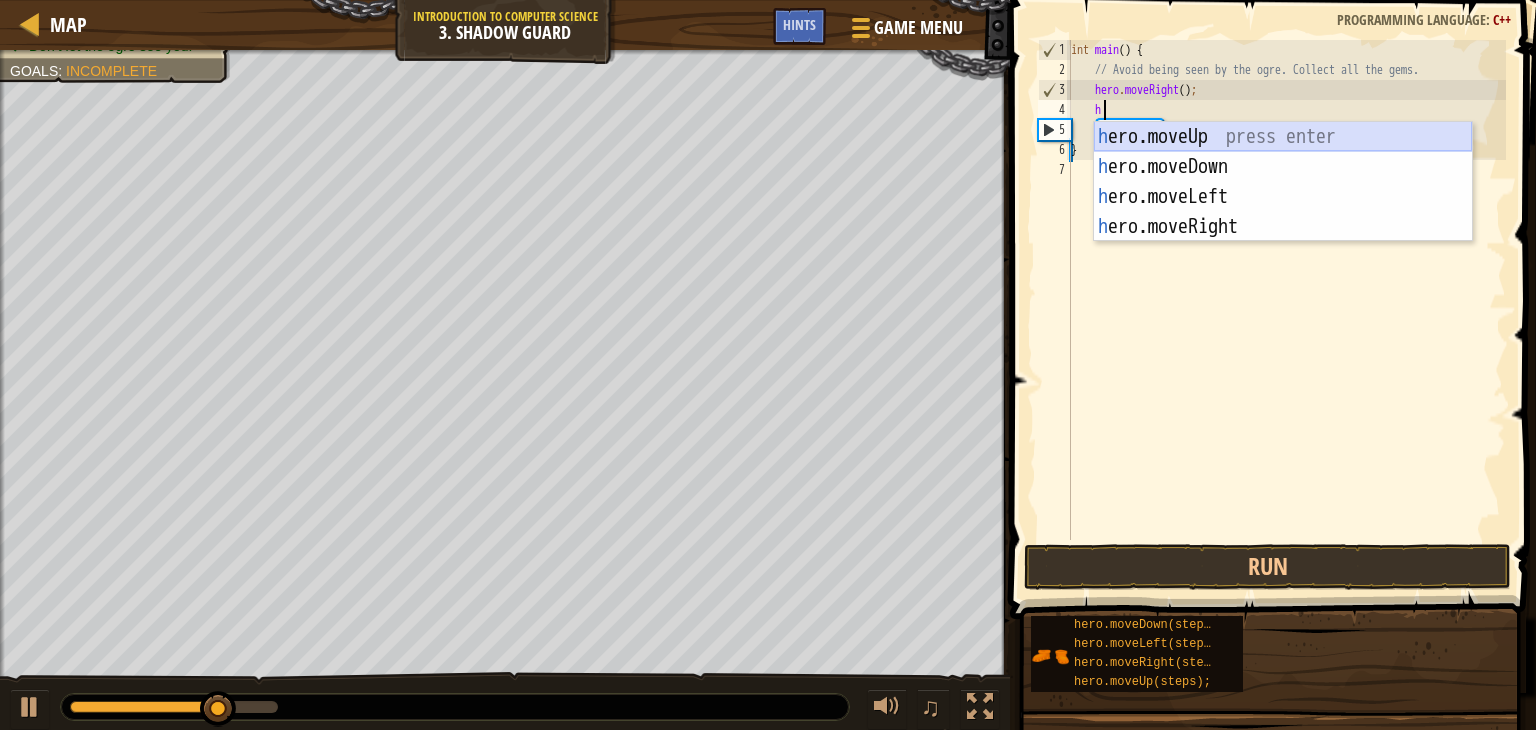 click on "h ero.moveUp press enter h ero.moveDown press enter h ero.moveLeft press enter h ero.moveRight press enter" at bounding box center (1283, 212) 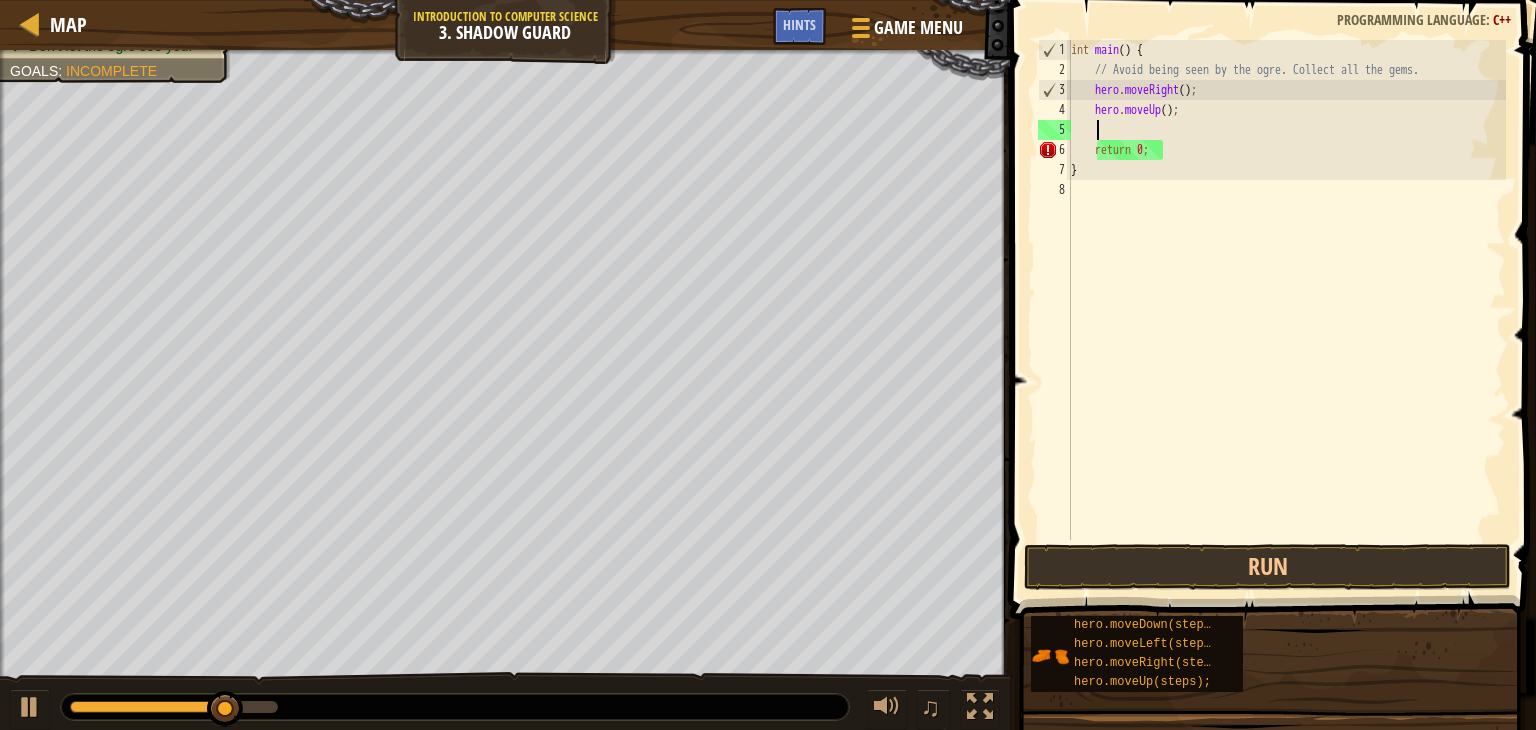 scroll, scrollTop: 9, scrollLeft: 0, axis: vertical 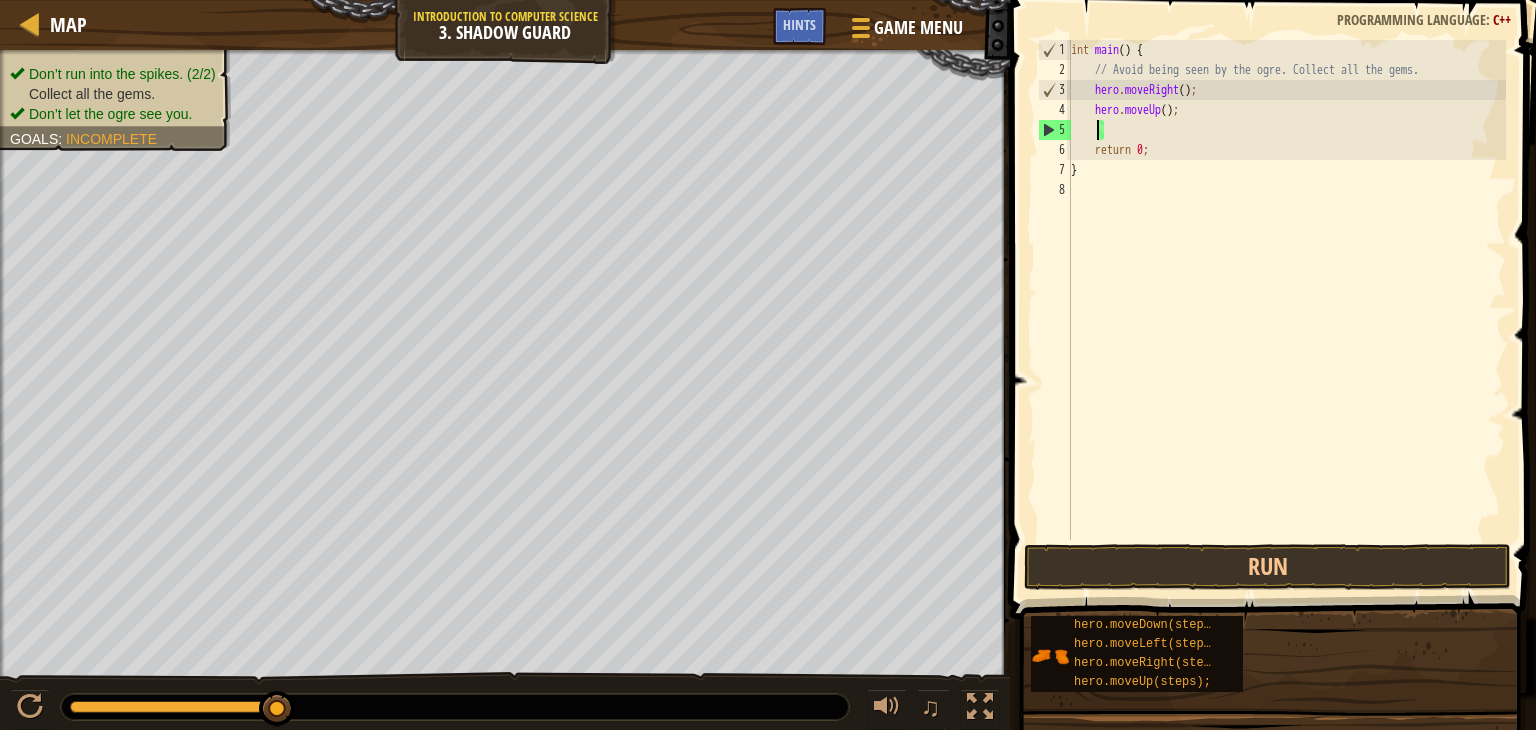 type on "h" 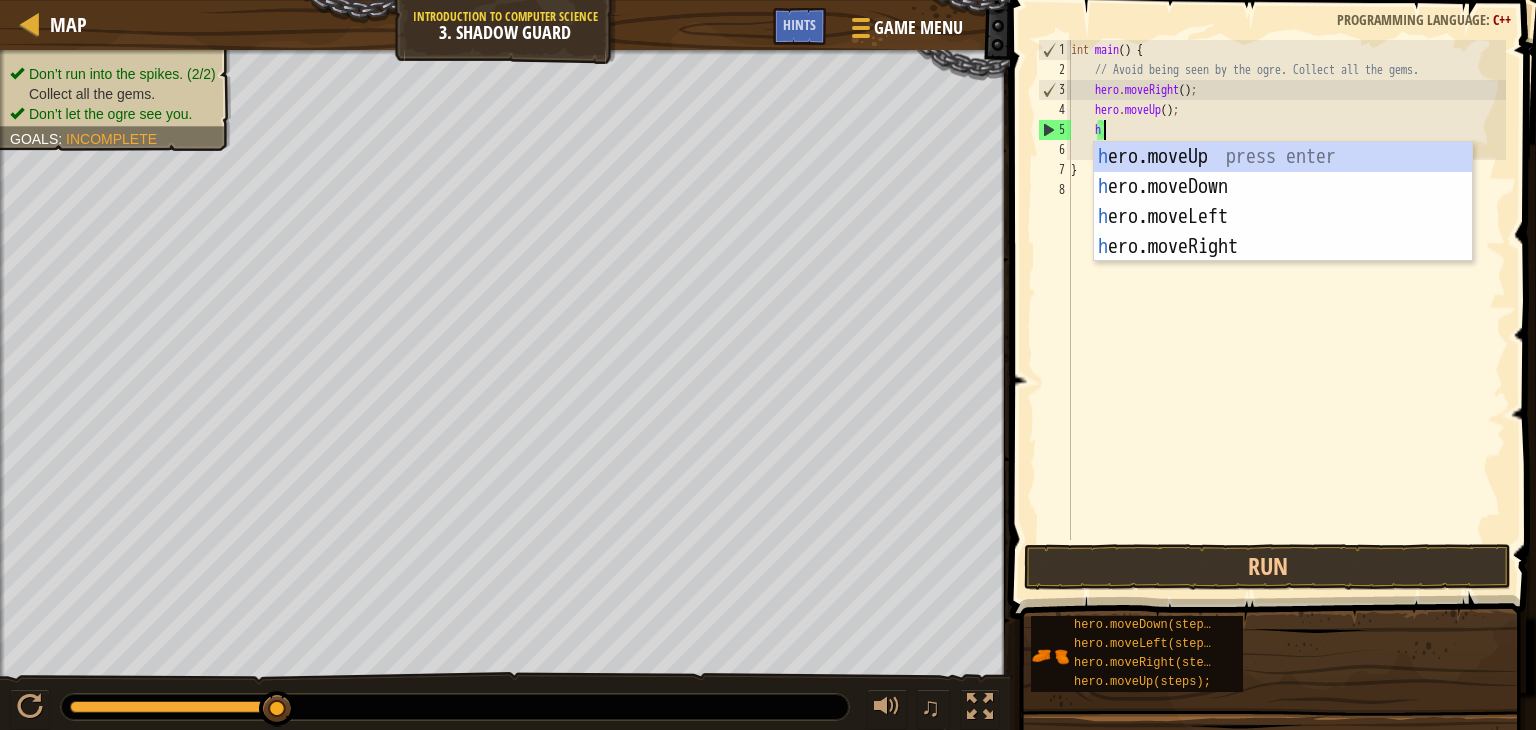 scroll, scrollTop: 9, scrollLeft: 1, axis: both 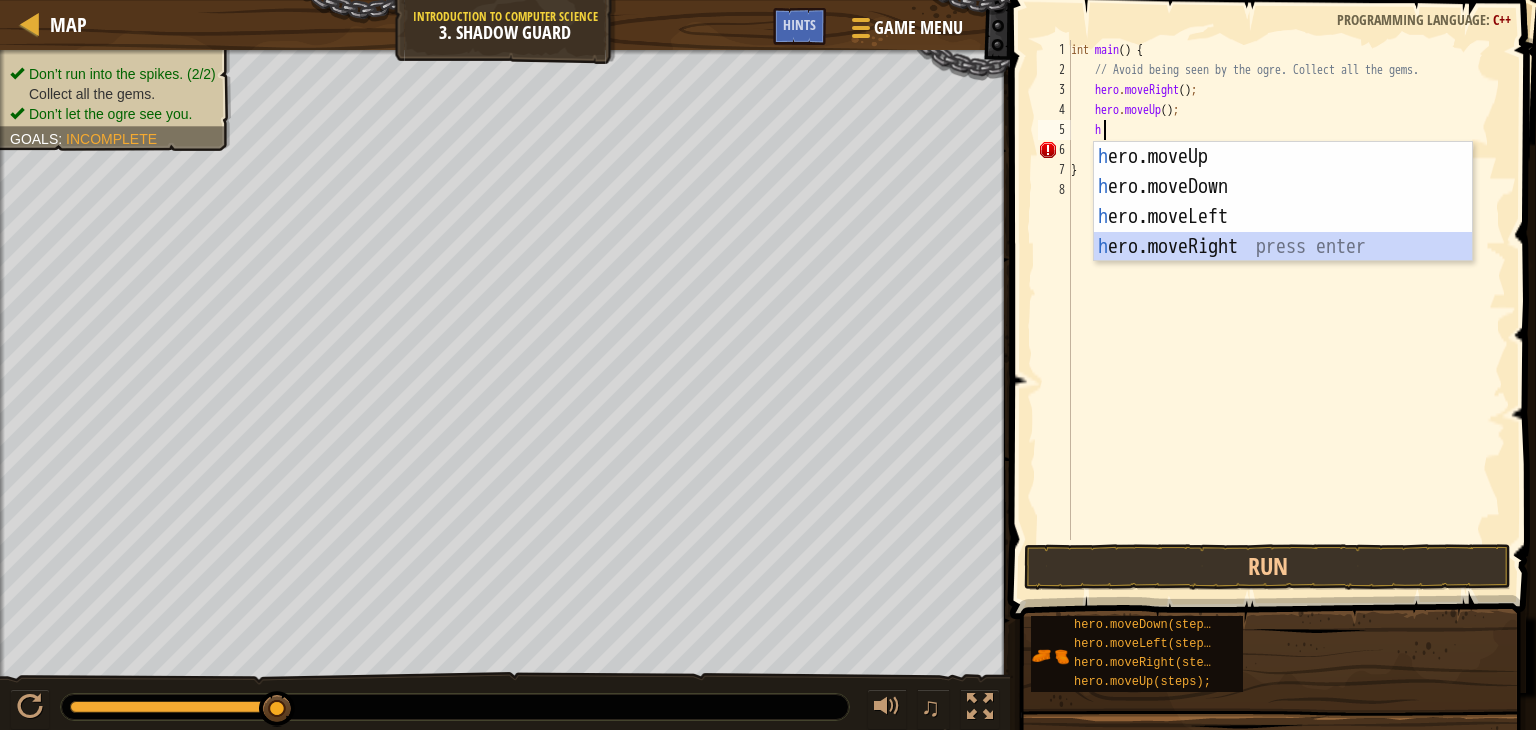 click on "h ero.moveUp press enter h ero.moveDown press enter h ero.moveLeft press enter h ero.moveRight press enter" at bounding box center (1283, 232) 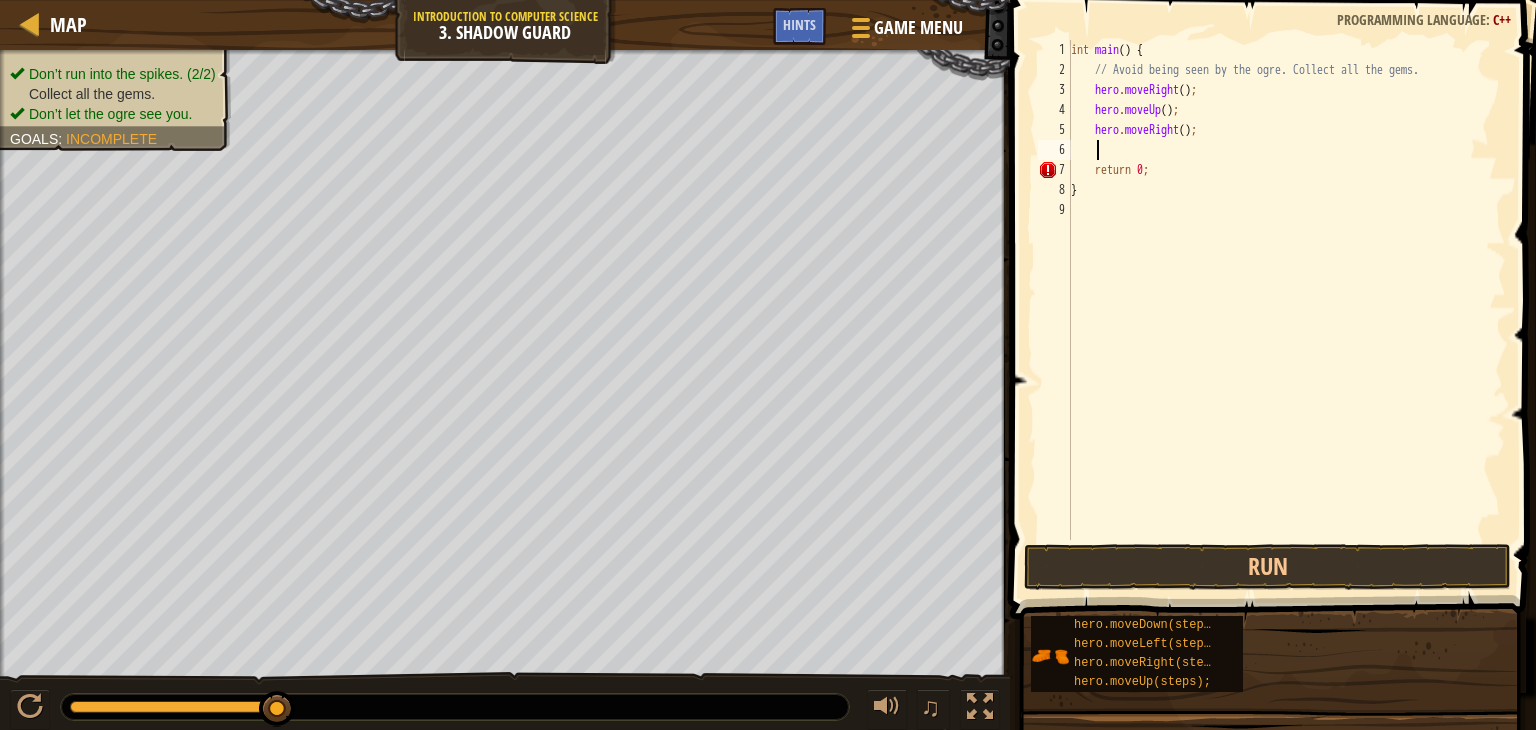 type on "h" 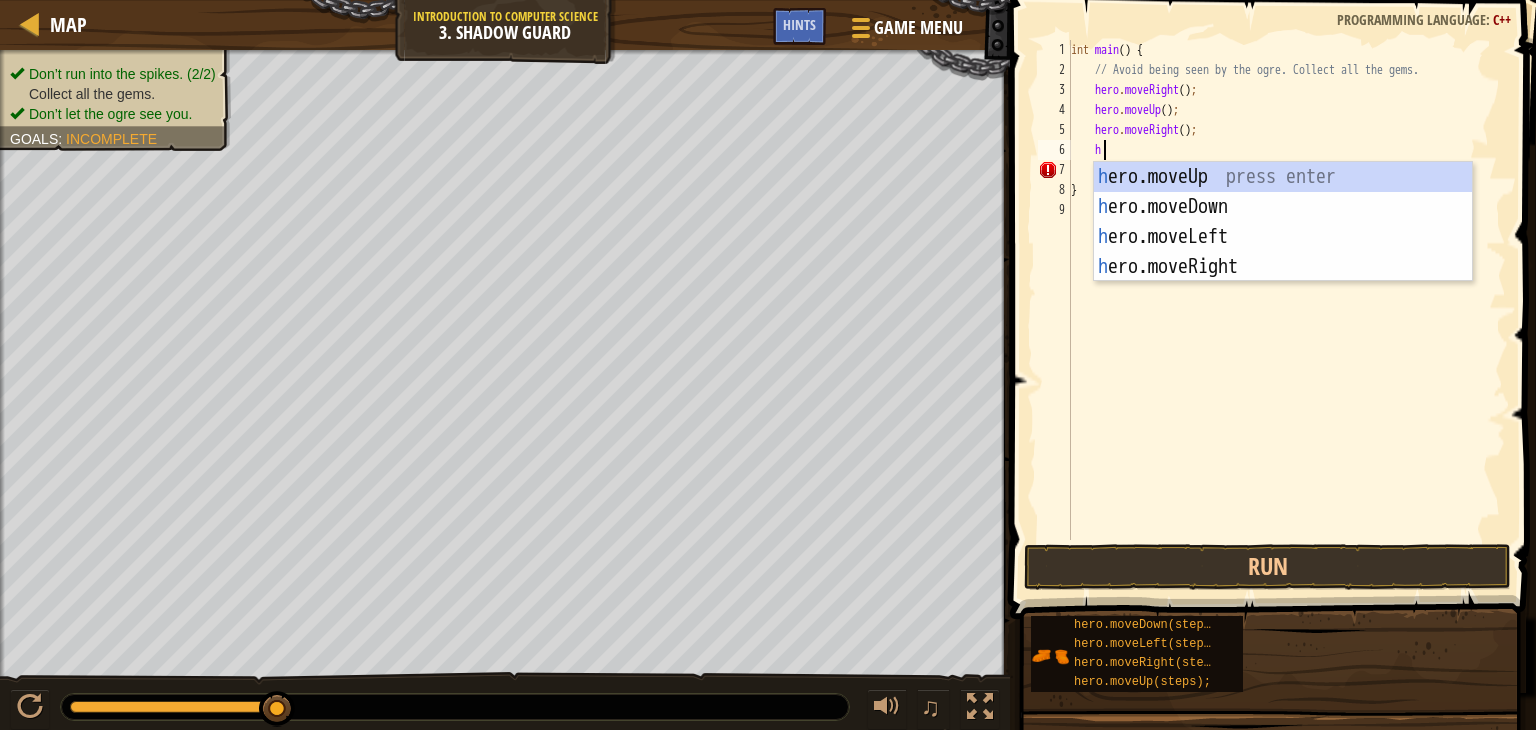 scroll, scrollTop: 9, scrollLeft: 1, axis: both 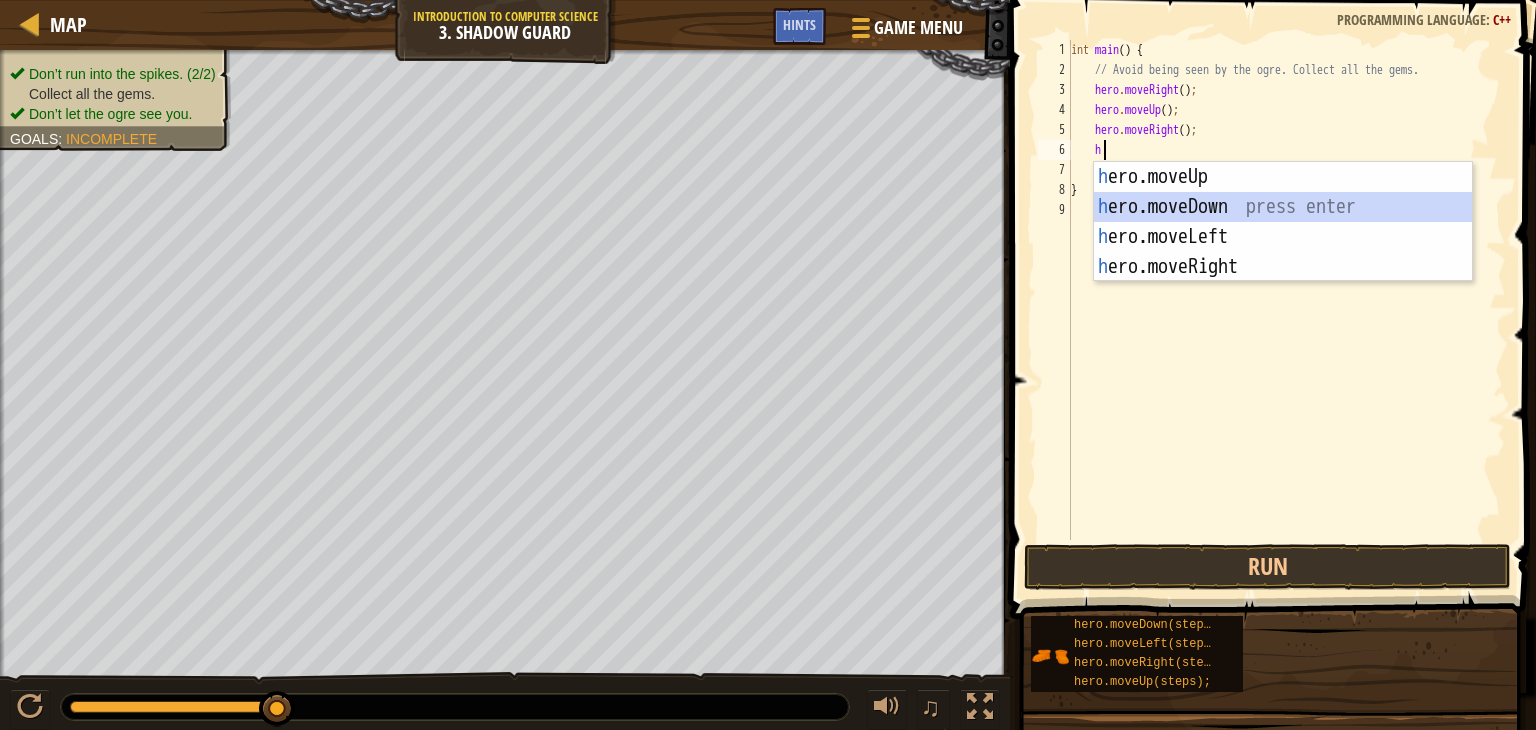click on "h ero.moveUp press enter h ero.moveDown press enter h ero.moveLeft press enter h ero.moveRight press enter" at bounding box center [1283, 252] 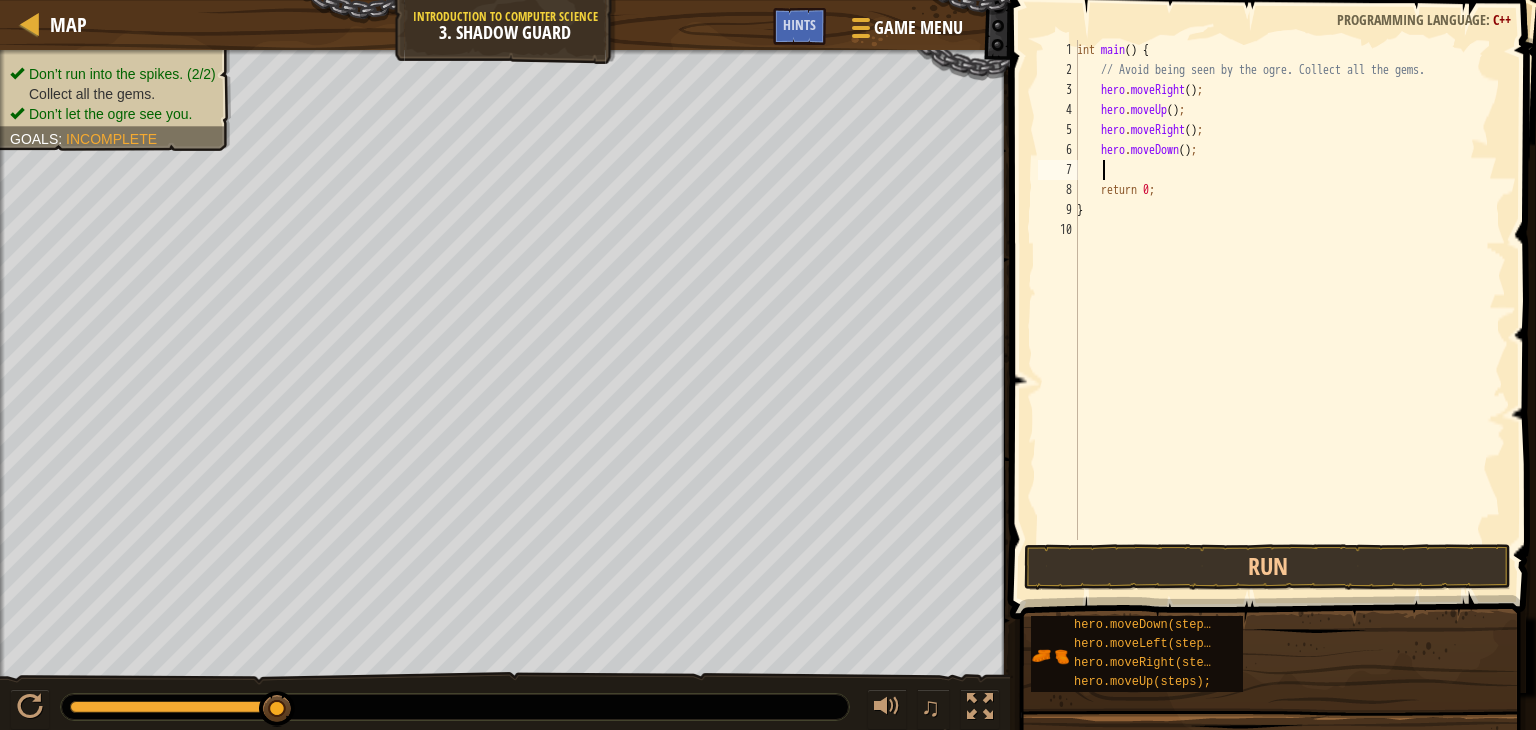 type on "h" 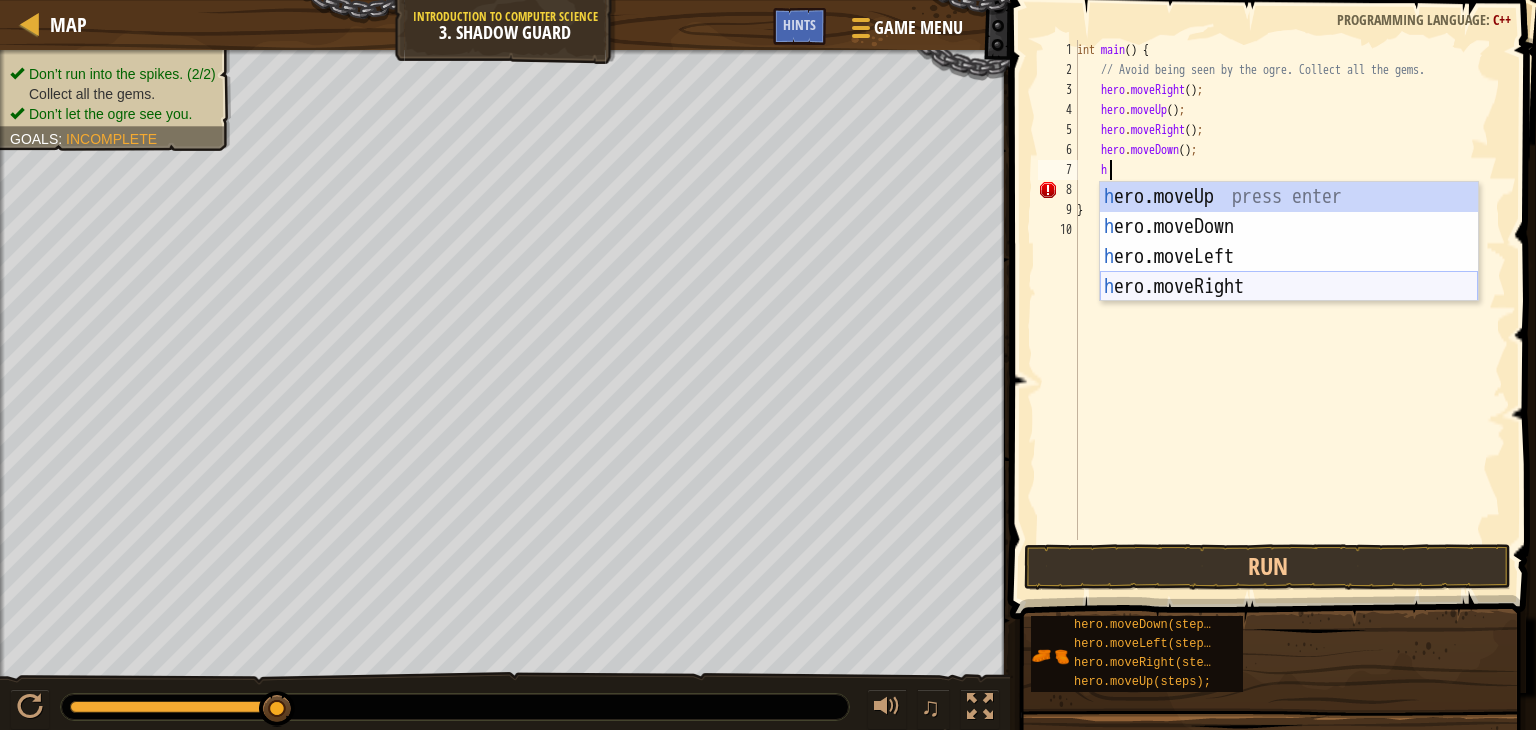click on "h ero.moveUp press enter h ero.moveDown press enter h ero.moveLeft press enter h ero.moveRight press enter" at bounding box center [1289, 272] 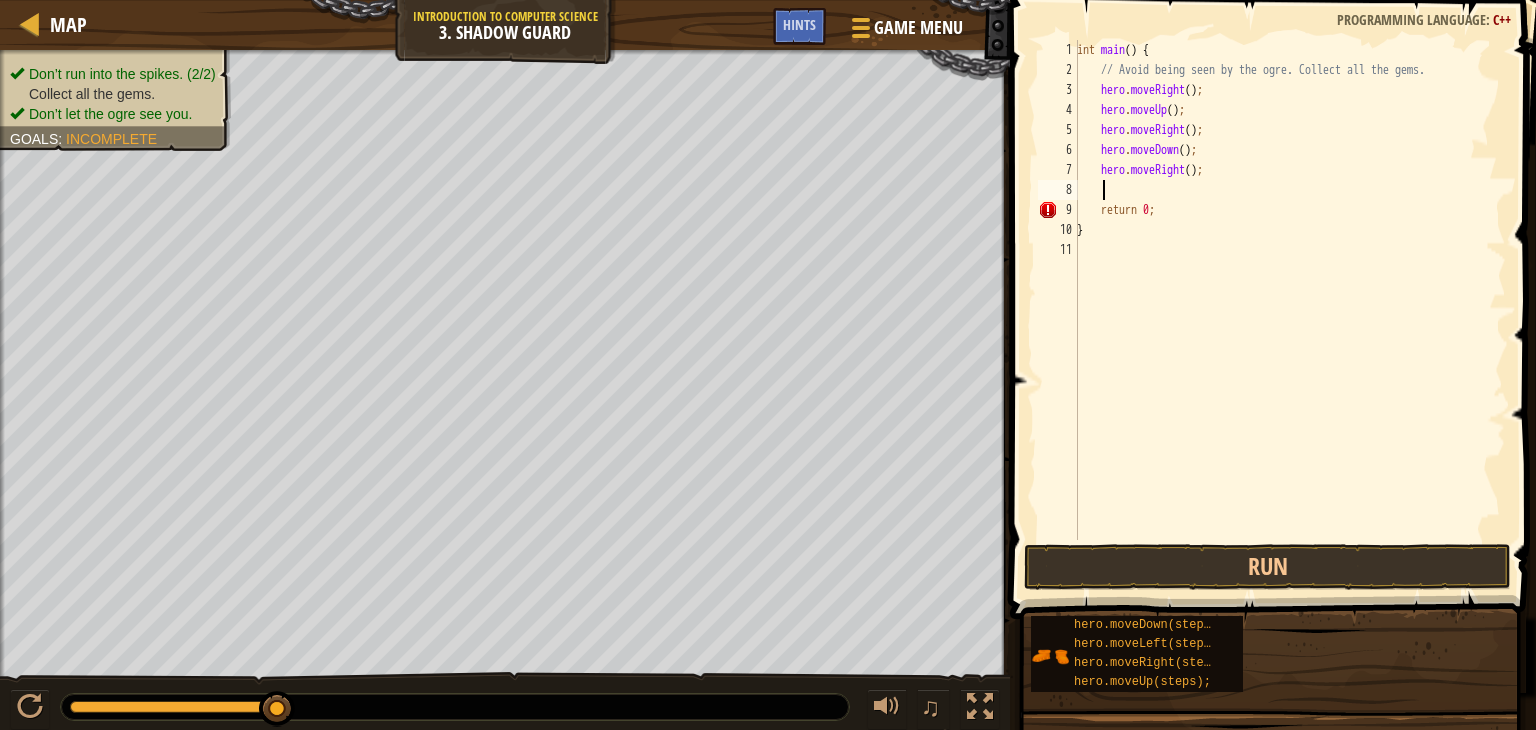 scroll, scrollTop: 9, scrollLeft: 0, axis: vertical 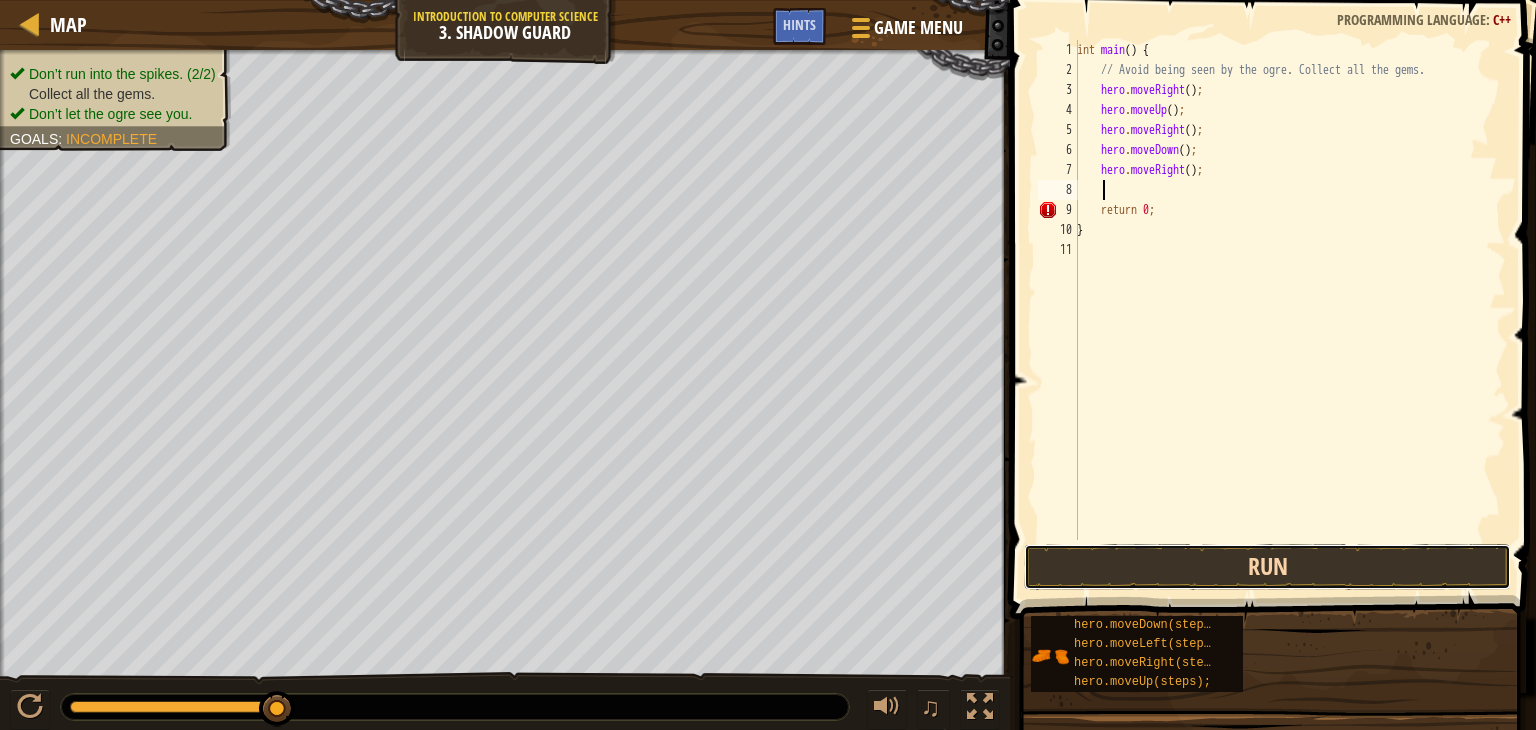 click on "Run" at bounding box center [1267, 567] 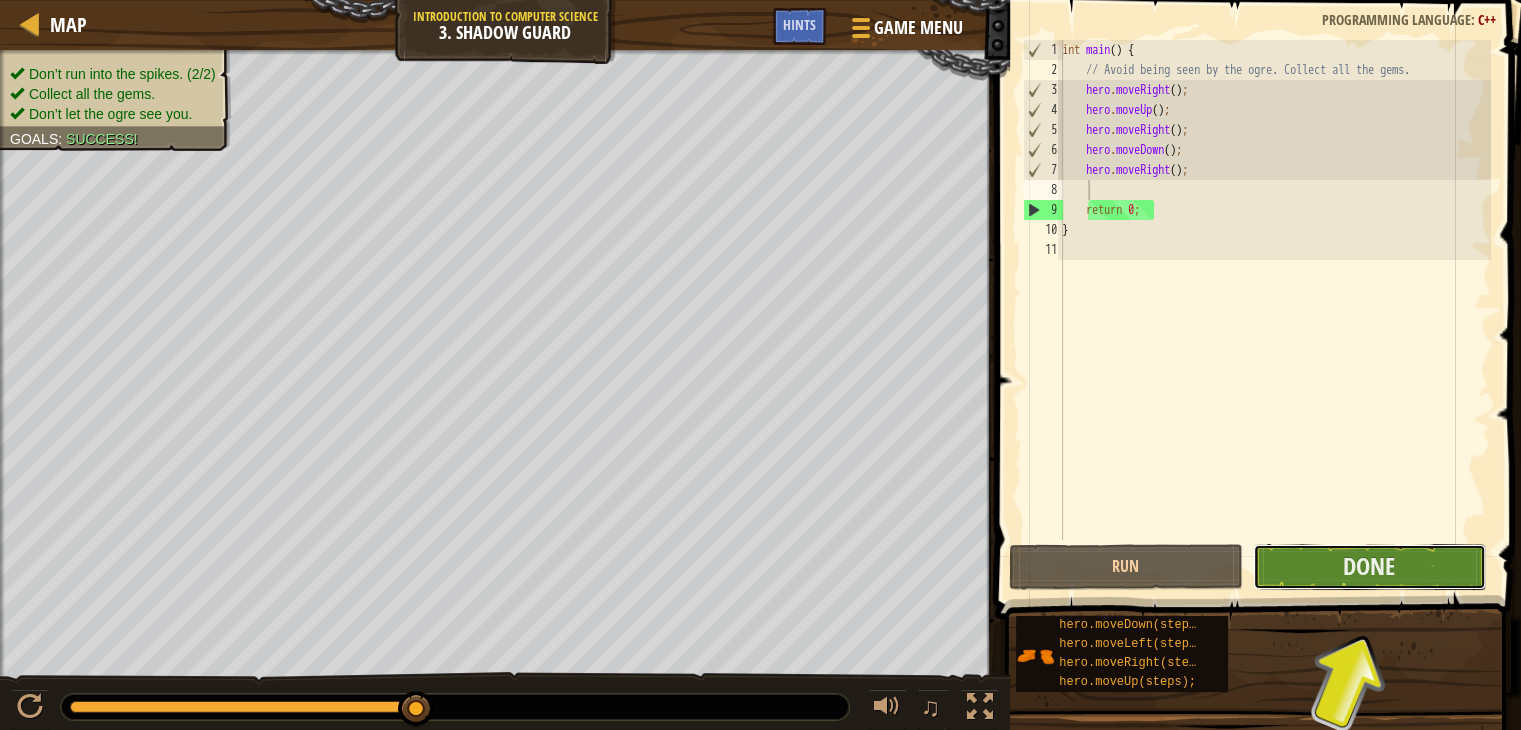 click on "Done" at bounding box center [1369, 567] 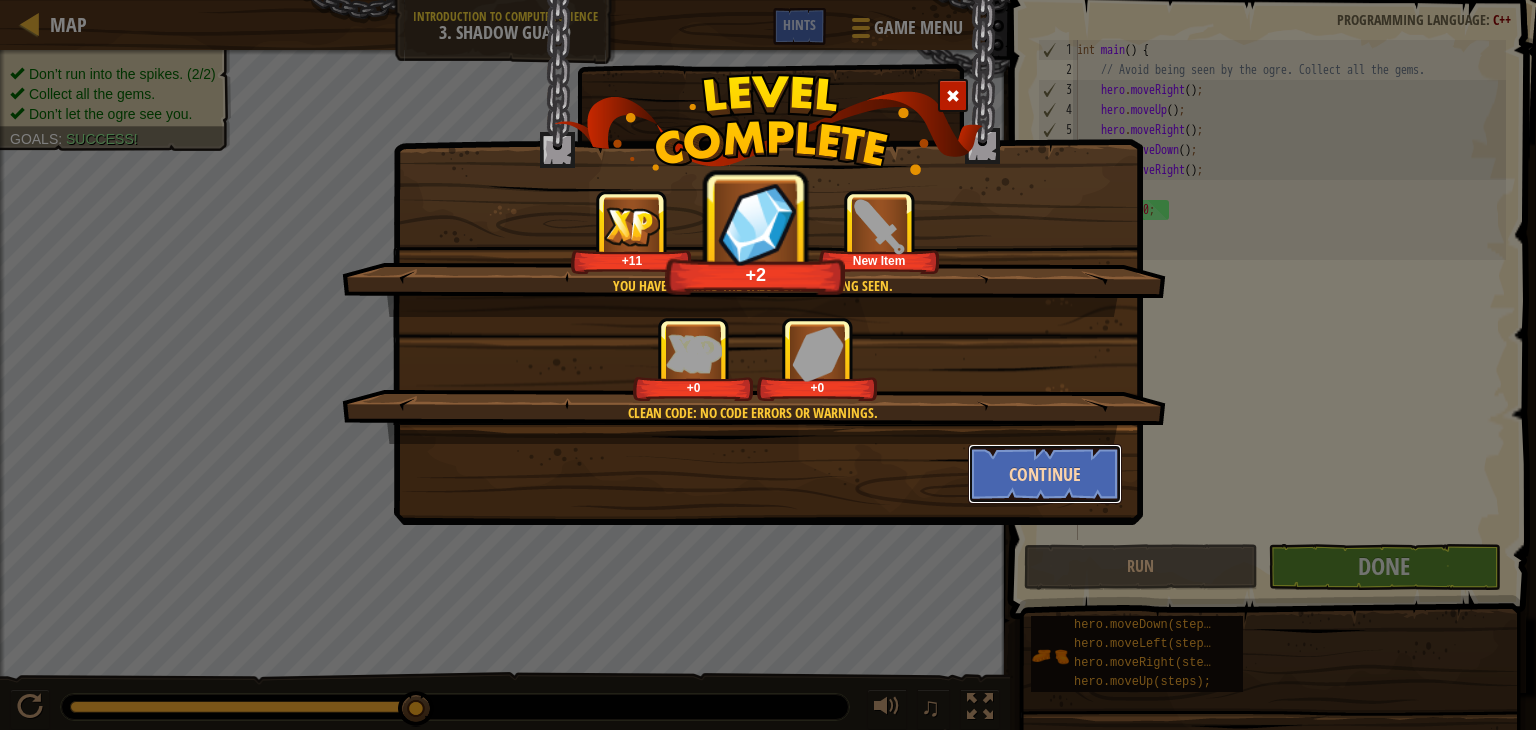 click on "Continue" at bounding box center (1045, 474) 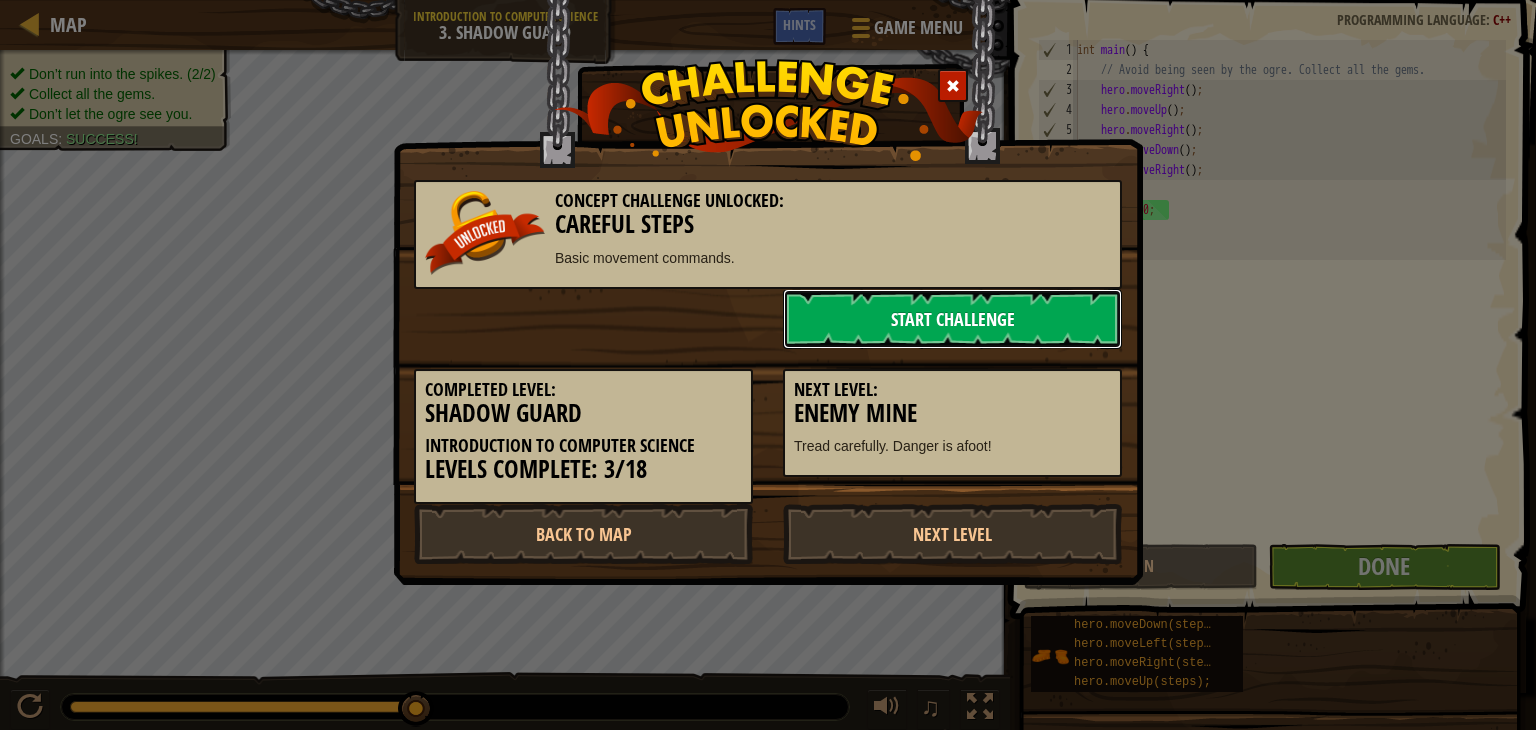 click on "Start Challenge" at bounding box center [952, 319] 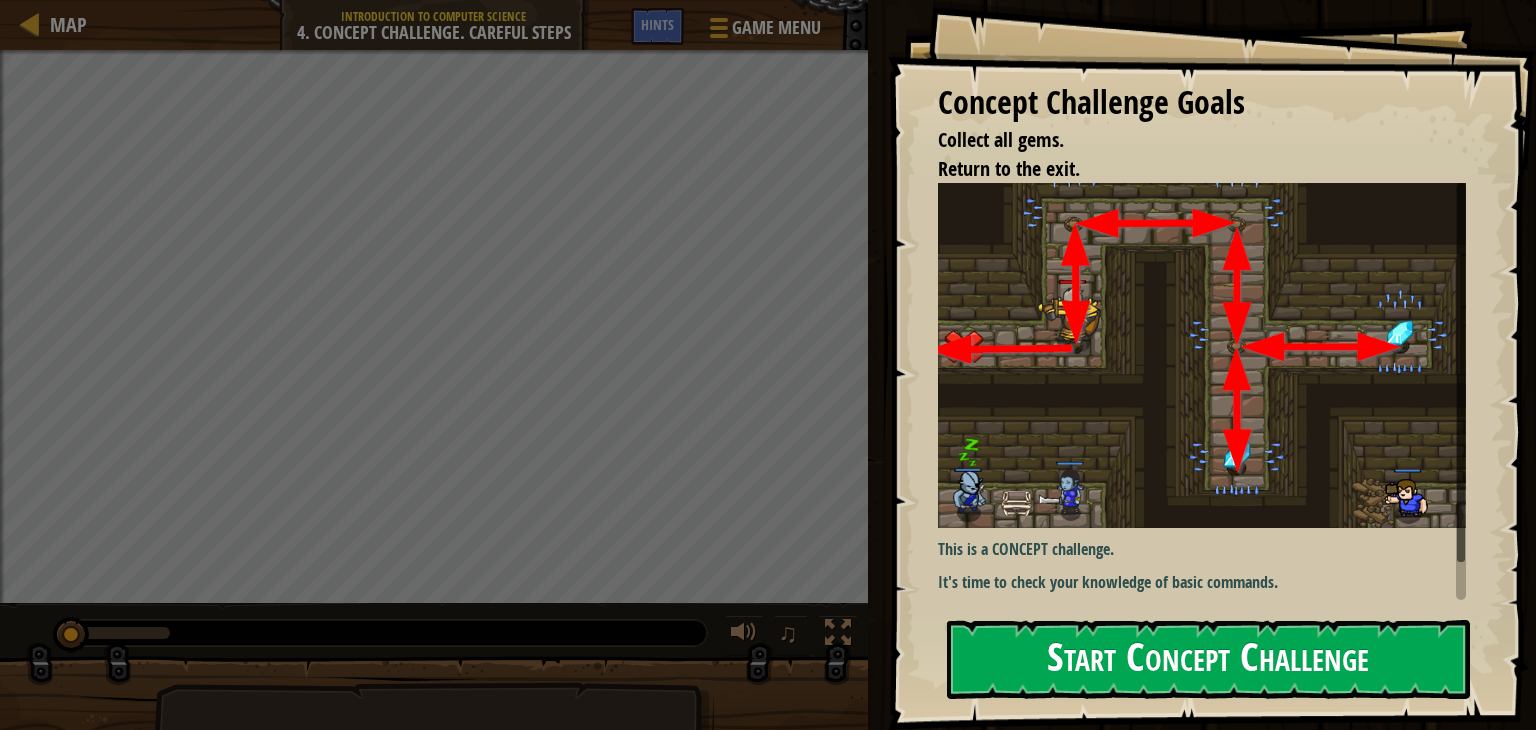 click on "Start Concept Challenge" at bounding box center [1208, 659] 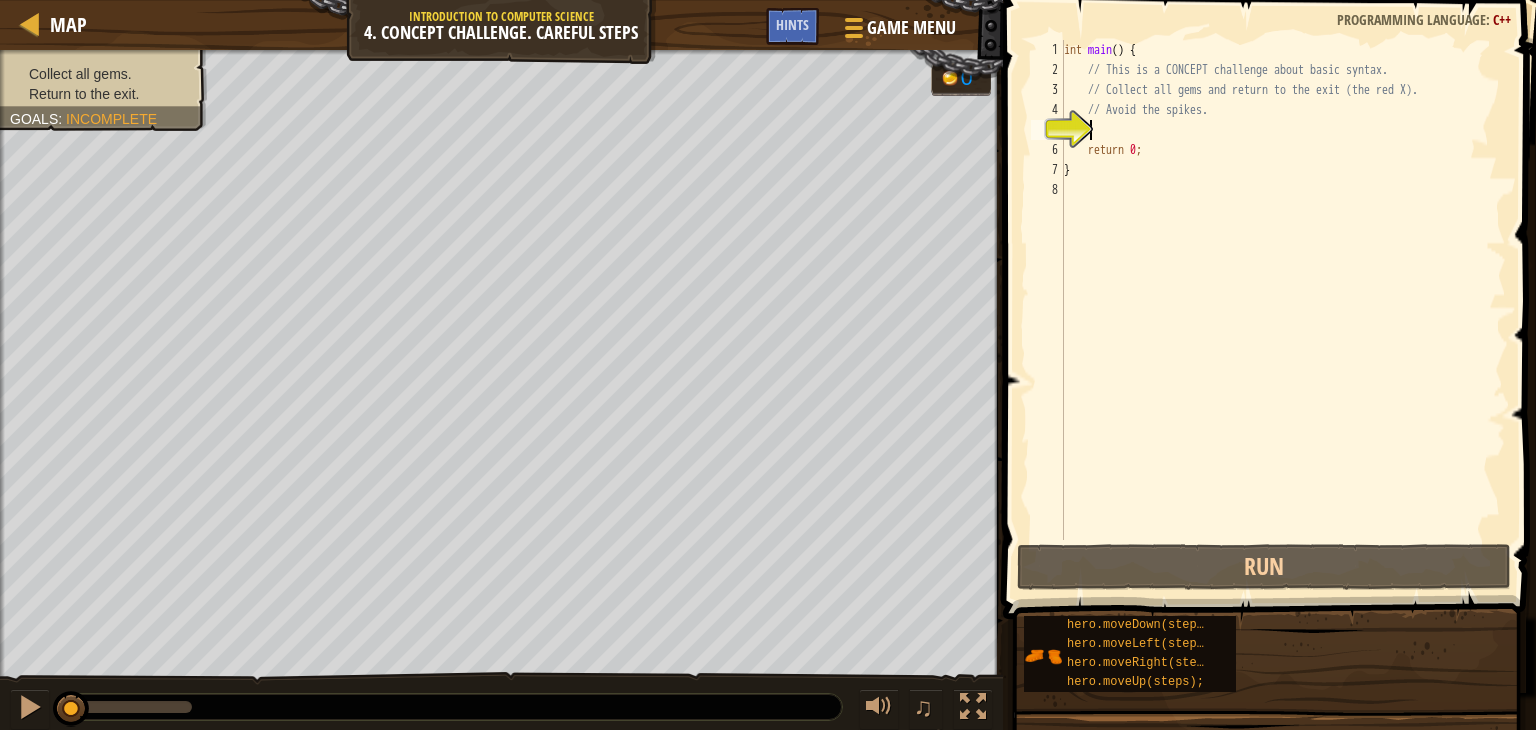 type on "h" 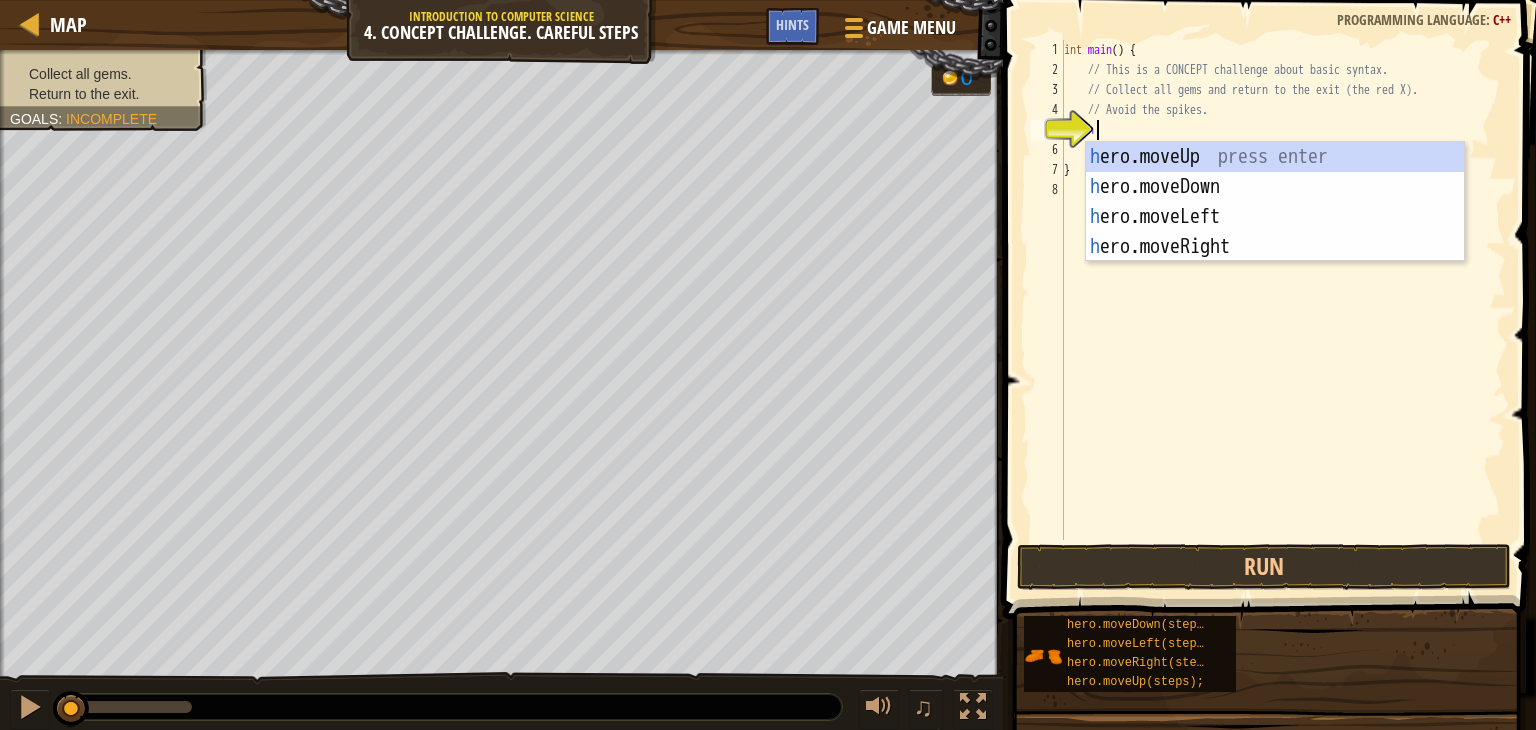 scroll, scrollTop: 9, scrollLeft: 1, axis: both 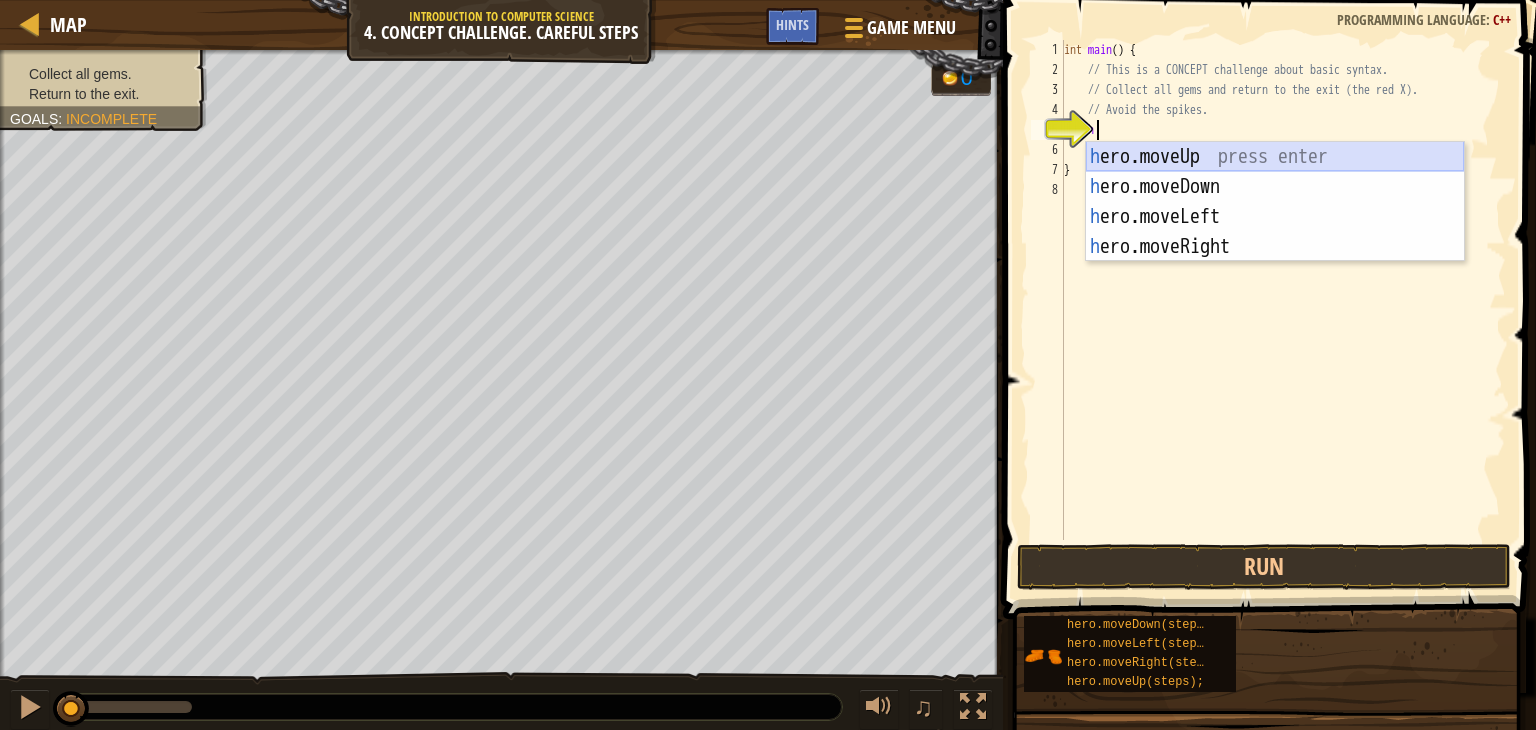 click on "h ero.moveUp press enter h ero.moveDown press enter h ero.moveLeft press enter h ero.moveRight press enter" at bounding box center (1275, 232) 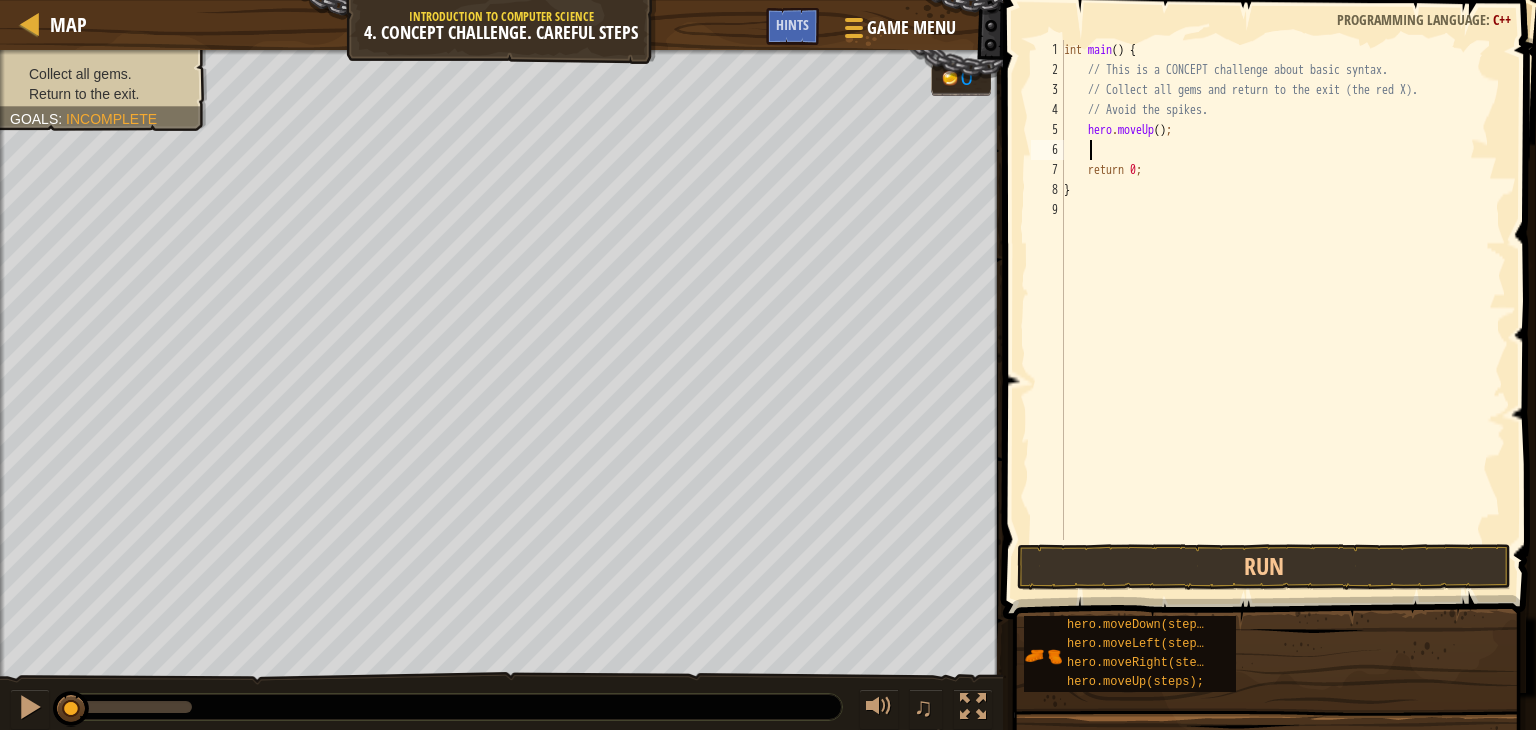 type on "h" 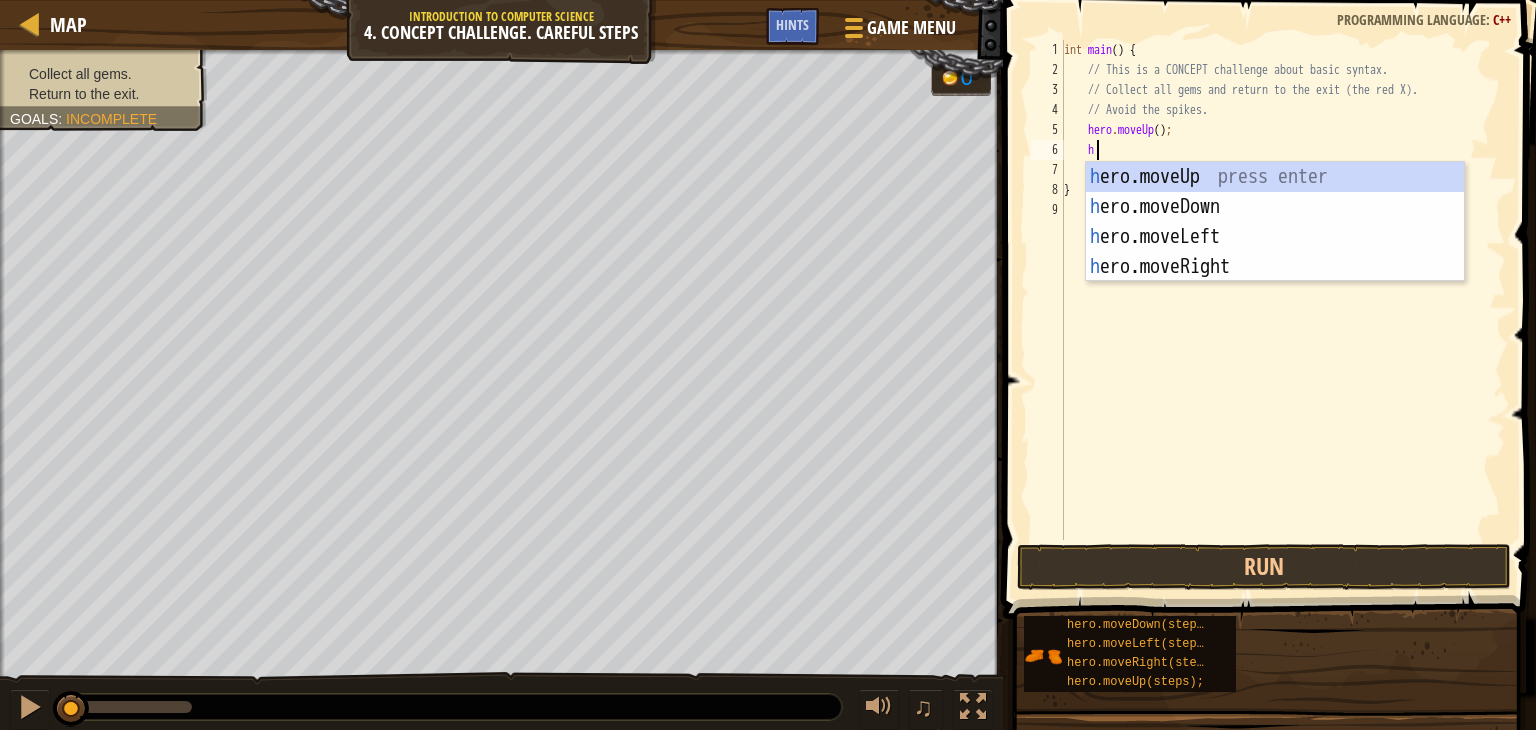scroll, scrollTop: 9, scrollLeft: 1, axis: both 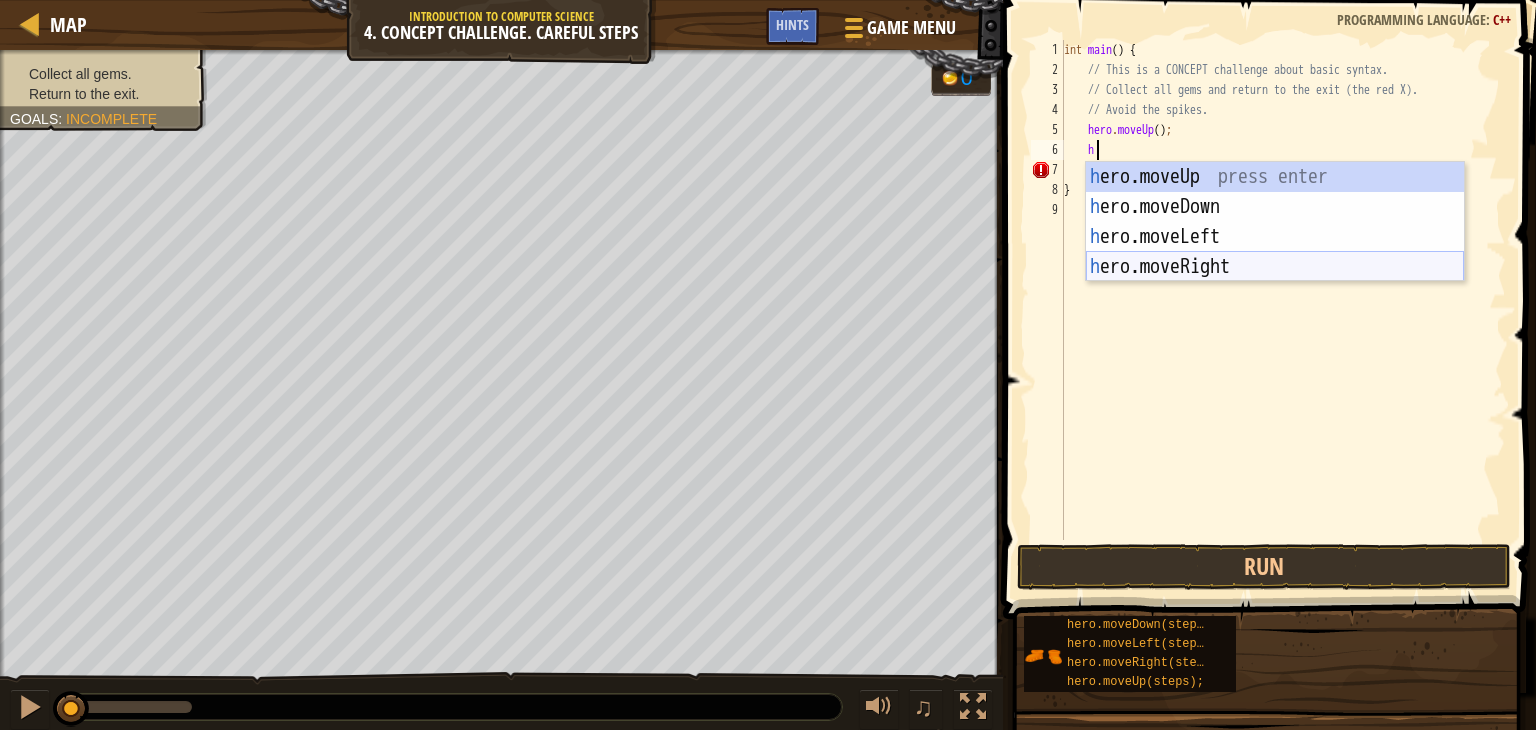 click on "h ero.moveUp press enter h ero.moveDown press enter h ero.moveLeft press enter h ero.moveRight press enter" at bounding box center [1275, 252] 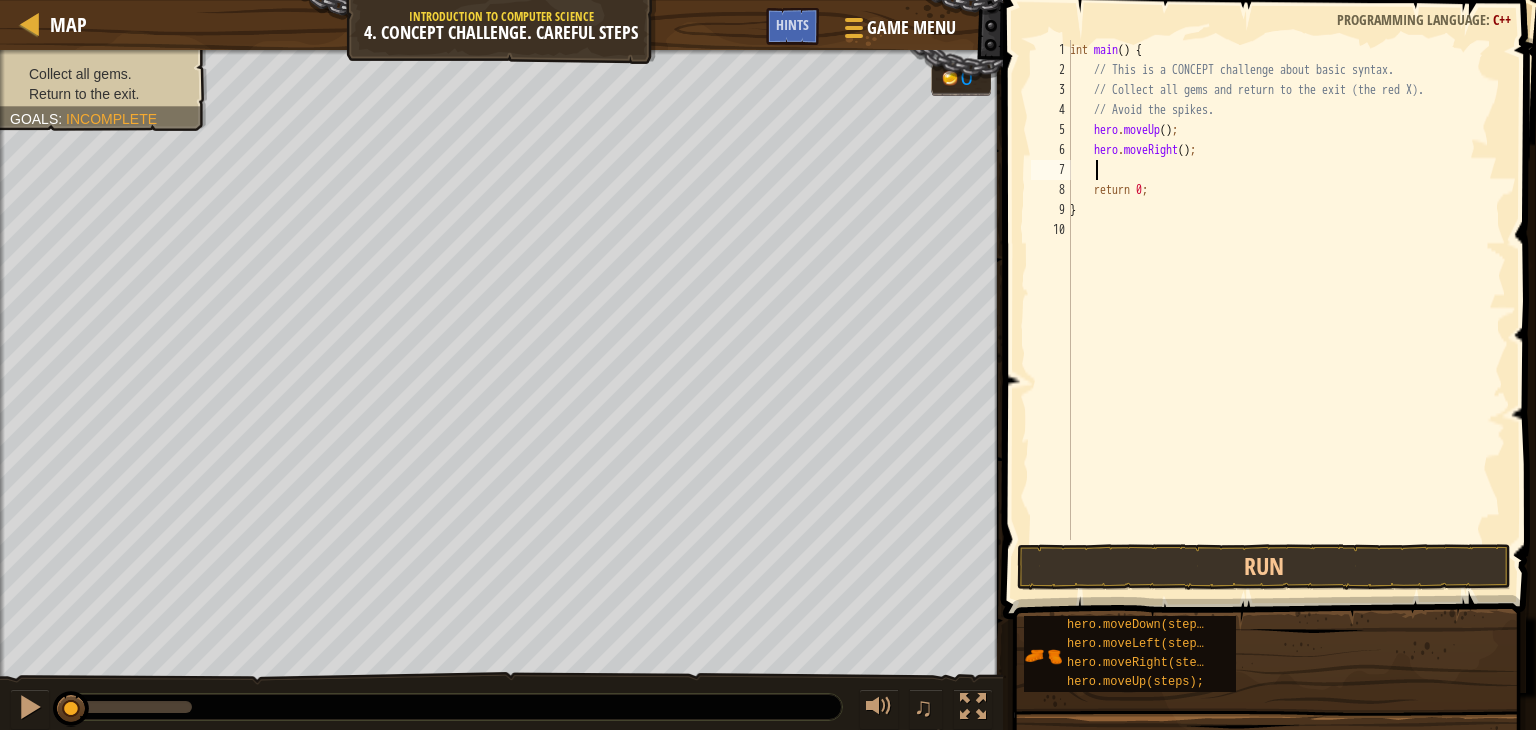 type on "h" 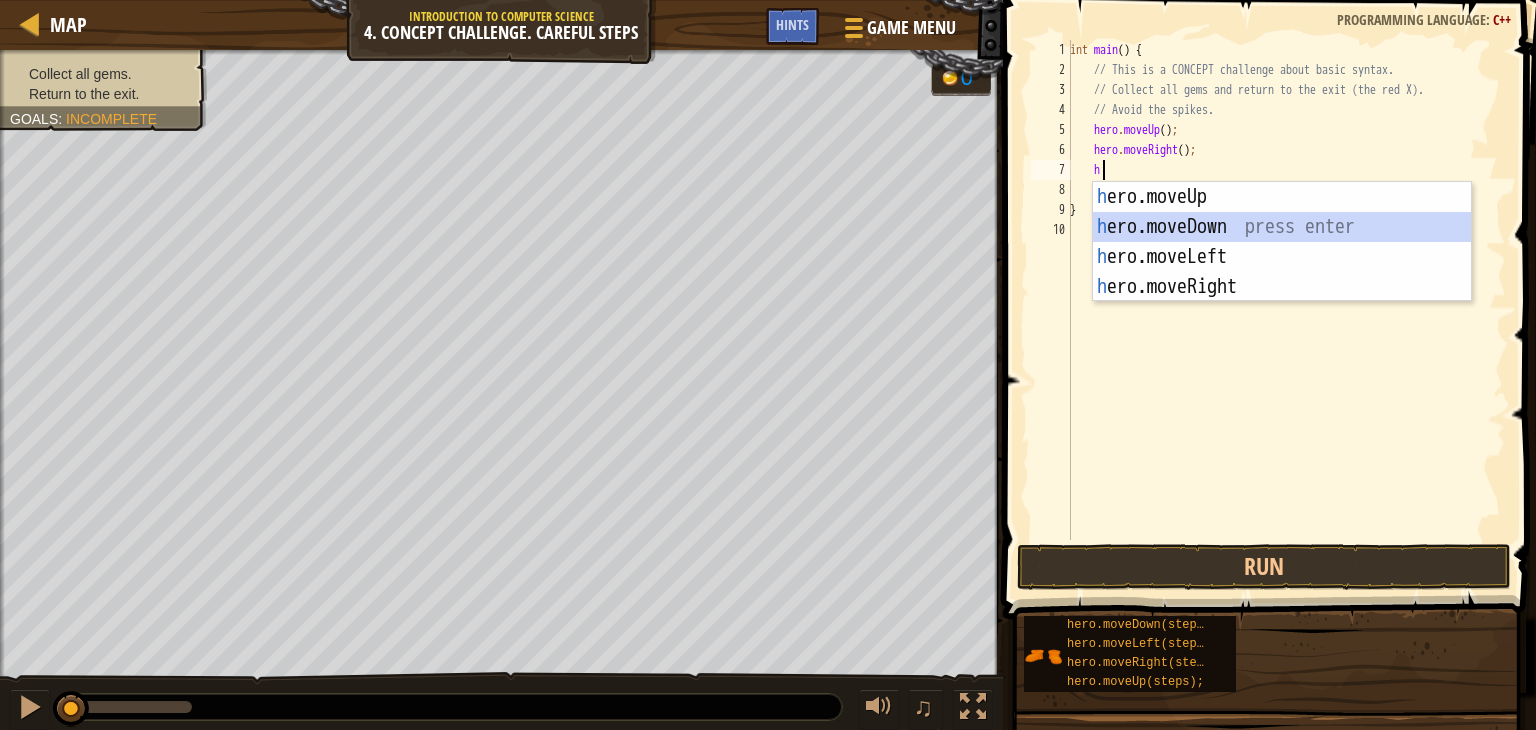 click on "h ero.moveUp press enter h ero.moveDown press enter h ero.moveLeft press enter h ero.moveRight press enter" at bounding box center [1282, 272] 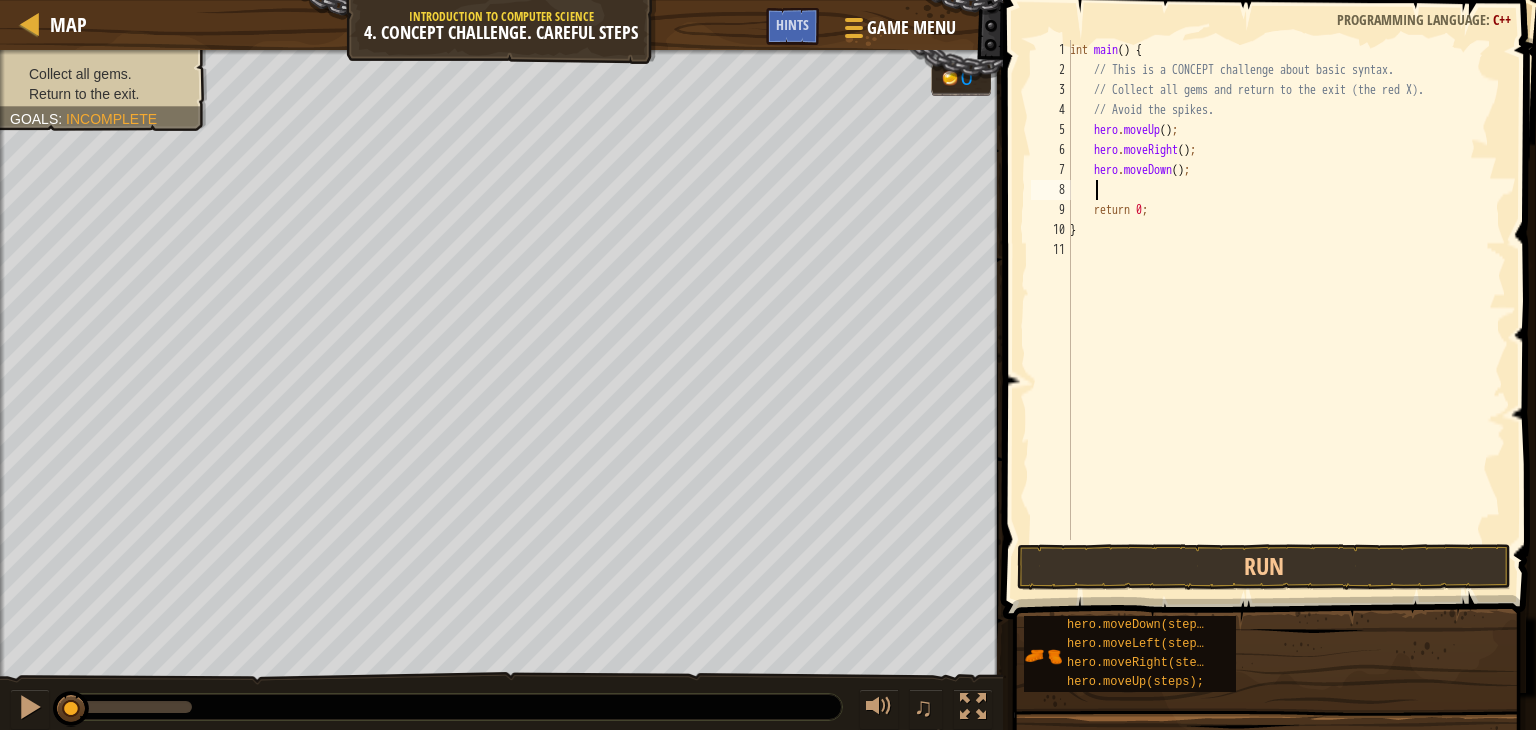 type on "h" 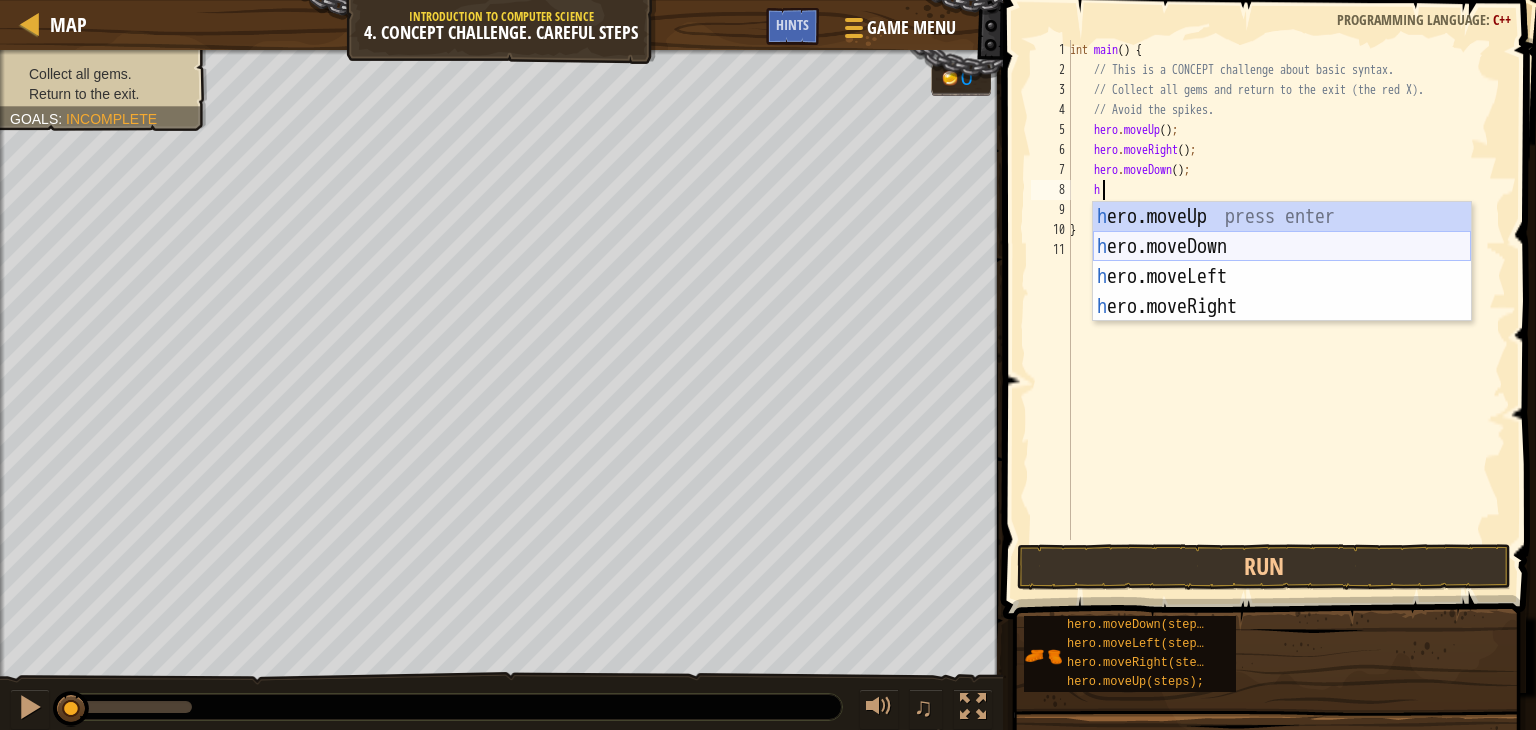 click on "h ero.moveUp press enter h ero.moveDown press enter h ero.moveLeft press enter h ero.moveRight press enter" at bounding box center [1282, 292] 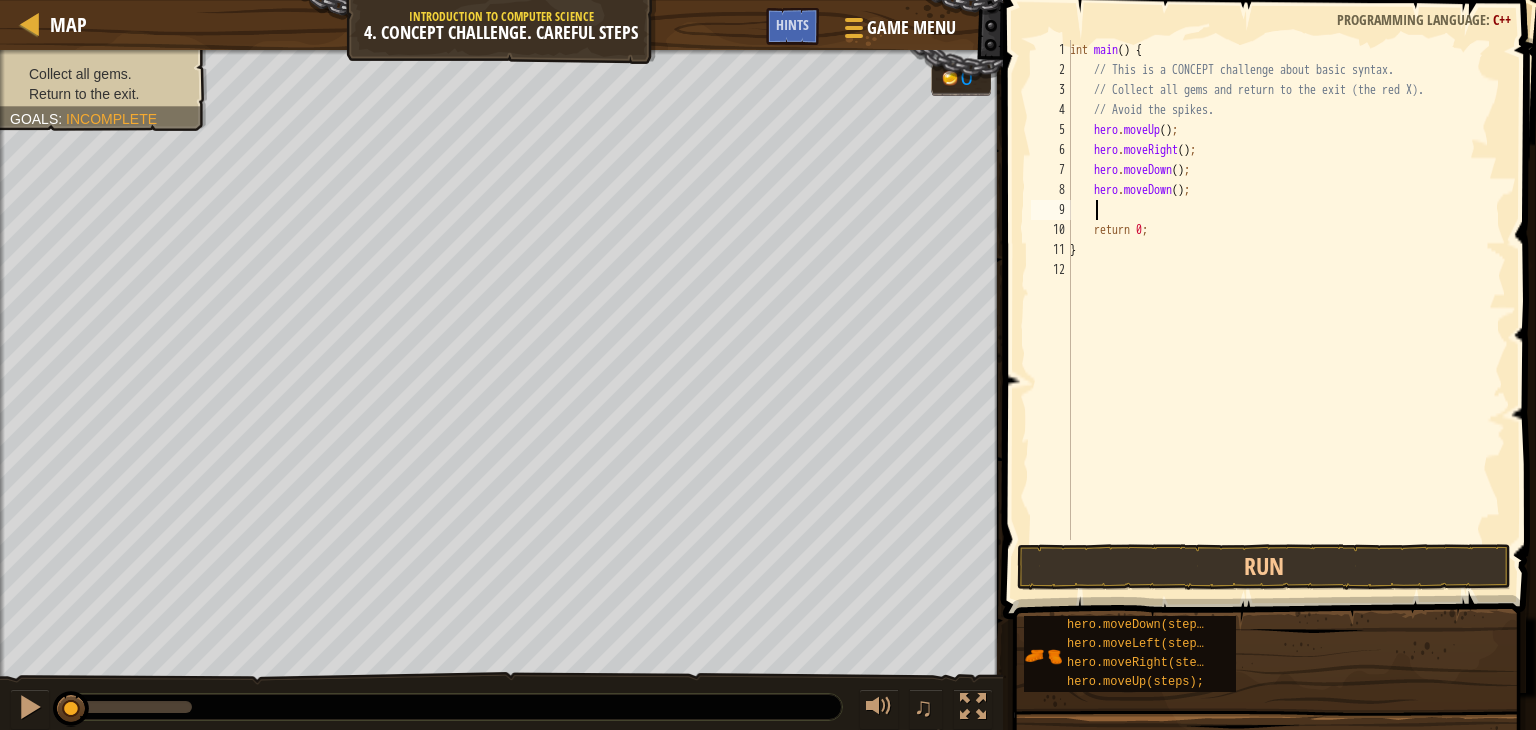 scroll, scrollTop: 9, scrollLeft: 0, axis: vertical 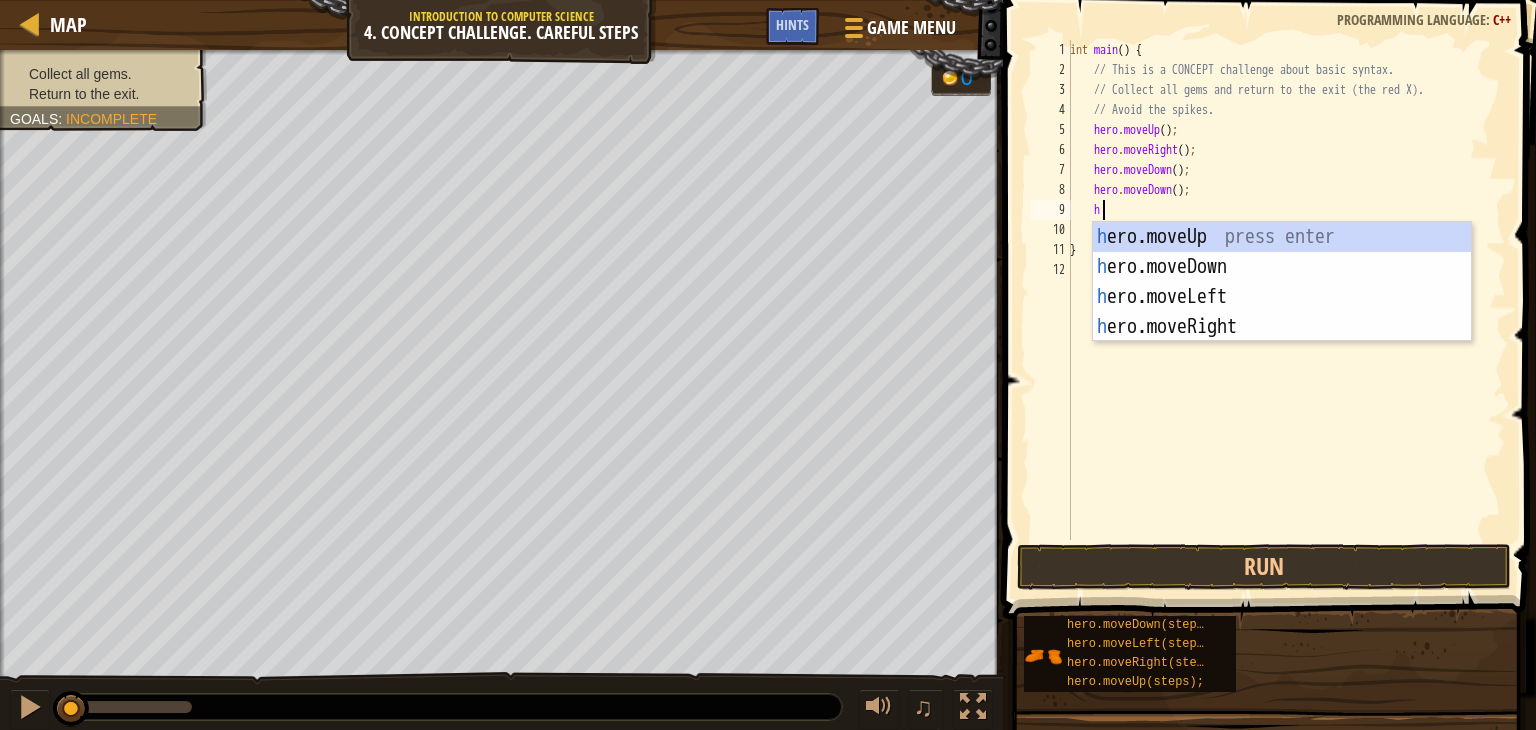 click on "h ero.moveUp press enter h ero.moveDown press enter h ero.moveLeft press enter h ero.moveRight press enter" at bounding box center [1282, 312] 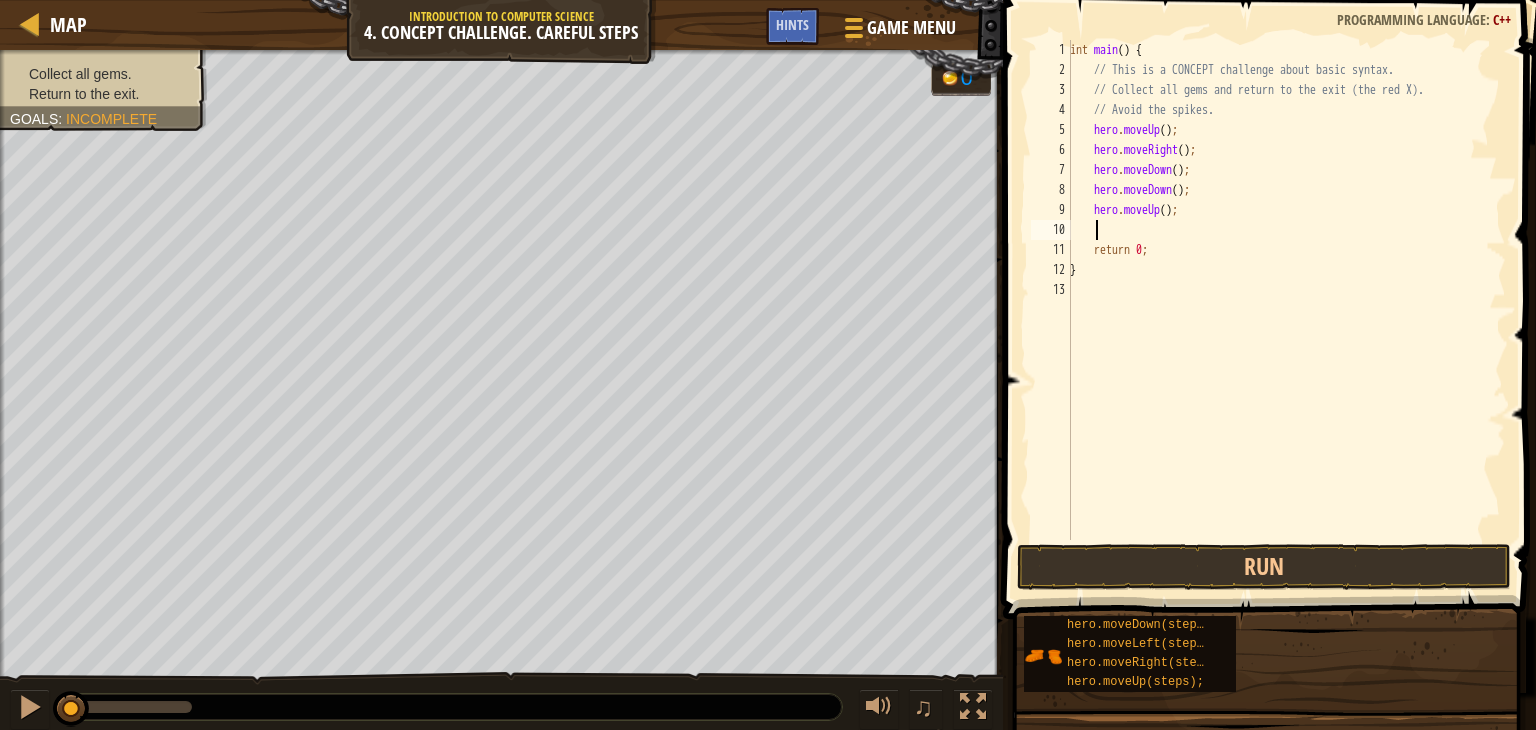 type on "h" 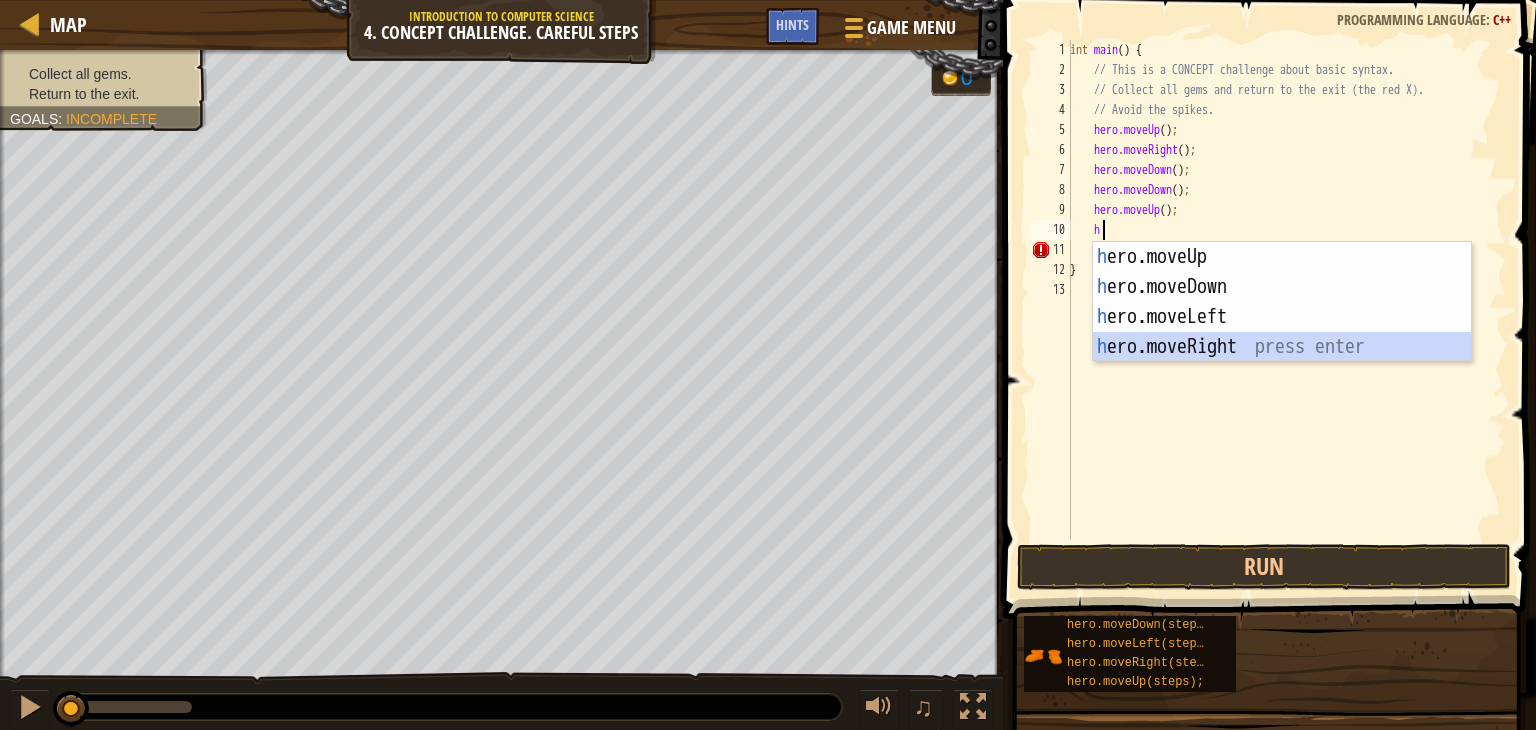 click on "h ero.moveUp press enter h ero.moveDown press enter h ero.moveLeft press enter h ero.moveRight press enter" at bounding box center [1282, 332] 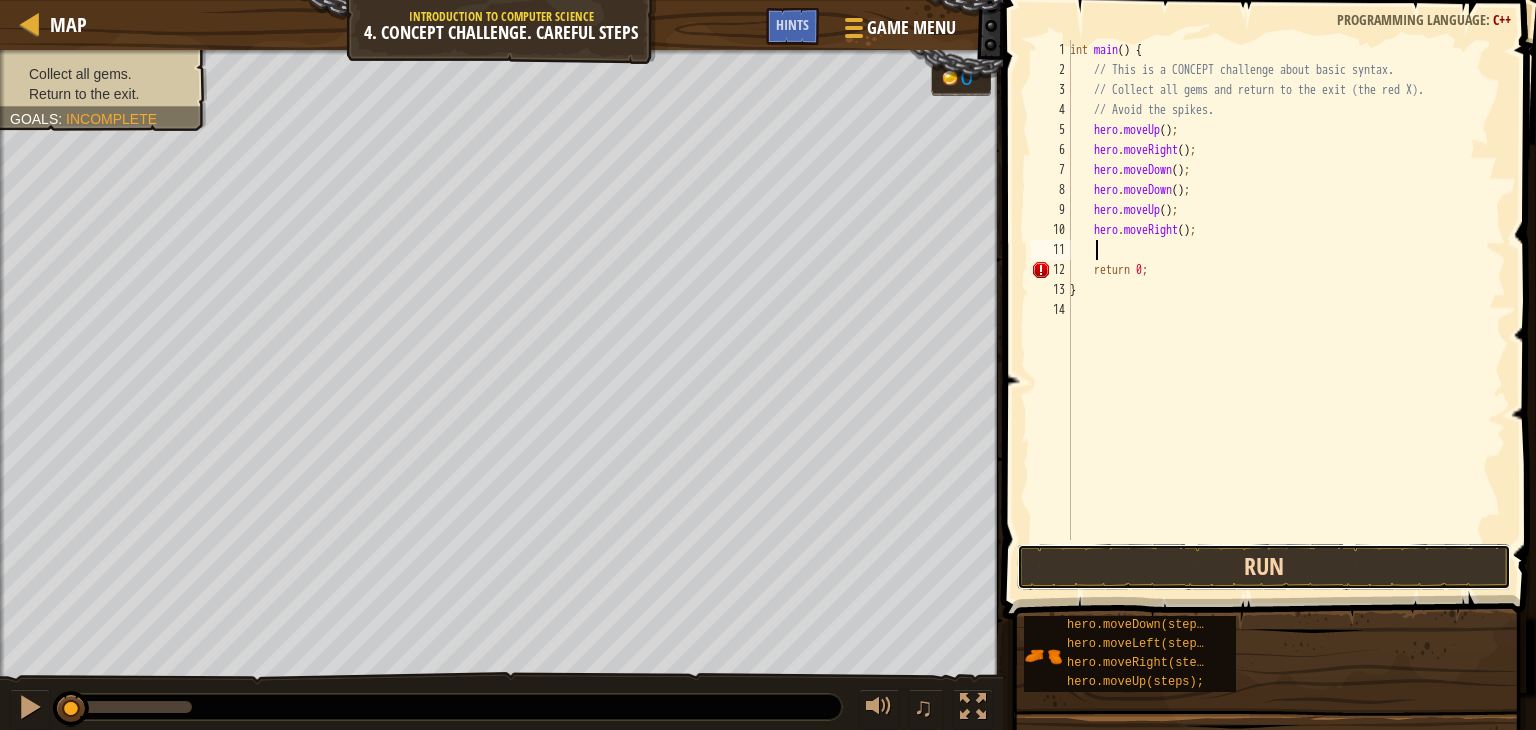 click on "Run" at bounding box center (1264, 567) 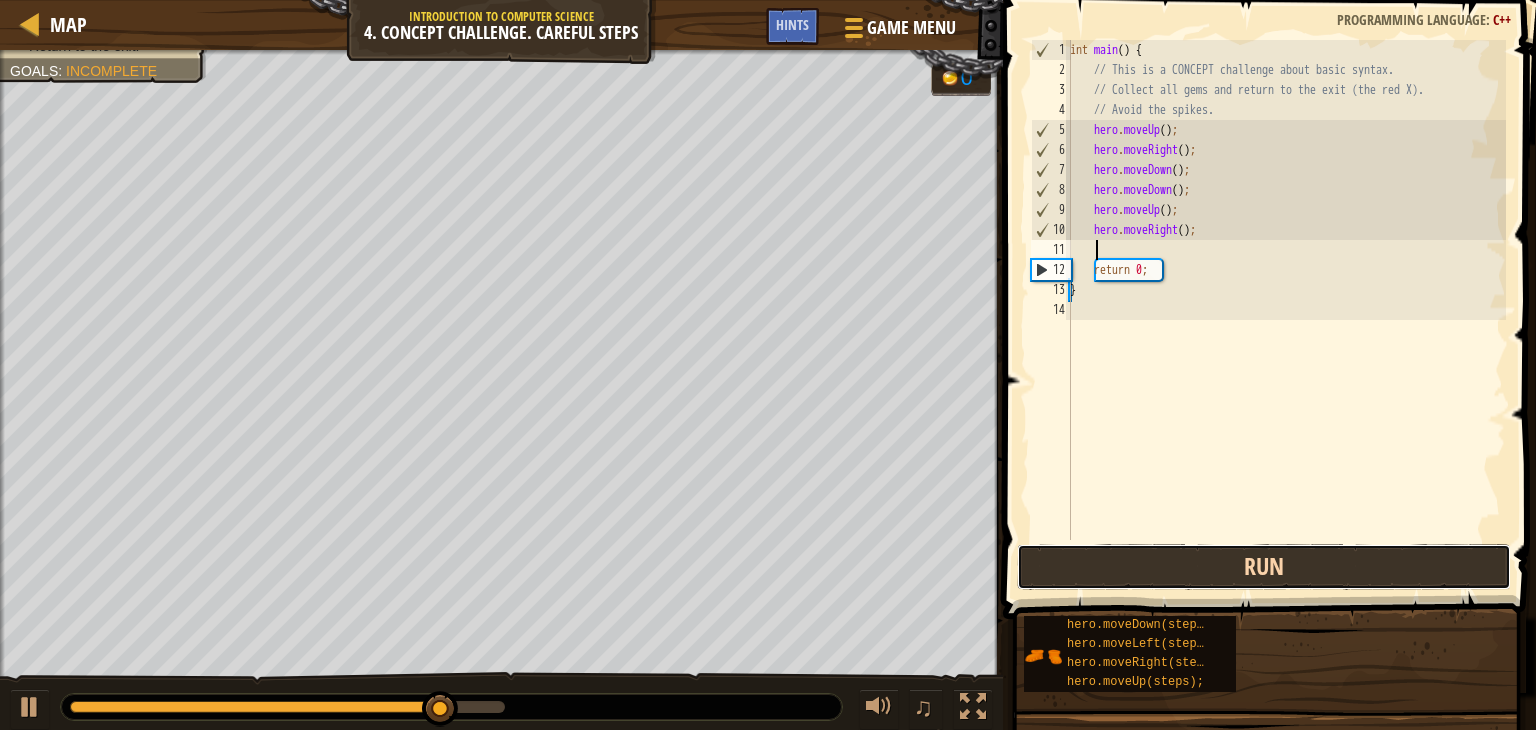 click on "Run" at bounding box center (1264, 567) 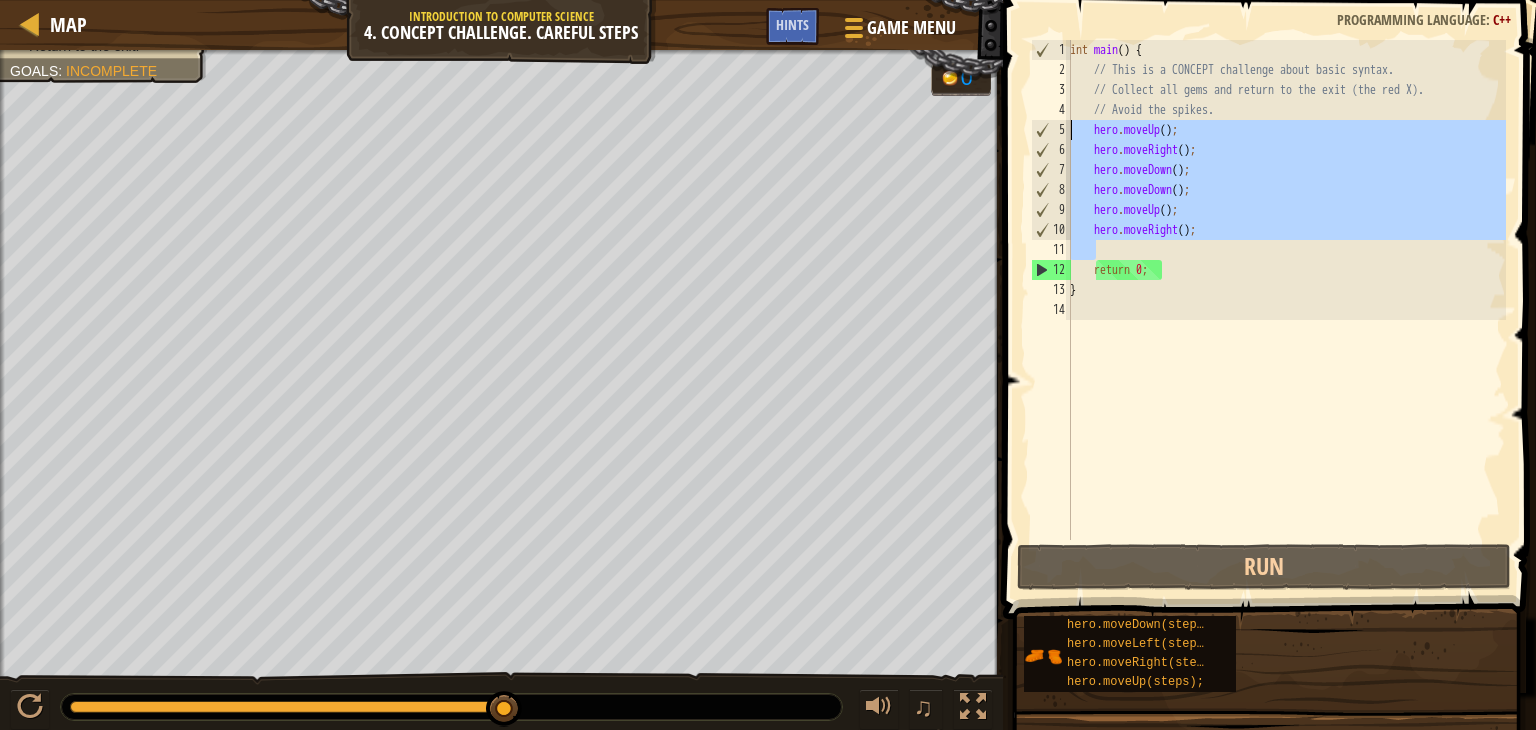 drag, startPoint x: 1227, startPoint y: 243, endPoint x: 1044, endPoint y: 122, distance: 219.3855 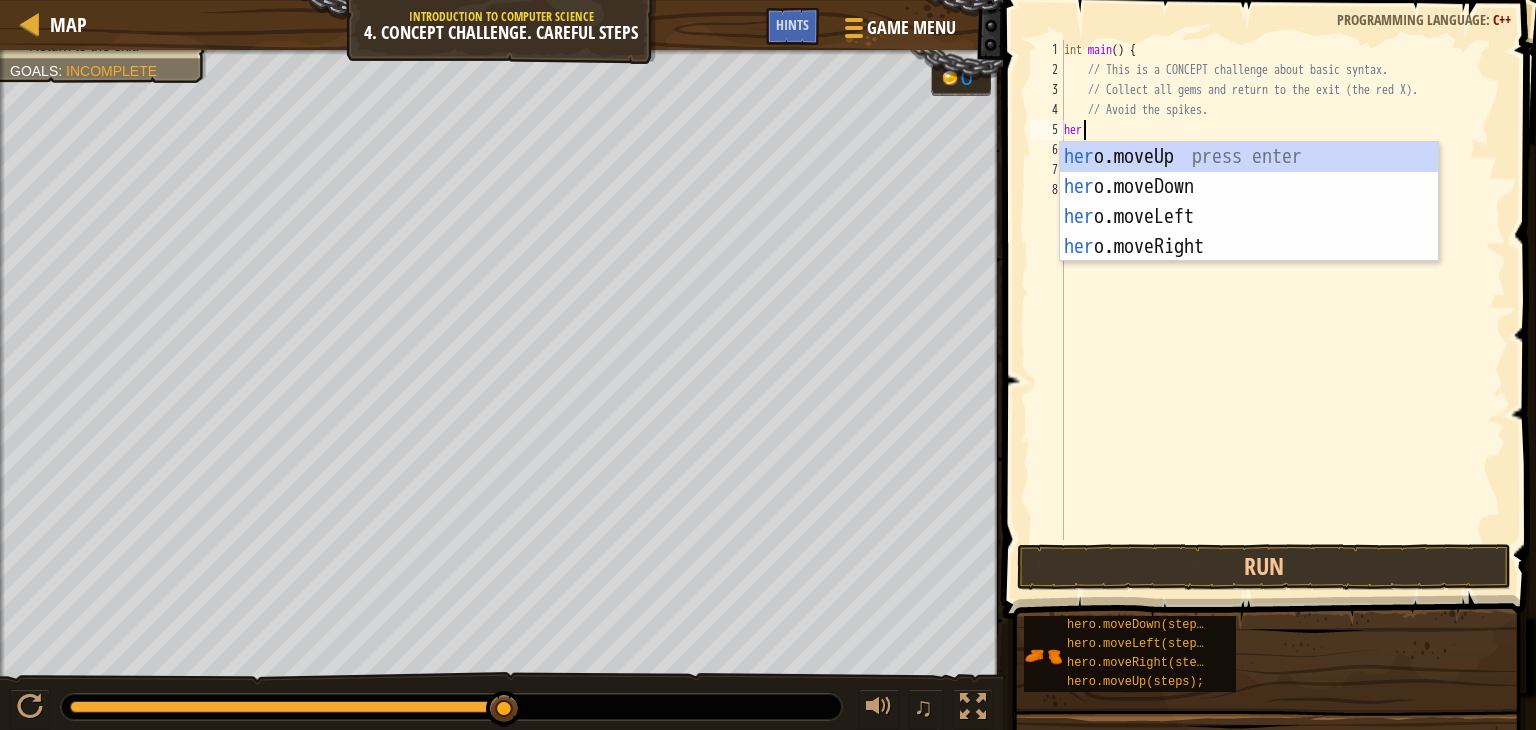 type on "hero" 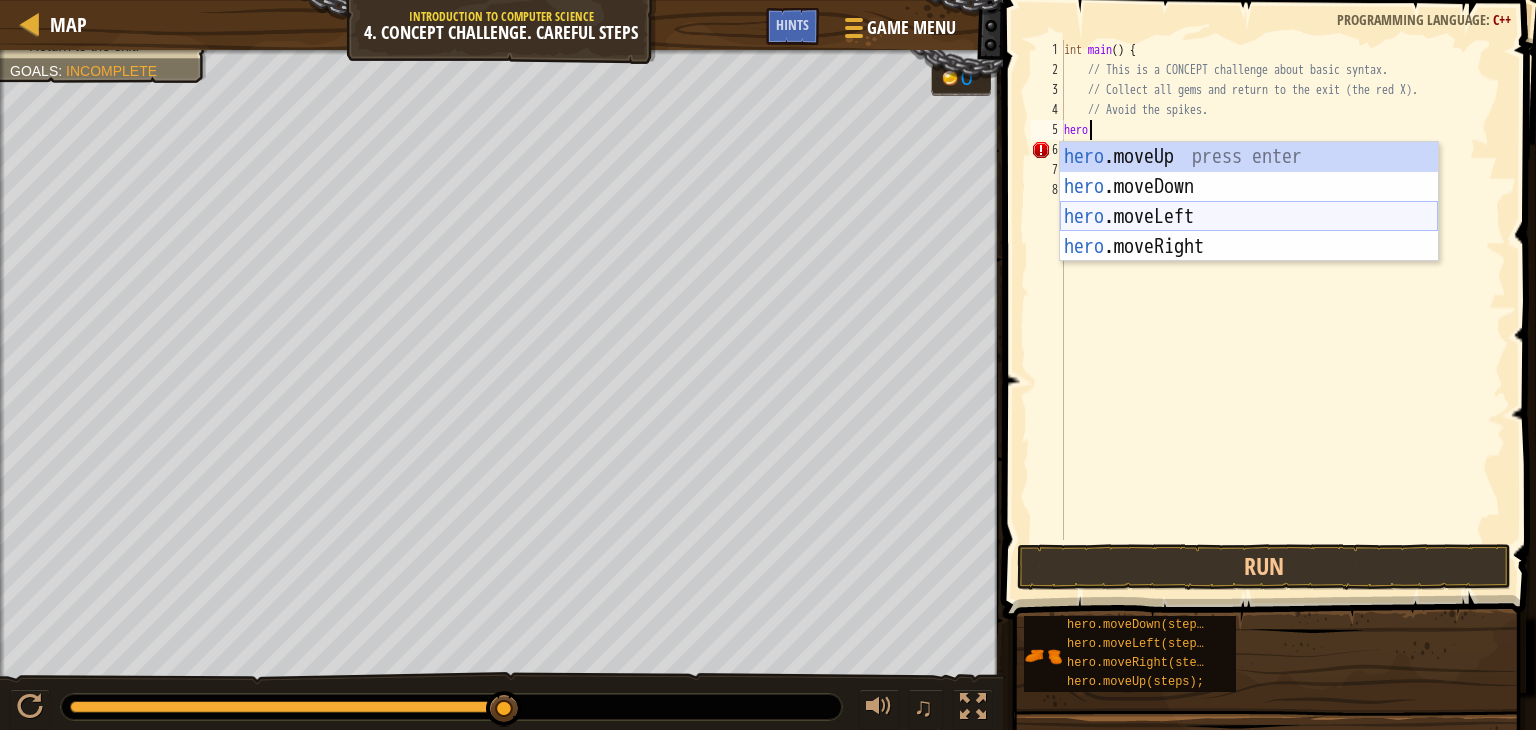 click on "hero .moveUp press enter hero .moveDown press enter hero .moveLeft press enter hero .moveRight press enter" at bounding box center (1249, 232) 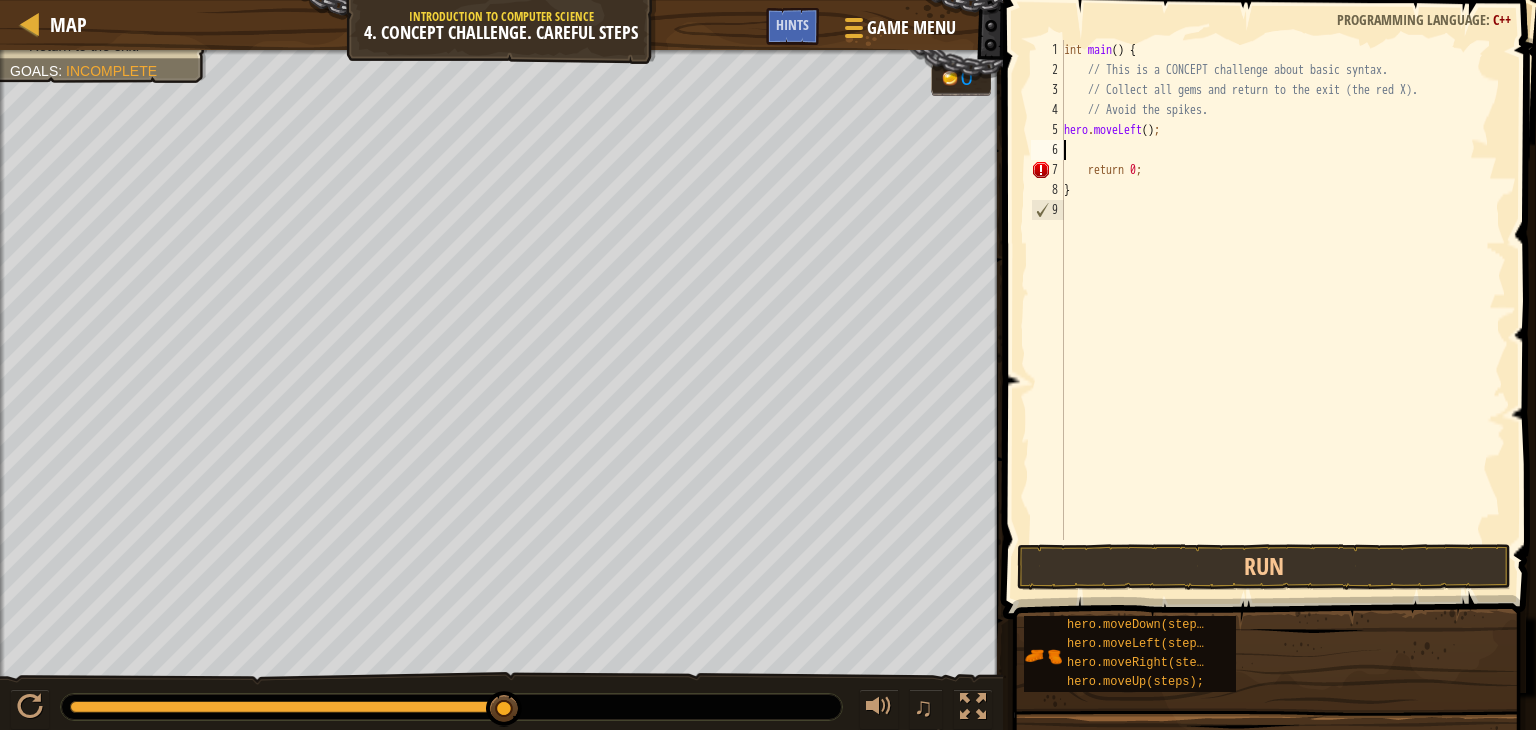 scroll, scrollTop: 9, scrollLeft: 0, axis: vertical 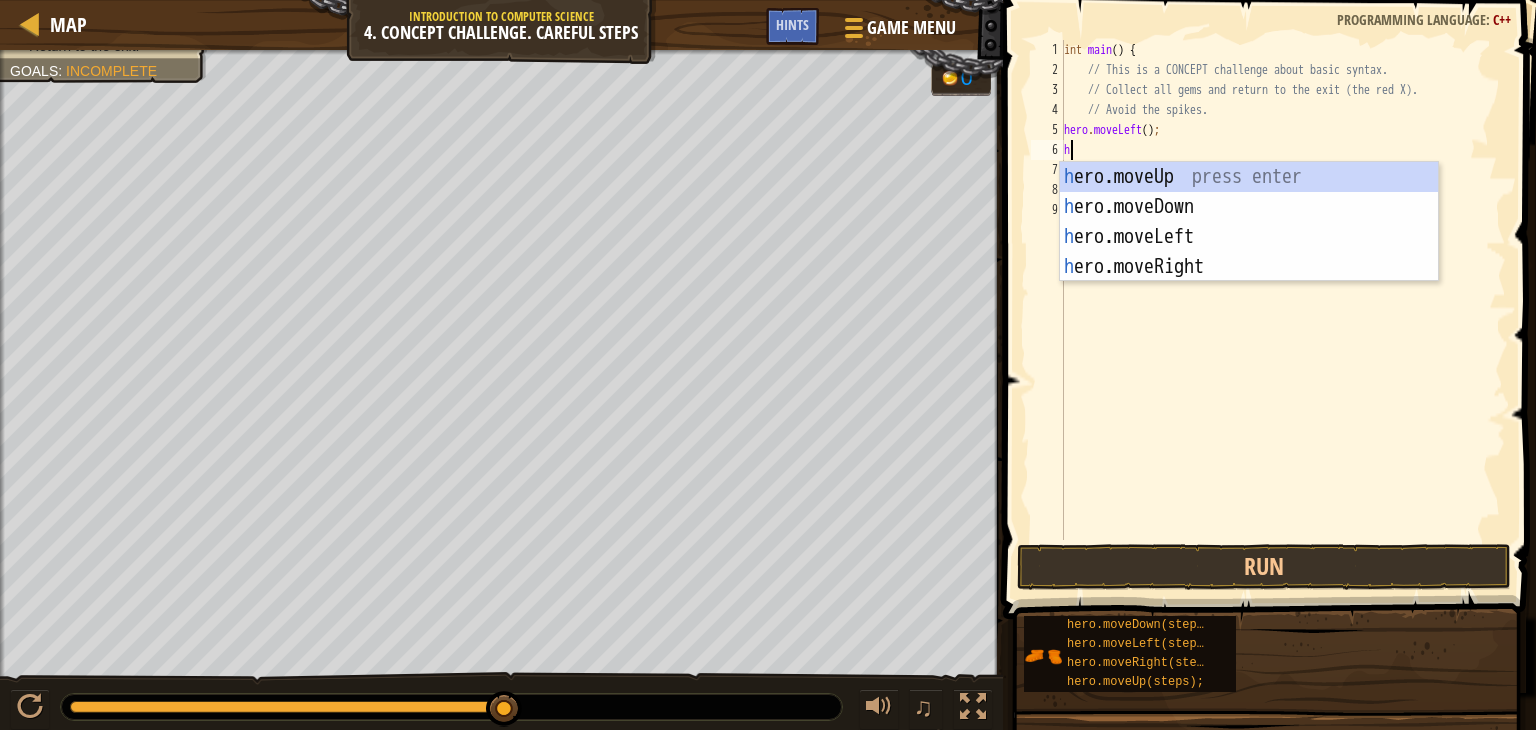 type on "he" 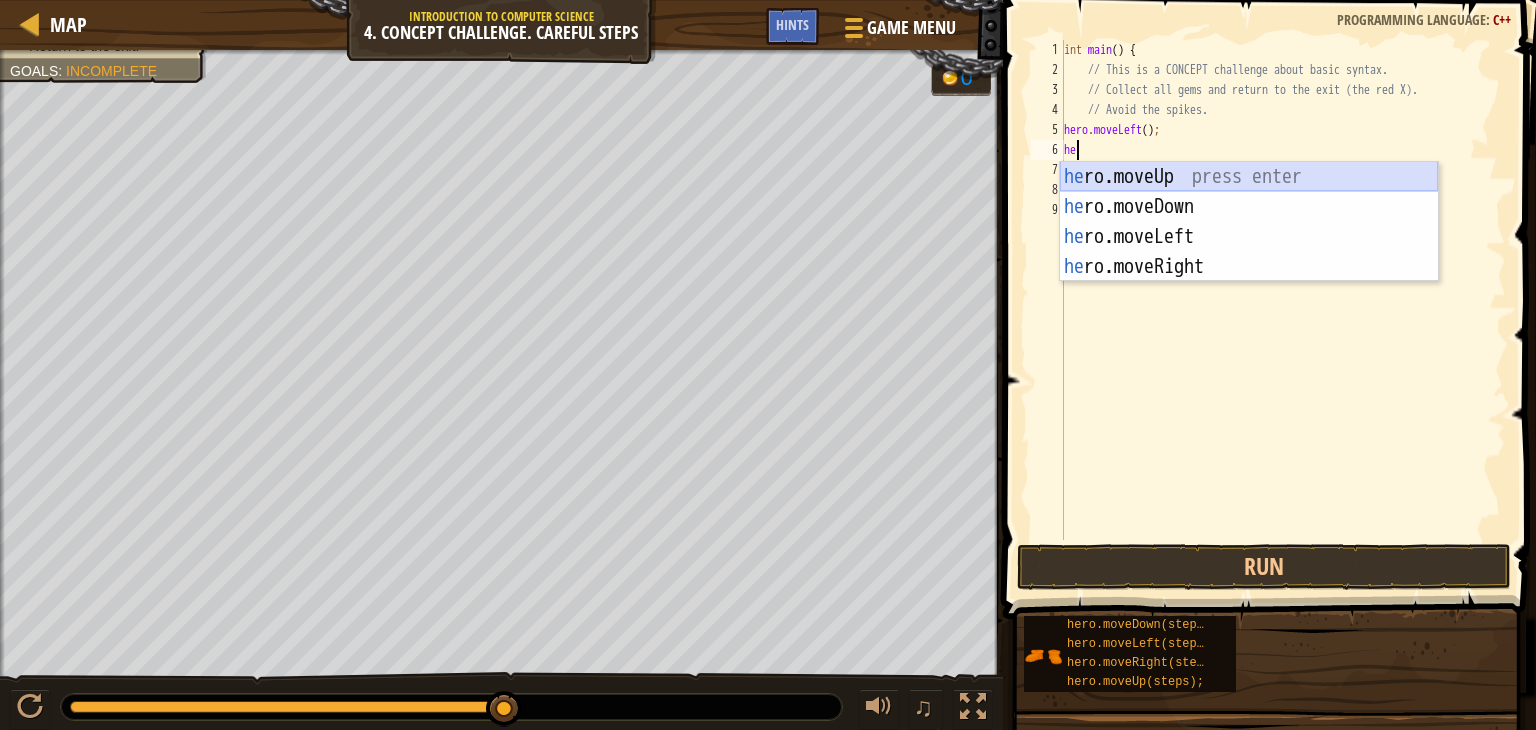 click on "he ro.moveUp press enter he ro.moveDown press enter he ro.moveLeft press enter he ro.moveRight press enter" at bounding box center (1249, 252) 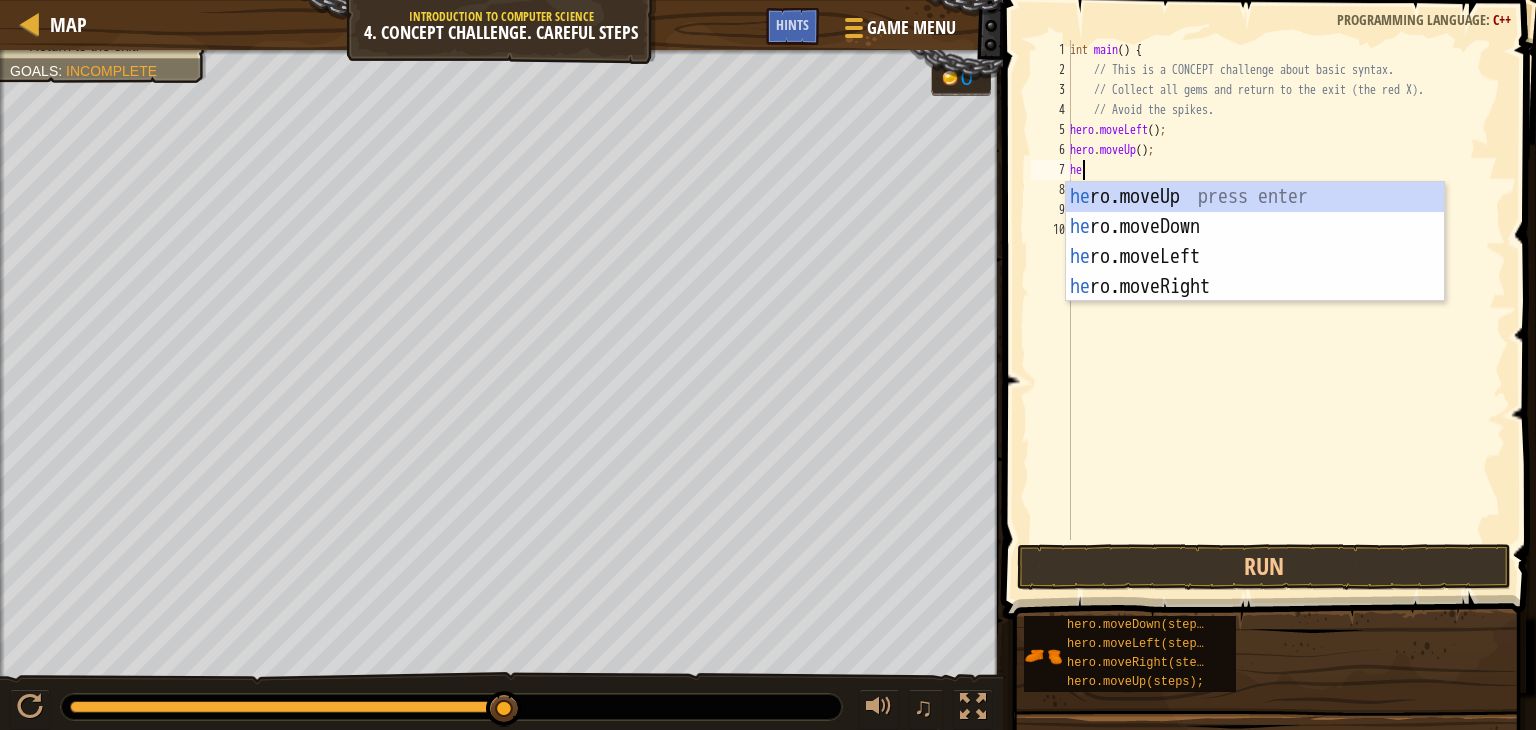 type on "hero" 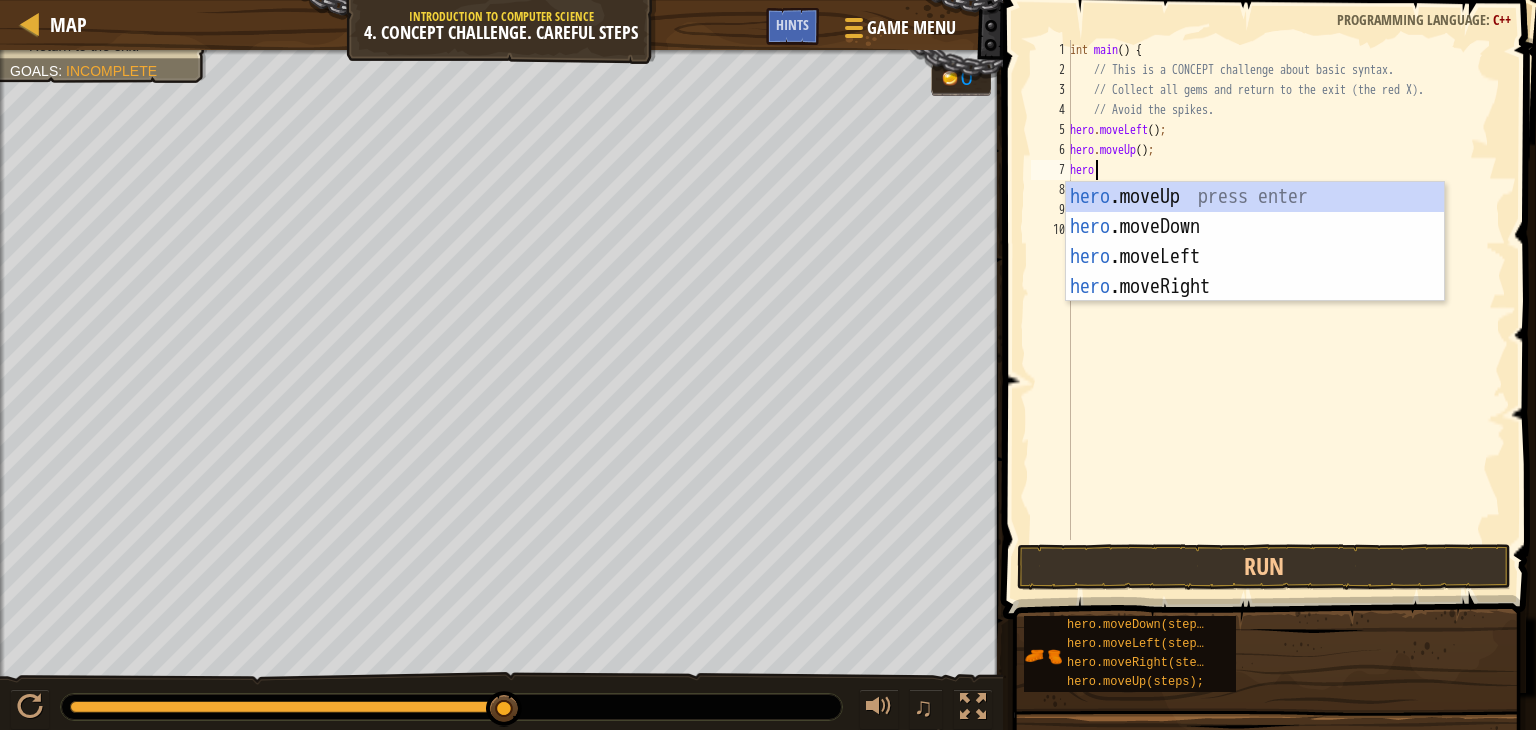 scroll, scrollTop: 9, scrollLeft: 0, axis: vertical 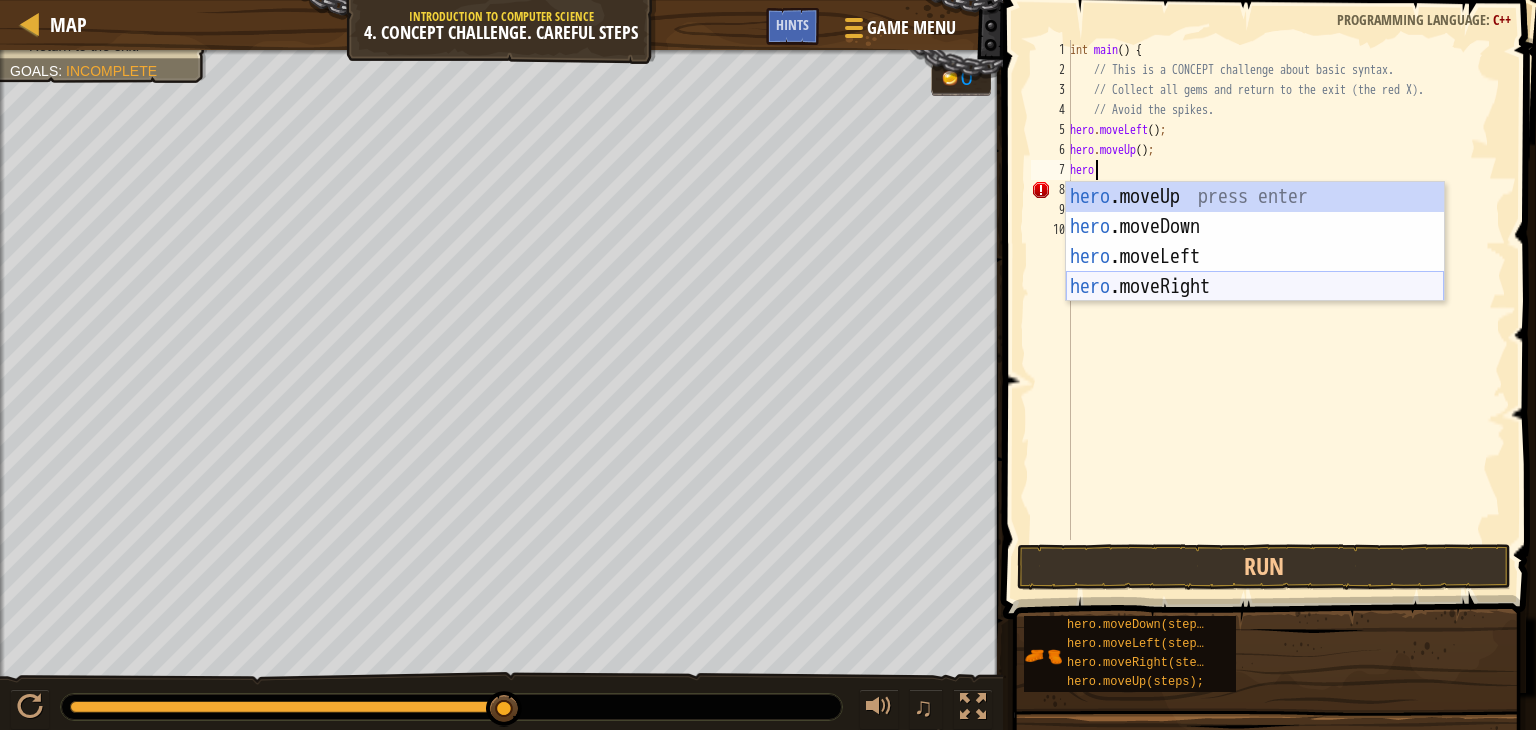 click on "hero .moveUp press enter hero .moveDown press enter hero .moveLeft press enter hero .moveRight press enter" at bounding box center [1255, 272] 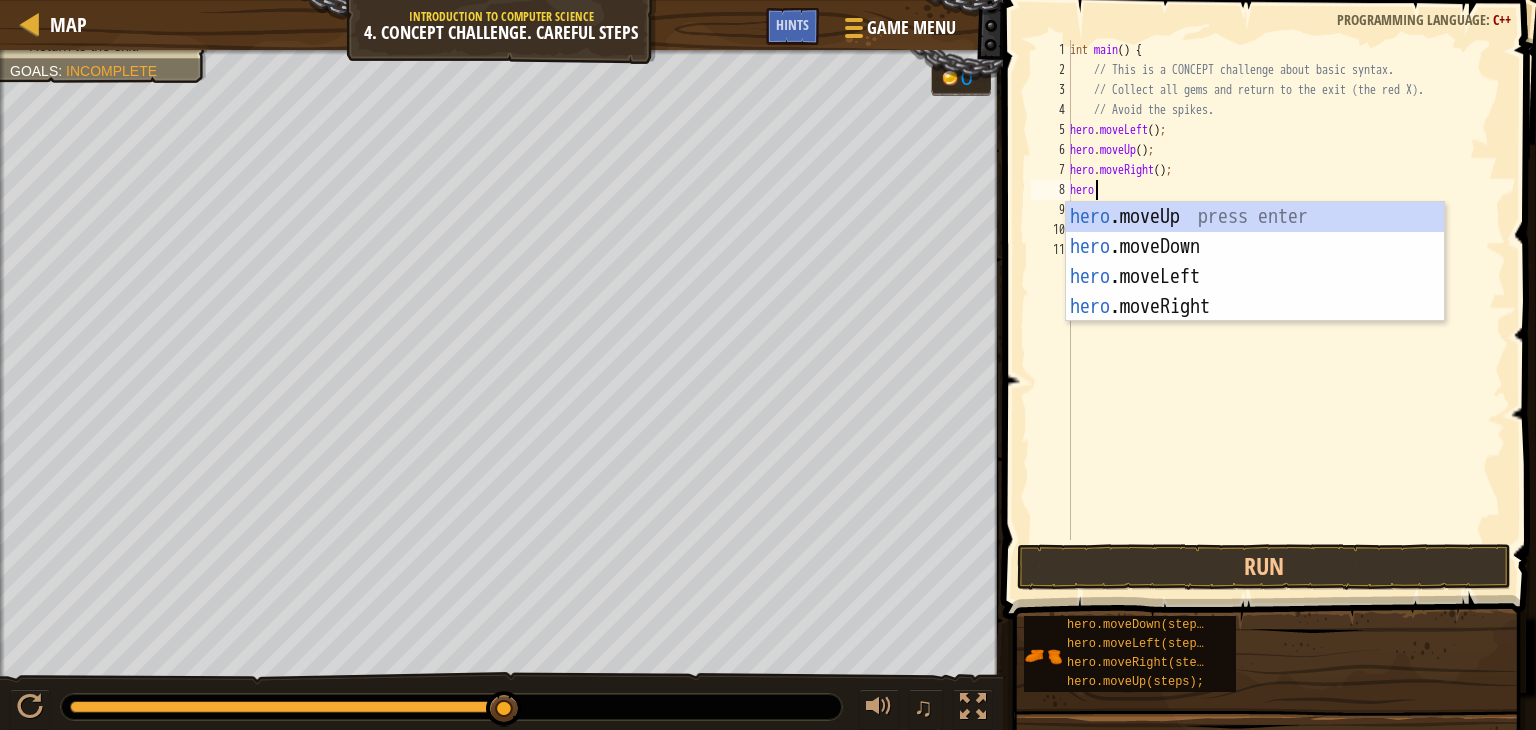 scroll, scrollTop: 9, scrollLeft: 1, axis: both 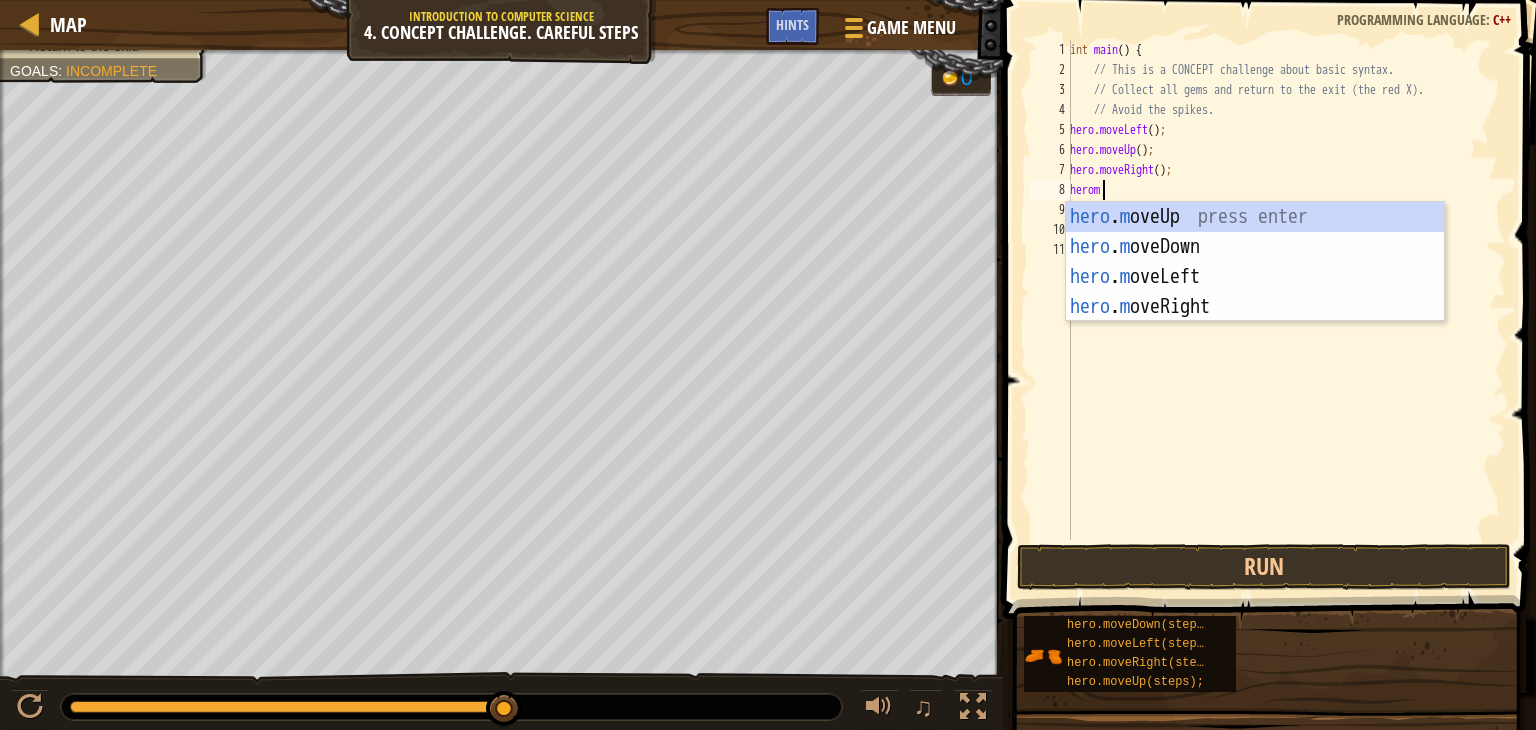 type on "heromo" 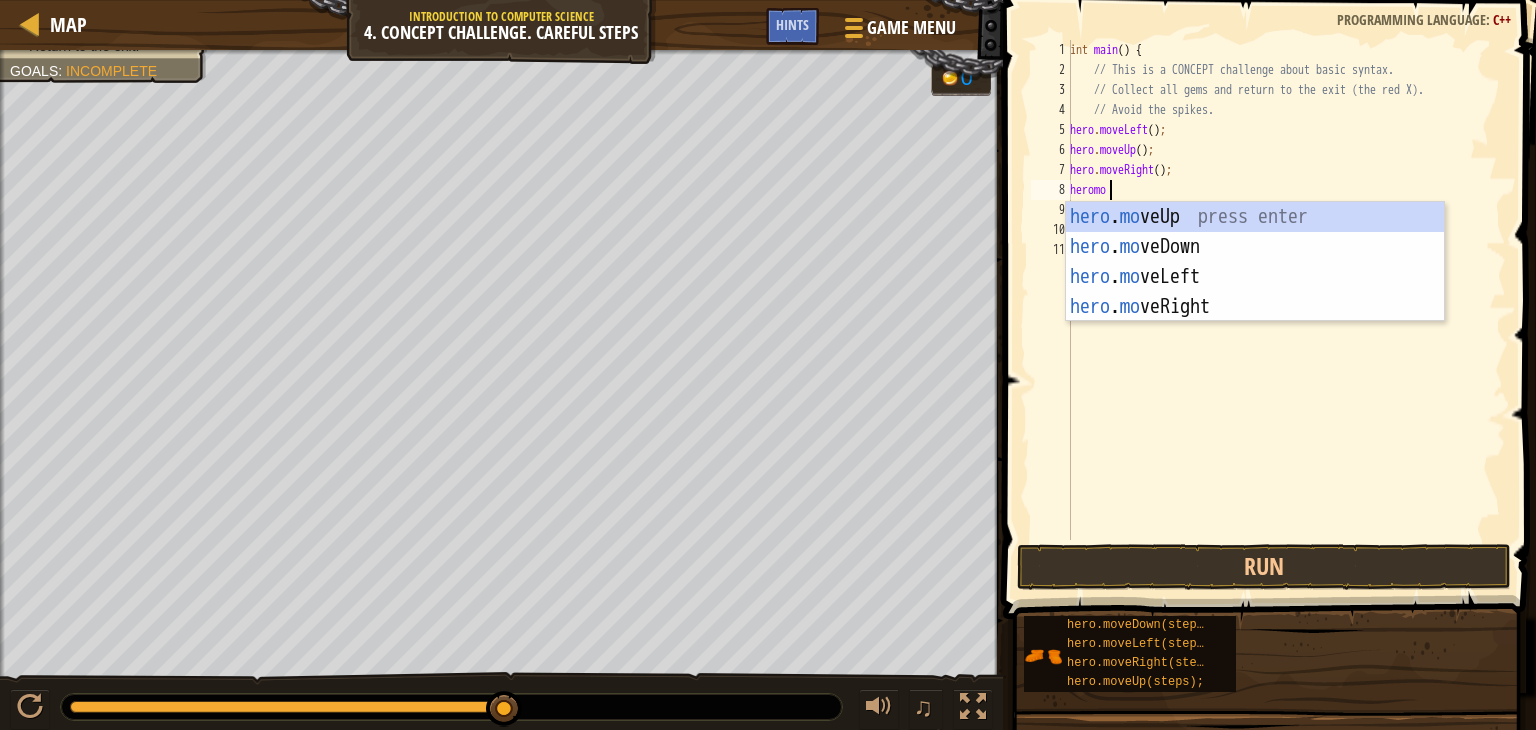 click on "hero . mo veUp press enter hero . mo veDown press enter hero . mo veLeft press enter hero . mo veRight press enter" at bounding box center (1255, 292) 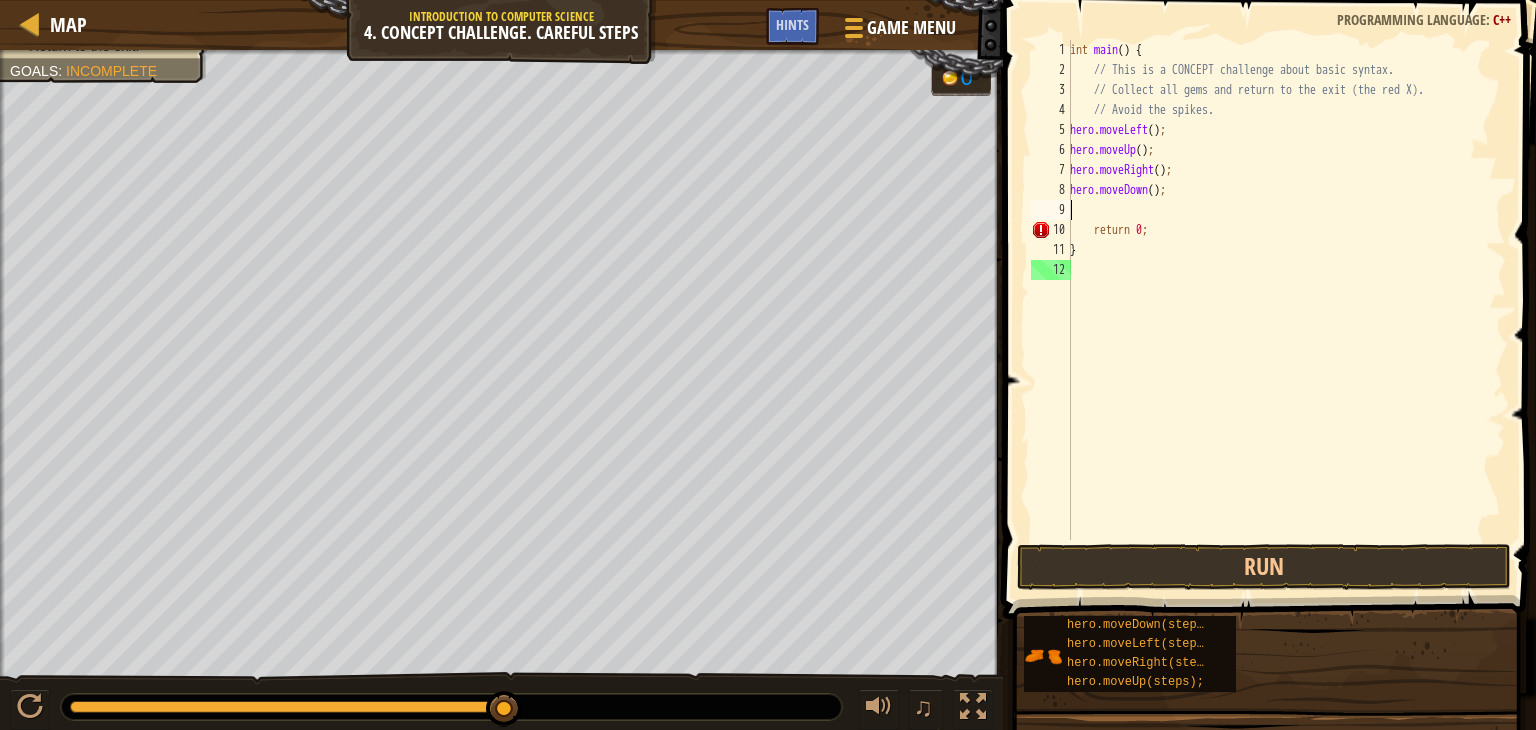 scroll, scrollTop: 9, scrollLeft: 0, axis: vertical 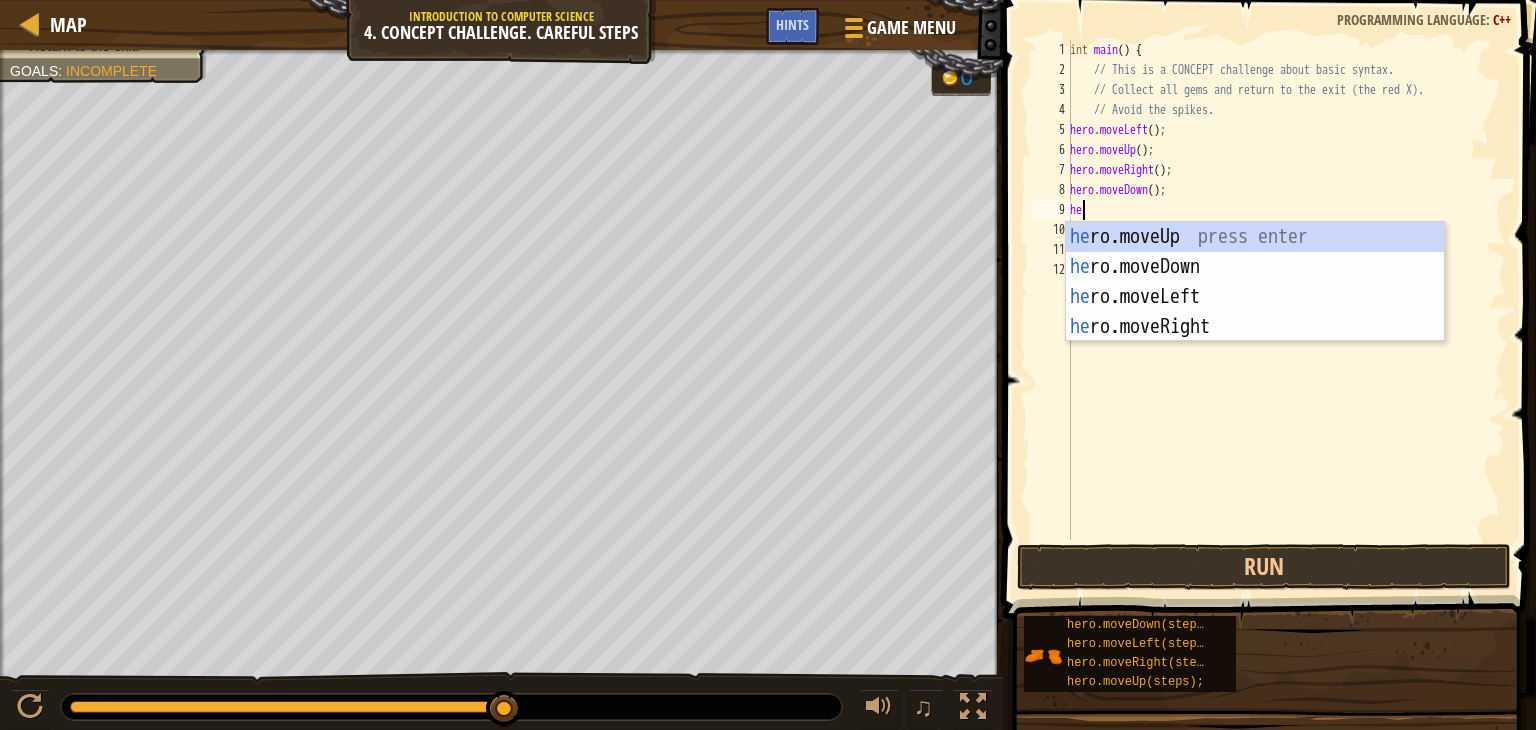 type on "her" 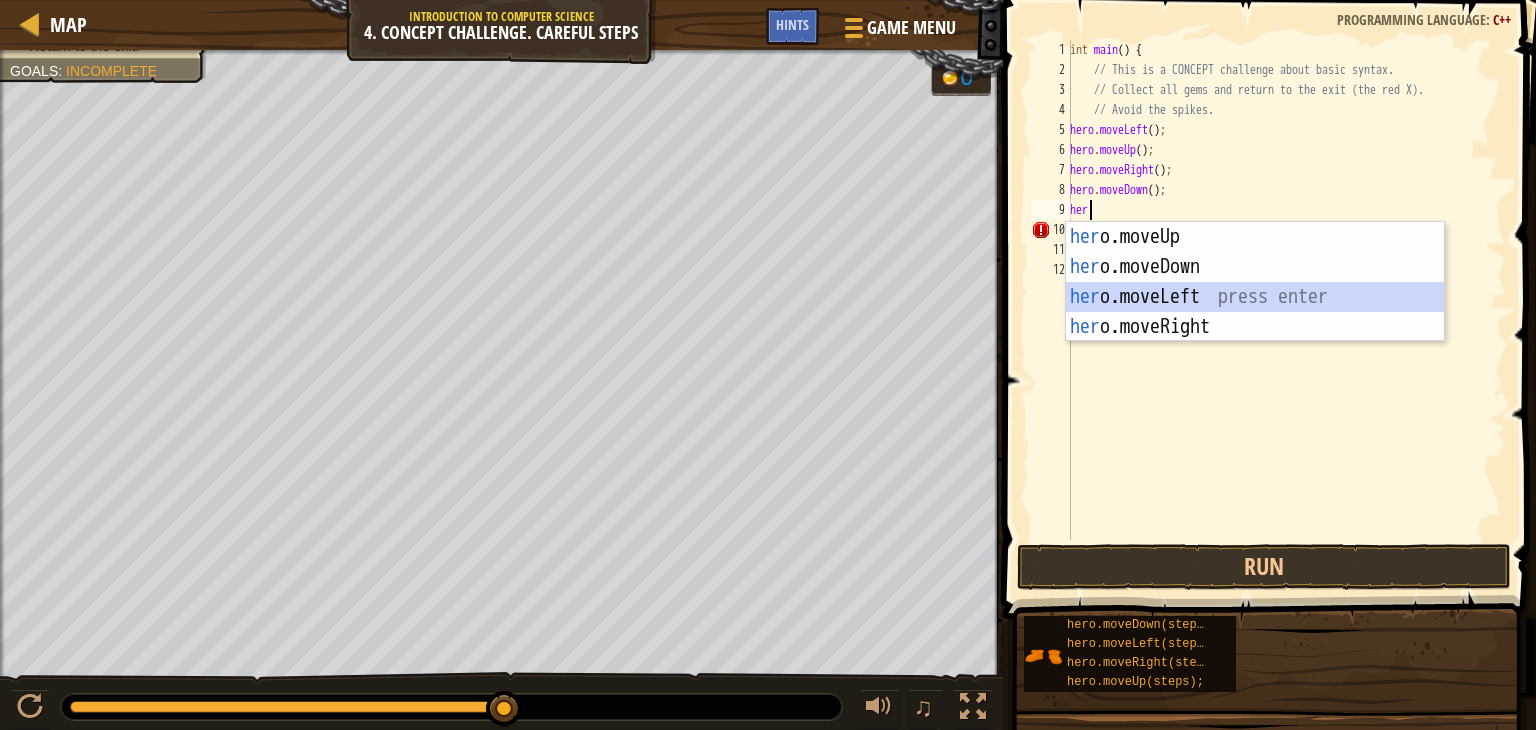 click on "her o.moveUp press enter her o.moveDown press enter her o.moveLeft press enter her o.moveRight press enter" at bounding box center [1255, 312] 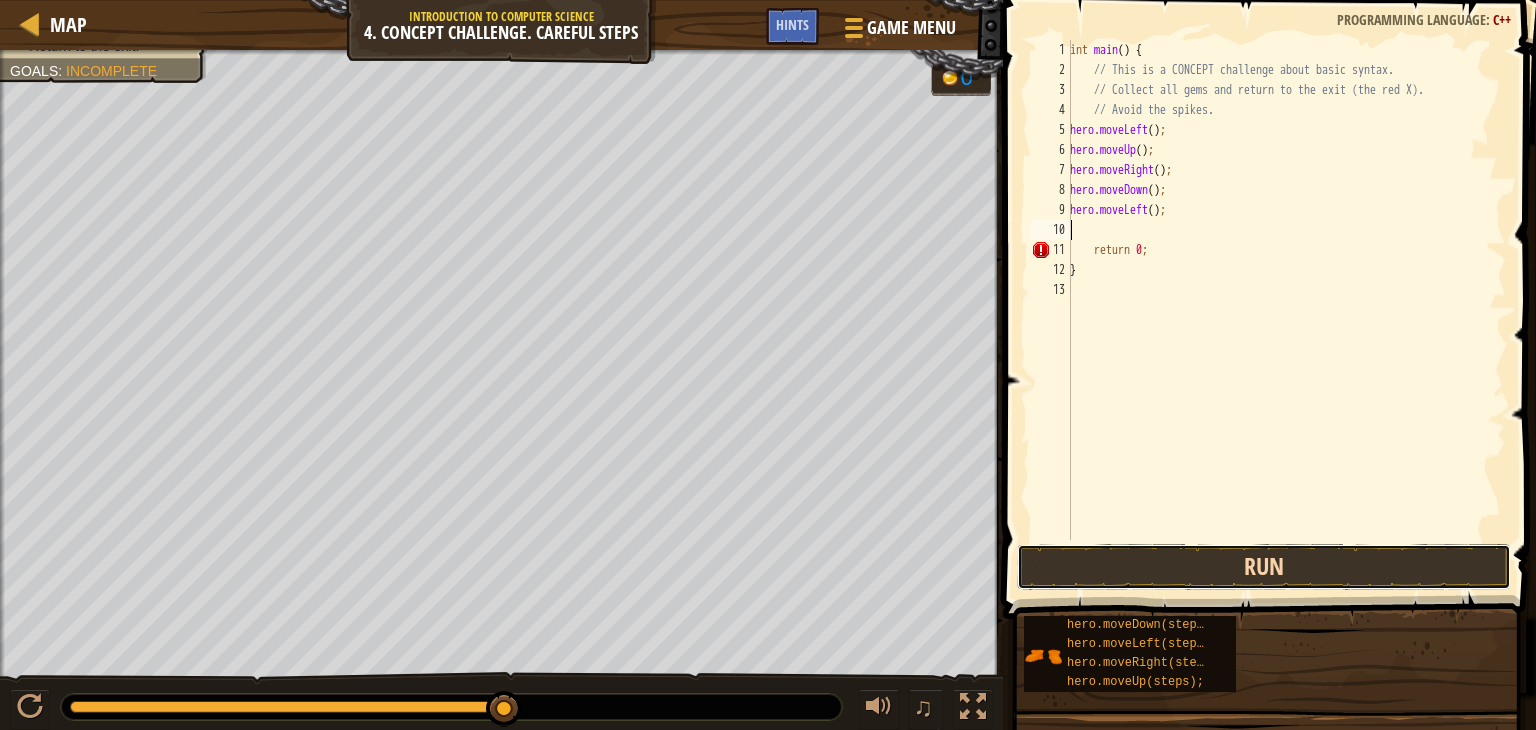 click on "Run" at bounding box center (1264, 567) 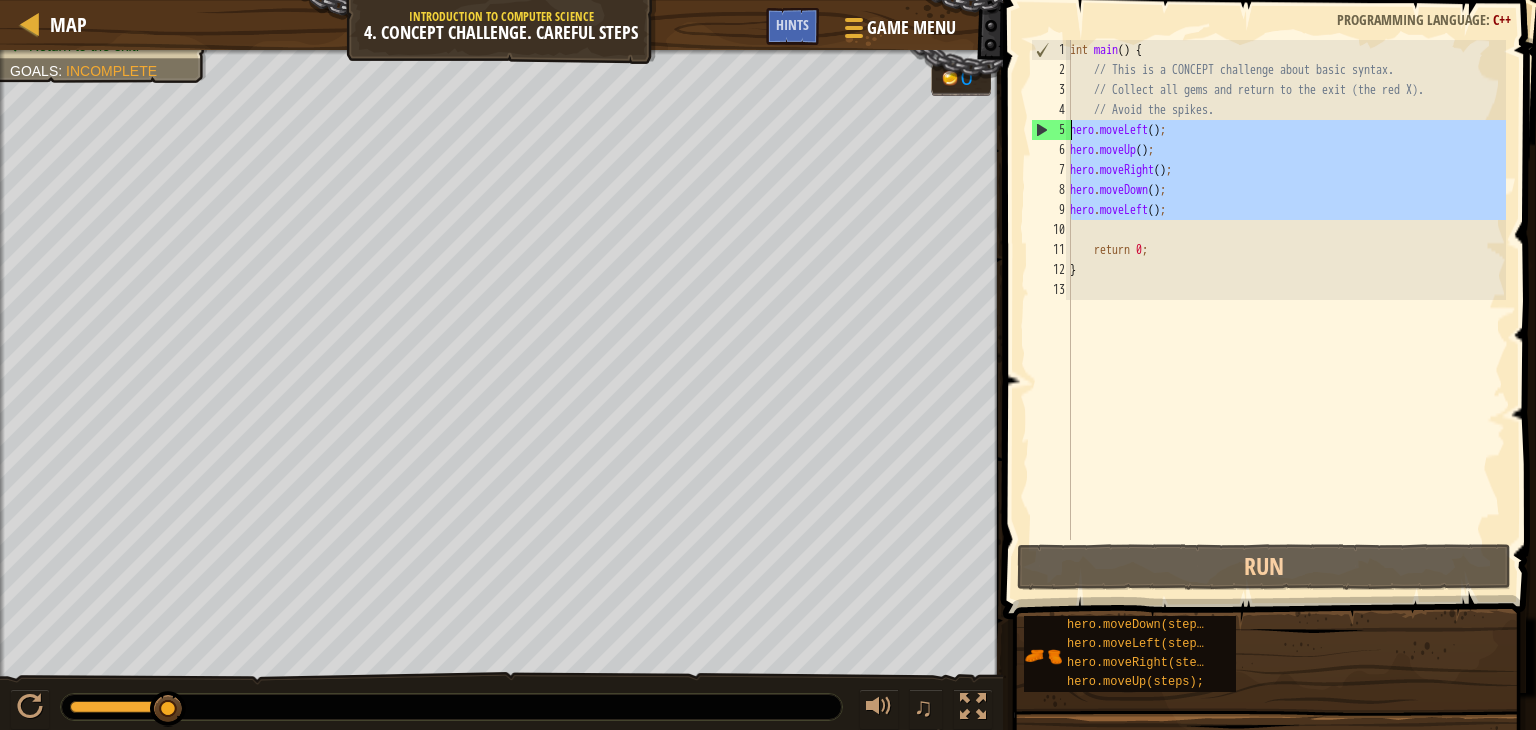 drag, startPoint x: 1245, startPoint y: 226, endPoint x: 995, endPoint y: 136, distance: 265.7066 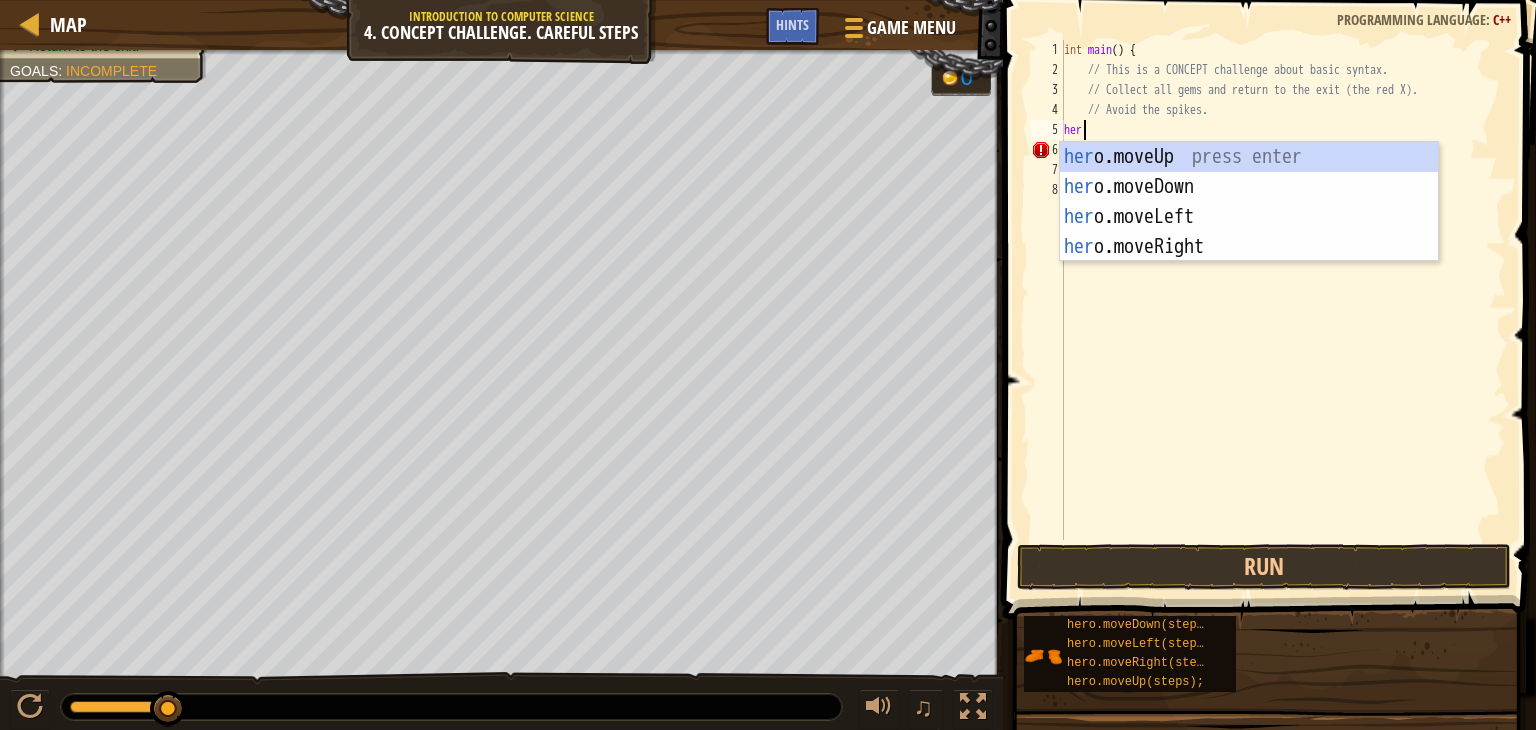 type on "hero" 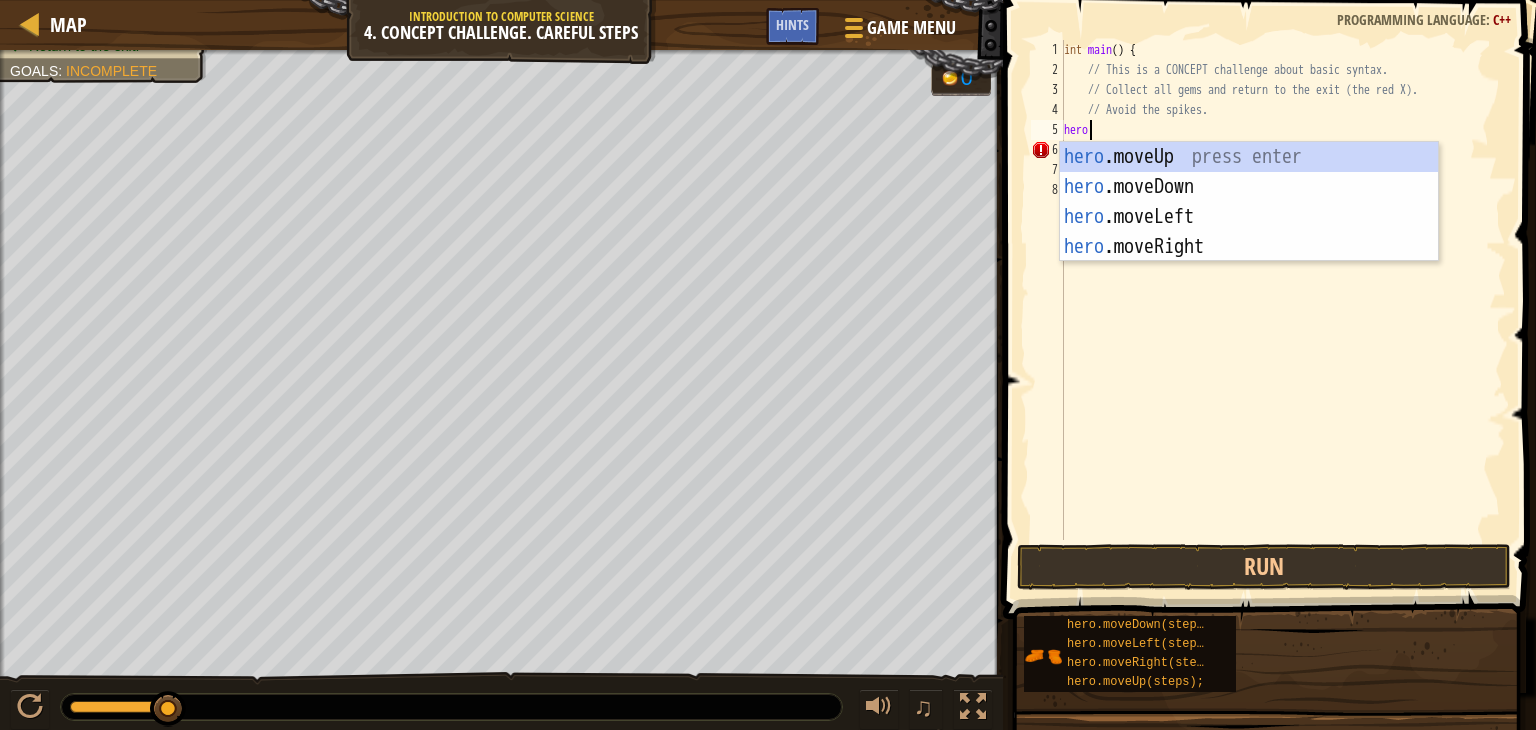 scroll, scrollTop: 9, scrollLeft: 0, axis: vertical 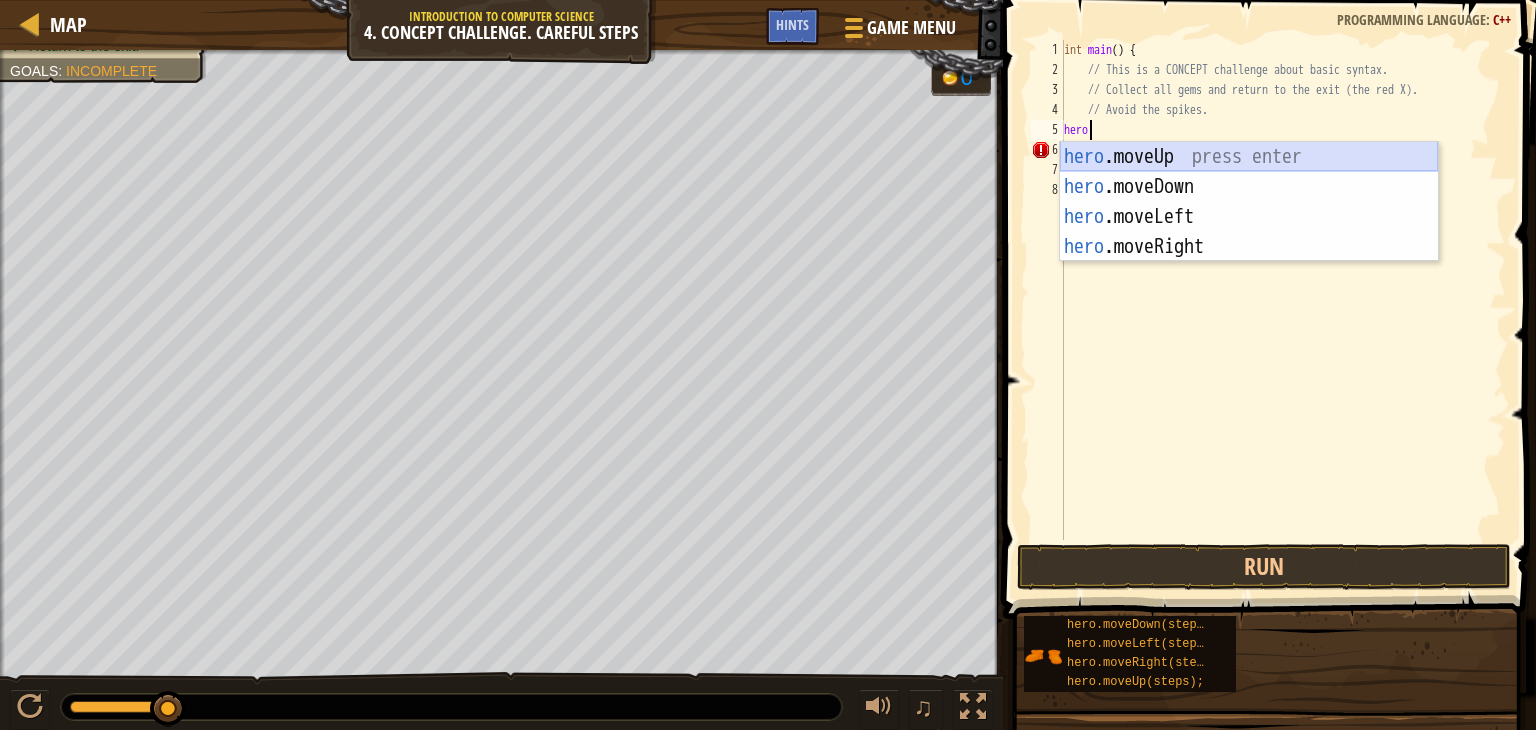 click on "hero .moveUp press enter hero .moveDown press enter hero .moveLeft press enter hero .moveRight press enter" at bounding box center [1249, 232] 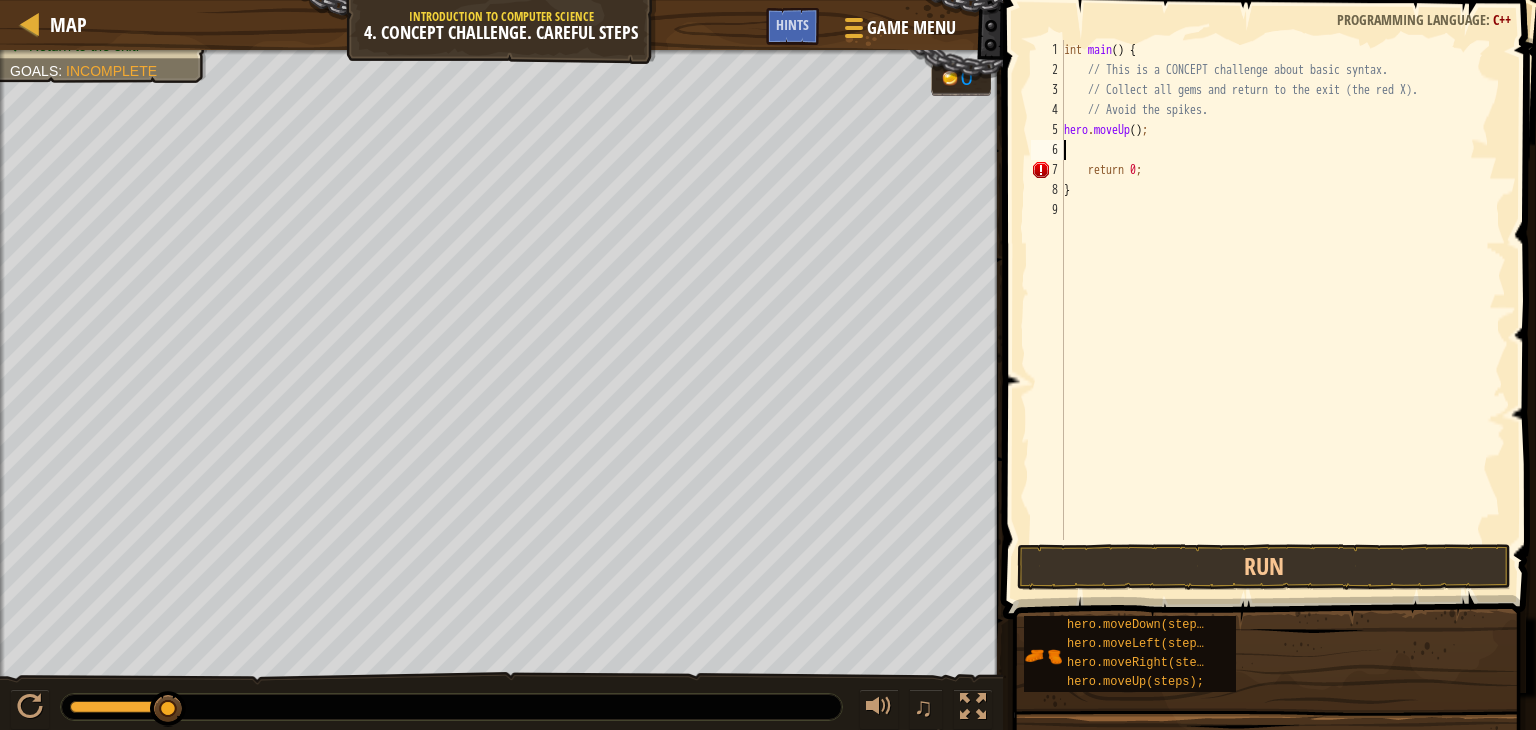 scroll, scrollTop: 9, scrollLeft: 0, axis: vertical 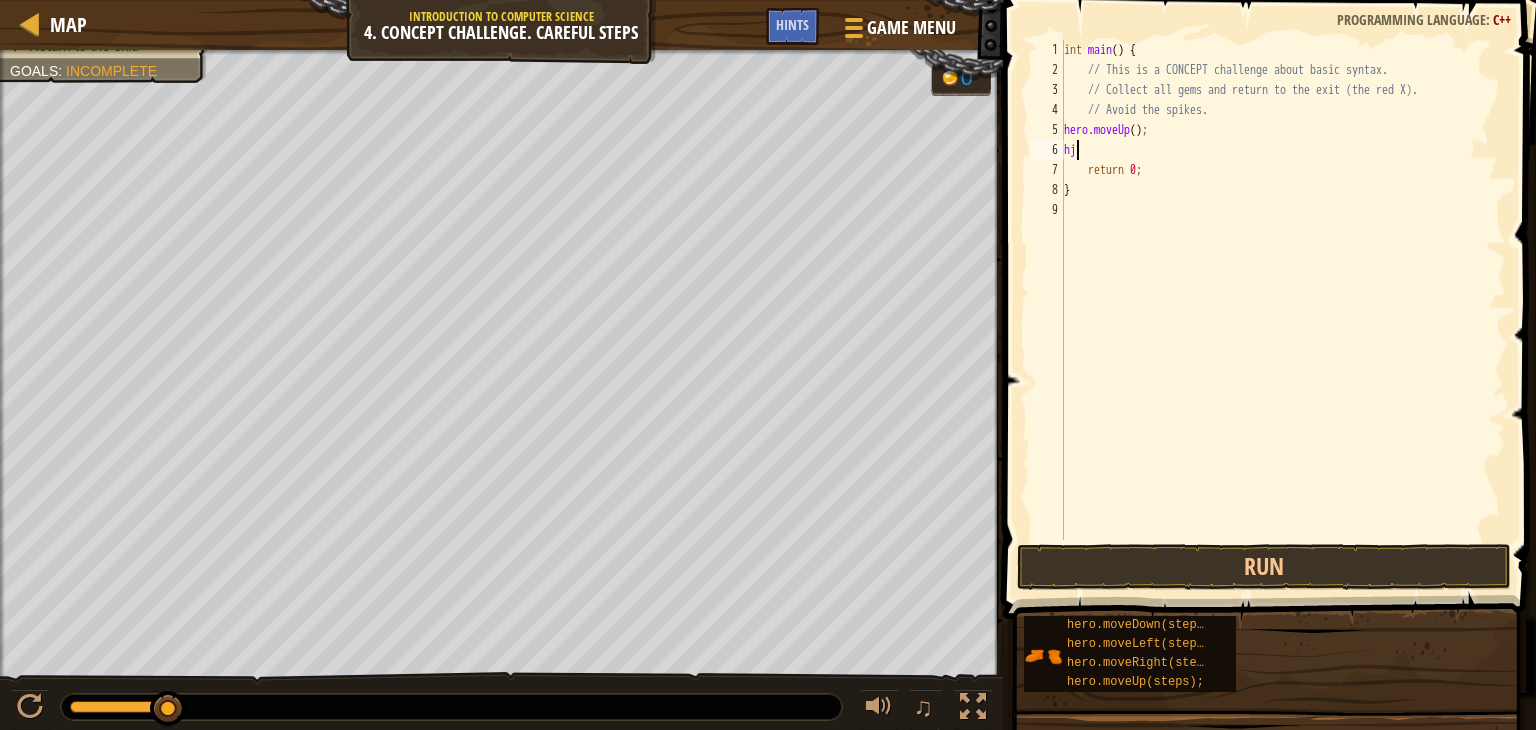 type on "h" 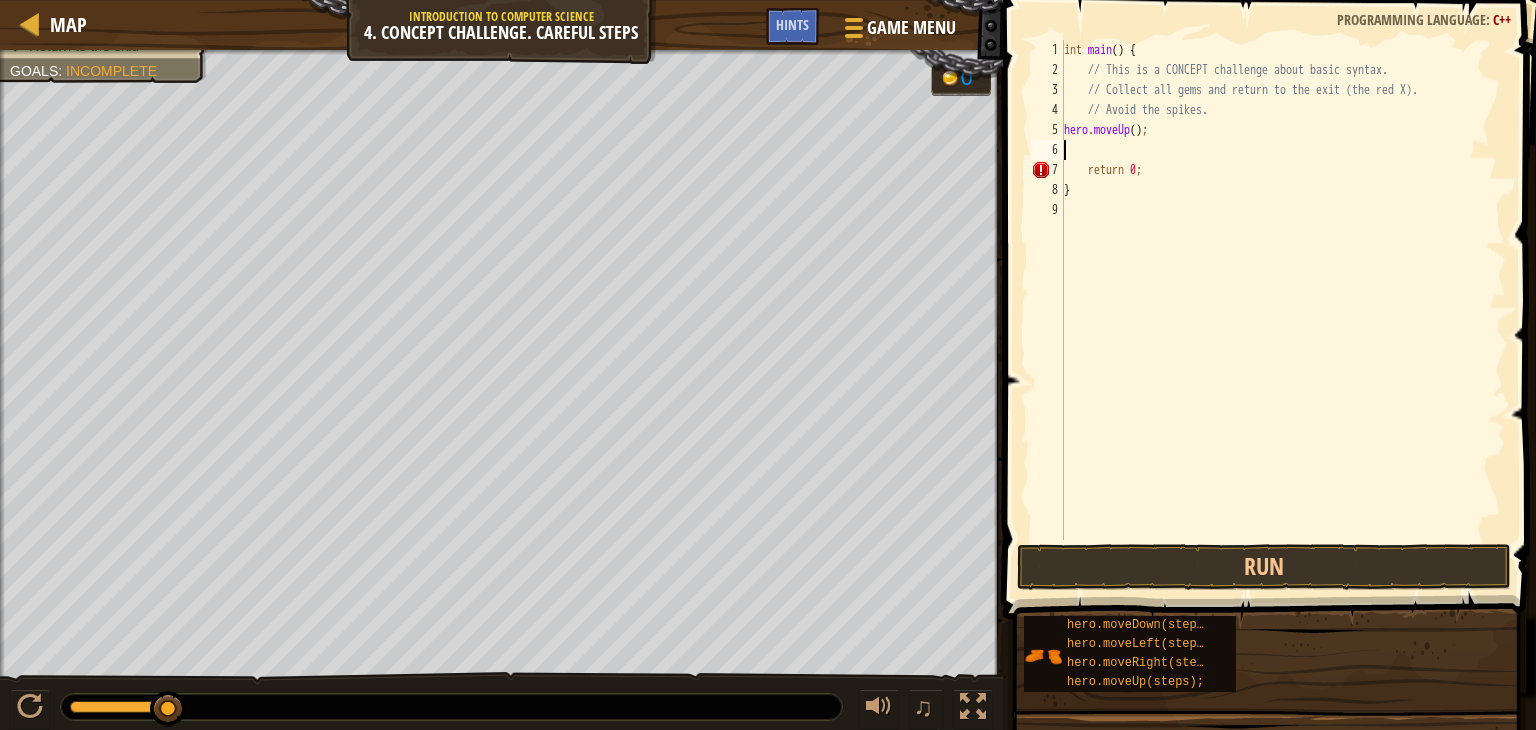 type on "he" 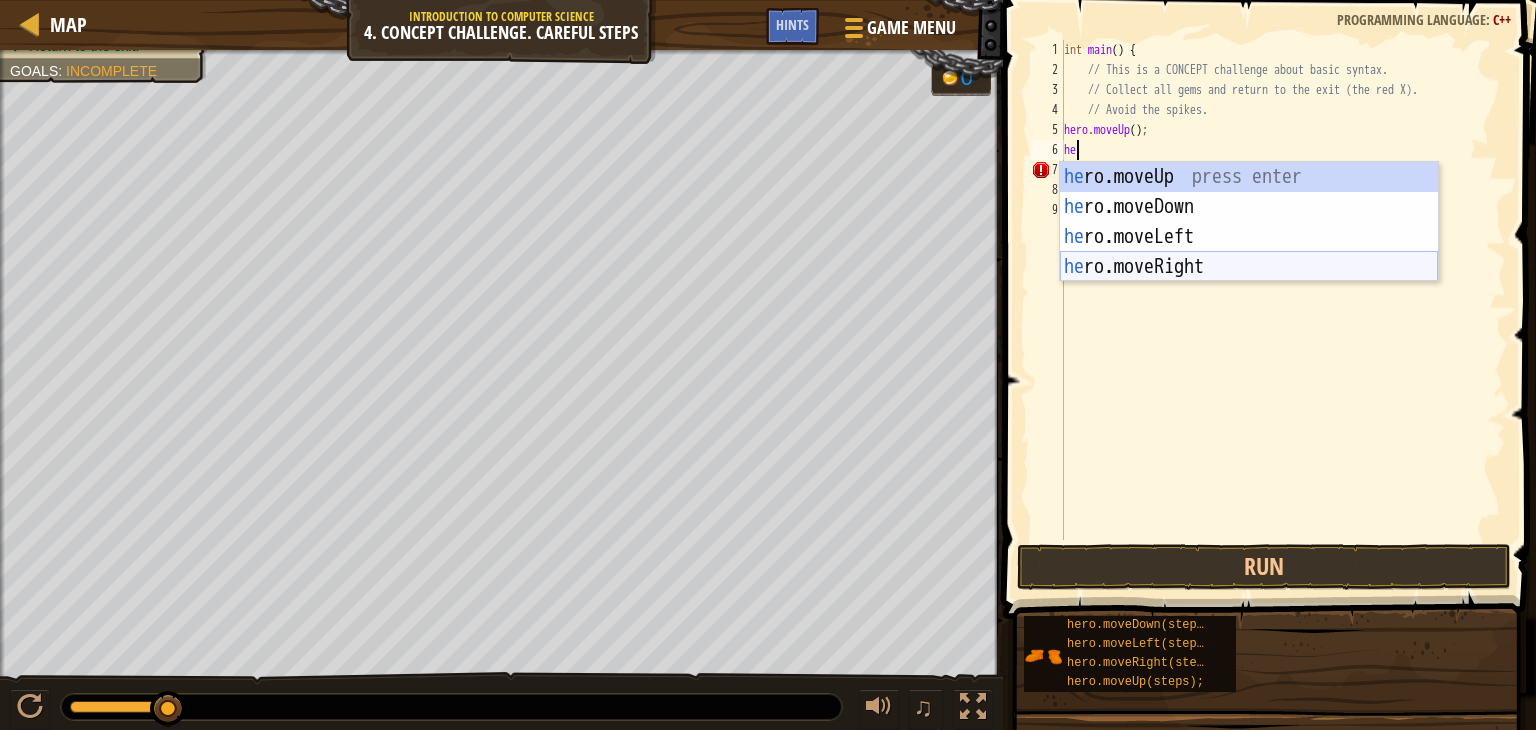 click on "he ro.moveUp press enter he ro.moveDown press enter he ro.moveLeft press enter he ro.moveRight press enter" at bounding box center [1249, 252] 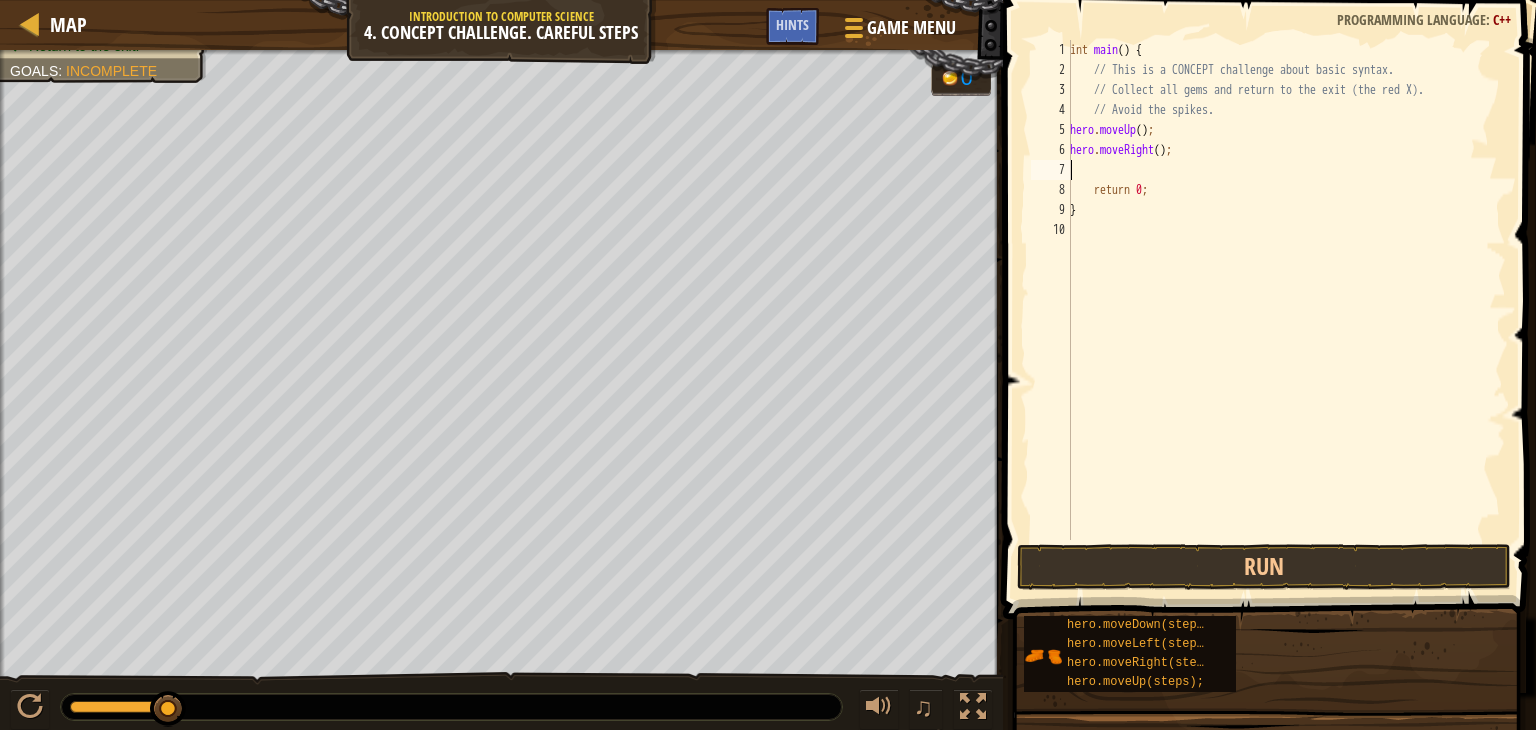 type on "h" 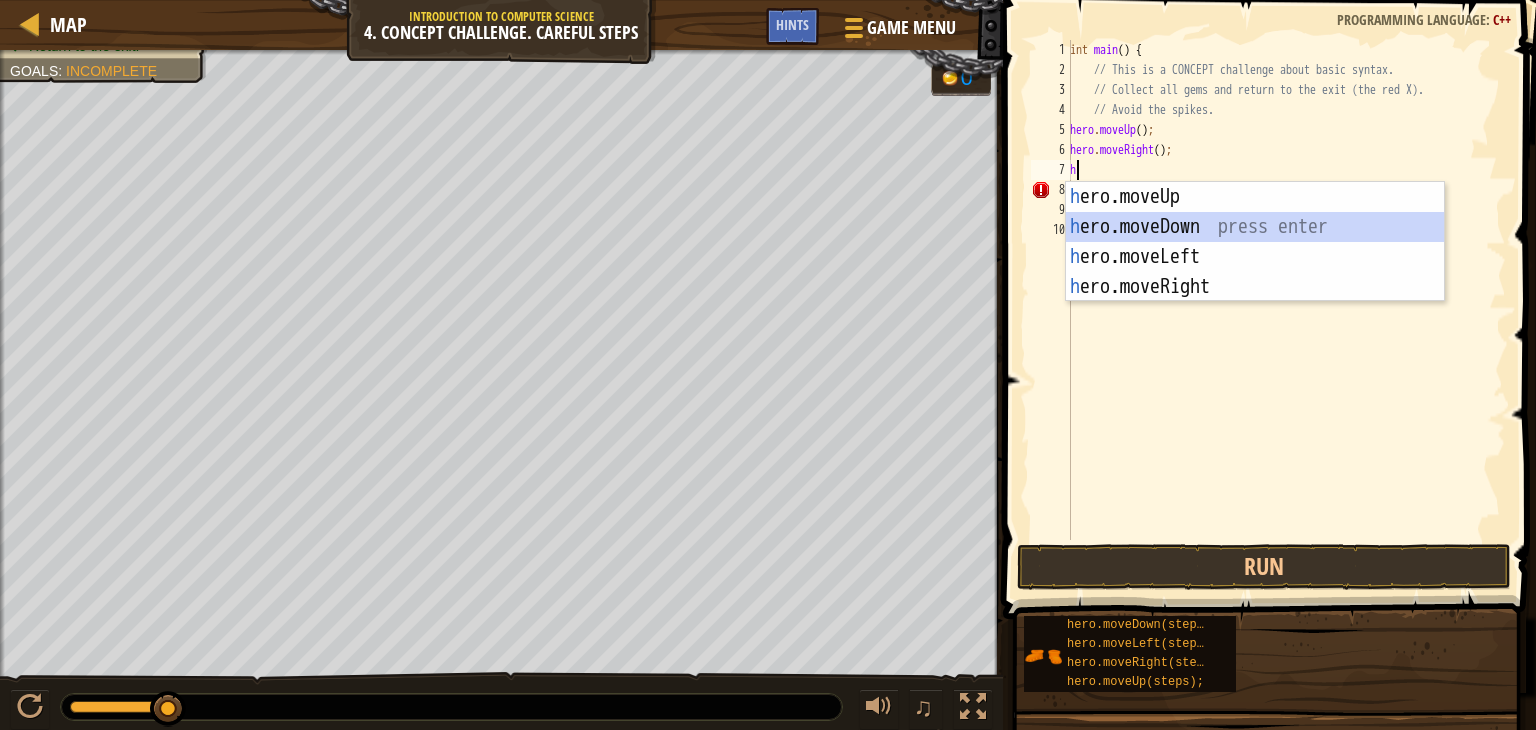click on "h ero.moveUp press enter h ero.moveDown press enter h ero.moveLeft press enter h ero.moveRight press enter" at bounding box center [1255, 272] 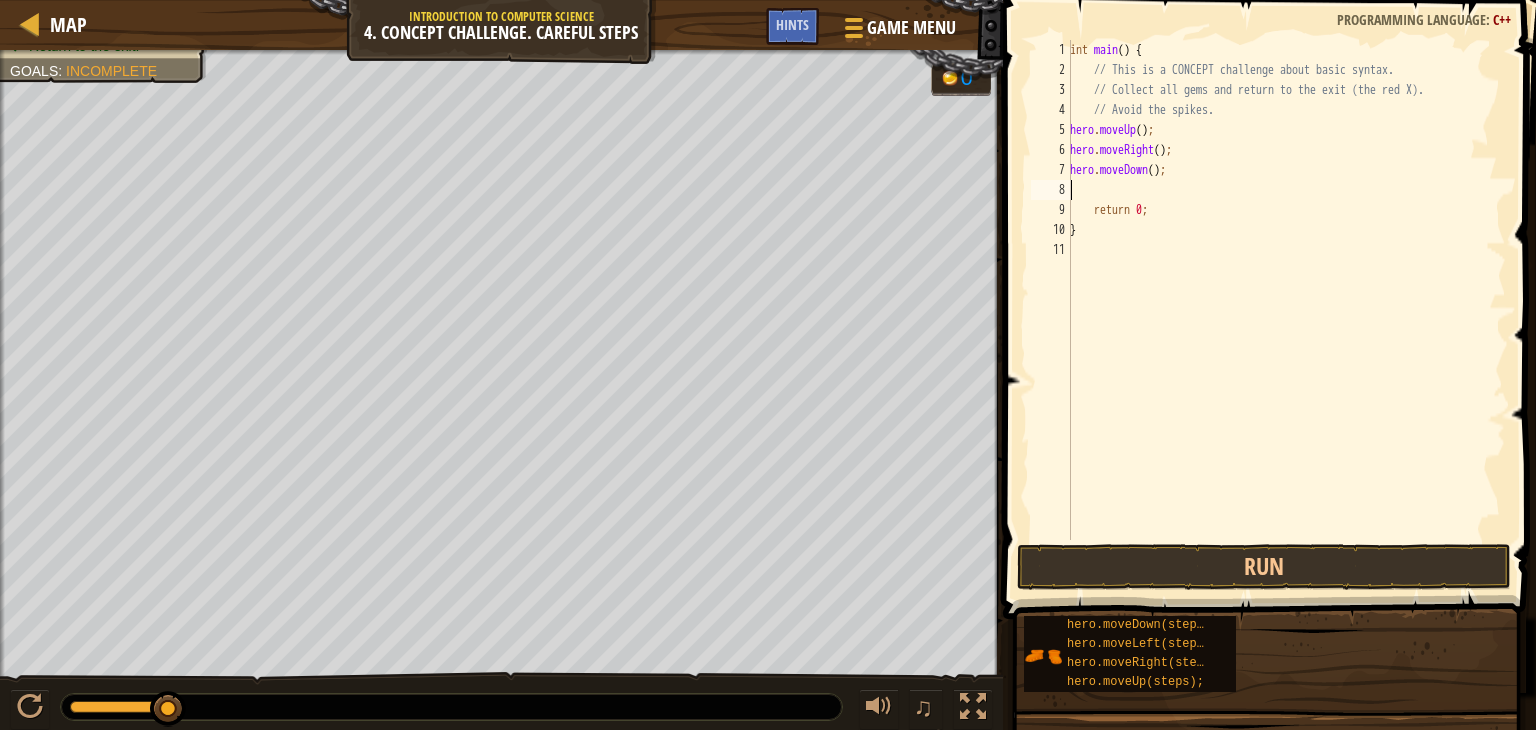 type on "h" 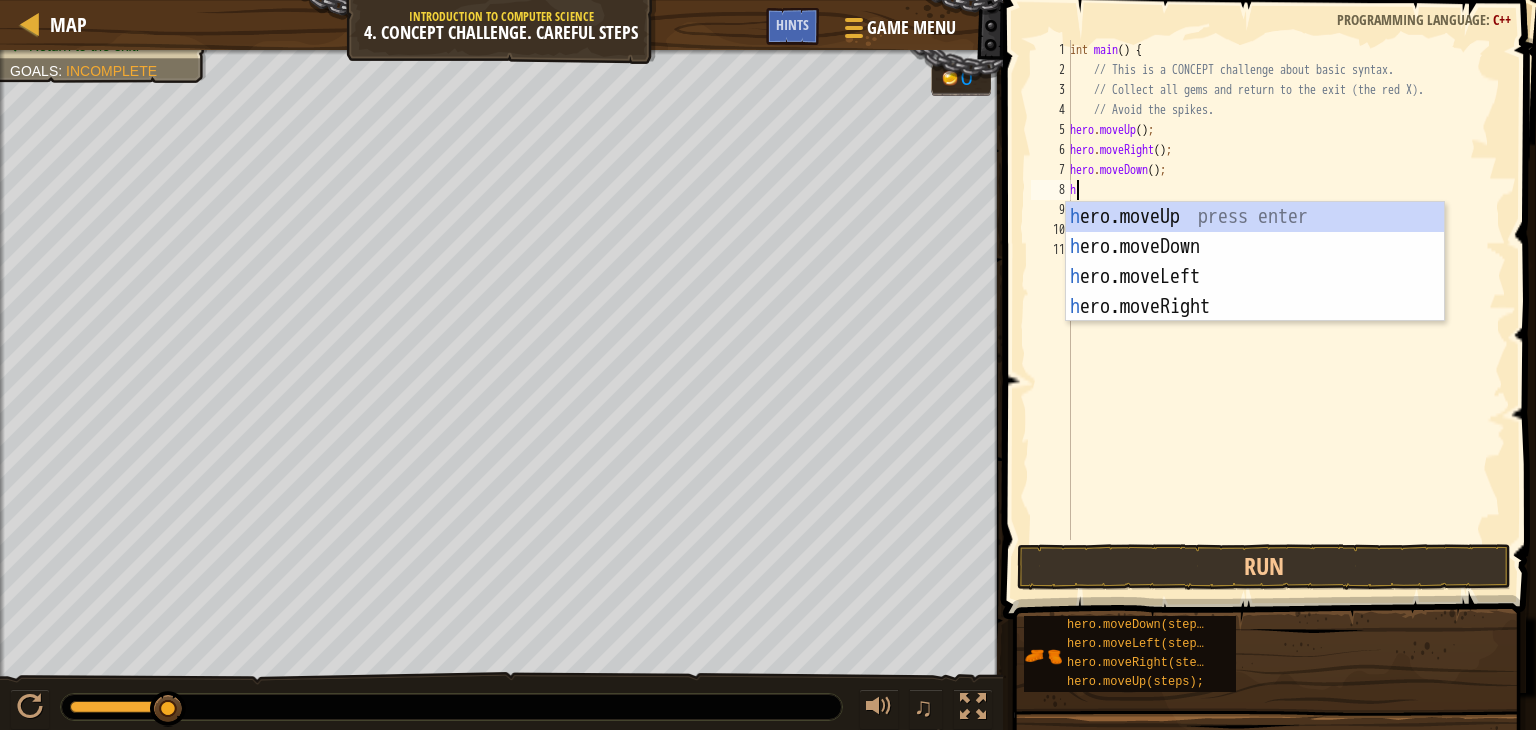 click on "h ero.moveUp press enter h ero.moveDown press enter h ero.moveLeft press enter h ero.moveRight press enter" at bounding box center [1255, 292] 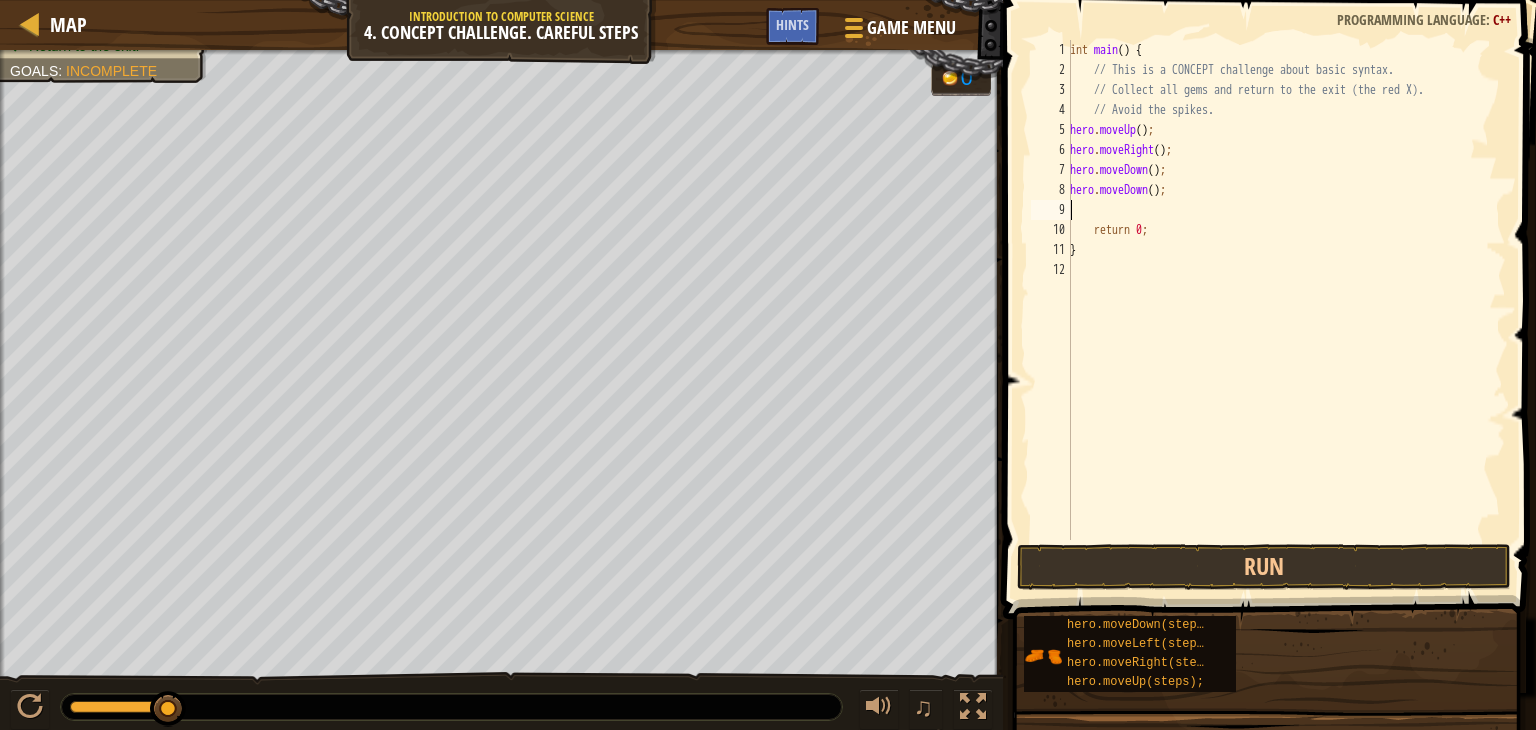 type on "h" 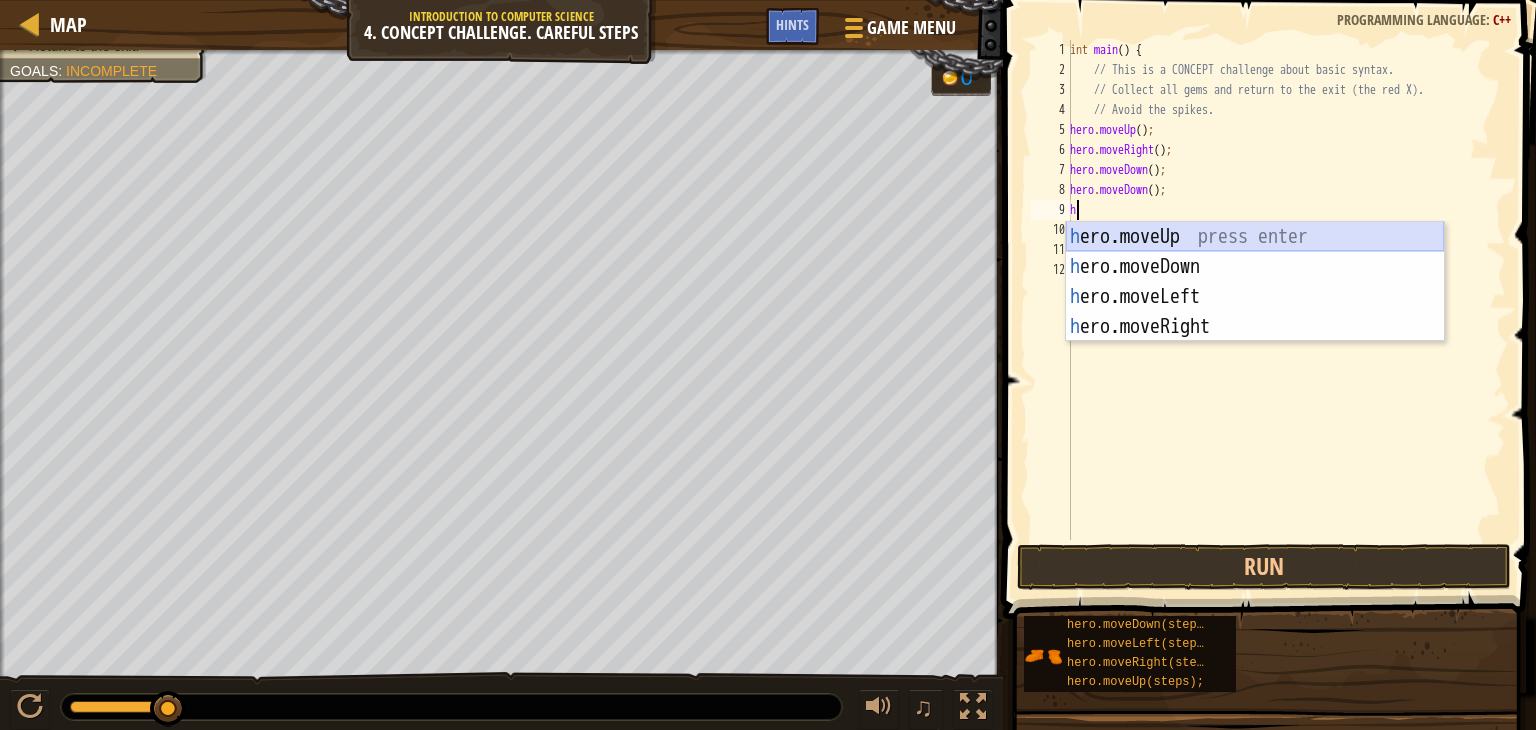 click on "h ero.moveUp press enter h ero.moveDown press enter h ero.moveLeft press enter h ero.moveRight press enter" at bounding box center [1255, 312] 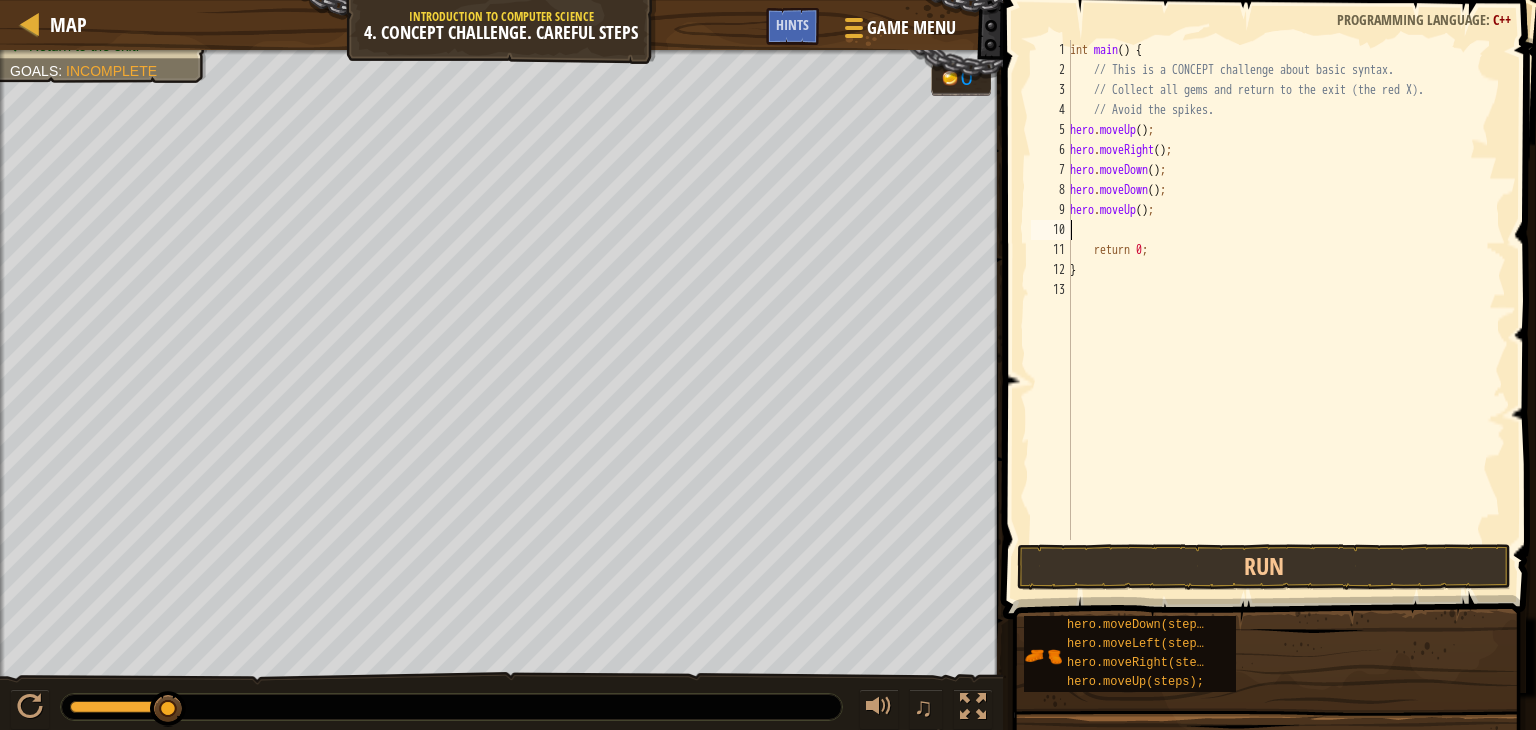 type on "h" 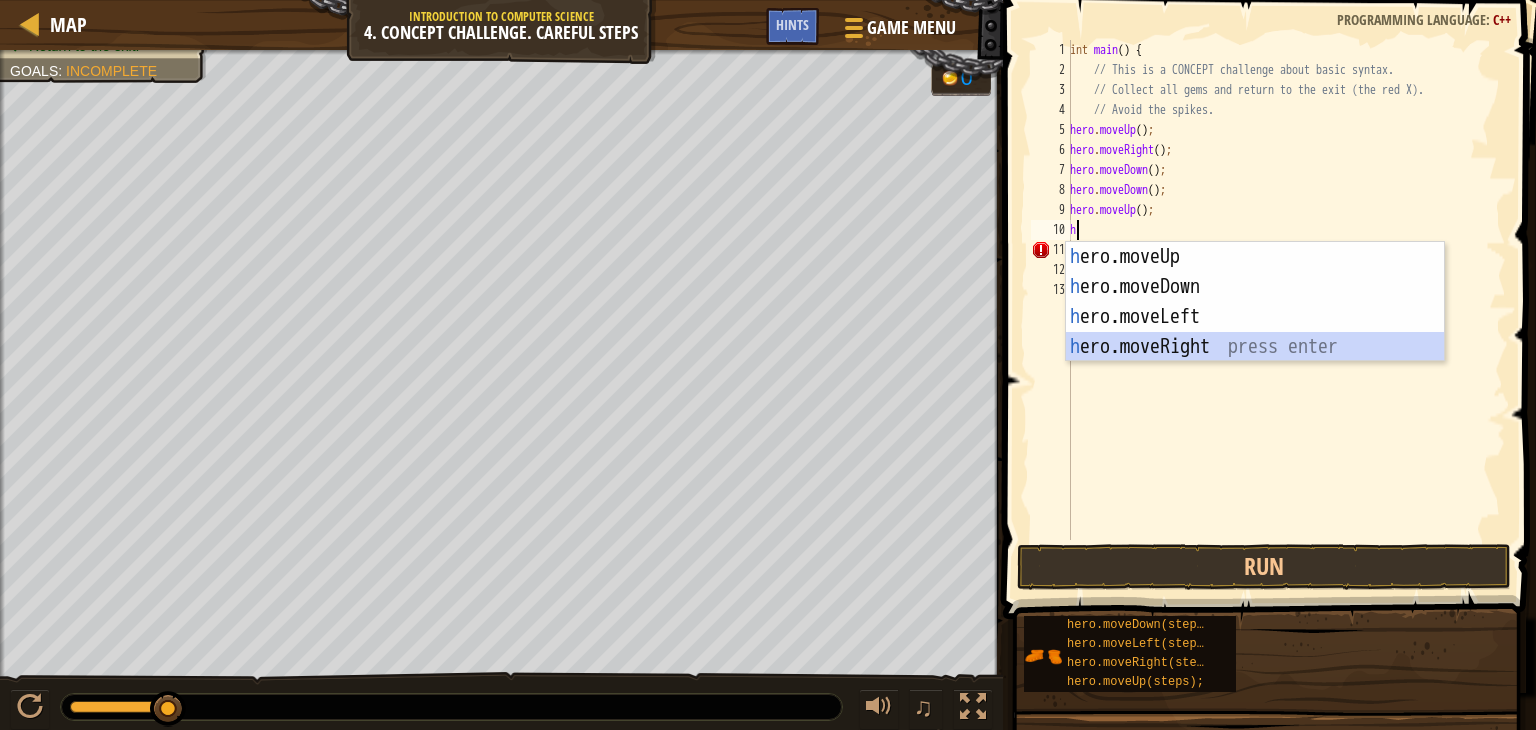 click on "h ero.moveUp press enter h ero.moveDown press enter h ero.moveLeft press enter h ero.moveRight press enter" at bounding box center (1255, 332) 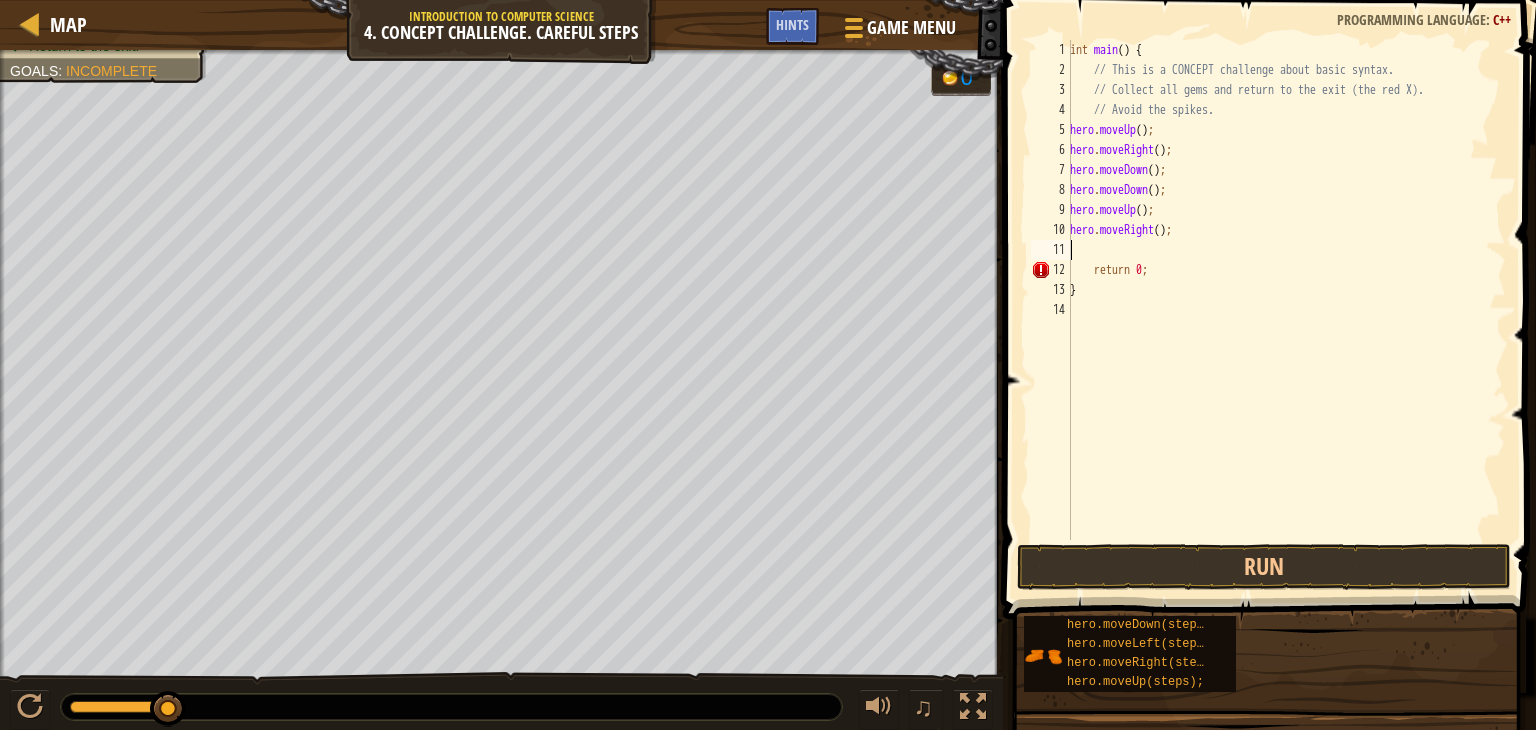 type on "h" 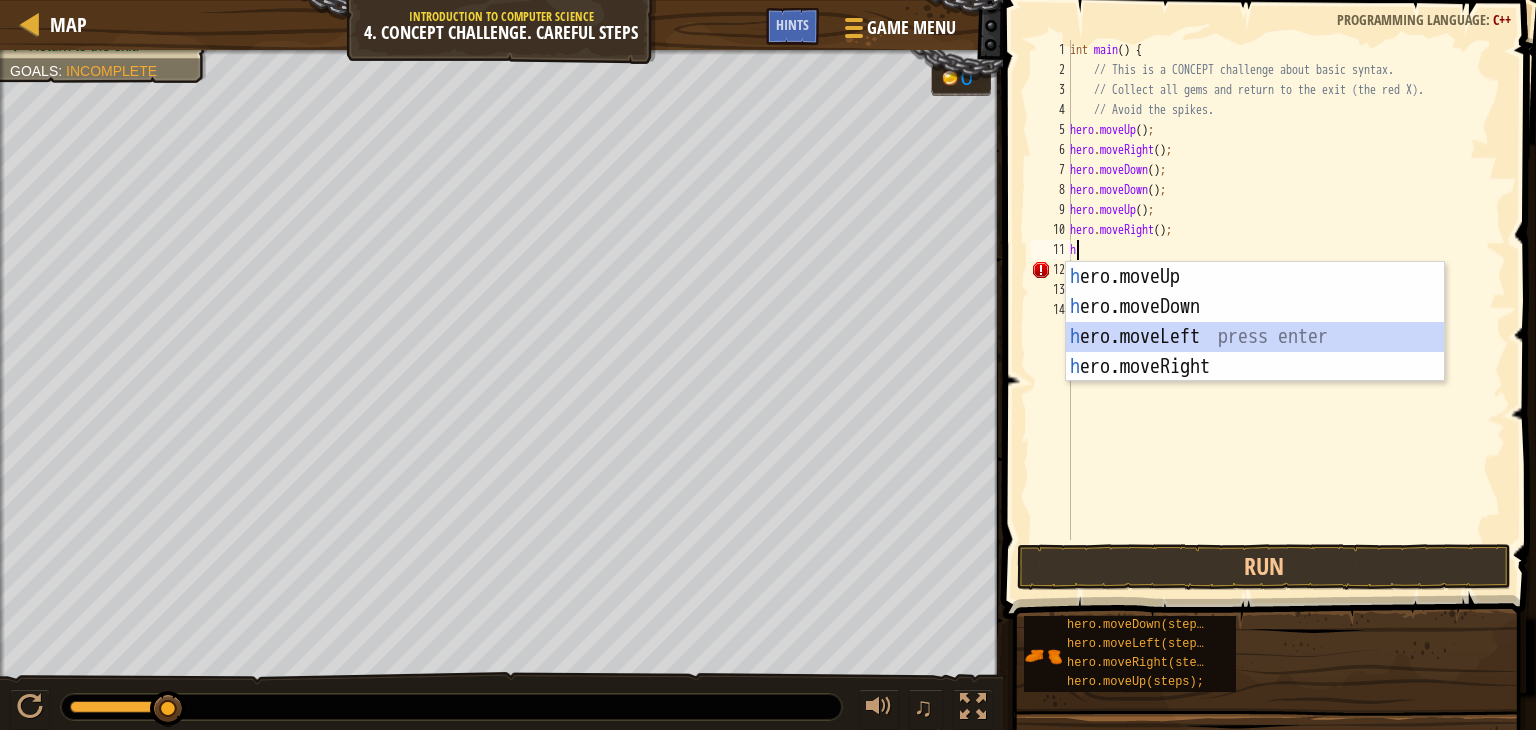 click on "h ero.moveUp press enter h ero.moveDown press enter h ero.moveLeft press enter h ero.moveRight press enter" at bounding box center [1255, 352] 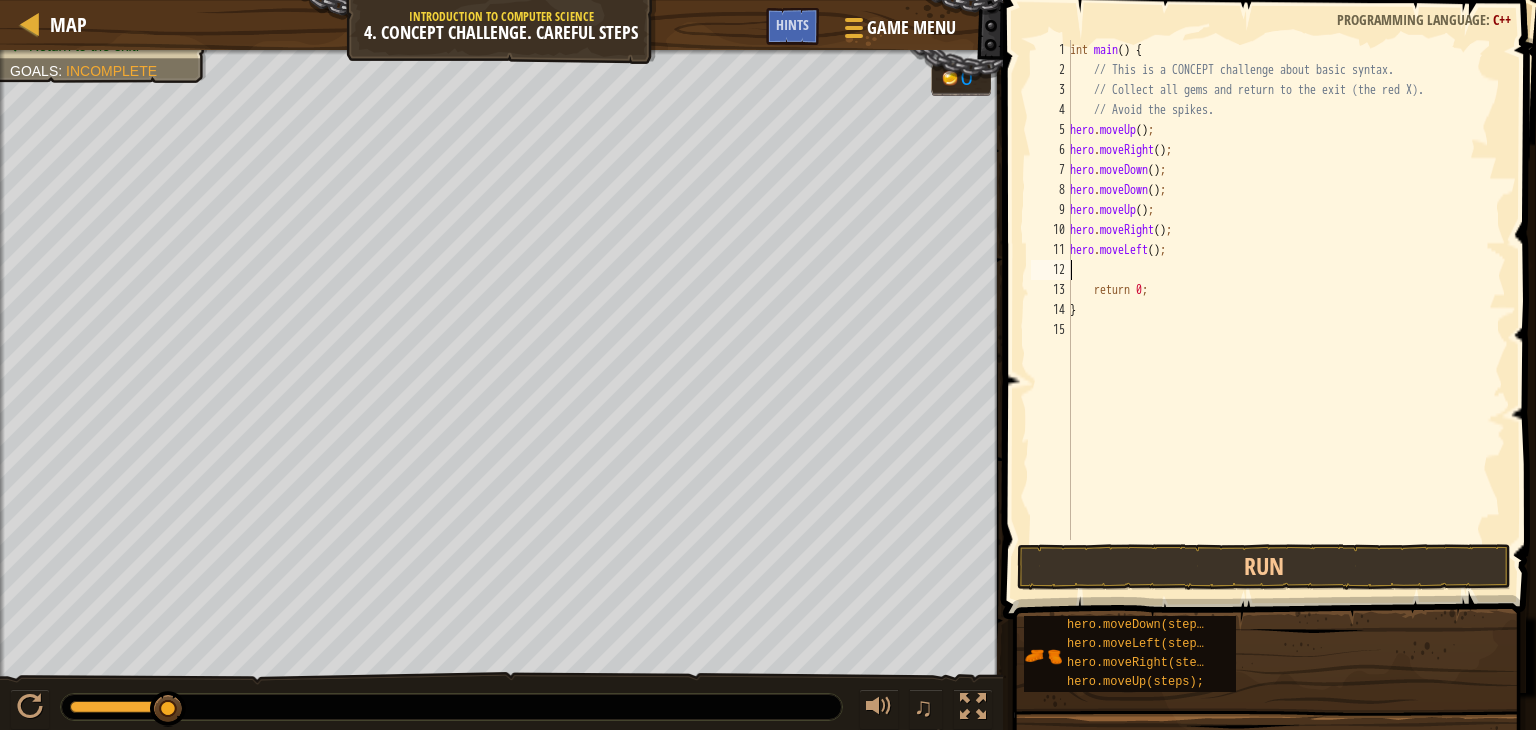 type on "h" 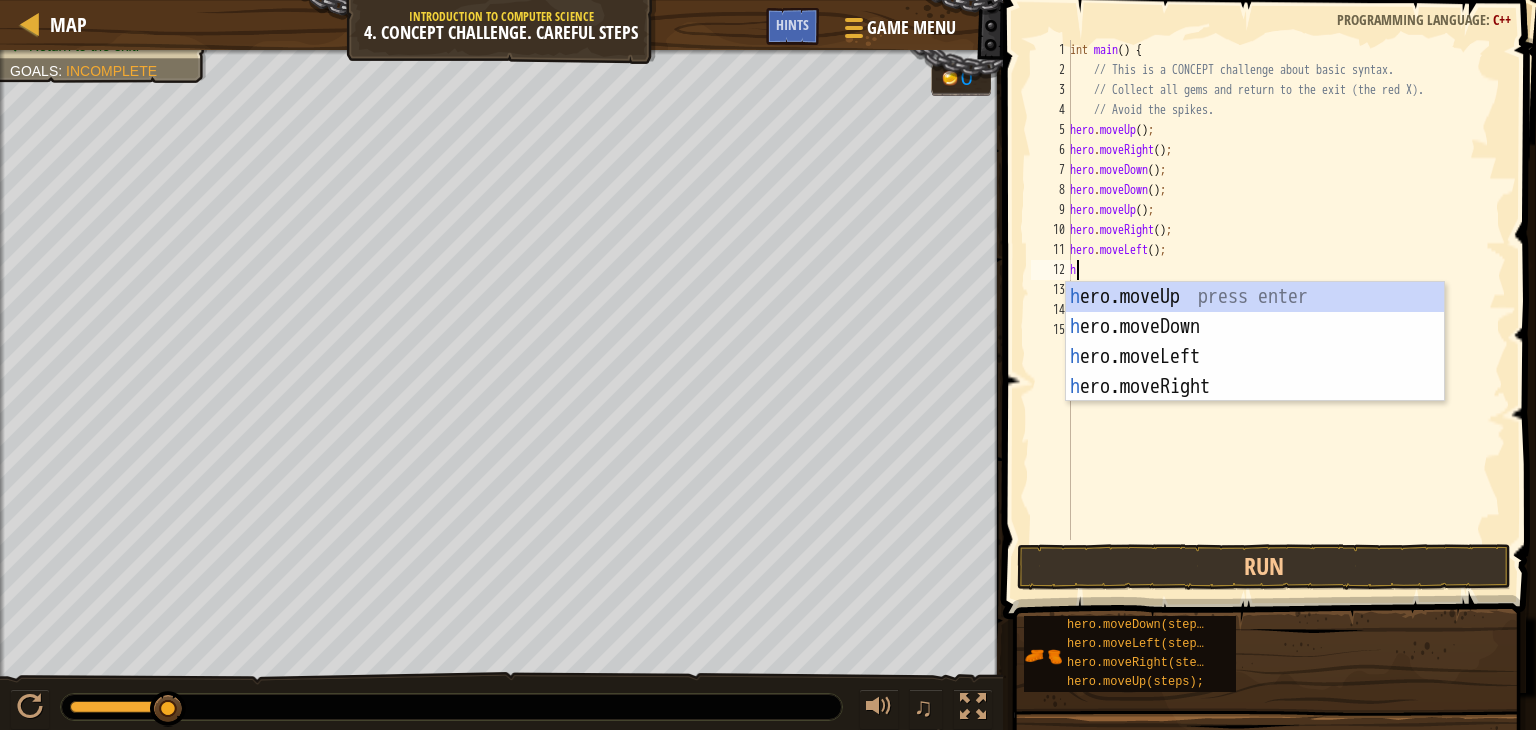 click on "h ero.moveUp press enter h ero.moveDown press enter h ero.moveLeft press enter h ero.moveRight press enter" at bounding box center [1255, 372] 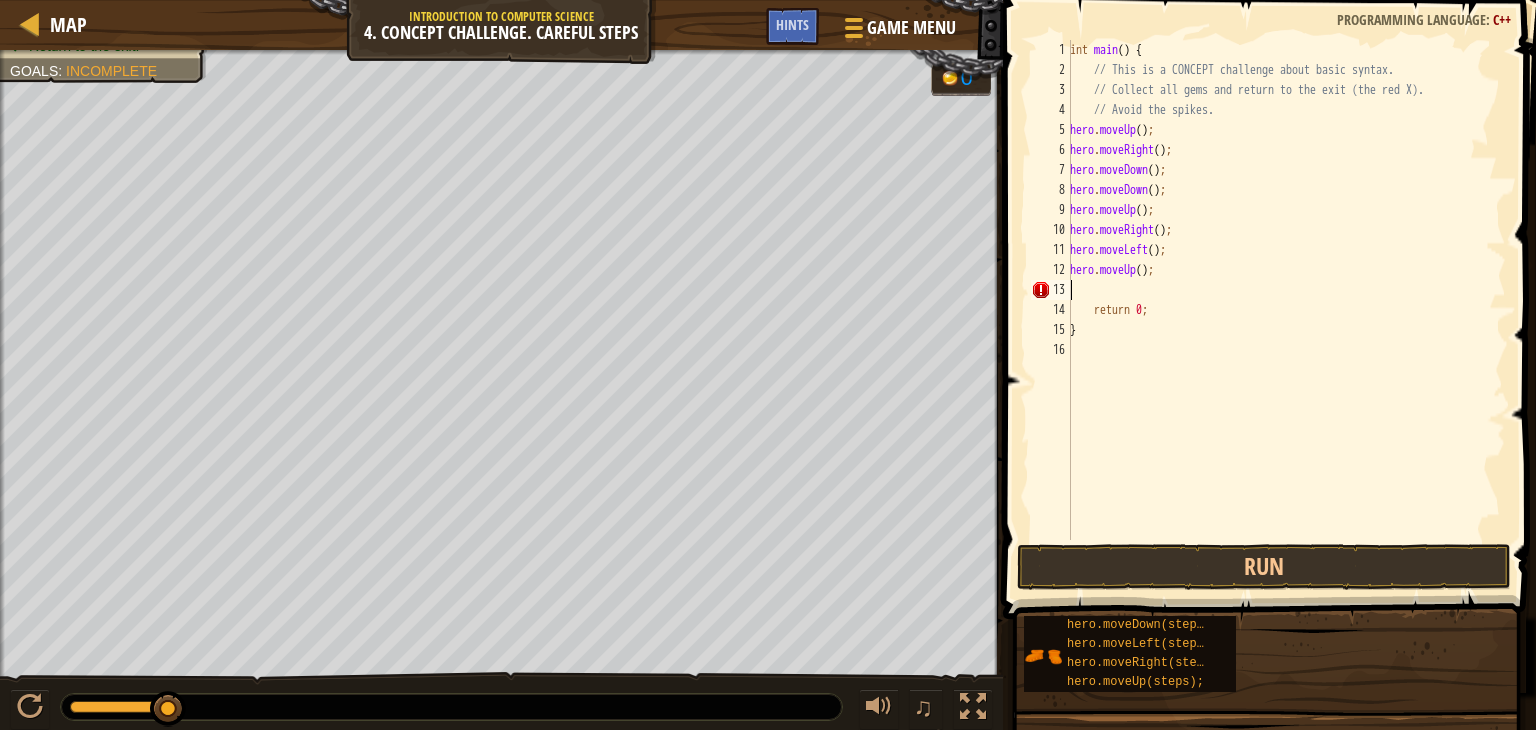 type on "h" 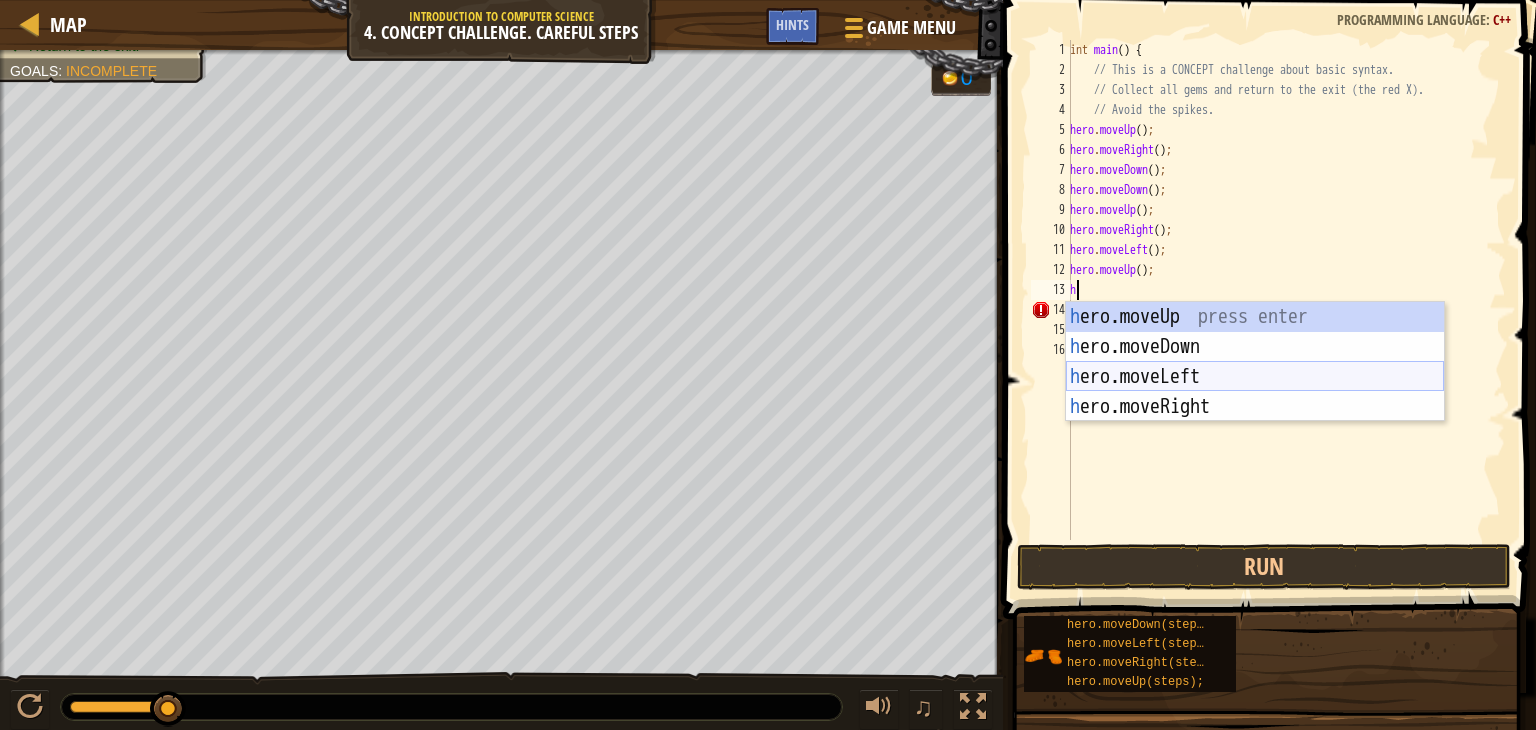 click on "h ero.moveUp press enter h ero.moveDown press enter h ero.moveLeft press enter h ero.moveRight press enter" at bounding box center (1255, 392) 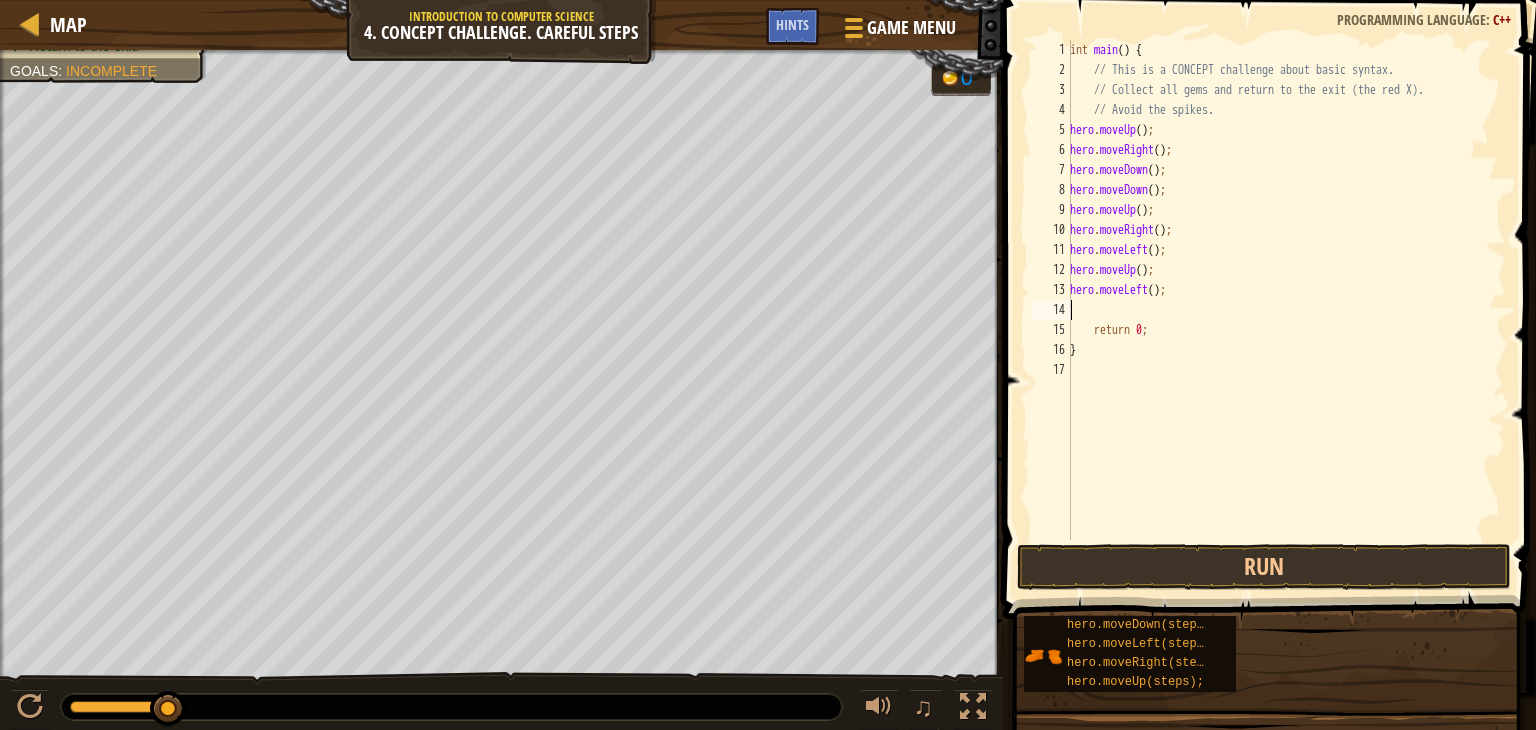 type on "h" 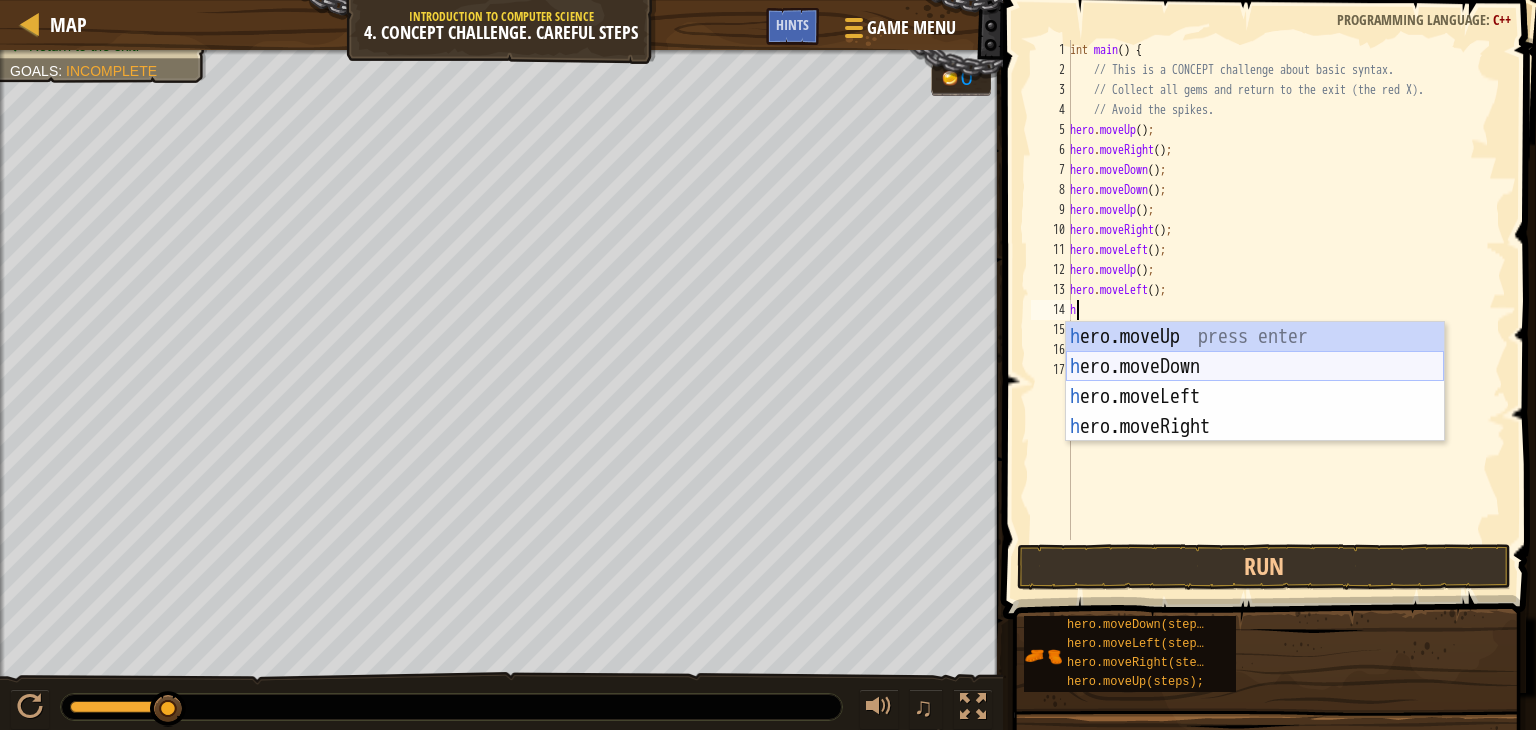 click on "h ero.moveUp press enter h ero.moveDown press enter h ero.moveLeft press enter h ero.moveRight press enter" at bounding box center (1255, 412) 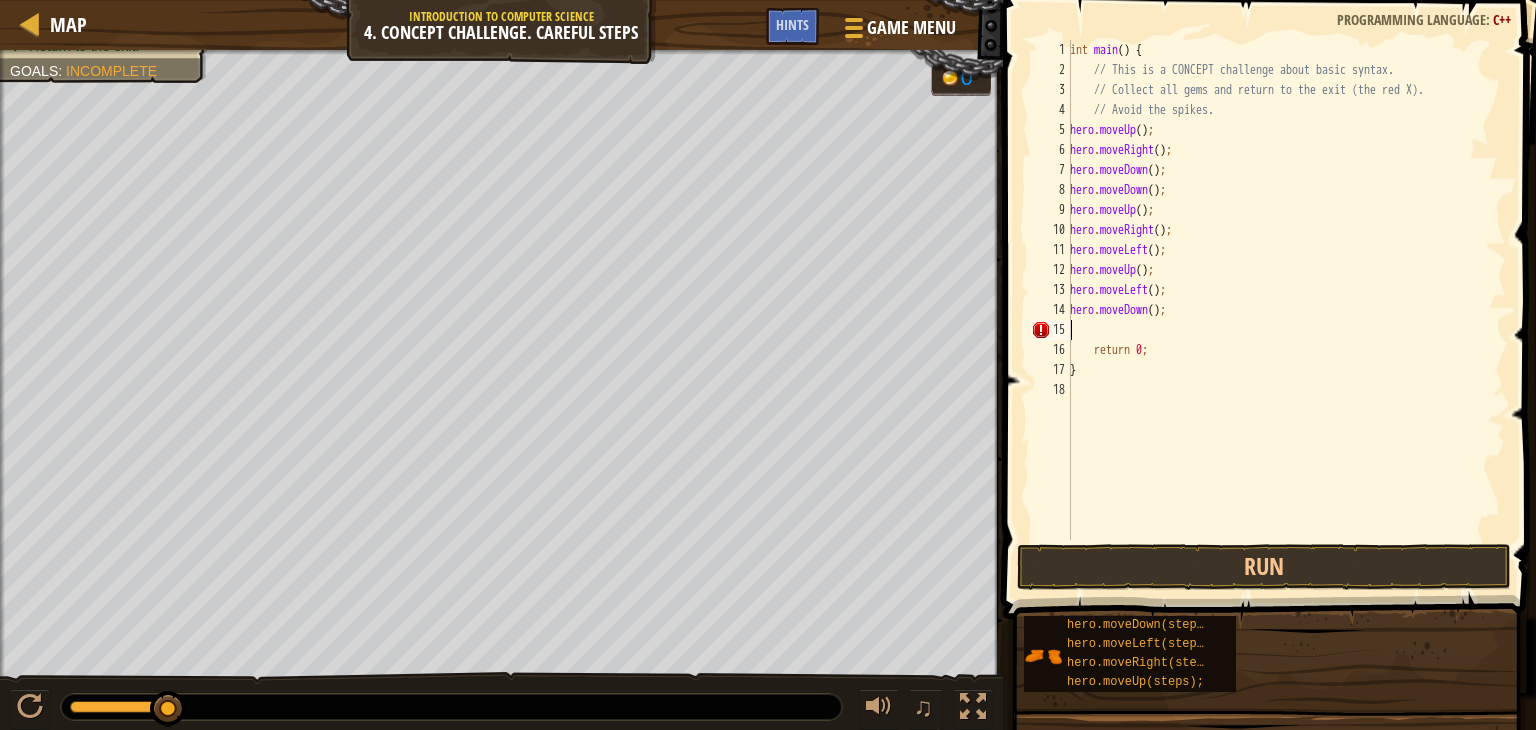 type on "h" 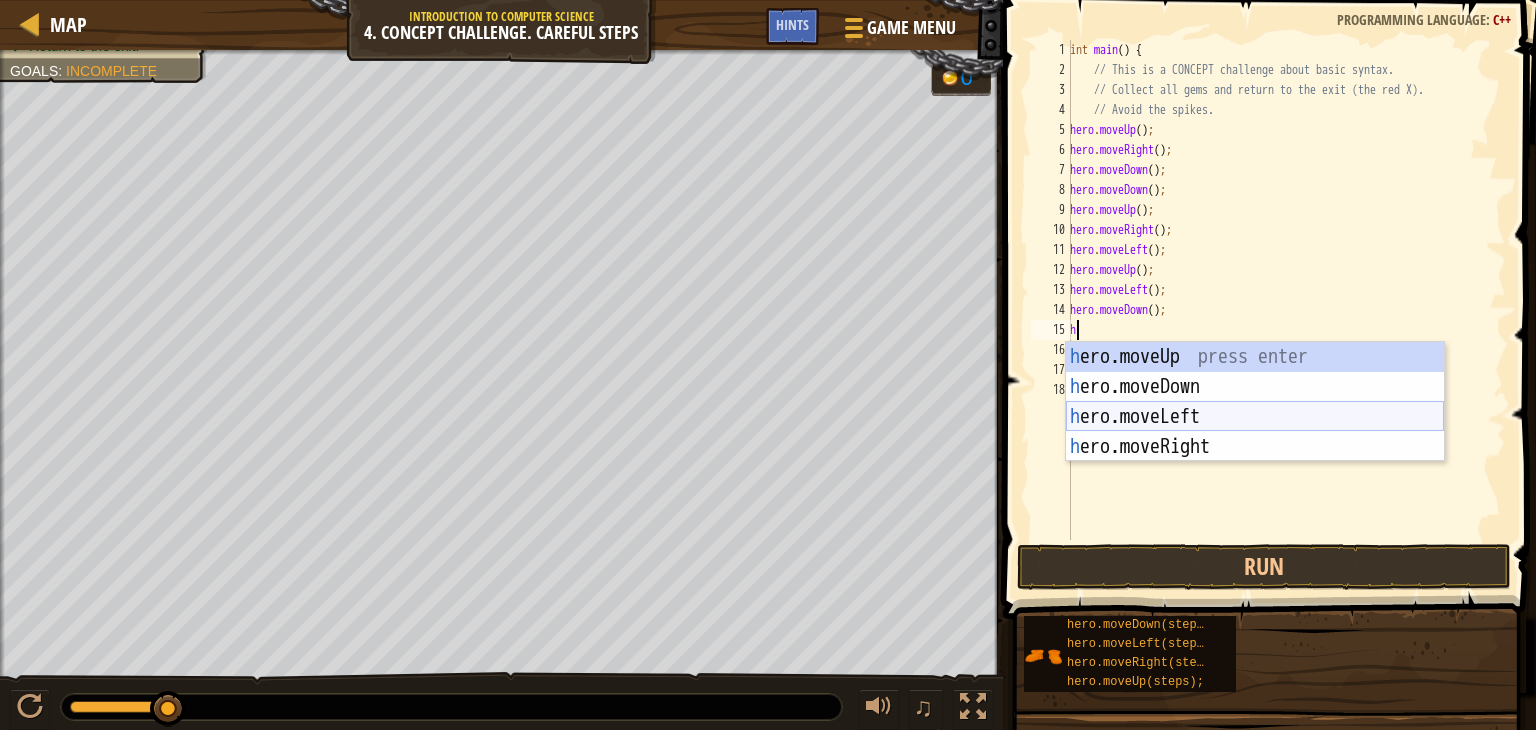 click on "h ero.moveUp press enter h ero.moveDown press enter h ero.moveLeft press enter h ero.moveRight press enter" at bounding box center (1255, 432) 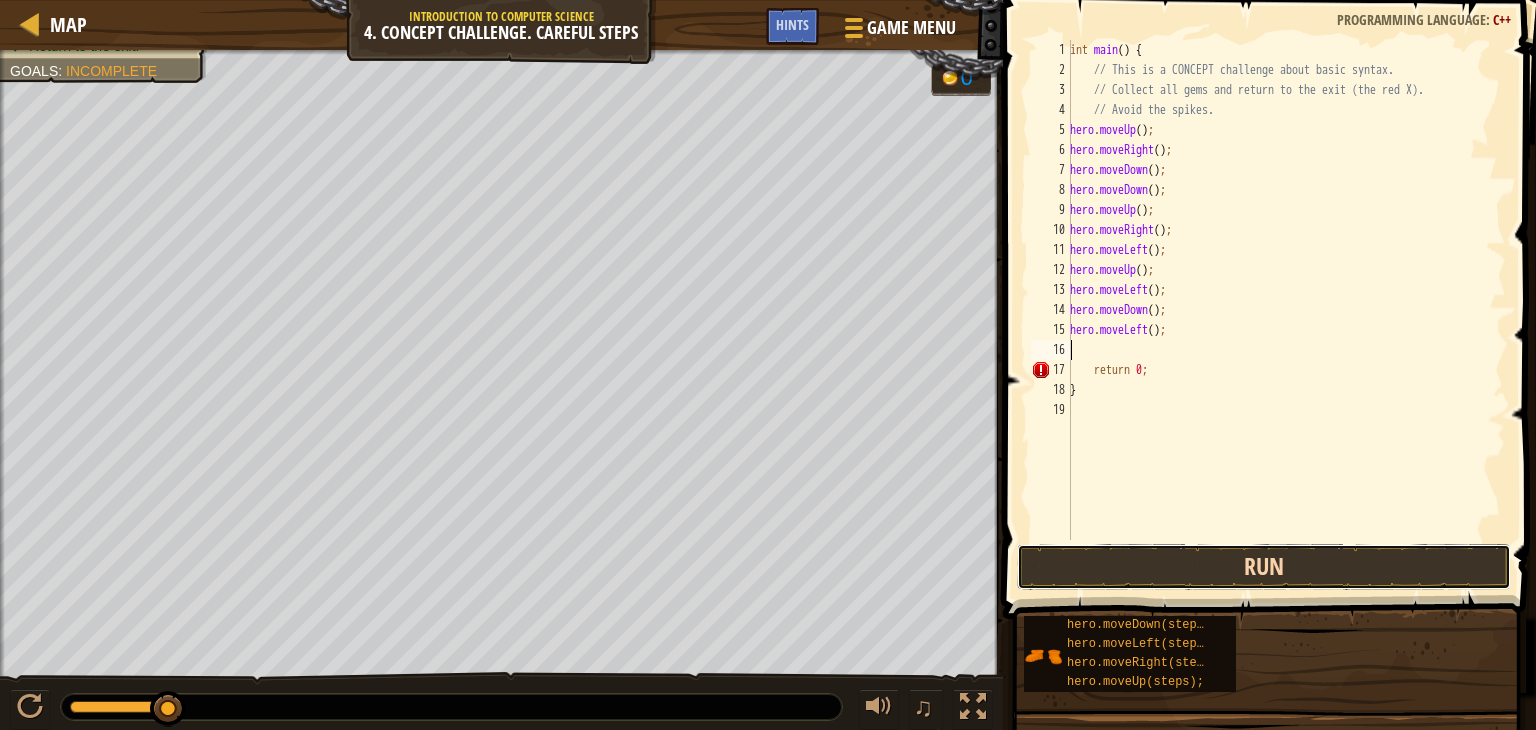 click on "Run" at bounding box center [1264, 567] 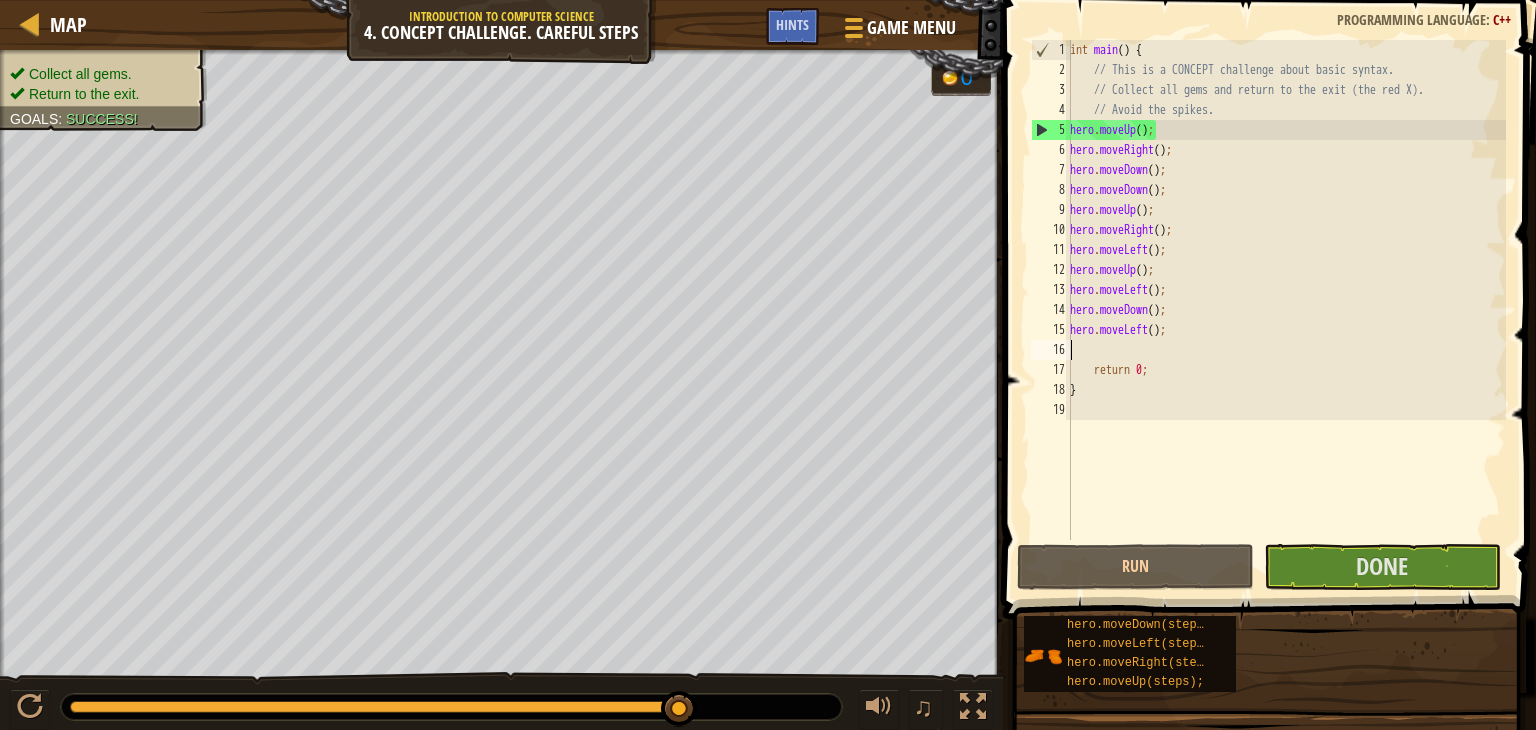 click on "Run Submit Done" at bounding box center [1264, 567] 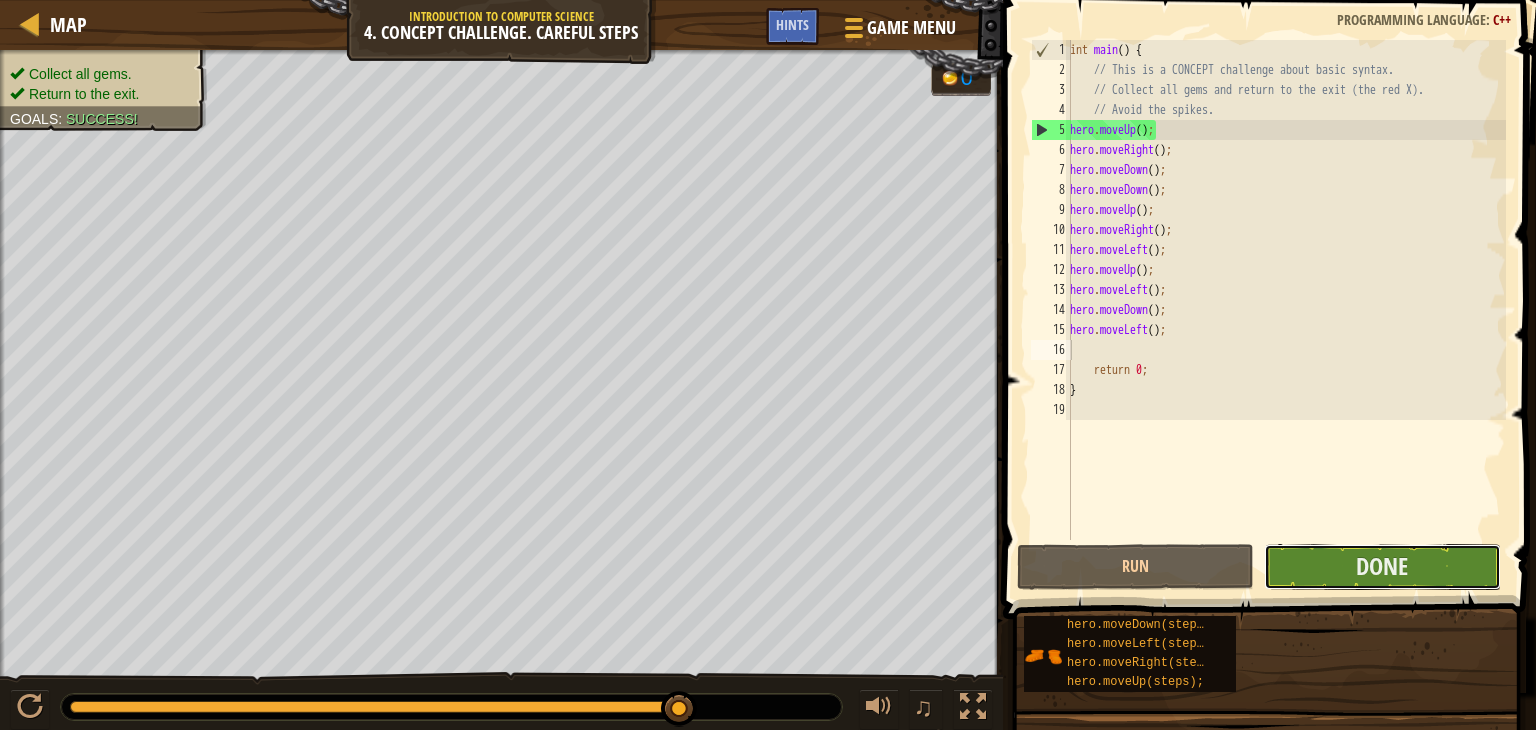 click on "Done" at bounding box center (1382, 567) 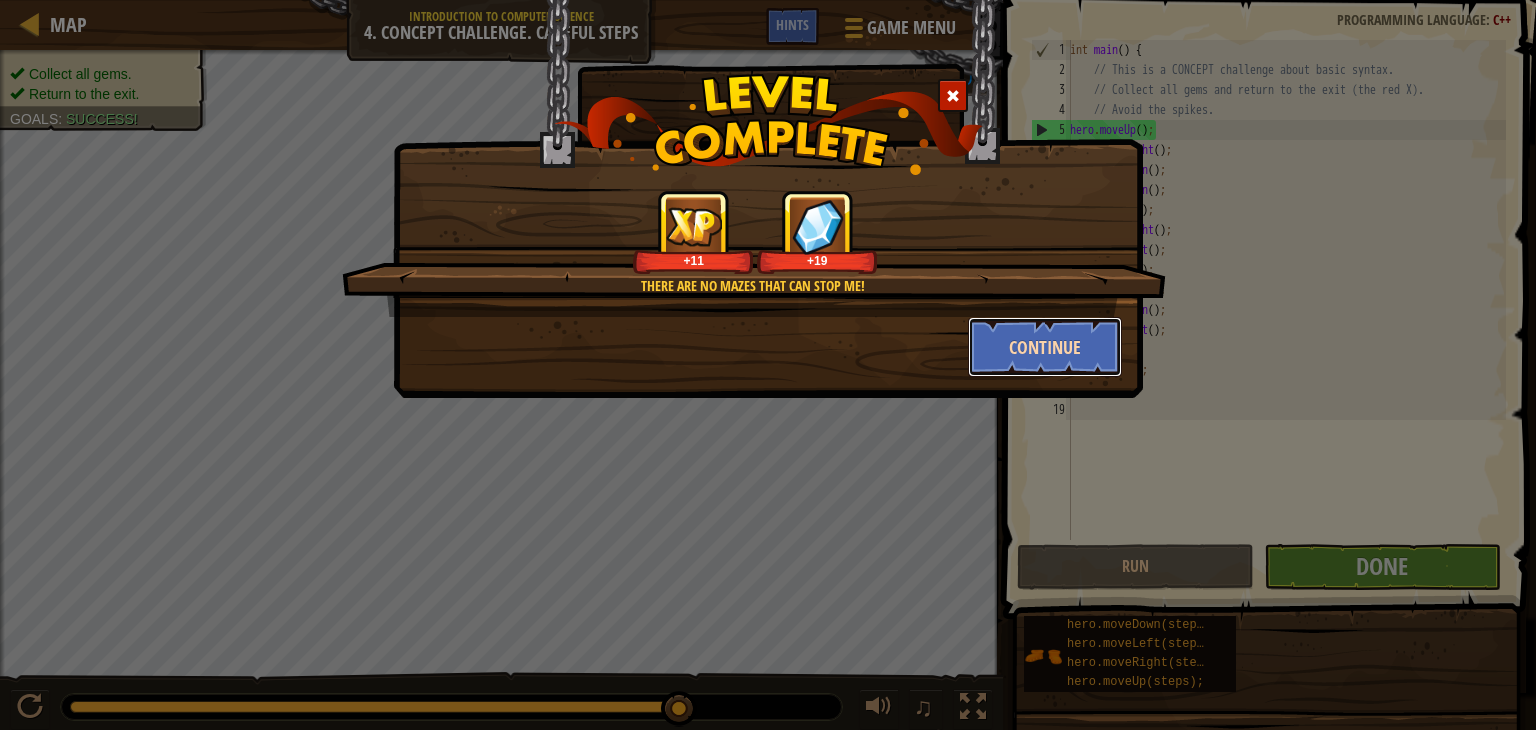 click on "Continue" at bounding box center (1045, 347) 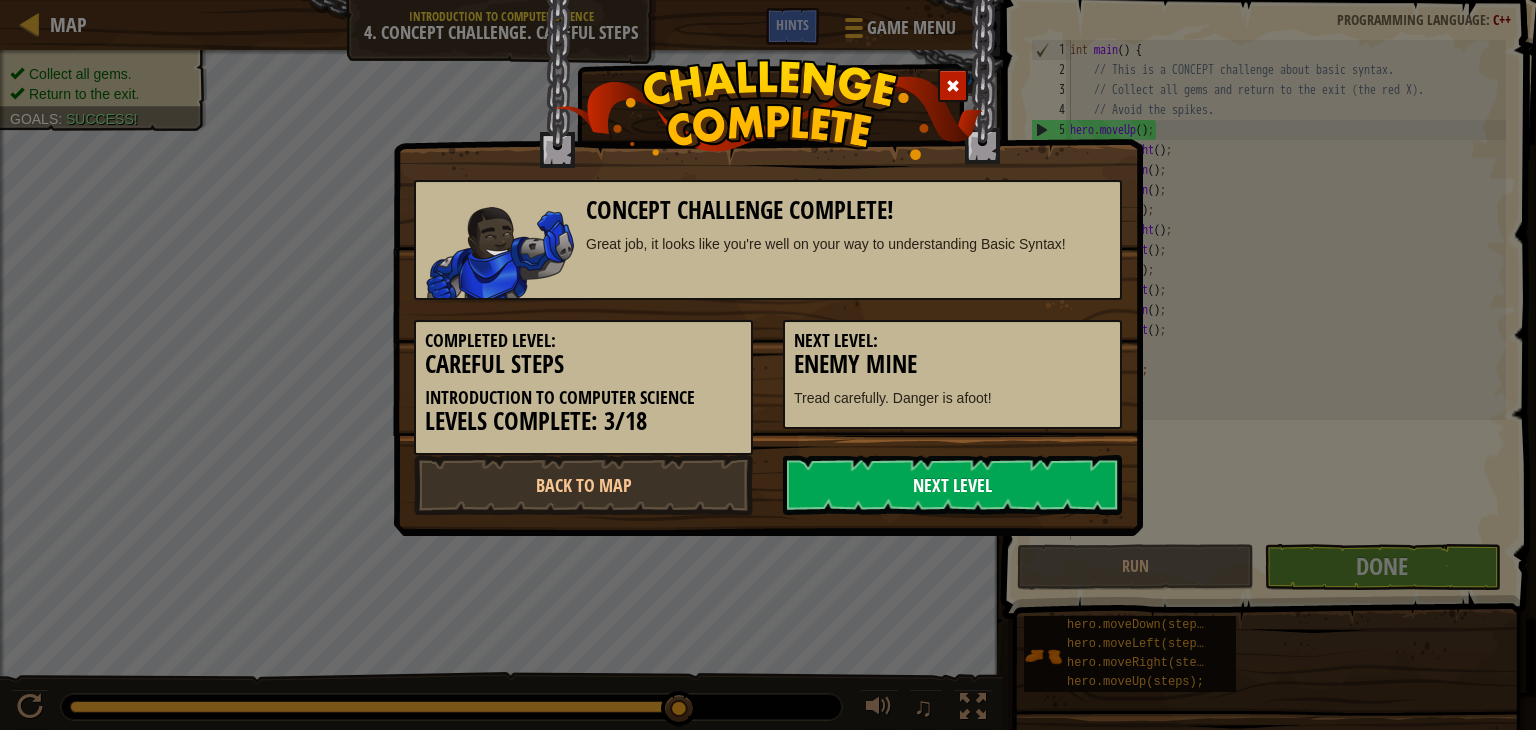 click on "Next Level" at bounding box center [952, 485] 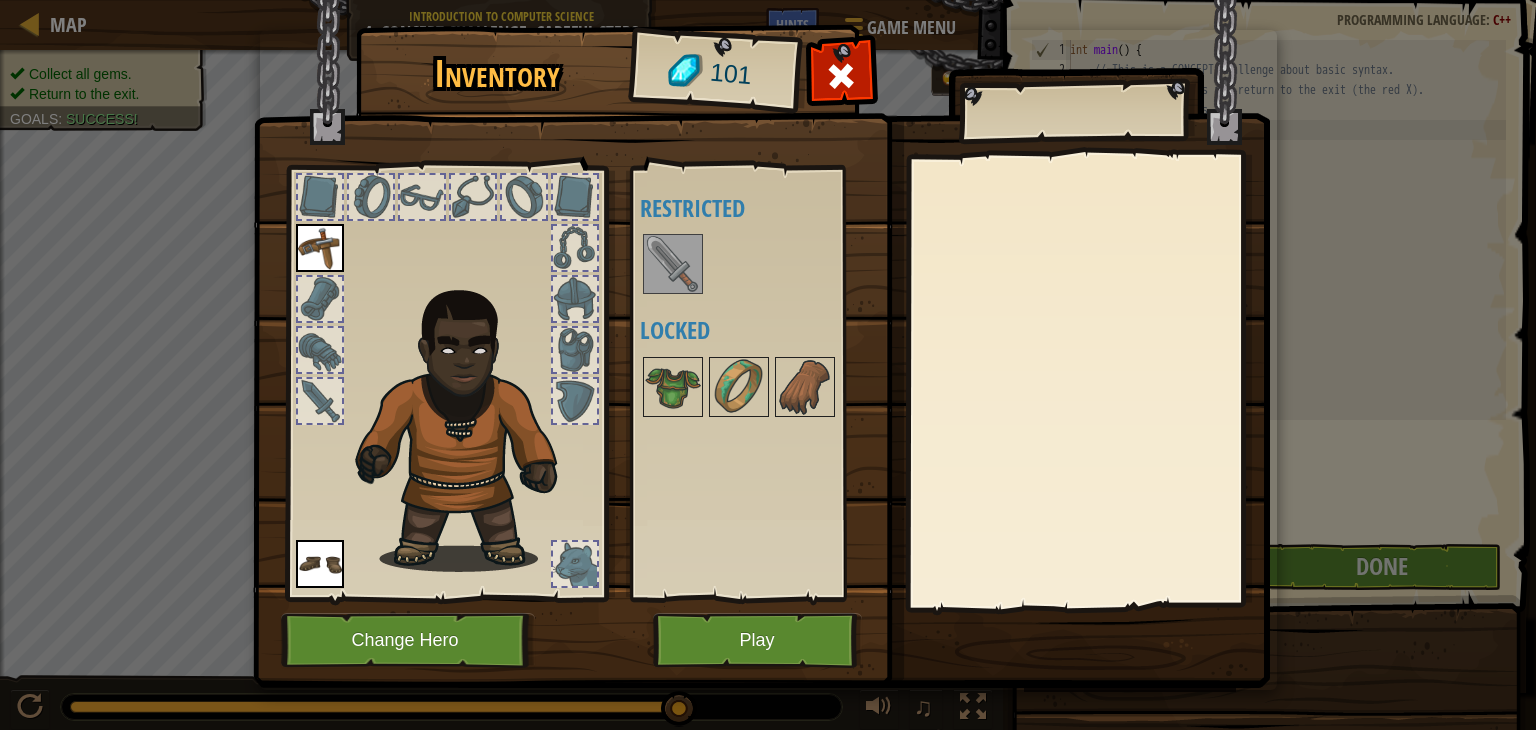 click at bounding box center [673, 264] 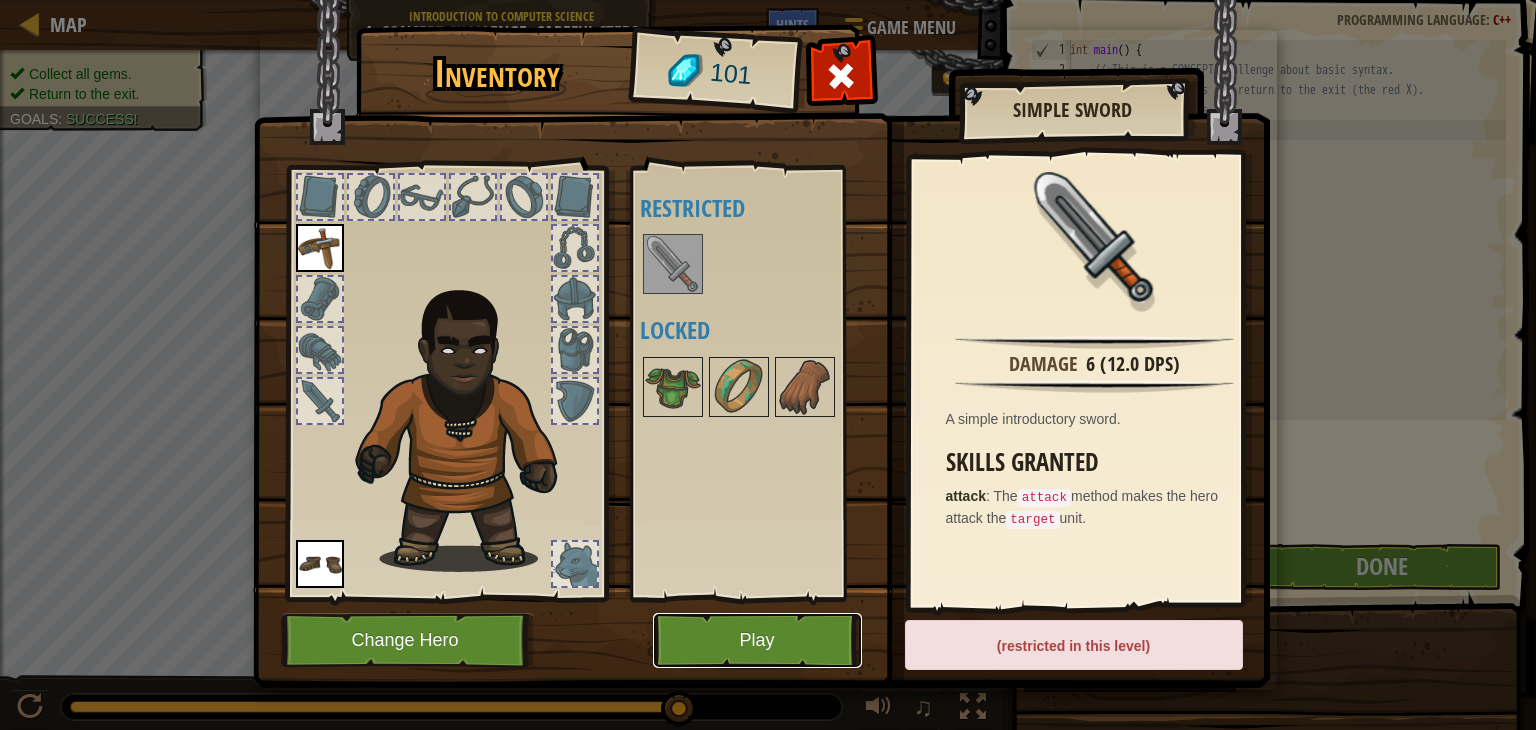 click on "Play" at bounding box center (757, 640) 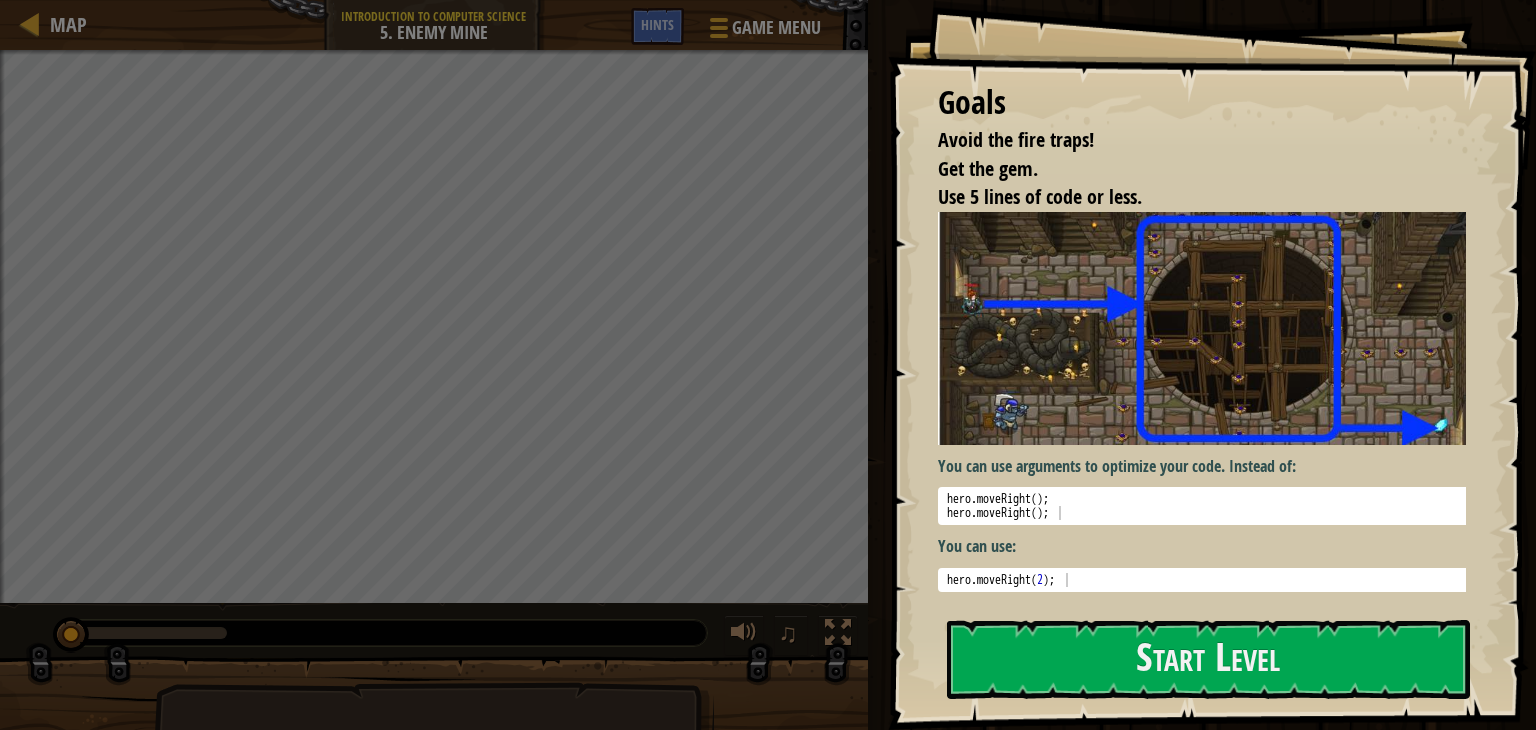 click at bounding box center [1209, 328] 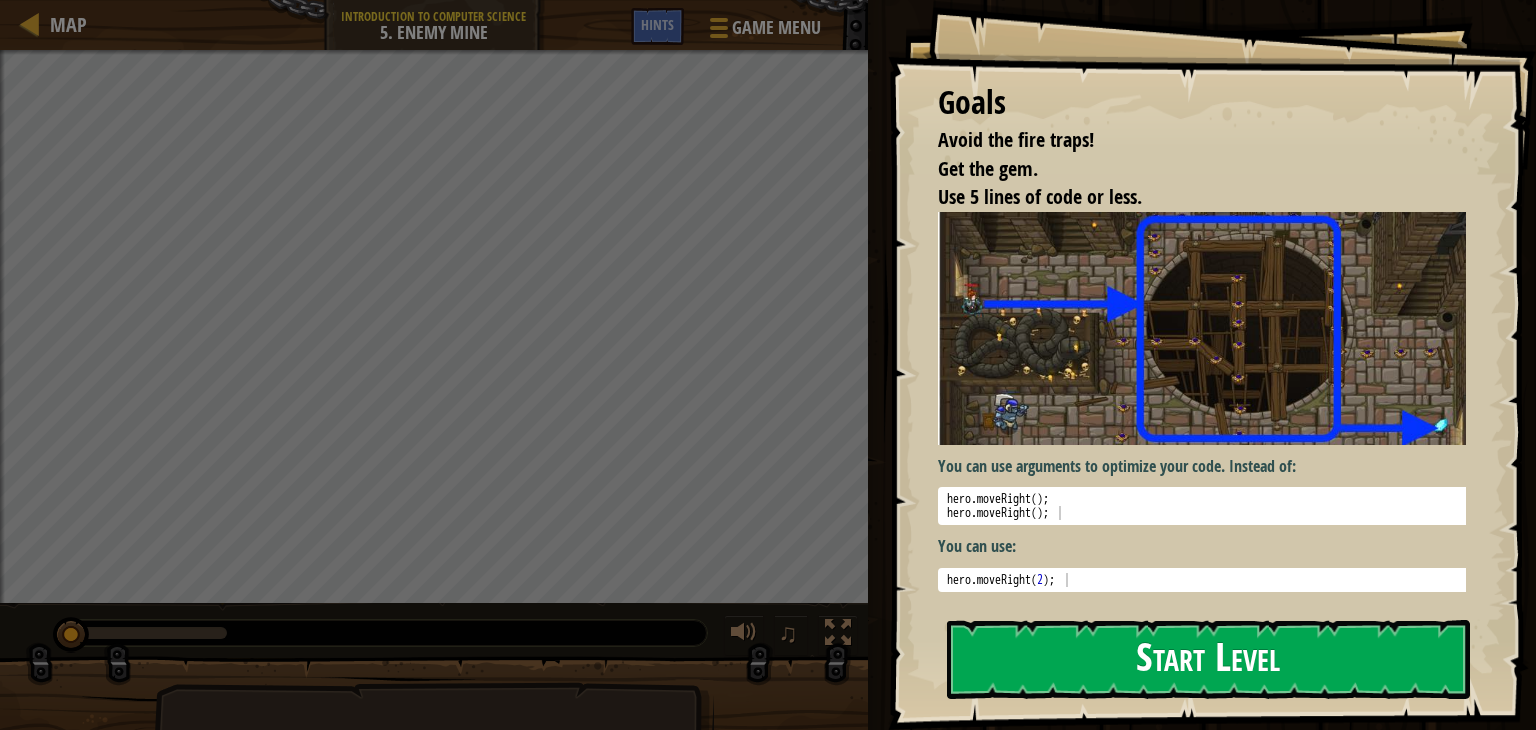 click on "Start Level" at bounding box center (1208, 659) 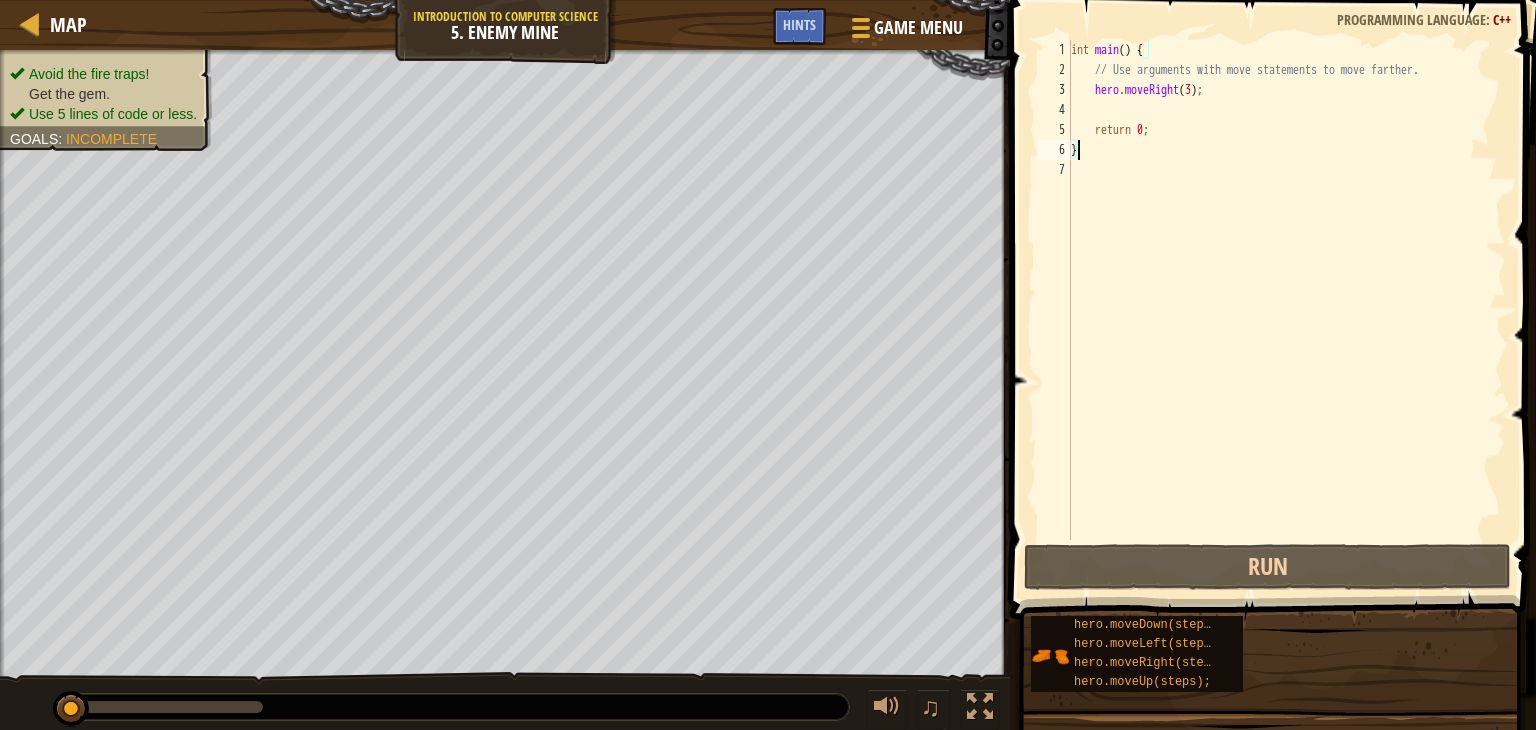 click on "int   main ( )   {      // Use arguments with move statements to move farther.      hero . moveRight ( 3 ) ;           return   0 ; }" at bounding box center (1286, 310) 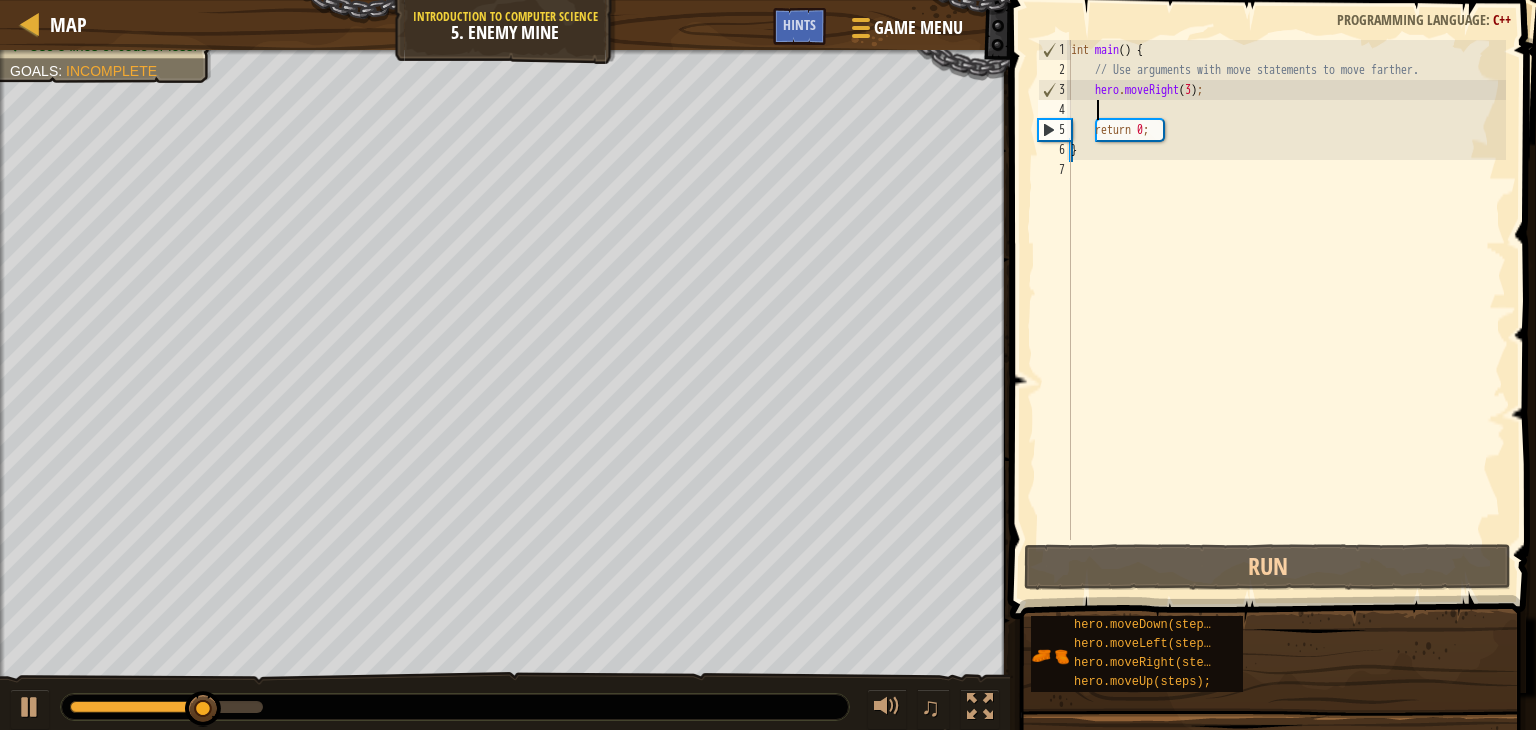 click on "int   main ( )   {      // Use arguments with move statements to move farther.      hero . moveRight ( 3 ) ;           return   0 ; }" at bounding box center [1286, 310] 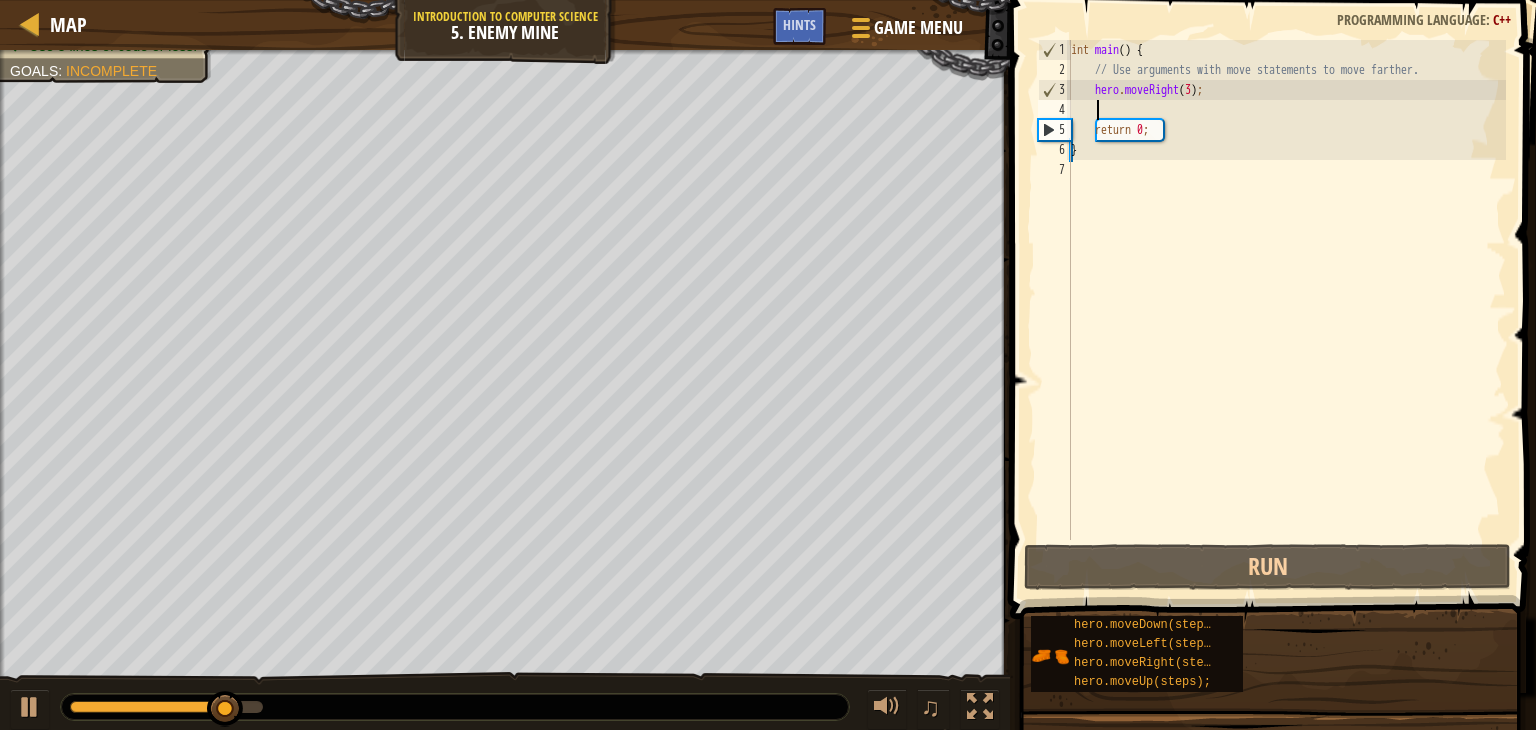 type on "h" 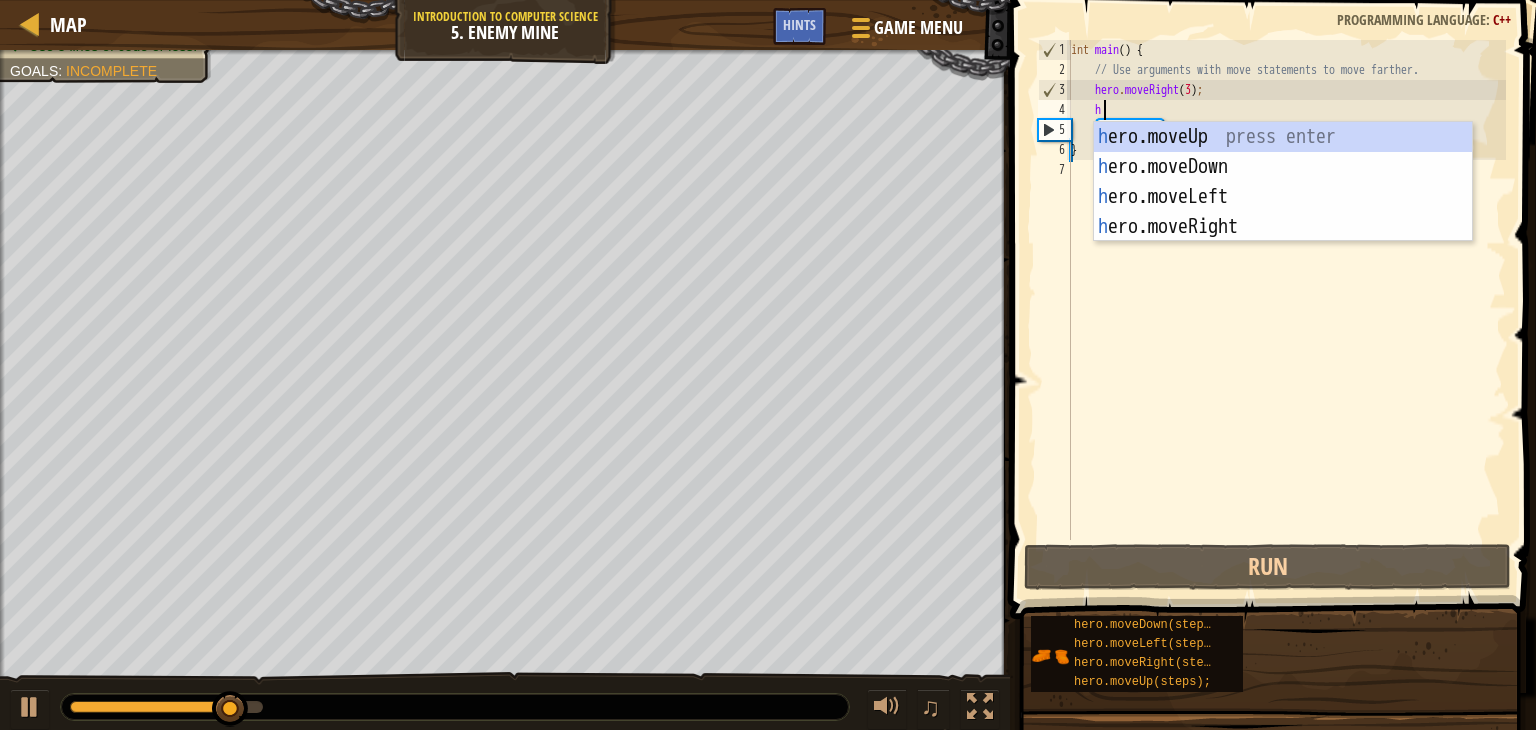 scroll, scrollTop: 9, scrollLeft: 1, axis: both 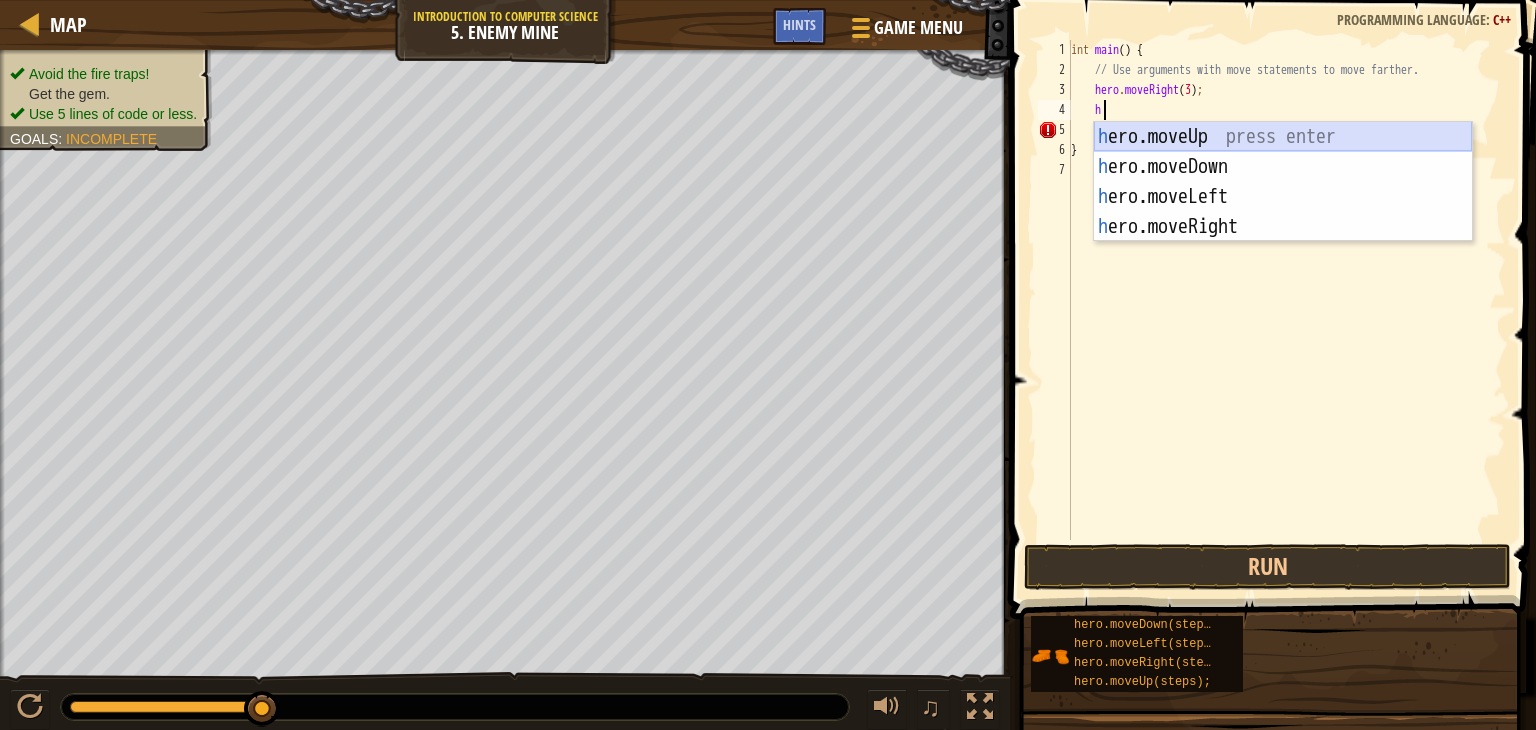 click on "h ero.moveUp press enter h ero.moveDown press enter h ero.moveLeft press enter h ero.moveRight press enter" at bounding box center (1283, 212) 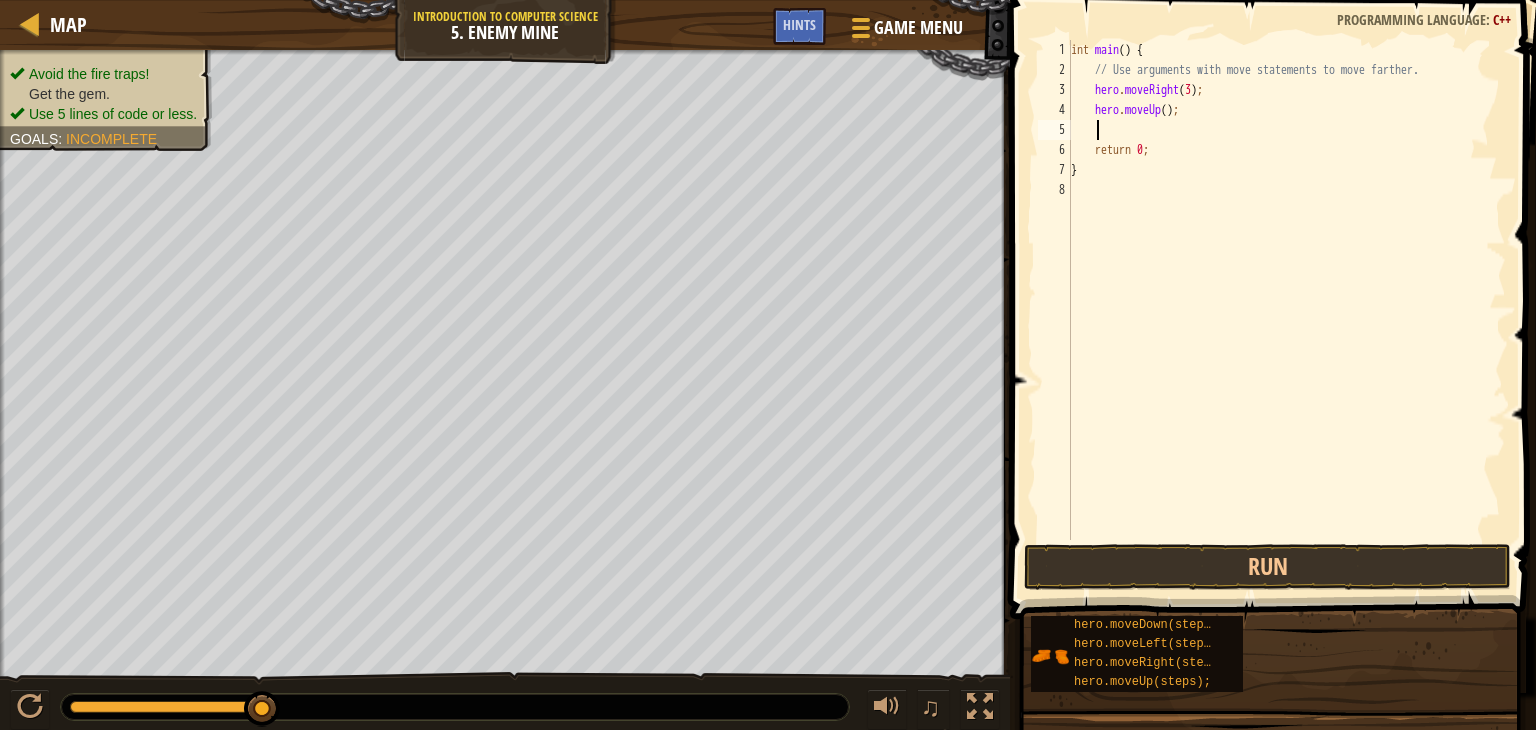 type on "h" 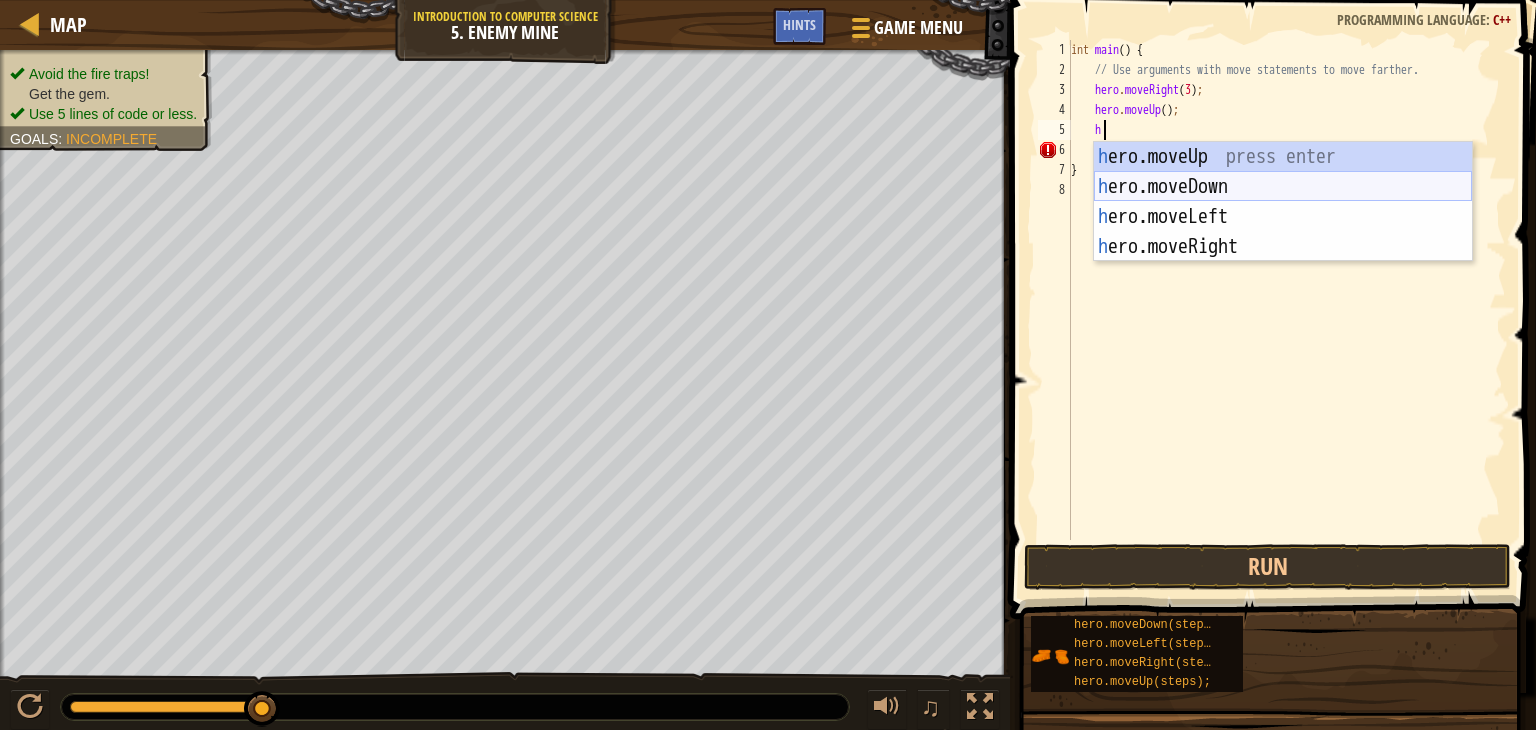 click on "h ero.moveUp press enter h ero.moveDown press enter h ero.moveLeft press enter h ero.moveRight press enter" at bounding box center (1283, 232) 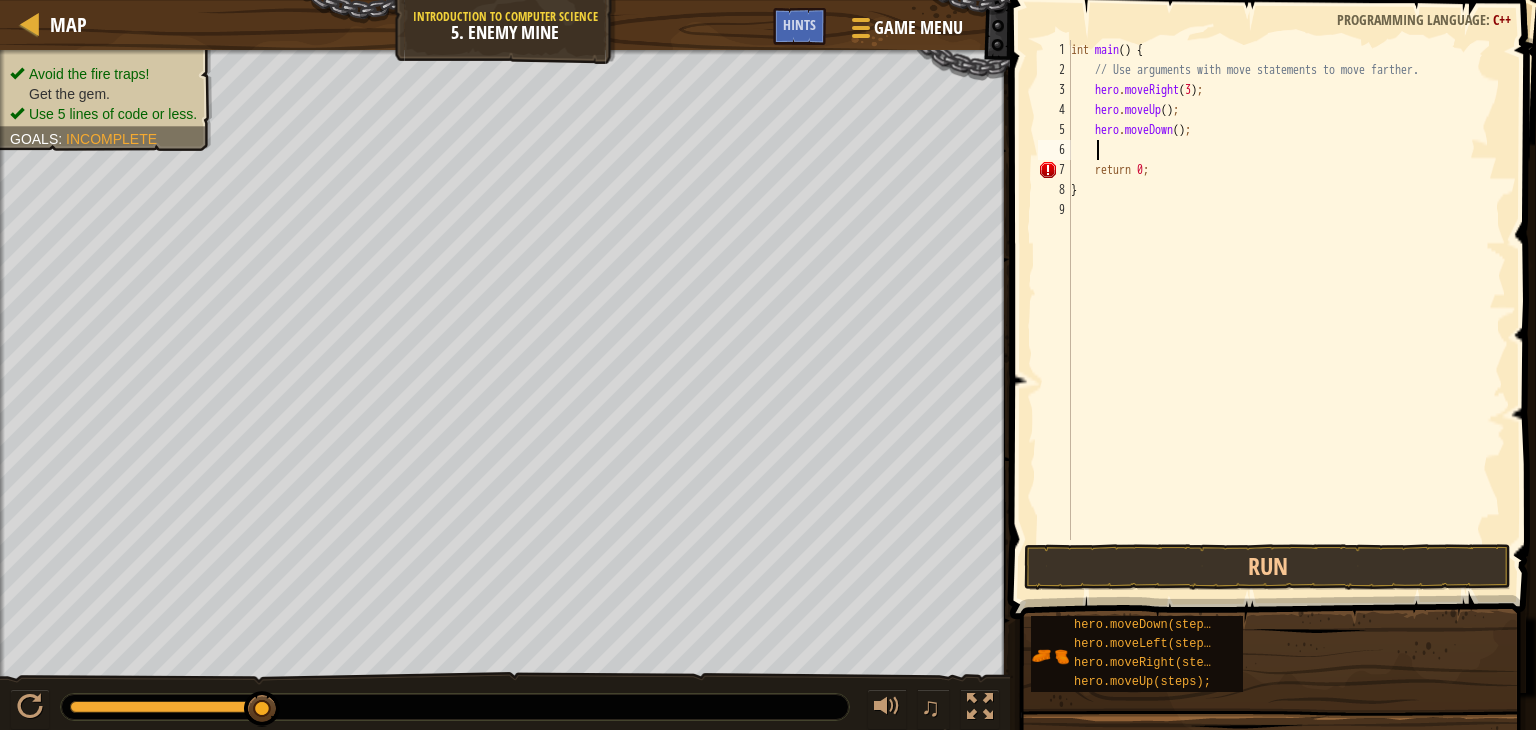 scroll, scrollTop: 9, scrollLeft: 0, axis: vertical 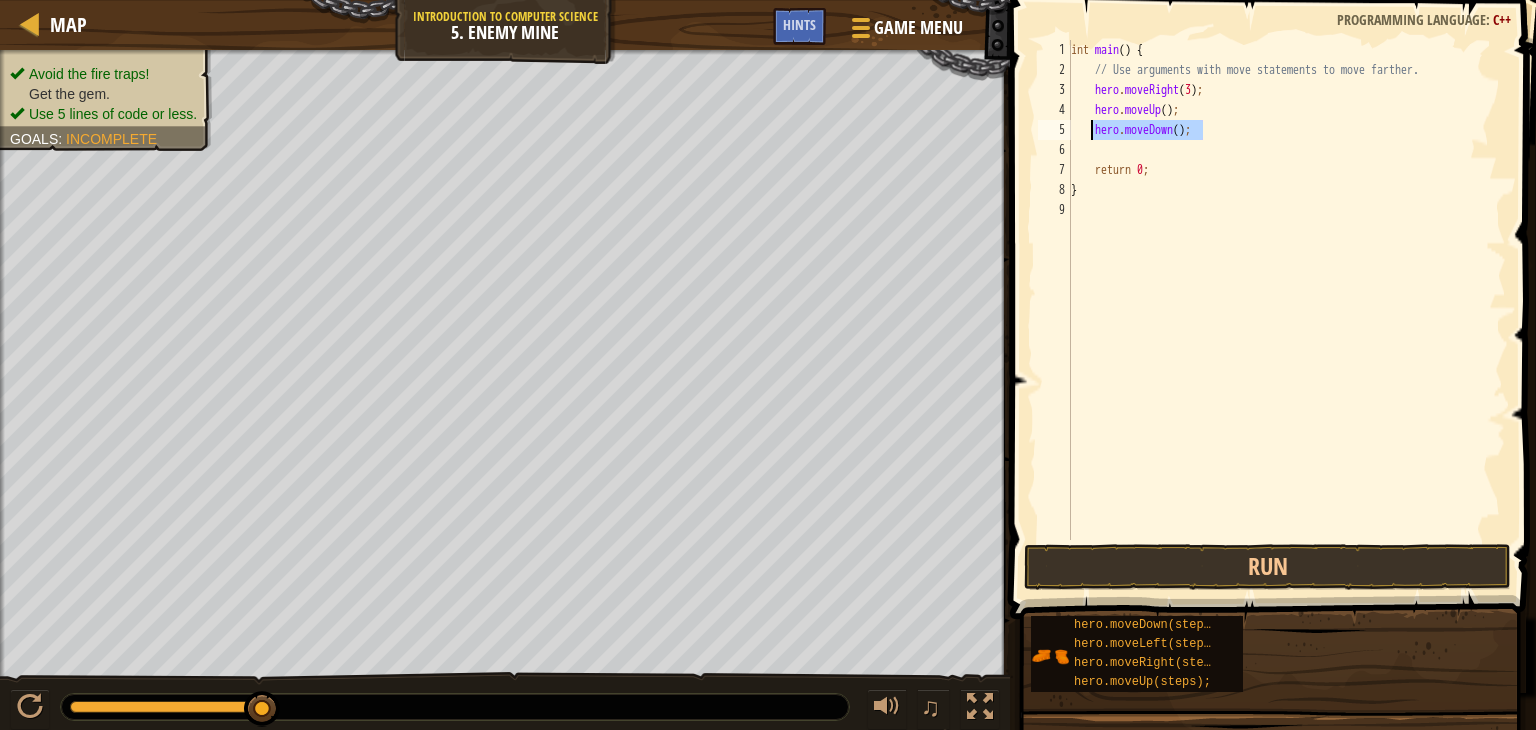 drag, startPoint x: 1227, startPoint y: 125, endPoint x: 1062, endPoint y: 121, distance: 165.04848 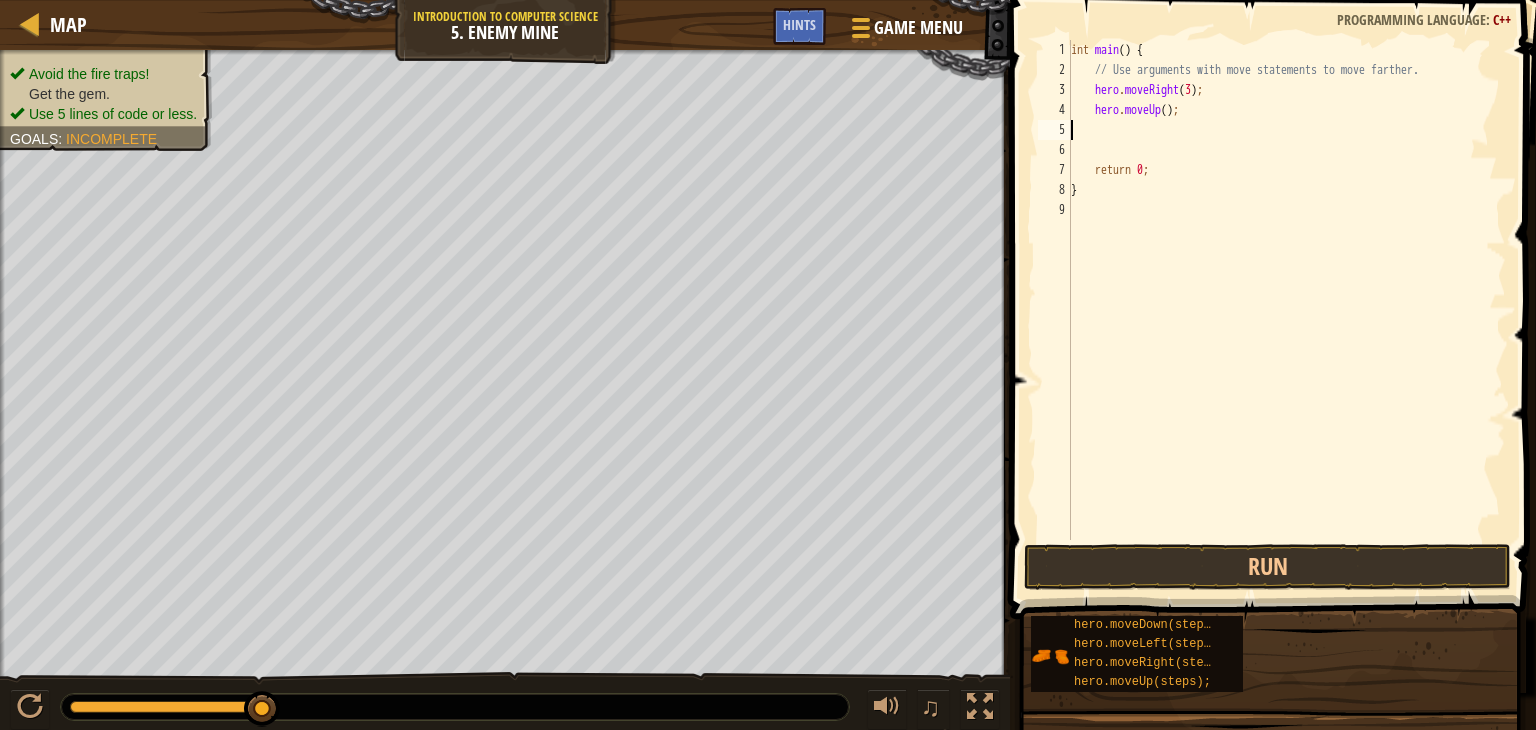 scroll, scrollTop: 9, scrollLeft: 0, axis: vertical 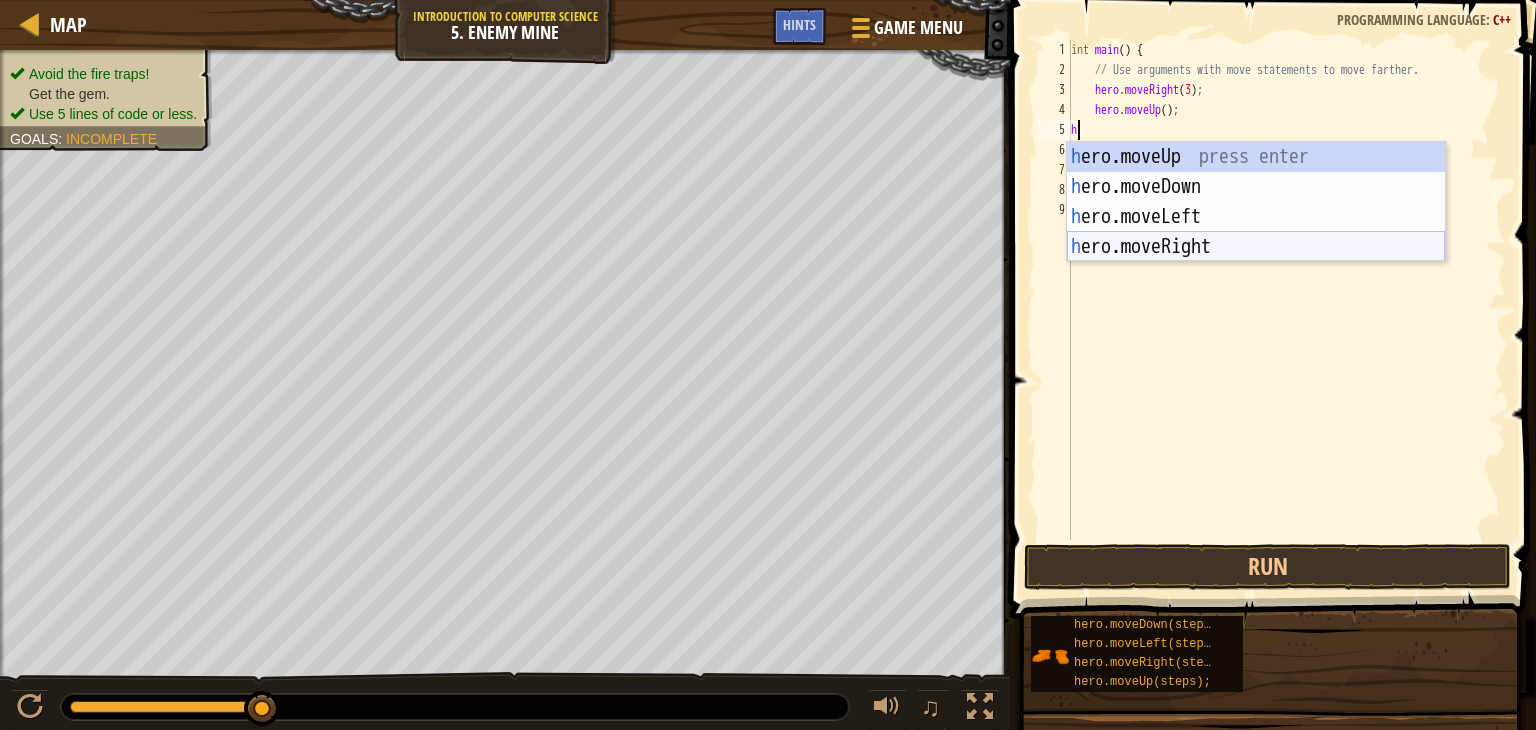 click on "h ero.moveUp press enter h ero.moveDown press enter h ero.moveLeft press enter h ero.moveRight press enter" at bounding box center (1256, 232) 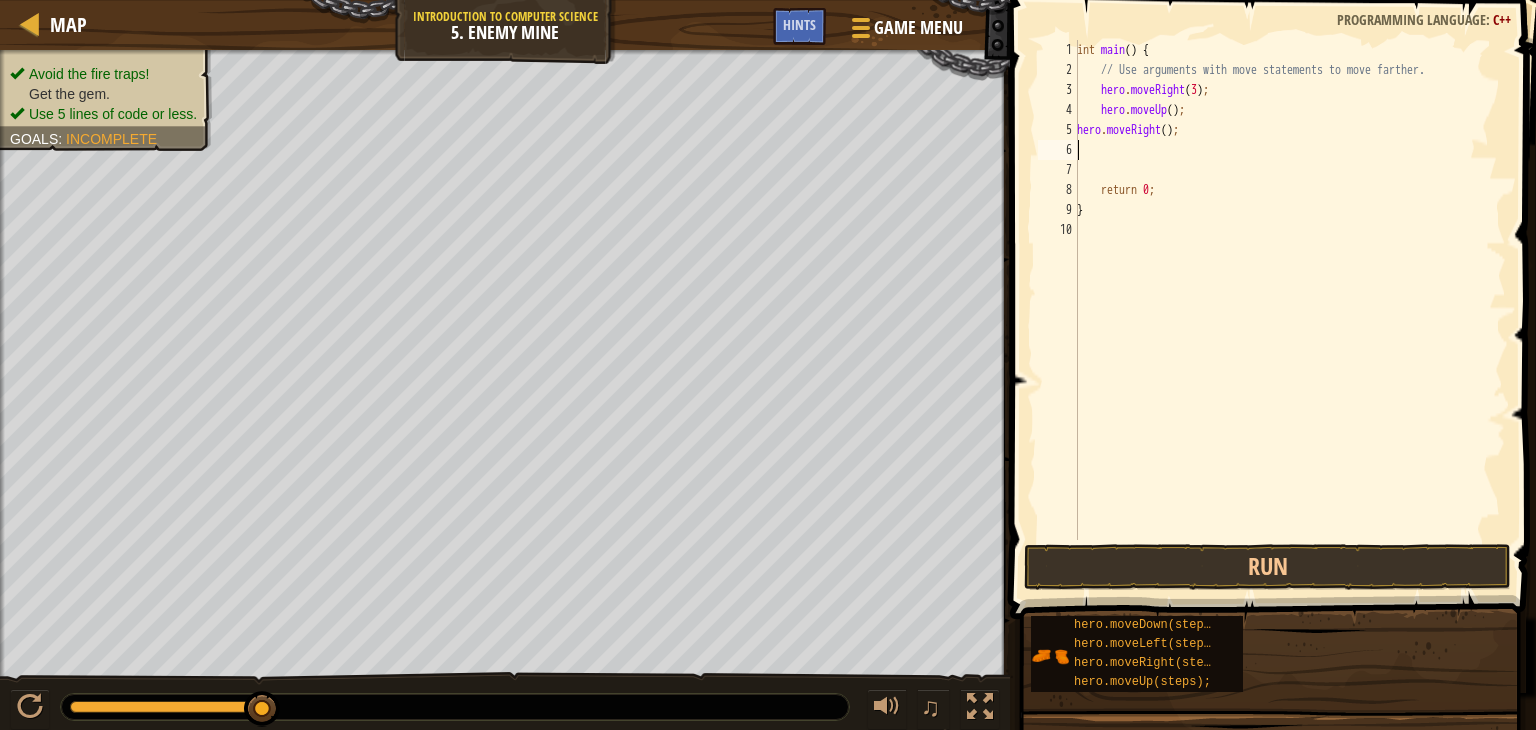 type on "h" 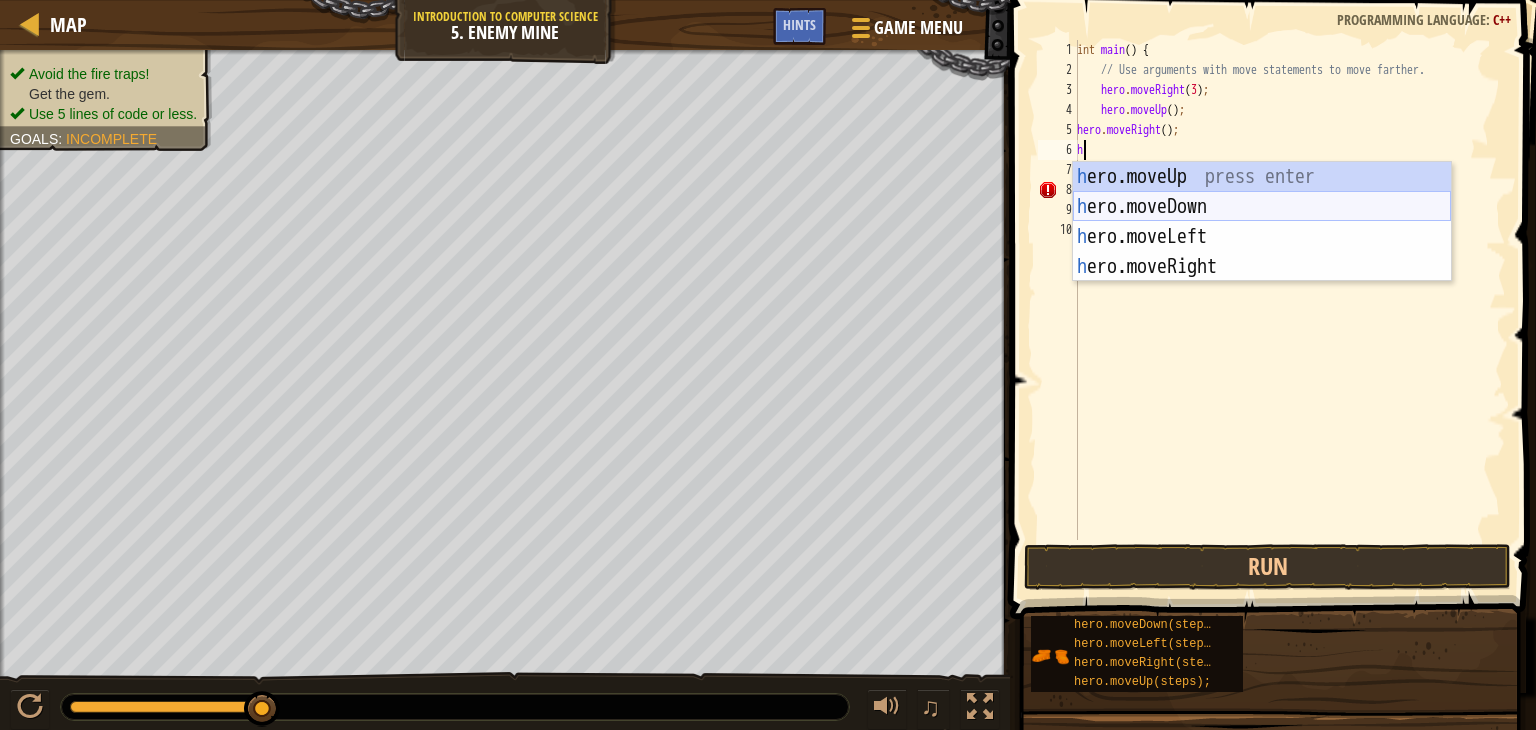 click on "h ero.moveUp press enter h ero.moveDown press enter h ero.moveLeft press enter h ero.moveRight press enter" at bounding box center (1262, 252) 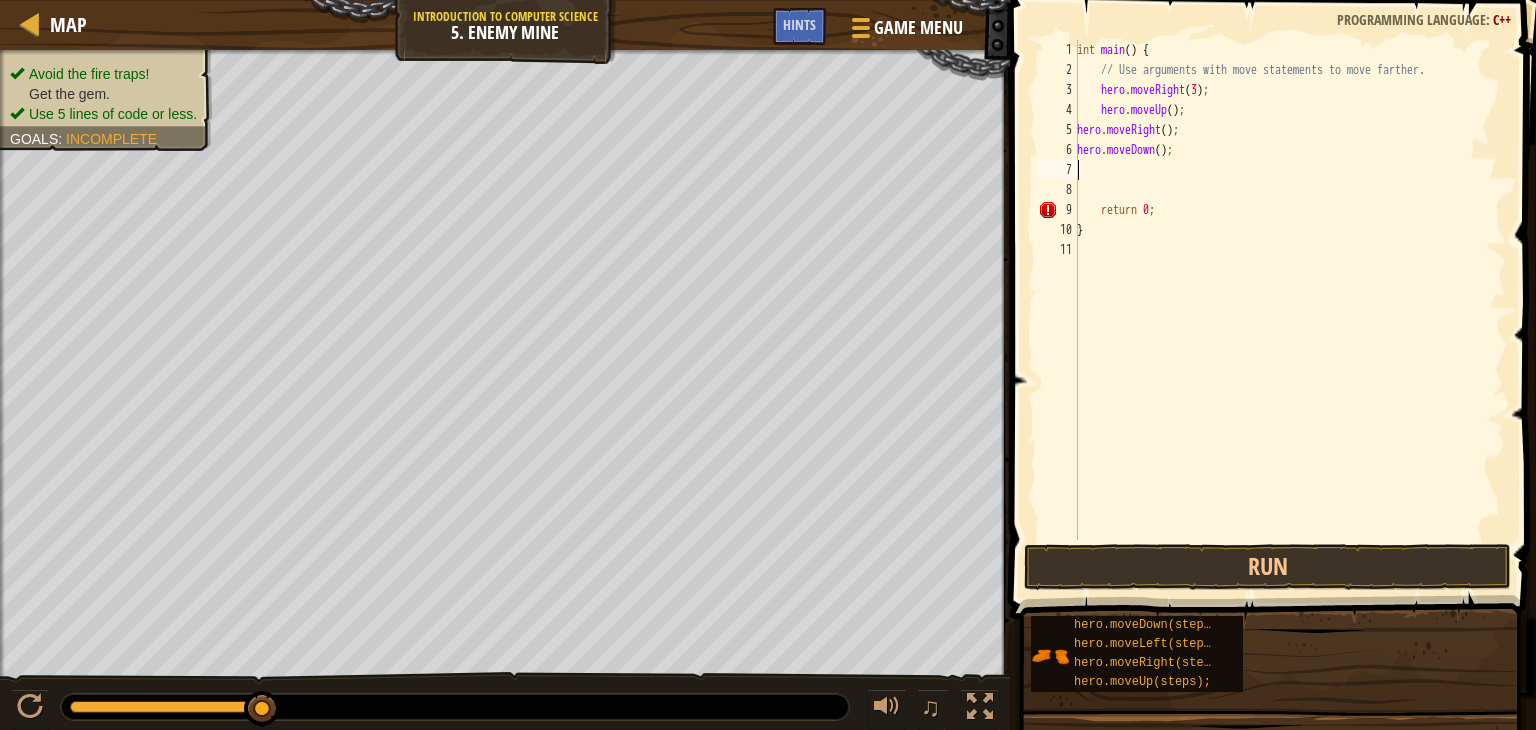 click on "int   main ( )   {      // Use arguments with move statements to move farther.      hero . moveRight ( 3 ) ;      hero . moveUp ( ) ; hero . moveRight ( ) ; hero . moveDown ( ) ;           return   0 ; }" at bounding box center [1289, 310] 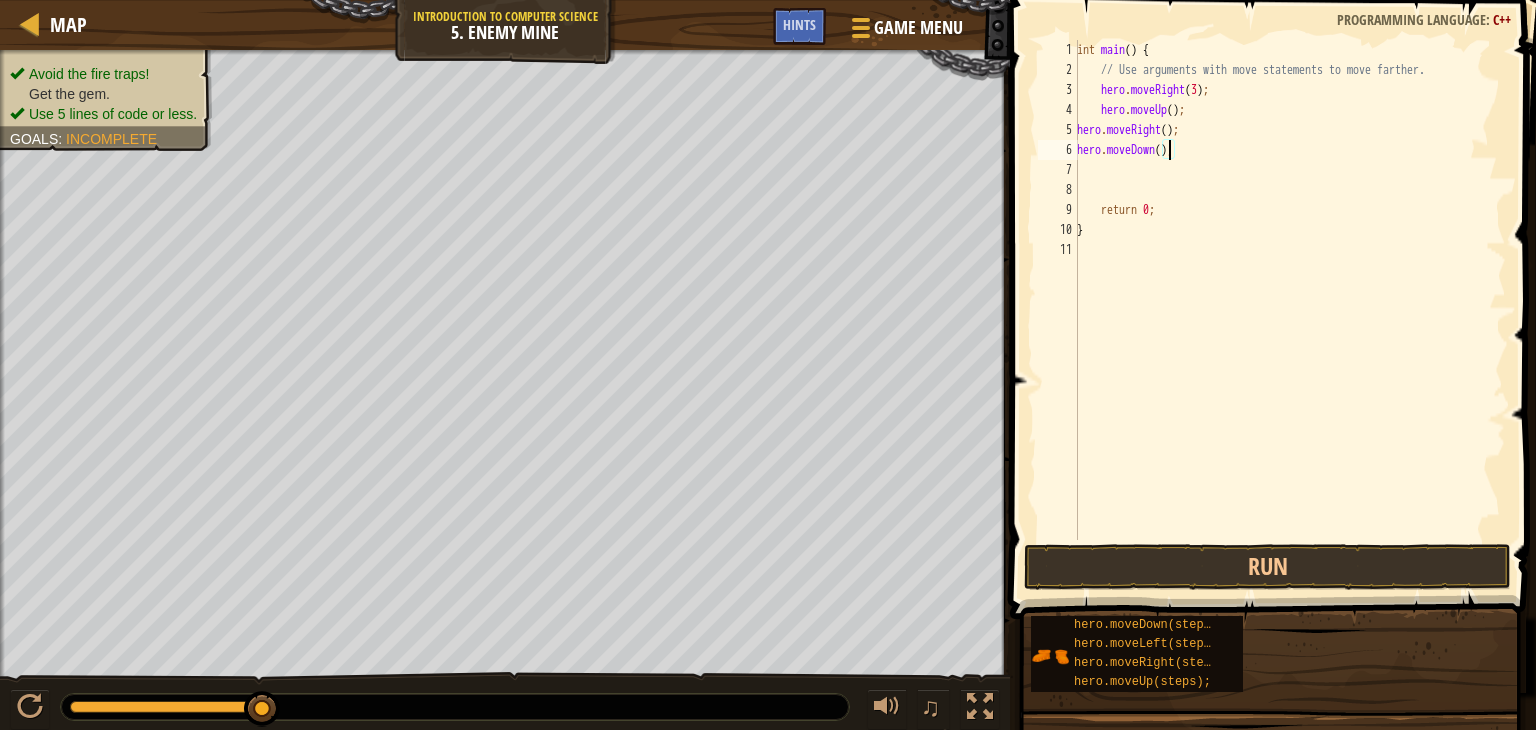 scroll, scrollTop: 9, scrollLeft: 8, axis: both 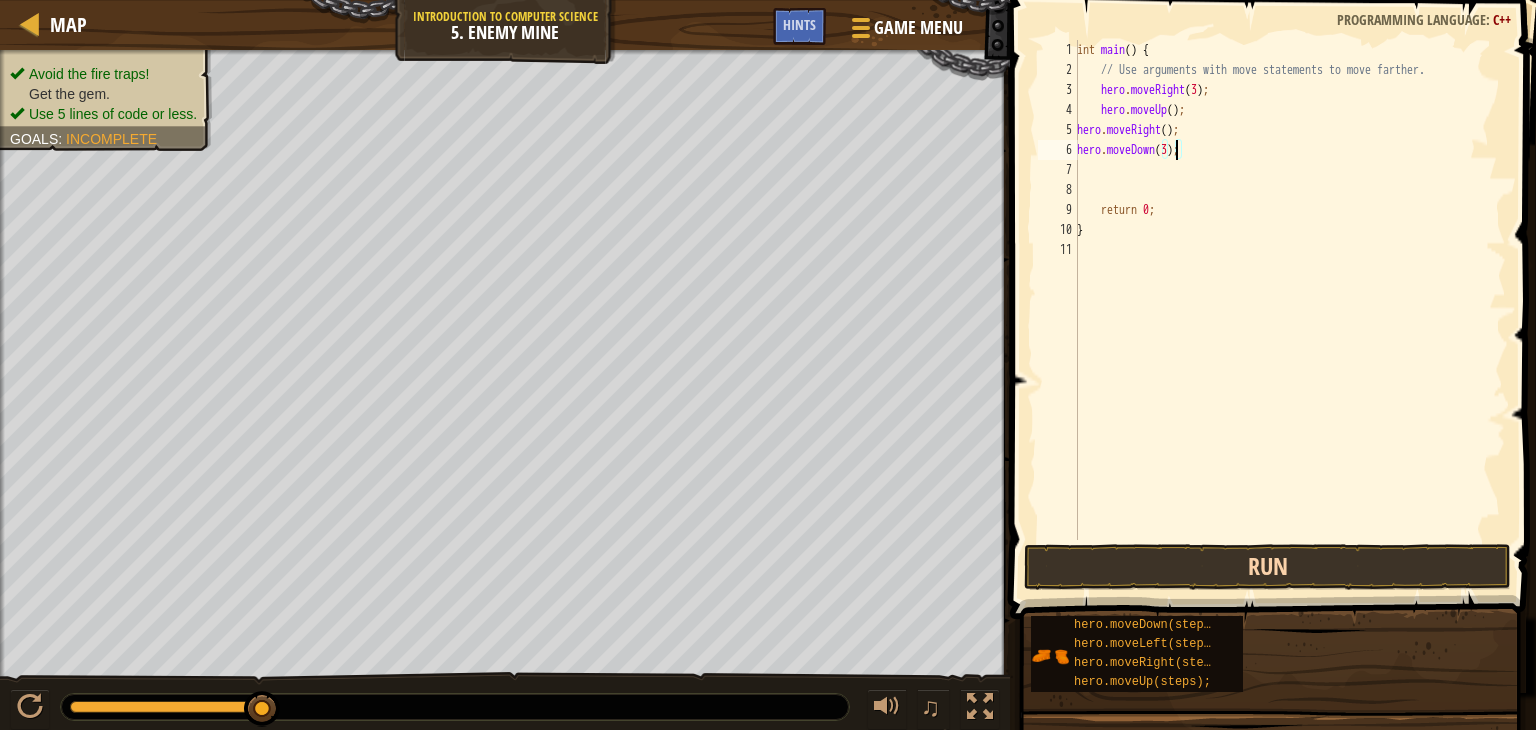 type on "hero.moveDown(3);" 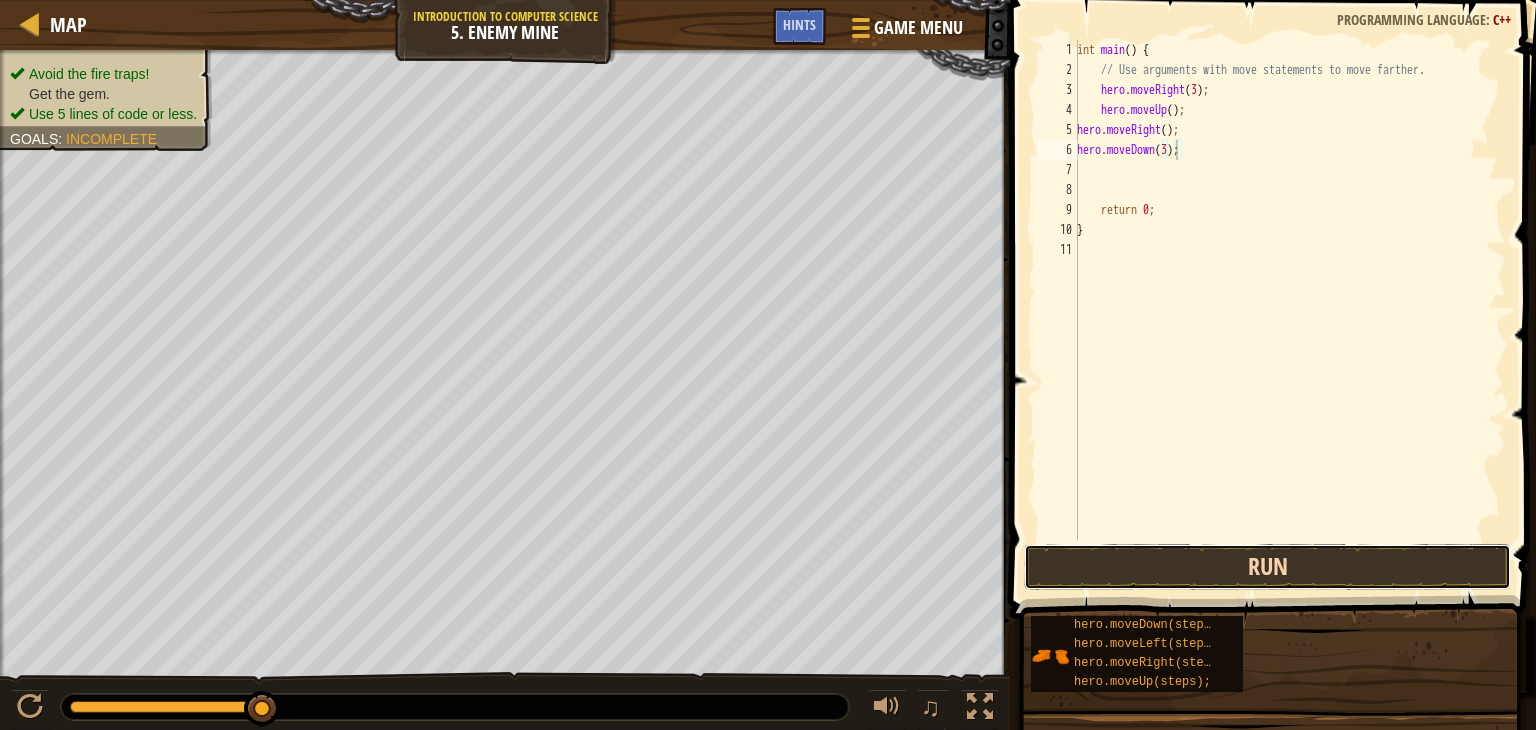click on "Run" at bounding box center [1267, 567] 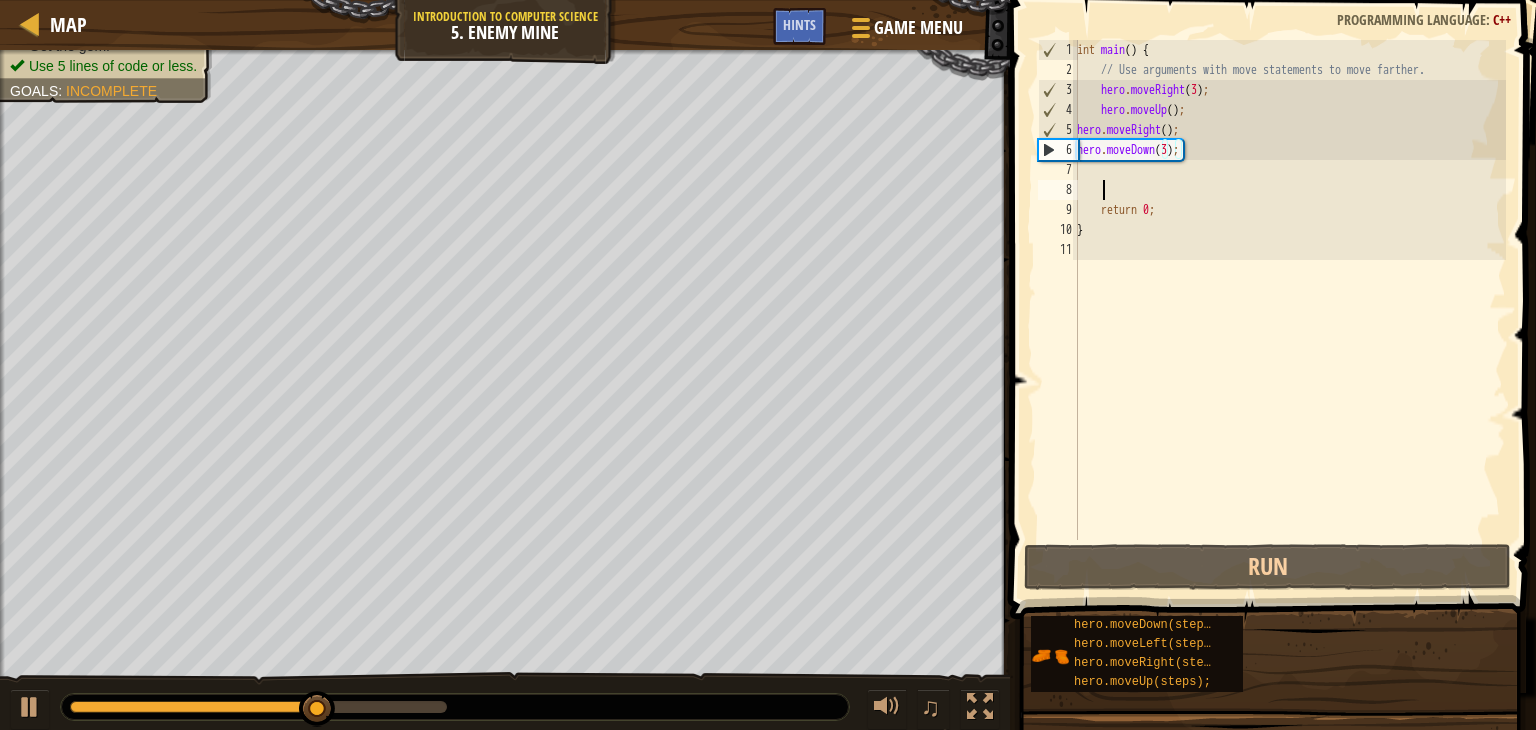 click on "int   main ( )   {      // Use arguments with move statements to move farther.      hero . moveRight ( 3 ) ;      hero . moveUp ( ) ; hero . moveRight ( ) ; hero . moveDown ( 3 ) ;           return   0 ; }" at bounding box center [1289, 310] 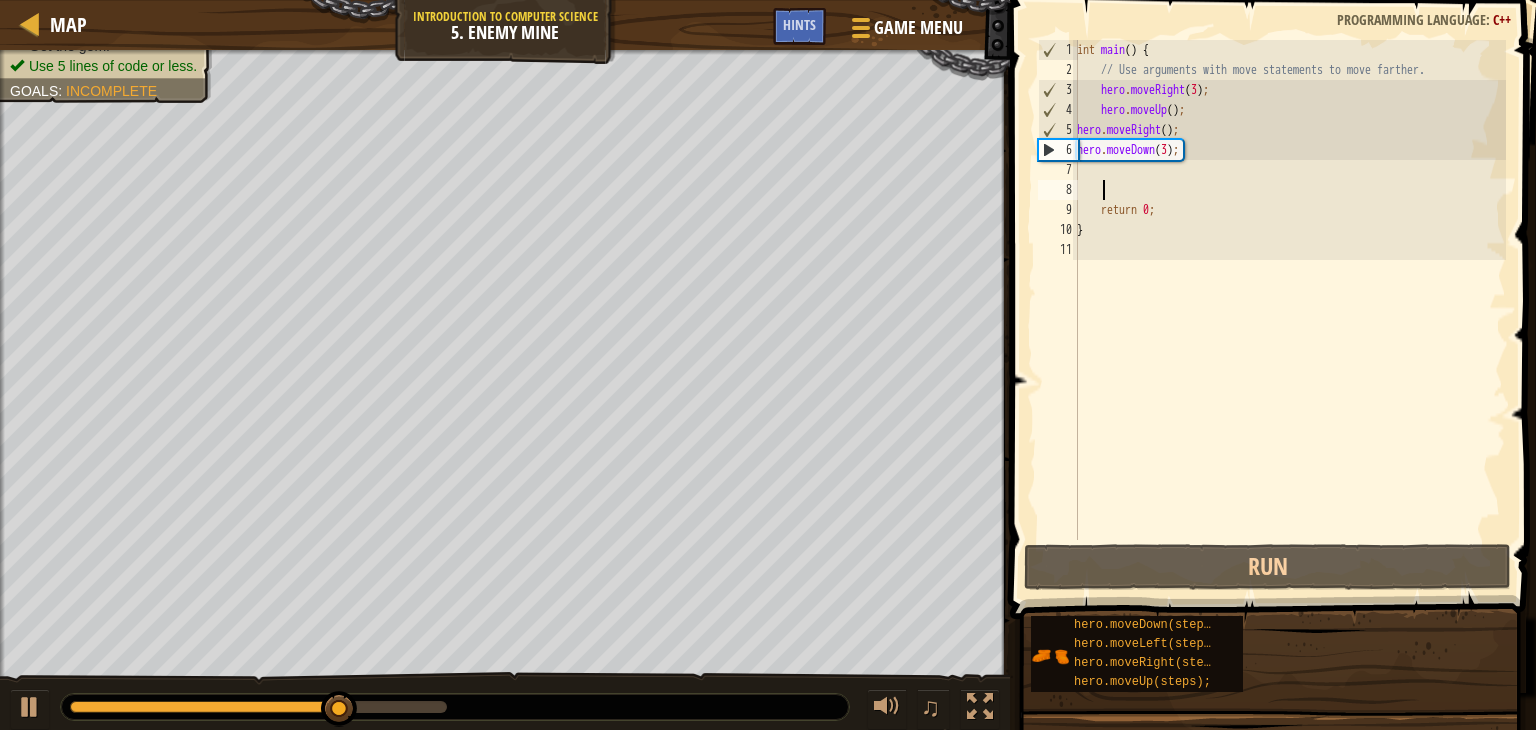 click on "int   main ( )   {      // Use arguments with move statements to move farther.      hero . moveRight ( 3 ) ;      hero . moveUp ( ) ; hero . moveRight ( ) ; hero . moveDown ( 3 ) ;           return   0 ; }" at bounding box center (1289, 310) 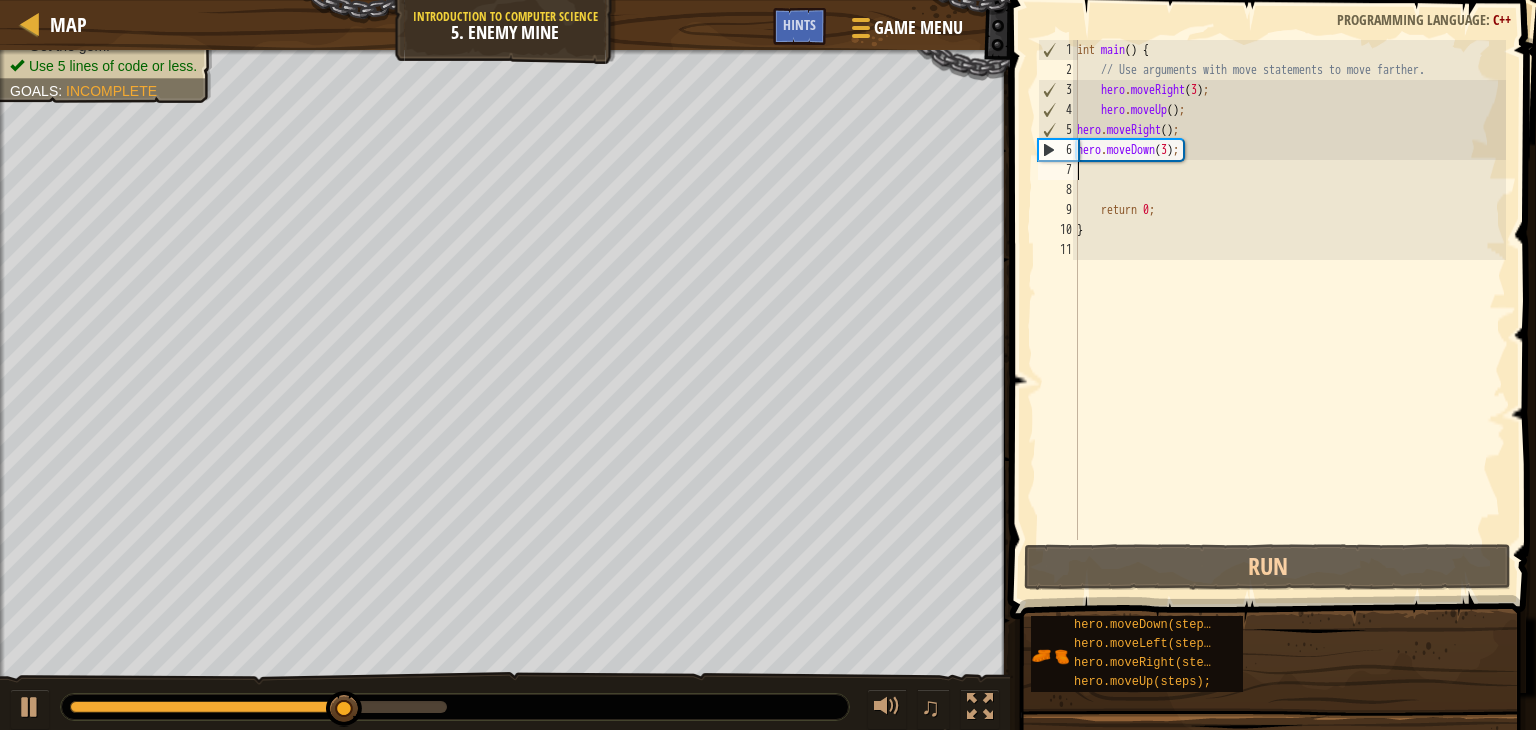 scroll, scrollTop: 9, scrollLeft: 0, axis: vertical 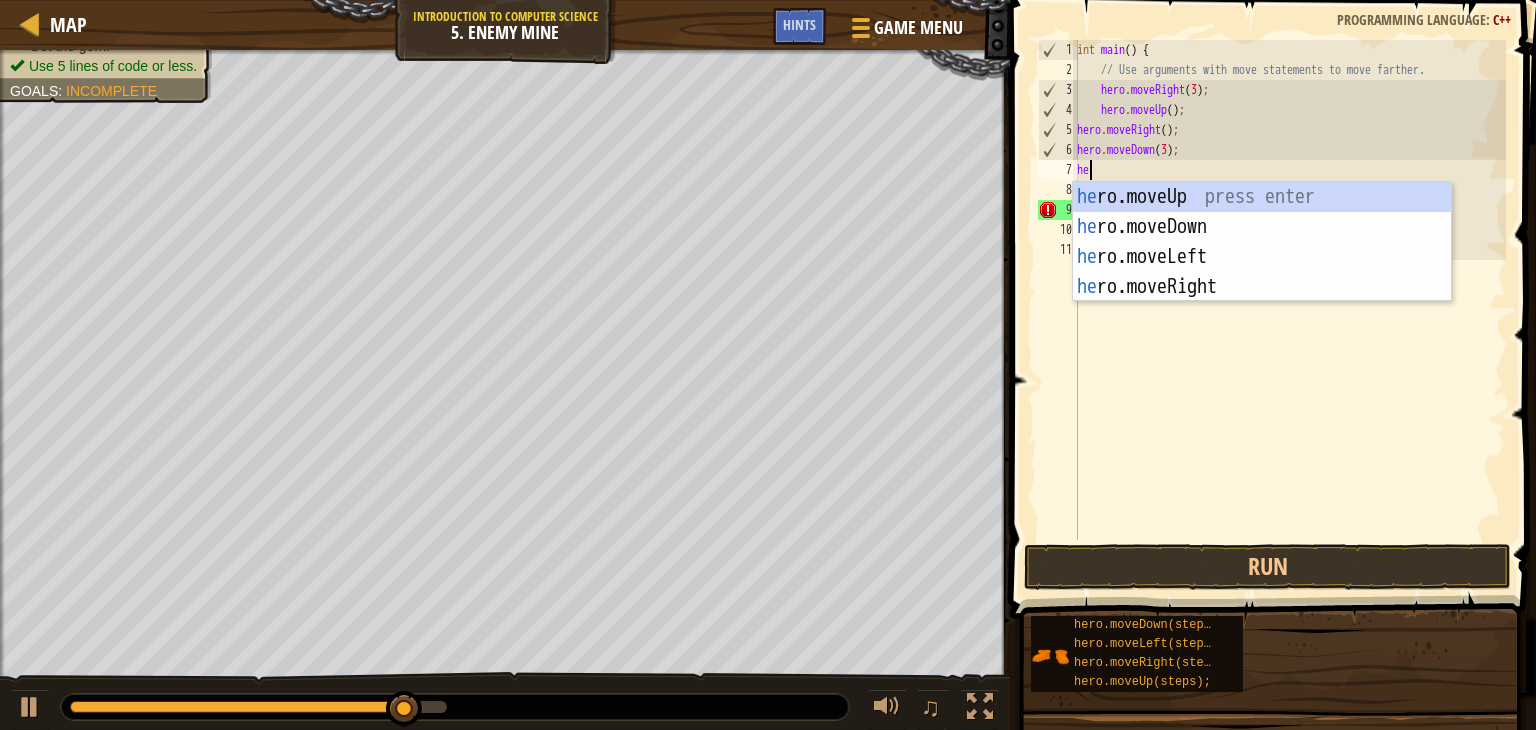 type on "hero" 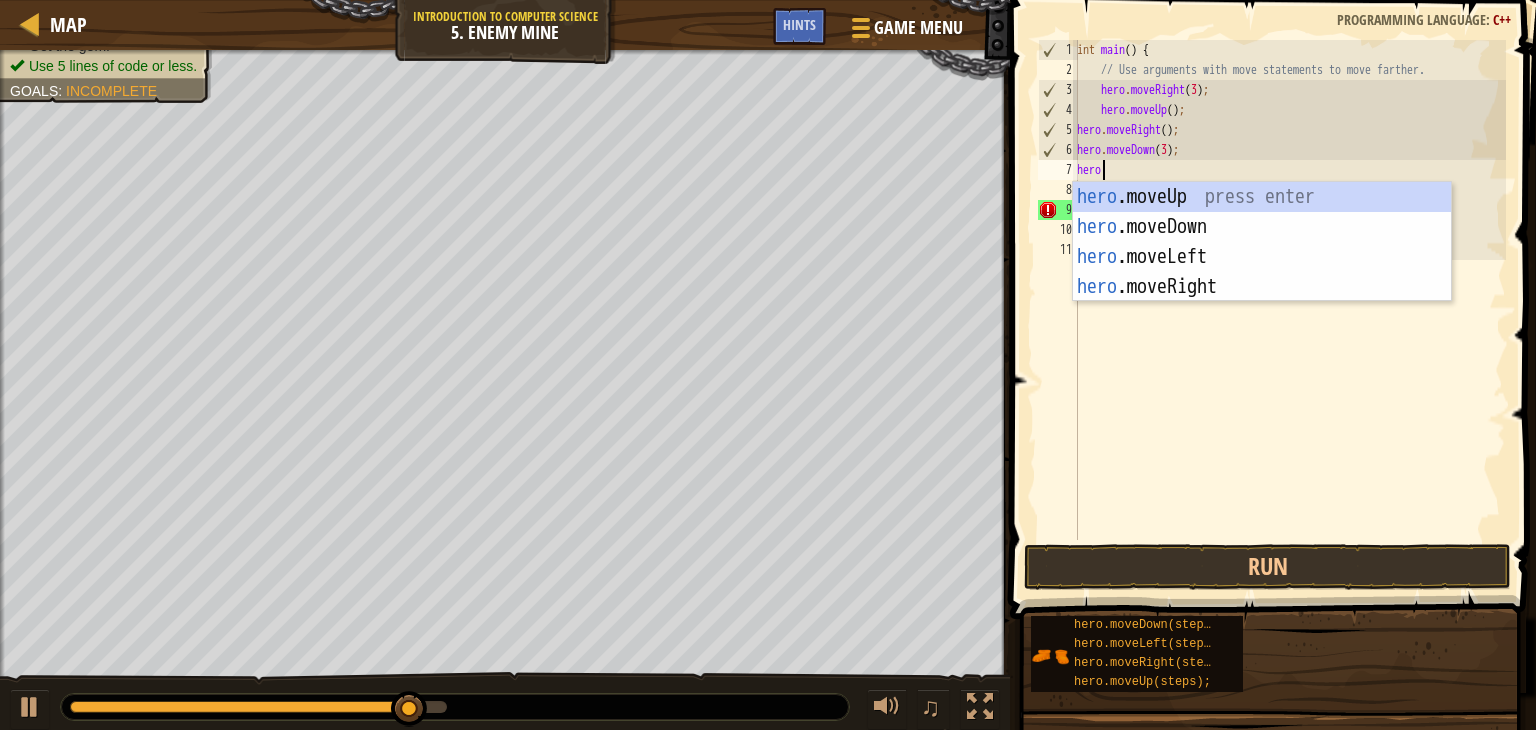 scroll, scrollTop: 9, scrollLeft: 0, axis: vertical 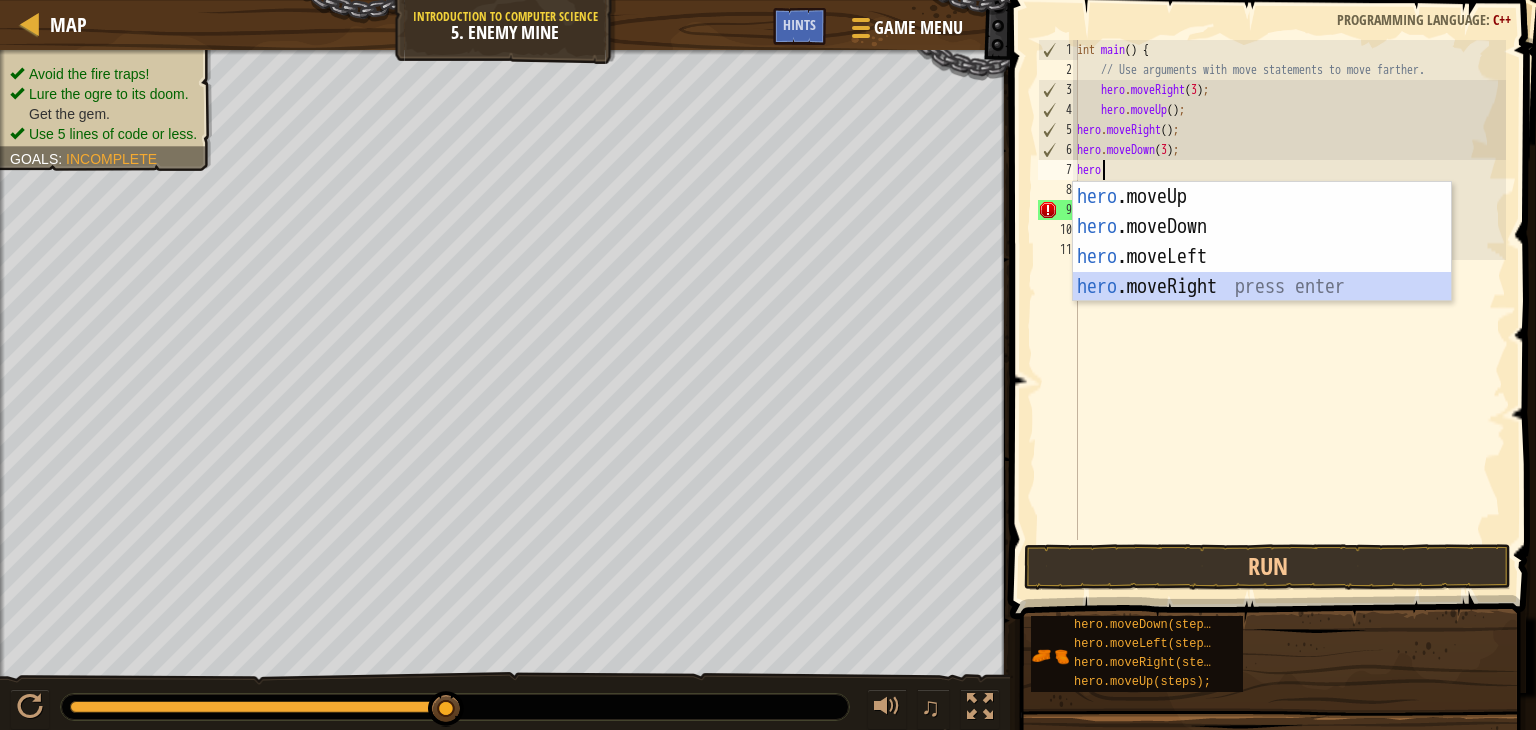 click on "hero .moveUp press enter hero .moveDown press enter hero .moveLeft press enter hero .moveRight press enter" at bounding box center [1262, 272] 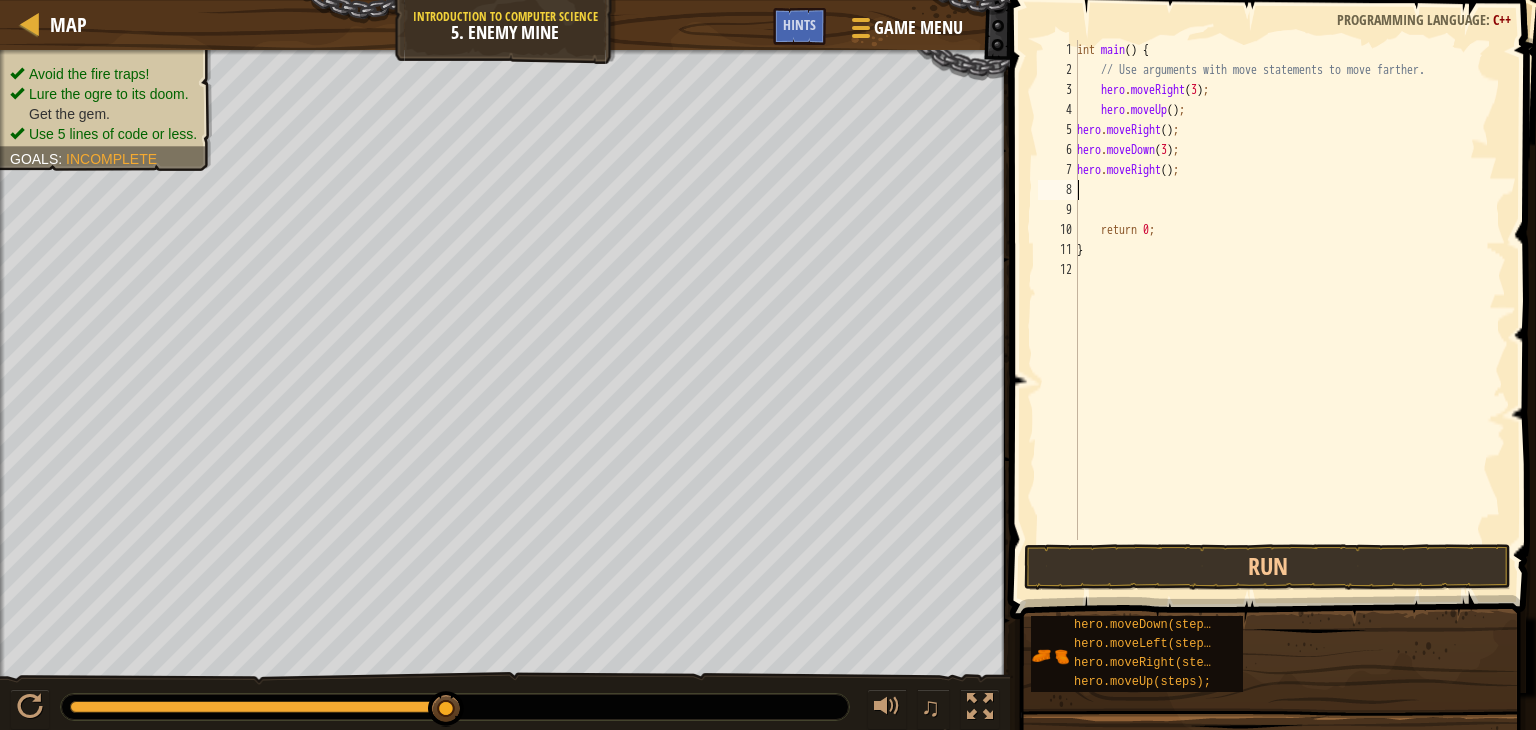 click on "int   main ( )   {      // Use arguments with move statements to move farther.      hero . moveRight ( 3 ) ;      hero . moveUp ( ) ; hero . moveRight ( ) ; hero . moveDown ( 3 ) ; hero . moveRight ( ) ;           return   0 ; }" at bounding box center [1289, 310] 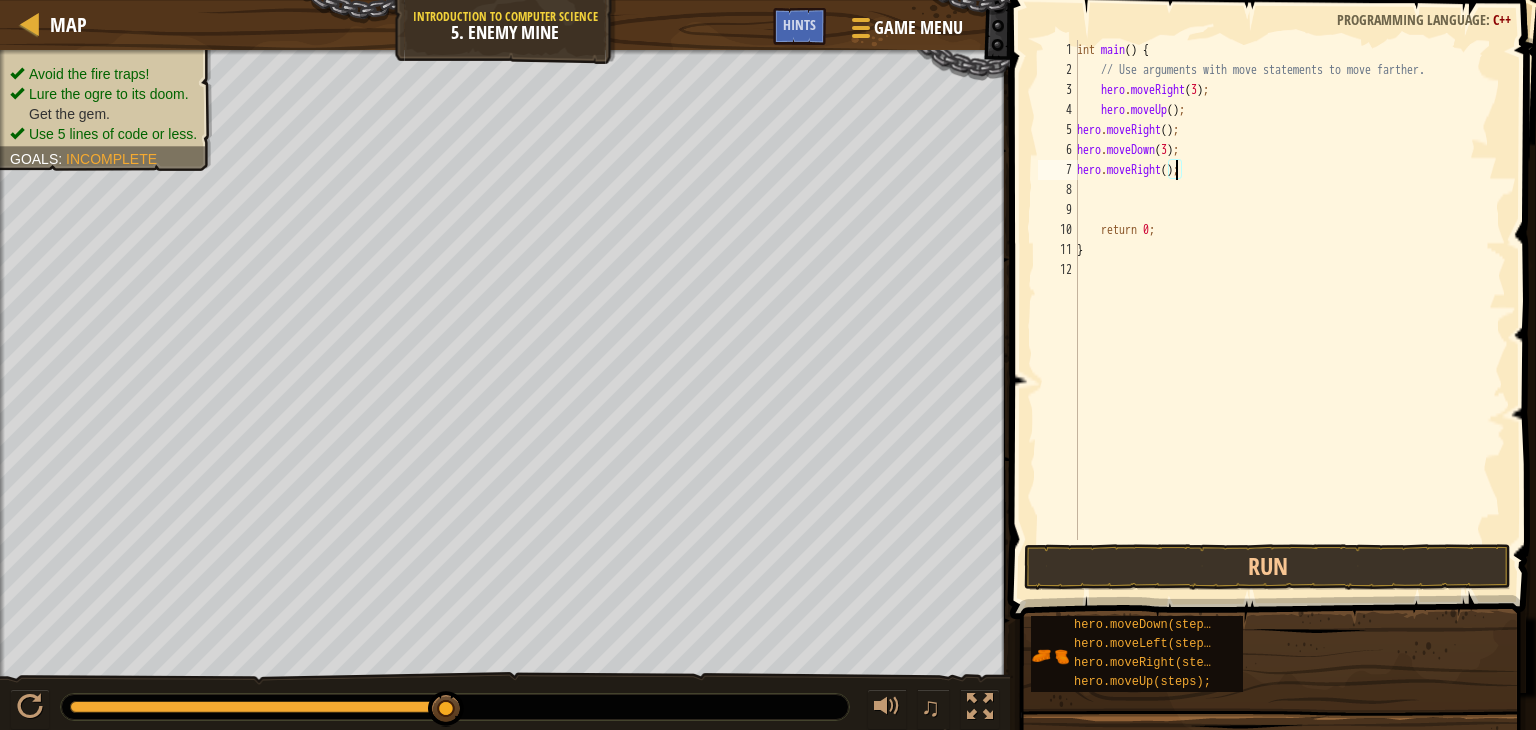 scroll, scrollTop: 9, scrollLeft: 8, axis: both 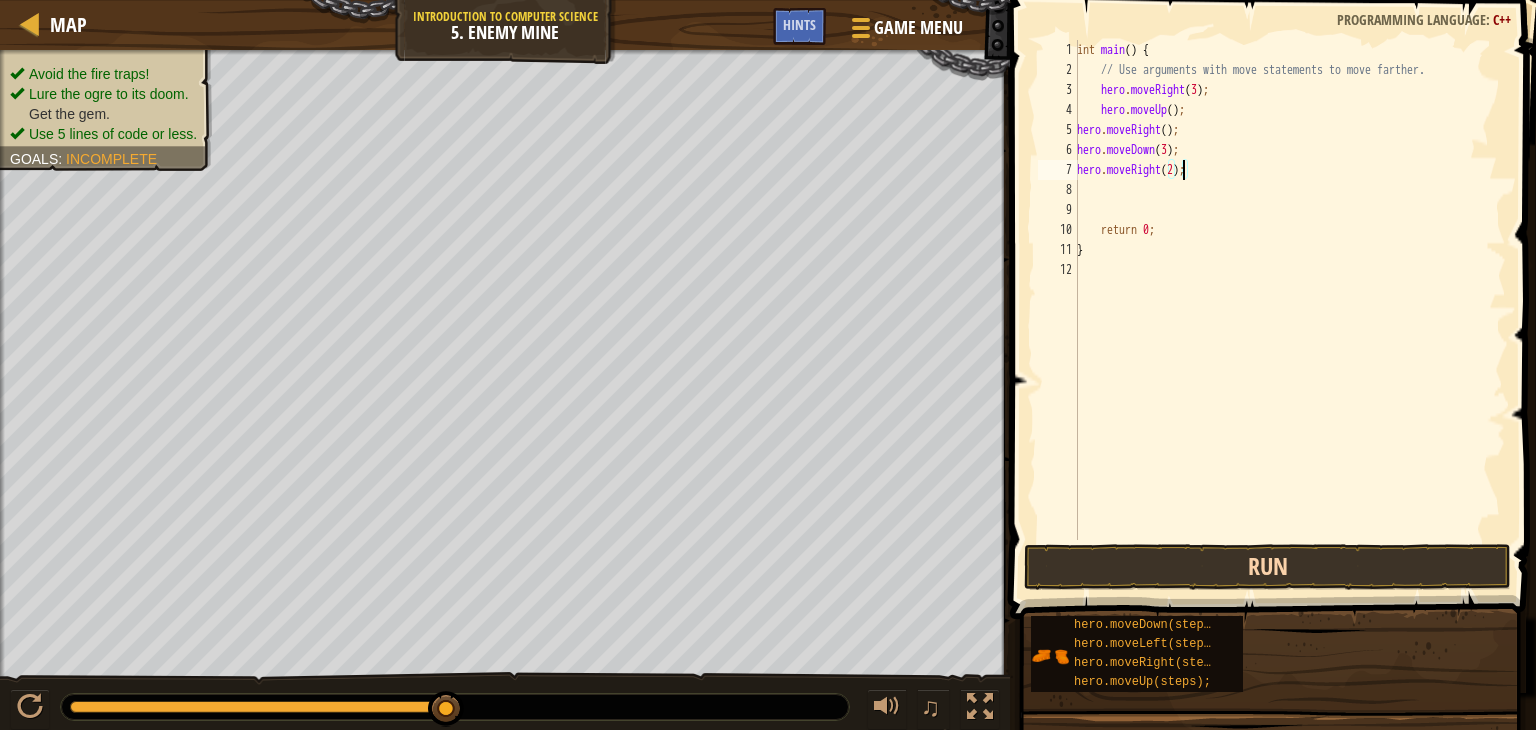type on "hero.moveRight(2);" 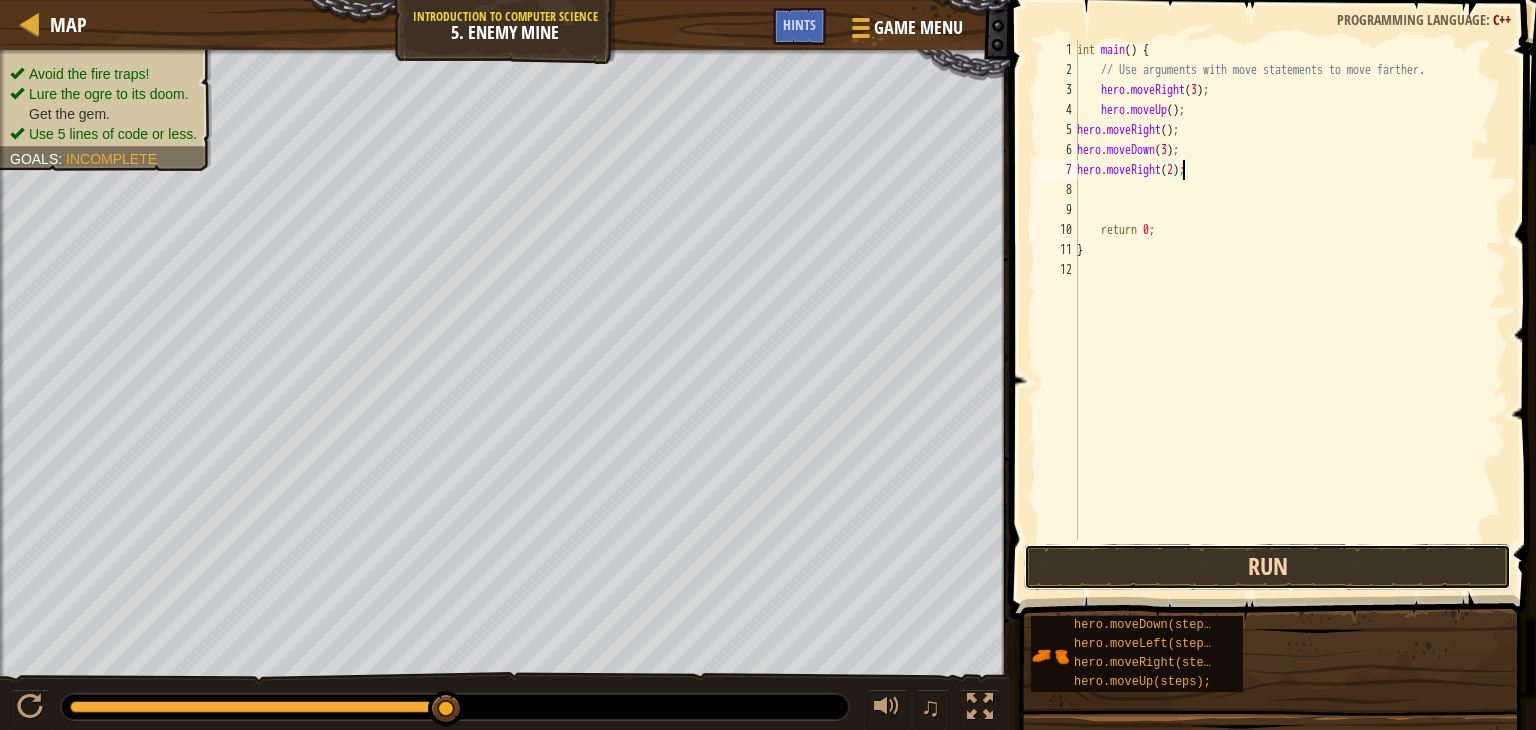 click on "Run" at bounding box center (1267, 567) 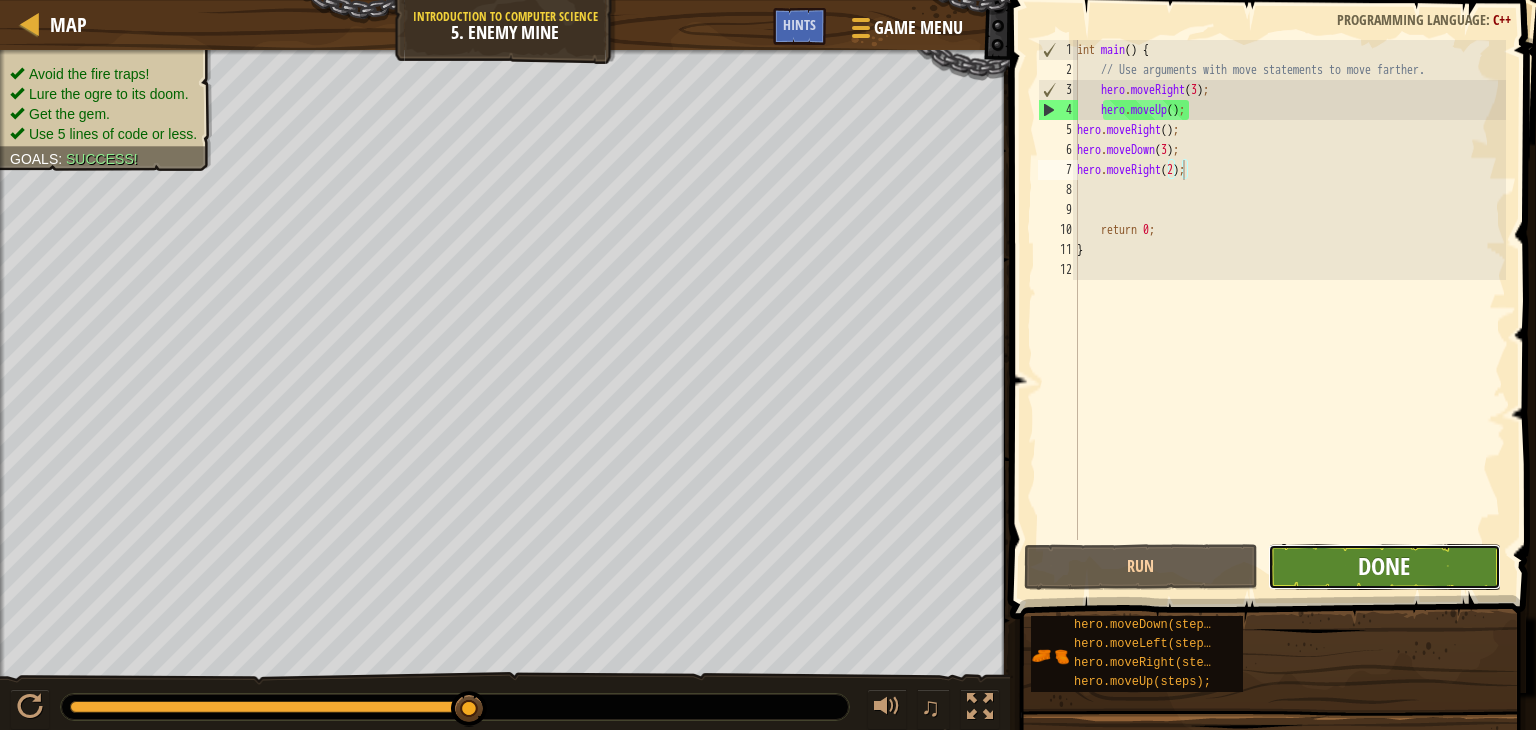 click on "Done" at bounding box center (1384, 566) 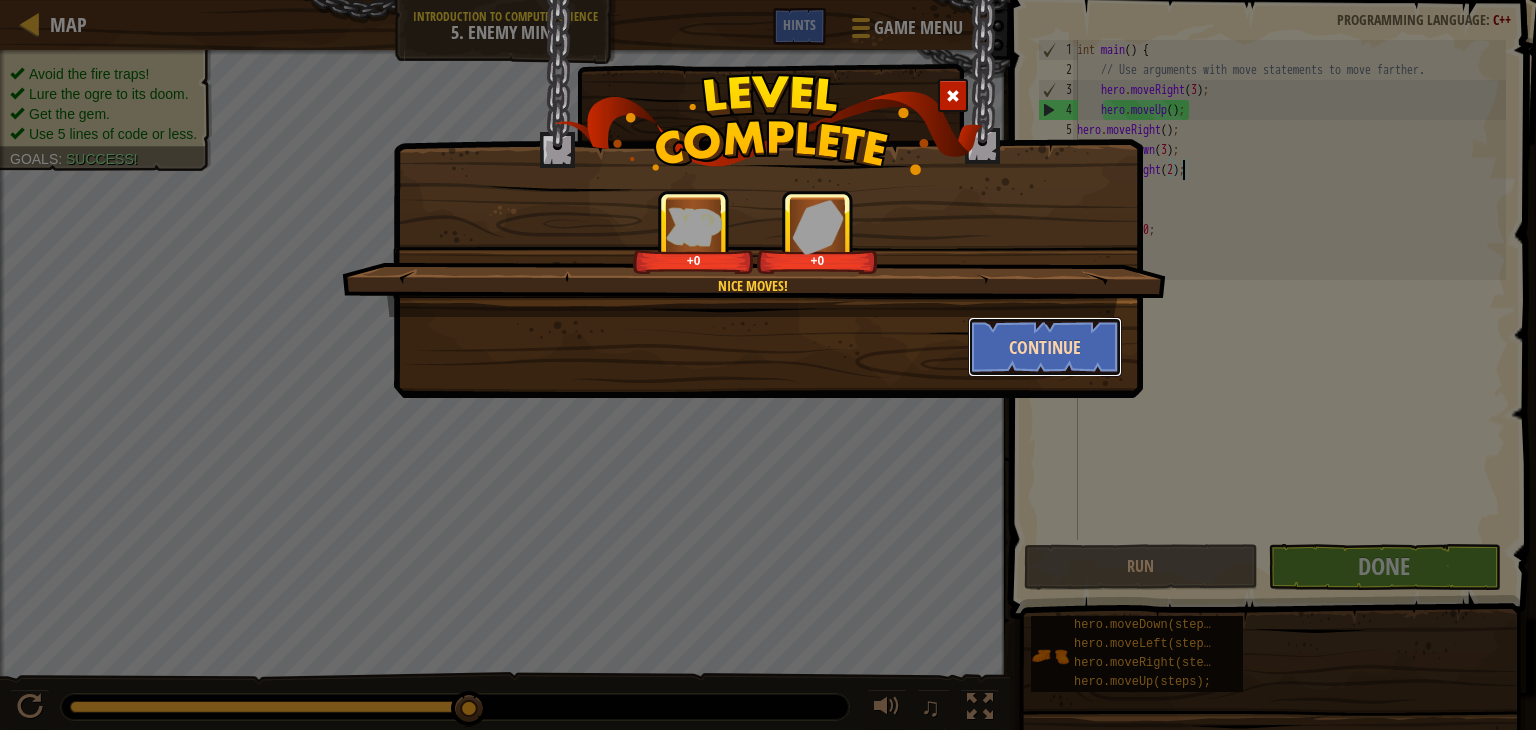 click on "Continue" at bounding box center (1045, 347) 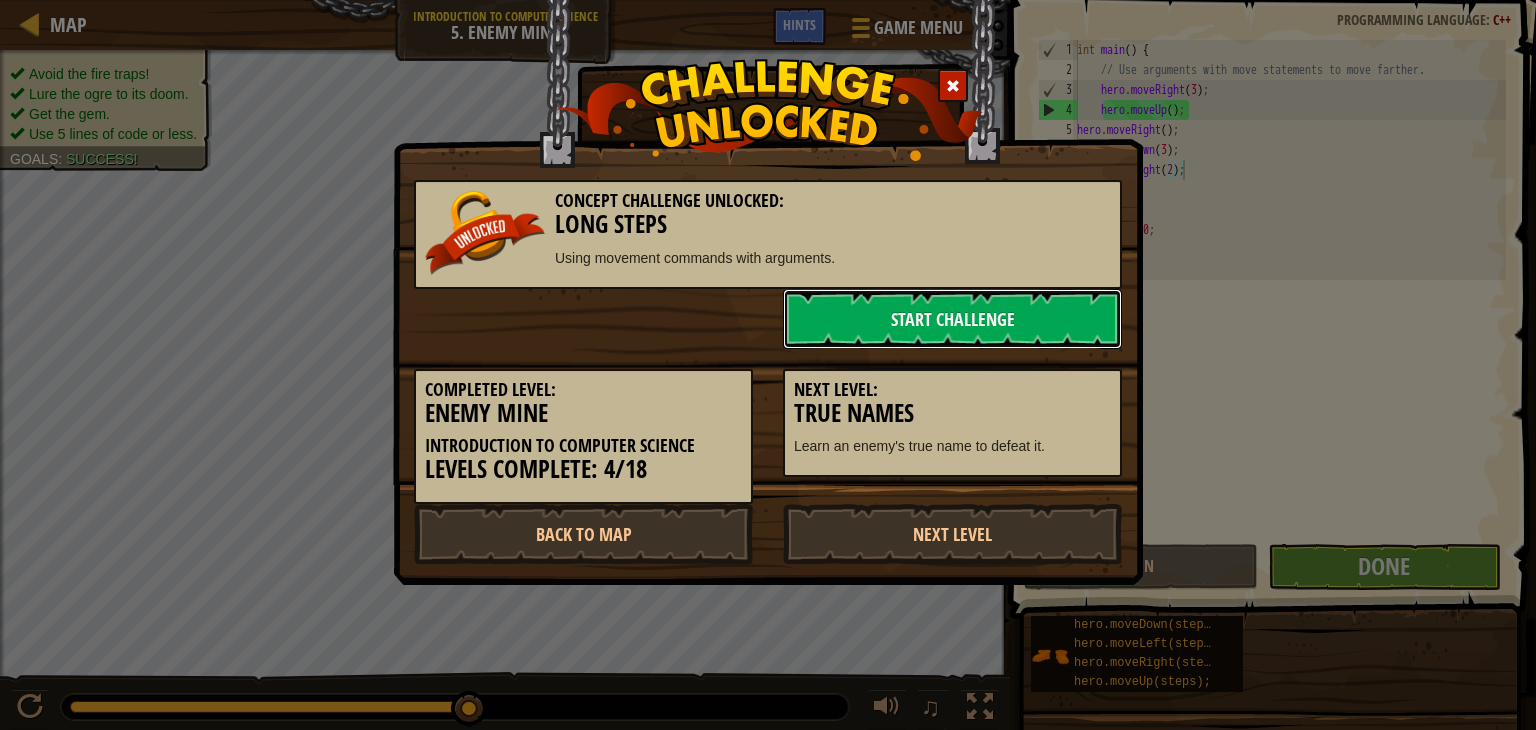 click on "Start Challenge" at bounding box center [952, 319] 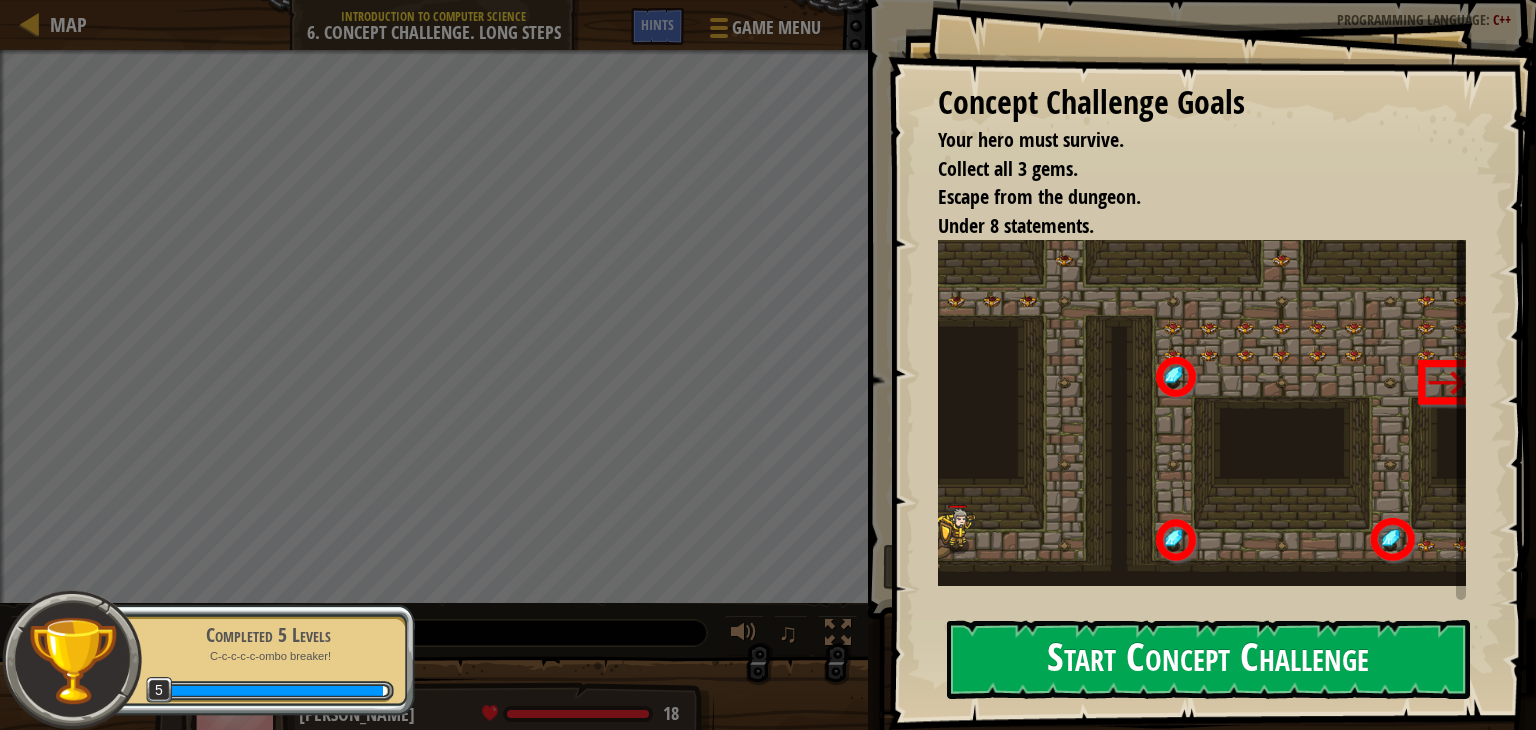 click on "Start Concept Challenge" at bounding box center (1208, 659) 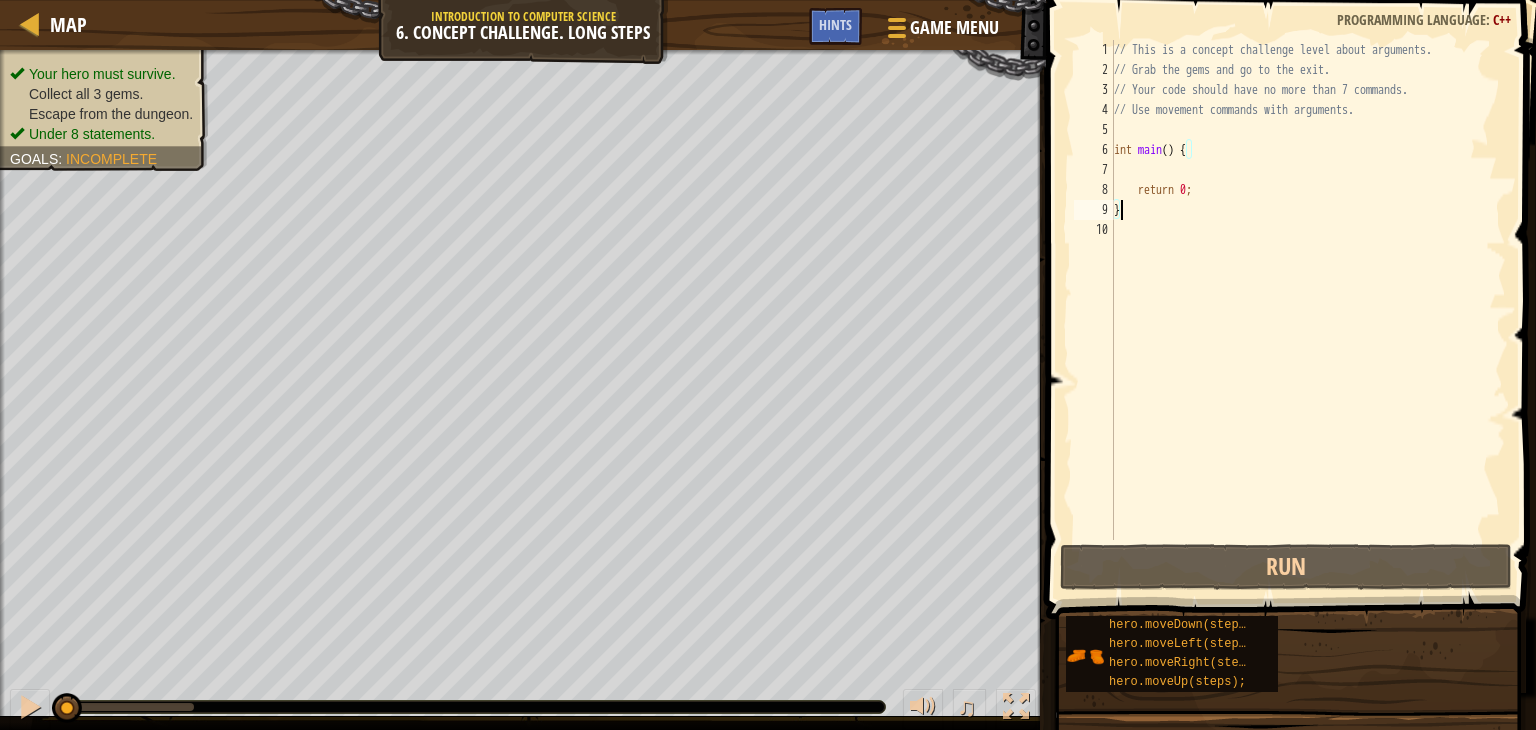 scroll, scrollTop: 9, scrollLeft: 0, axis: vertical 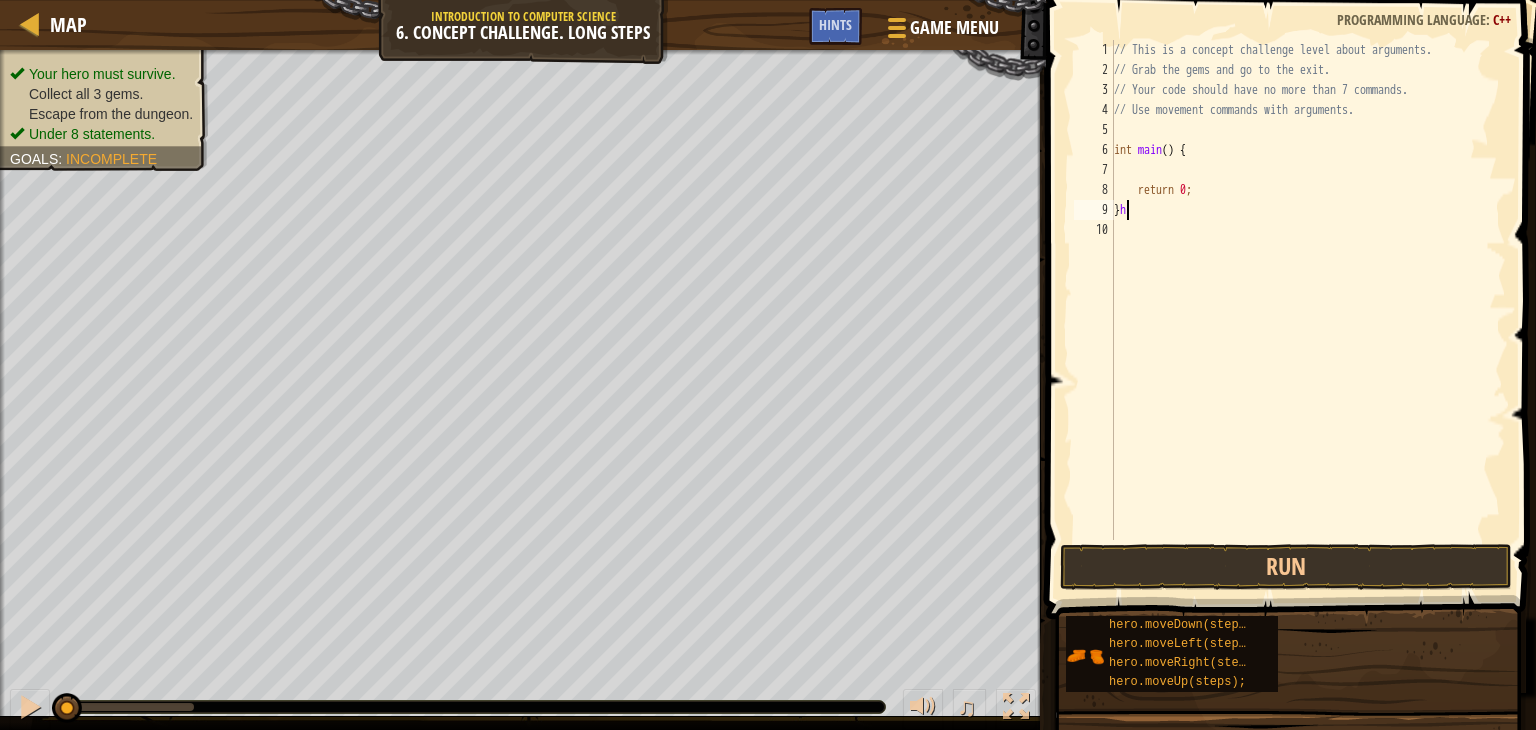 type on "}" 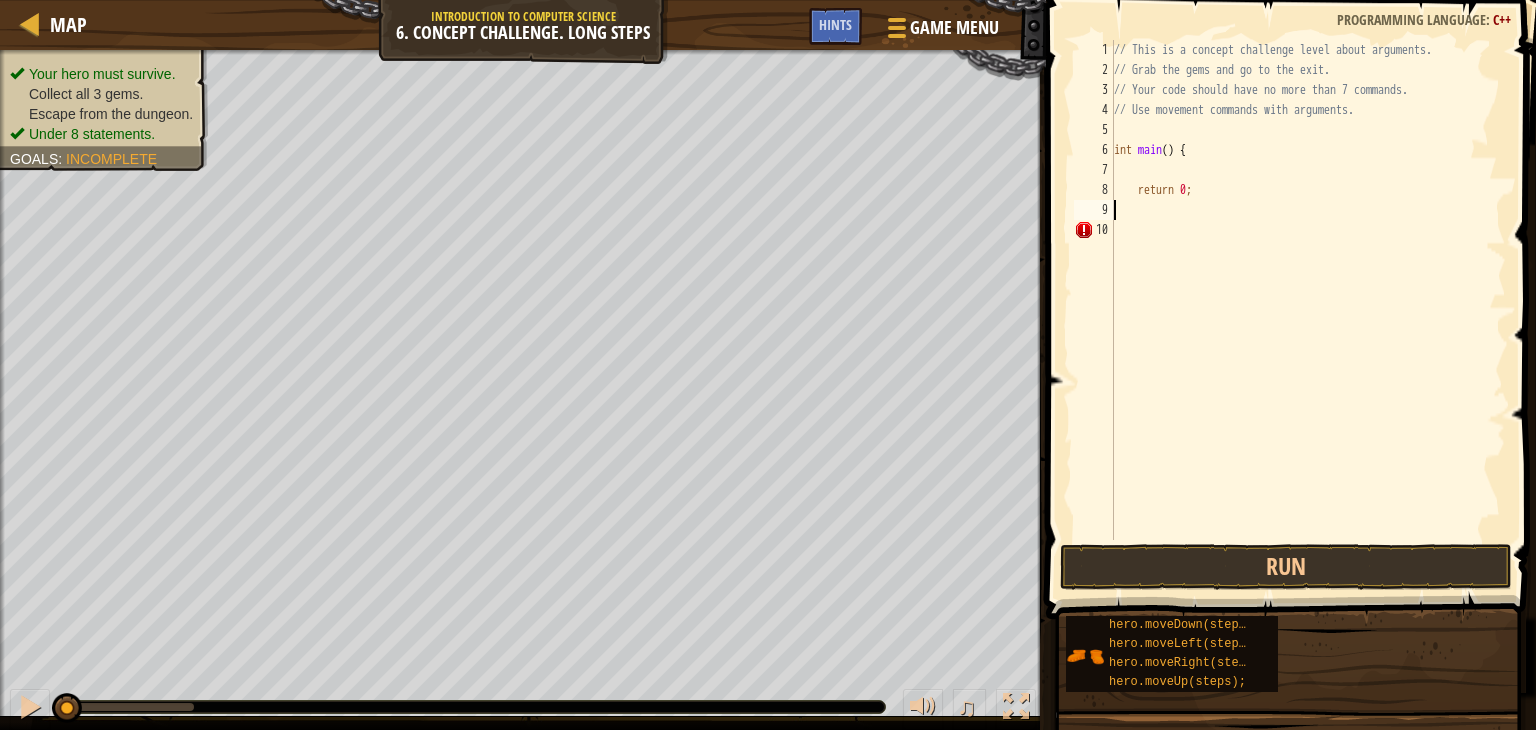 type on "h" 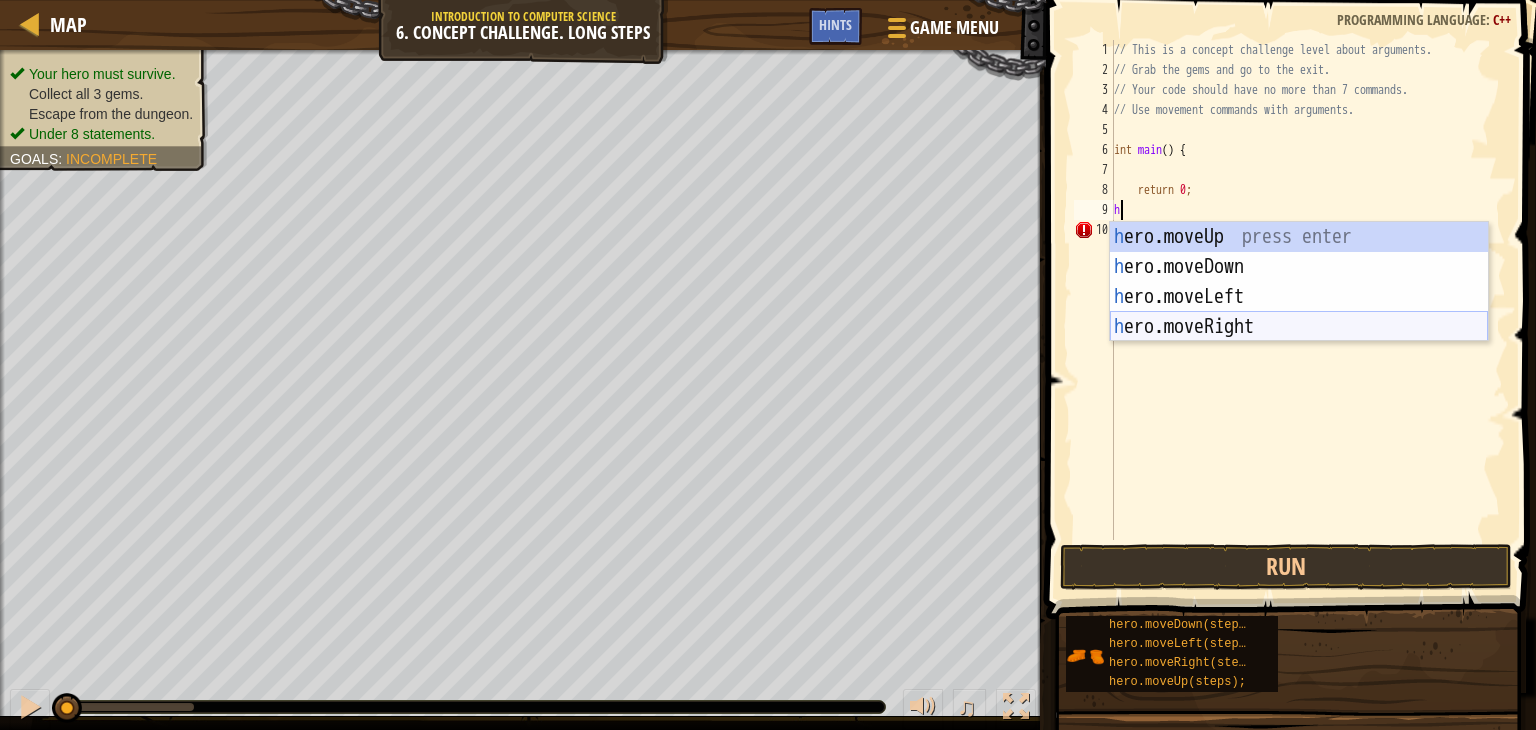 click on "h ero.moveUp press enter h ero.moveDown press enter h ero.moveLeft press enter h ero.moveRight press enter" at bounding box center (1299, 312) 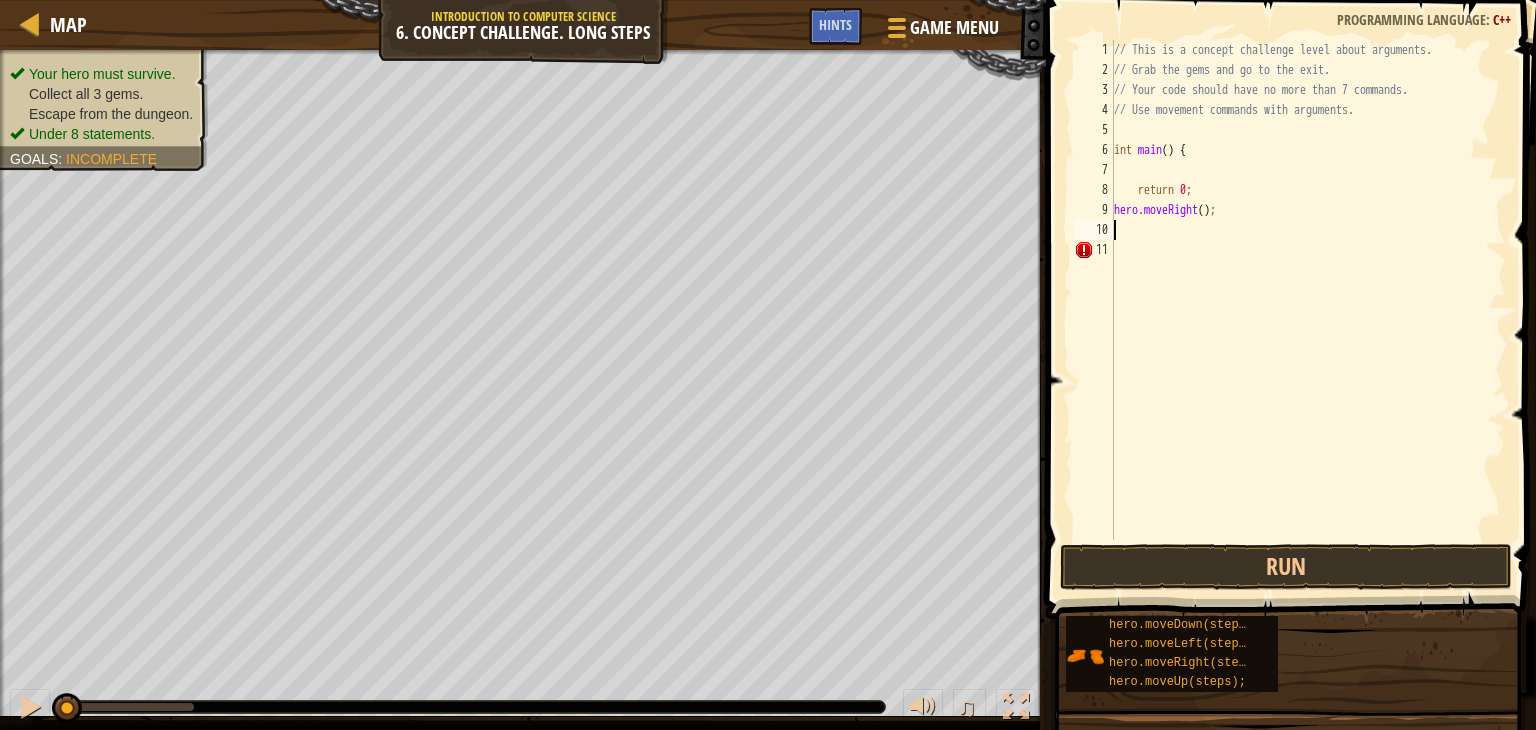 type on "h" 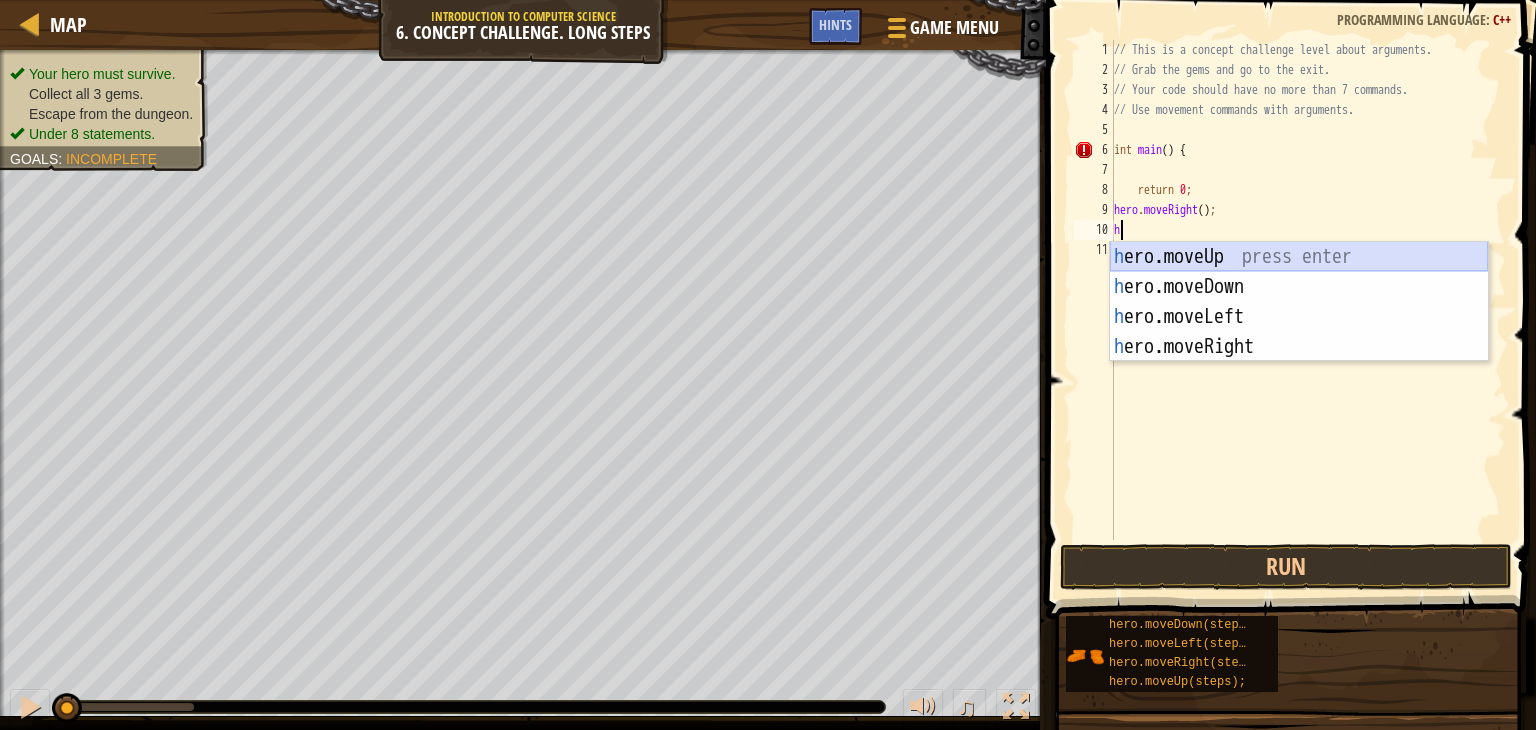 click on "h ero.moveUp press enter h ero.moveDown press enter h ero.moveLeft press enter h ero.moveRight press enter" at bounding box center (1299, 332) 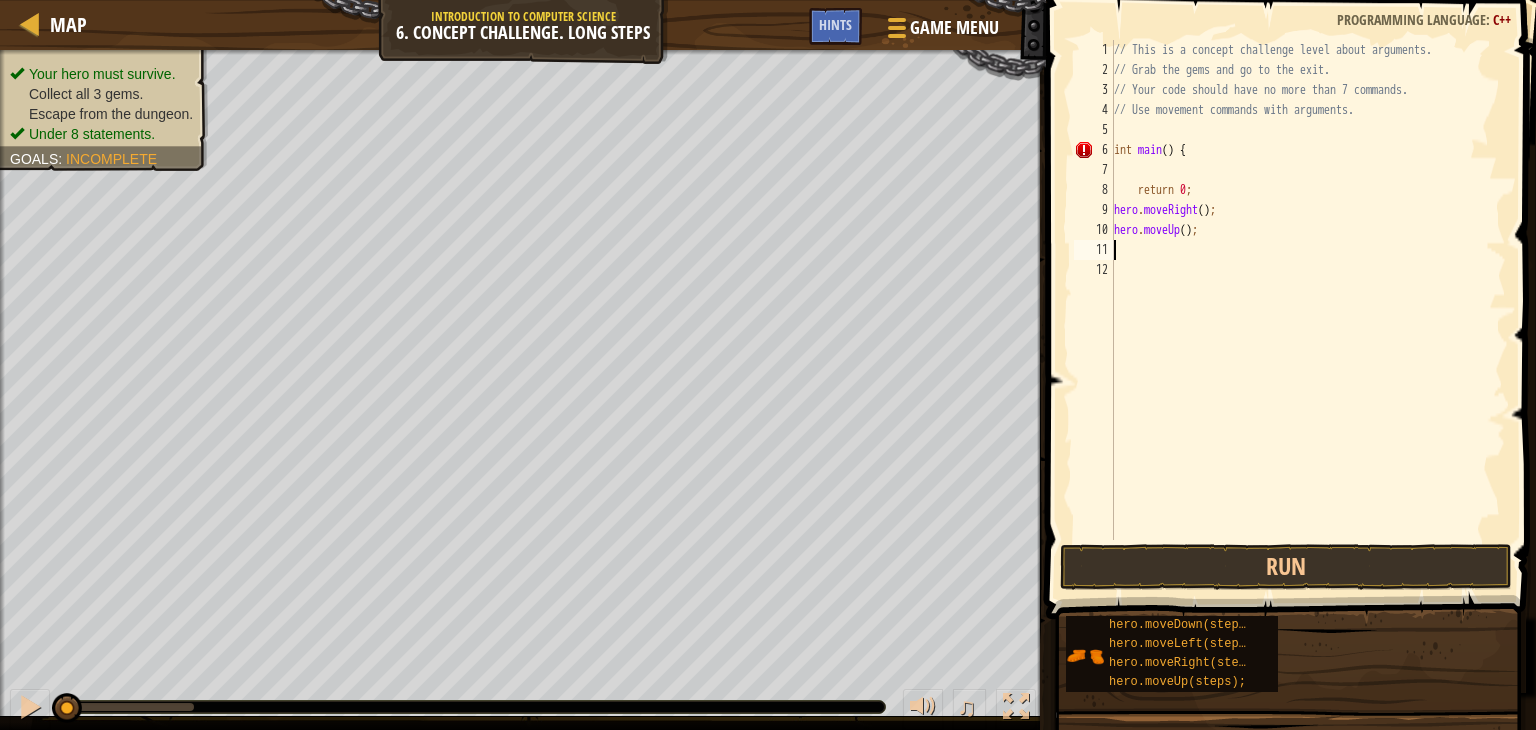 click on "// This is a concept challenge level about arguments. // Grab the gems and go to the exit. // Your code should have no more than 7 commands. // Use movement commands with arguments. int   main ( )   {           return   0 ; hero . moveRight ( ) ; hero . moveUp ( ) ;" at bounding box center [1308, 310] 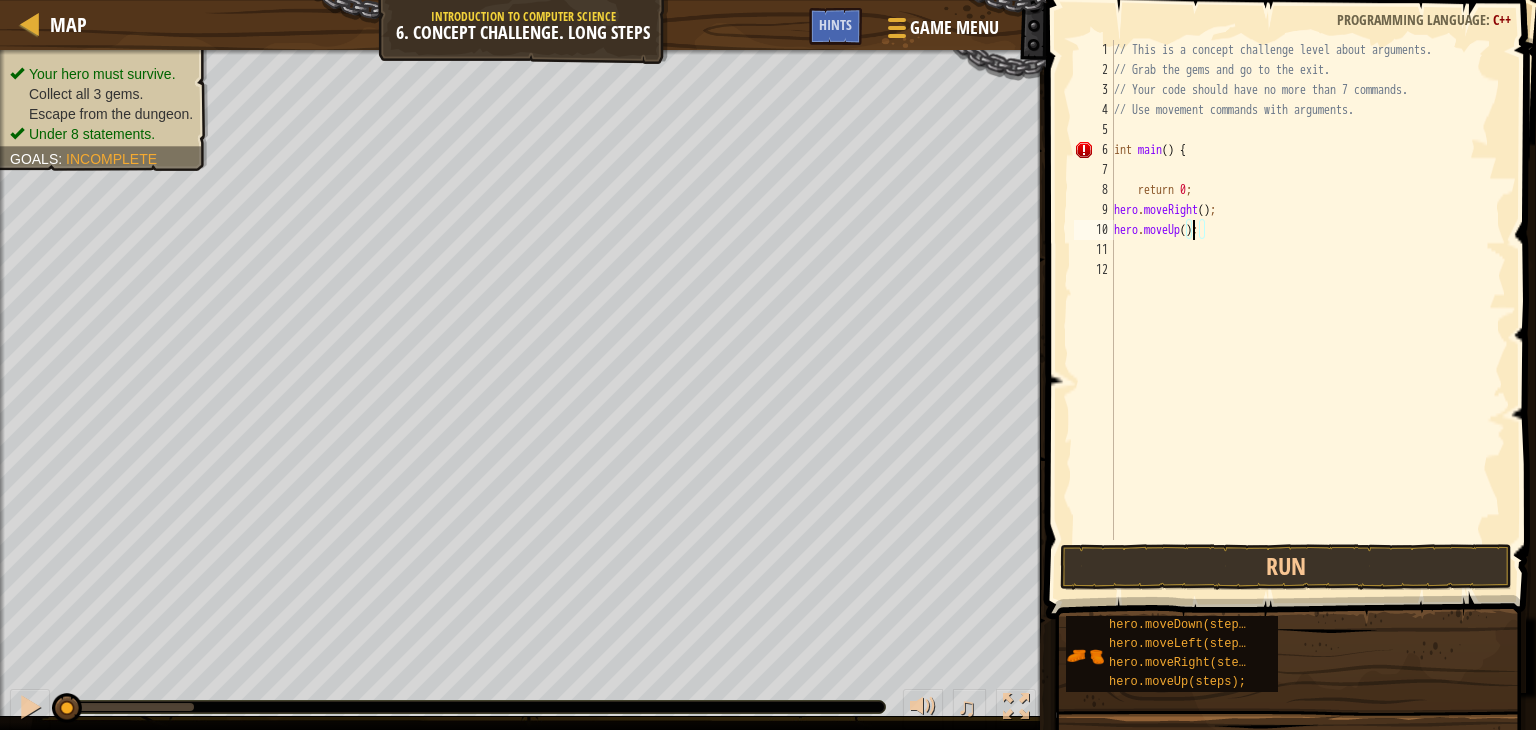 scroll, scrollTop: 9, scrollLeft: 6, axis: both 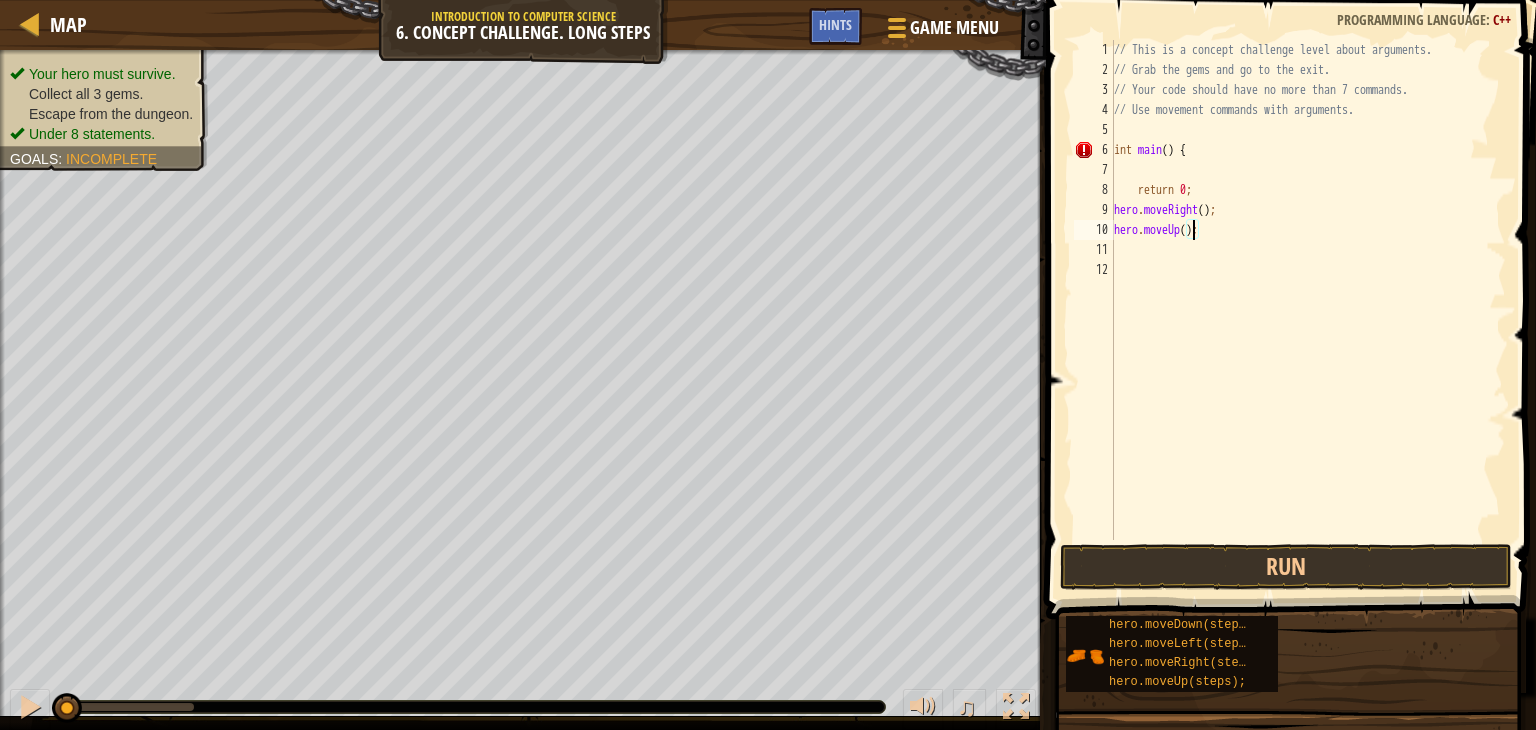 type on "hero.moveUp(3);" 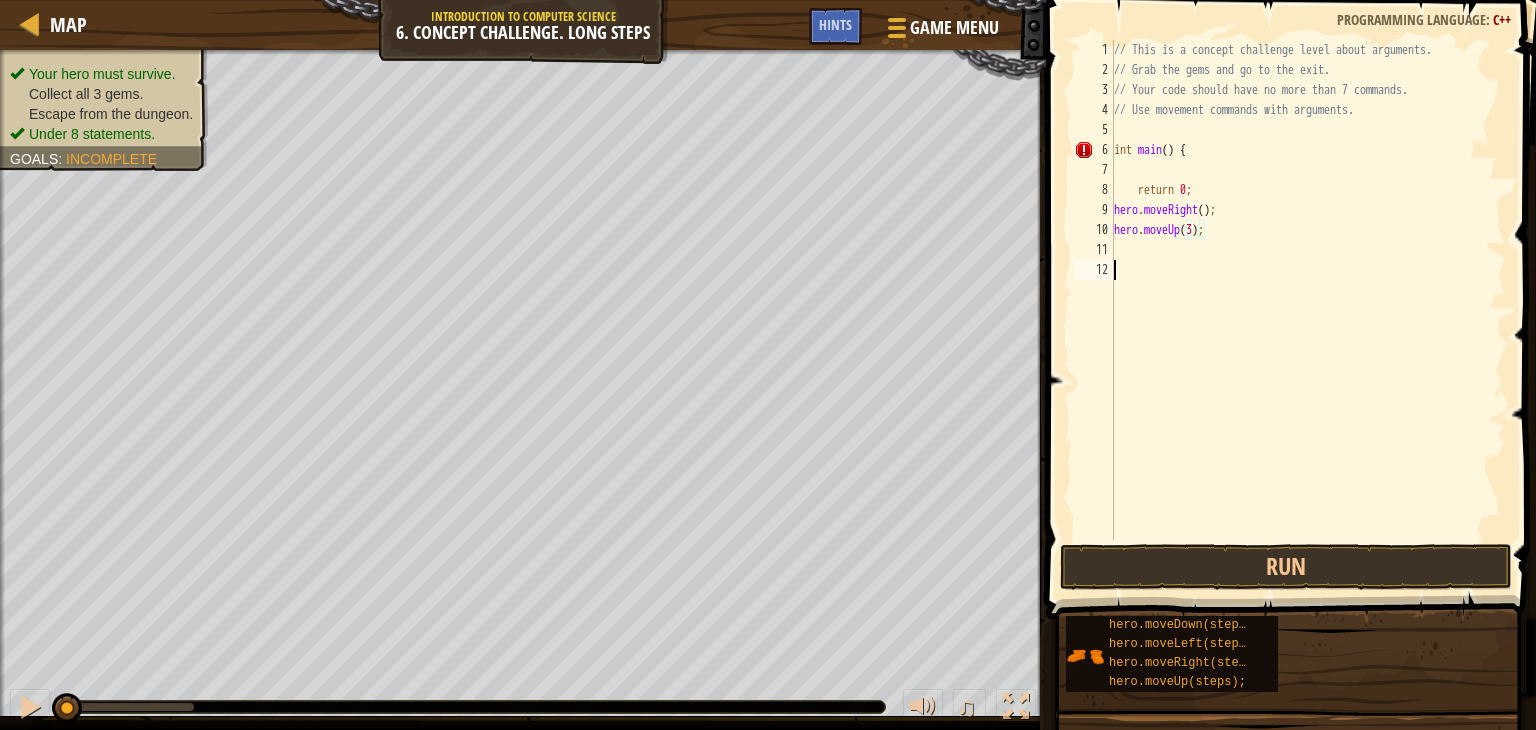 click on "// This is a concept challenge level about arguments. // Grab the gems and go to the exit. // Your code should have no more than 7 commands. // Use movement commands with arguments. int   main ( )   {           return   0 ; hero . moveRight ( ) ; hero . moveUp ( 3 ) ;" at bounding box center (1308, 310) 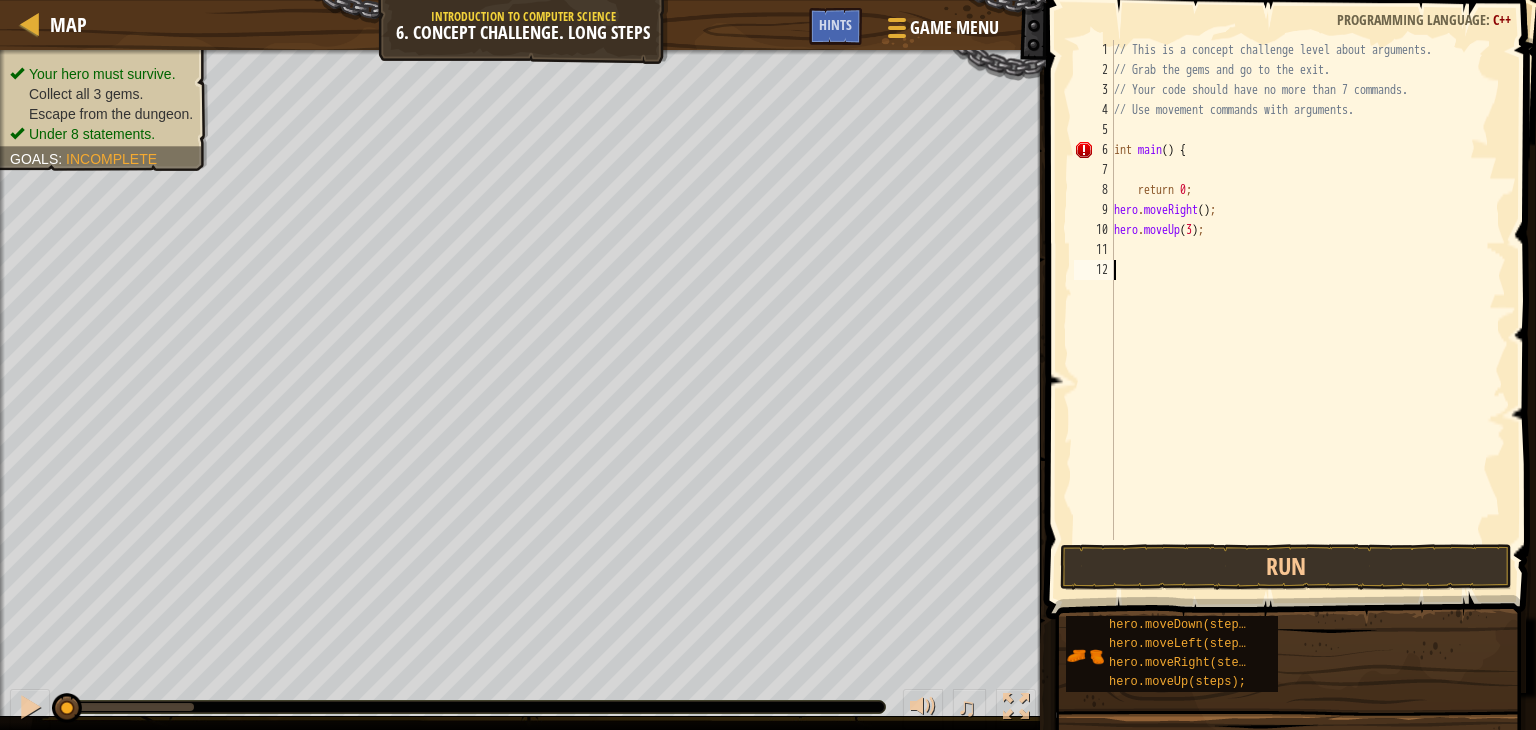 click on "// This is a concept challenge level about arguments. // Grab the gems and go to the exit. // Your code should have no more than 7 commands. // Use movement commands with arguments. int   main ( )   {           return   0 ; hero . moveRight ( ) ; hero . moveUp ( 3 ) ;" at bounding box center [1308, 310] 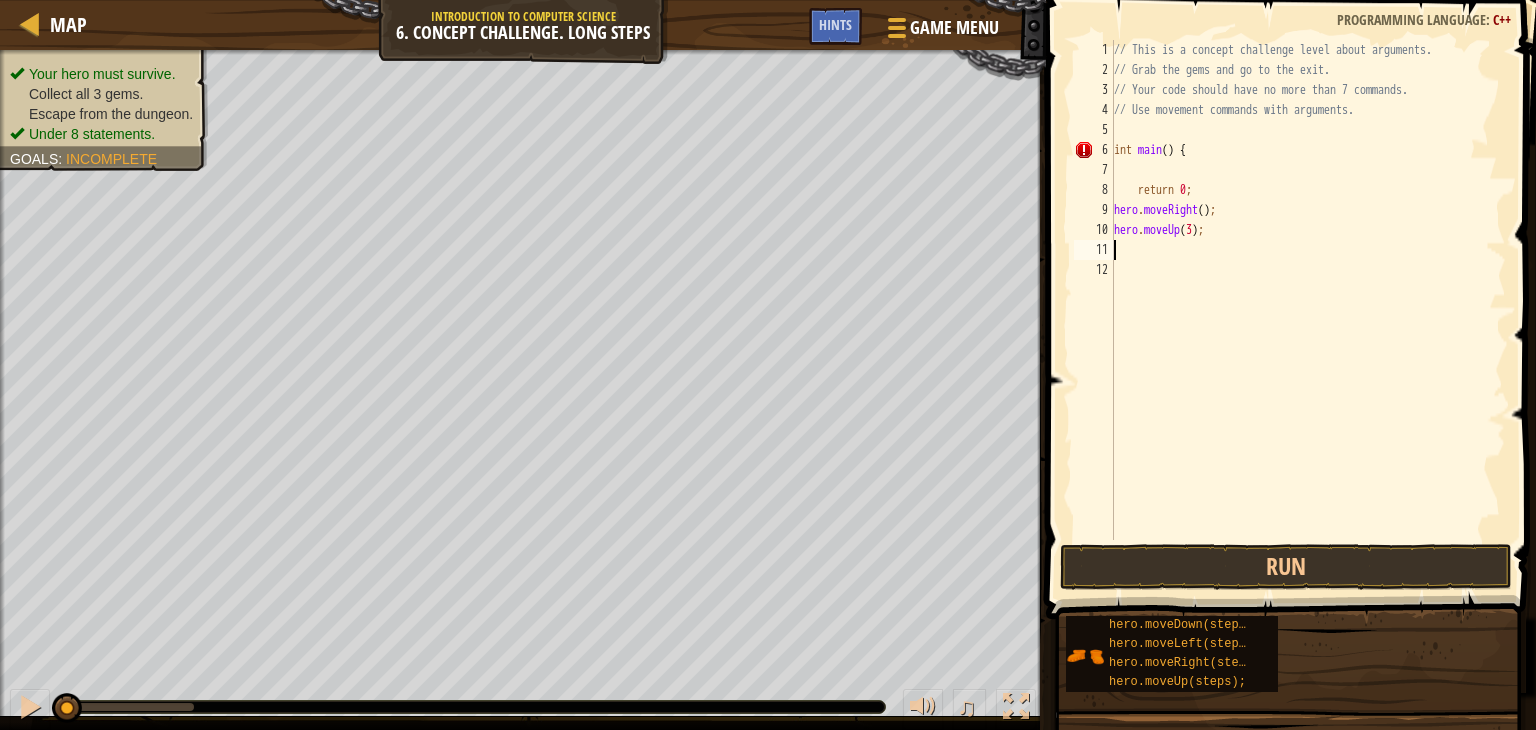 type on "h" 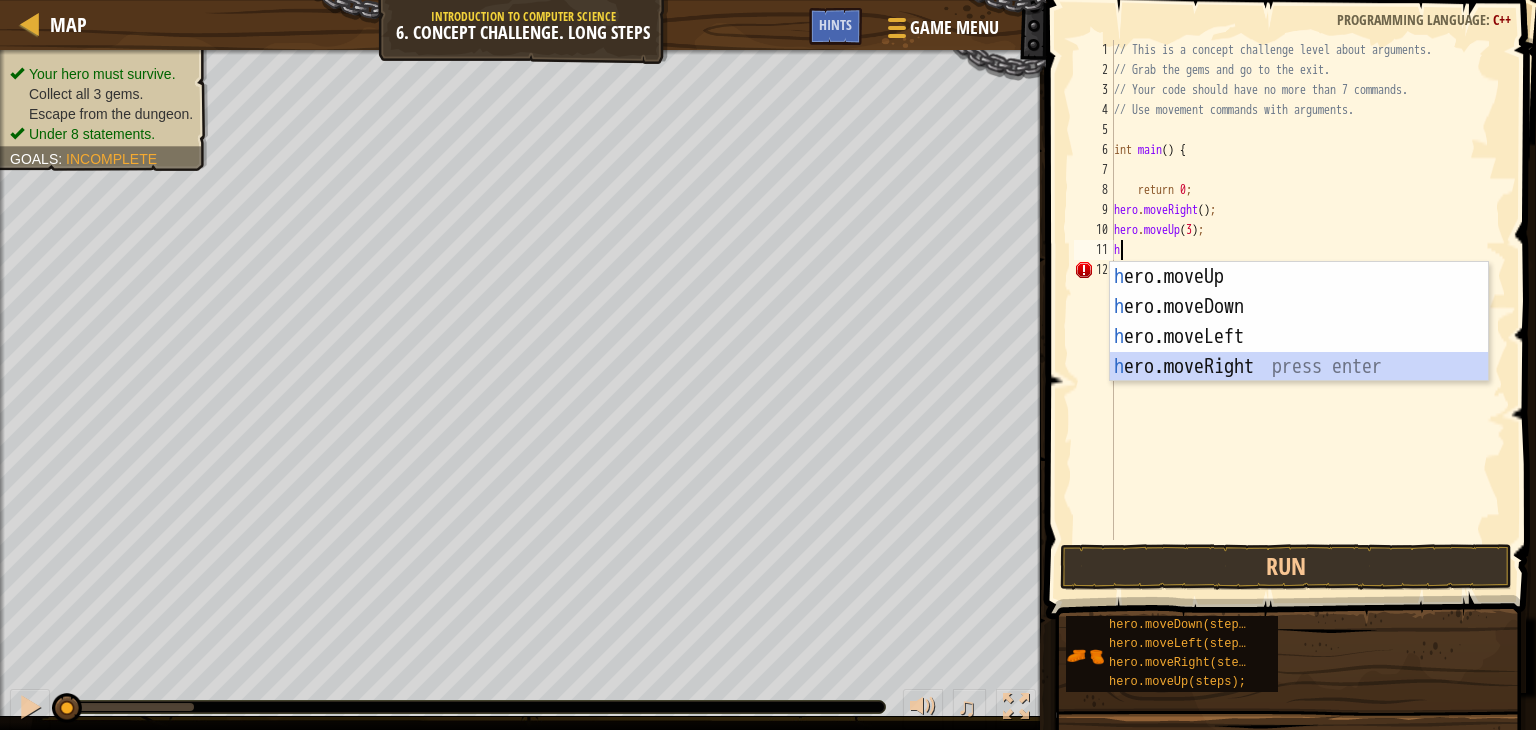 click on "h ero.moveUp press enter h ero.moveDown press enter h ero.moveLeft press enter h ero.moveRight press enter" at bounding box center (1299, 352) 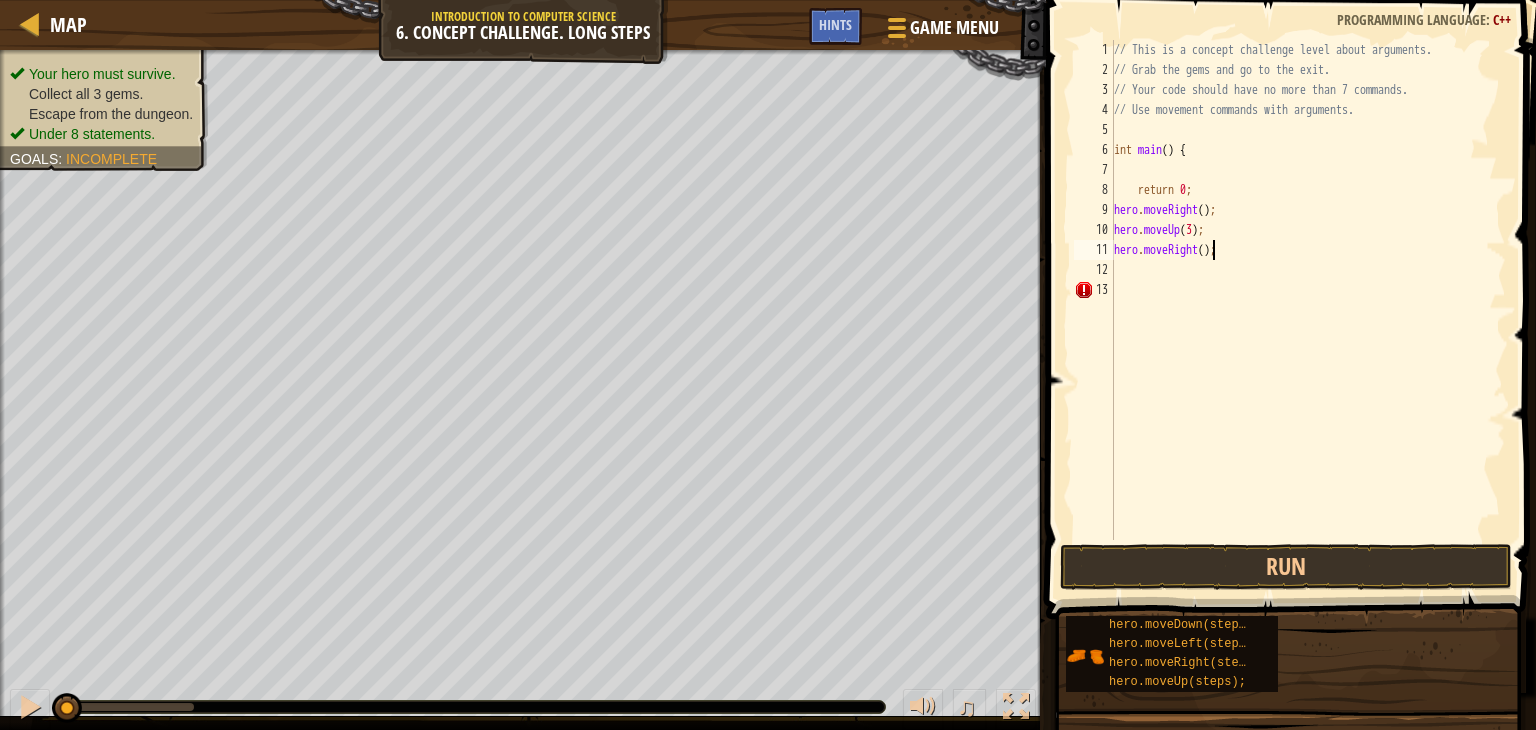 click on "// This is a concept challenge level about arguments. // Grab the gems and go to the exit. // Your code should have no more than 7 commands. // Use movement commands with arguments. int   main ( )   {           return   0 ; hero . moveRight ( ) ; hero . moveUp ( 3 ) ; hero . moveRight ( ) ;" at bounding box center [1308, 310] 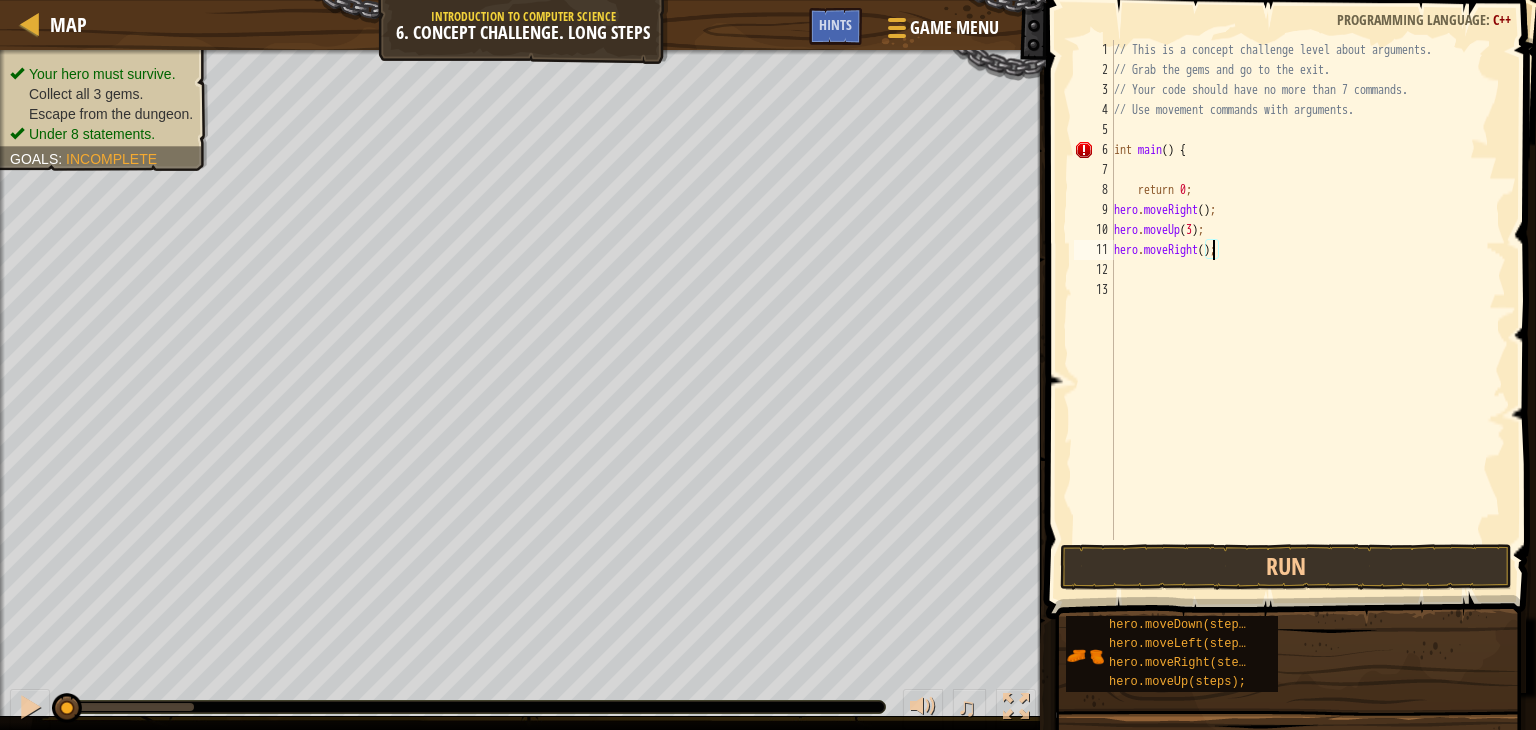 type on "hero.moveRight(2);" 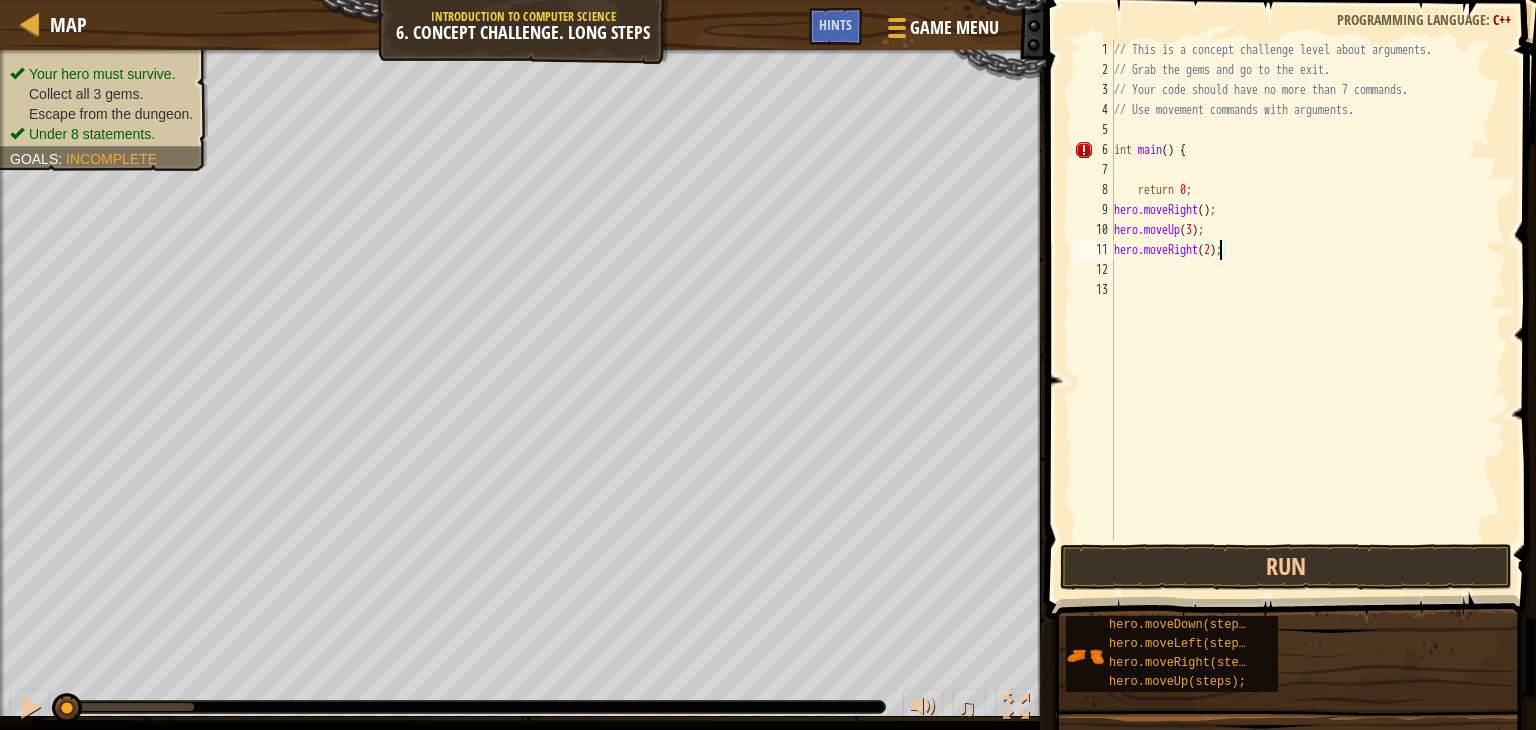 click on "// This is a concept challenge level about arguments. // Grab the gems and go to the exit. // Your code should have no more than 7 commands. // Use movement commands with arguments. int   main ( )   {           return   0 ; hero . moveRight ( ) ; hero . moveUp ( 3 ) ; hero . moveRight ( 2 ) ;" at bounding box center (1308, 310) 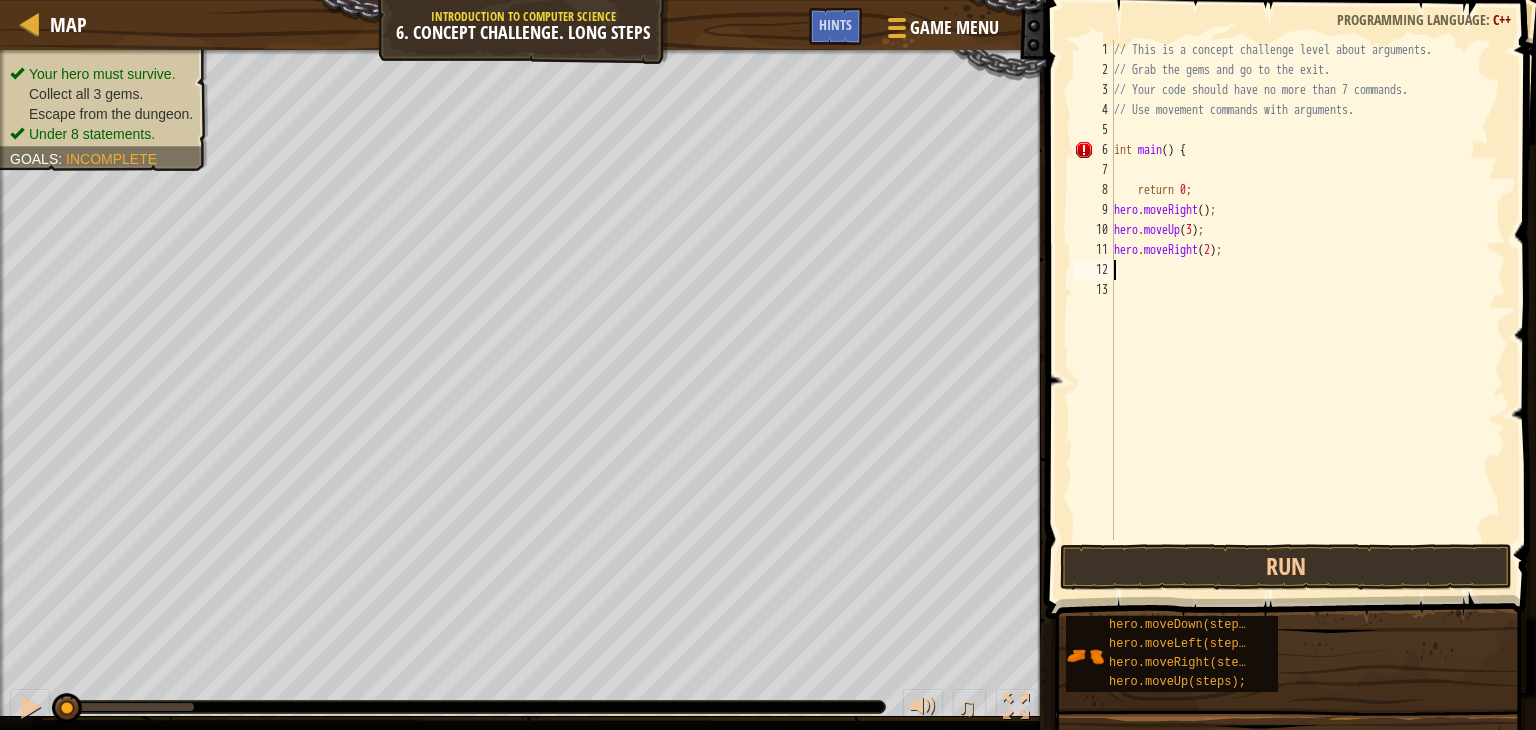 type on "h" 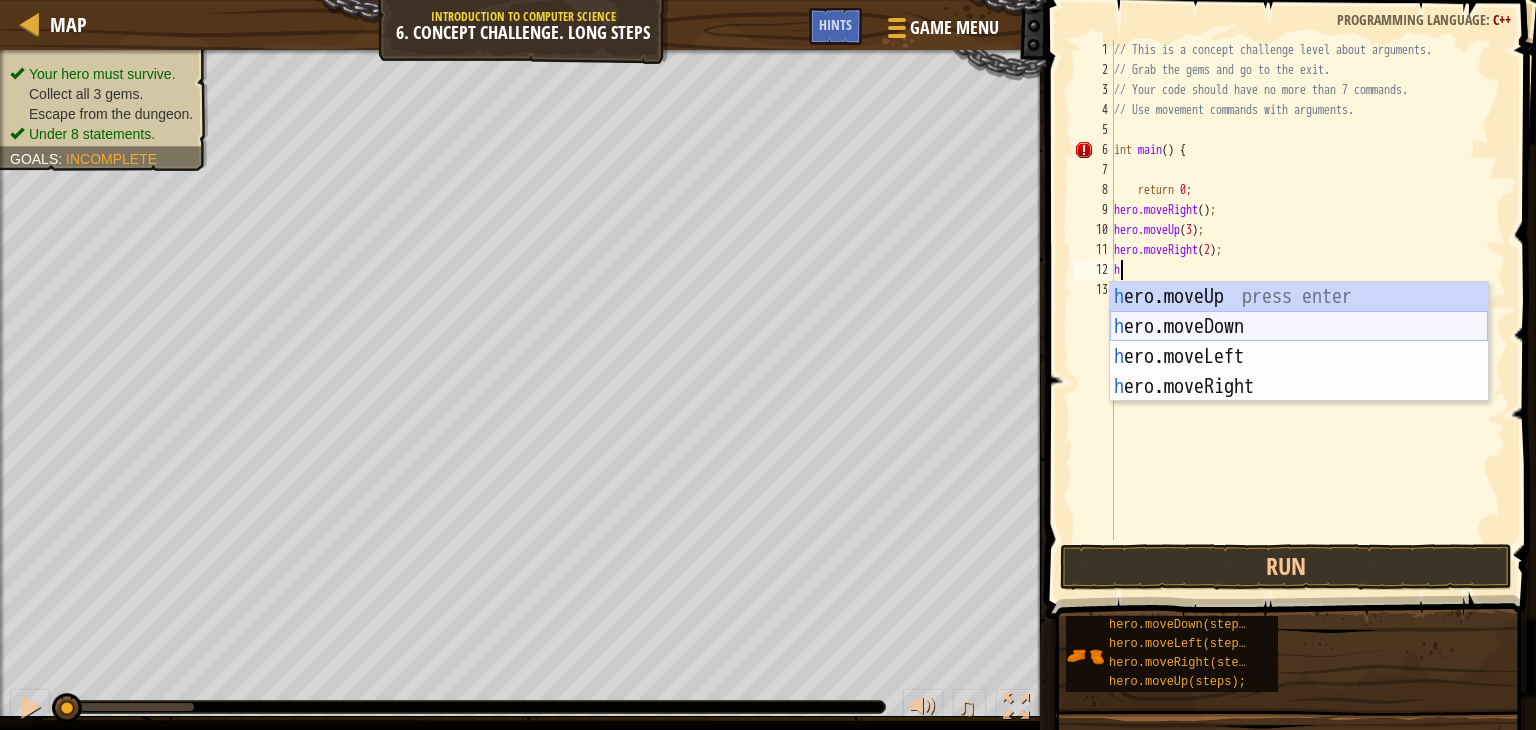 click on "h ero.moveUp press enter h ero.moveDown press enter h ero.moveLeft press enter h ero.moveRight press enter" at bounding box center (1299, 372) 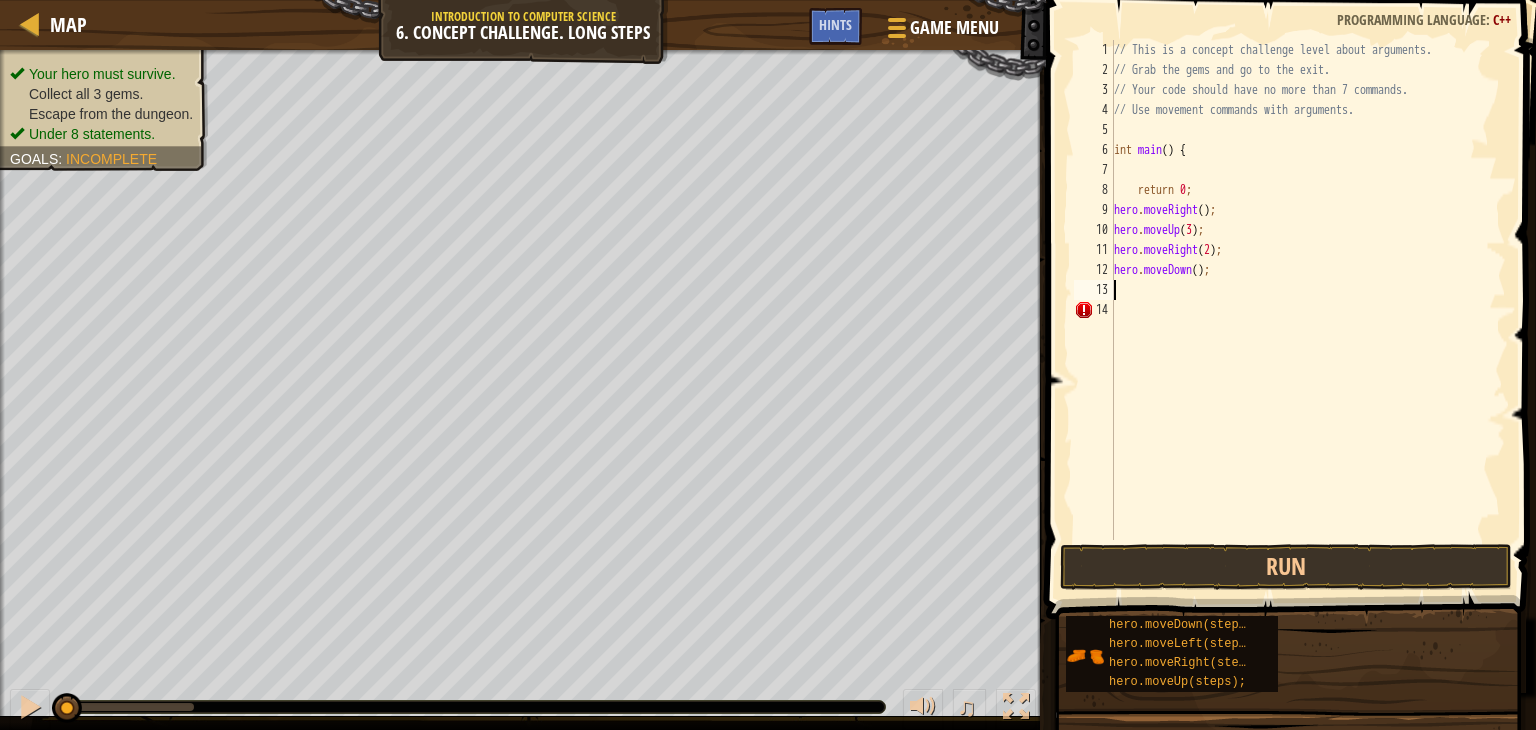 type on "h" 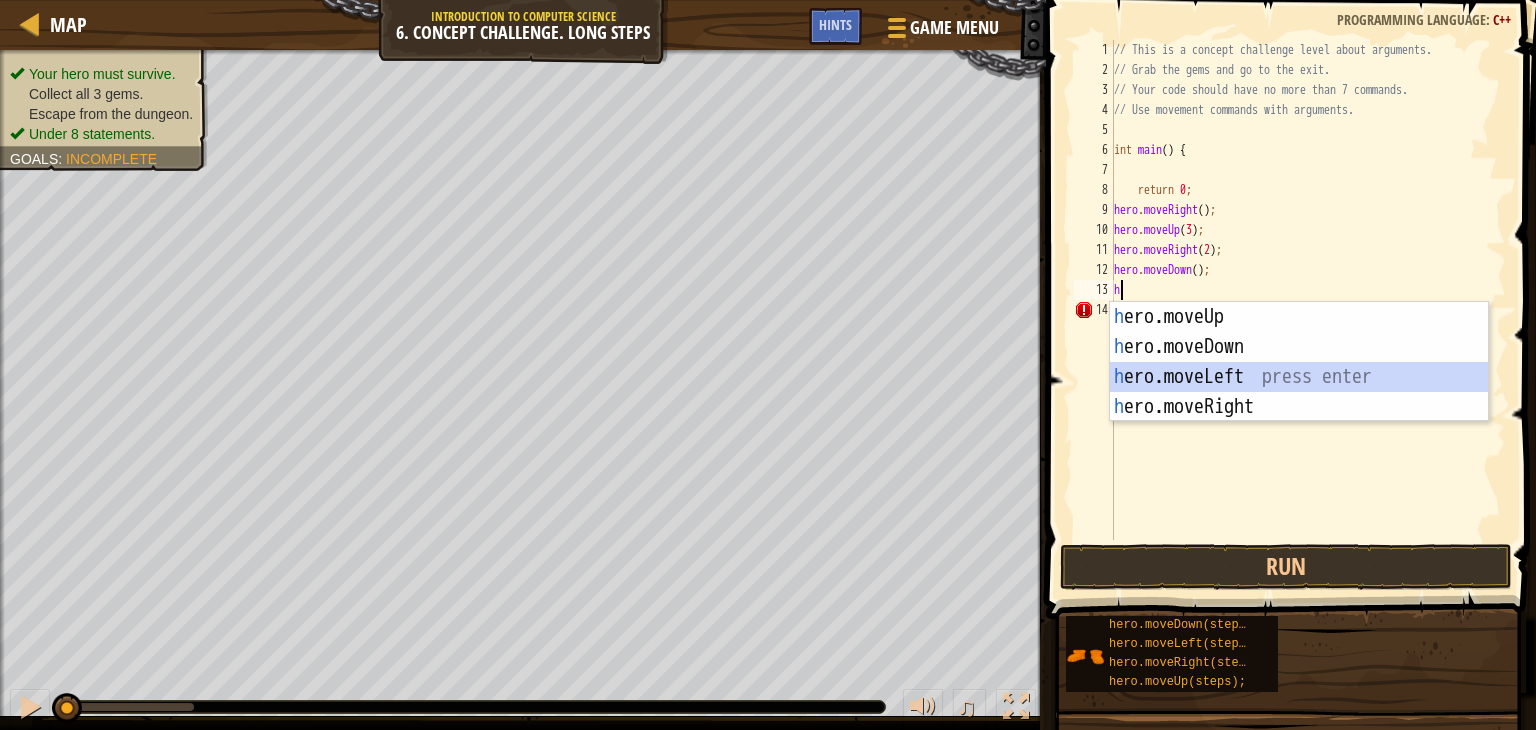 click on "h ero.moveUp press enter h ero.moveDown press enter h ero.moveLeft press enter h ero.moveRight press enter" at bounding box center [1299, 392] 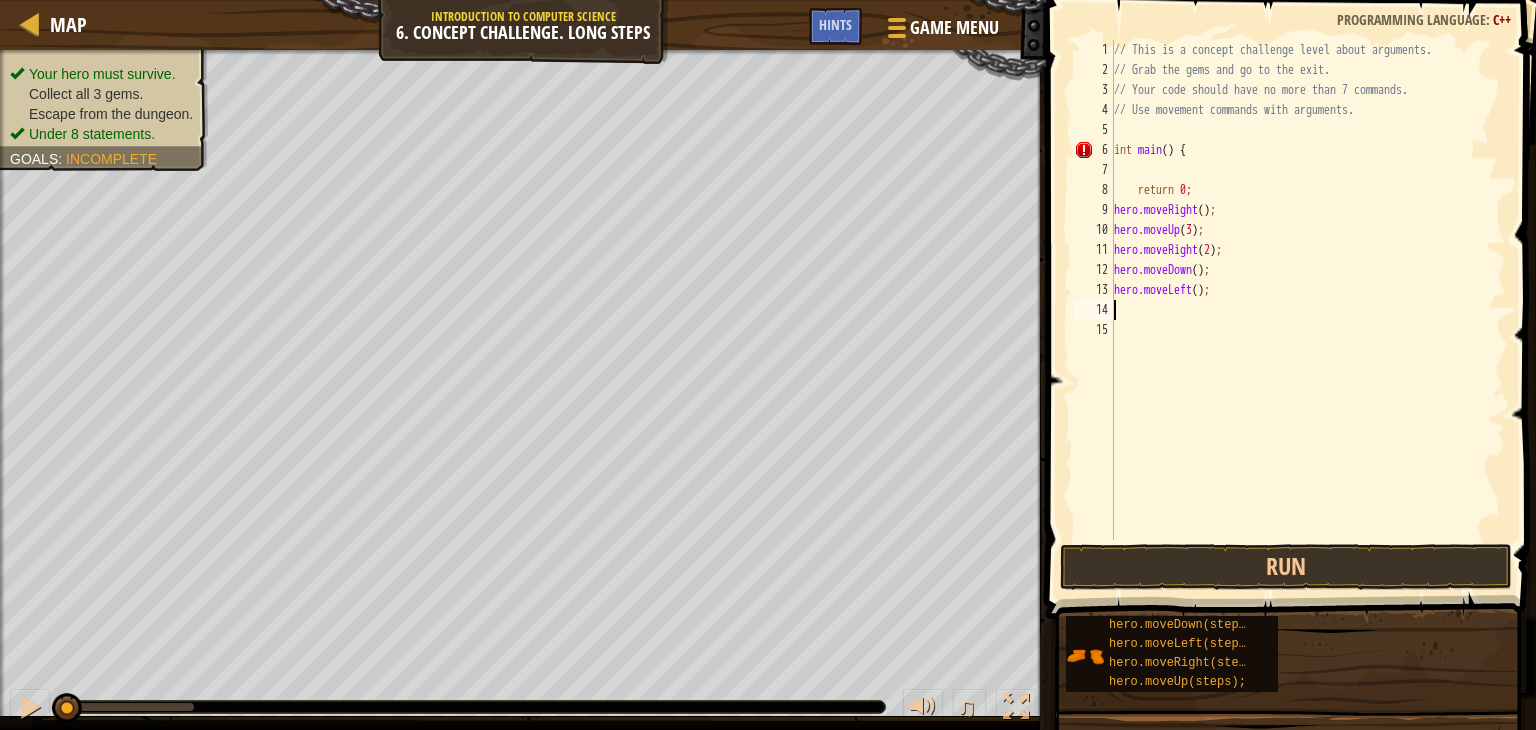 type on "h" 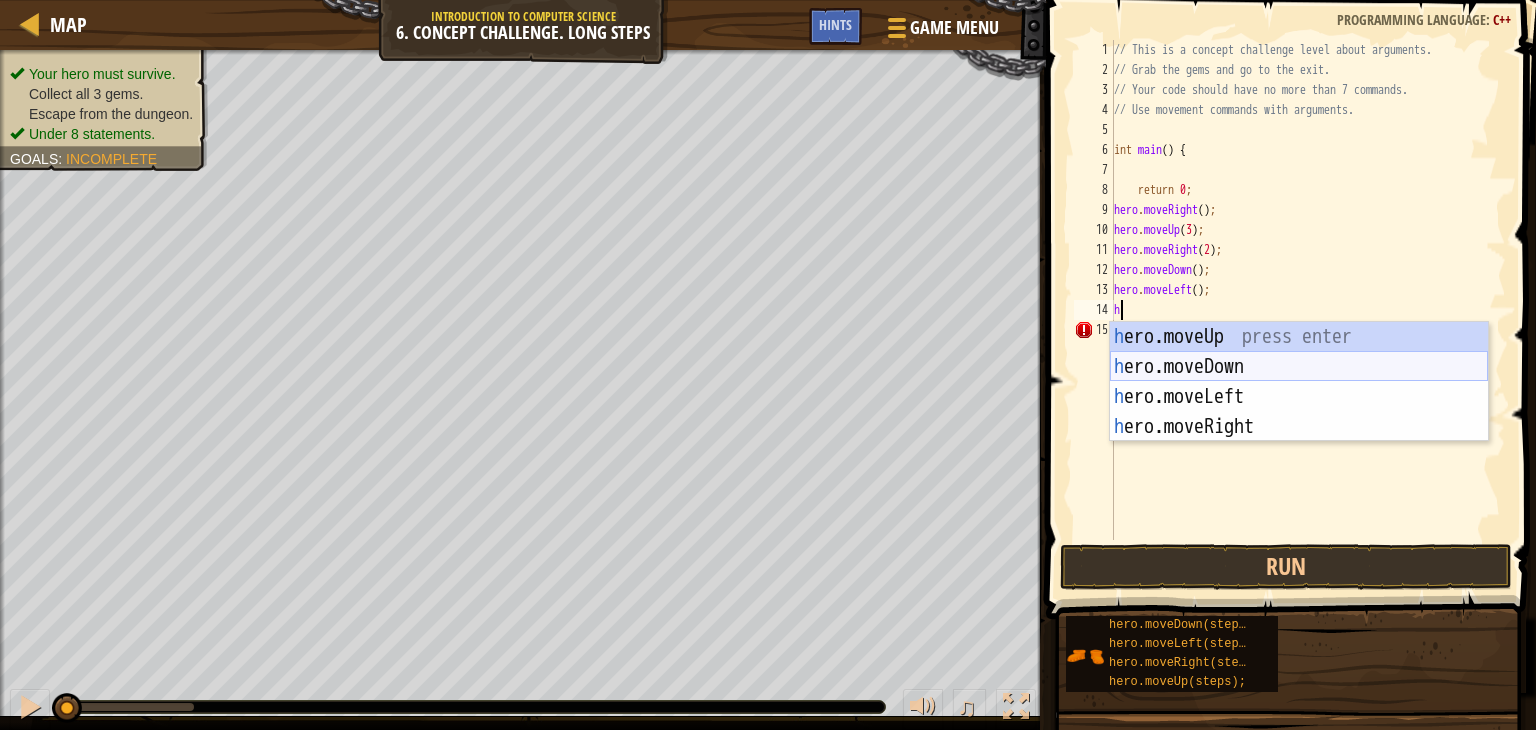 click on "h ero.moveUp press enter h ero.moveDown press enter h ero.moveLeft press enter h ero.moveRight press enter" at bounding box center [1299, 412] 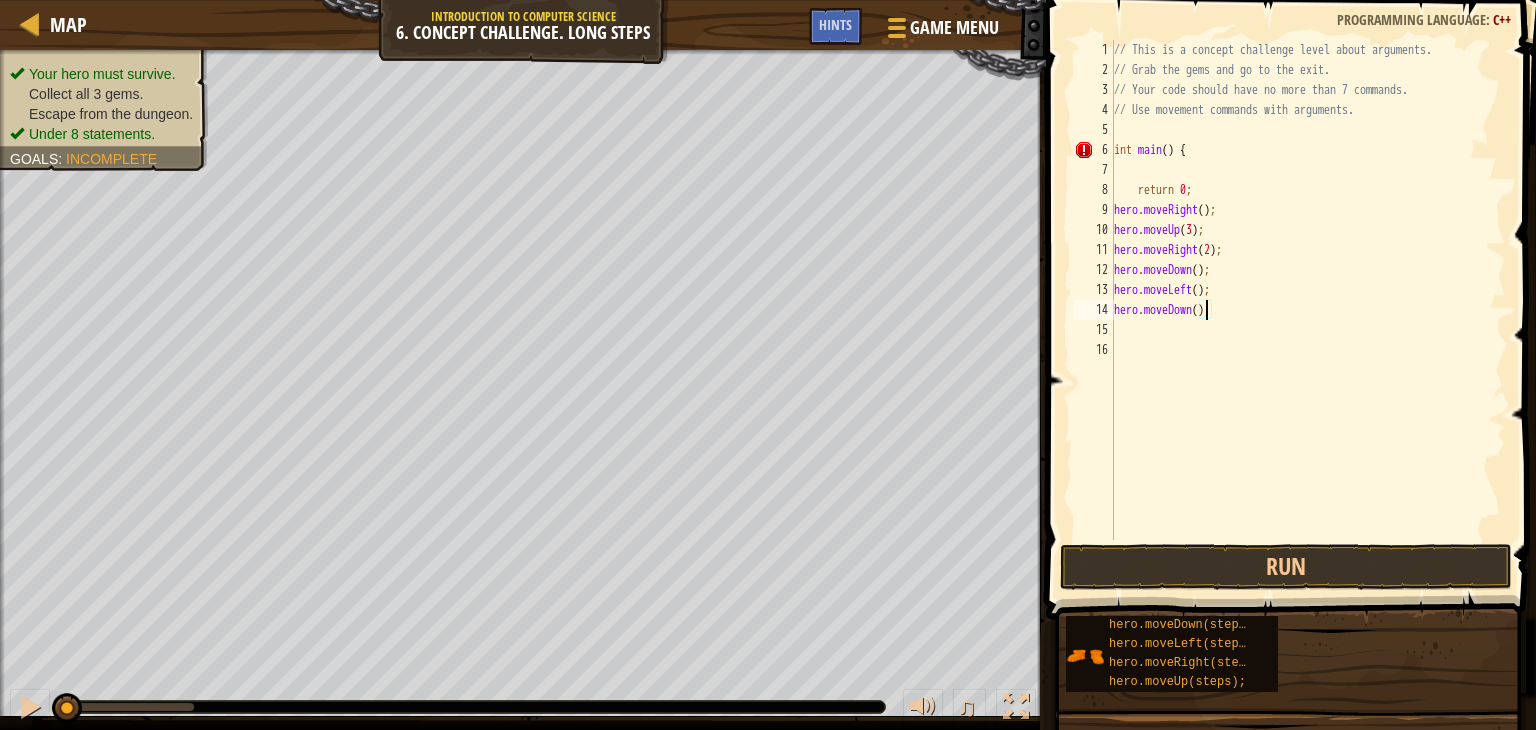 click on "// This is a concept challenge level about arguments. // Grab the gems and go to the exit. // Your code should have no more than 7 commands. // Use movement commands with arguments. int   main ( )   {           return   0 ; hero . moveRight ( ) ; hero . moveUp ( 3 ) ; hero . moveRight ( 2 ) ; hero . moveDown ( ) ; hero . moveLeft ( ) ; hero . moveDown ( ) ;" at bounding box center [1308, 310] 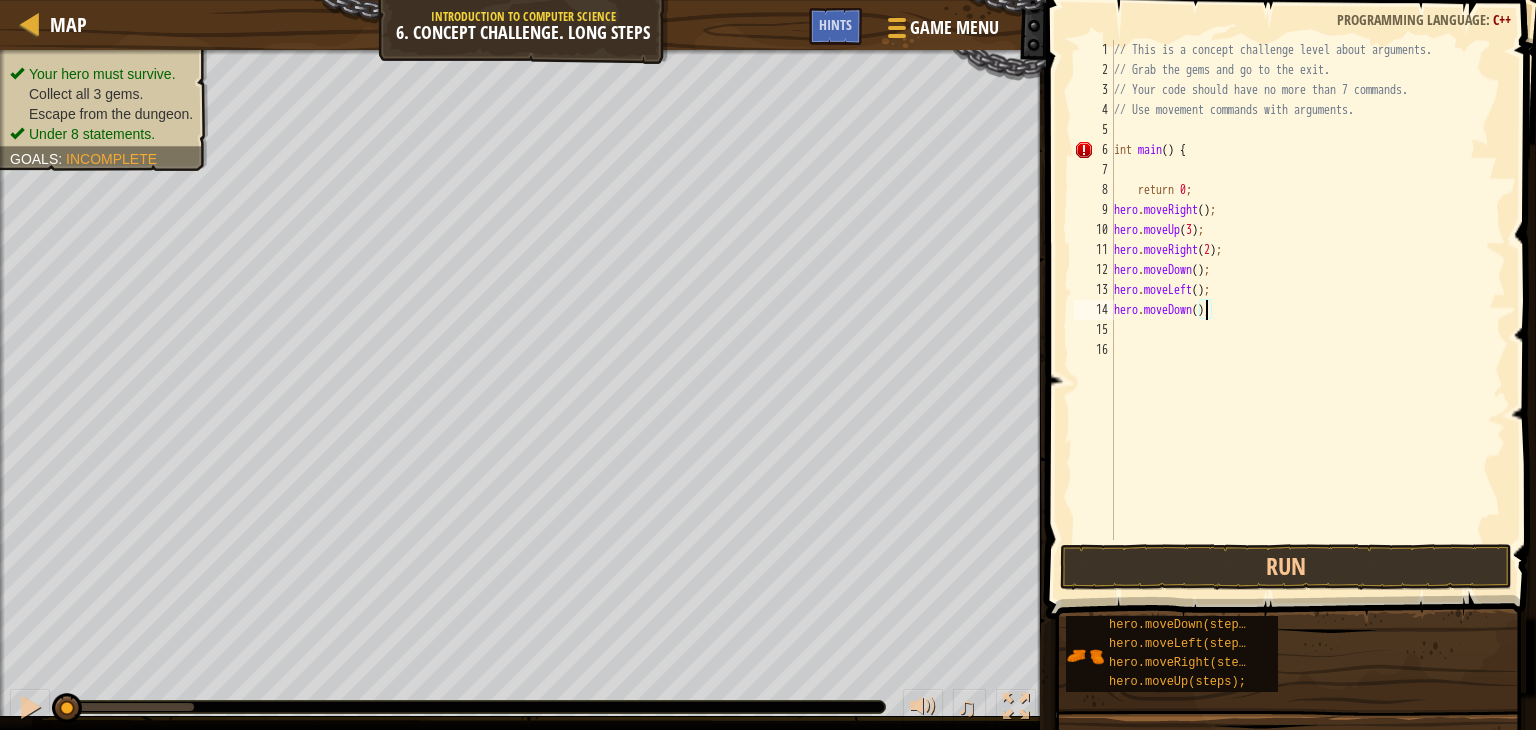 type on "hero.moveDown(2);" 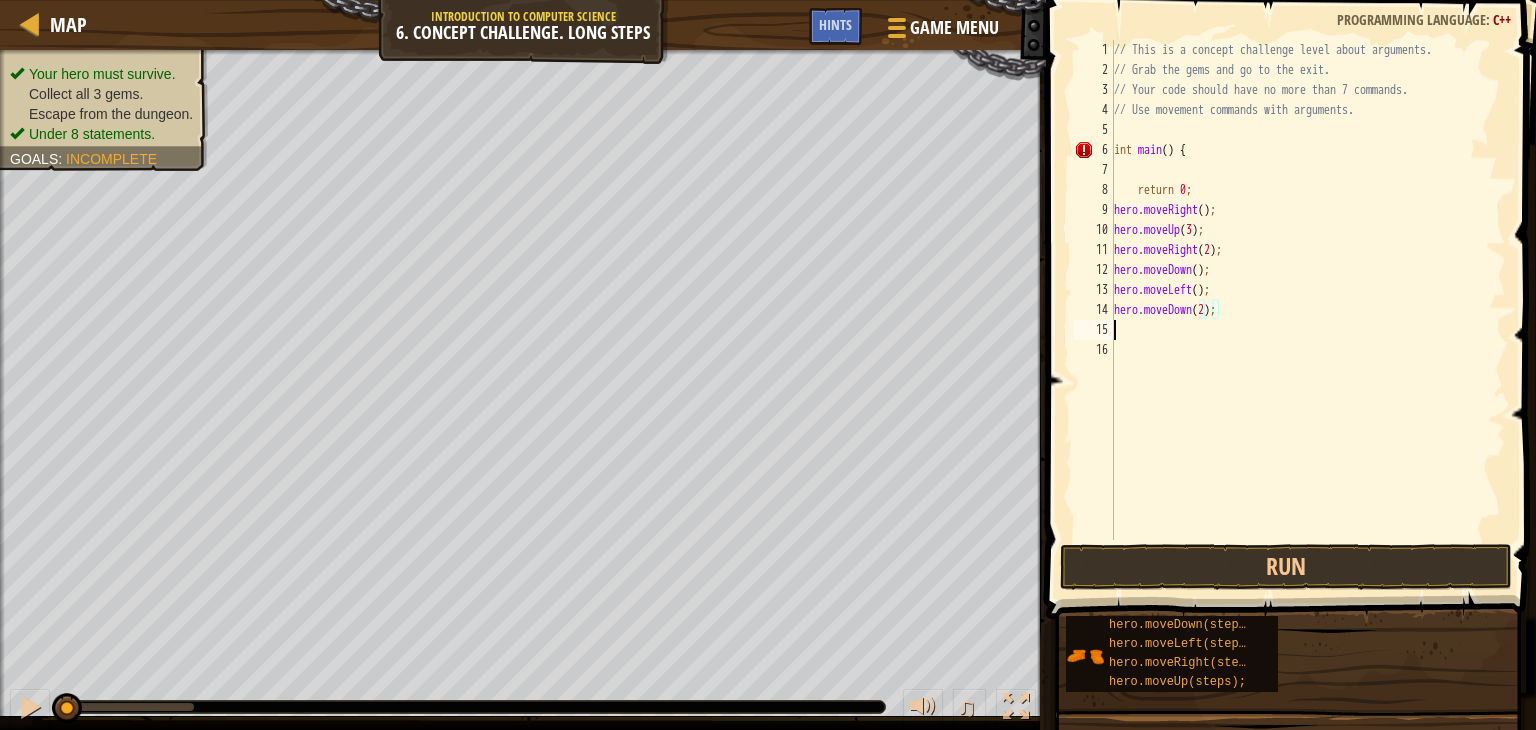 click on "// This is a concept challenge level about arguments. // Grab the gems and go to the exit. // Your code should have no more than 7 commands. // Use movement commands with arguments. int   main ( )   {           return   0 ; hero . moveRight ( ) ; hero . moveUp ( 3 ) ; hero . moveRight ( 2 ) ; hero . moveDown ( ) ; hero . moveLeft ( ) ; hero . moveDown ( 2 ) ;" at bounding box center [1308, 310] 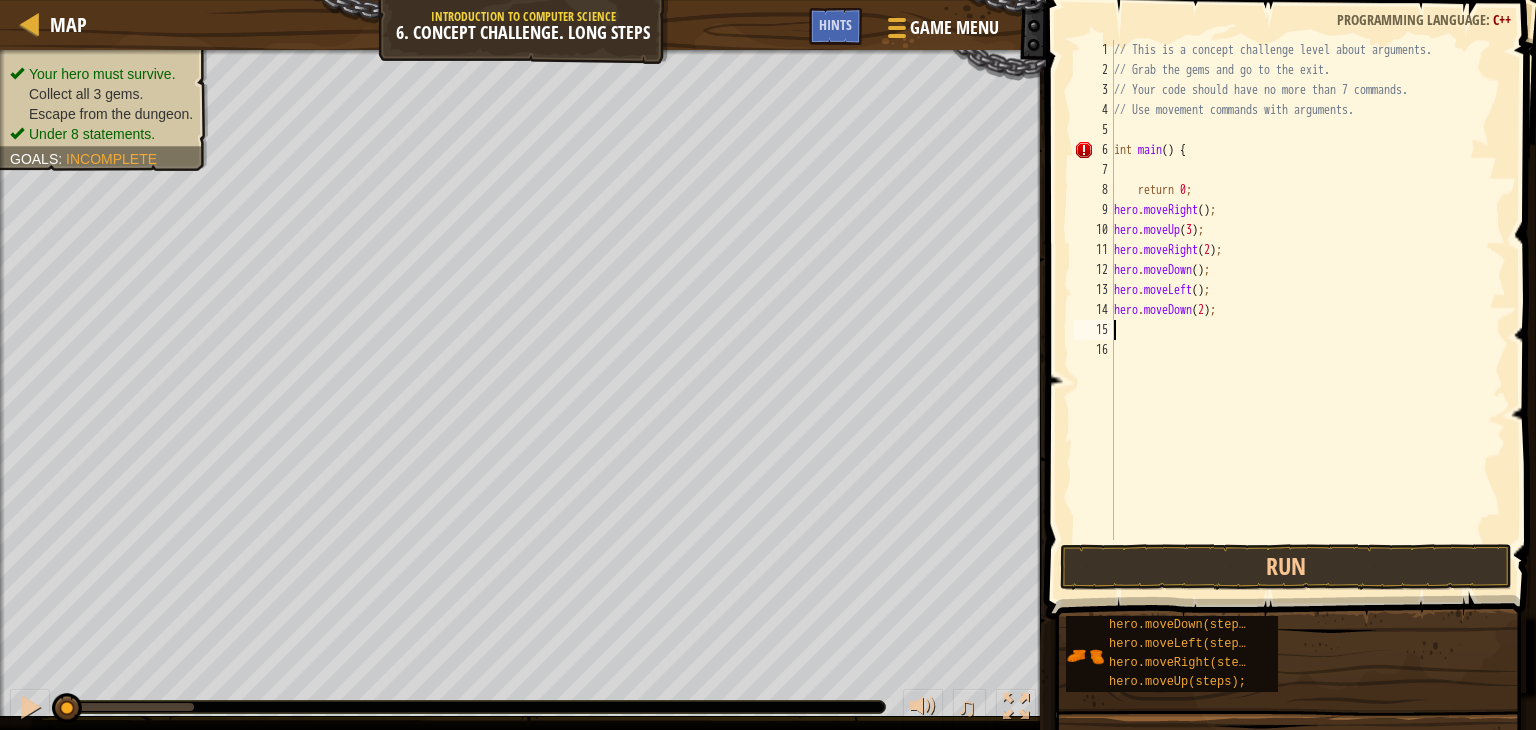 type on "h" 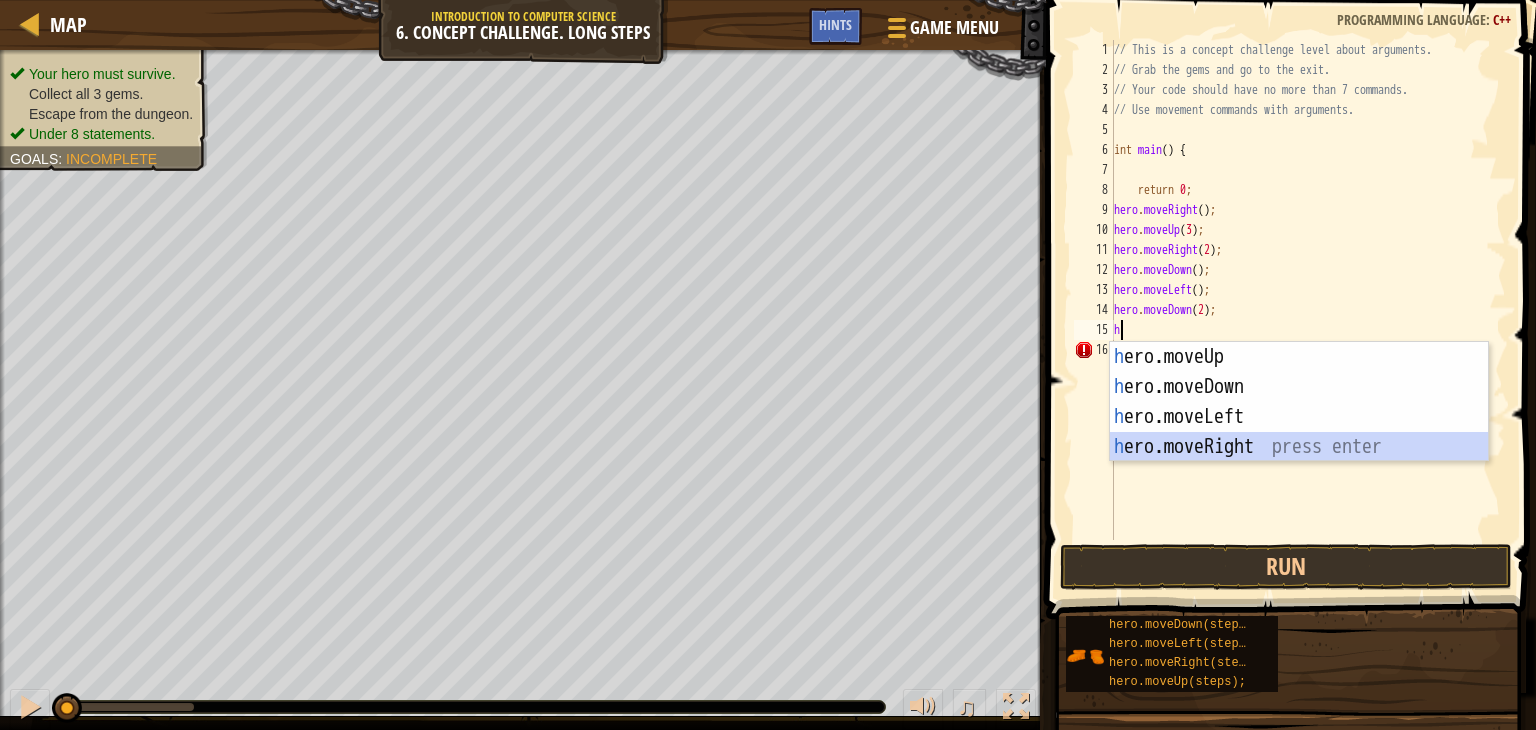 click on "h ero.moveUp press enter h ero.moveDown press enter h ero.moveLeft press enter h ero.moveRight press enter" at bounding box center [1299, 432] 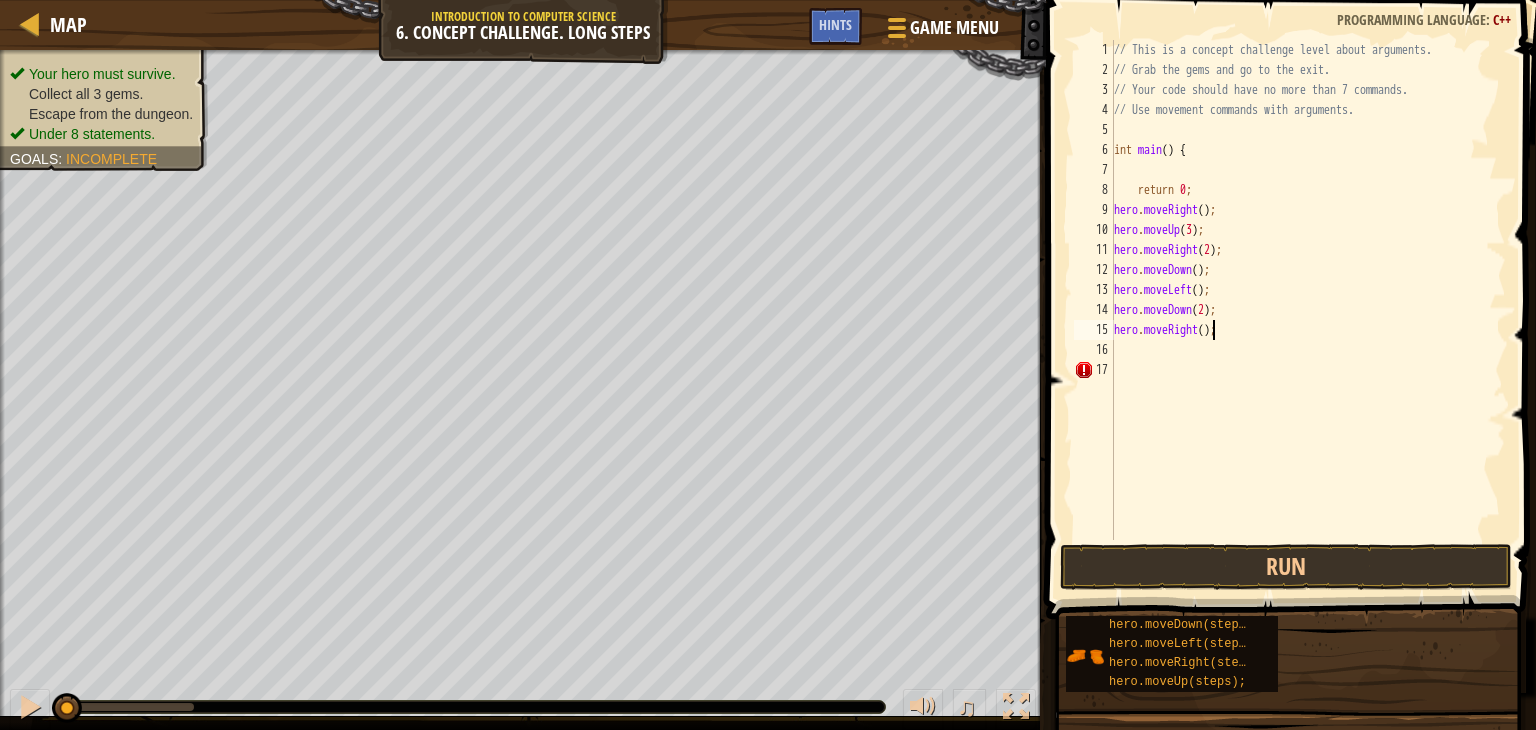 click on "// This is a concept challenge level about arguments. // Grab the gems and go to the exit. // Your code should have no more than 7 commands. // Use movement commands with arguments. int   main ( )   {           return   0 ; hero . moveRight ( ) ; hero . moveUp ( 3 ) ; hero . moveRight ( 2 ) ; hero . moveDown ( ) ; hero . moveLeft ( ) ; hero . moveDown ( 2 ) ; hero . moveRight ( ) ;" at bounding box center (1308, 310) 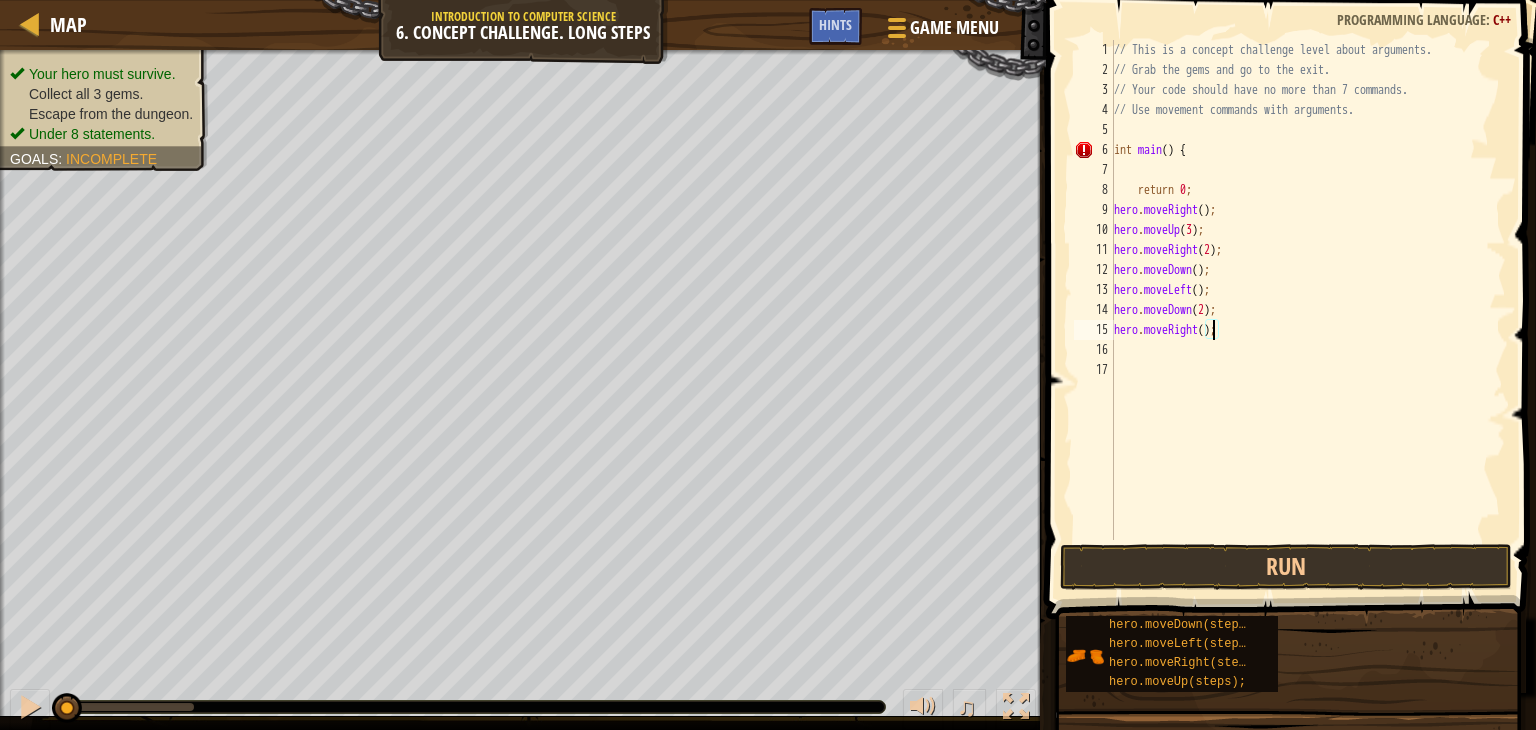 type on "hero.moveRight(2);" 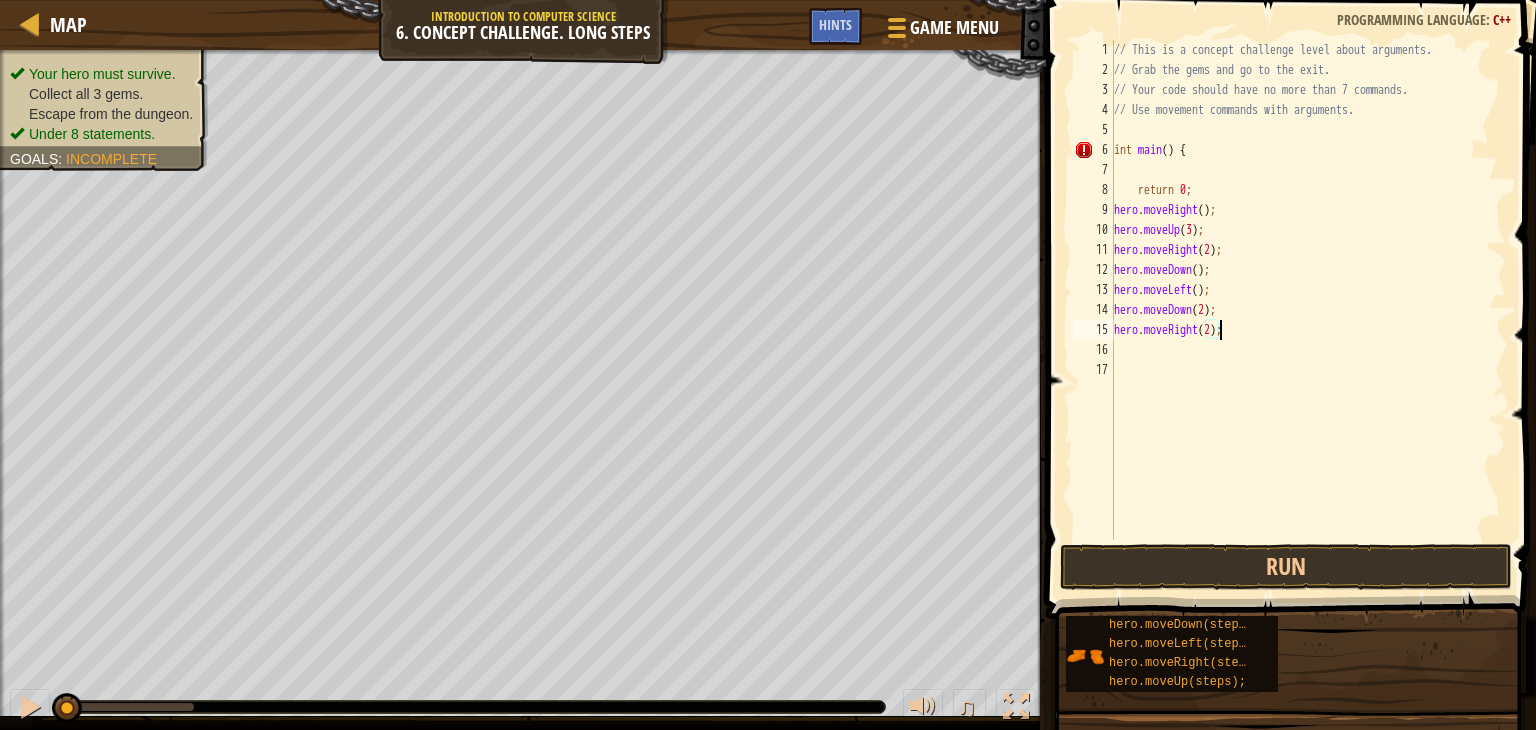 scroll, scrollTop: 9, scrollLeft: 8, axis: both 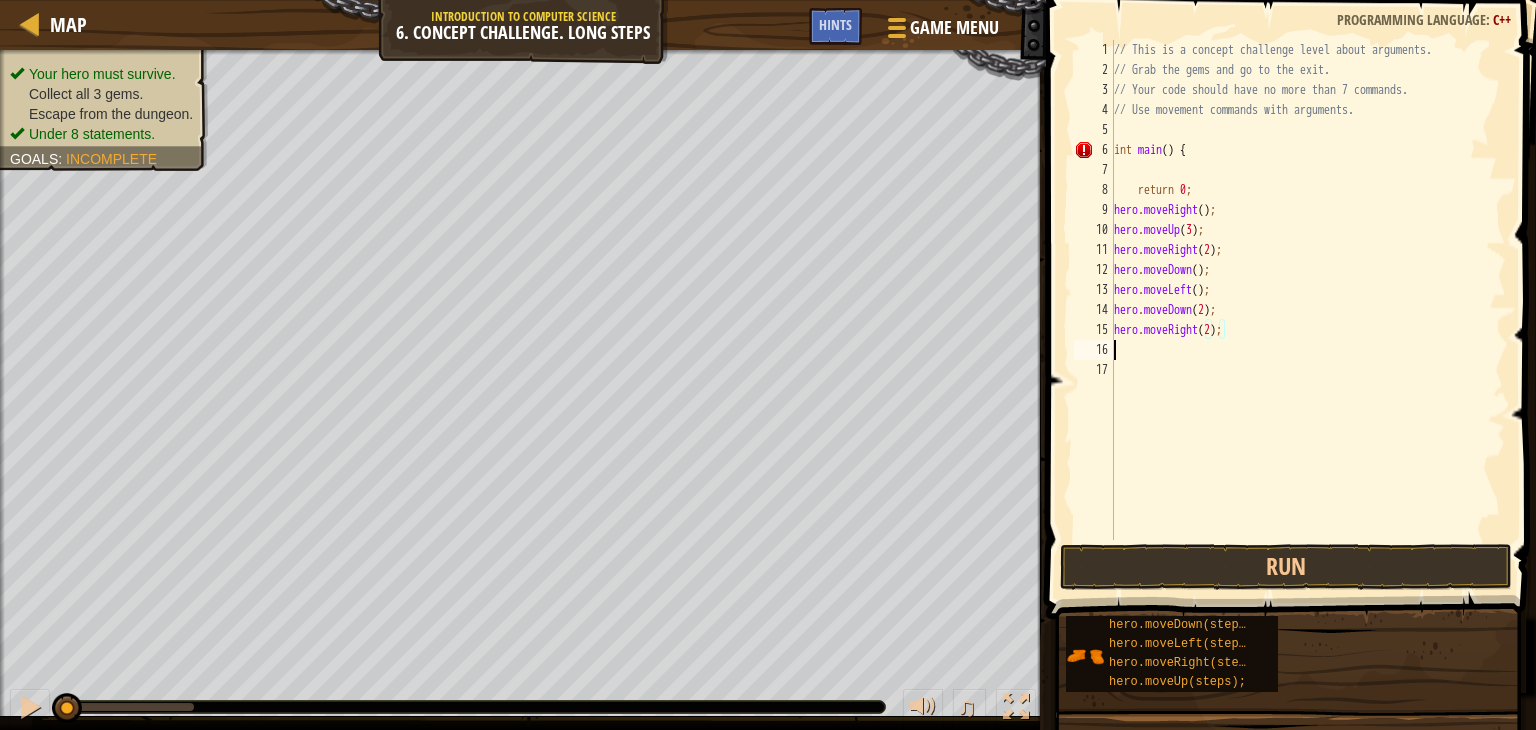 click on "// This is a concept challenge level about arguments. // Grab the gems and go to the exit. // Your code should have no more than 7 commands. // Use movement commands with arguments. int   main ( )   {           return   0 ; hero . moveRight ( ) ; hero . moveUp ( 3 ) ; hero . moveRight ( 2 ) ; hero . moveDown ( ) ; hero . moveLeft ( ) ; hero . moveDown ( 2 ) ; hero . moveRight ( 2 ) ;" at bounding box center [1308, 310] 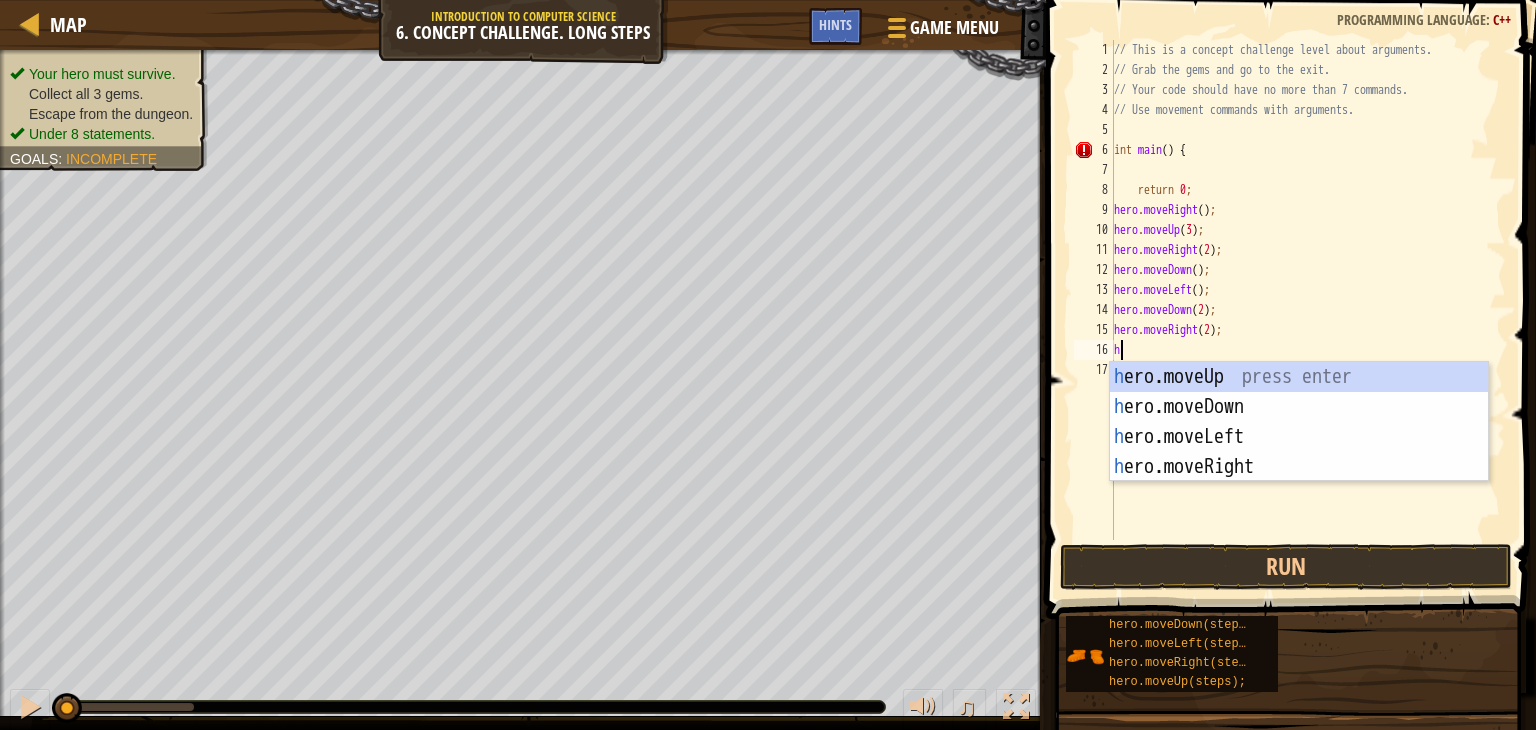 type on "he" 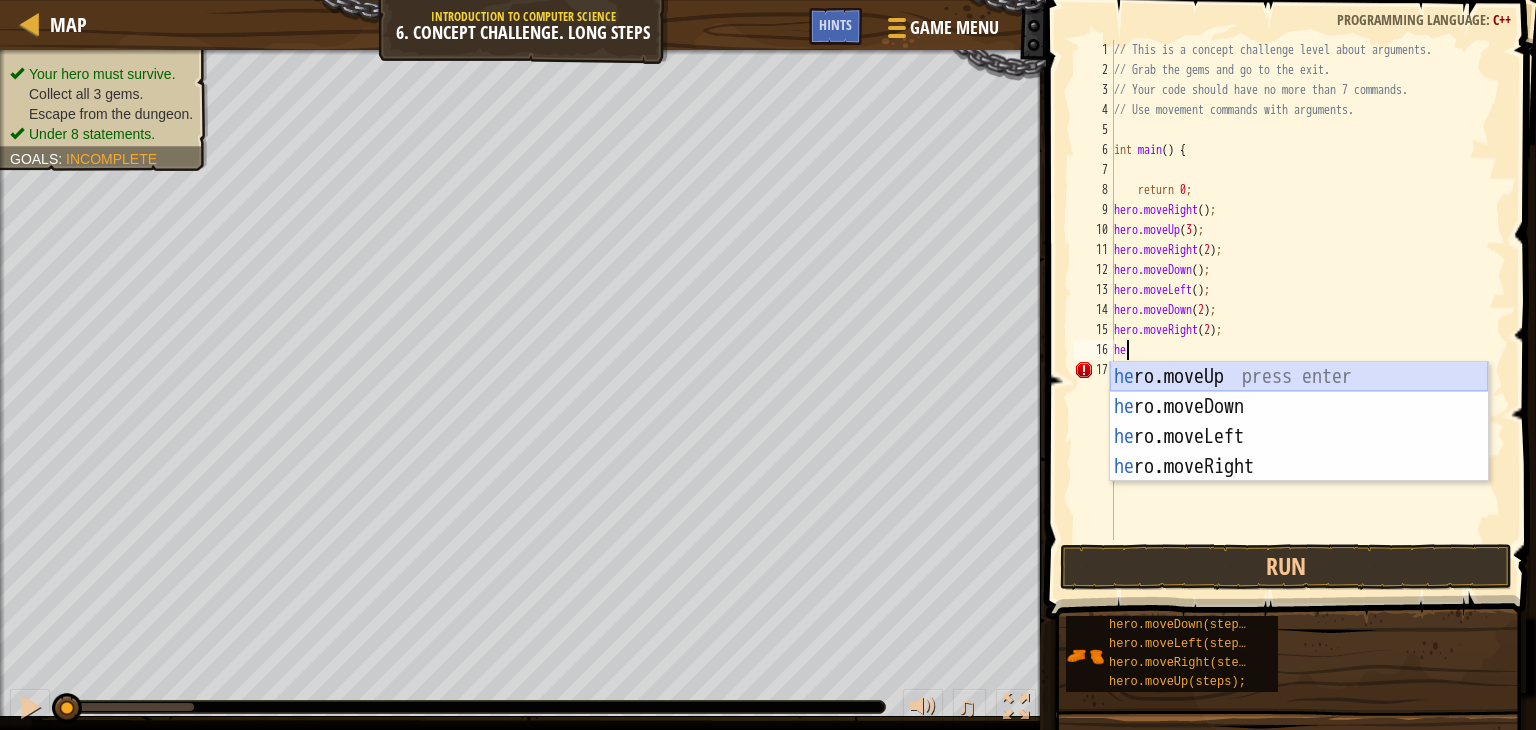 click on "he ro.moveUp press enter he ro.moveDown press enter he ro.moveLeft press enter he ro.moveRight press enter" at bounding box center (1299, 452) 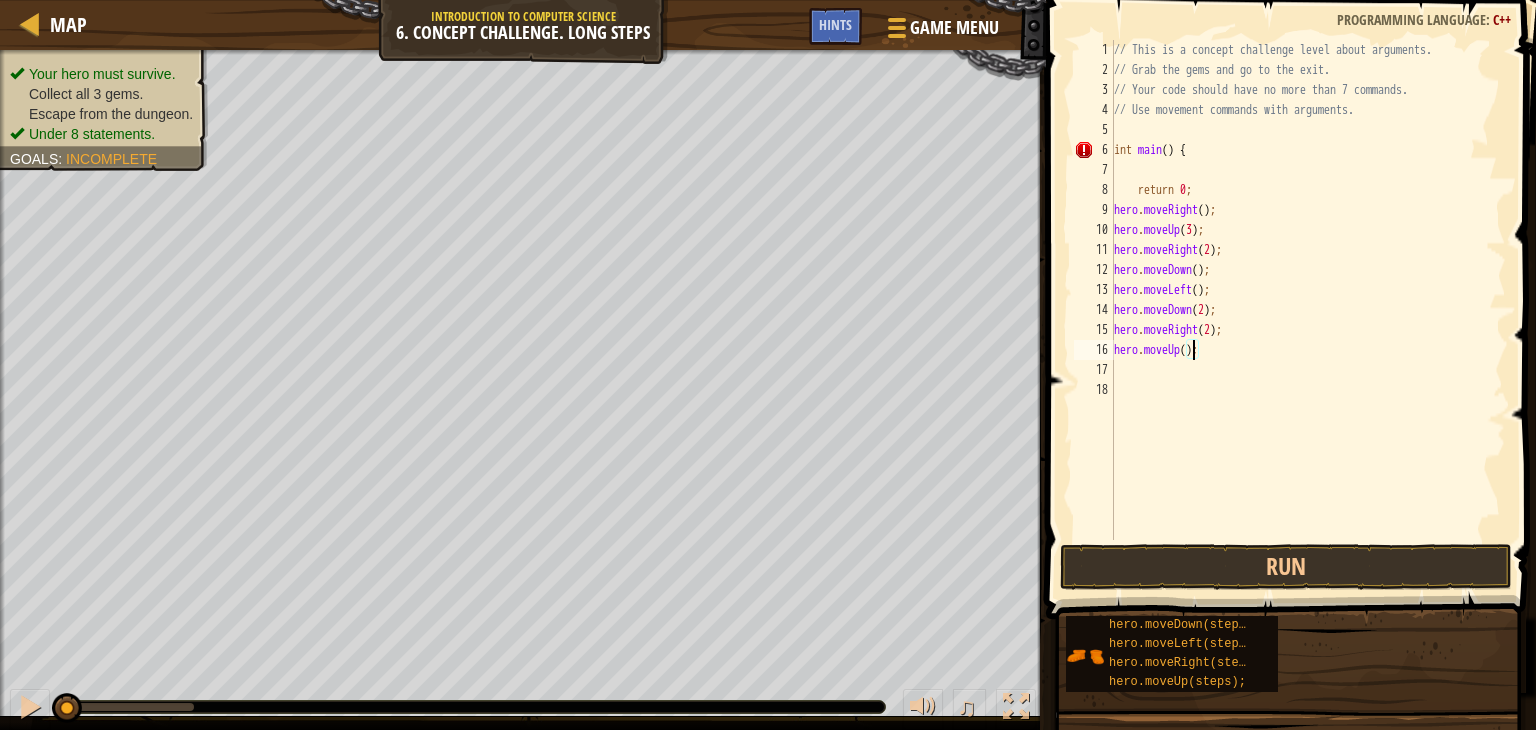 click on "// This is a concept challenge level about arguments. // Grab the gems and go to the exit. // Your code should have no more than 7 commands. // Use movement commands with arguments. int   main ( )   {           return   0 ; hero . moveRight ( ) ; hero . moveUp ( 3 ) ; hero . moveRight ( 2 ) ; hero . moveDown ( ) ; hero . moveLeft ( ) ; hero . moveDown ( 2 ) ; hero . moveRight ( 2 ) ; hero . moveUp ( ) ;" at bounding box center [1308, 310] 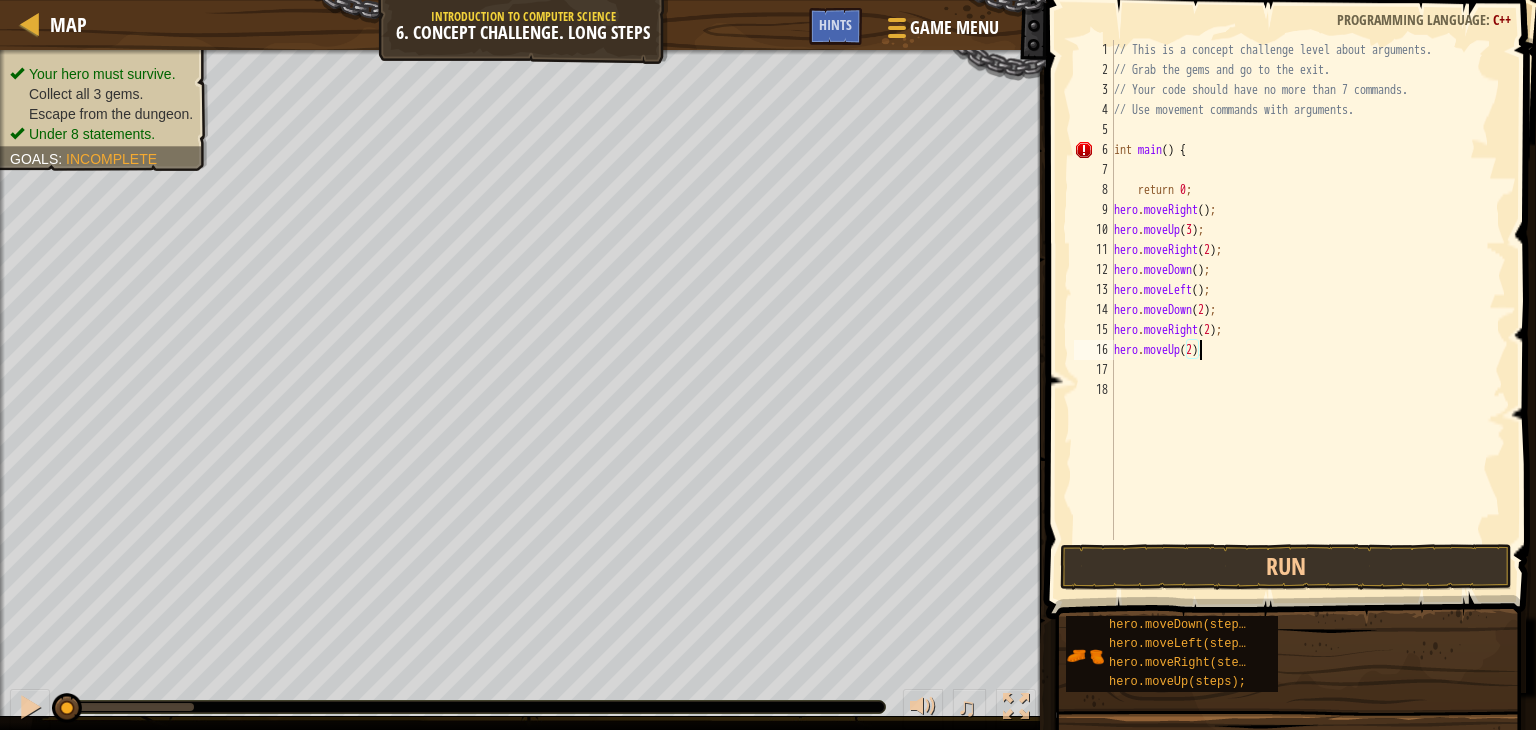 scroll, scrollTop: 9, scrollLeft: 6, axis: both 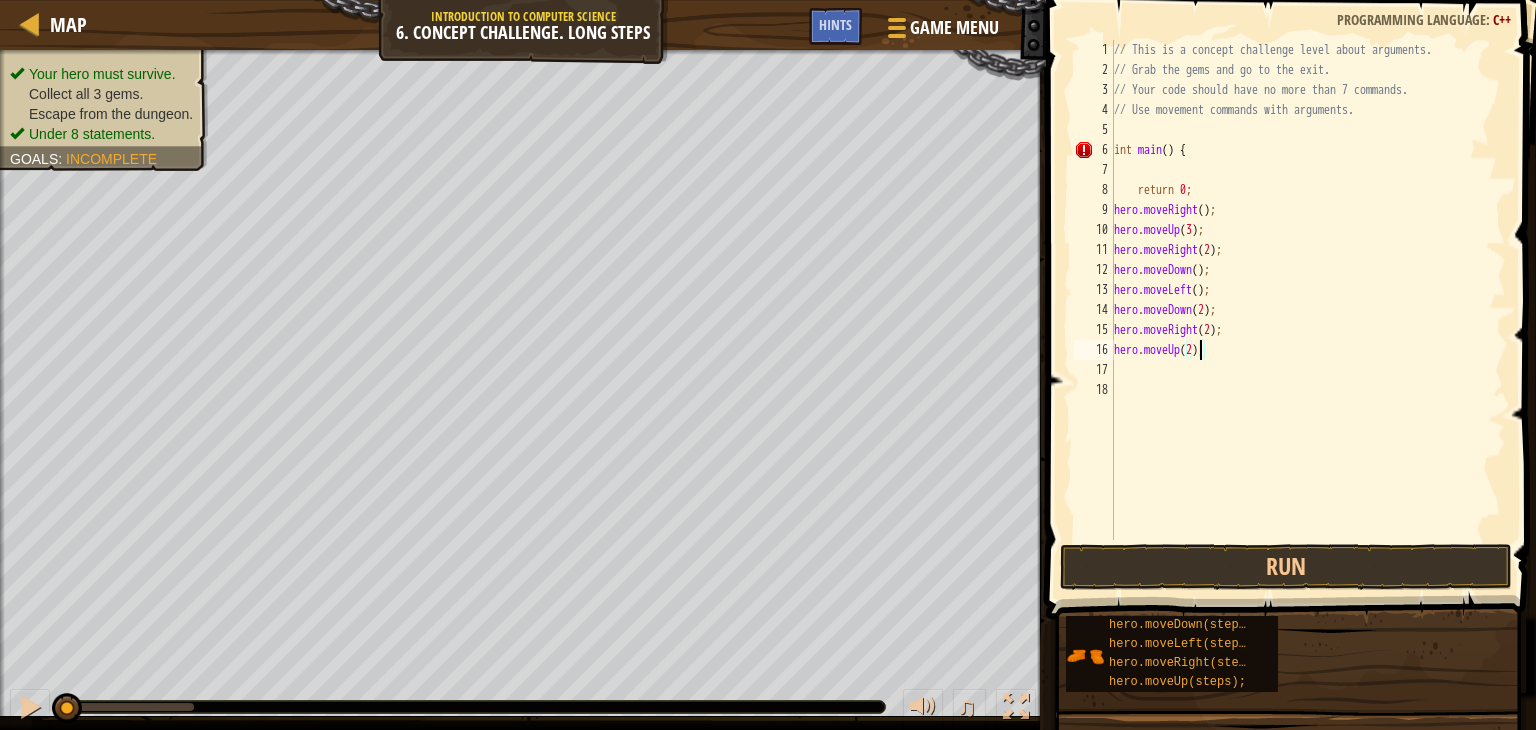 click on "// This is a concept challenge level about arguments. // Grab the gems and go to the exit. // Your code should have no more than 7 commands. // Use movement commands with arguments. int   main ( )   {           return   0 ; hero . moveRight ( ) ; hero . moveUp ( 3 ) ; hero . moveRight ( 2 ) ; hero . moveDown ( ) ; hero . moveLeft ( ) ; hero . moveDown ( 2 ) ; hero . moveRight ( 2 ) ; hero . moveUp ( 2 ) ;" at bounding box center (1308, 310) 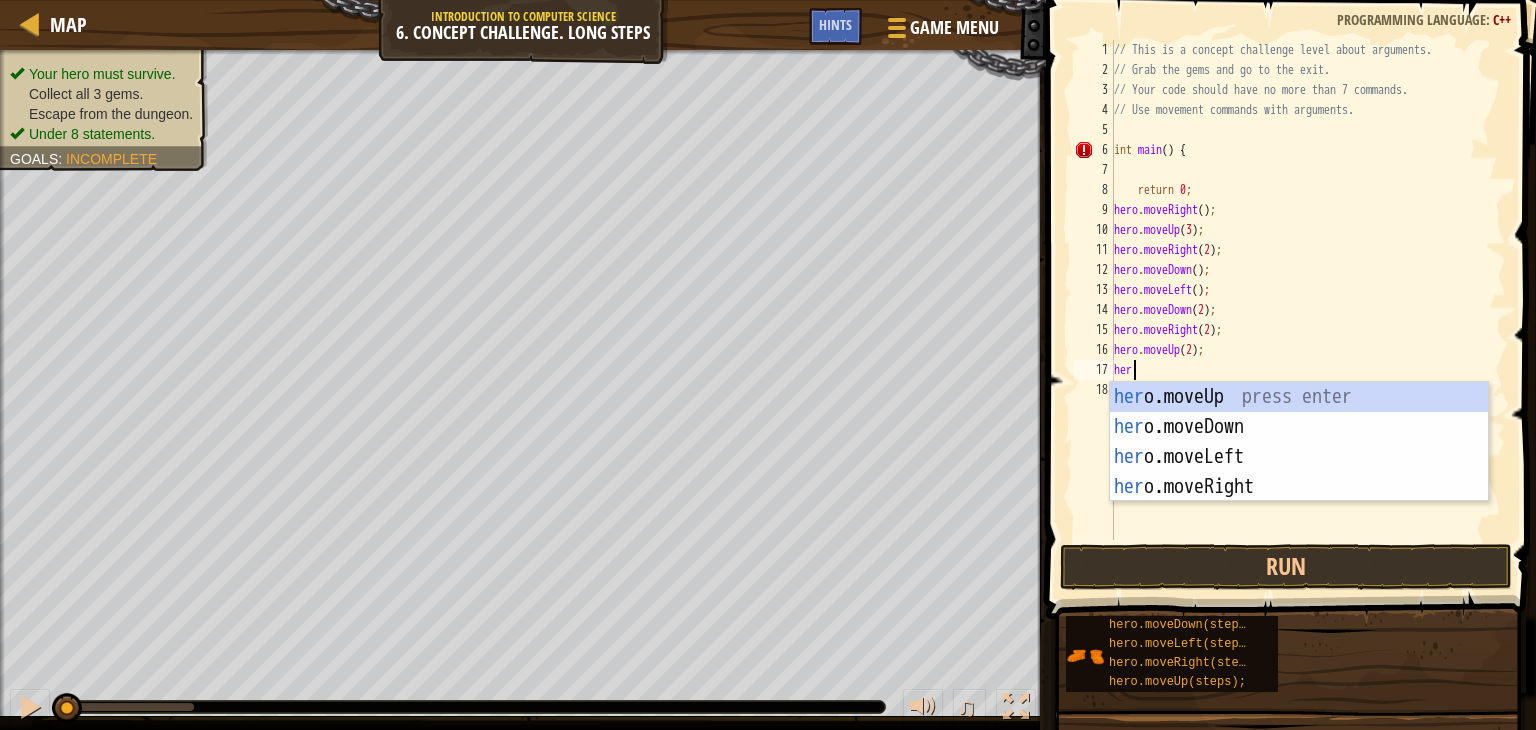 scroll, scrollTop: 9, scrollLeft: 0, axis: vertical 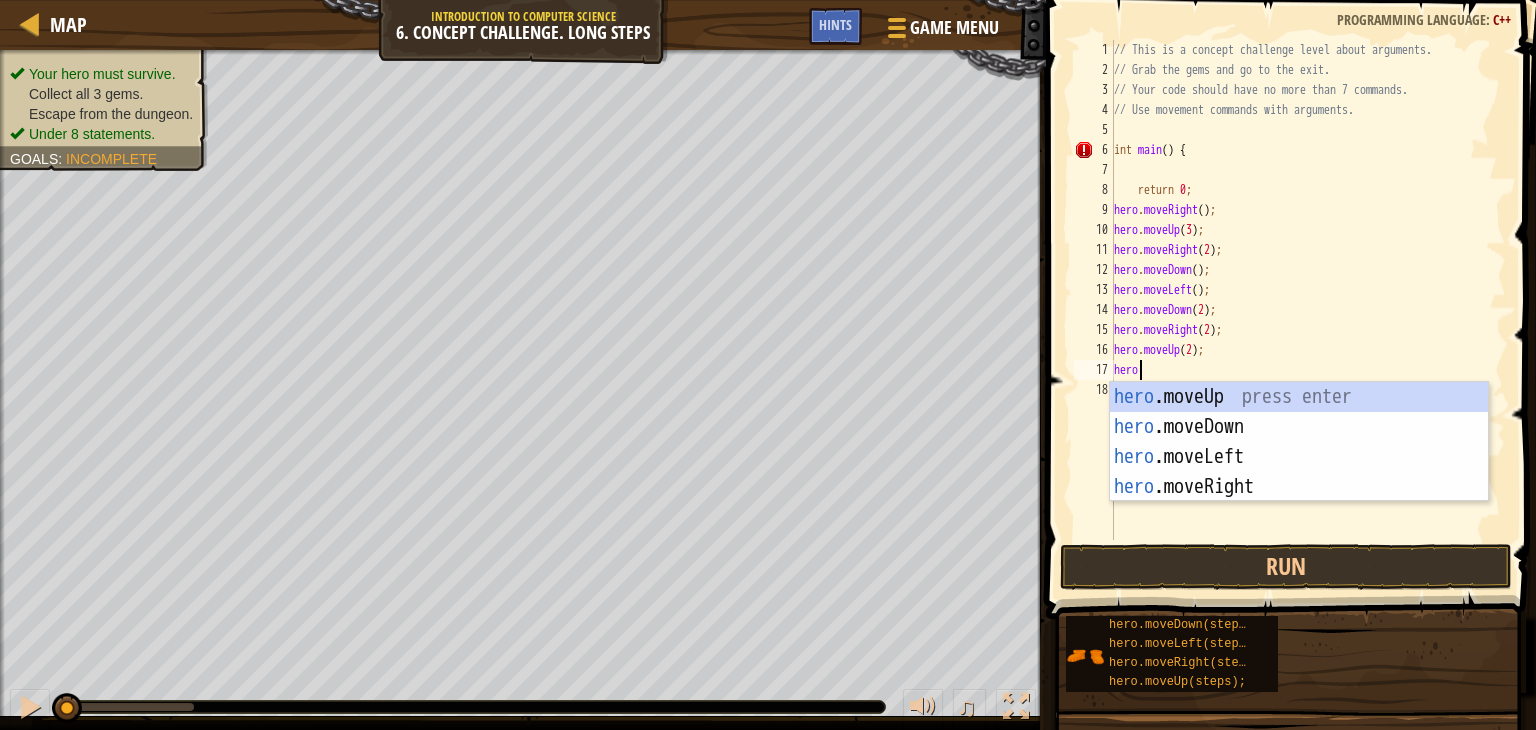 type on "herom" 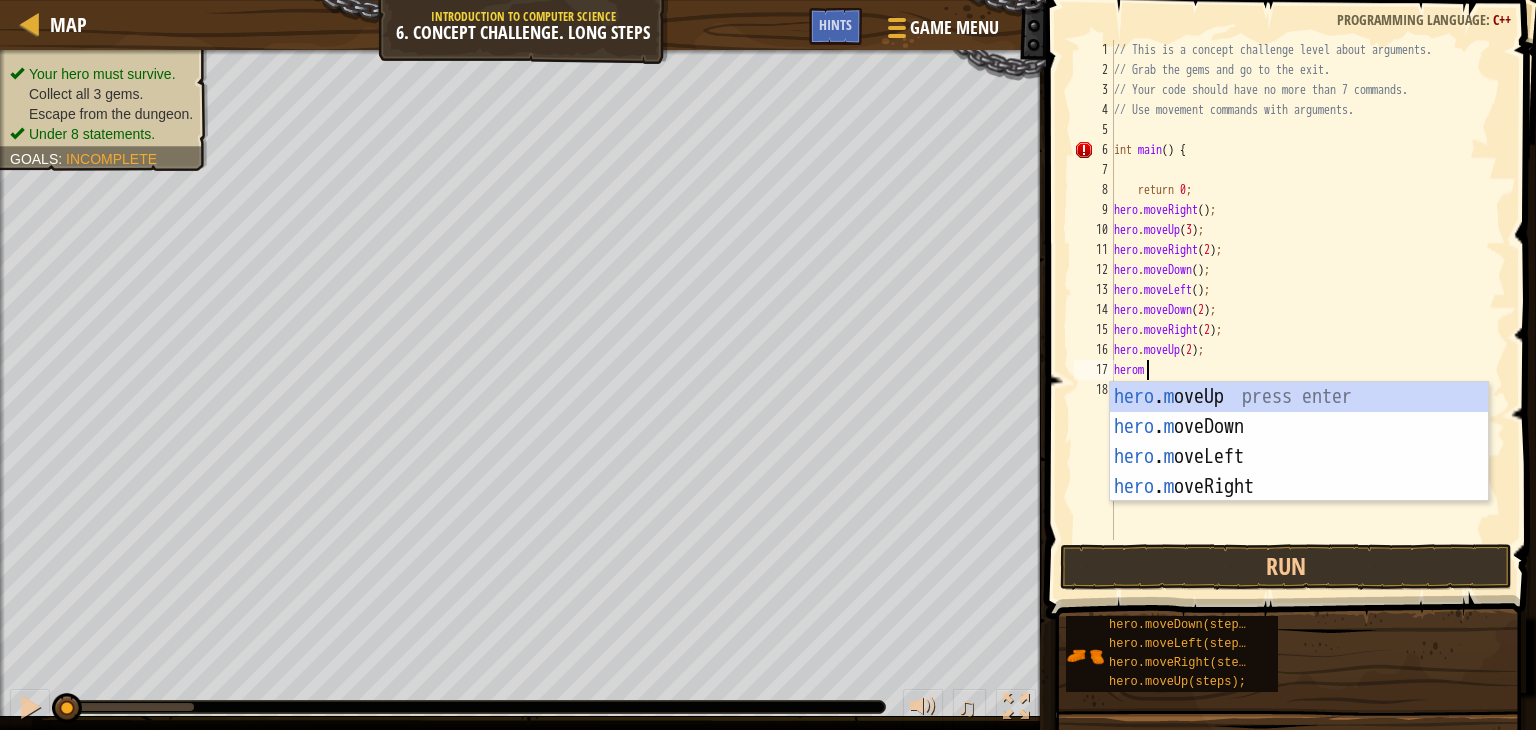 scroll, scrollTop: 9, scrollLeft: 1, axis: both 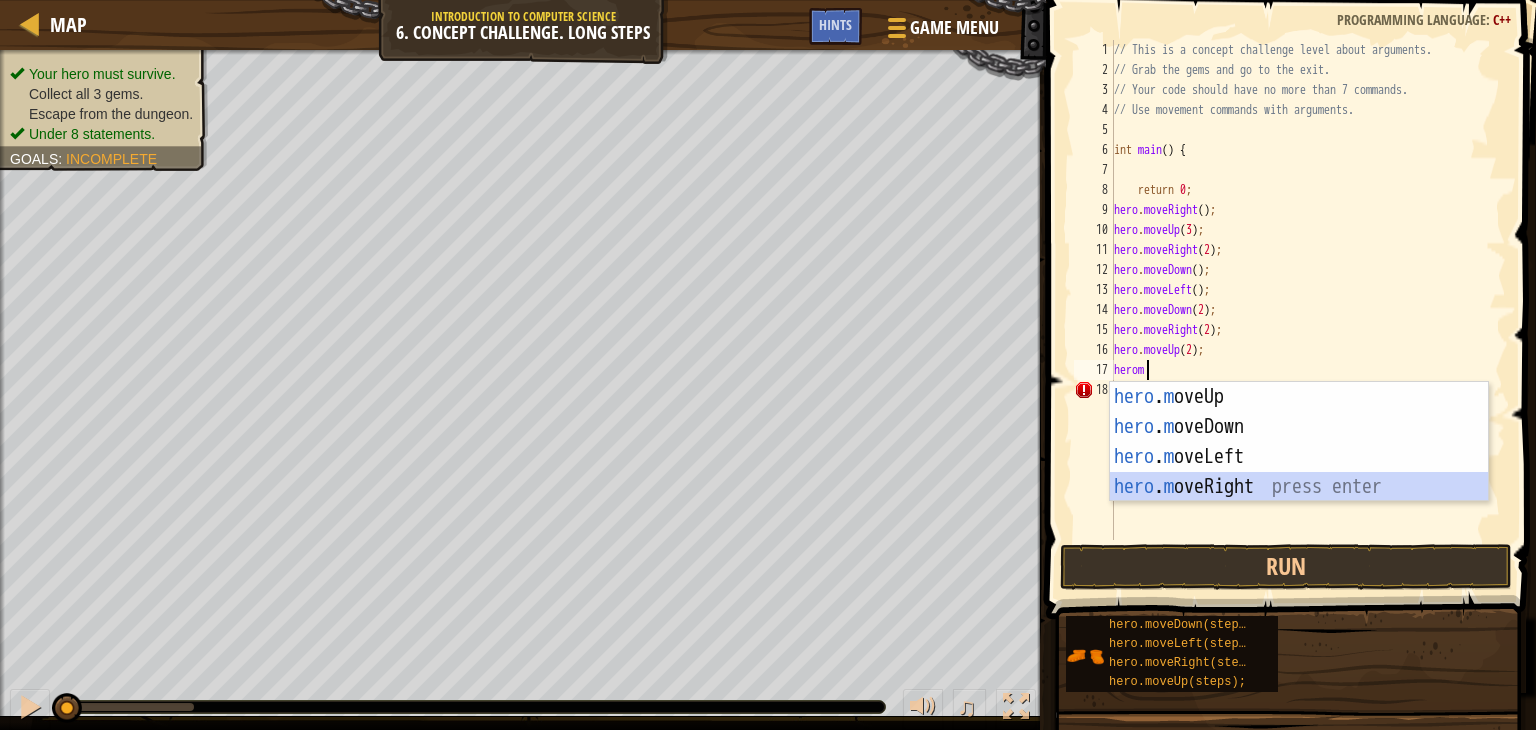 click on "hero . m oveUp press enter hero . m oveDown press enter hero . m oveLeft press enter hero . m oveRight press enter" at bounding box center [1299, 472] 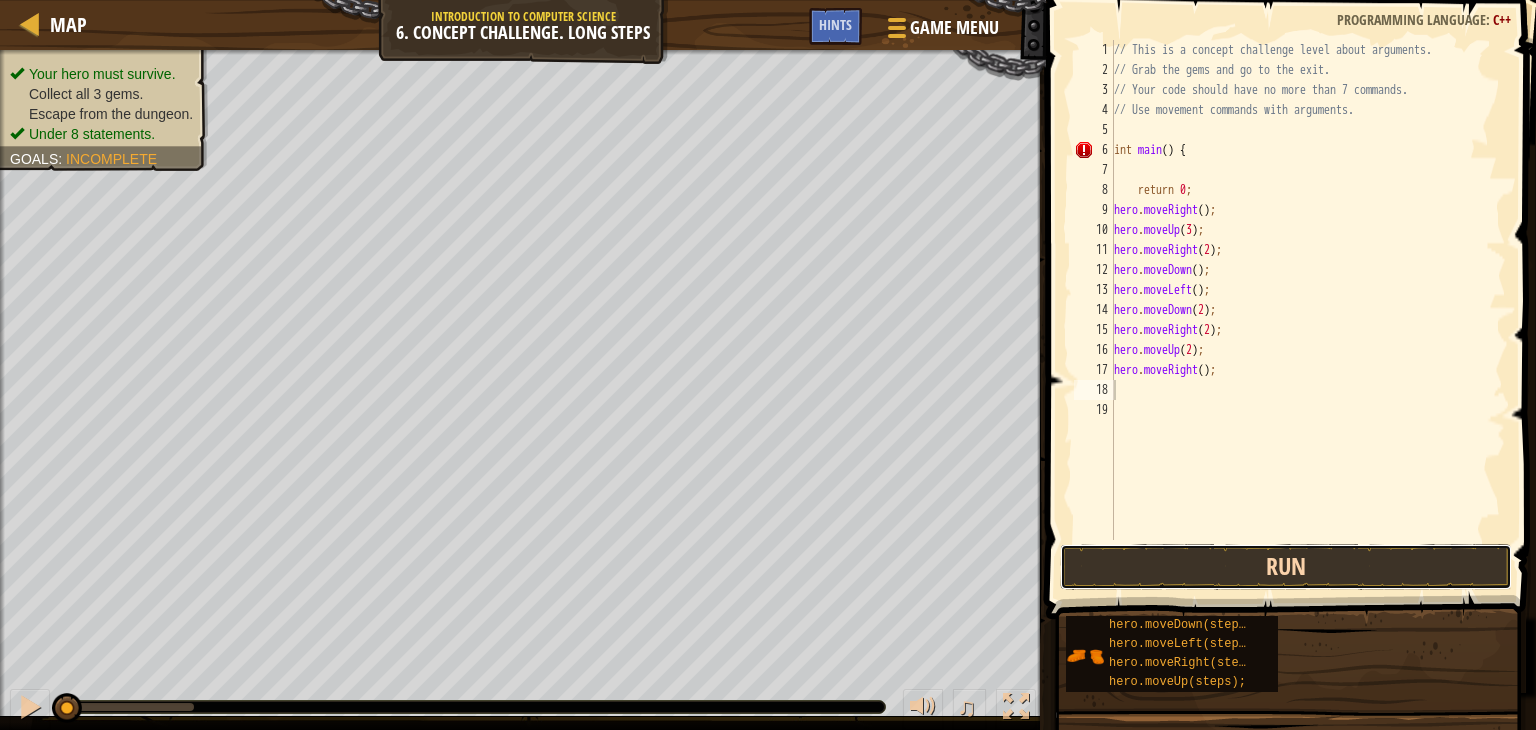 click on "Run" at bounding box center [1286, 567] 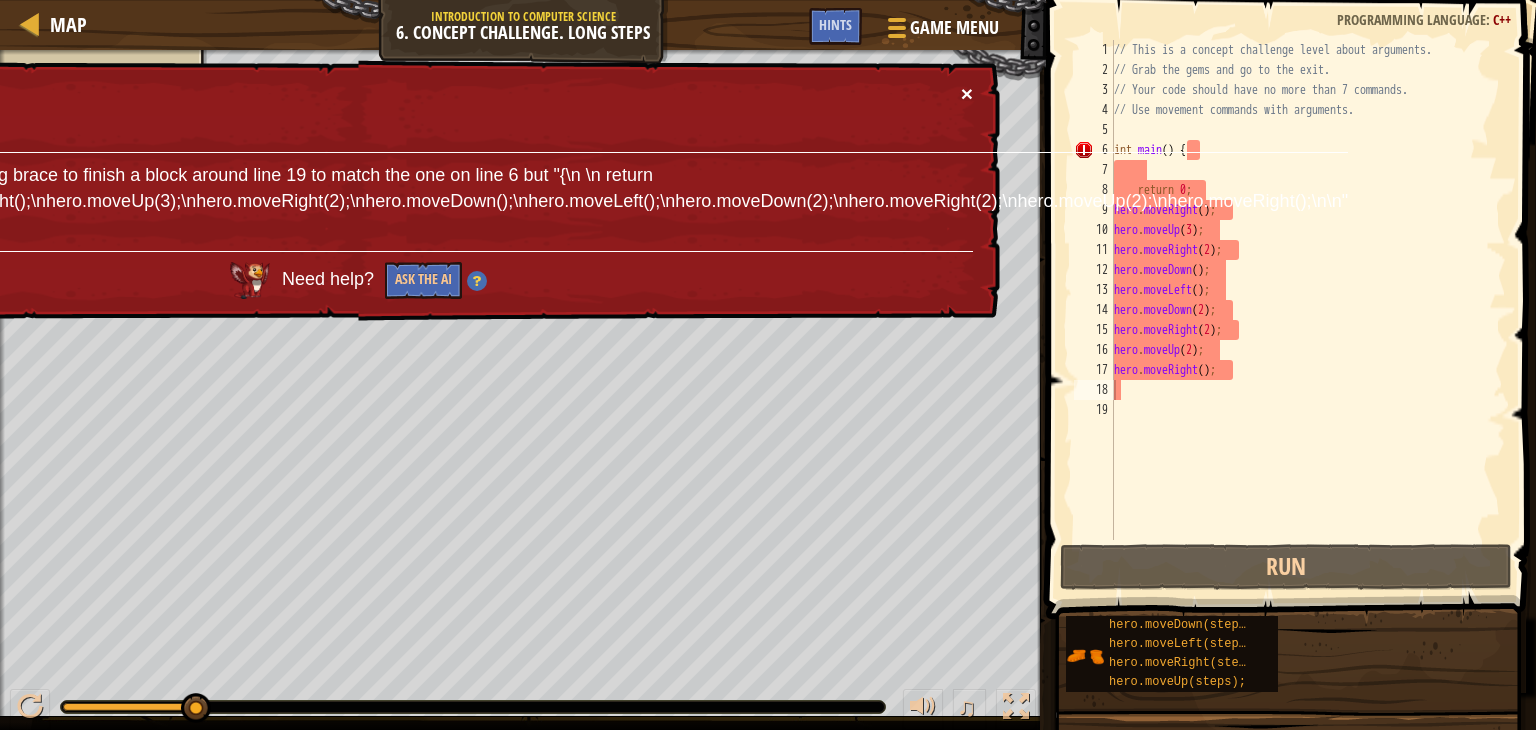 click on "×" at bounding box center [967, 93] 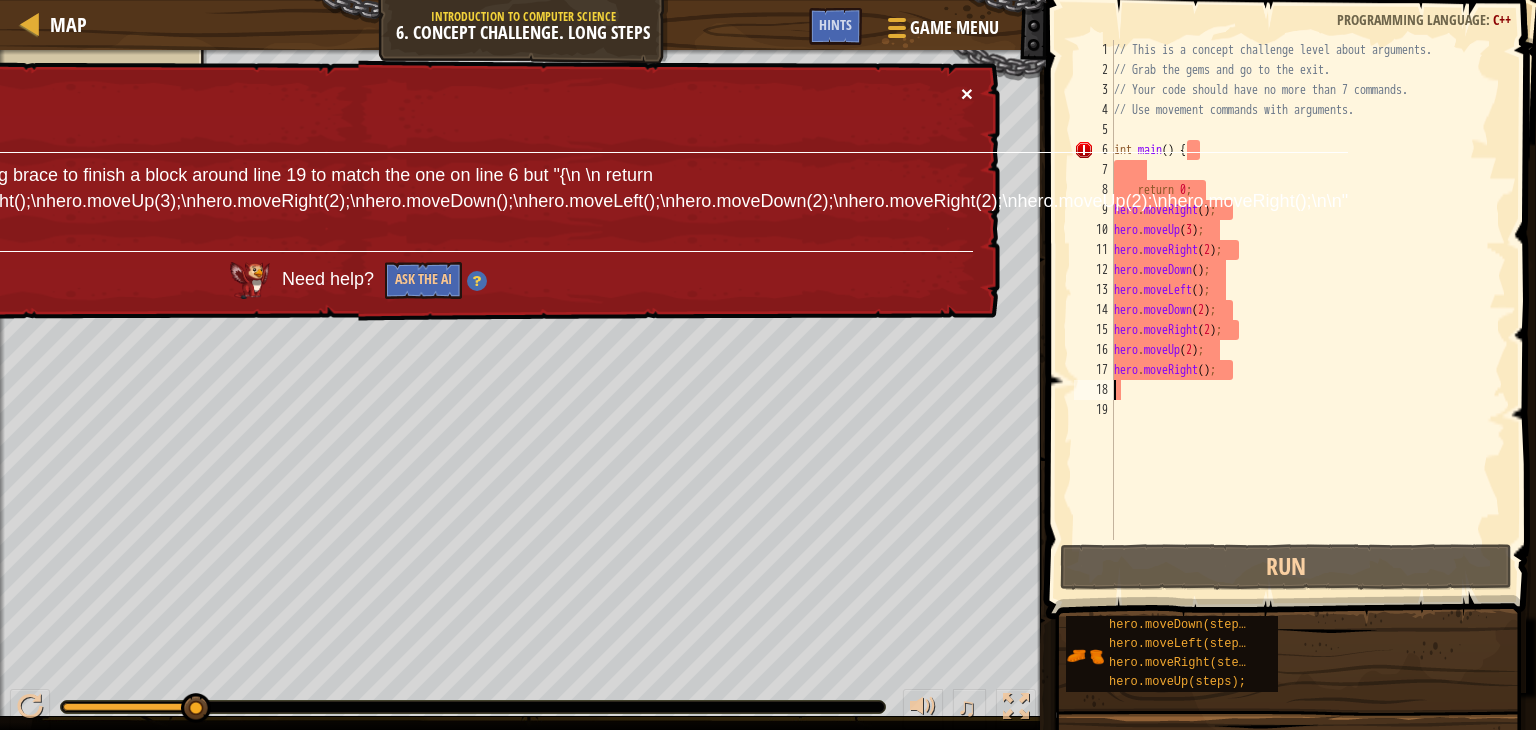 click on "×" at bounding box center [967, 93] 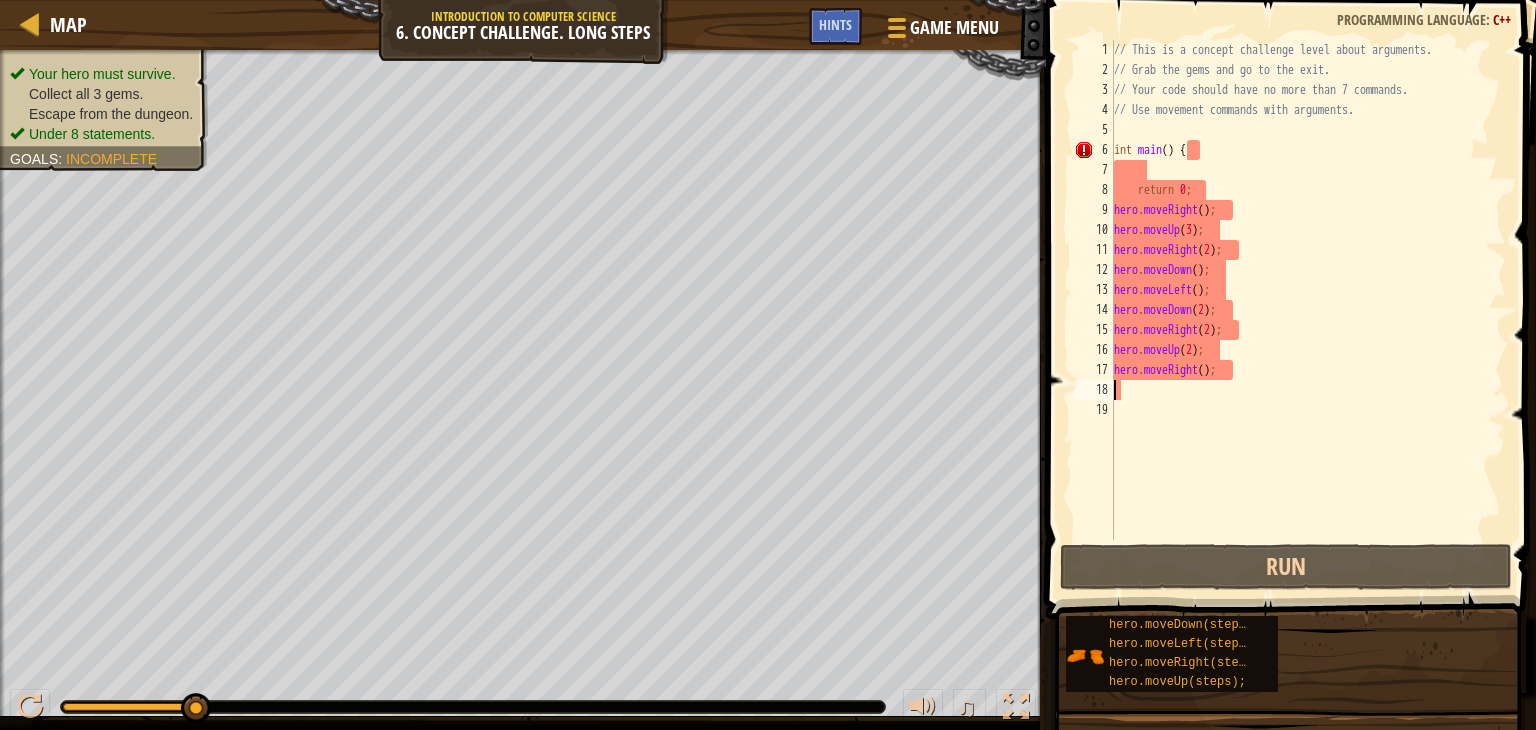 click on "// This is a concept challenge level about arguments. // Grab the gems and go to the exit. // Your code should have no more than 7 commands. // Use movement commands with arguments. int   main ( )   {           return   0 ; hero . moveRight ( ) ; hero . moveUp ( 3 ) ; hero . moveRight ( 2 ) ; hero . moveDown ( ) ; hero . moveLeft ( ) ; hero . moveDown ( 2 ) ; hero . moveRight ( 2 ) ; hero . moveUp ( 2 ) ; hero . moveRight ( ) ;" at bounding box center [1308, 310] 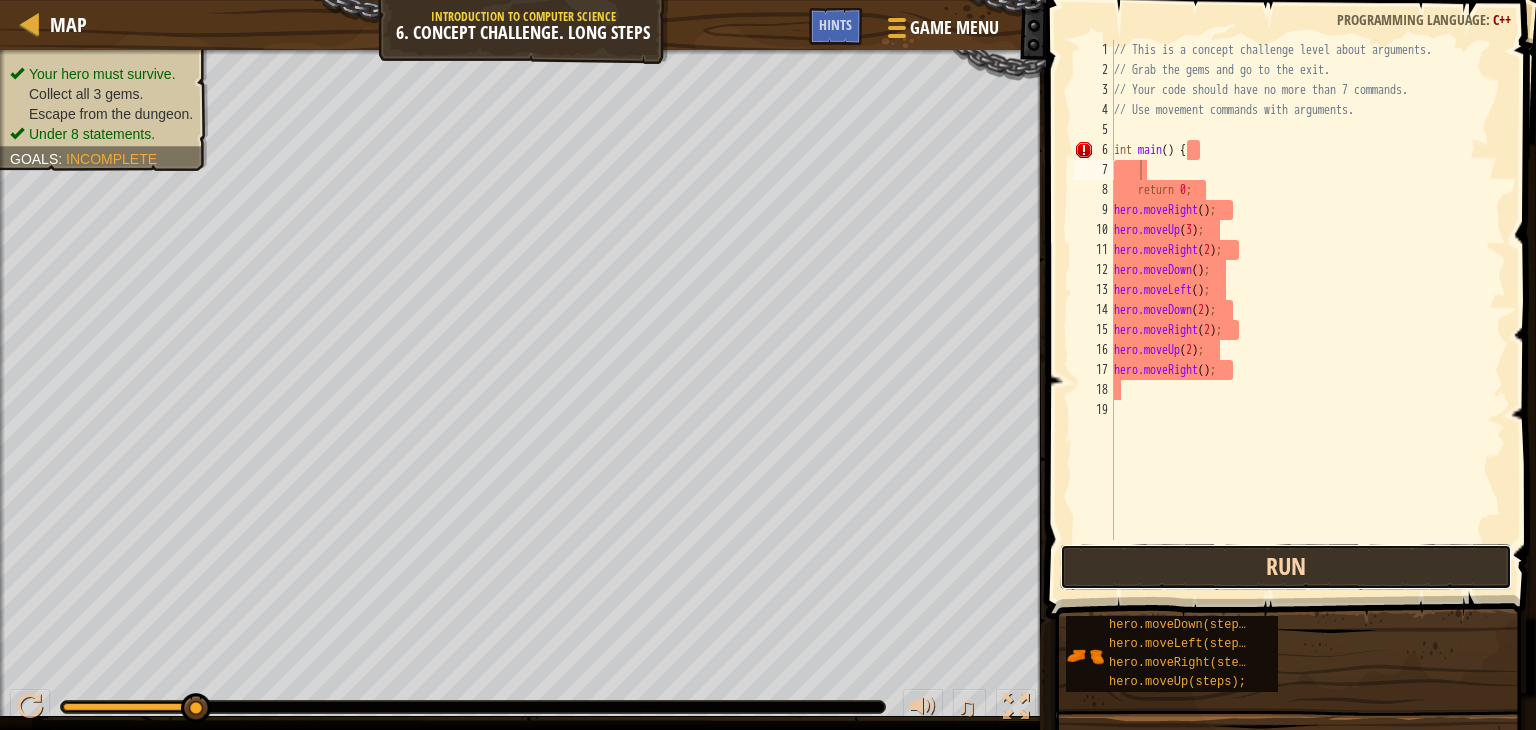 click on "Run" at bounding box center (1286, 567) 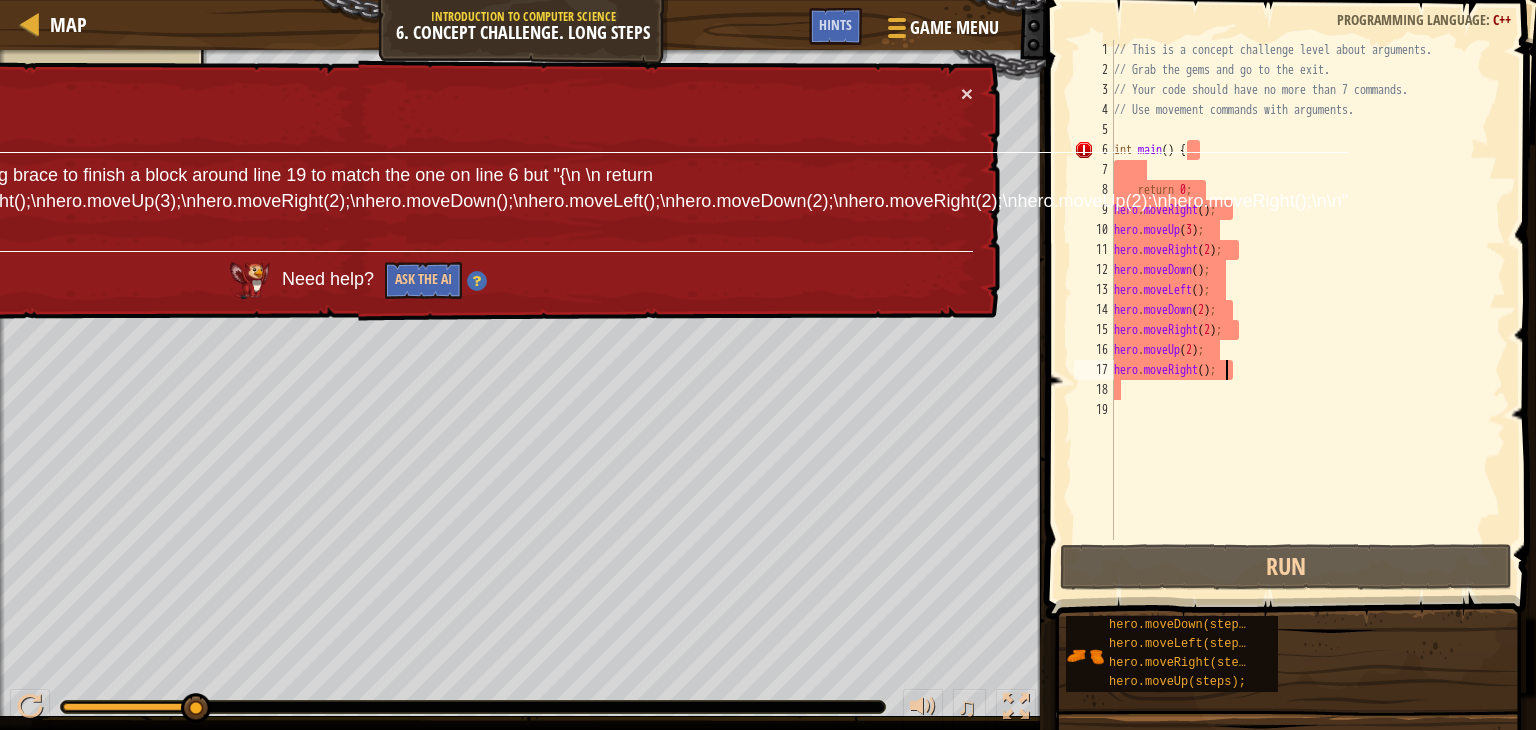 click on "// This is a concept challenge level about arguments. // Grab the gems and go to the exit. // Your code should have no more than 7 commands. // Use movement commands with arguments. int   main ( )   {           return   0 ; hero . moveRight ( ) ; hero . moveUp ( 3 ) ; hero . moveRight ( 2 ) ; hero . moveDown ( ) ; hero . moveLeft ( ) ; hero . moveDown ( 2 ) ; hero . moveRight ( 2 ) ; hero . moveUp ( 2 ) ; hero . moveRight ( ) ;" at bounding box center (1308, 310) 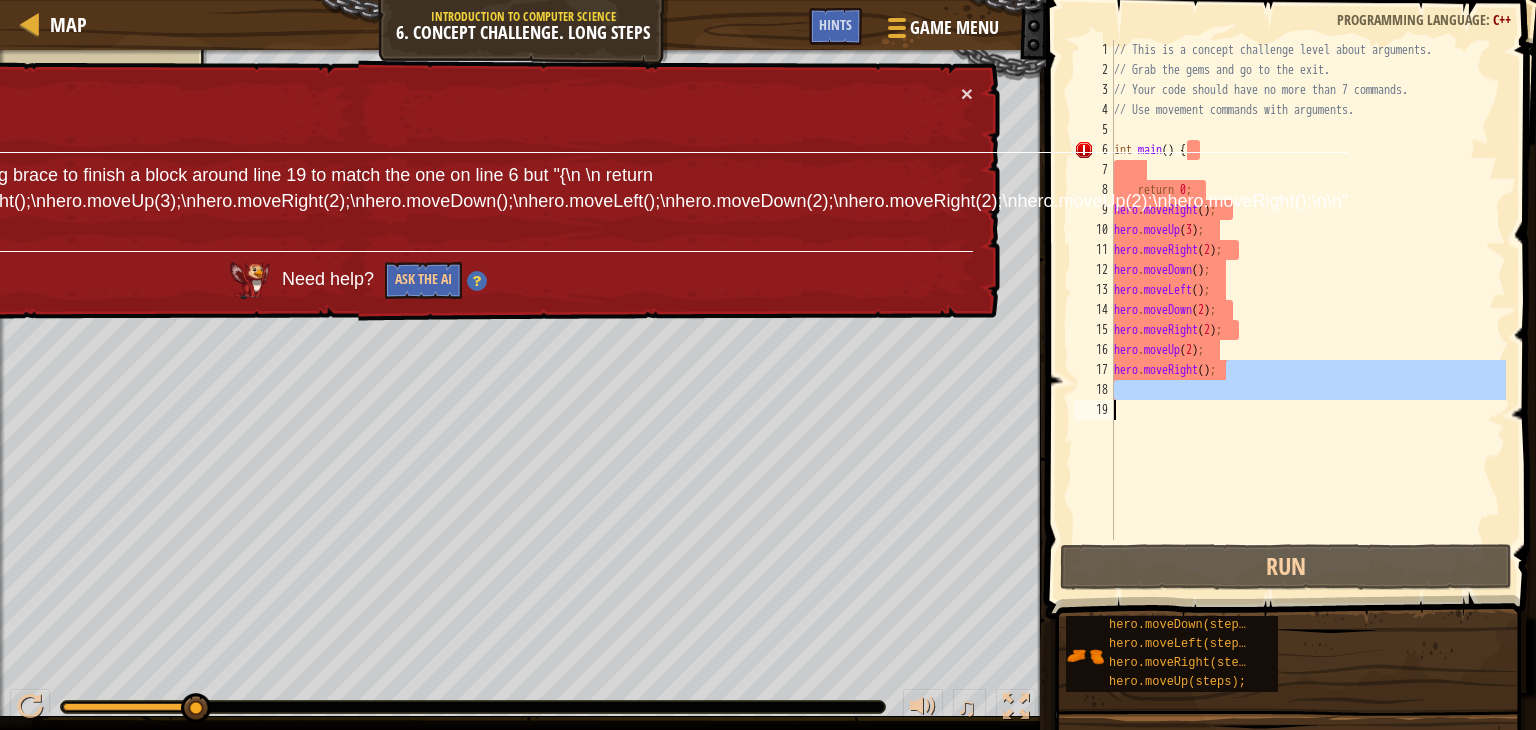 drag, startPoint x: 1275, startPoint y: 376, endPoint x: 1152, endPoint y: 506, distance: 178.96648 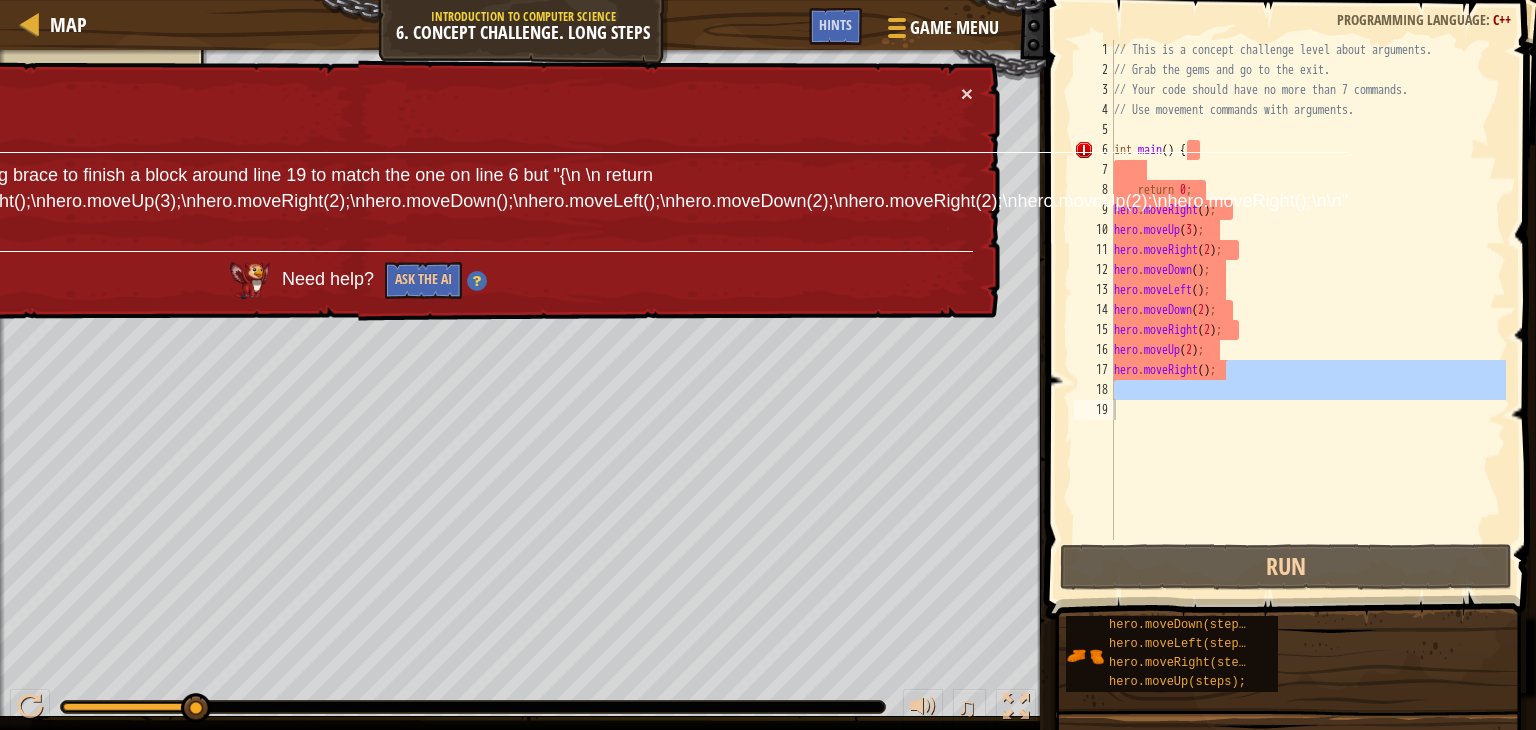 click on "Expected a closing brace to finish a block around line 19 to match the one on line 6 but "{\n    \n    return 0;\nhero.moveRight();\nhero.moveUp(3);\nhero.moveRight(2);\nhero.moveDown();\nhero.moveLeft();\nhero.moveDown(2);\nhero.moveRight(2);\nhero.moveUp(2);\nhero.moveRight();\n\n" found." at bounding box center [602, 201] 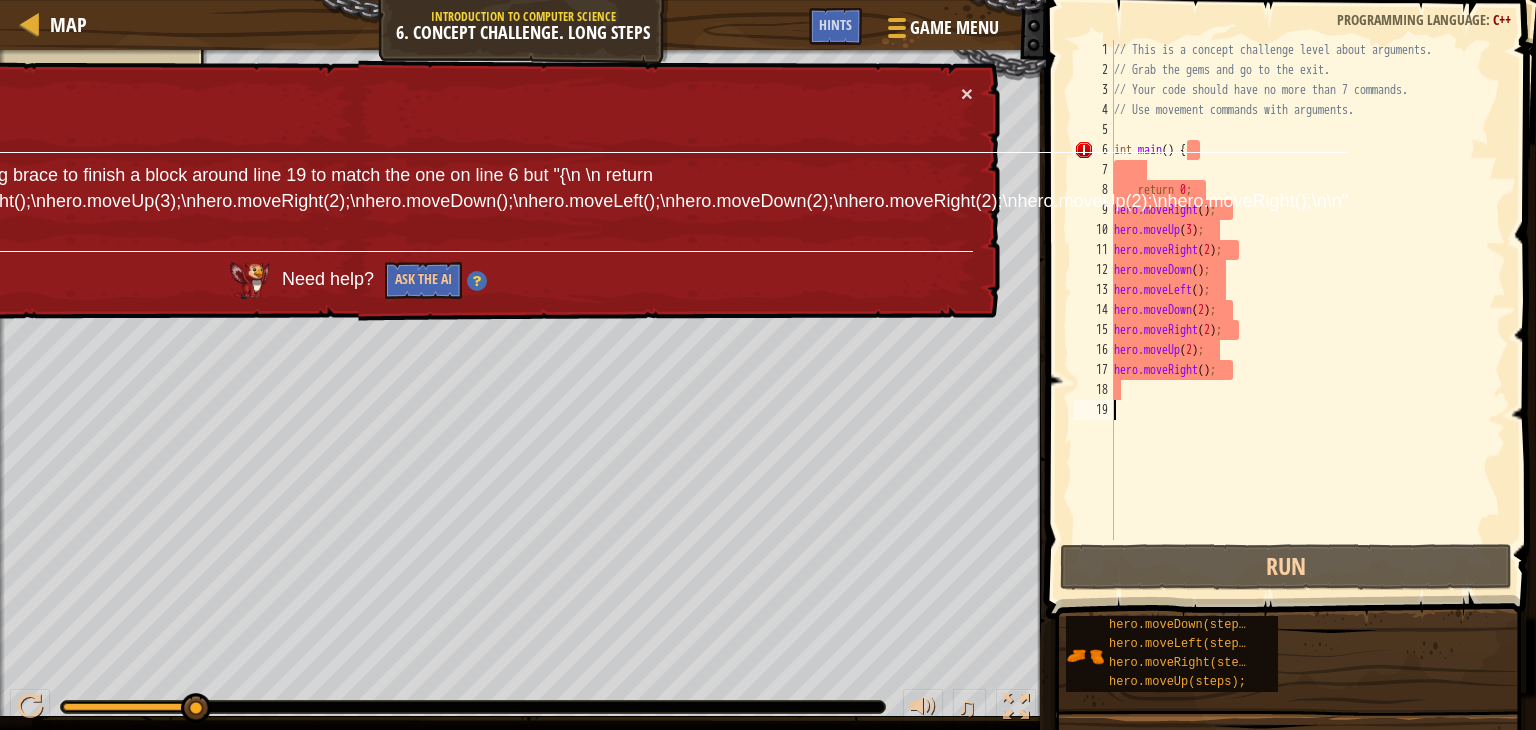 click on "Expected a closing brace to finish a block around line 19 to match the one on line 6 but "{\n    \n    return 0;\nhero.moveRight();\nhero.moveUp(3);\nhero.moveRight(2);\nhero.moveDown();\nhero.moveLeft();\nhero.moveDown(2);\nhero.moveRight(2);\nhero.moveUp(2);\nhero.moveRight();\n\n" found." at bounding box center (602, 201) 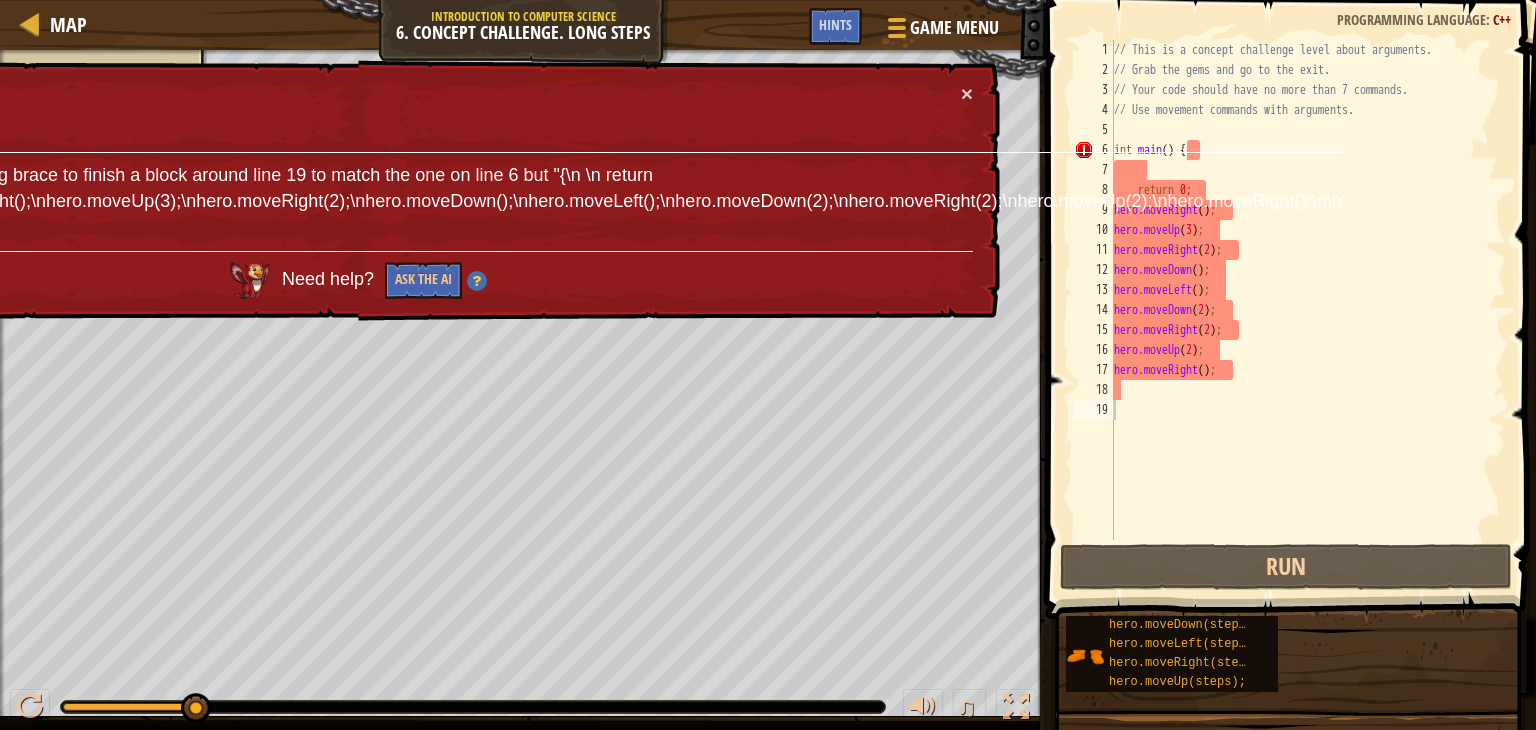 click on "Fix Your Code" at bounding box center [602, 139] 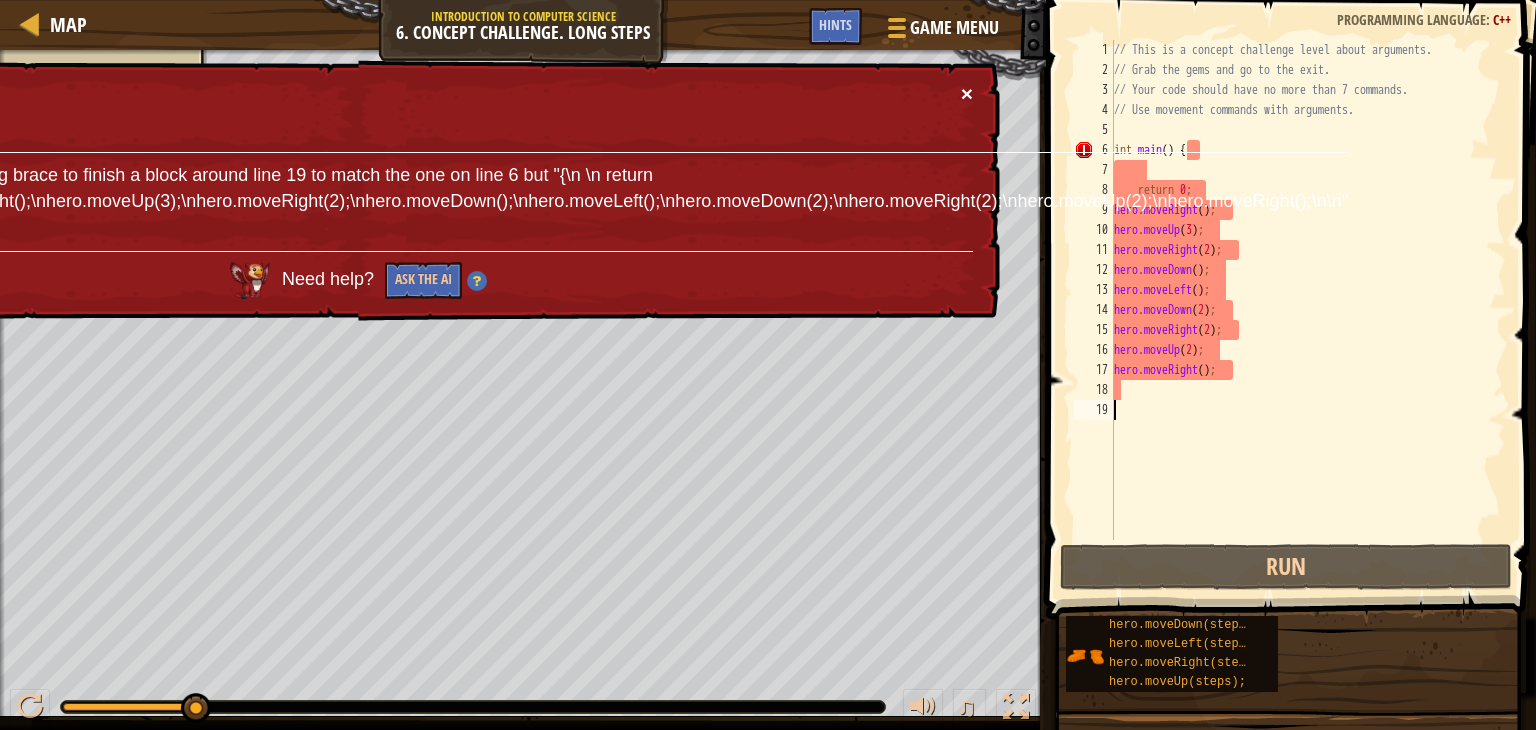click on "×" at bounding box center (967, 93) 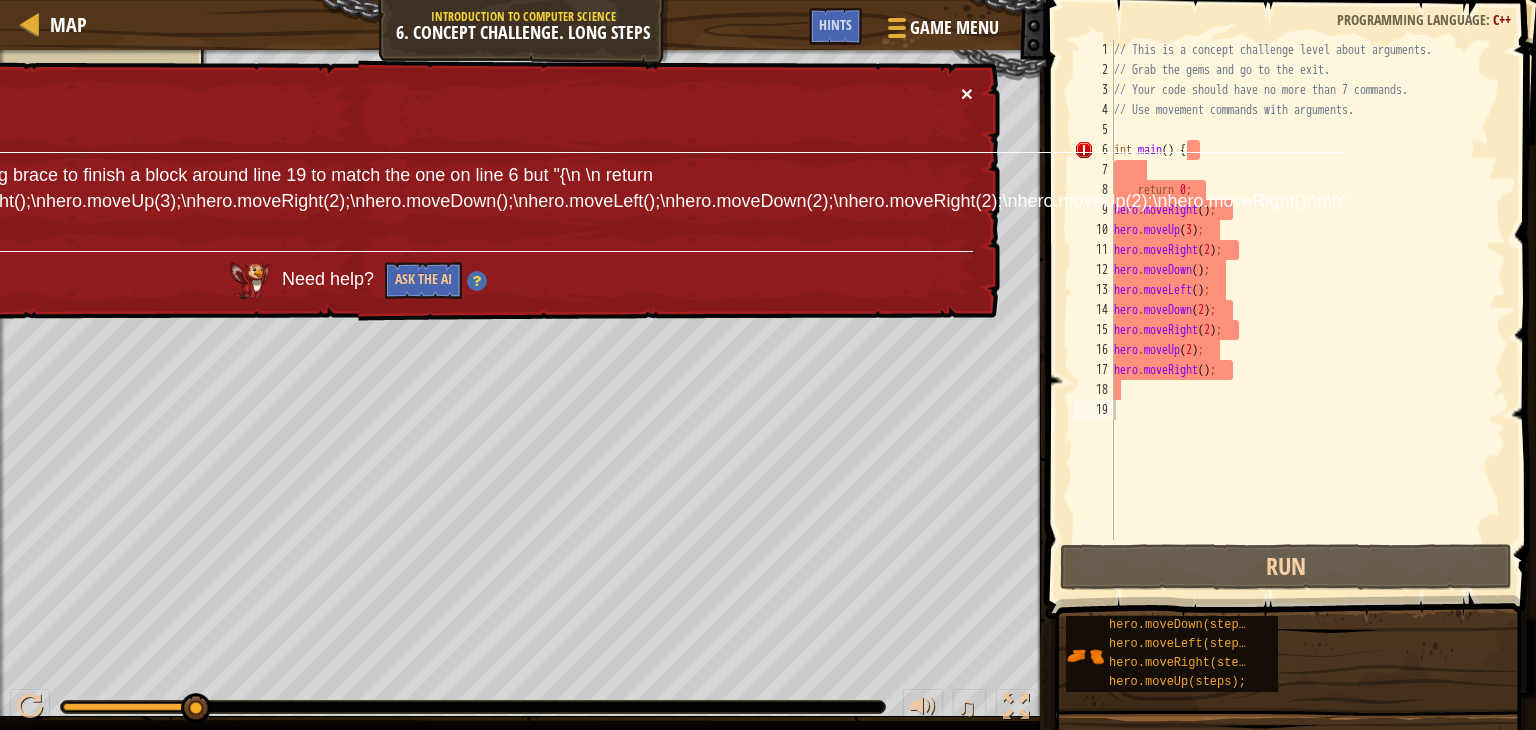click on "×" at bounding box center [967, 97] 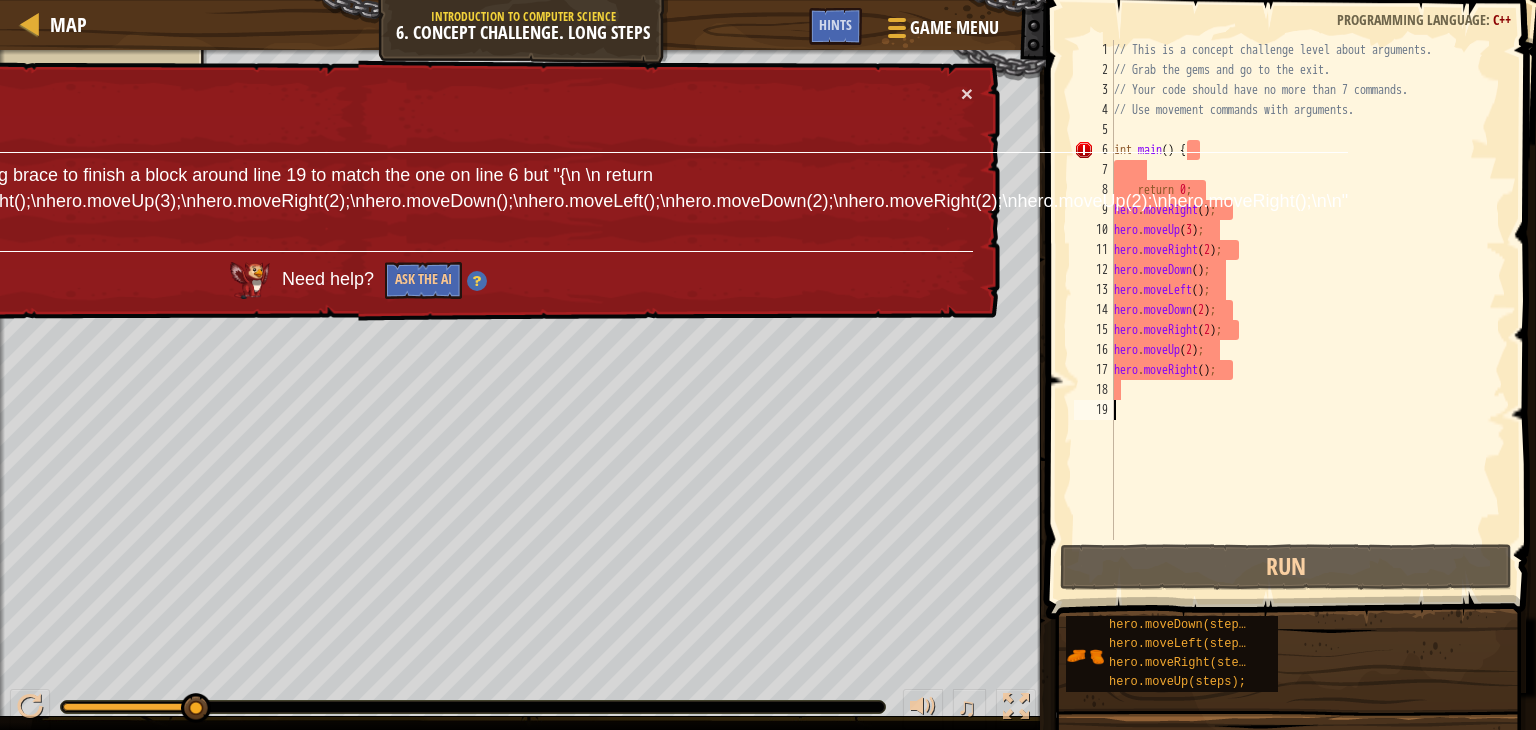 click on "Fix Your Code" at bounding box center [602, 140] 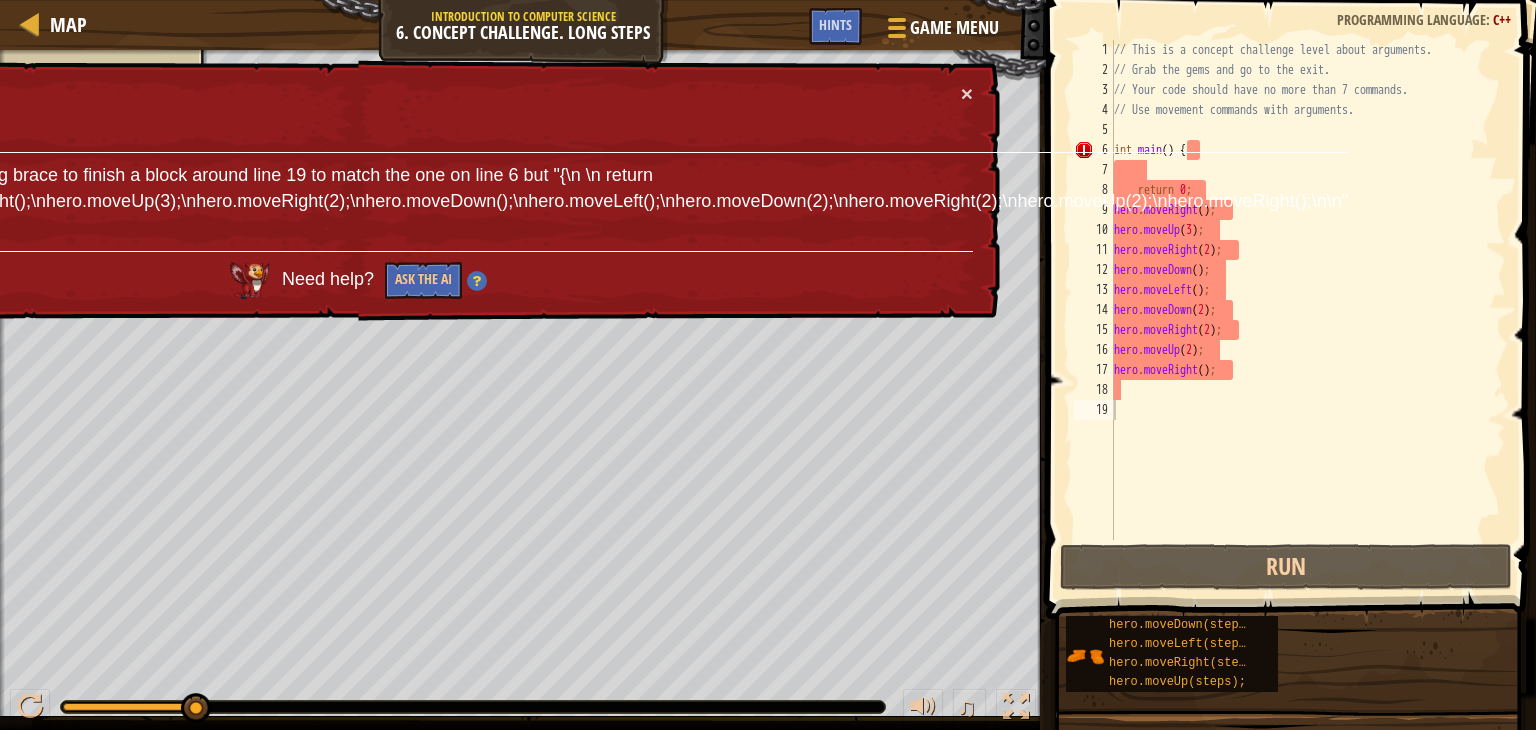 drag, startPoint x: 1113, startPoint y: 149, endPoint x: 1177, endPoint y: 157, distance: 64.49806 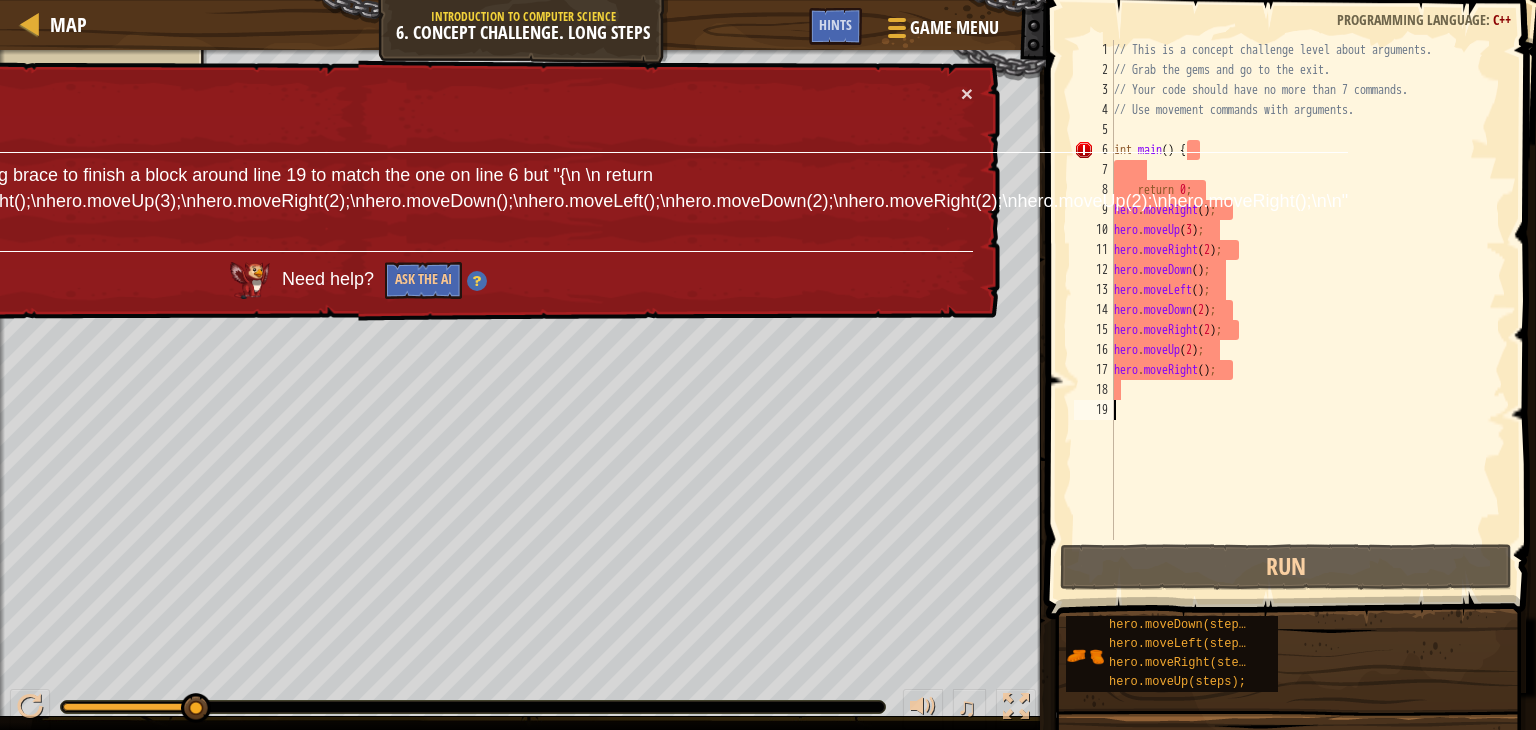 click on "// This is a concept challenge level about arguments. // Grab the gems and go to the exit. // Your code should have no more than 7 commands. // Use movement commands with arguments. int   main ( )   {           return   0 ; hero . moveRight ( ) ; hero . moveUp ( 3 ) ; hero . moveRight ( 2 ) ; hero . moveDown ( ) ; hero . moveLeft ( ) ; hero . moveDown ( 2 ) ; hero . moveRight ( 2 ) ; hero . moveUp ( 2 ) ; hero . moveRight ( ) ;" at bounding box center [1308, 310] 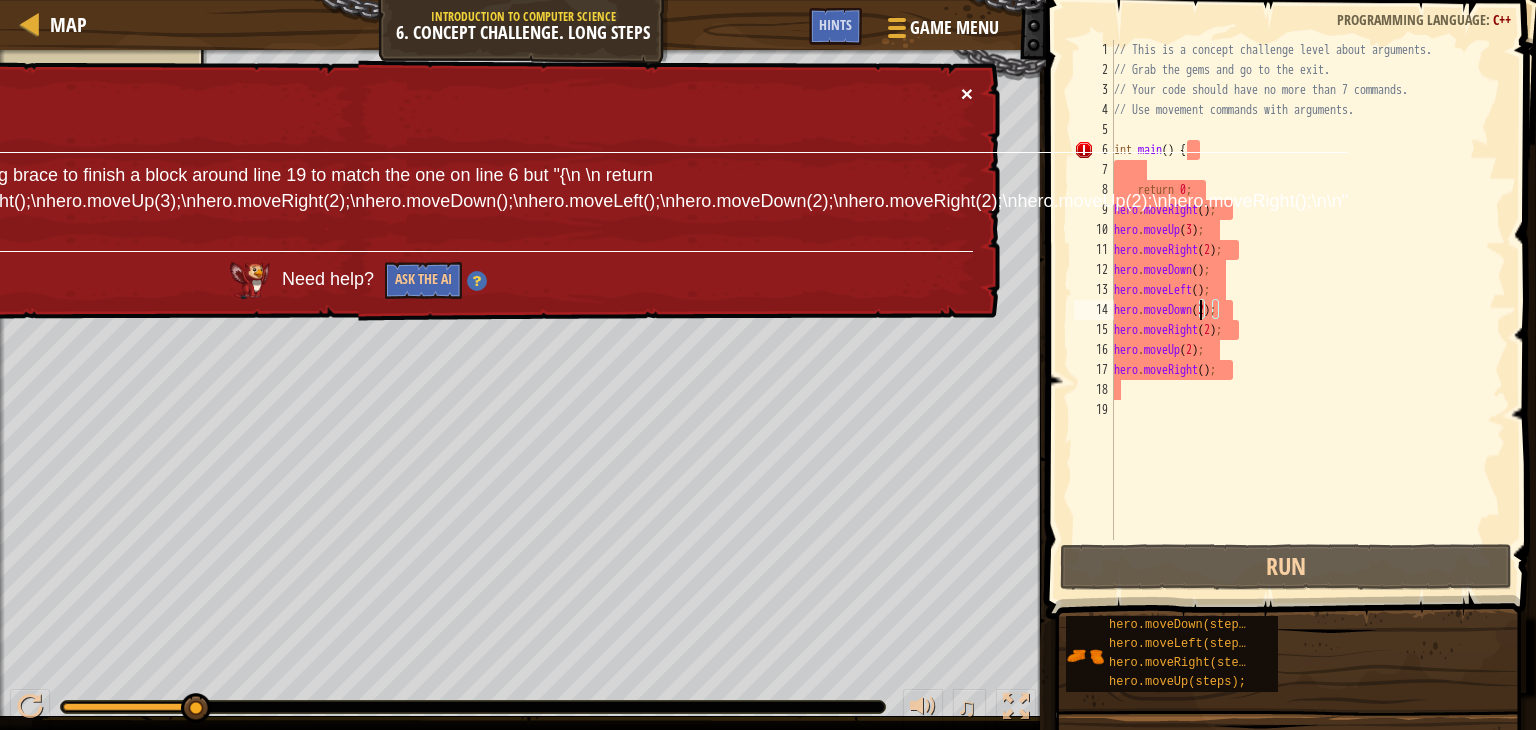 click on "×" at bounding box center (968, 103) 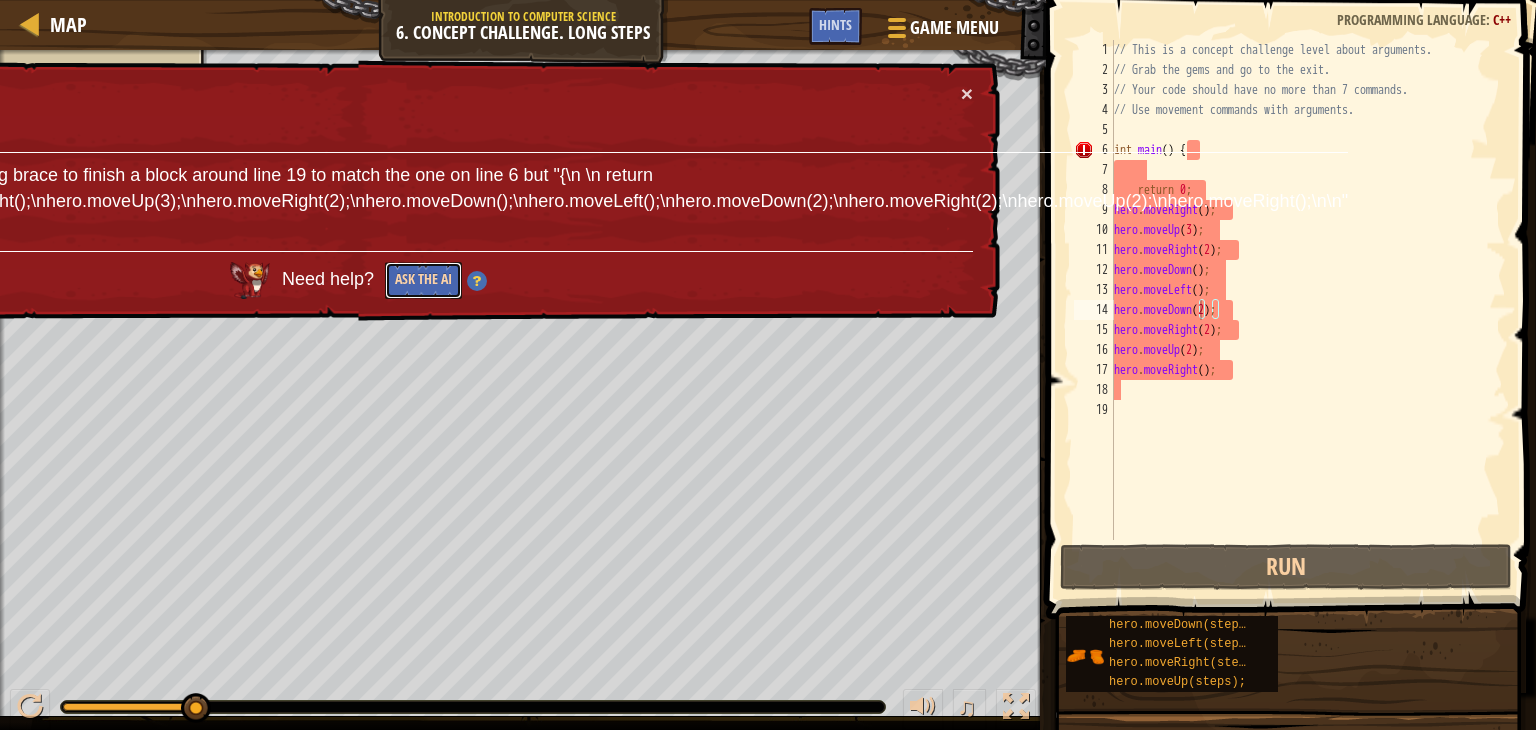 click on "Ask the AI" at bounding box center (423, 280) 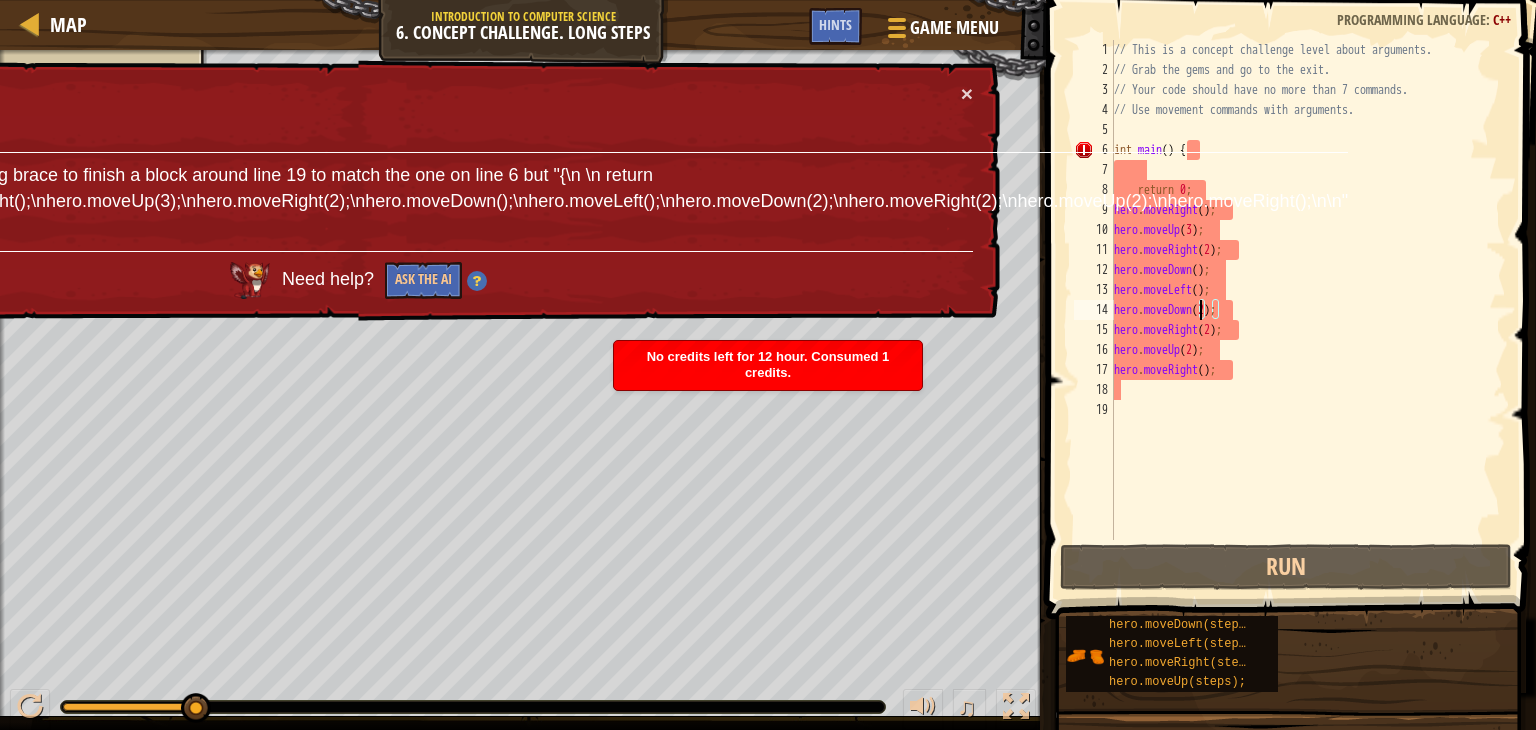 click on "No credits left for 12 hour. Consumed 1 credits." at bounding box center [768, 365] 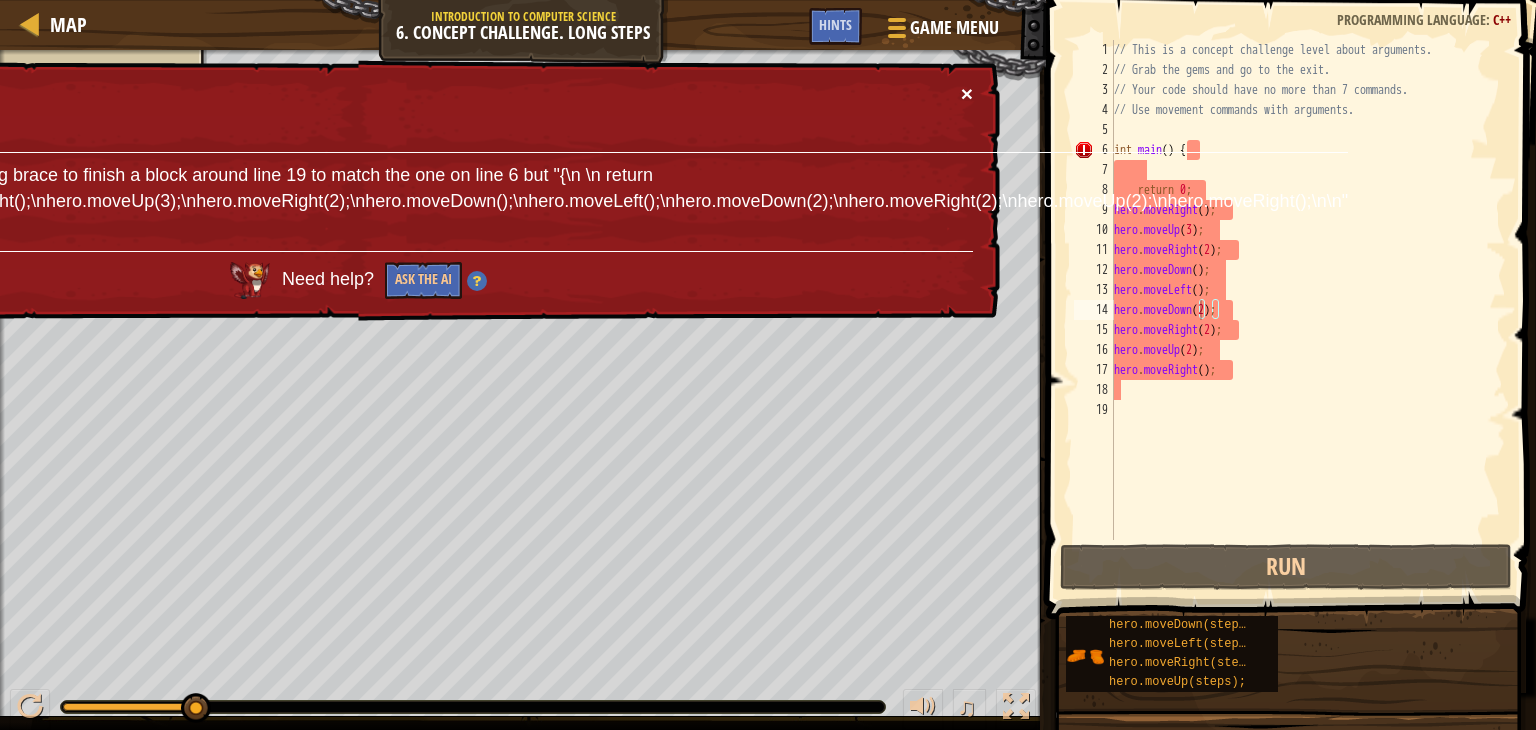 click on "×" at bounding box center (967, 97) 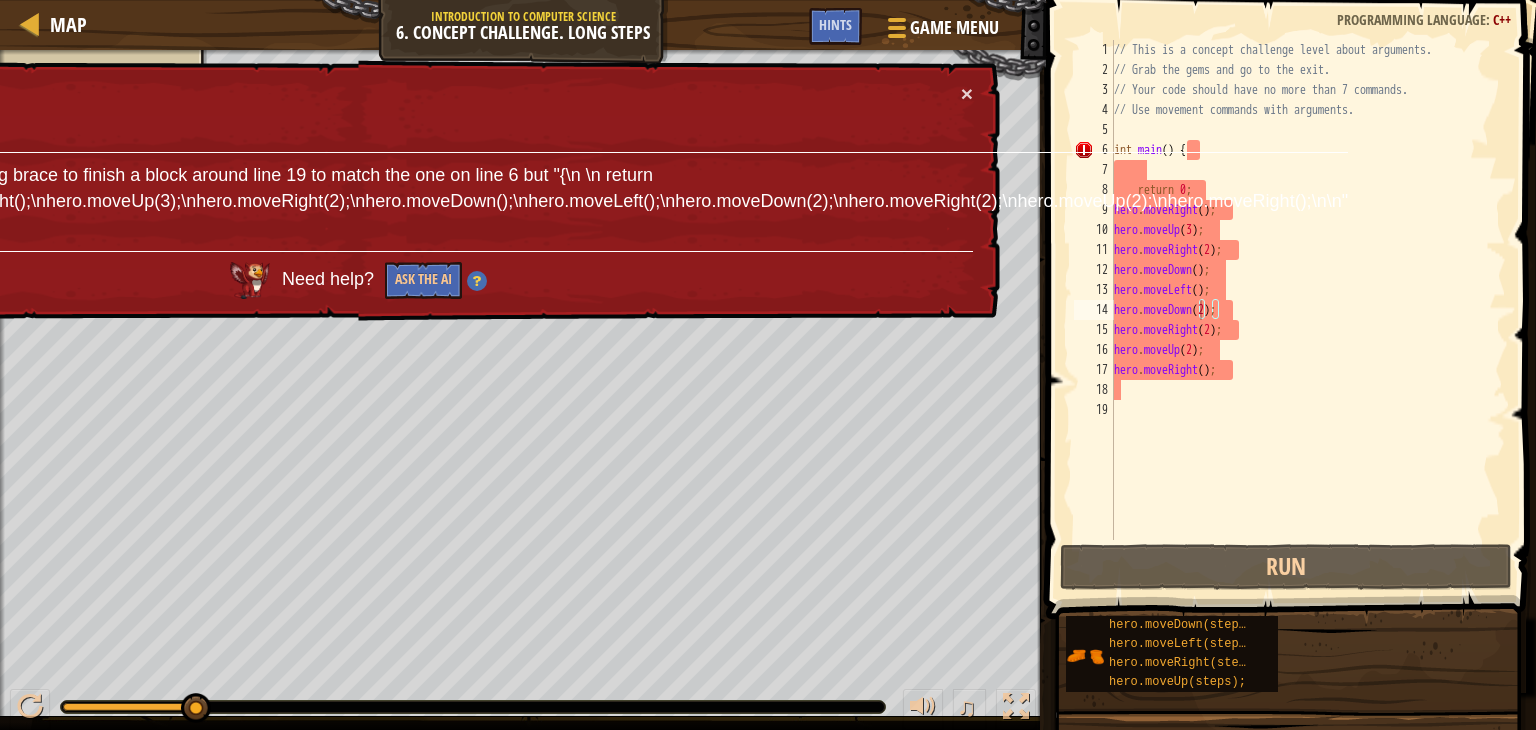 click on "Fix Your Code" at bounding box center (603, 142) 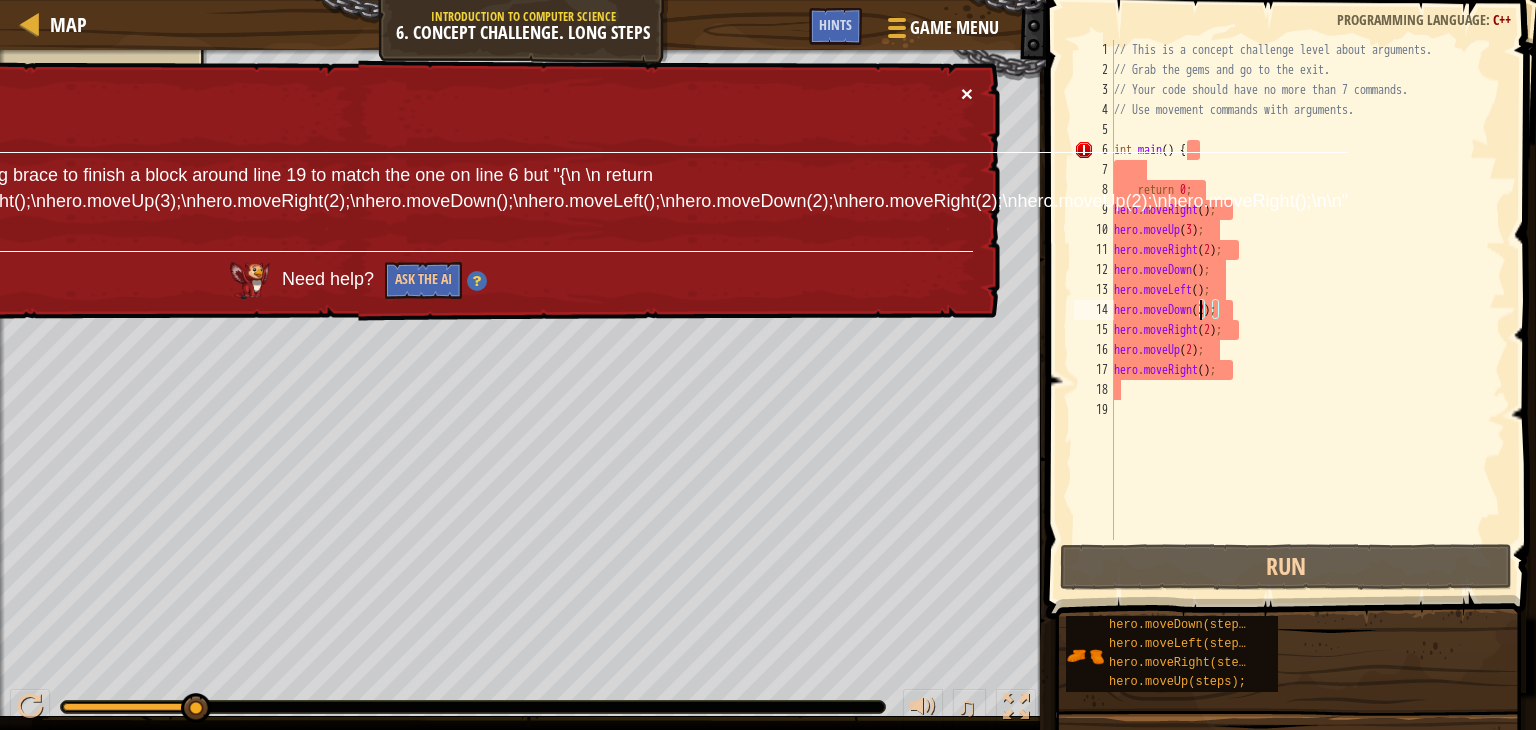 click on "×" at bounding box center [967, 93] 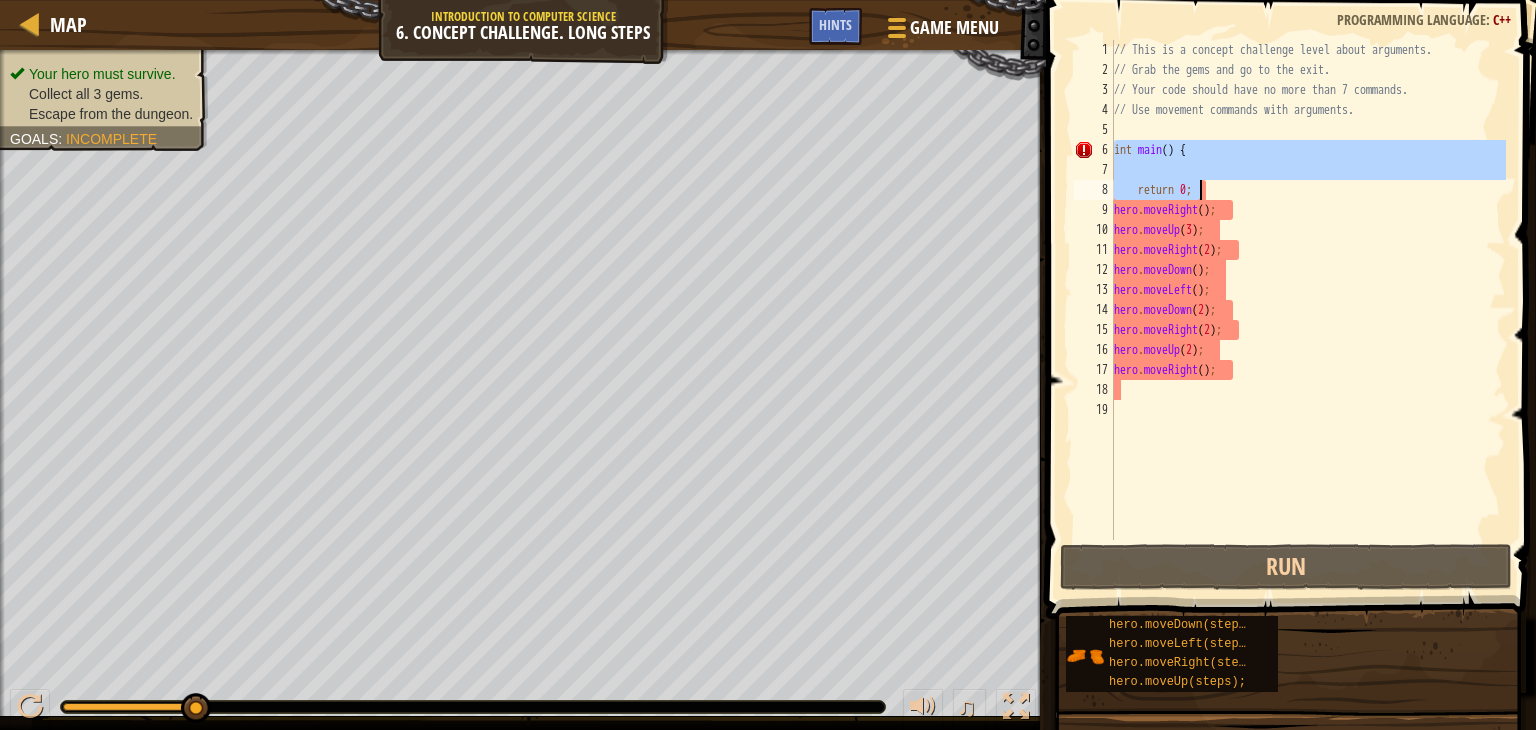 drag, startPoint x: 1114, startPoint y: 143, endPoint x: 1203, endPoint y: 189, distance: 100.18483 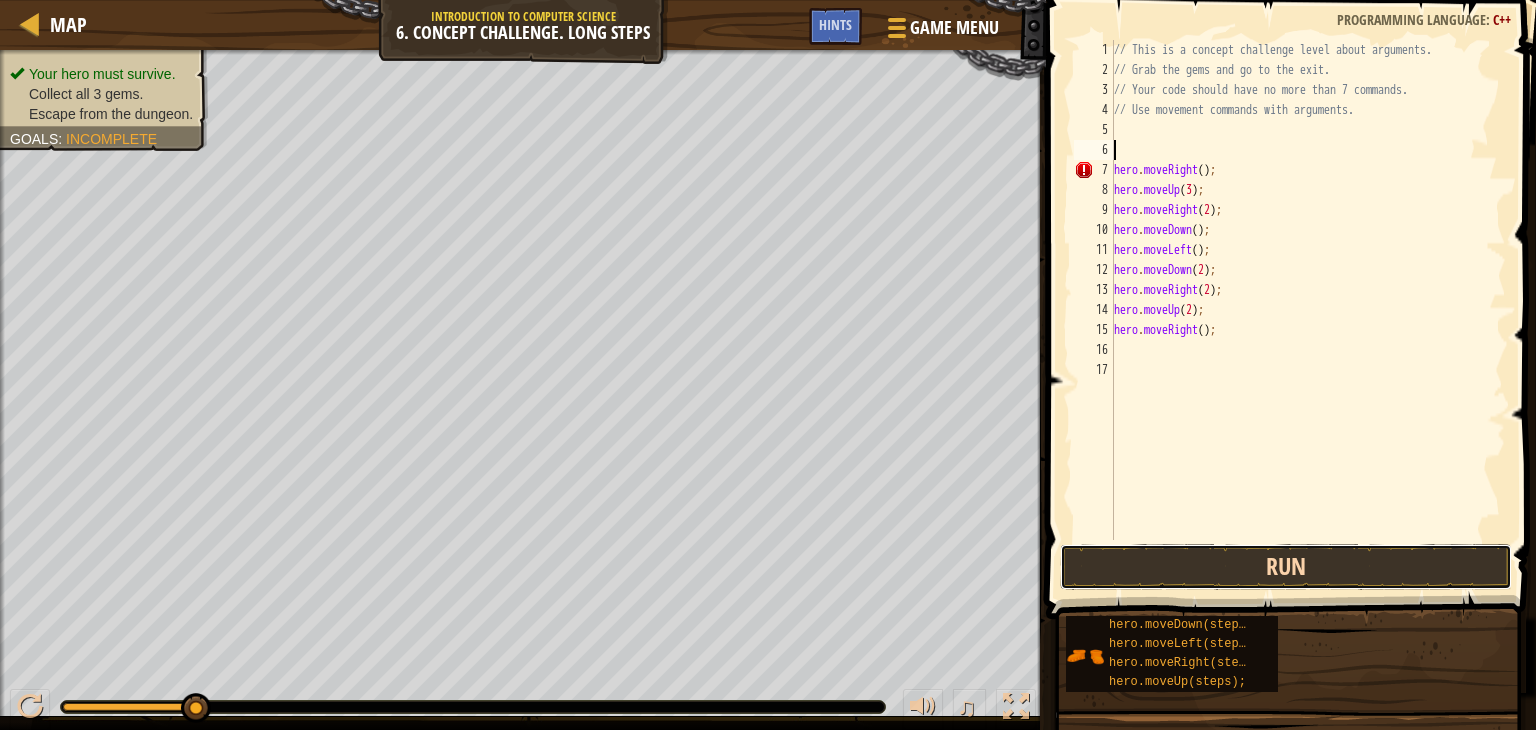 click on "Run" at bounding box center [1286, 567] 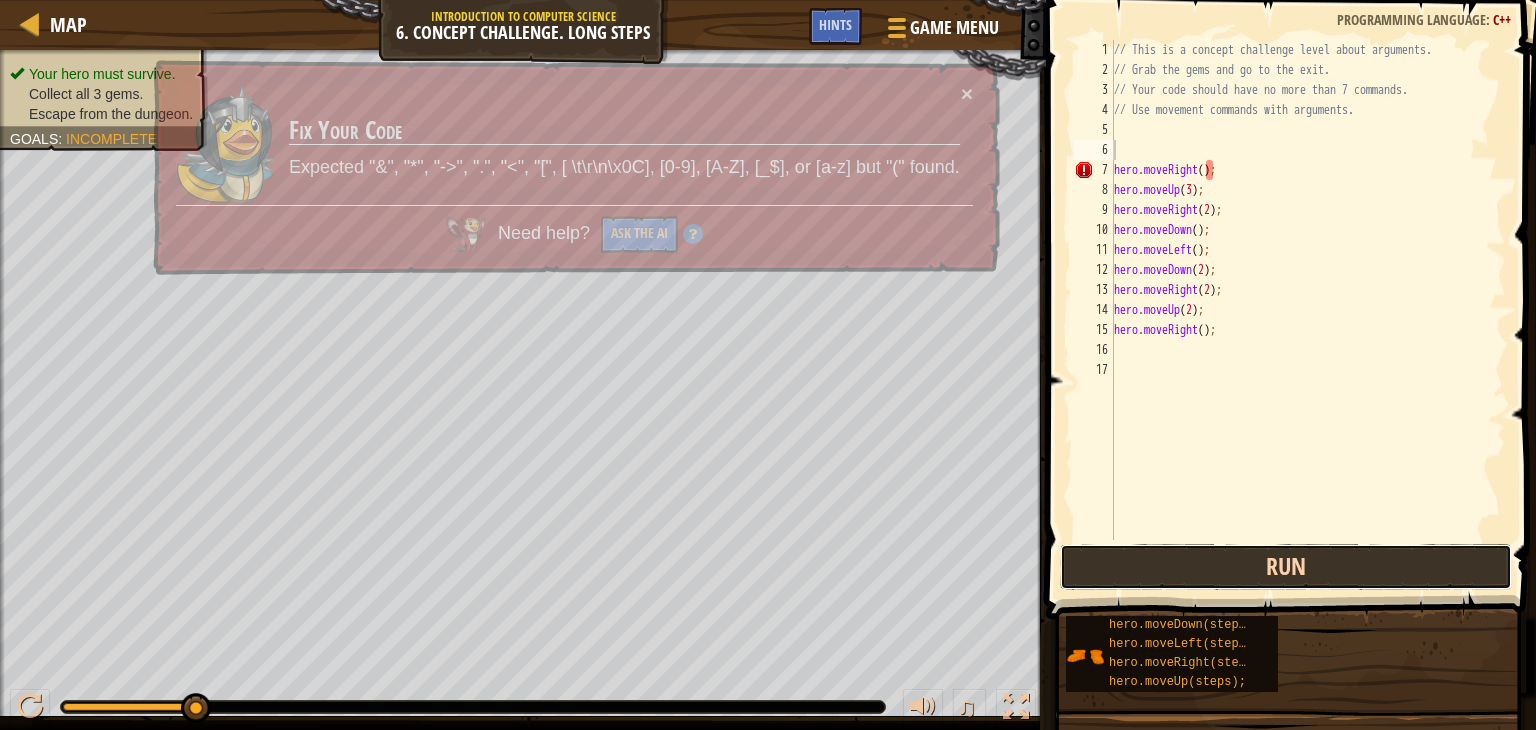 click on "Run" at bounding box center (1286, 567) 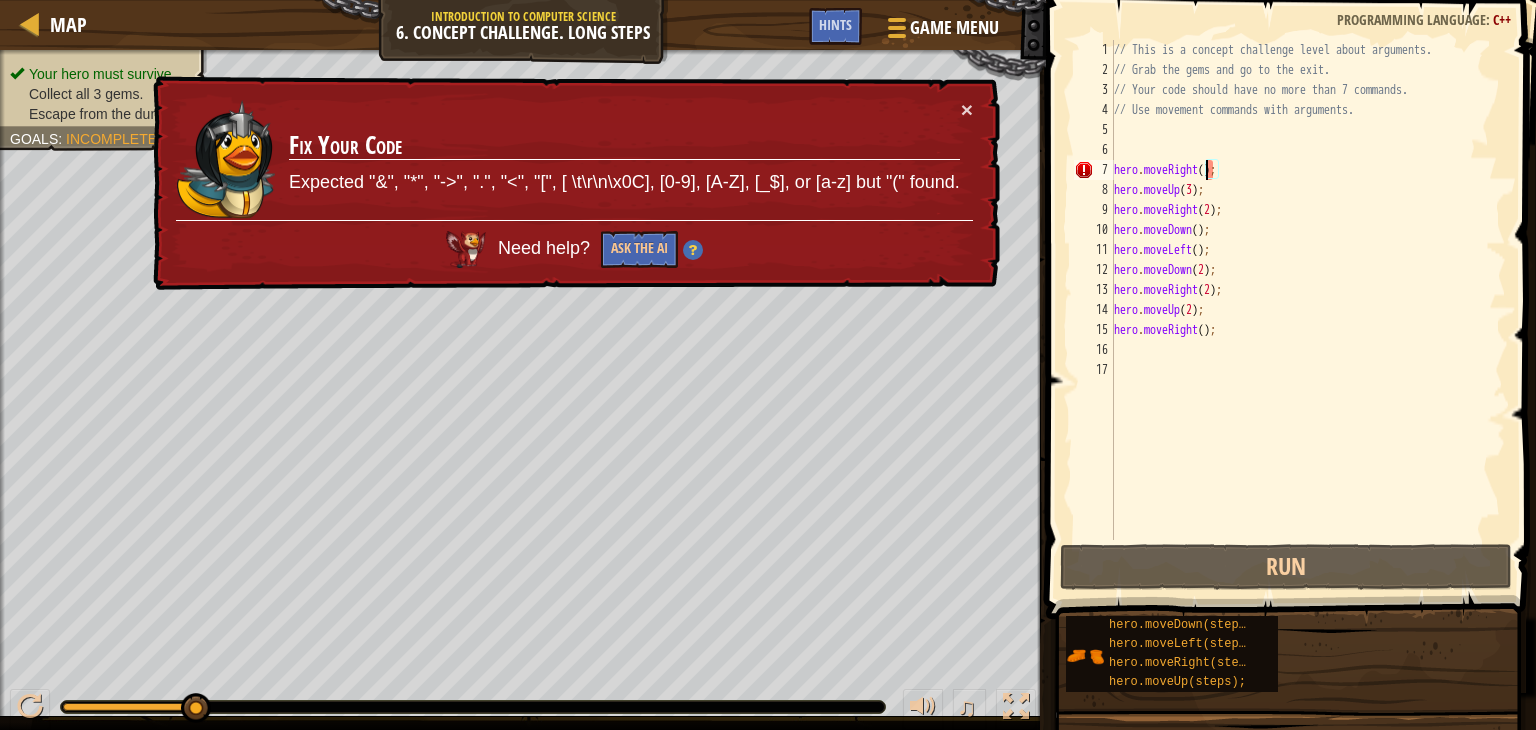click on "// This is a concept challenge level about arguments. // Grab the gems and go to the exit. // Your code should have no more than 7 commands. // Use movement commands with arguments. hero . moveRight ( ) ; hero . moveUp ( 3 ) ; hero . moveRight ( 2 ) ; hero . moveDown ( ) ; hero . moveLeft ( ) ; hero . moveDown ( 2 ) ; hero . moveRight ( 2 ) ; hero . moveUp ( 2 ) ; hero . moveRight ( ) ;" at bounding box center [1308, 310] 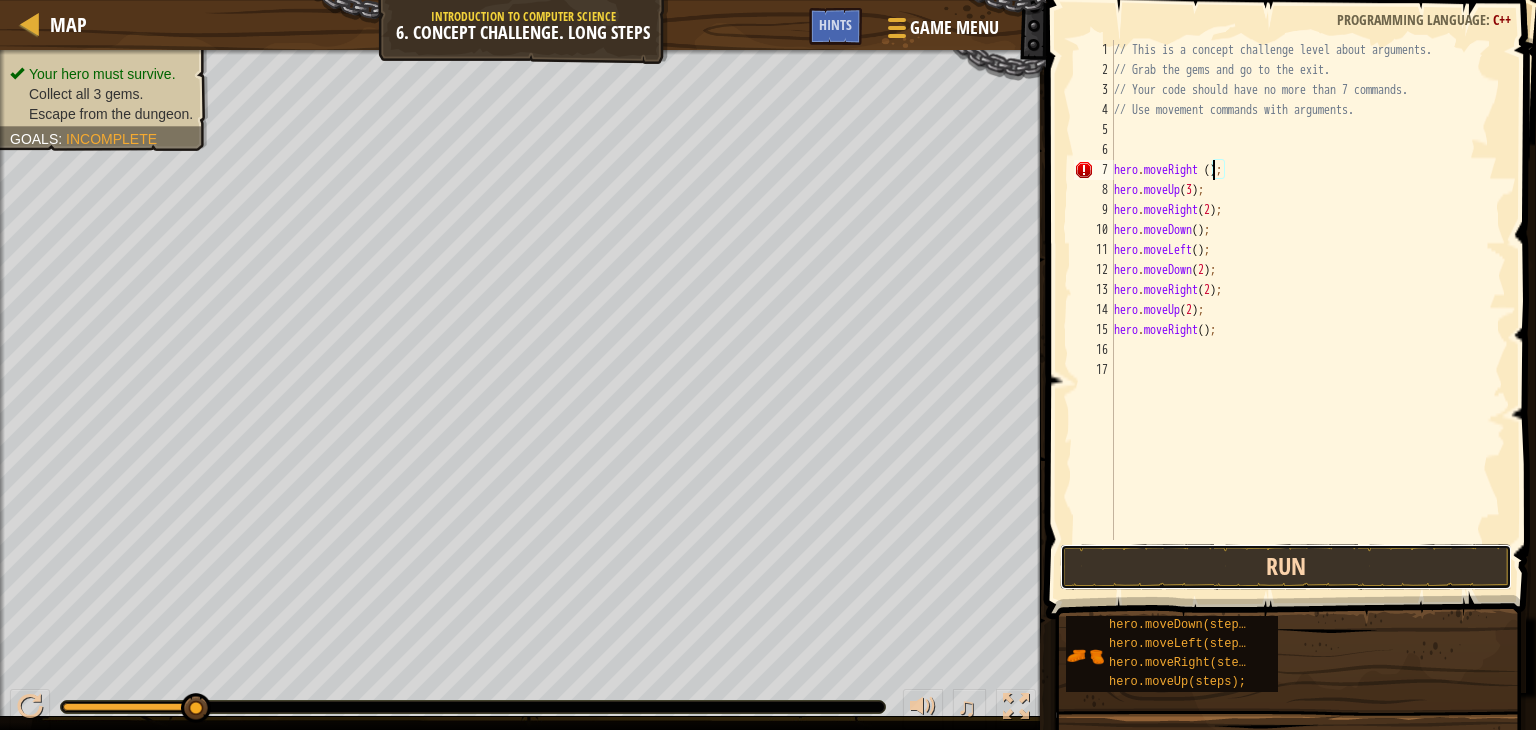 click on "Run" at bounding box center (1286, 567) 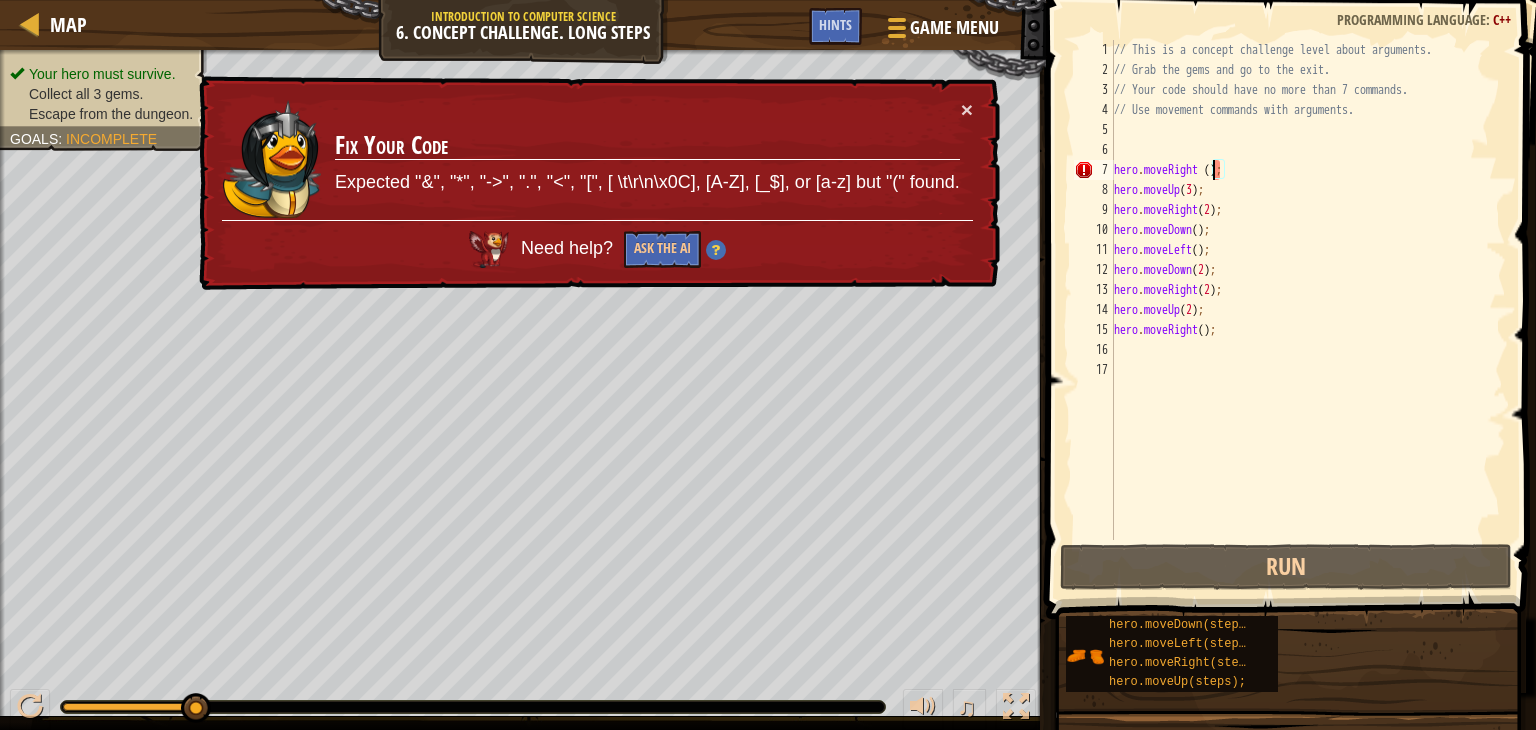 click on "// This is a concept challenge level about arguments. // Grab the gems and go to the exit. // Your code should have no more than 7 commands. // Use movement commands with arguments. hero . moveRight   ( ) ; hero . moveUp ( 3 ) ; hero . moveRight ( 2 ) ; hero . moveDown ( ) ; hero . moveLeft ( ) ; hero . moveDown ( 2 ) ; hero . moveRight ( 2 ) ; hero . moveUp ( 2 ) ; hero . moveRight ( ) ;" at bounding box center [1308, 310] 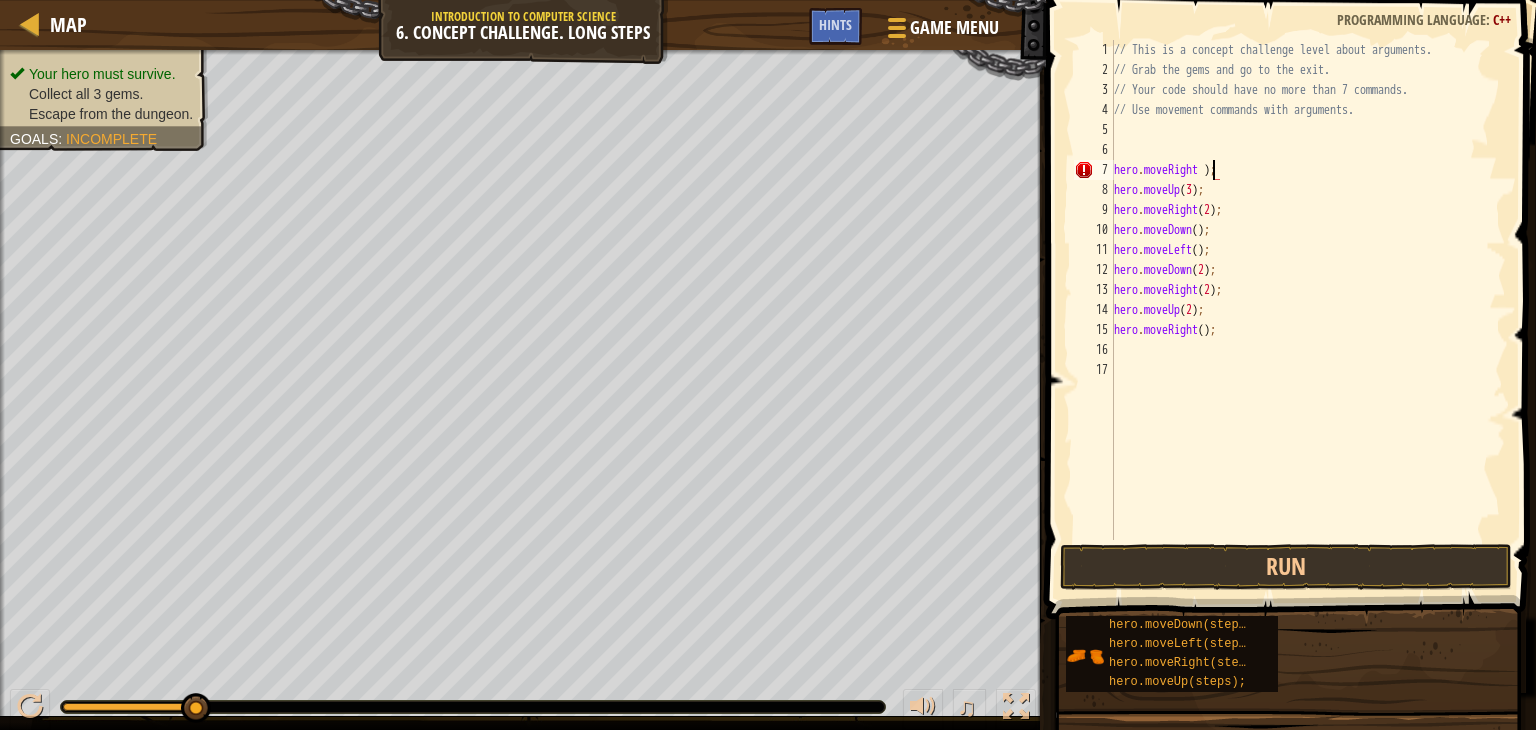 scroll, scrollTop: 9, scrollLeft: 8, axis: both 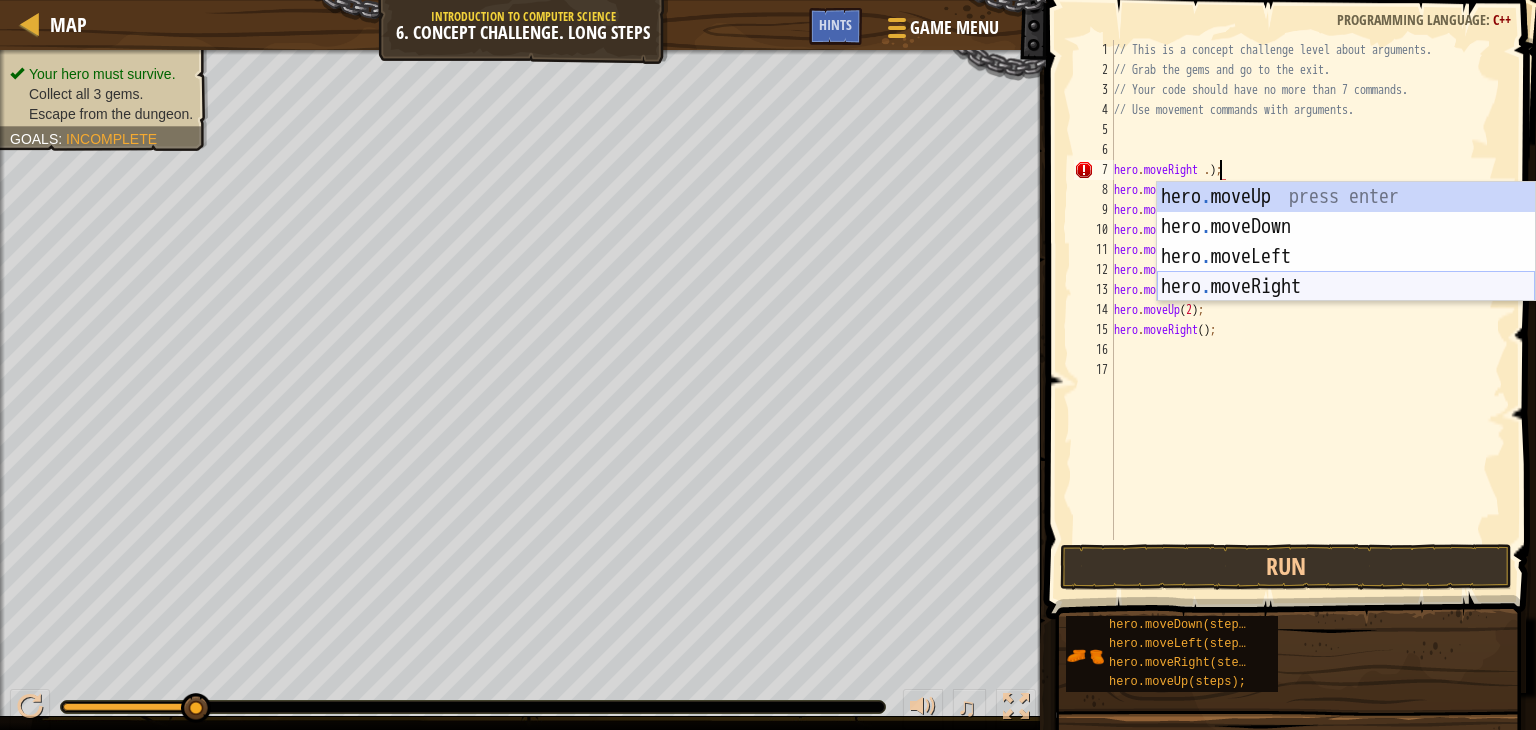 click on "hero . moveUp press enter hero . moveDown press enter hero . moveLeft press enter hero . moveRight press enter" at bounding box center (1346, 272) 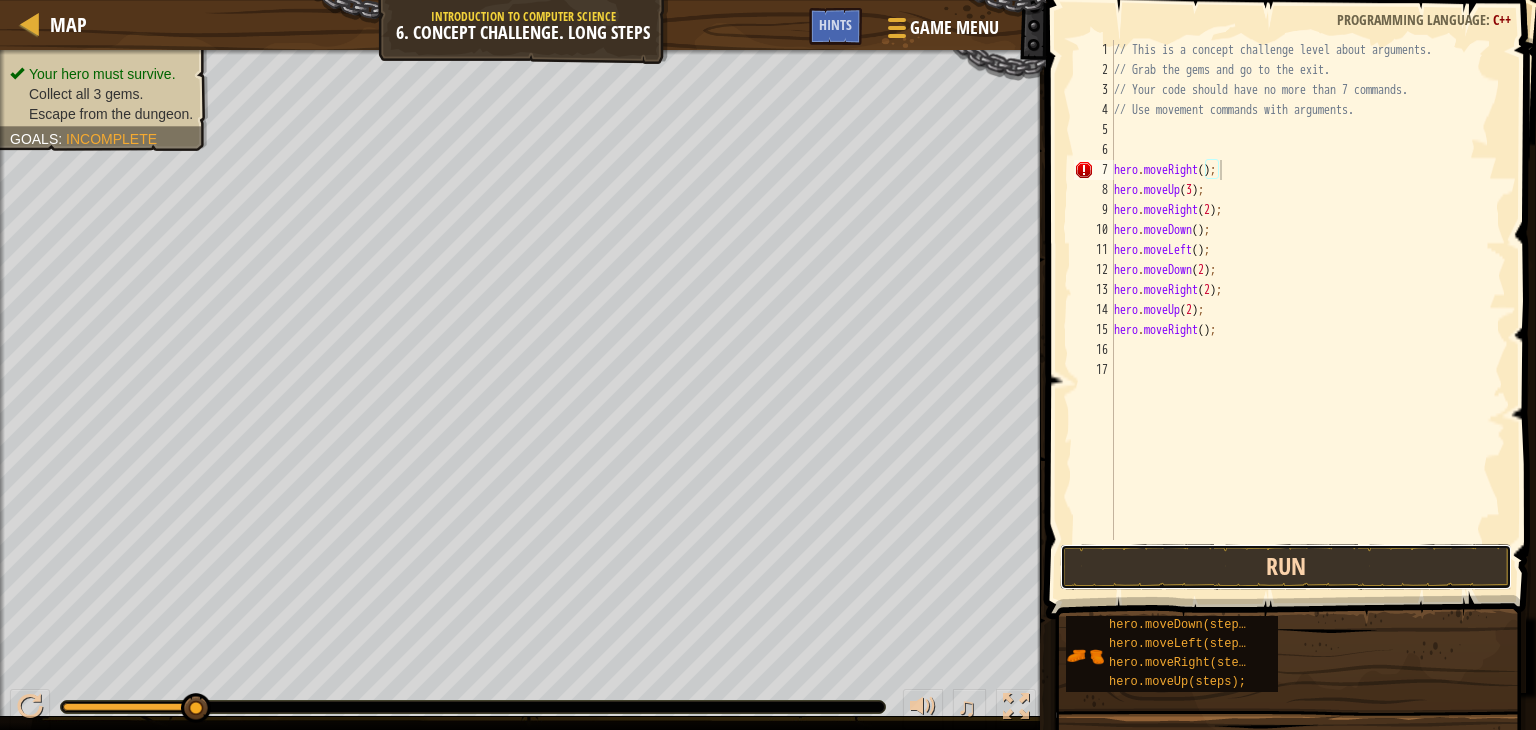 click on "Run" at bounding box center [1286, 567] 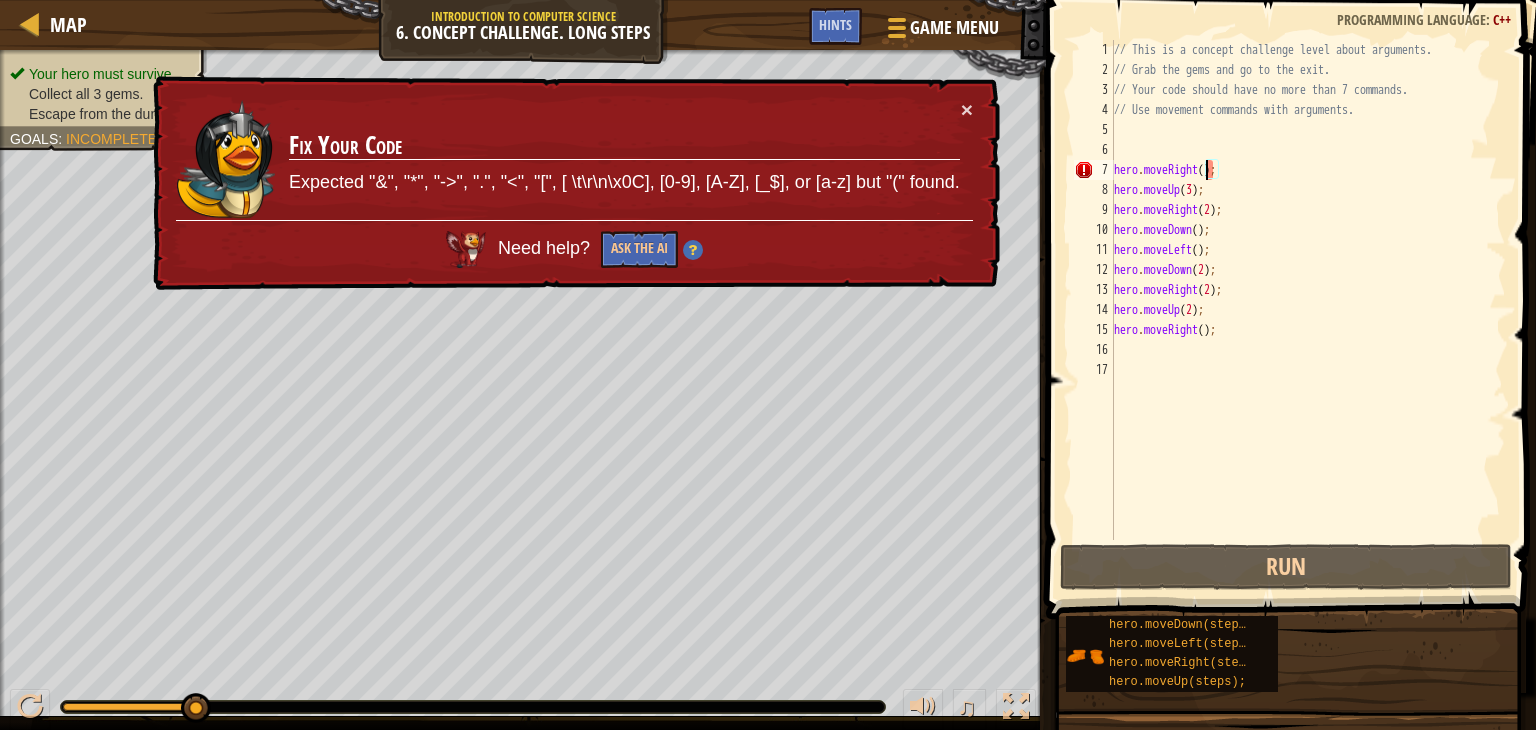 click on "// This is a concept challenge level about arguments. // Grab the gems and go to the exit. // Your code should have no more than 7 commands. // Use movement commands with arguments. hero . moveRight ( ) ; hero . moveUp ( 3 ) ; hero . moveRight ( 2 ) ; hero . moveDown ( ) ; hero . moveLeft ( ) ; hero . moveDown ( 2 ) ; hero . moveRight ( 2 ) ; hero . moveUp ( 2 ) ; hero . moveRight ( ) ;" at bounding box center [1308, 310] 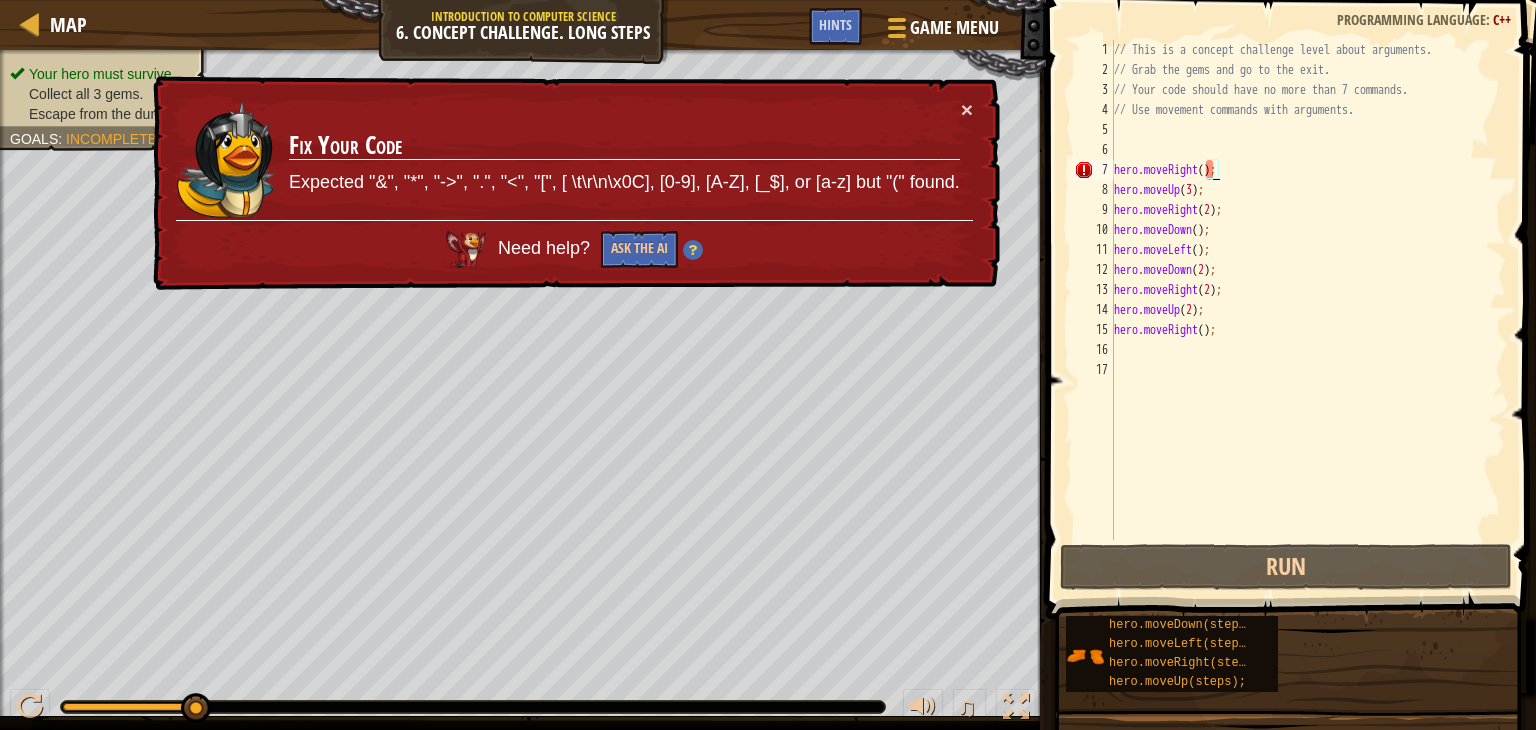 click on "// This is a concept challenge level about arguments. // Grab the gems and go to the exit. // Your code should have no more than 7 commands. // Use movement commands with arguments. hero . moveRight ( ) ; hero . moveUp ( 3 ) ; hero . moveRight ( 2 ) ; hero . moveDown ( ) ; hero . moveLeft ( ) ; hero . moveDown ( 2 ) ; hero . moveRight ( 2 ) ; hero . moveUp ( 2 ) ; hero . moveRight ( ) ;" at bounding box center [1308, 310] 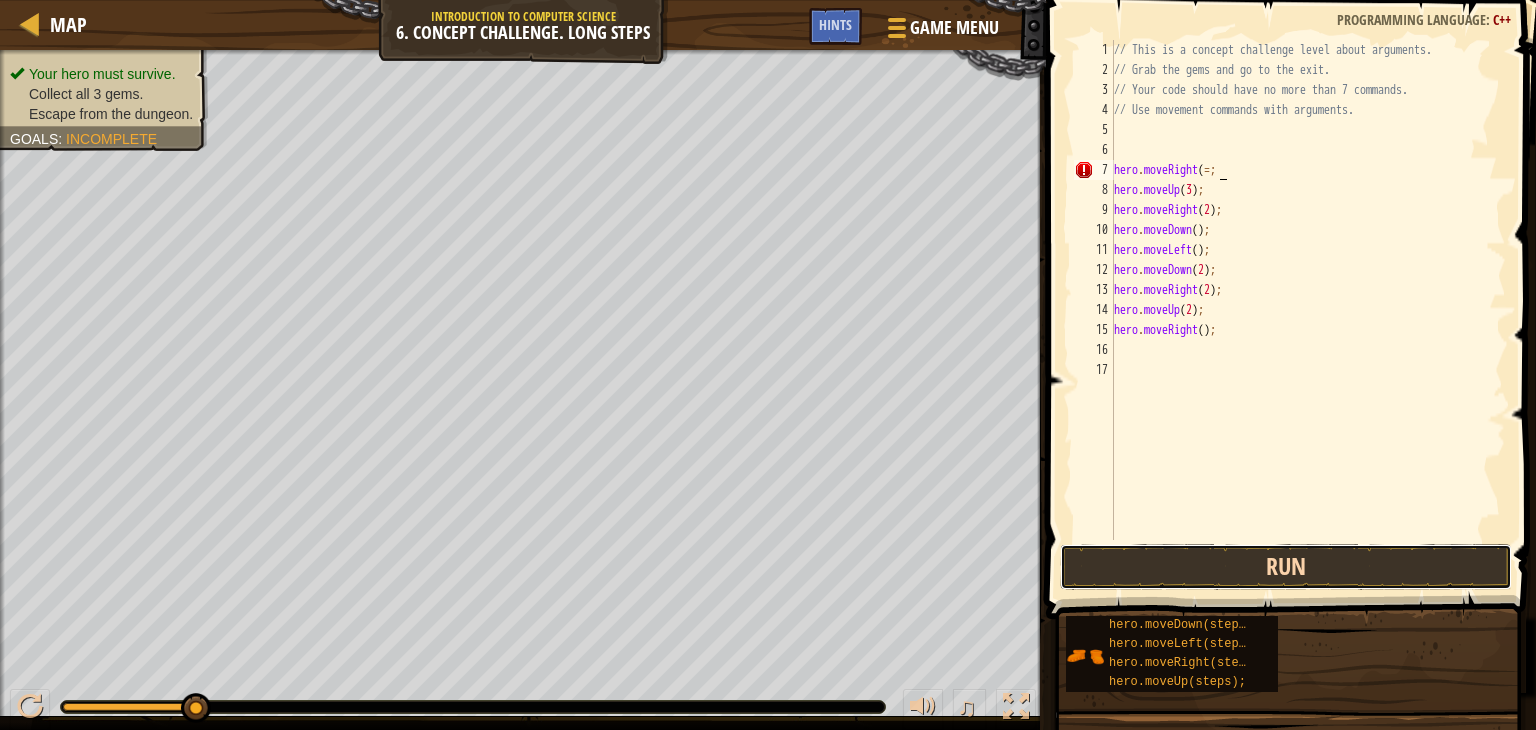click on "Run" at bounding box center (1286, 567) 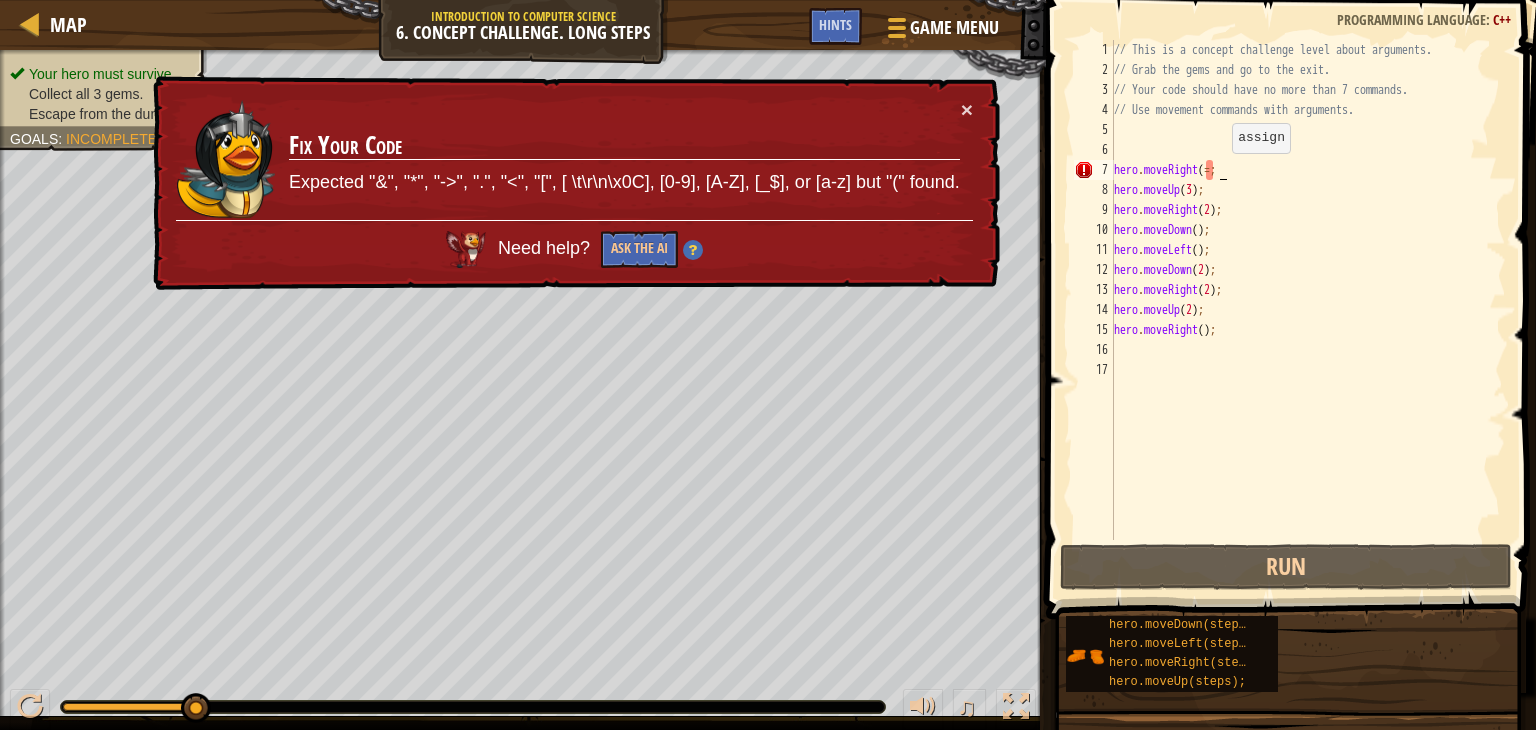 click on "// This is a concept challenge level about arguments. // Grab the gems and go to the exit. // Your code should have no more than 7 commands. // Use movement commands with arguments. hero . moveRight ( = ; hero . moveUp ( 3 ) ; hero . moveRight ( 2 ) ; hero . moveDown ( ) ; hero . moveLeft ( ) ; hero . moveDown ( 2 ) ; hero . moveRight ( 2 ) ; hero . moveUp ( 2 ) ; hero . moveRight ( ) ;" at bounding box center (1308, 310) 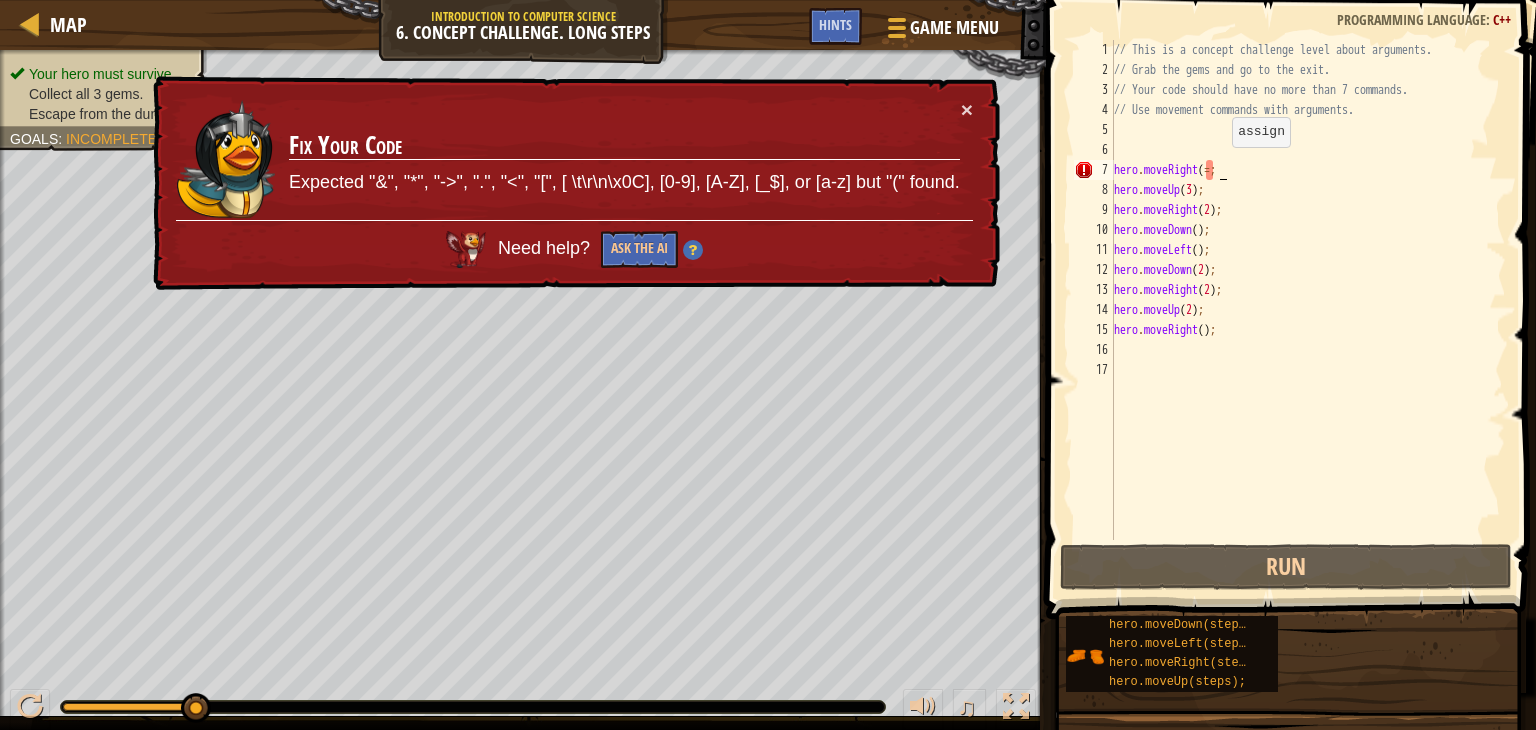 click on "// This is a concept challenge level about arguments. // Grab the gems and go to the exit. // Your code should have no more than 7 commands. // Use movement commands with arguments. hero . moveRight ( = ; hero . moveUp ( 3 ) ; hero . moveRight ( 2 ) ; hero . moveDown ( ) ; hero . moveLeft ( ) ; hero . moveDown ( 2 ) ; hero . moveRight ( 2 ) ; hero . moveUp ( 2 ) ; hero . moveRight ( ) ;" at bounding box center [1308, 310] 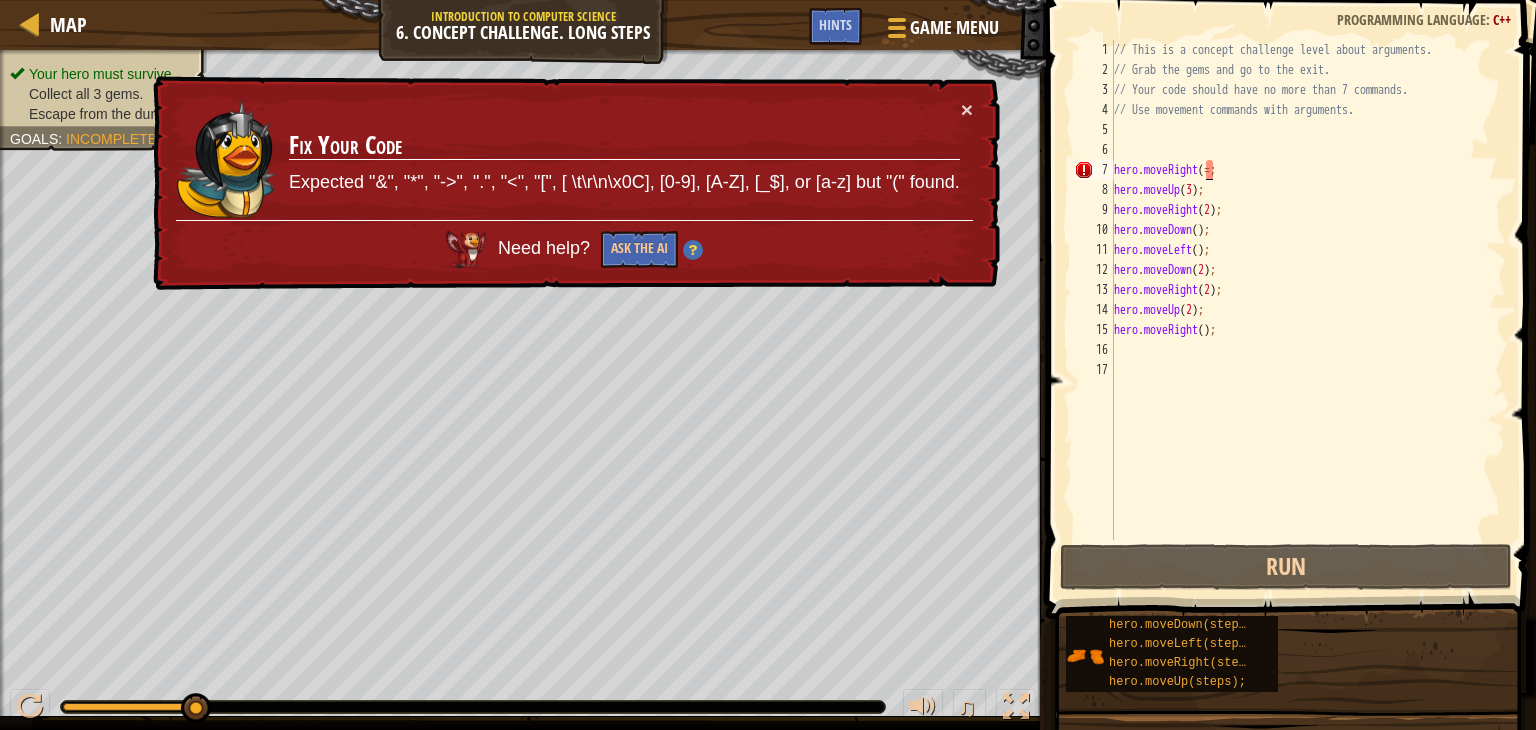 click on "// This is a concept challenge level about arguments. // Grab the gems and go to the exit. // Your code should have no more than 7 commands. // Use movement commands with arguments. hero . moveRight ( = ; hero . moveUp ( 3 ) ; hero . moveRight ( 2 ) ; hero . moveDown ( ) ; hero . moveLeft ( ) ; hero . moveDown ( 2 ) ; hero . moveRight ( 2 ) ; hero . moveUp ( 2 ) ; hero . moveRight ( ) ;" at bounding box center (1308, 310) 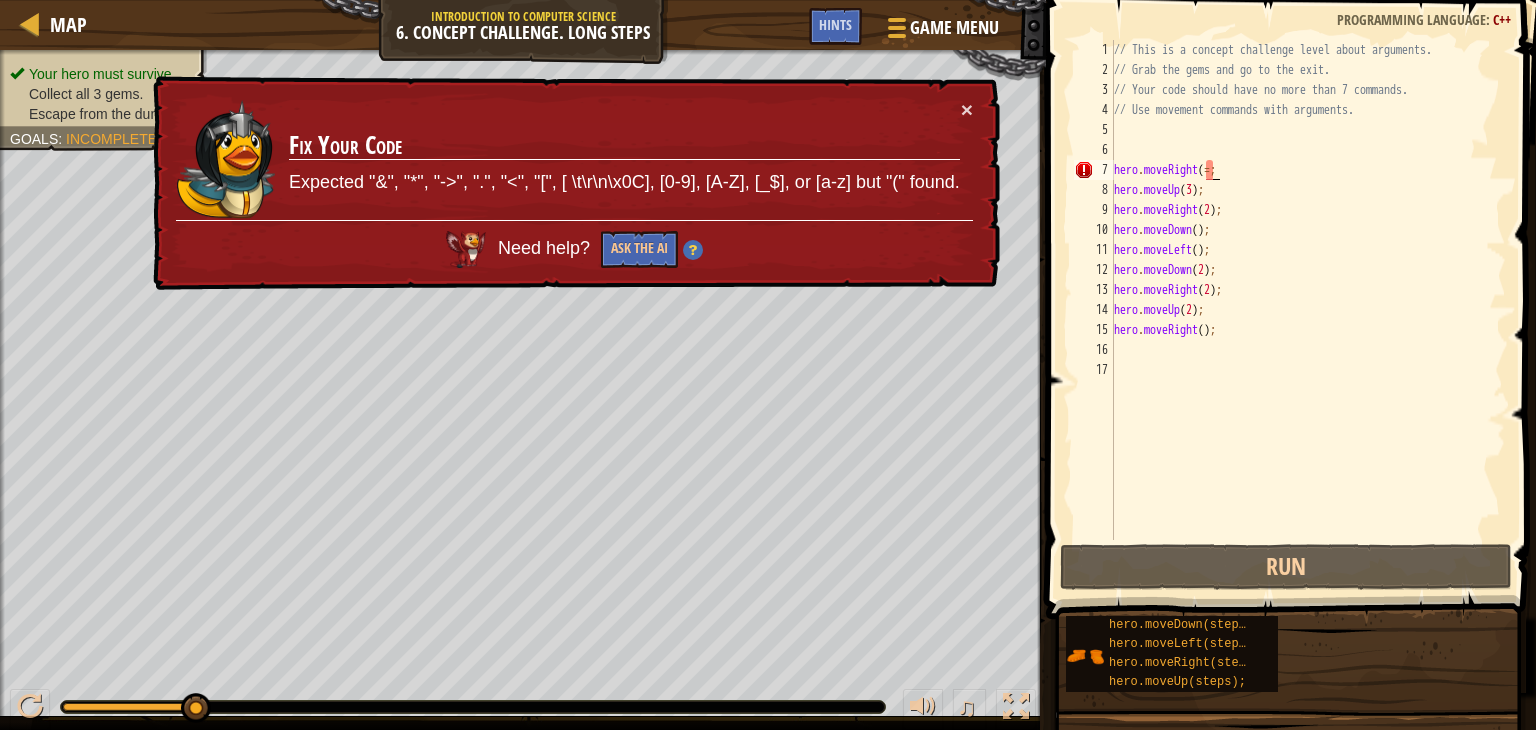 scroll, scrollTop: 9, scrollLeft: 7, axis: both 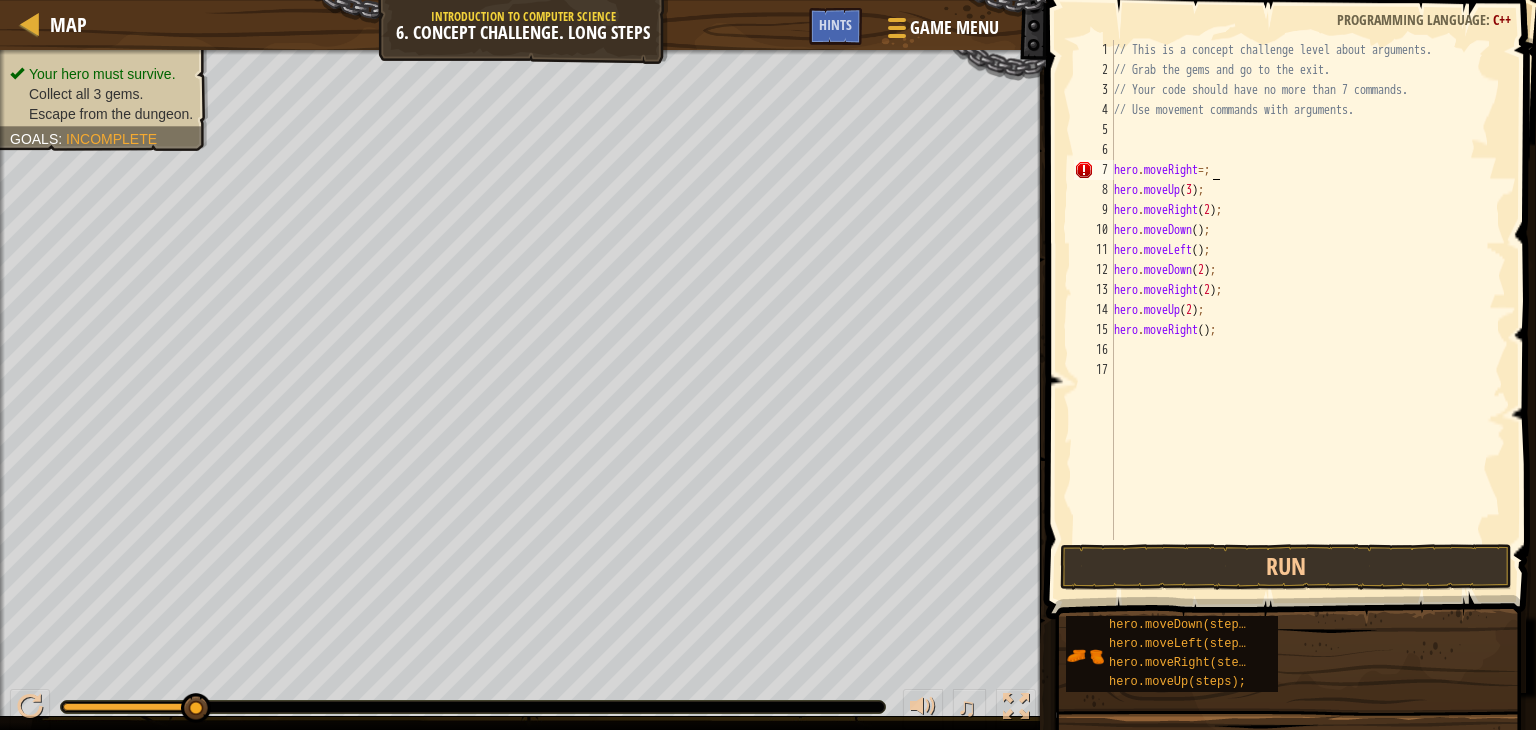 type on "hero.moveRight;" 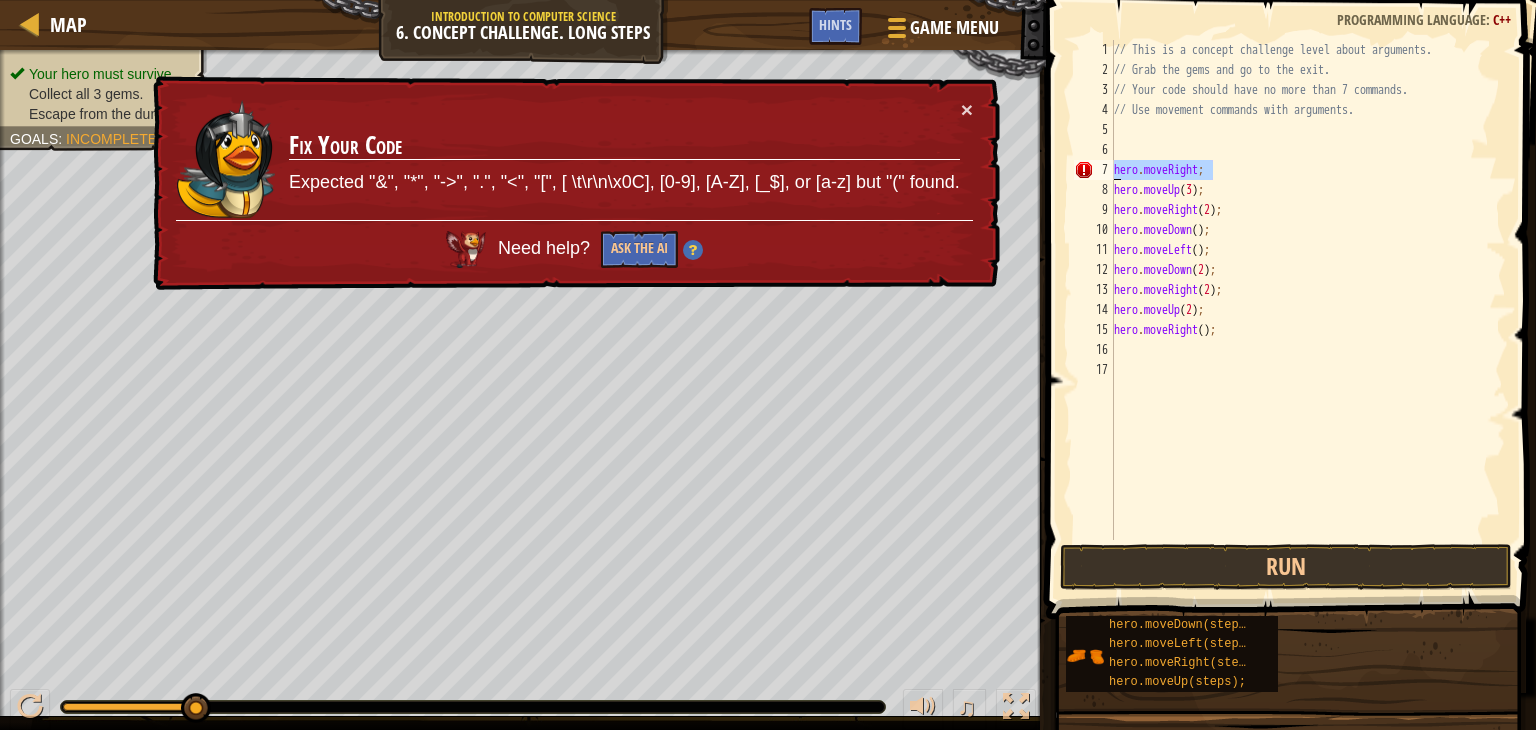 drag, startPoint x: 1228, startPoint y: 177, endPoint x: 1089, endPoint y: 172, distance: 139.0899 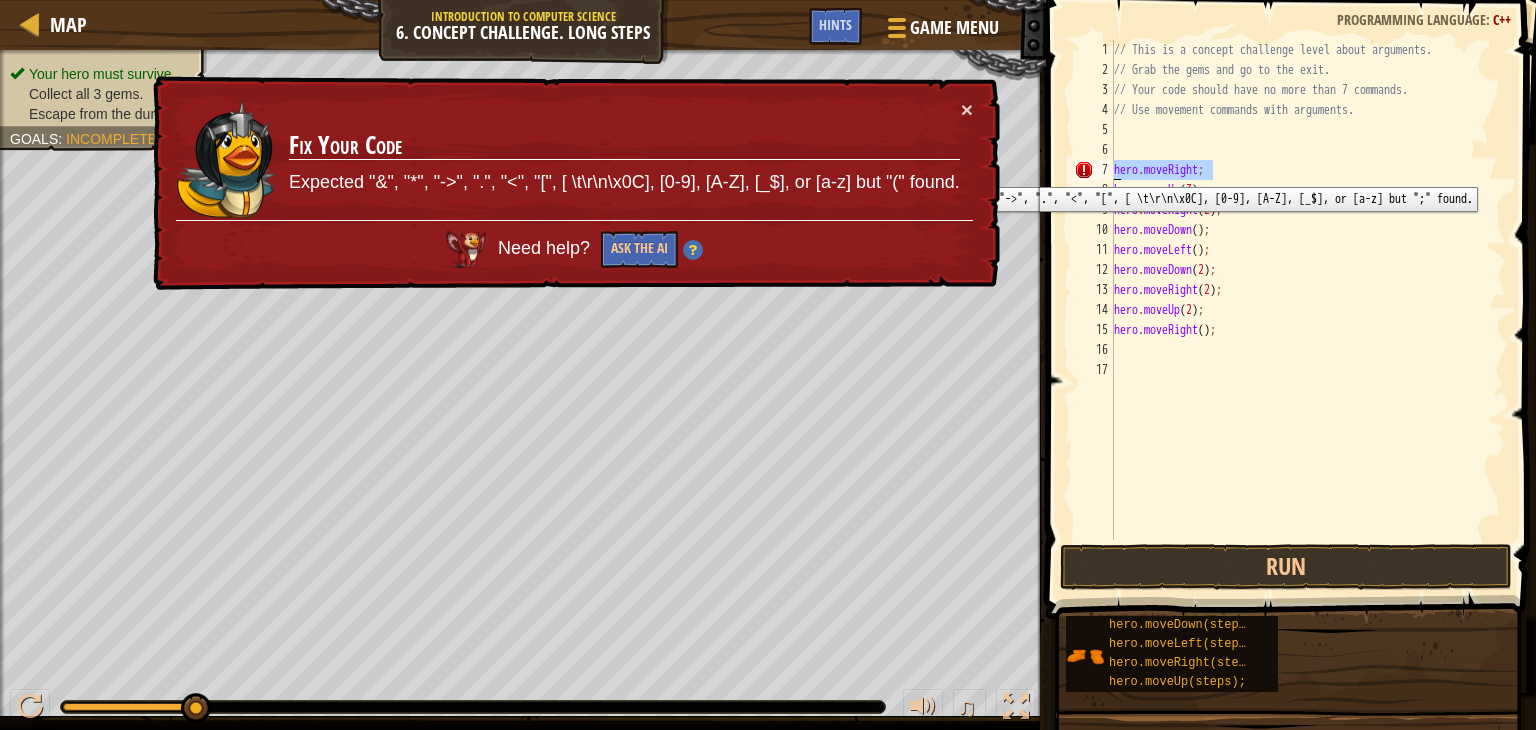 scroll, scrollTop: 9, scrollLeft: 0, axis: vertical 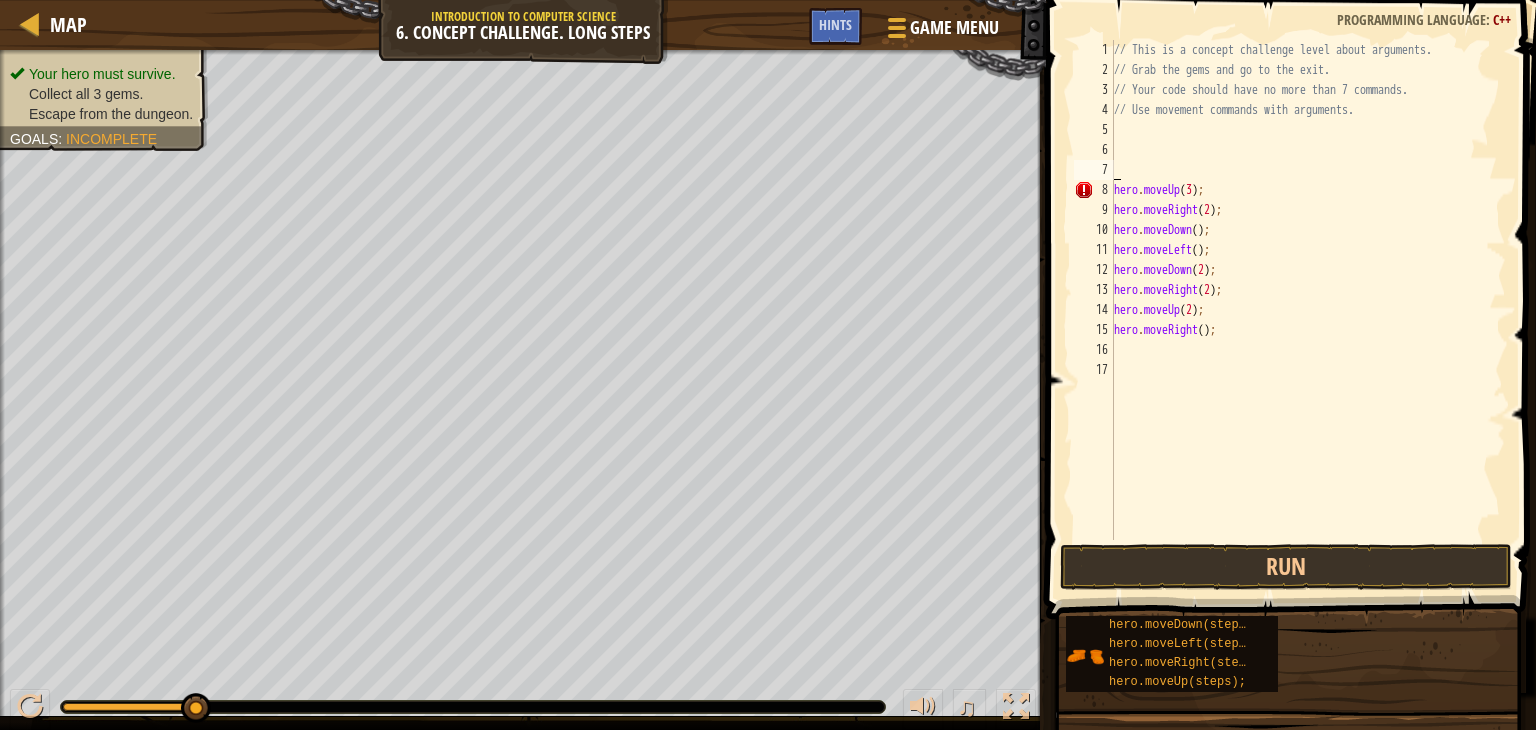 click on "// This is a concept challenge level about arguments. // Grab the gems and go to the exit. // Your code should have no more than 7 commands. // Use movement commands with arguments. hero . moveUp ( 3 ) ; hero . moveRight ( 2 ) ; hero . moveDown ( ) ; hero . moveLeft ( ) ; hero . moveDown ( 2 ) ; hero . moveRight ( 2 ) ; hero . moveUp ( 2 ) ; hero . moveRight ( ) ;" at bounding box center [1308, 310] 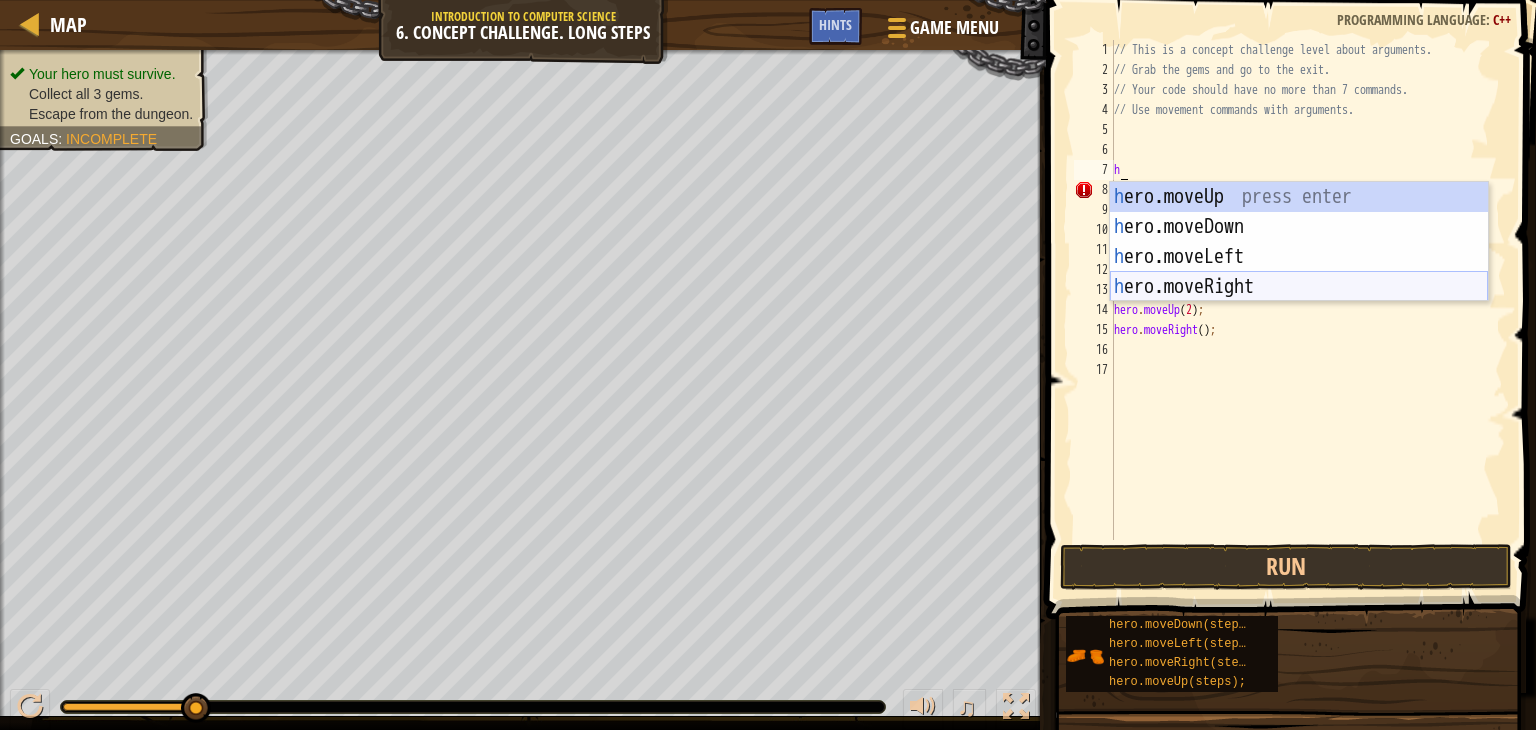 click on "h ero.moveUp press enter h ero.moveDown press enter h ero.moveLeft press enter h ero.moveRight press enter" at bounding box center (1299, 272) 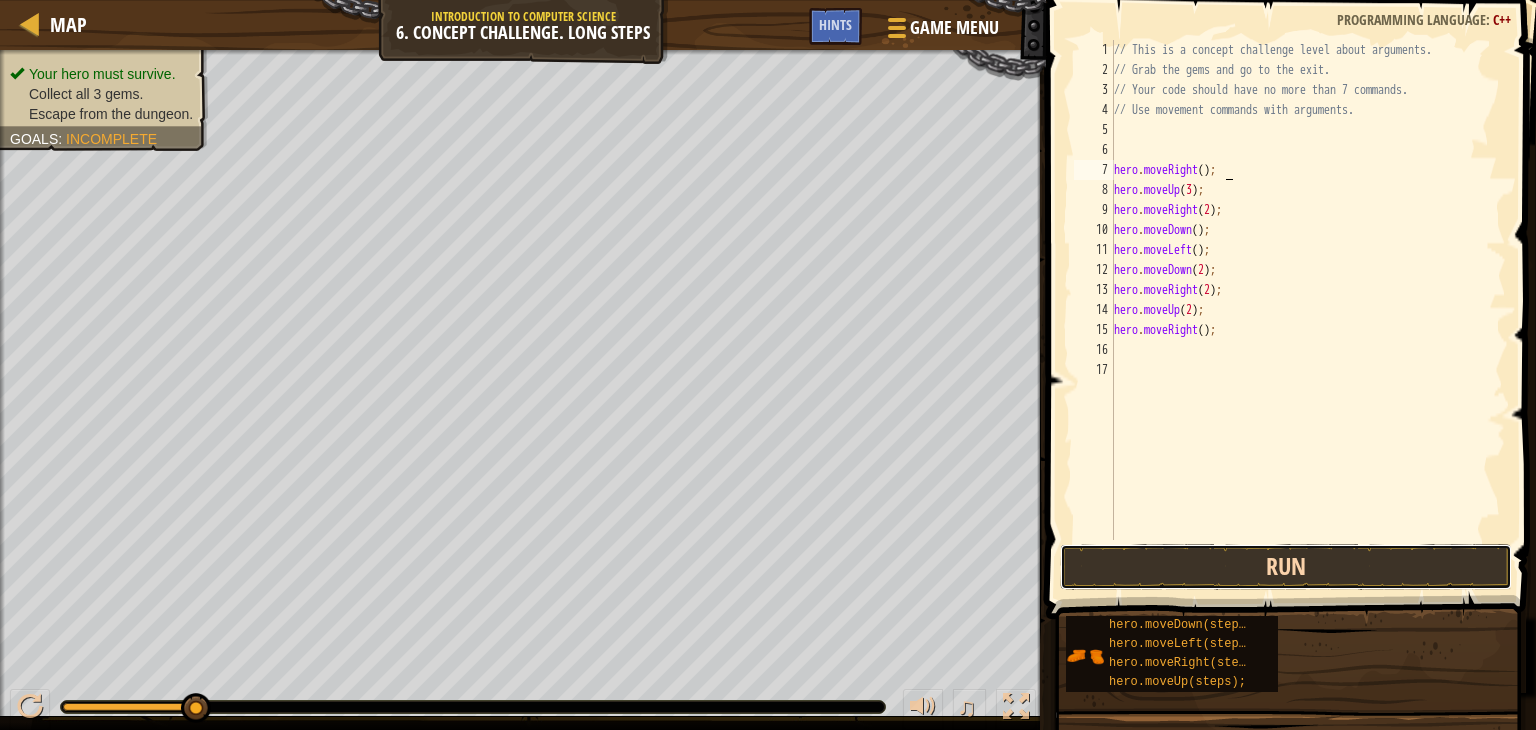 click on "Run" at bounding box center [1286, 567] 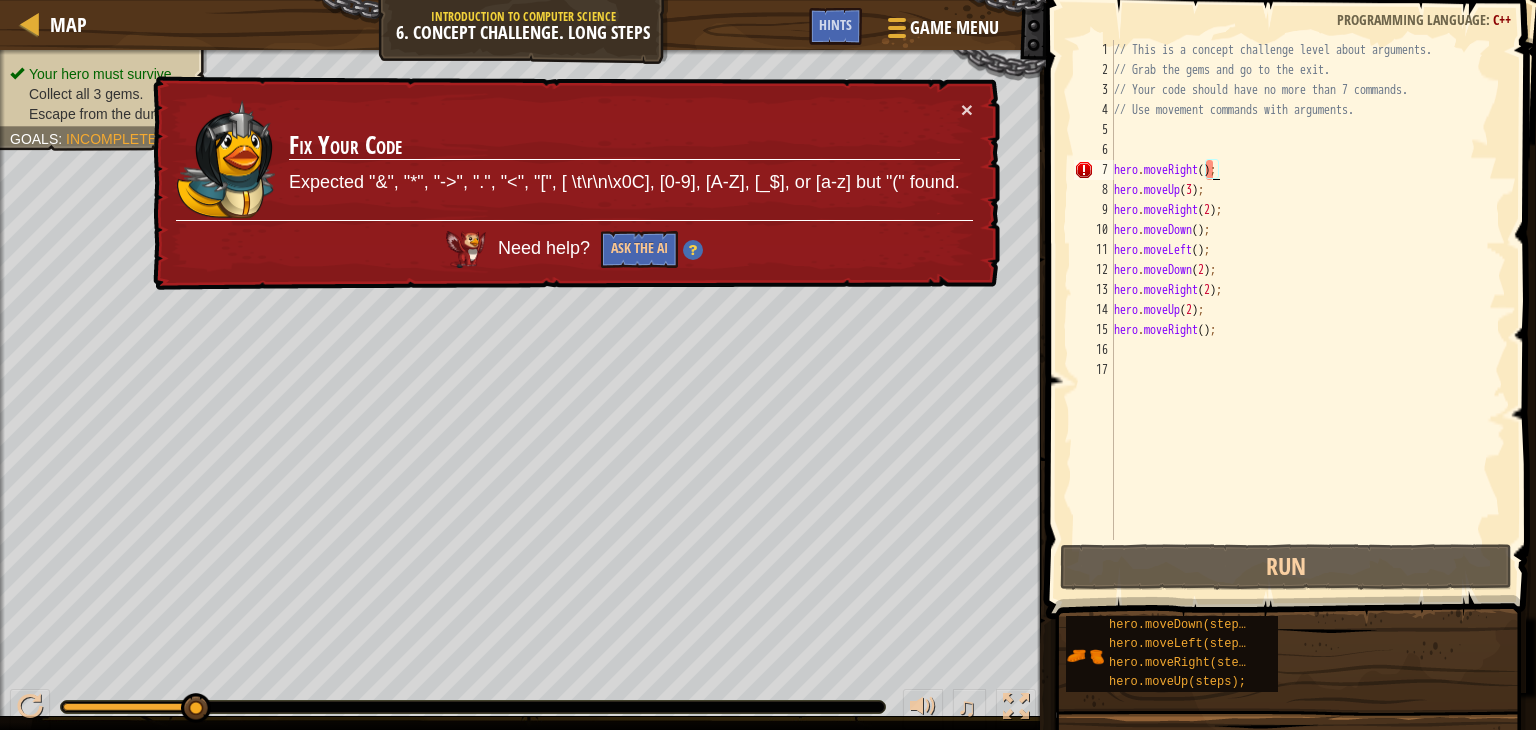 click on "// This is a concept challenge level about arguments. // Grab the gems and go to the exit. // Your code should have no more than 7 commands. // Use movement commands with arguments. hero . moveRight ( ) ; hero . moveUp ( 3 ) ; hero . moveRight ( 2 ) ; hero . moveDown ( ) ; hero . moveLeft ( ) ; hero . moveDown ( 2 ) ; hero . moveRight ( 2 ) ; hero . moveUp ( 2 ) ; hero . moveRight ( ) ;" at bounding box center [1308, 310] 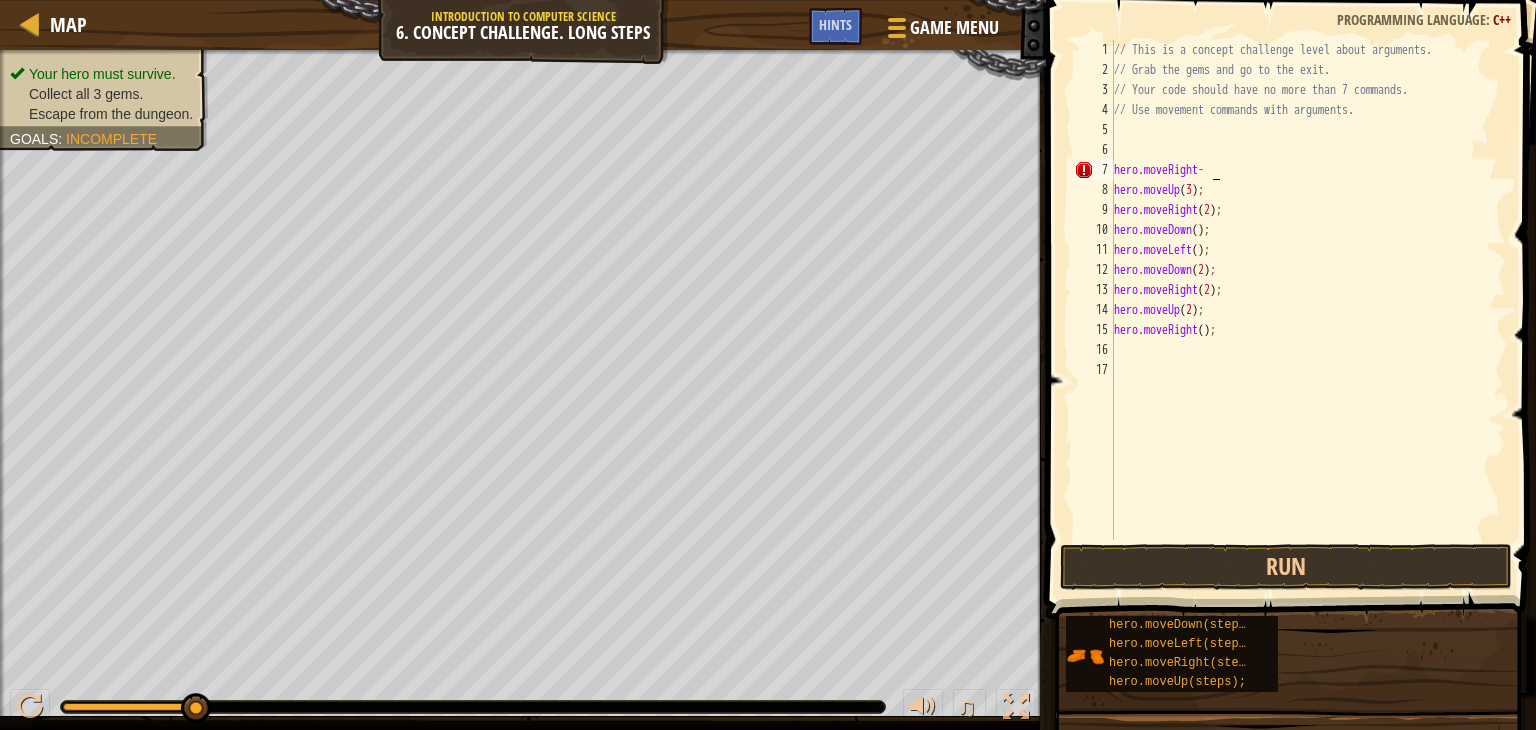 scroll, scrollTop: 9, scrollLeft: 8, axis: both 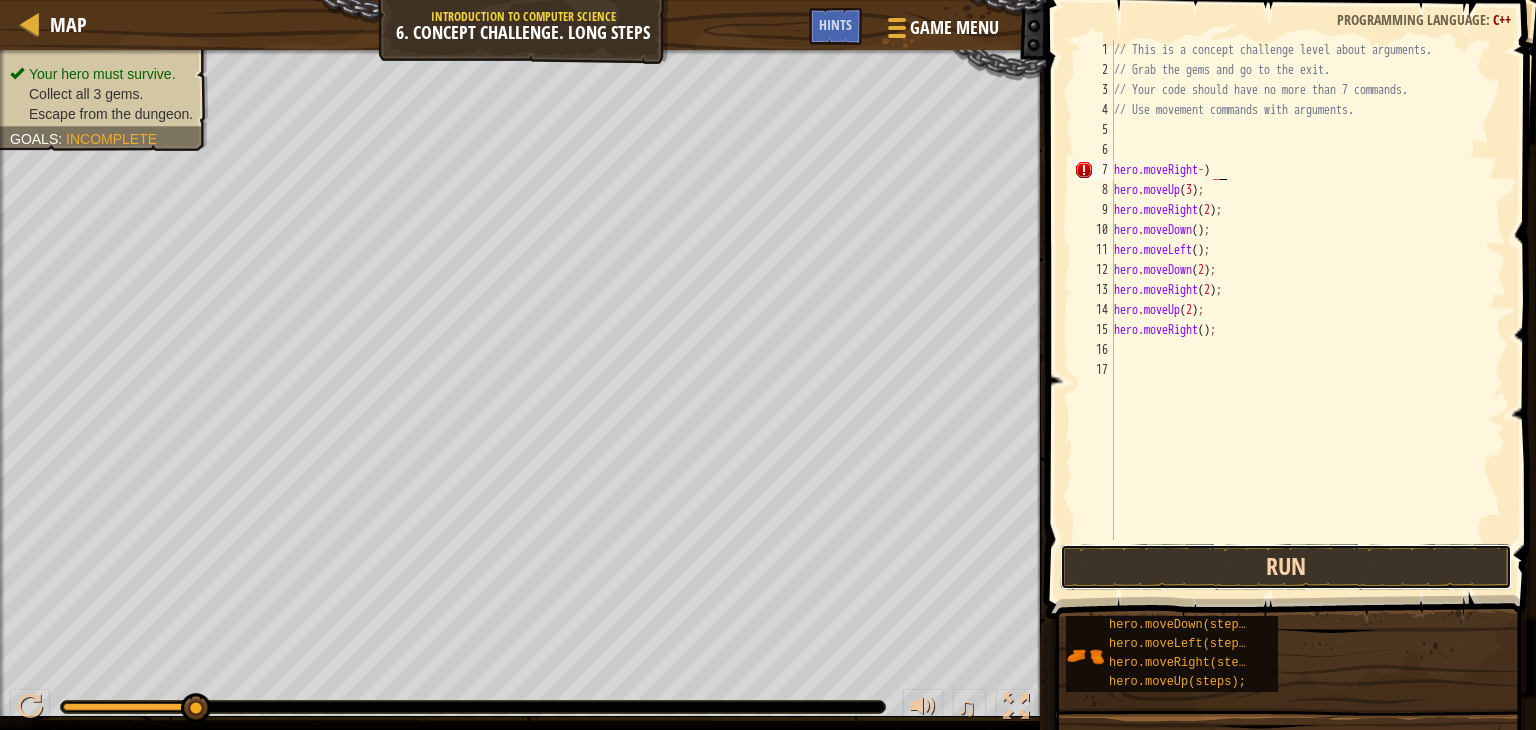 click on "Run" at bounding box center (1286, 567) 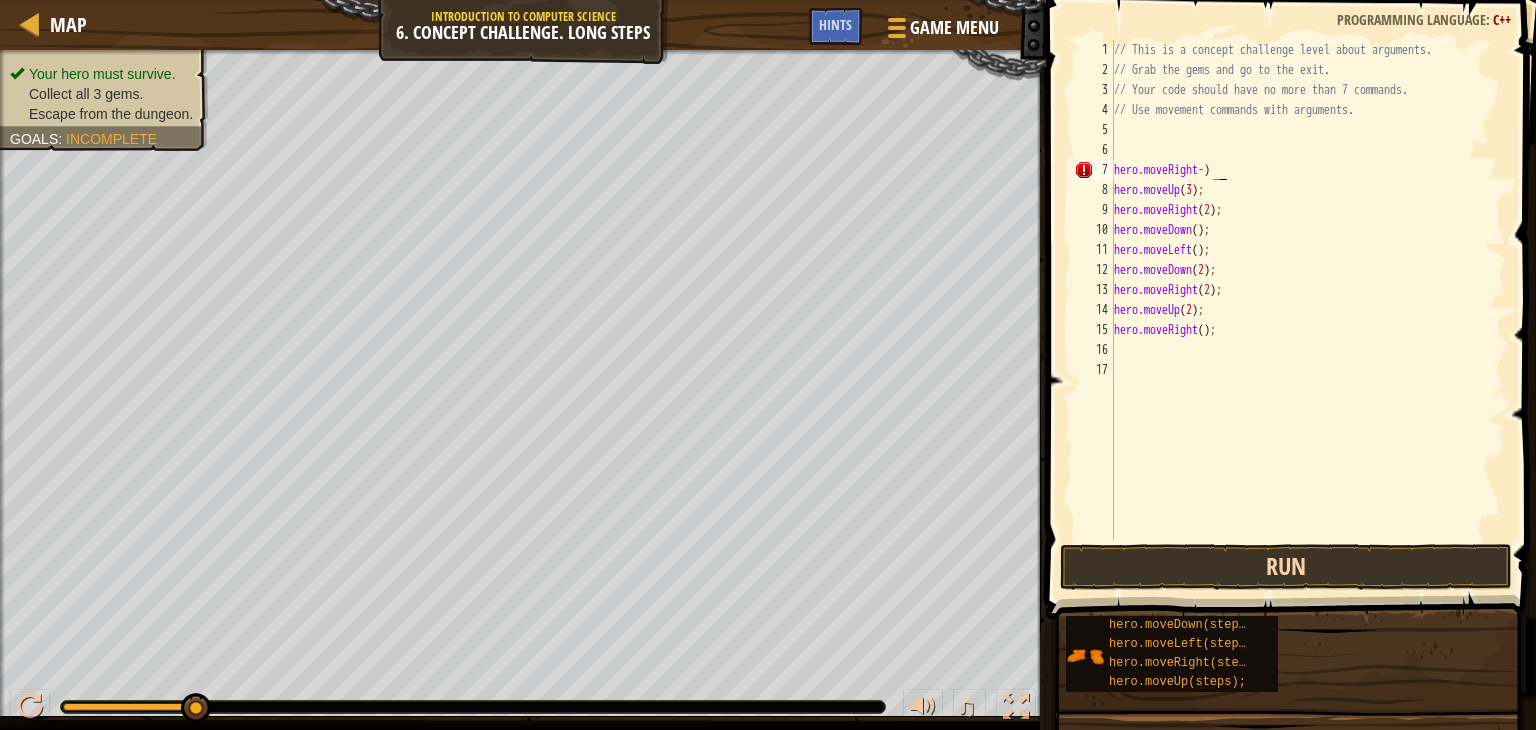 scroll, scrollTop: 9, scrollLeft: 7, axis: both 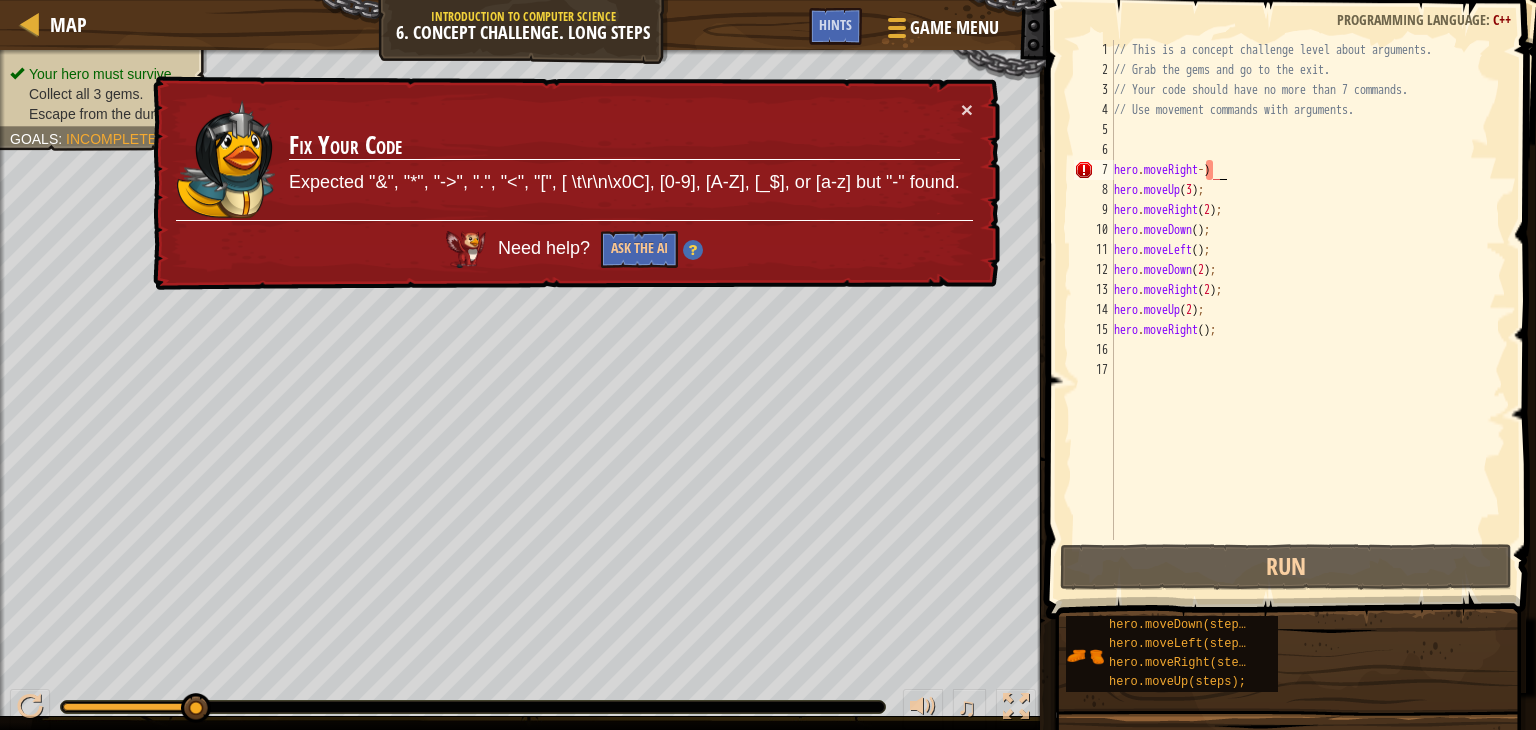 click on "// This is a concept challenge level about arguments. // Grab the gems and go to the exit. // Your code should have no more than 7 commands. // Use movement commands with arguments. hero . moveRight - ) hero . moveUp ( 3 ) ; hero . moveRight ( 2 ) ; hero . moveDown ( ) ; hero . moveLeft ( ) ; hero . moveDown ( 2 ) ; hero . moveRight ( 2 ) ; hero . moveUp ( 2 ) ; hero . moveRight ( ) ;" at bounding box center (1308, 310) 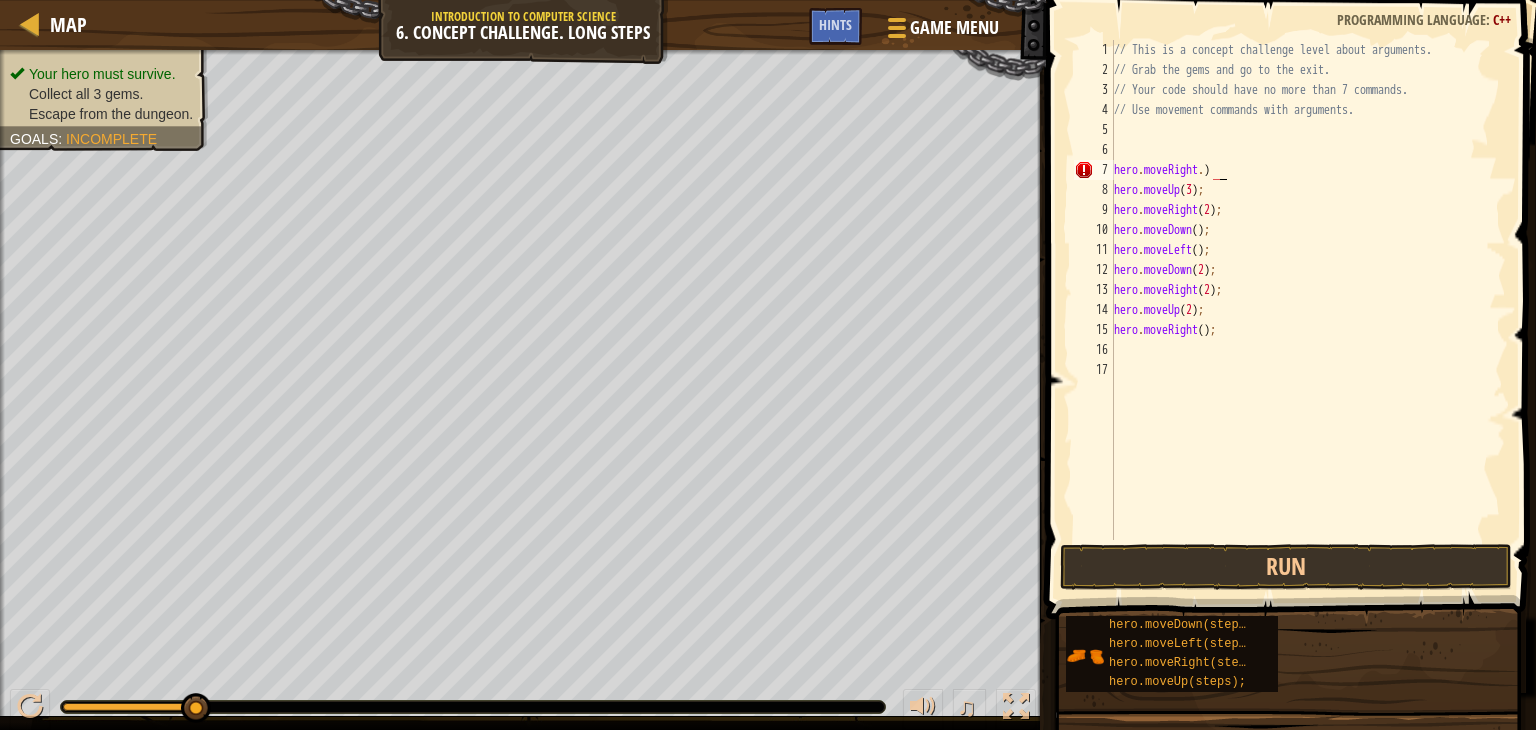 scroll, scrollTop: 9, scrollLeft: 8, axis: both 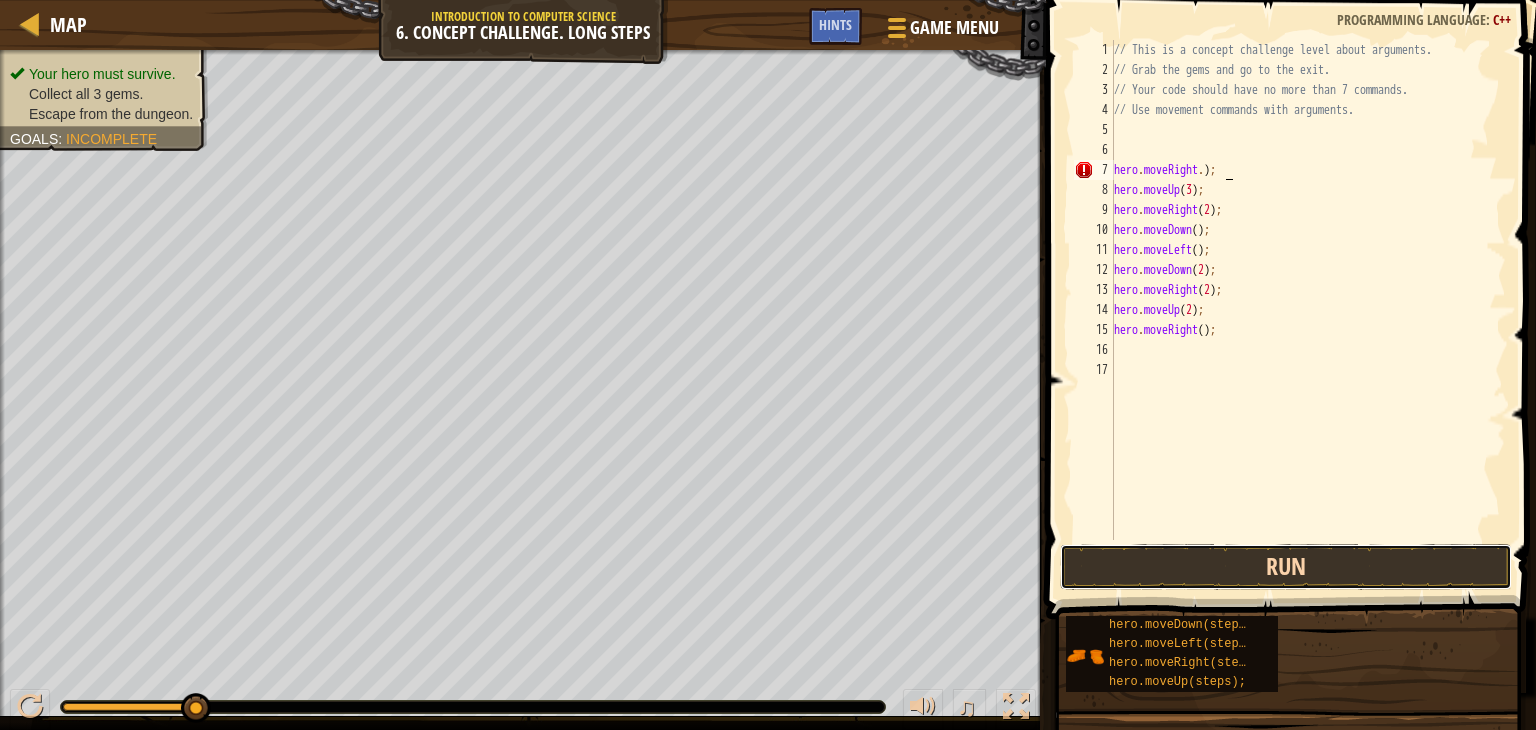 drag, startPoint x: 1380, startPoint y: 545, endPoint x: 1390, endPoint y: 562, distance: 19.723083 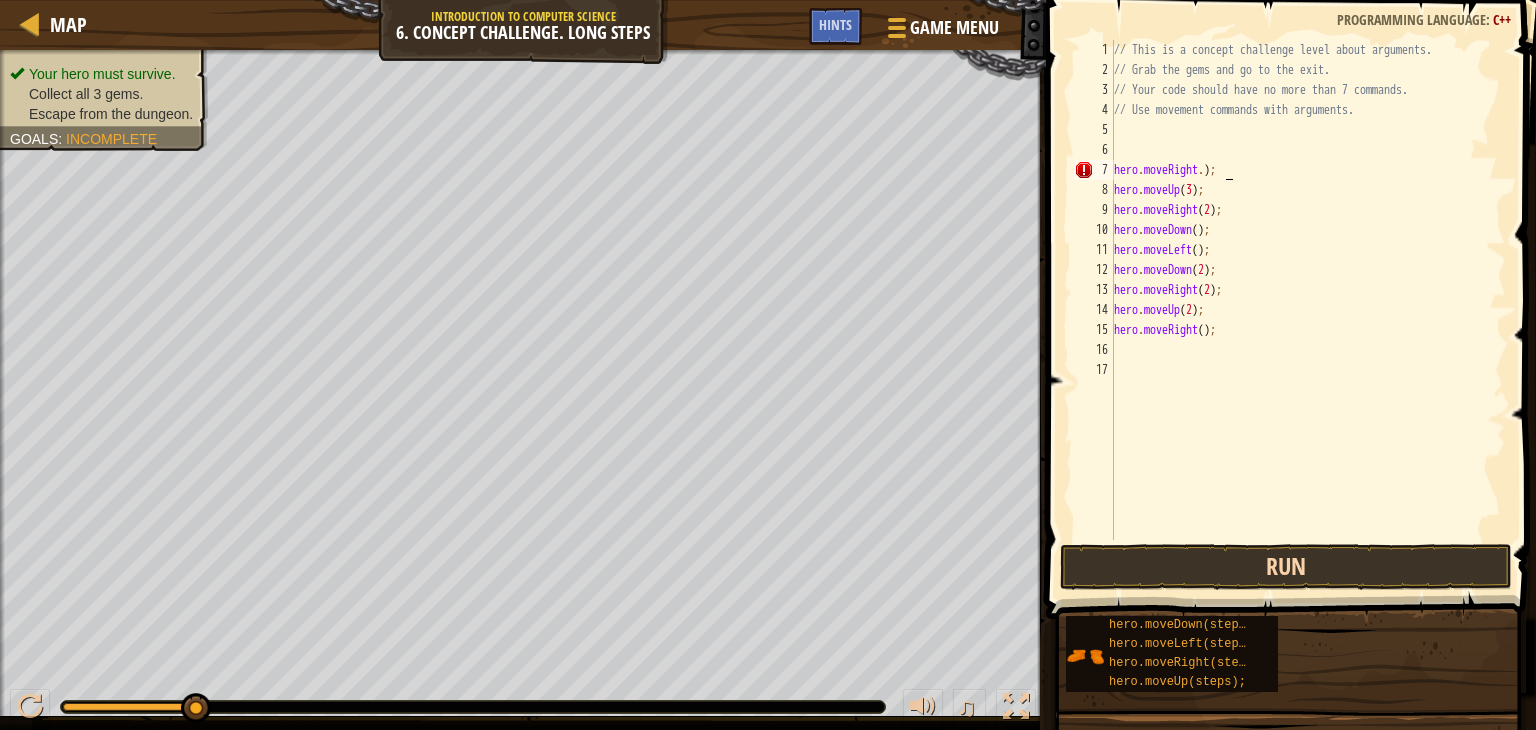 scroll, scrollTop: 9, scrollLeft: 8, axis: both 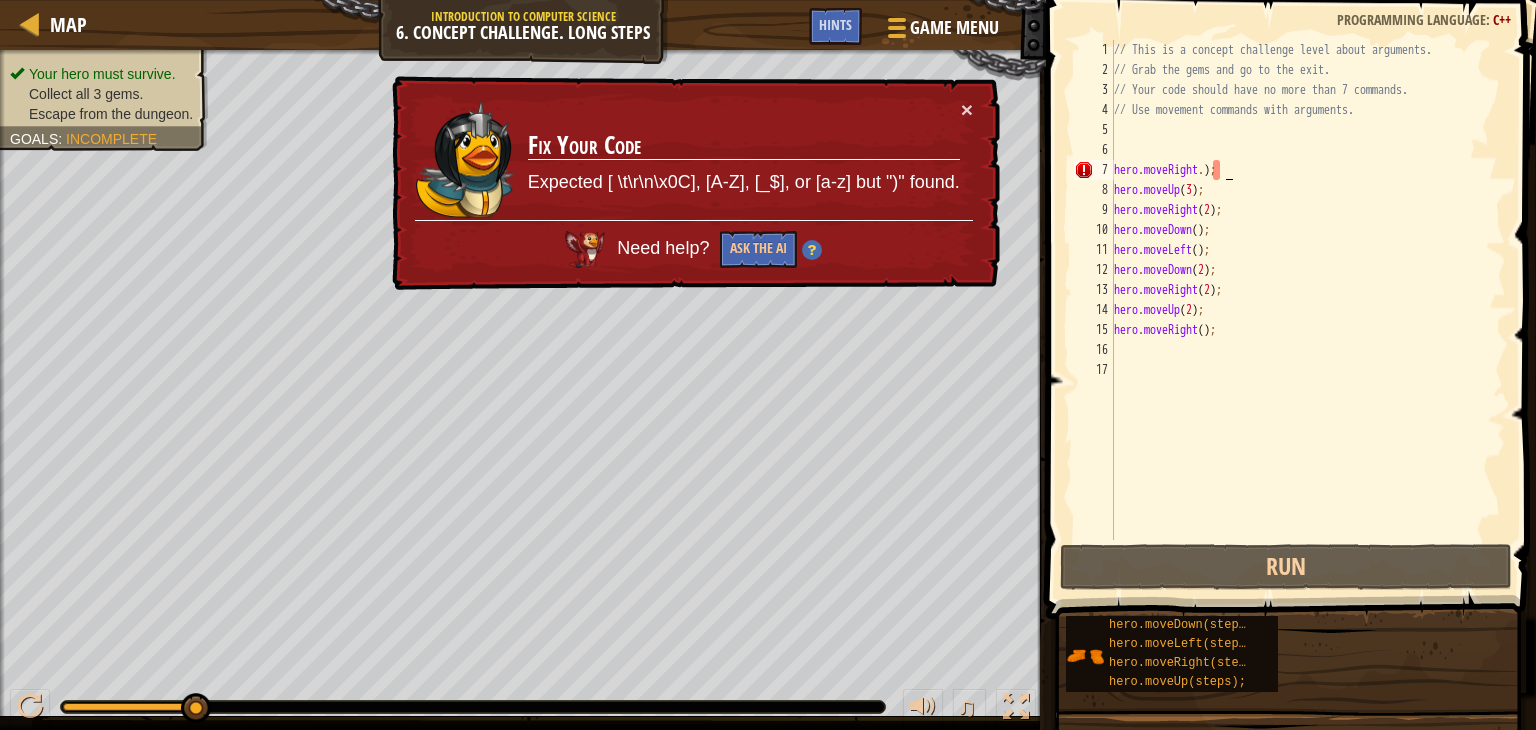 click on "// This is a concept challenge level about arguments. // Grab the gems and go to the exit. // Your code should have no more than 7 commands. // Use movement commands with arguments. hero . moveRight . ) ; hero . moveUp ( 3 ) ; hero . moveRight ( 2 ) ; hero . moveDown ( ) ; hero . moveLeft ( ) ; hero . moveDown ( 2 ) ; hero . moveRight ( 2 ) ; hero . moveUp ( 2 ) ; hero . moveRight ( ) ;" at bounding box center (1308, 310) 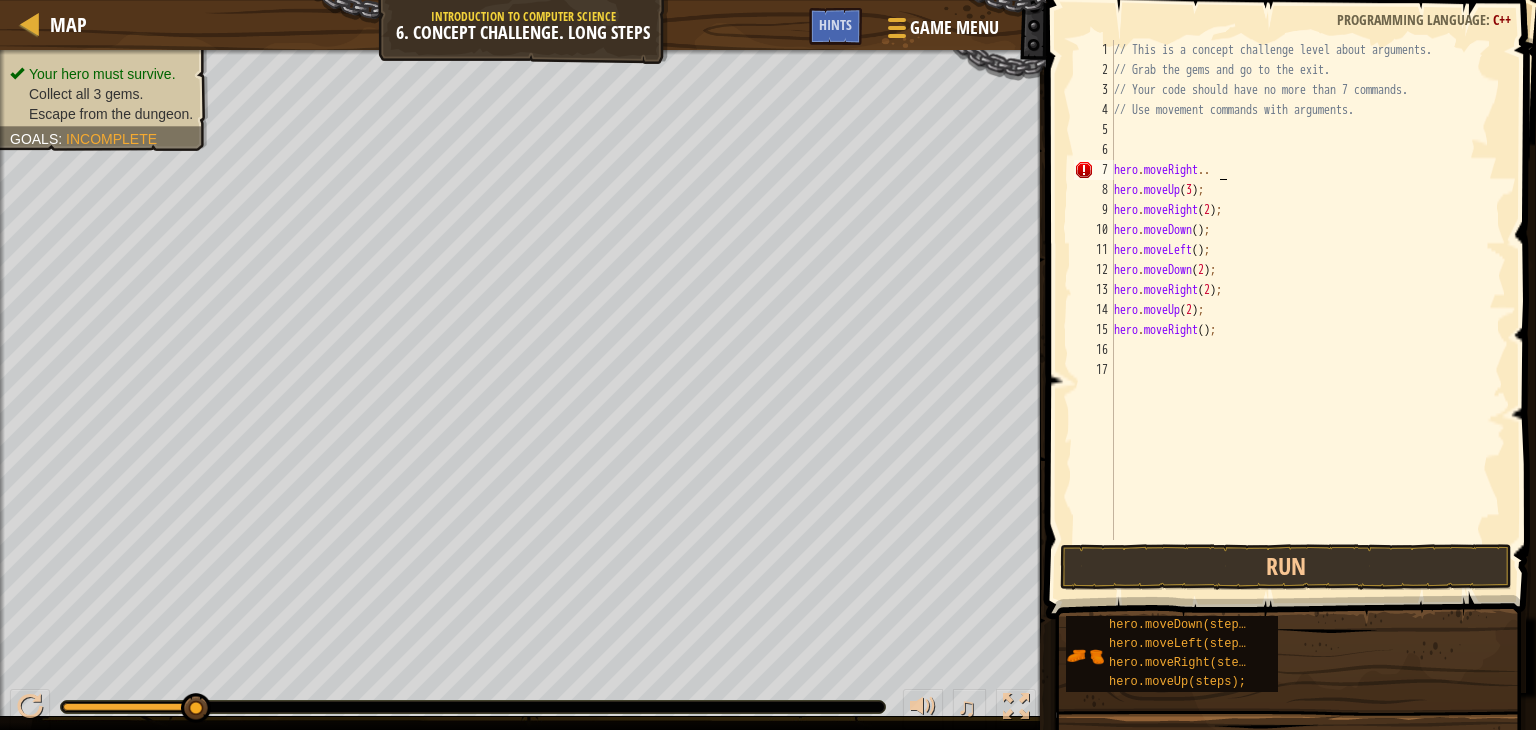 scroll, scrollTop: 9, scrollLeft: 8, axis: both 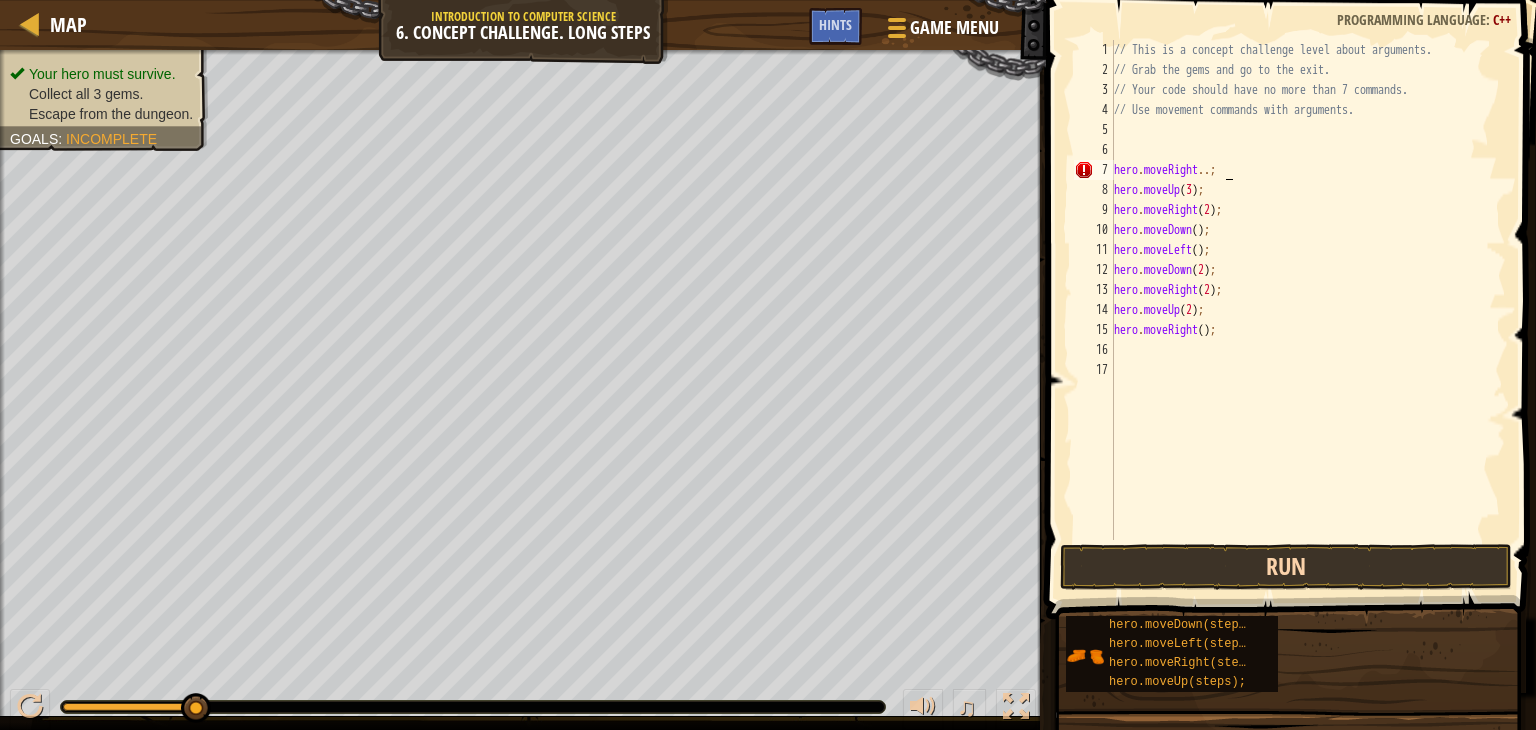 type on "hero.moveRight..;" 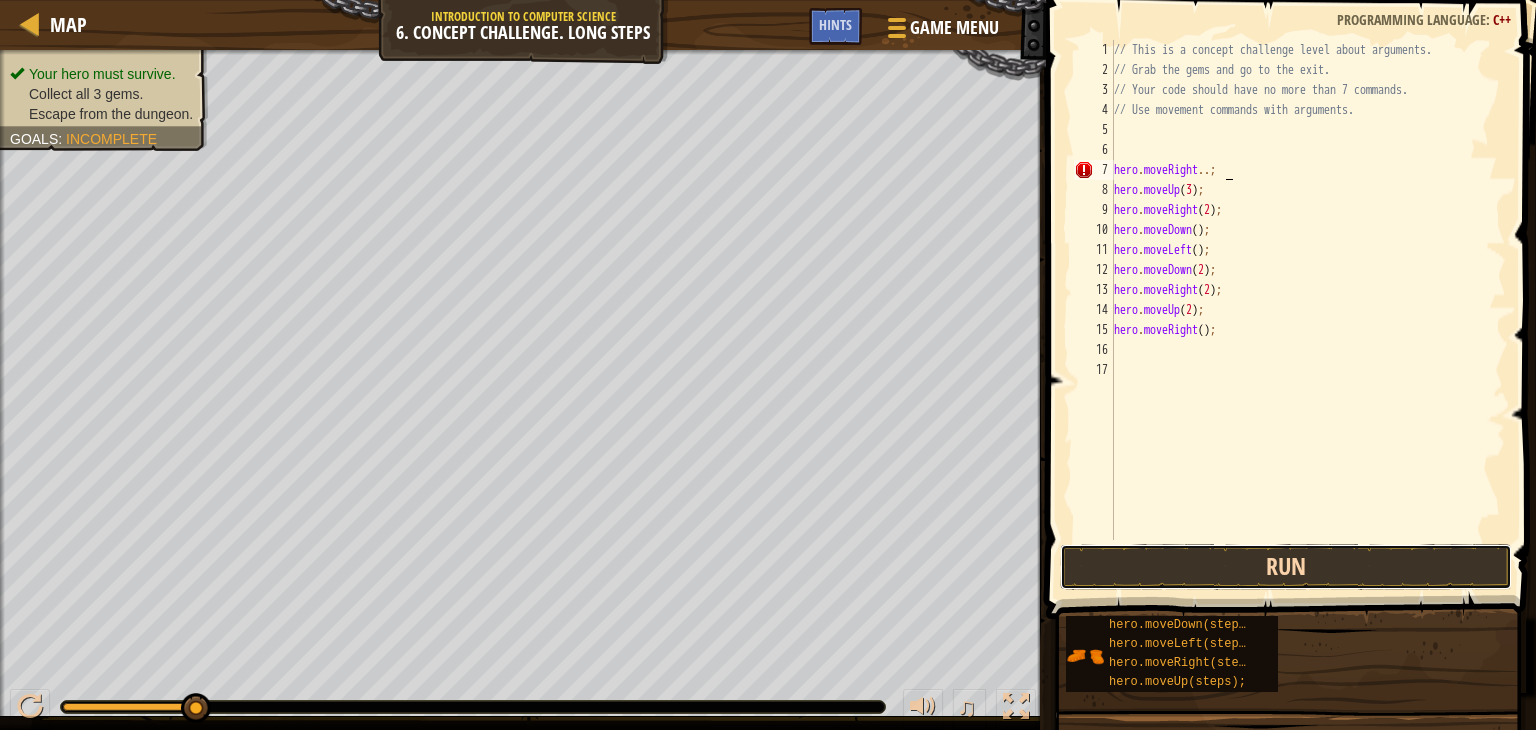 click on "Run" at bounding box center (1286, 567) 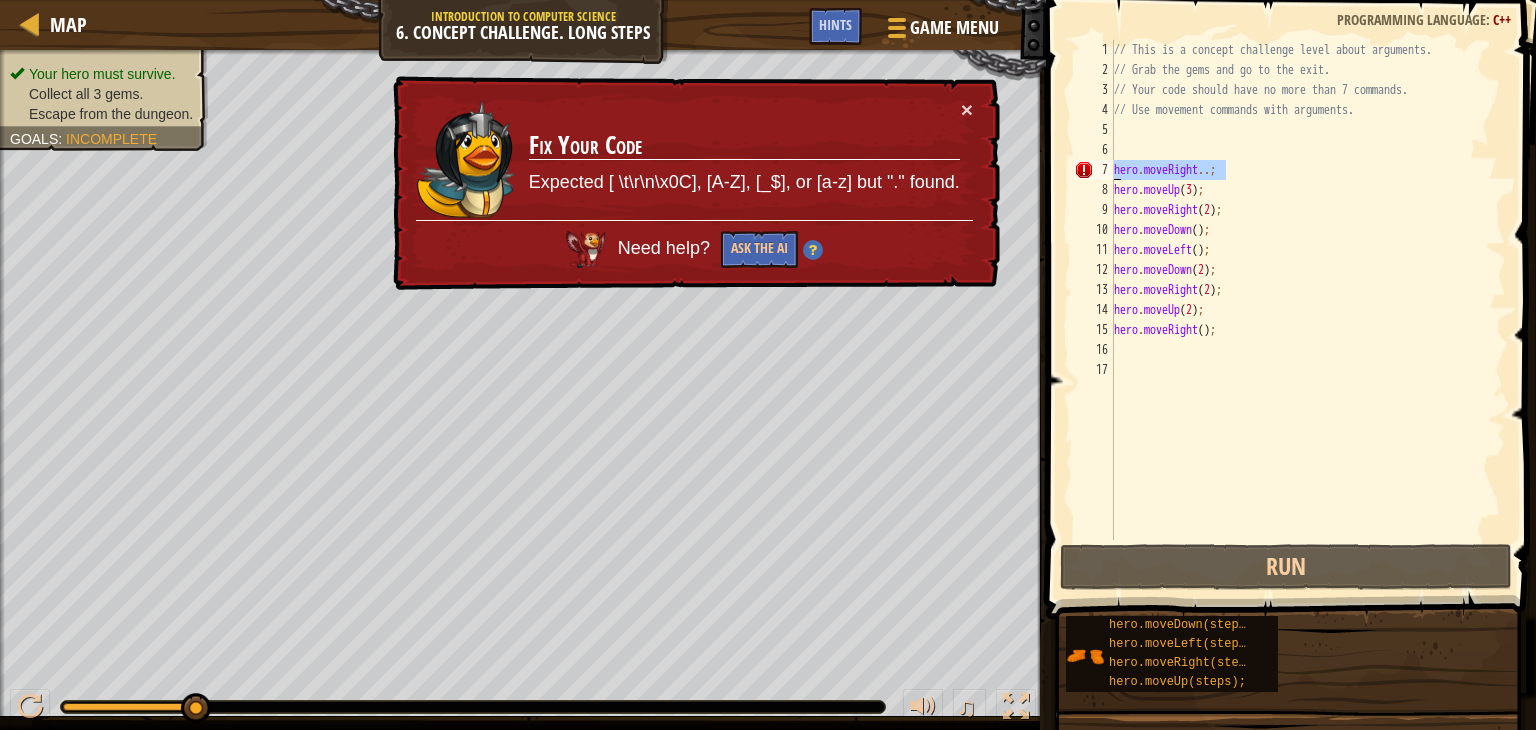 drag, startPoint x: 1240, startPoint y: 175, endPoint x: 1116, endPoint y: 162, distance: 124.67959 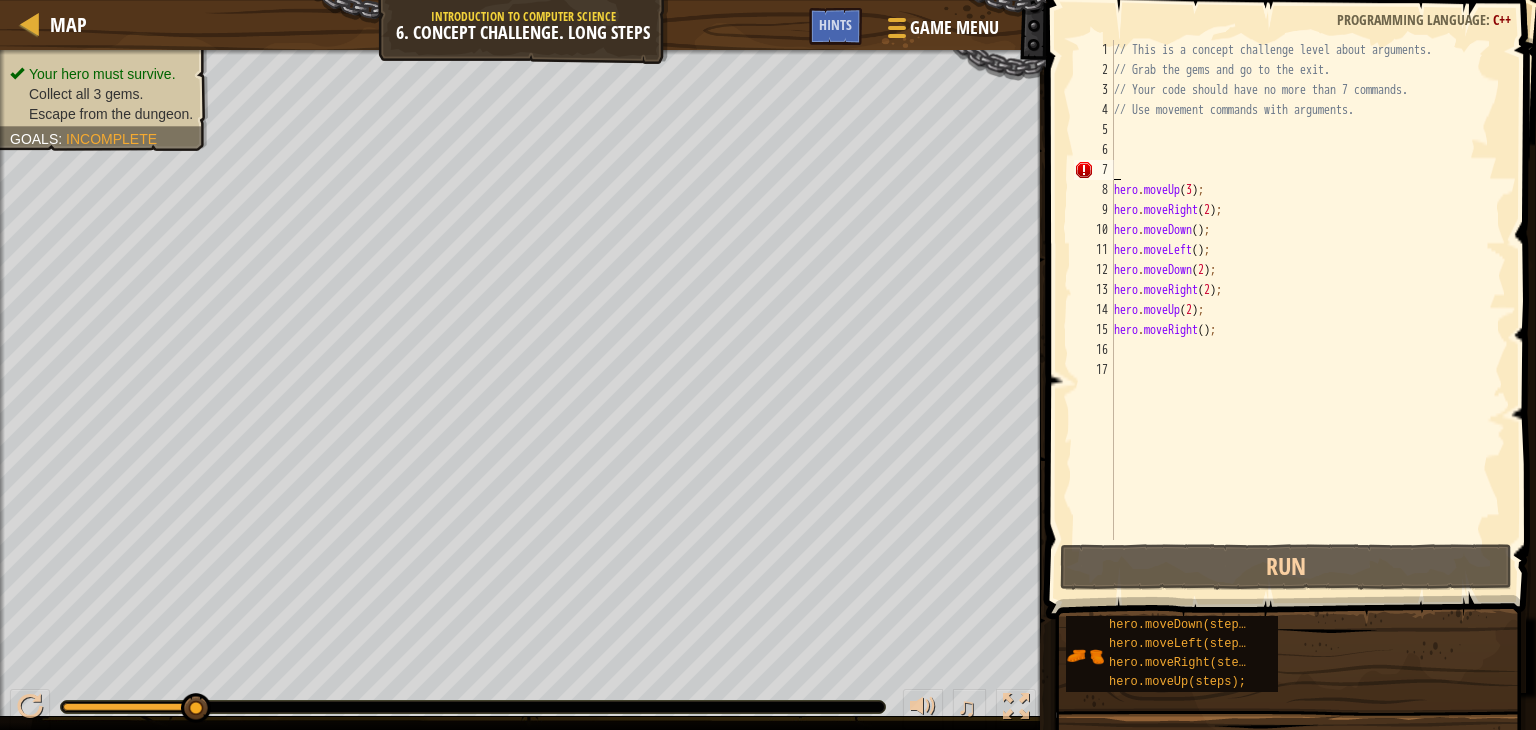 scroll, scrollTop: 9, scrollLeft: 0, axis: vertical 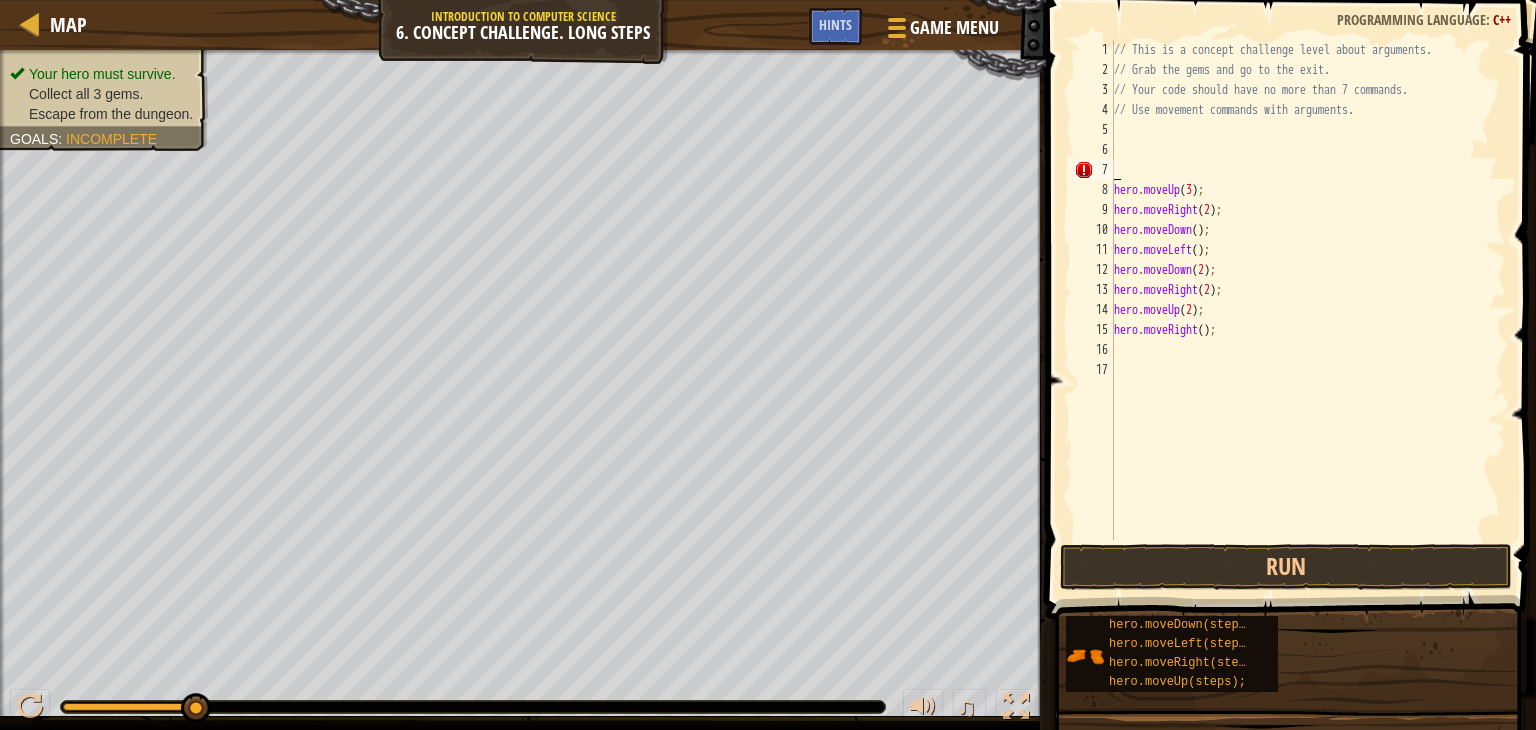 type on "h" 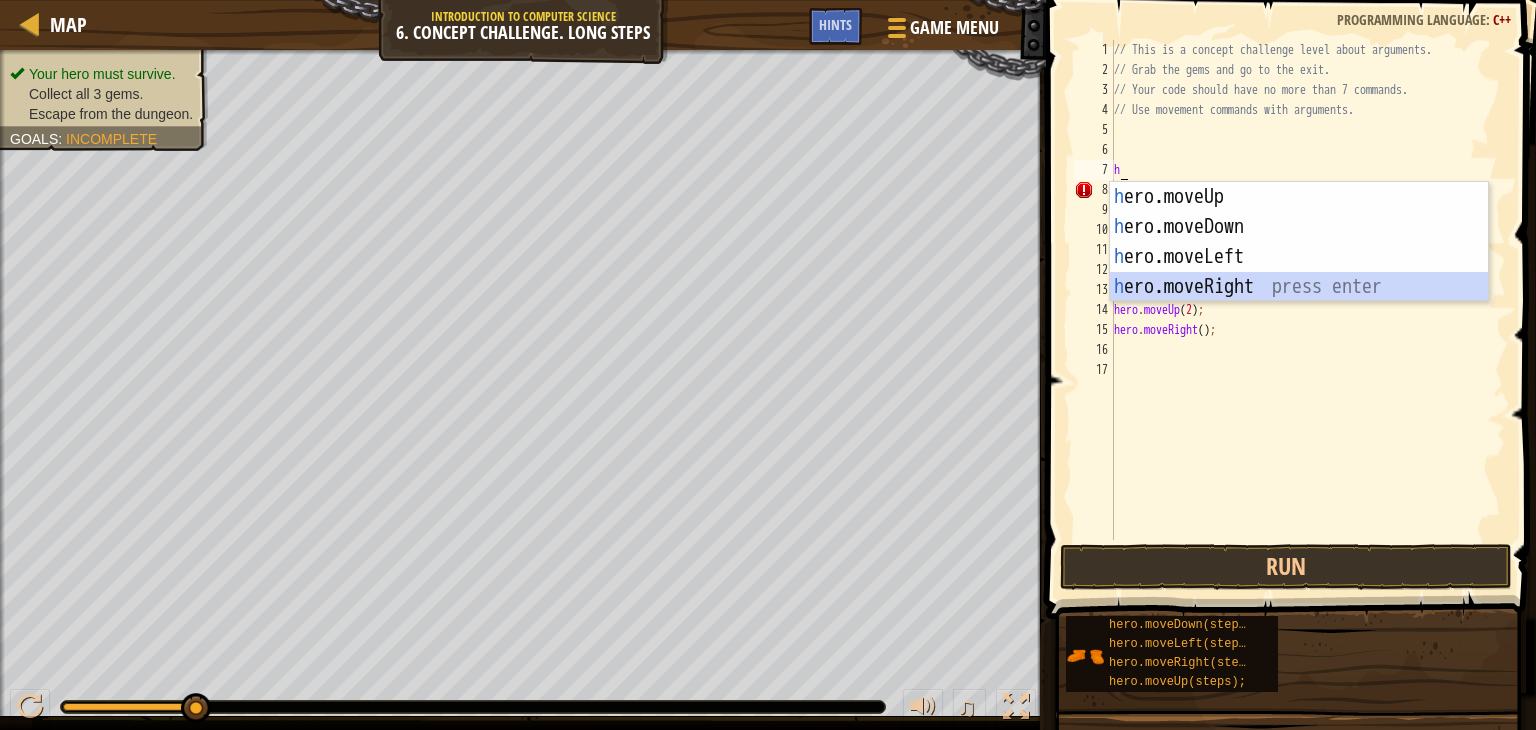 click on "h ero.moveUp press enter h ero.moveDown press enter h ero.moveLeft press enter h ero.moveRight press enter" at bounding box center [1299, 272] 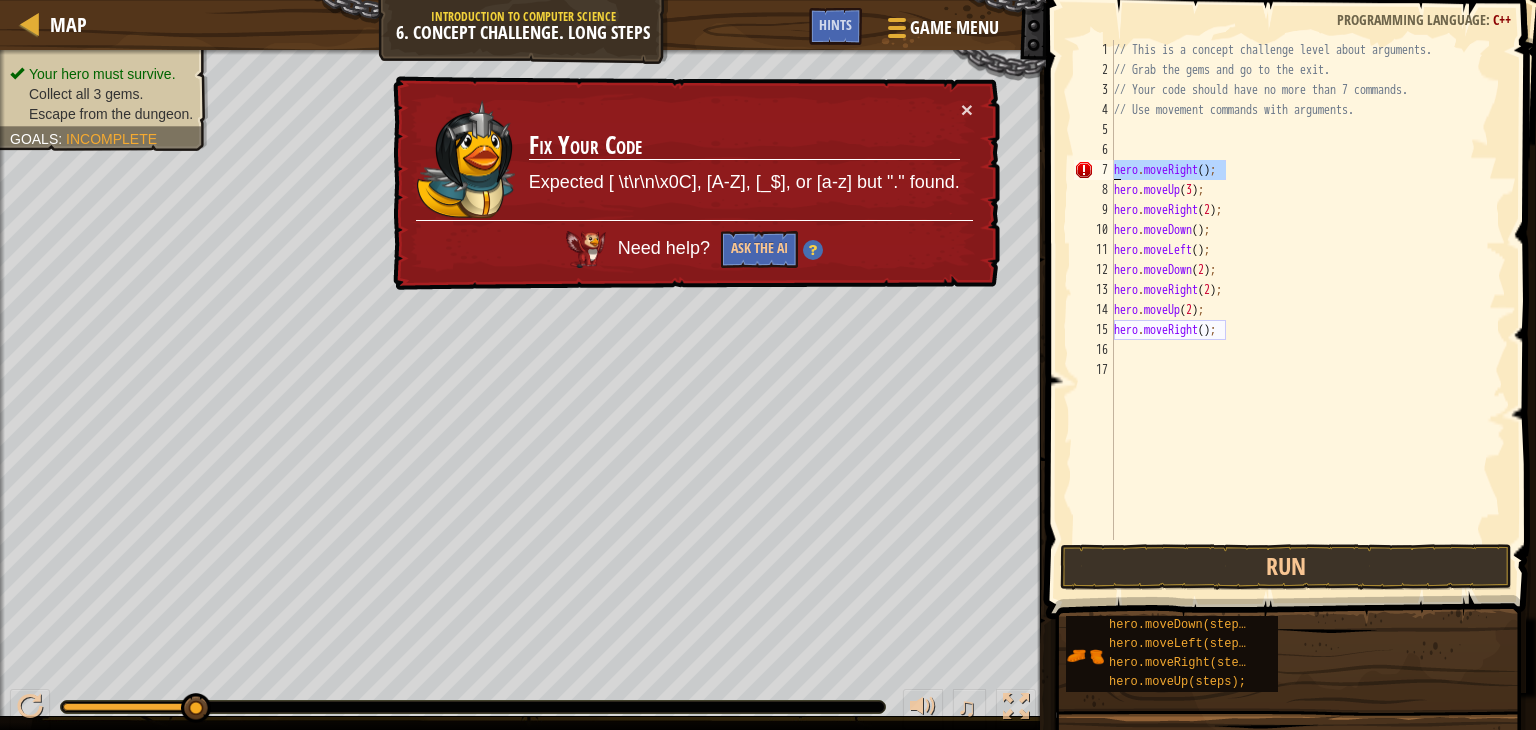 drag, startPoint x: 1292, startPoint y: 164, endPoint x: 1104, endPoint y: 167, distance: 188.02394 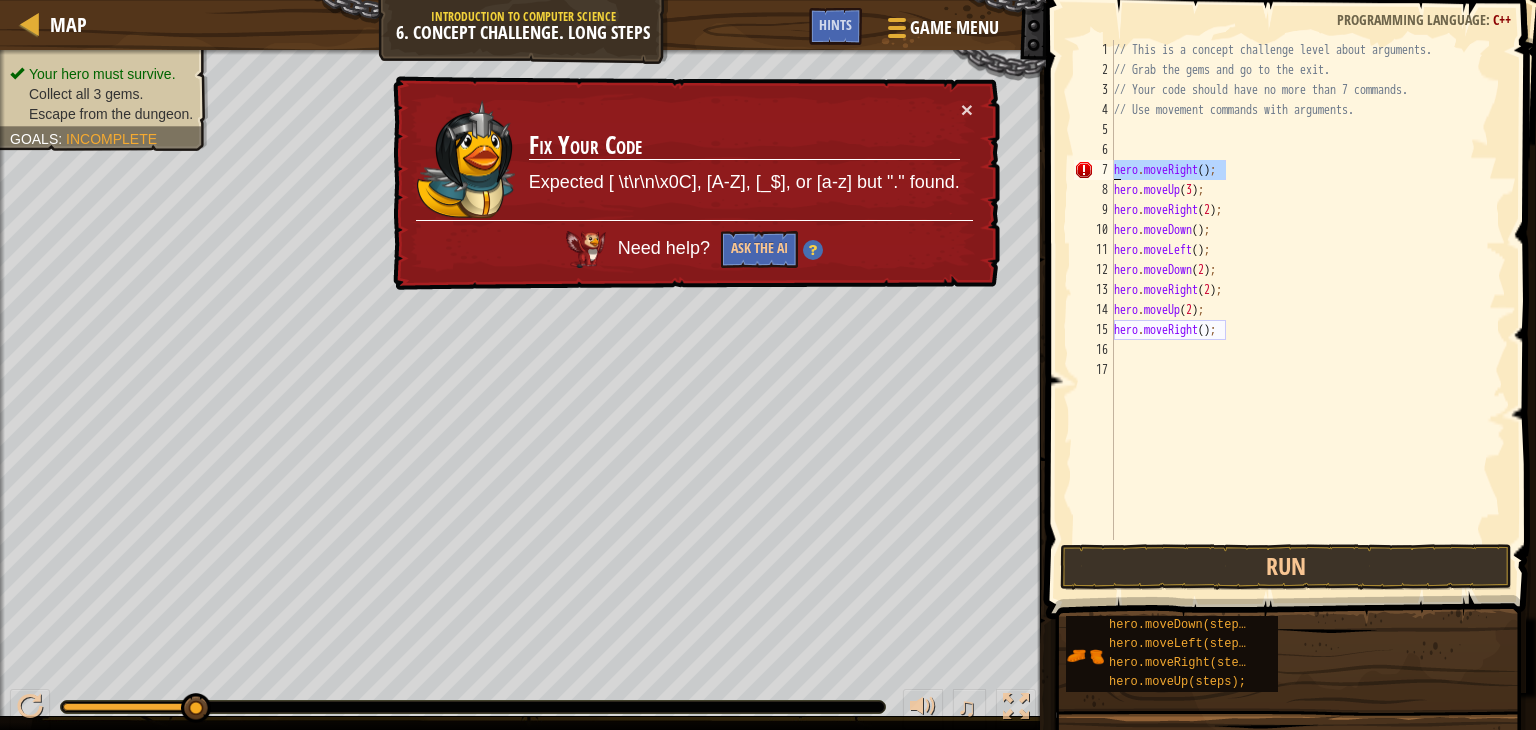 click on "// This is a concept challenge level about arguments. // Grab the gems and go to the exit. // Your code should have no more than 7 commands. // Use movement commands with arguments. hero . moveRight ( ) ; hero . moveUp ( 3 ) ; hero . moveRight ( 2 ) ; hero . moveDown ( ) ; hero . moveLeft ( ) ; hero . moveDown ( 2 ) ; hero . moveRight ( 2 ) ; hero . moveUp ( 2 ) ; hero . moveRight ( ) ;" at bounding box center (1308, 290) 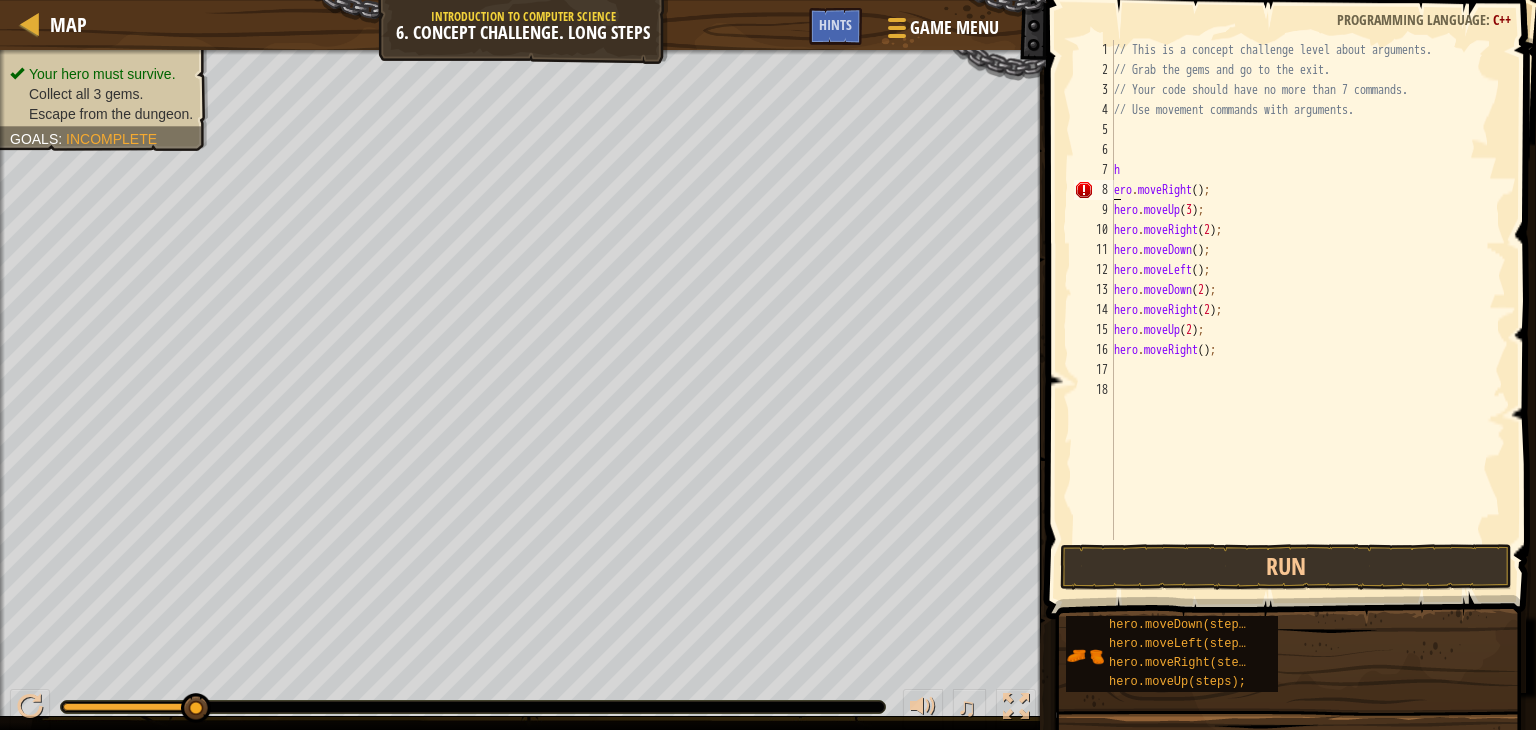 type on "hero.moveRight();" 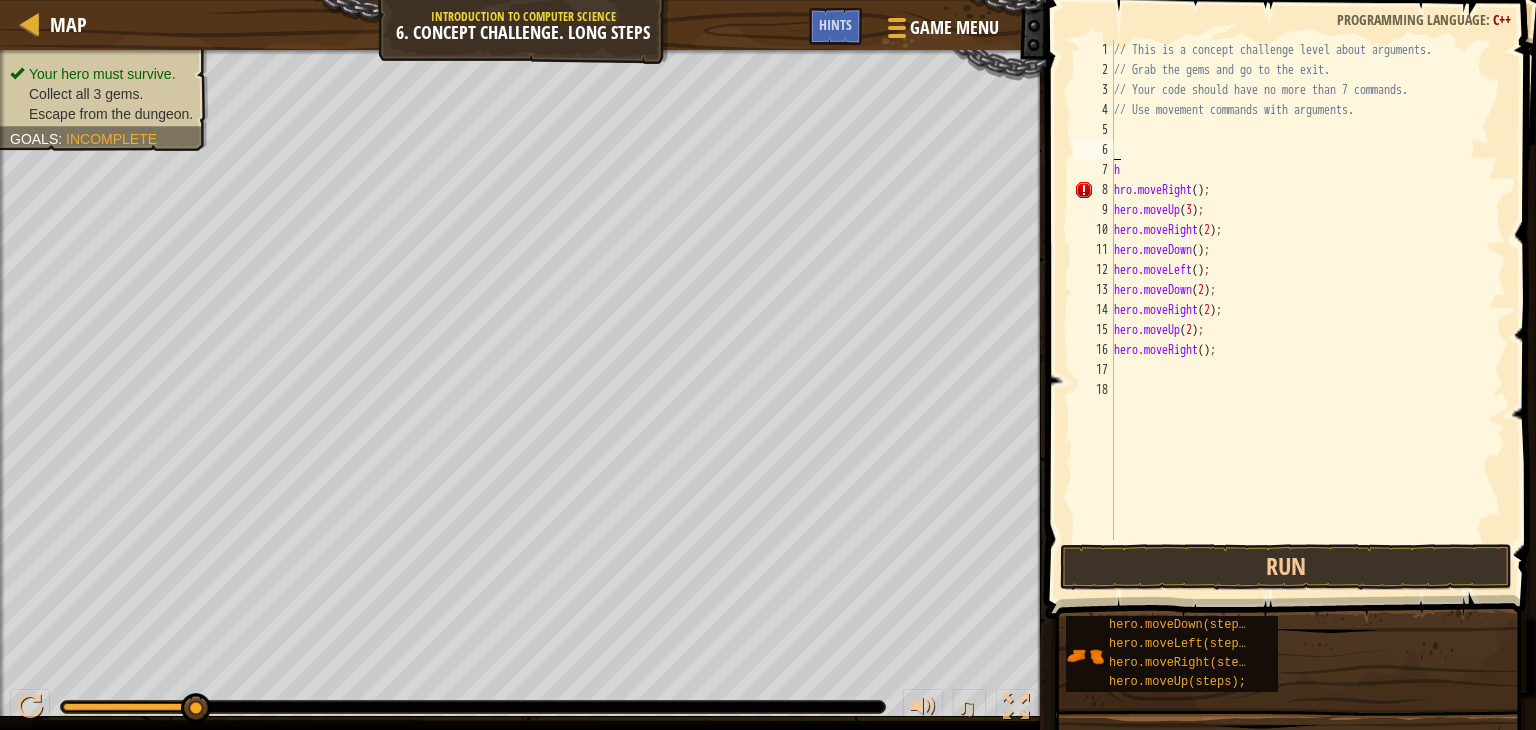 click on "// This is a concept challenge level about arguments. // Grab the gems and go to the exit. // Your code should have no more than 7 commands. // Use movement commands with arguments. h hro . moveRight ( ) ; hero . moveUp ( 3 ) ; hero . moveRight ( 2 ) ; hero . moveDown ( ) ; hero . moveLeft ( ) ; hero . moveDown ( 2 ) ; hero . moveRight ( 2 ) ; hero . moveUp ( 2 ) ; hero . moveRight ( ) ;" at bounding box center (1308, 310) 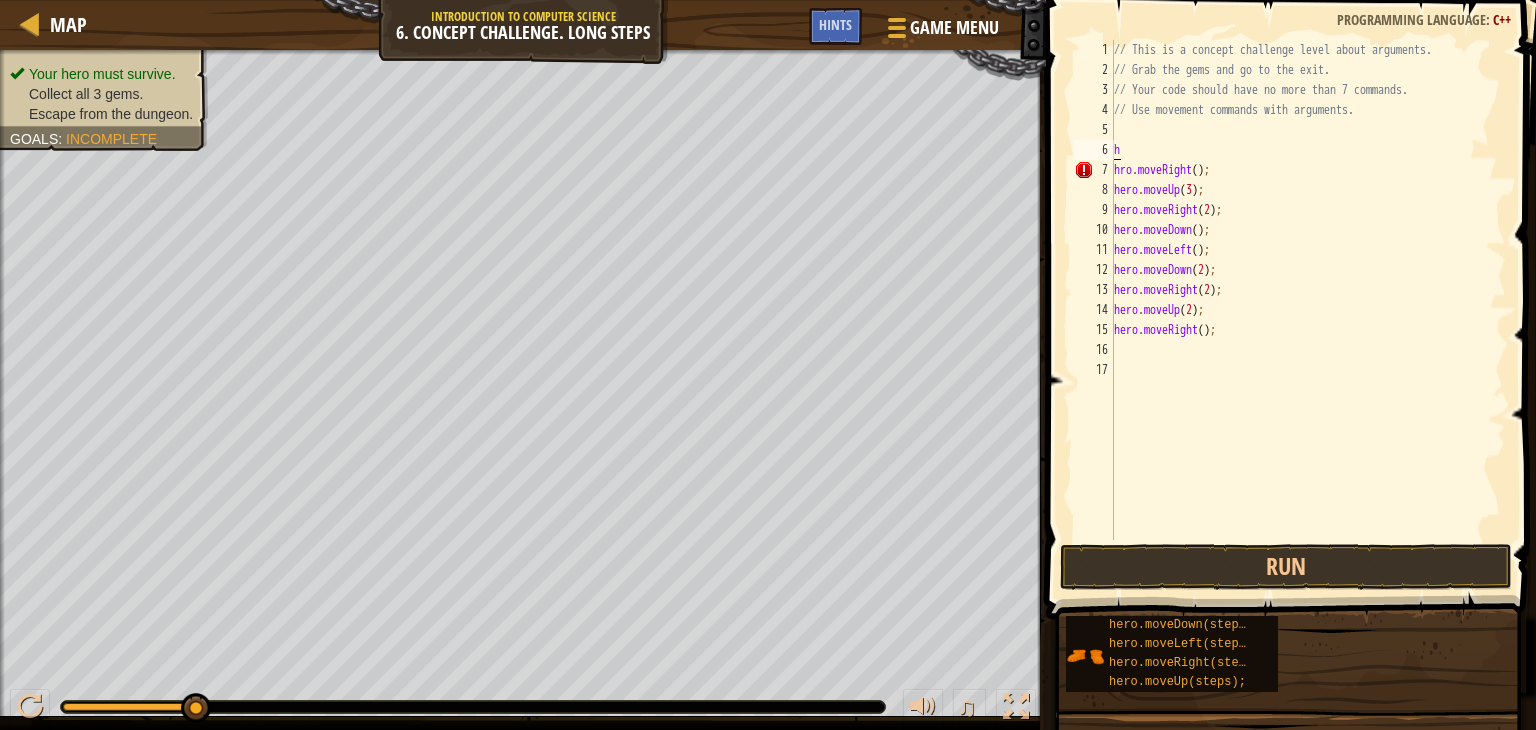 click on "// This is a concept challenge level about arguments. // Grab the gems and go to the exit. // Your code should have no more than 7 commands. // Use movement commands with arguments. h hro . moveRight ( ) ; hero . moveUp ( 3 ) ; hero . moveRight ( 2 ) ; hero . moveDown ( ) ; hero . moveLeft ( ) ; hero . moveDown ( 2 ) ; hero . moveRight ( 2 ) ; hero . moveUp ( 2 ) ; hero . moveRight ( ) ;" at bounding box center [1308, 310] 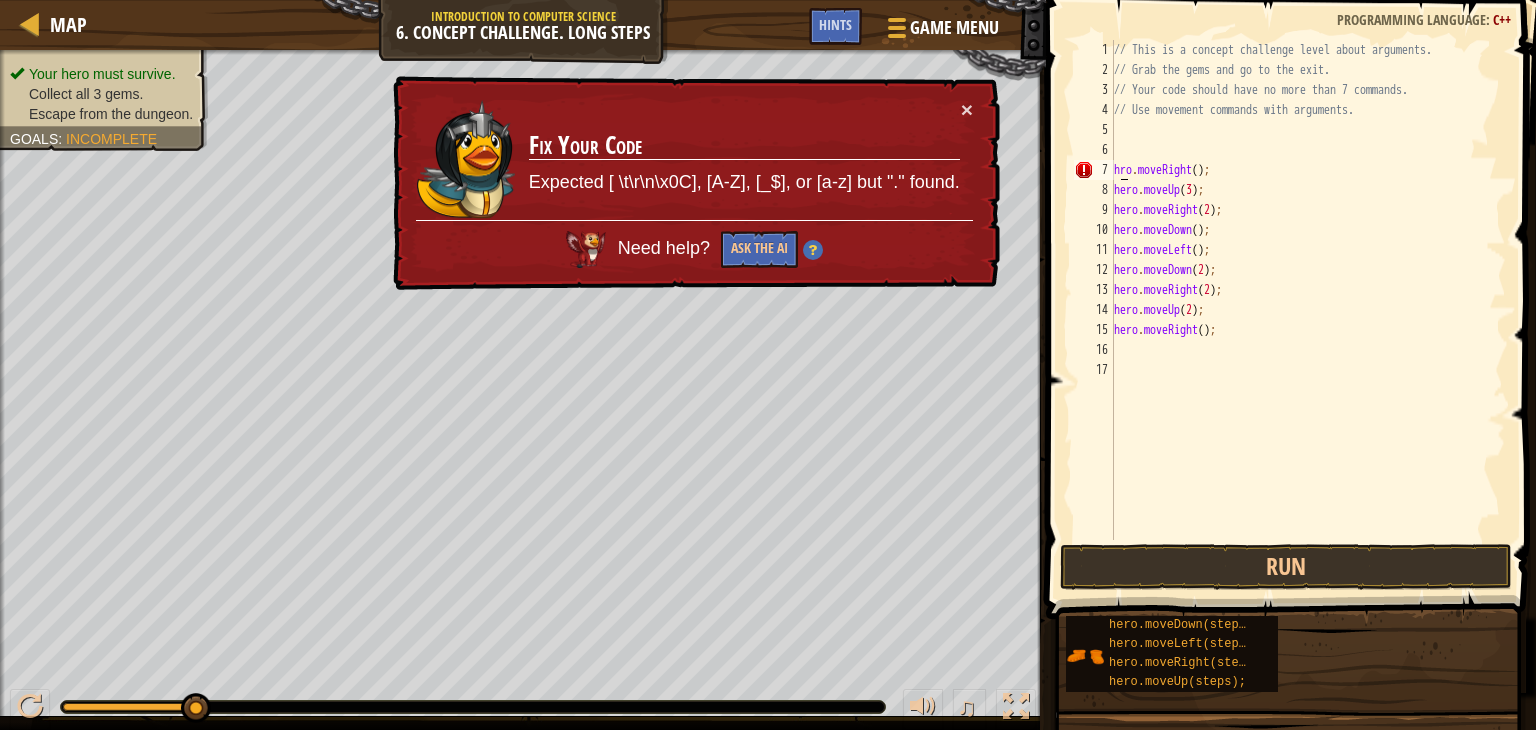 click on "// This is a concept challenge level about arguments. // Grab the gems and go to the exit. // Your code should have no more than 7 commands. // Use movement commands with arguments. hro . moveRight ( ) ; hero . moveUp ( 3 ) ; hero . moveRight ( 2 ) ; hero . moveDown ( ) ; hero . moveLeft ( ) ; hero . moveDown ( 2 ) ; hero . moveRight ( 2 ) ; hero . moveUp ( 2 ) ; hero . moveRight ( ) ;" at bounding box center (1308, 310) 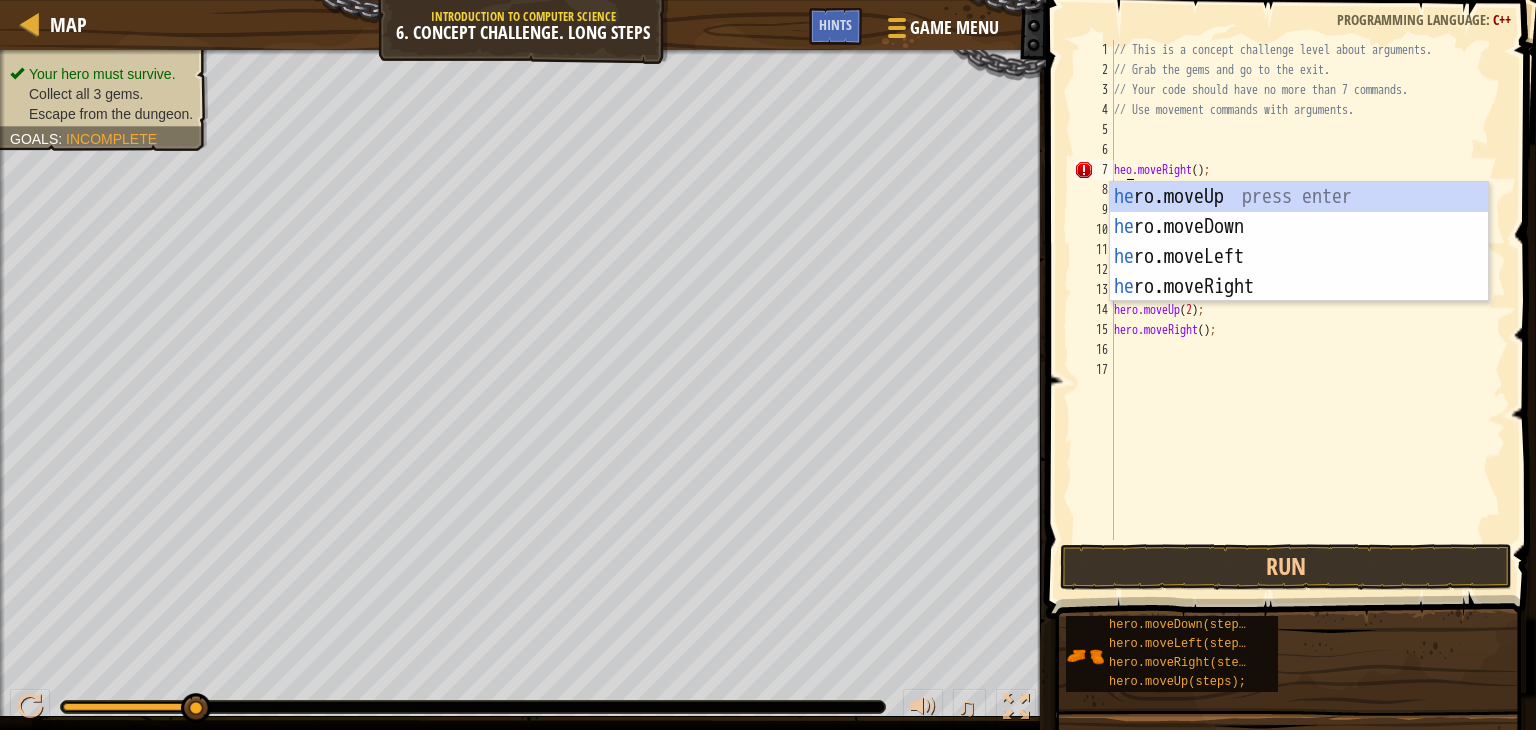 click on "// This is a concept challenge level about arguments. // Grab the gems and go to the exit. // Your code should have no more than 7 commands. // Use movement commands with arguments. heo . moveRight ( ) ; hero . moveUp ( 3 ) ; hero . moveRight ( 2 ) ; hero . moveDown ( ) ; hero . moveLeft ( ) ; hero . moveDown ( 2 ) ; hero . moveRight ( 2 ) ; hero . moveUp ( 2 ) ; hero . moveRight ( ) ;" at bounding box center (1308, 310) 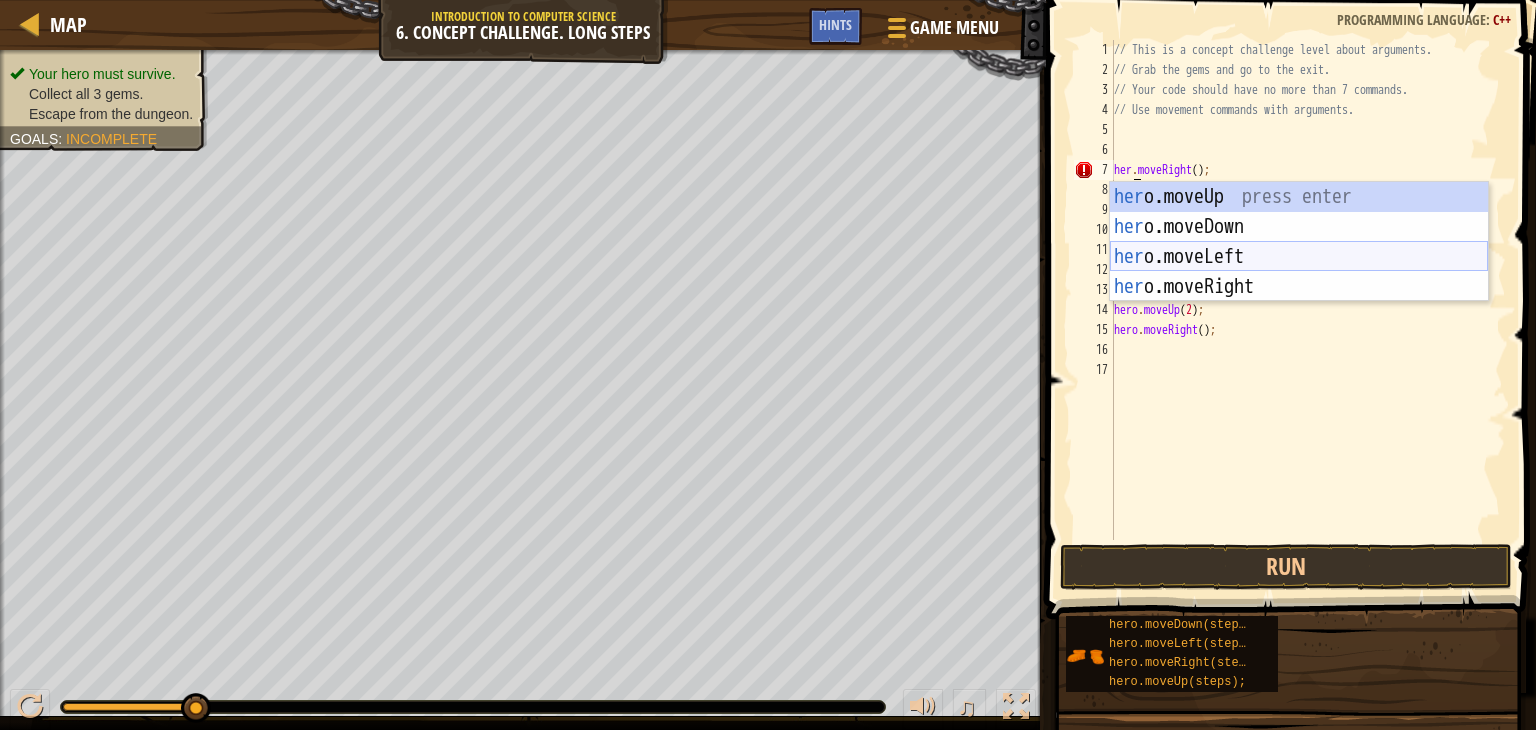scroll, scrollTop: 9, scrollLeft: 1, axis: both 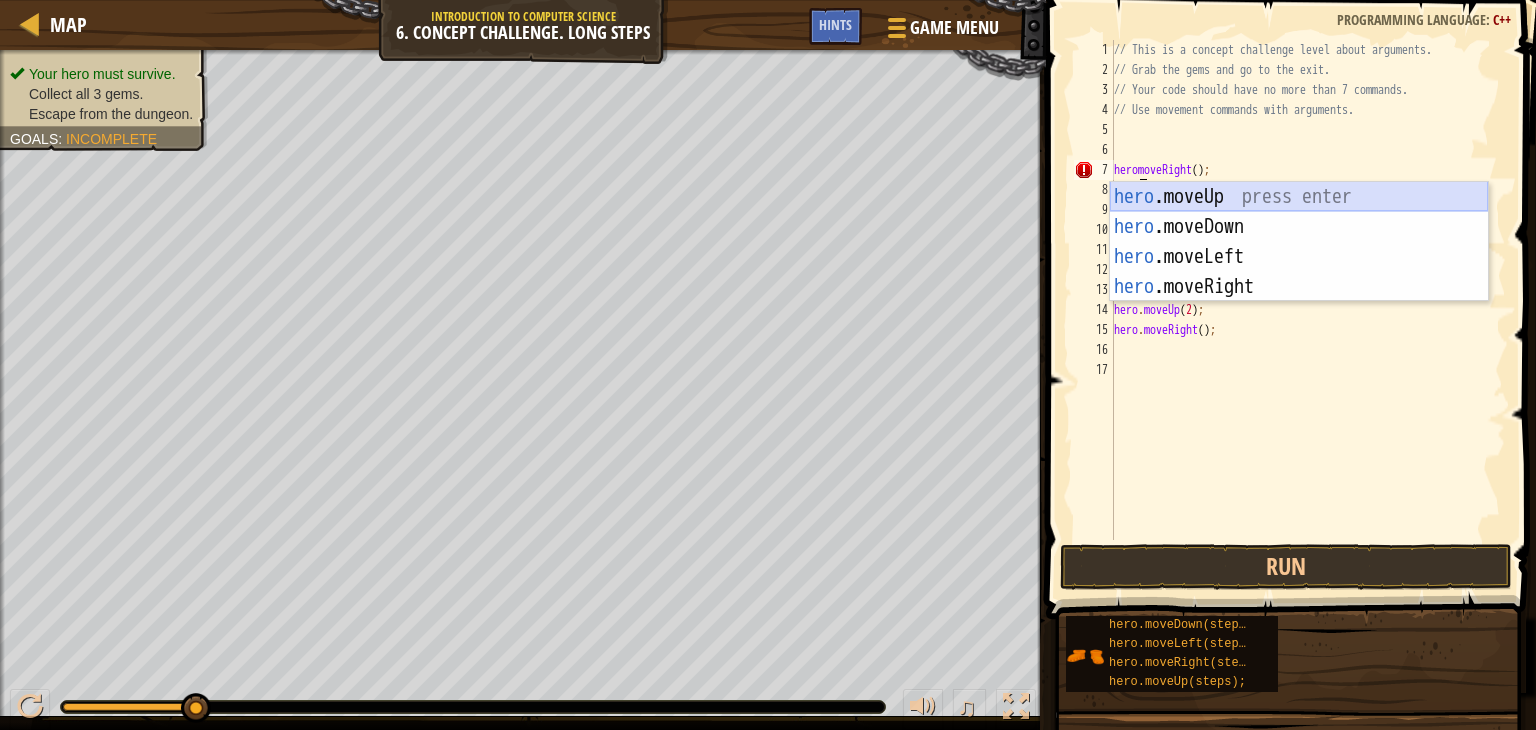 click on "hero .moveUp press enter hero .moveDown press enter hero .moveLeft press enter hero .moveRight press enter" at bounding box center [1299, 272] 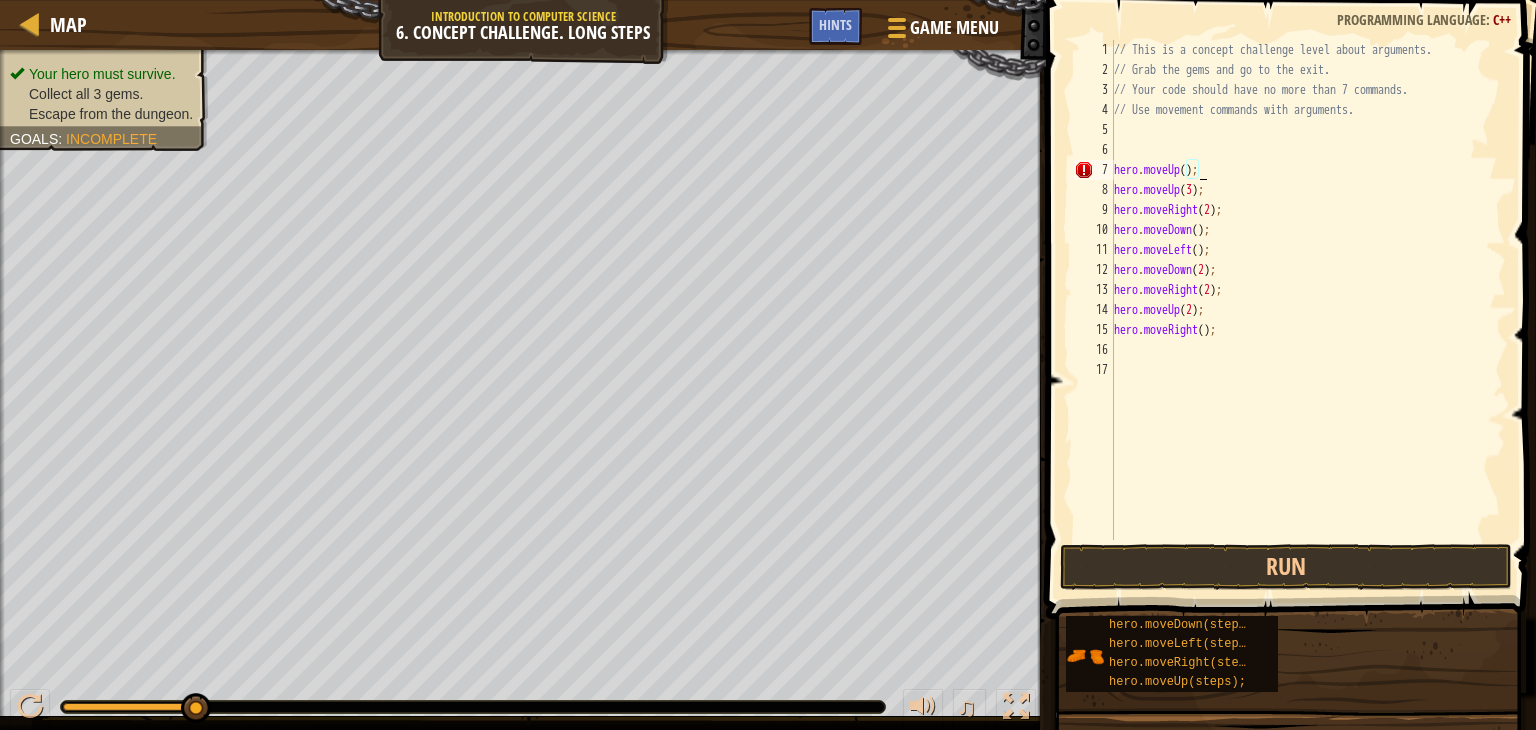 click on "// This is a concept challenge level about arguments. // Grab the gems and go to the exit. // Your code should have no more than 7 commands. // Use movement commands with arguments. hero . moveUp ( ) ; hero . moveUp ( 3 ) ; hero . moveRight ( 2 ) ; hero . moveDown ( ) ; hero . moveLeft ( ) ; hero . moveDown ( 2 ) ; hero . moveRight ( 2 ) ; hero . moveUp ( 2 ) ; hero . moveRight ( ) ;" at bounding box center [1308, 310] 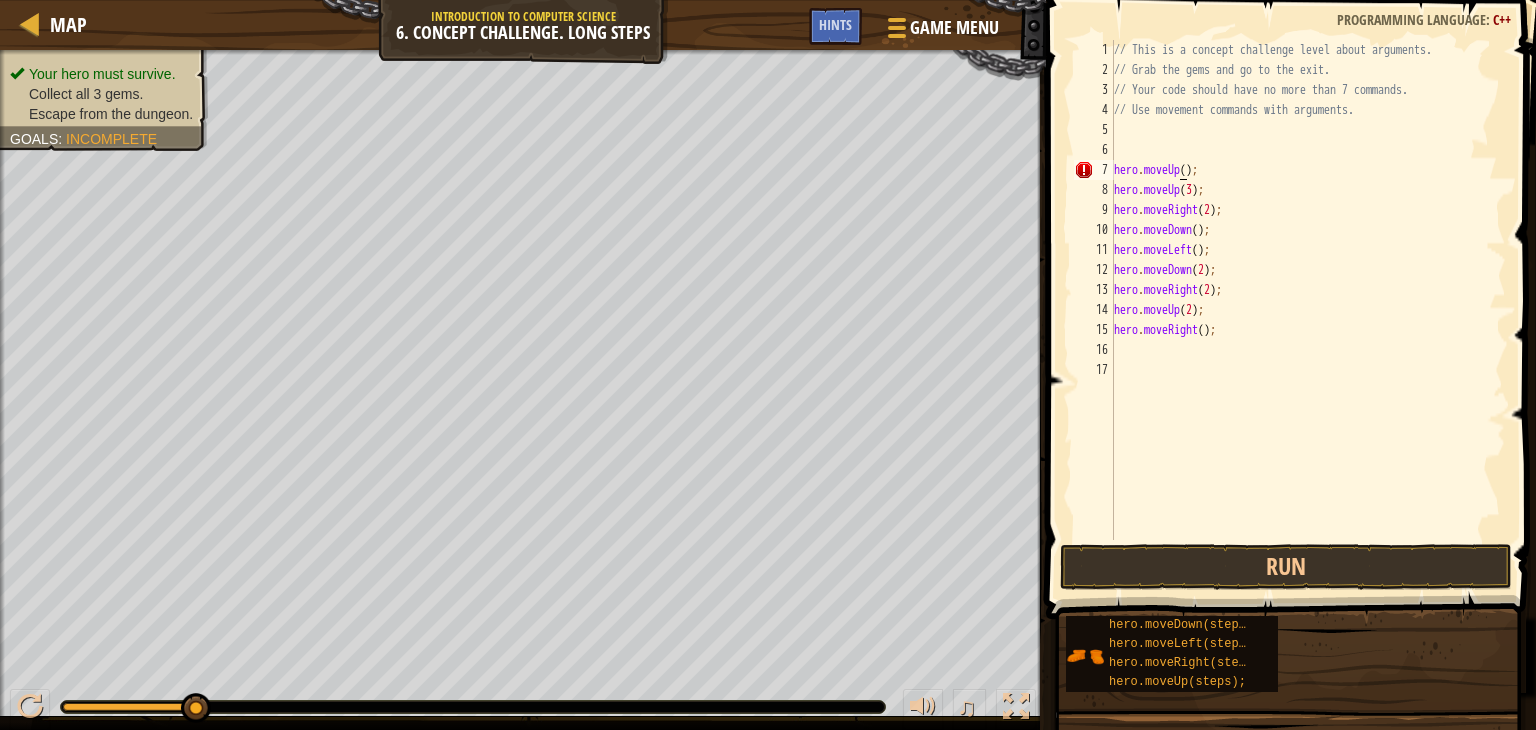 type on "hero.moveUp();" 